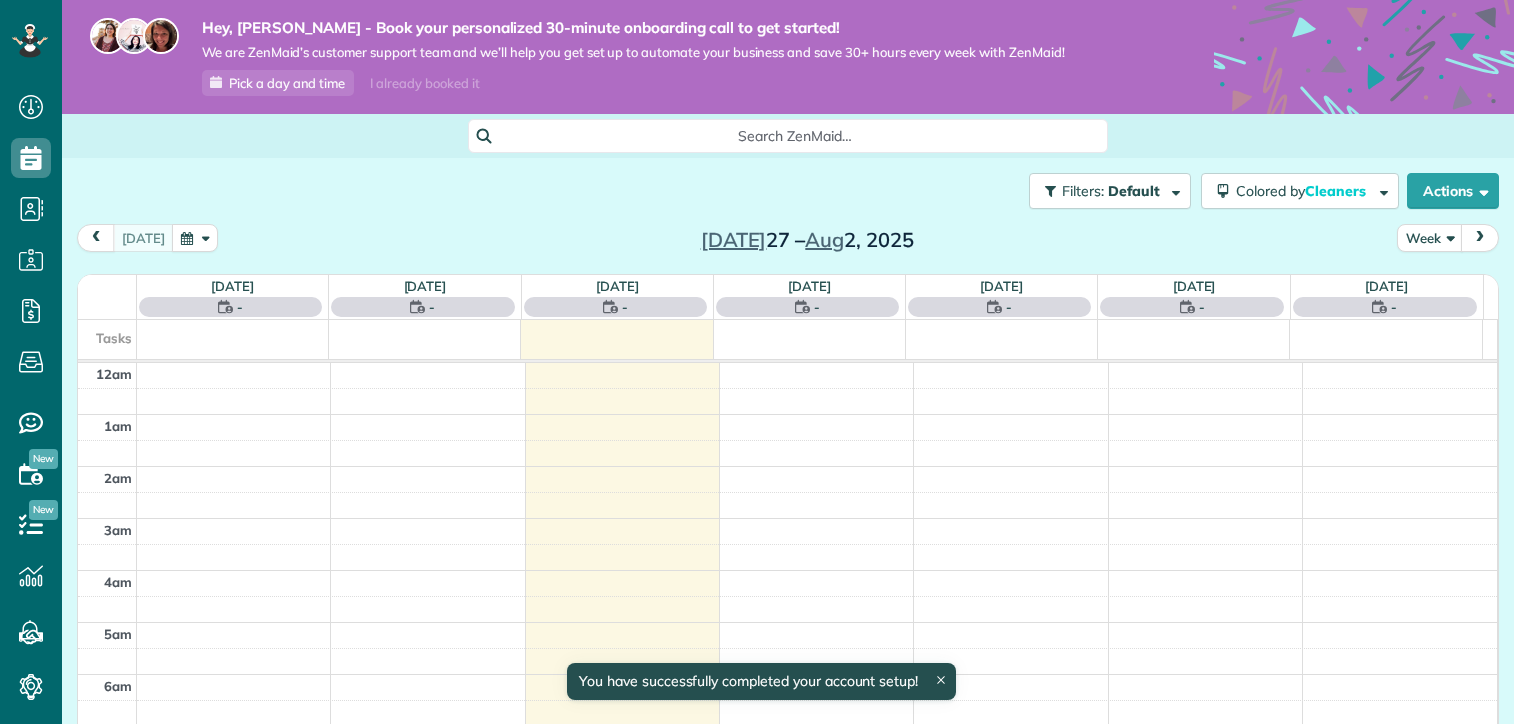 scroll, scrollTop: 0, scrollLeft: 0, axis: both 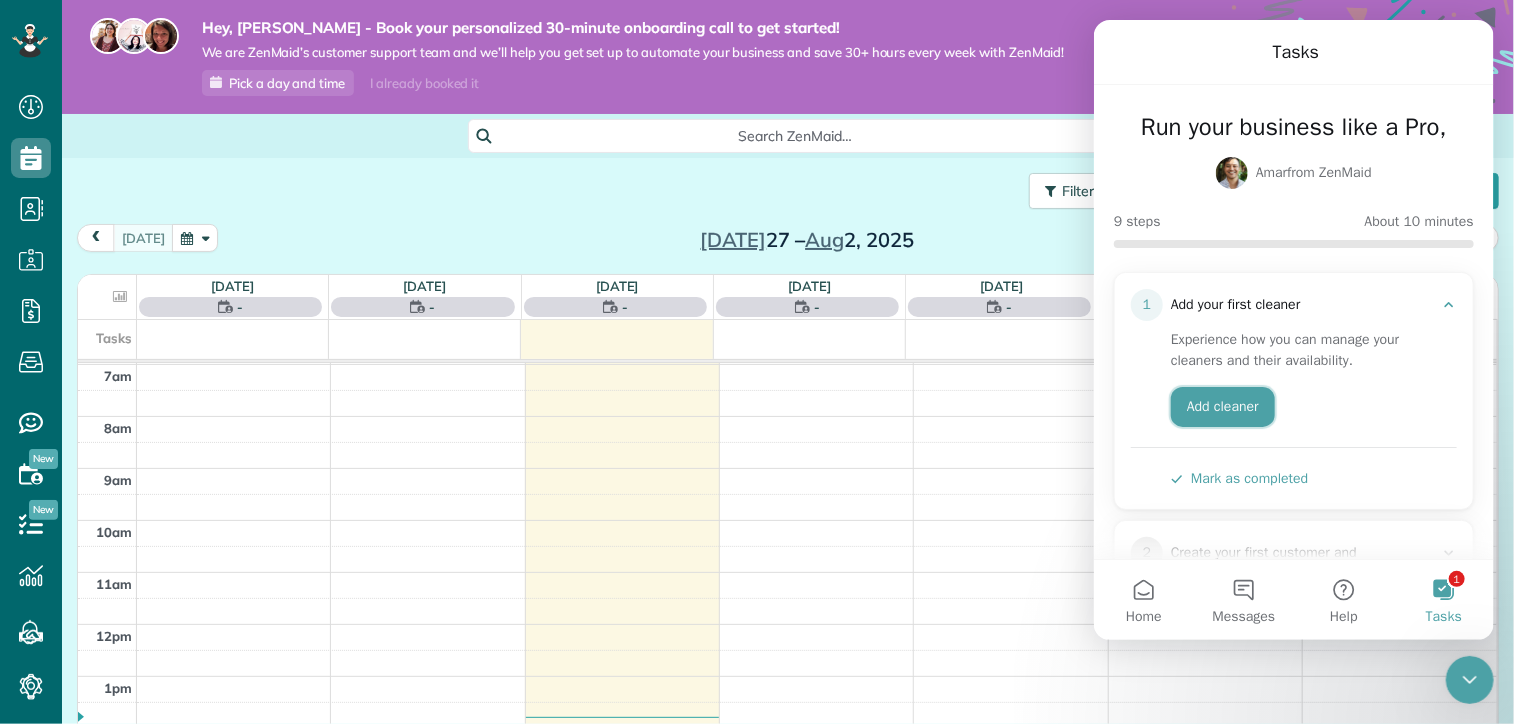 click on "Add cleaner" at bounding box center [1222, 407] 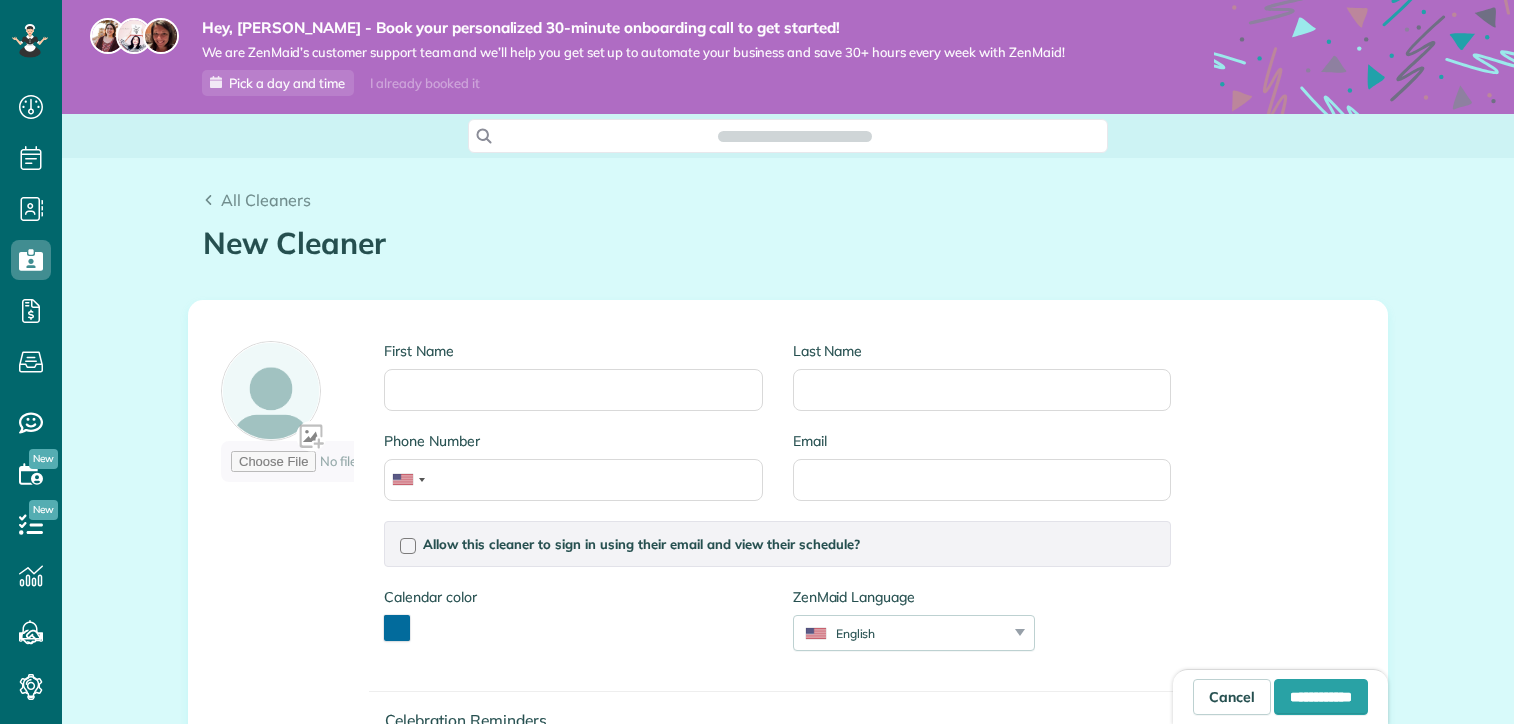 scroll, scrollTop: 0, scrollLeft: 0, axis: both 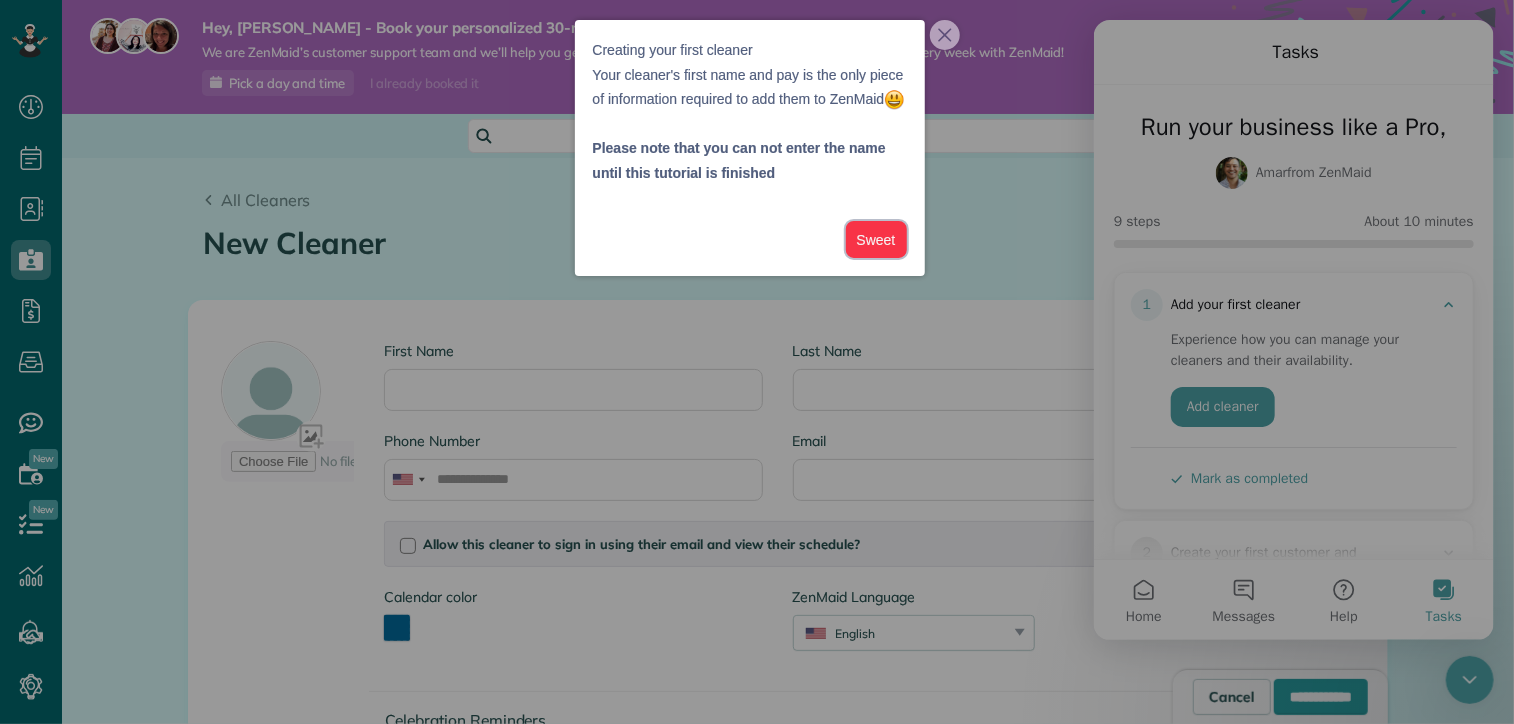 click on "Sweet" at bounding box center [876, 239] 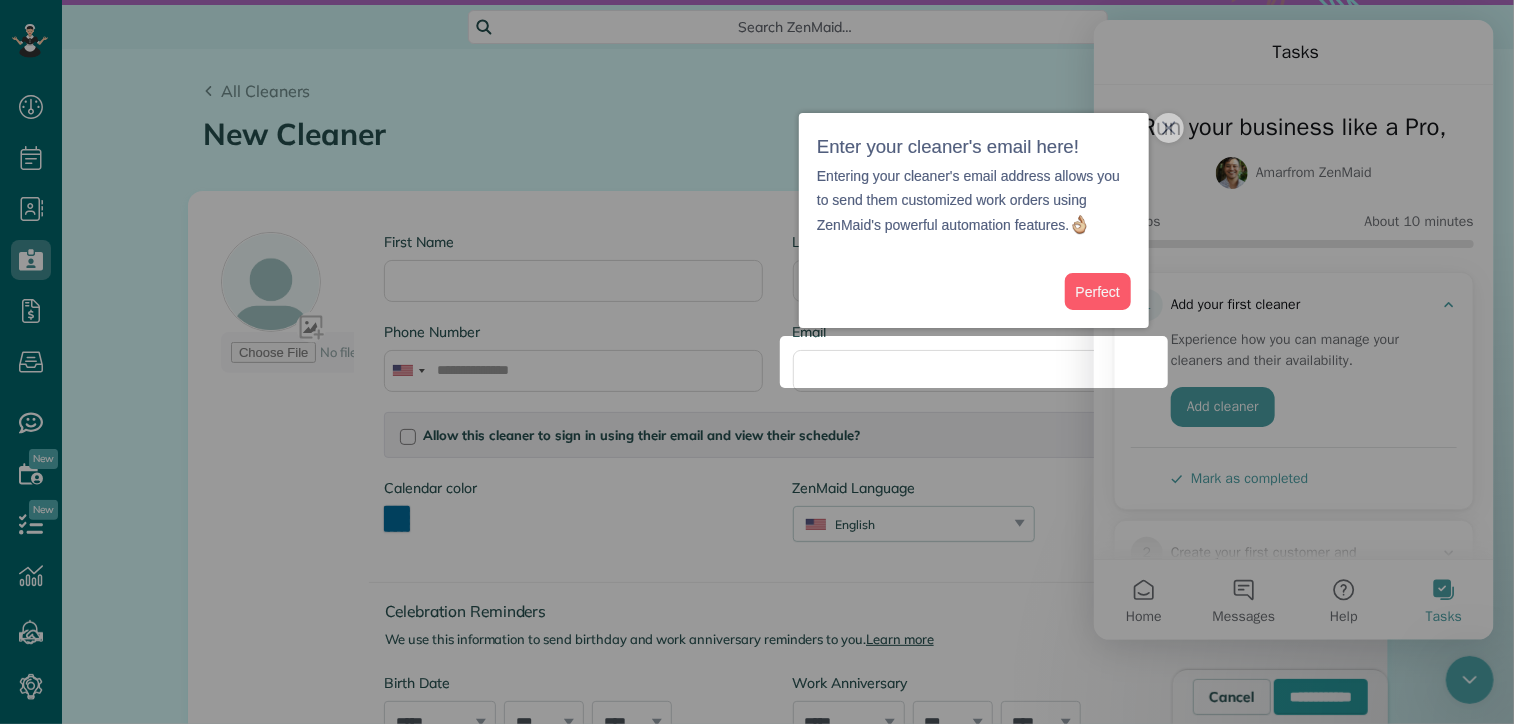 scroll, scrollTop: 116, scrollLeft: 0, axis: vertical 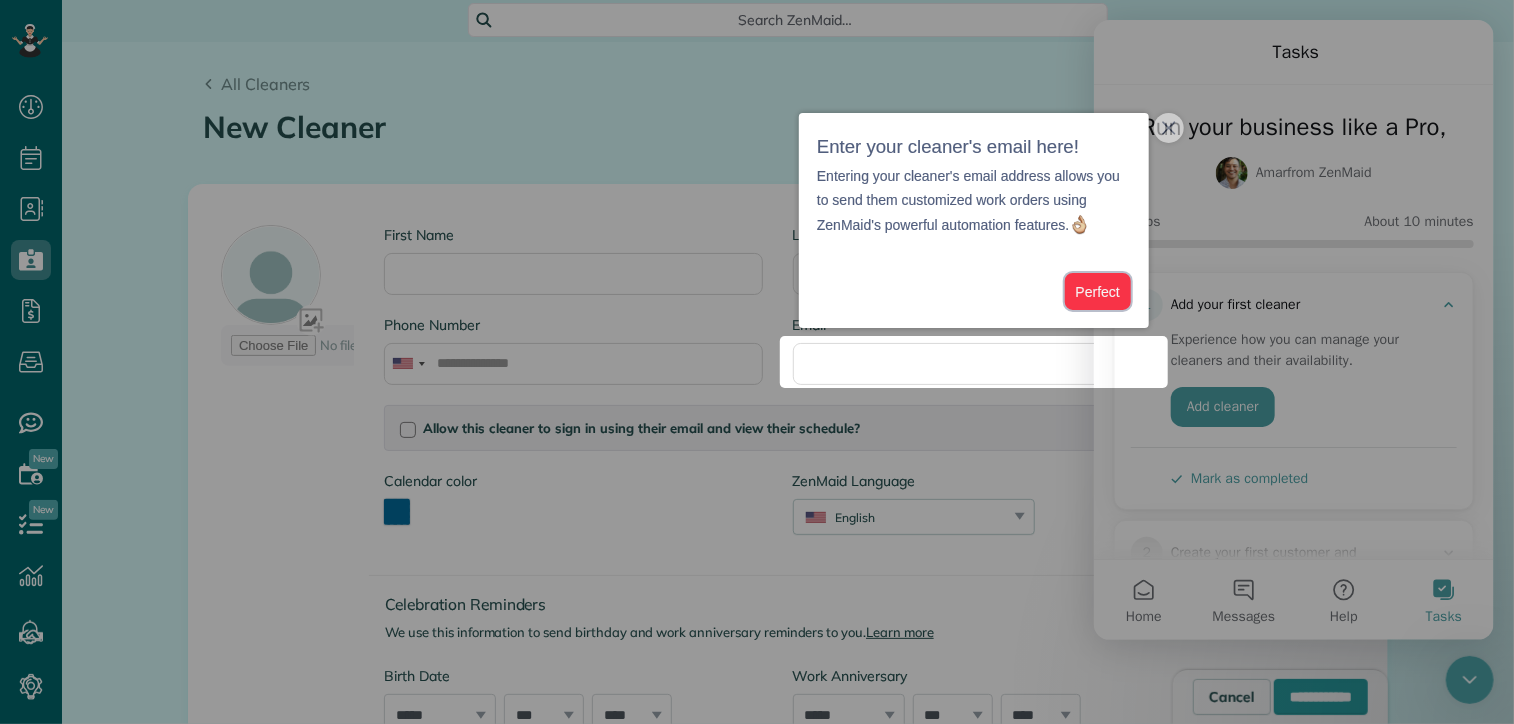click on "Perfect" at bounding box center [1098, 291] 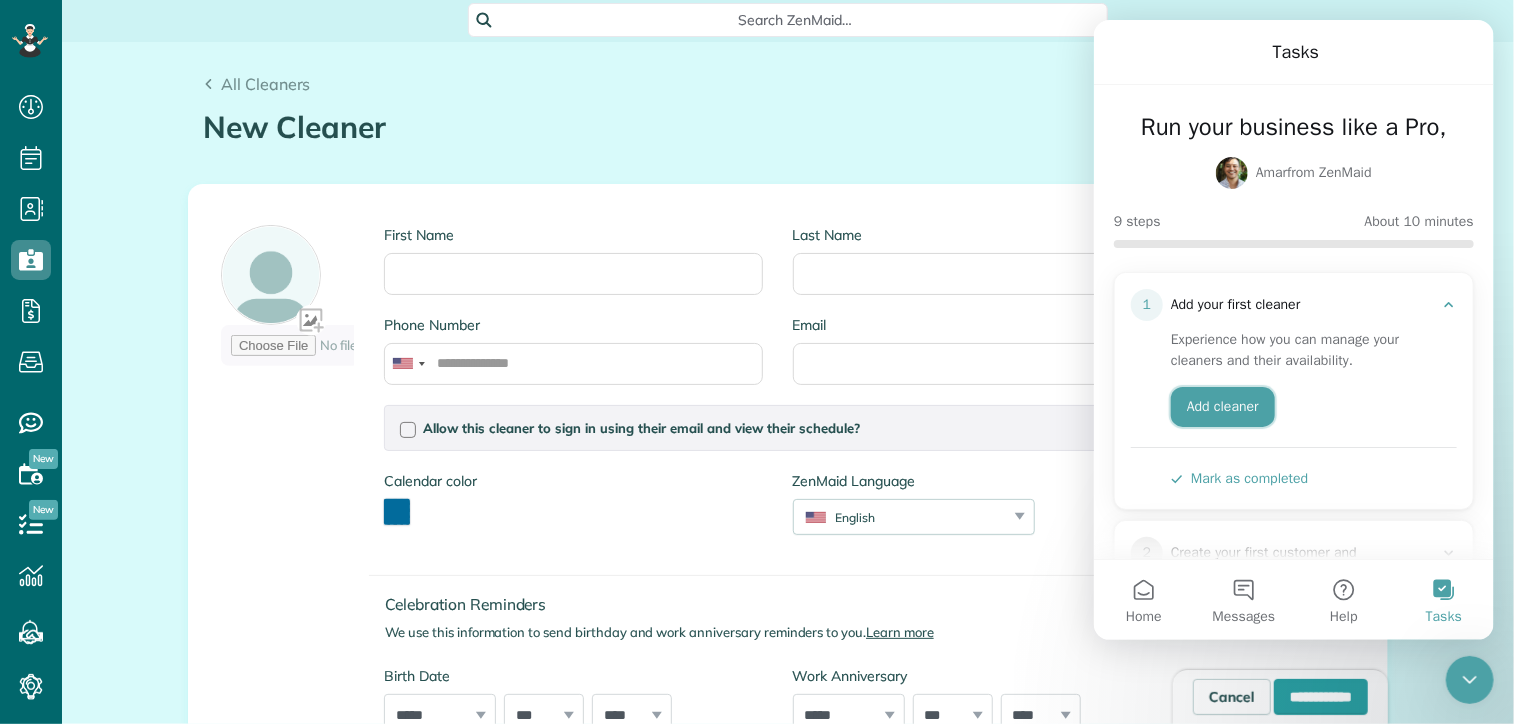 click on "Add cleaner" at bounding box center (1222, 407) 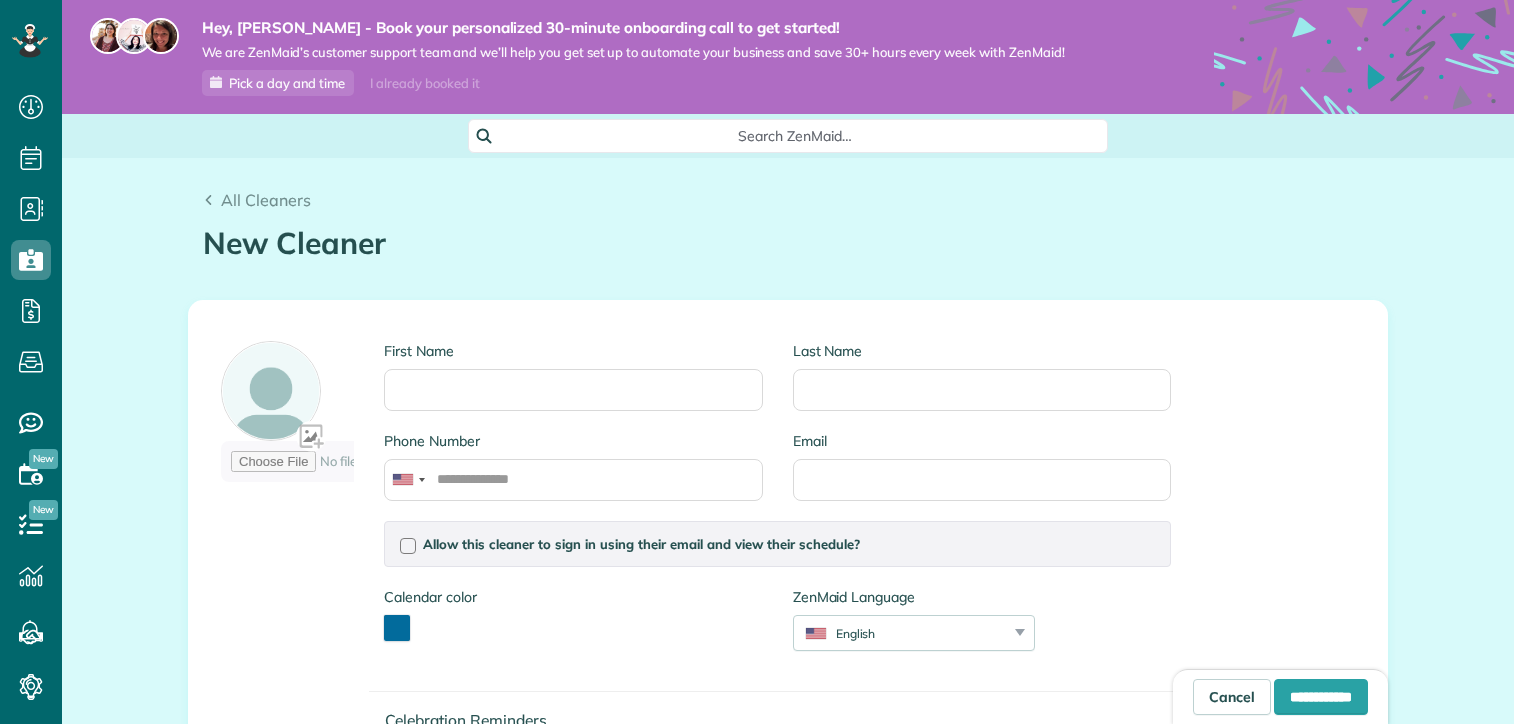 scroll, scrollTop: 0, scrollLeft: 0, axis: both 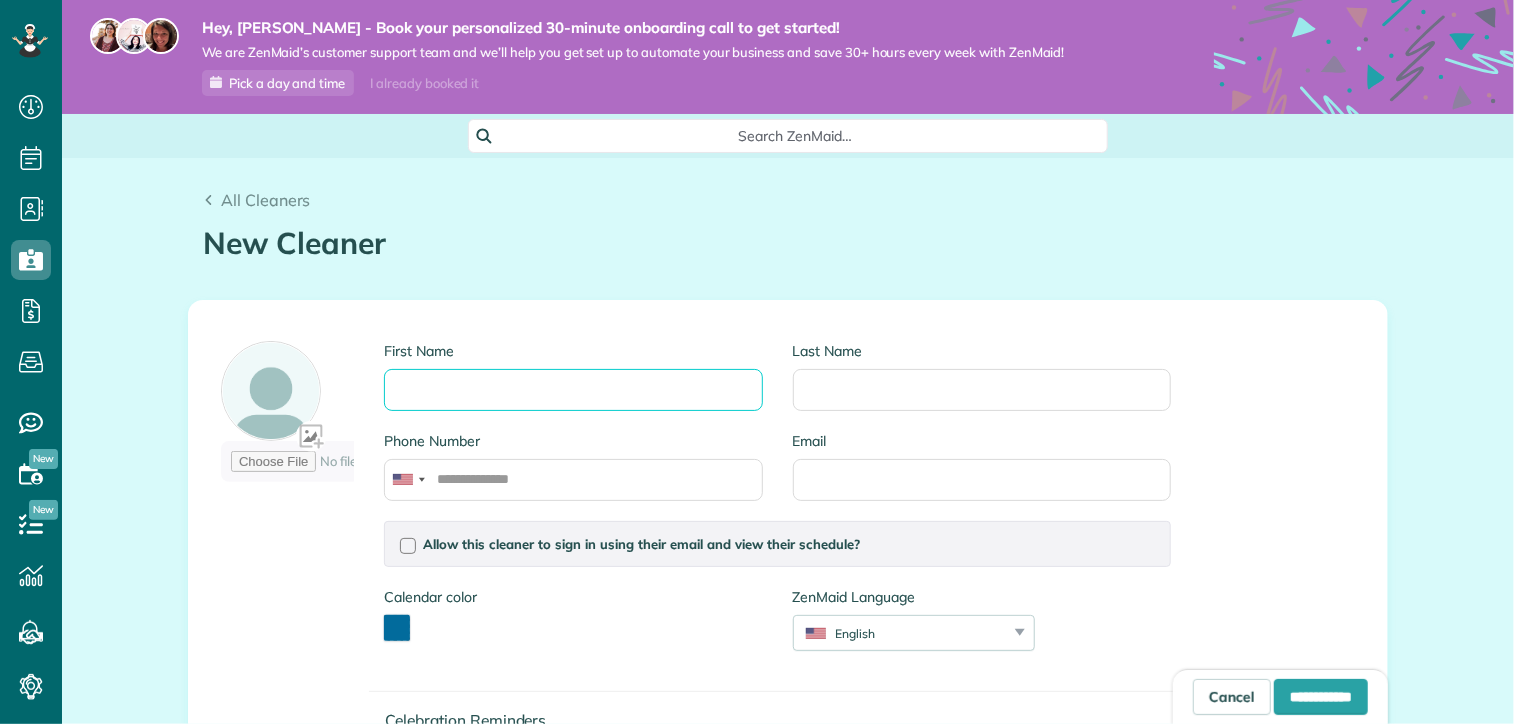 click on "First Name" at bounding box center (573, 390) 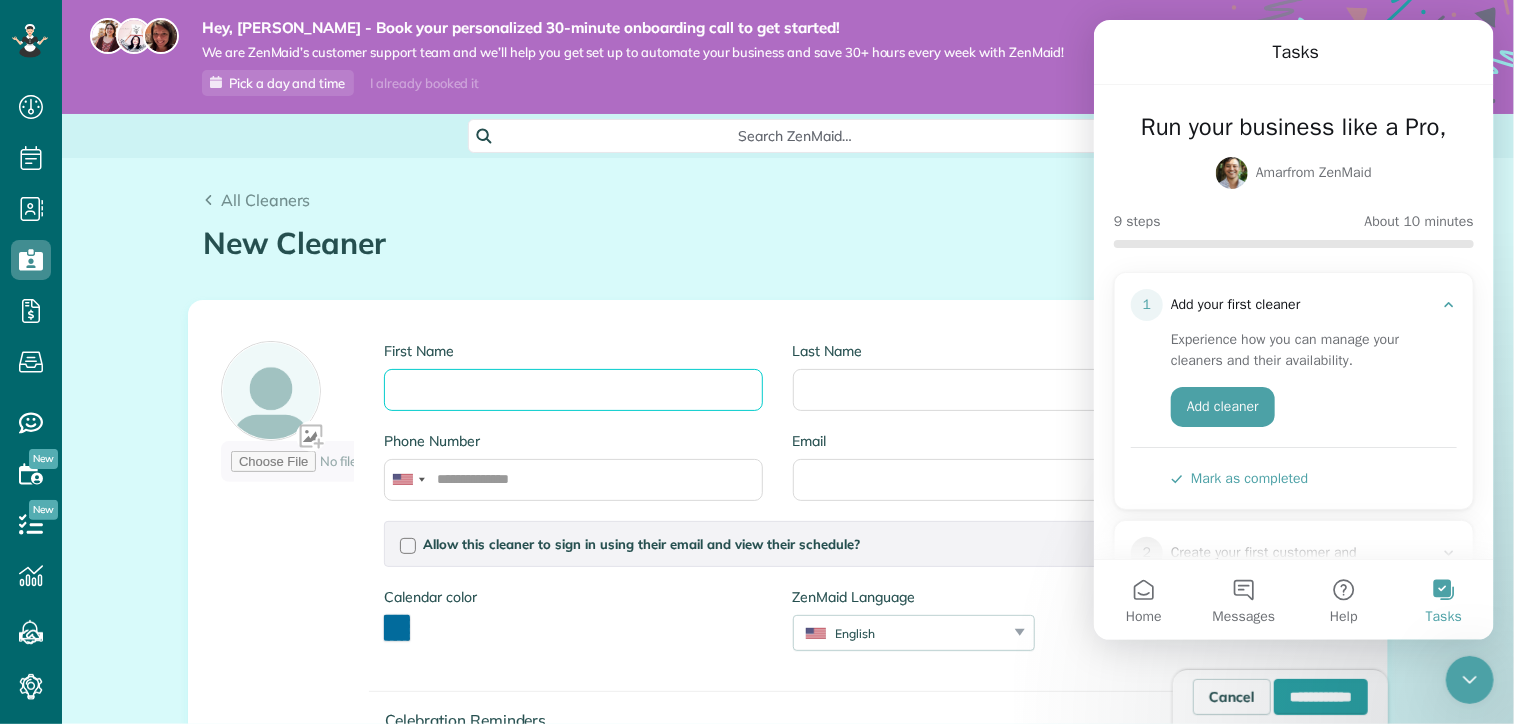 scroll, scrollTop: 0, scrollLeft: 0, axis: both 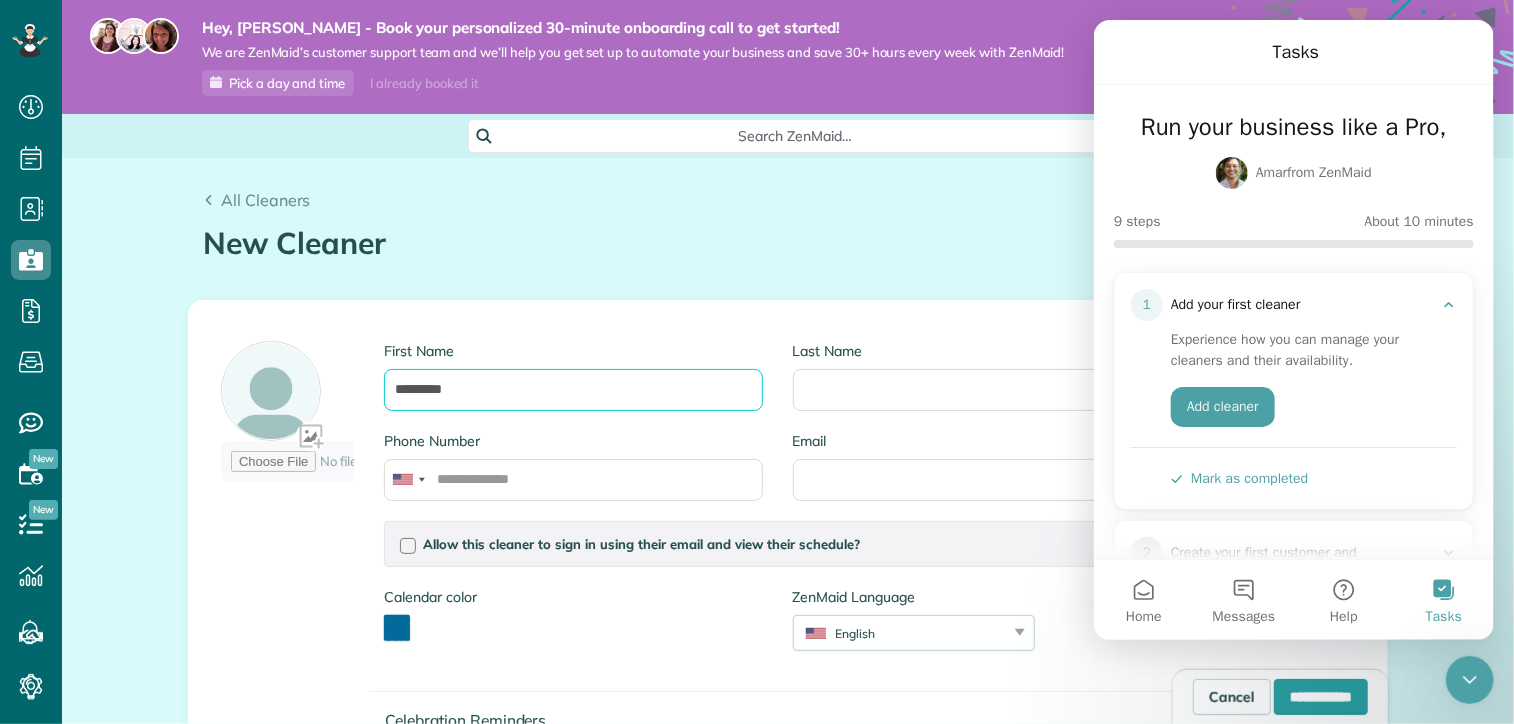 type on "********" 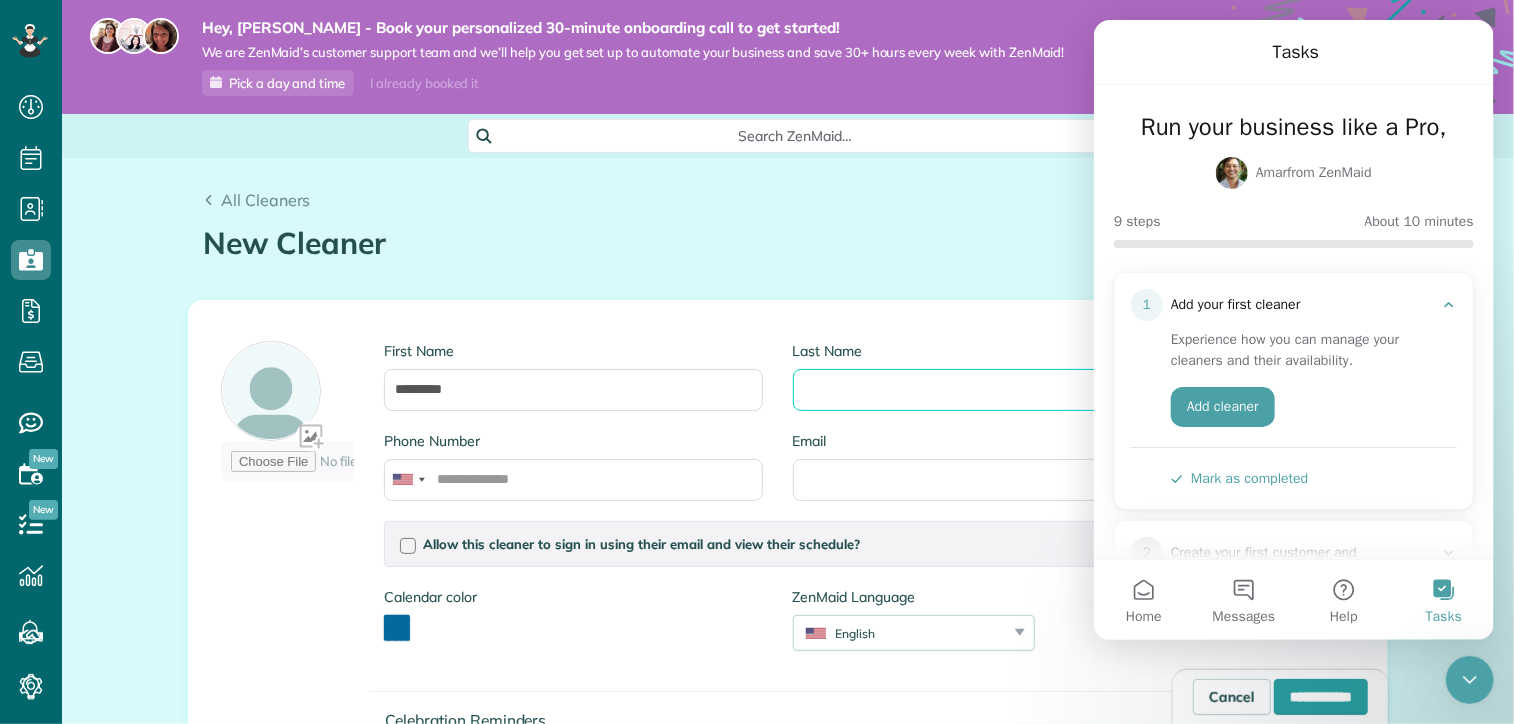click on "Last Name" at bounding box center (982, 390) 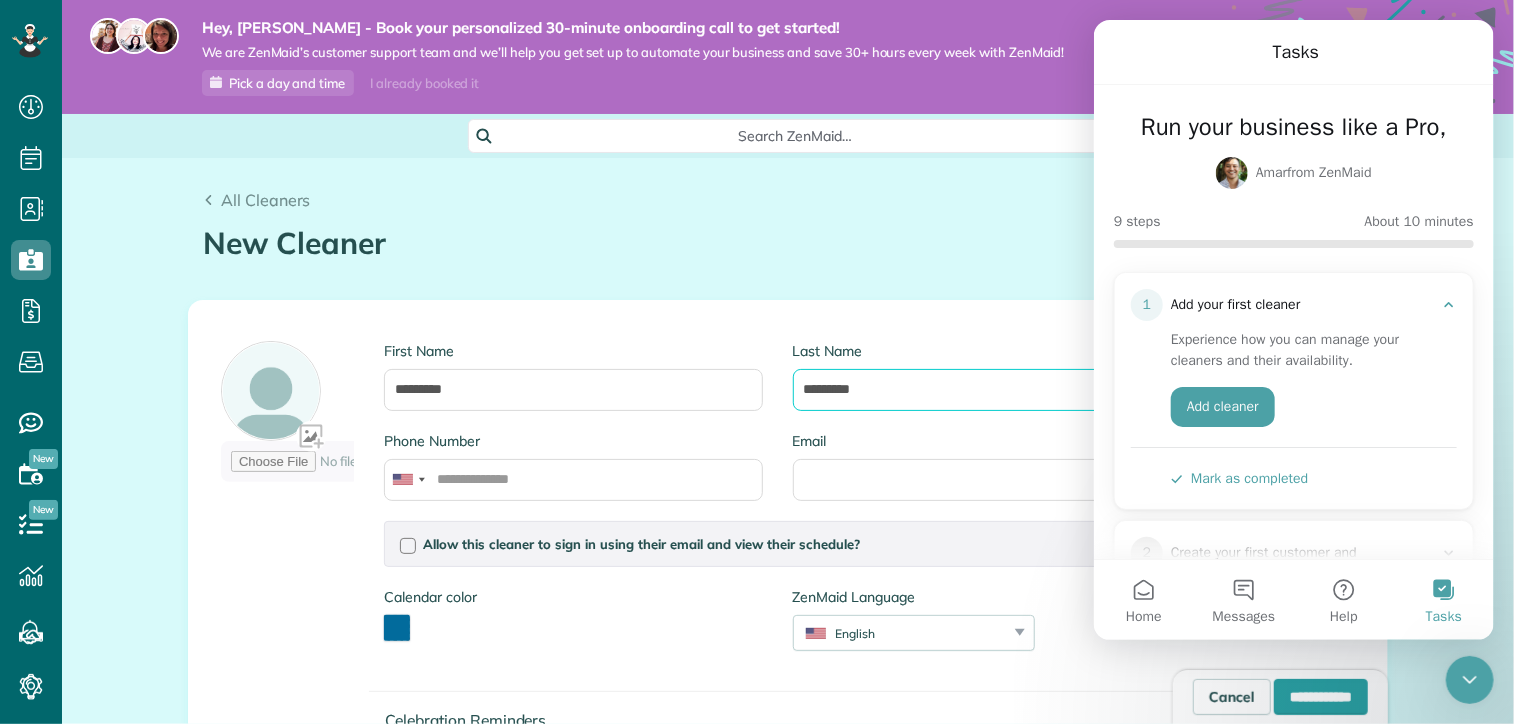 type on "*********" 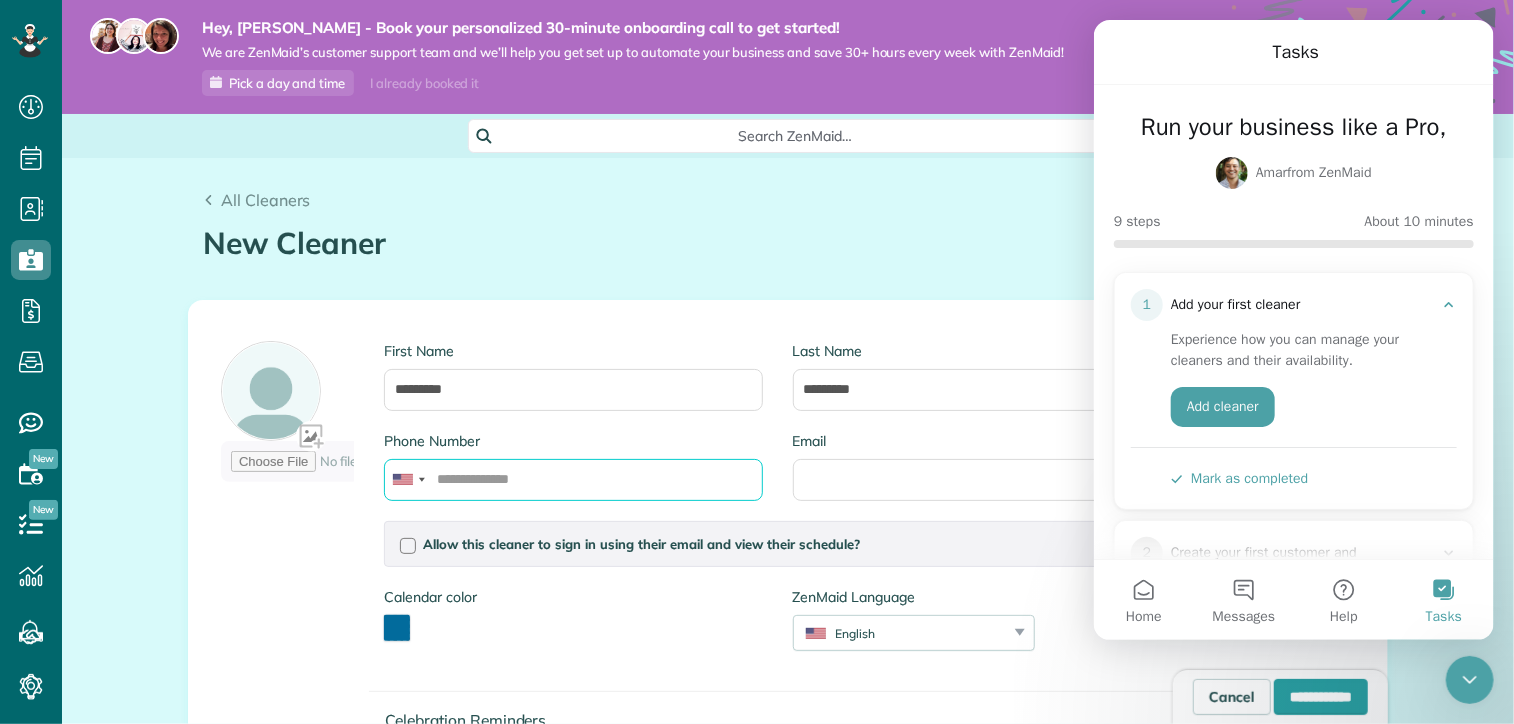 click on "Phone Number" at bounding box center [573, 480] 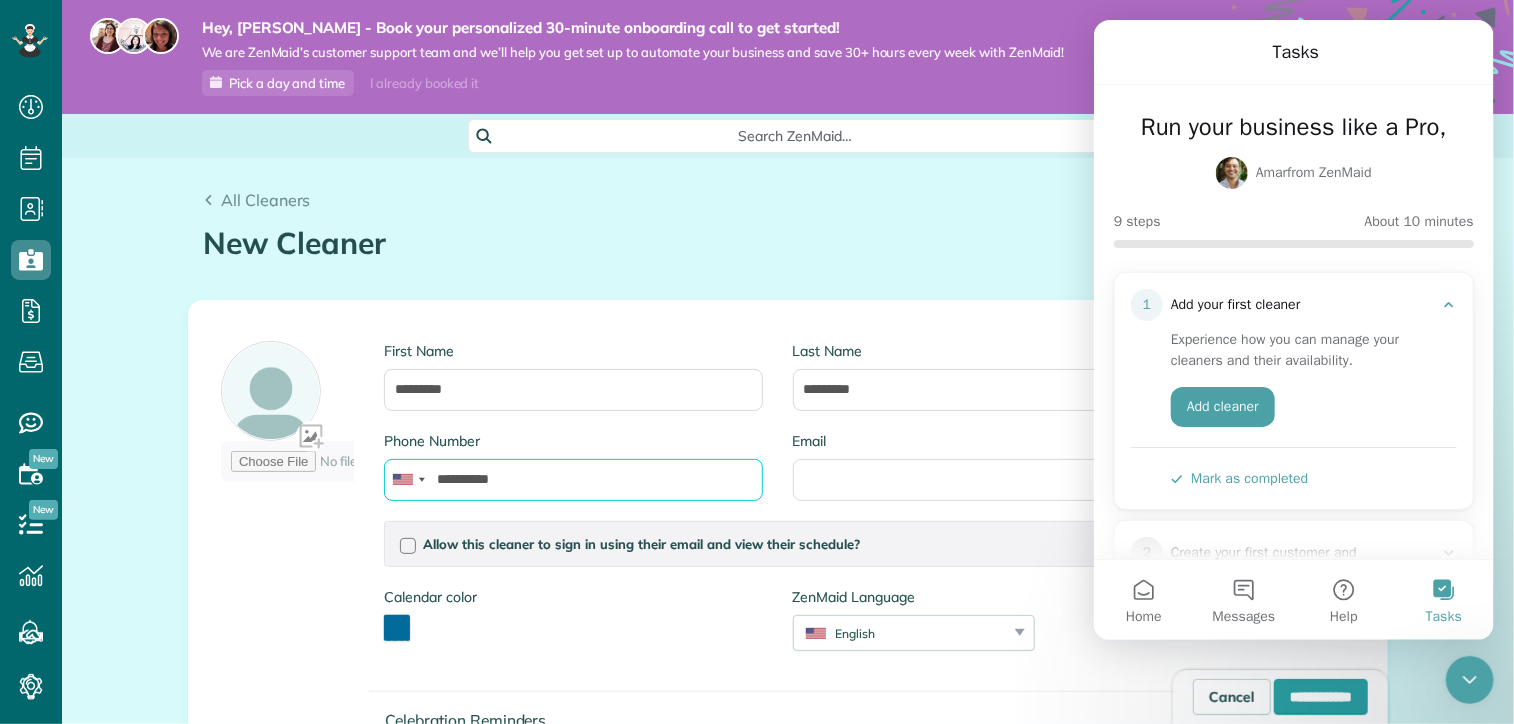 type on "**********" 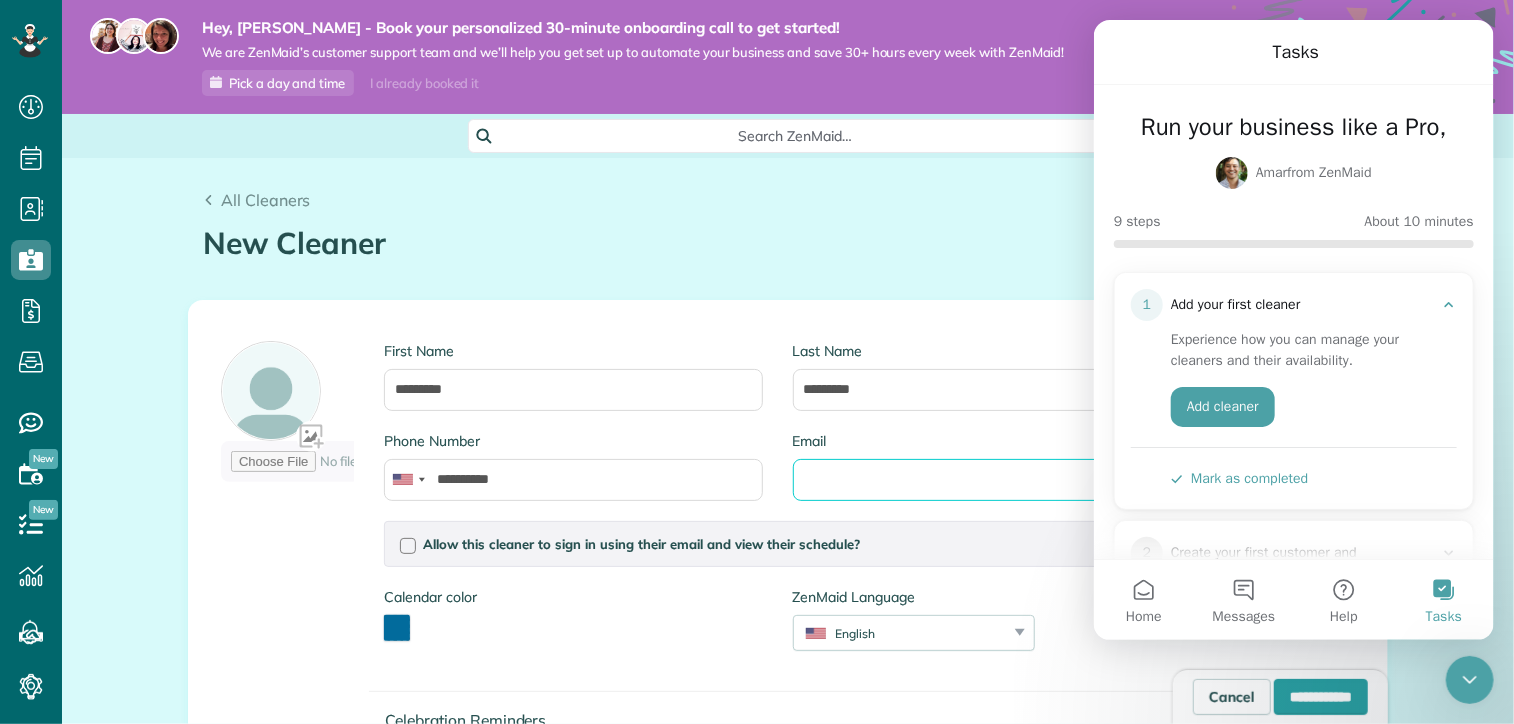 click on "Email" at bounding box center [982, 480] 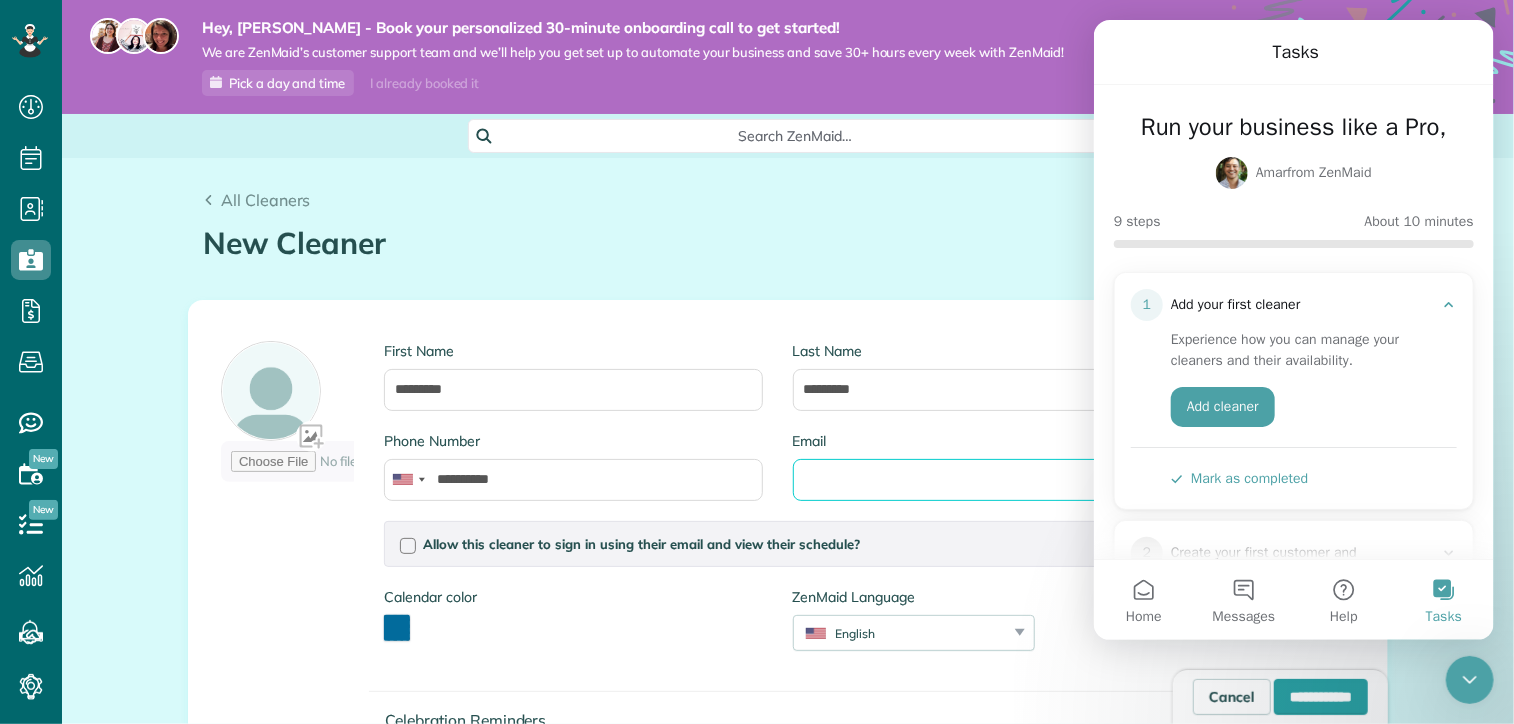 paste on "**********" 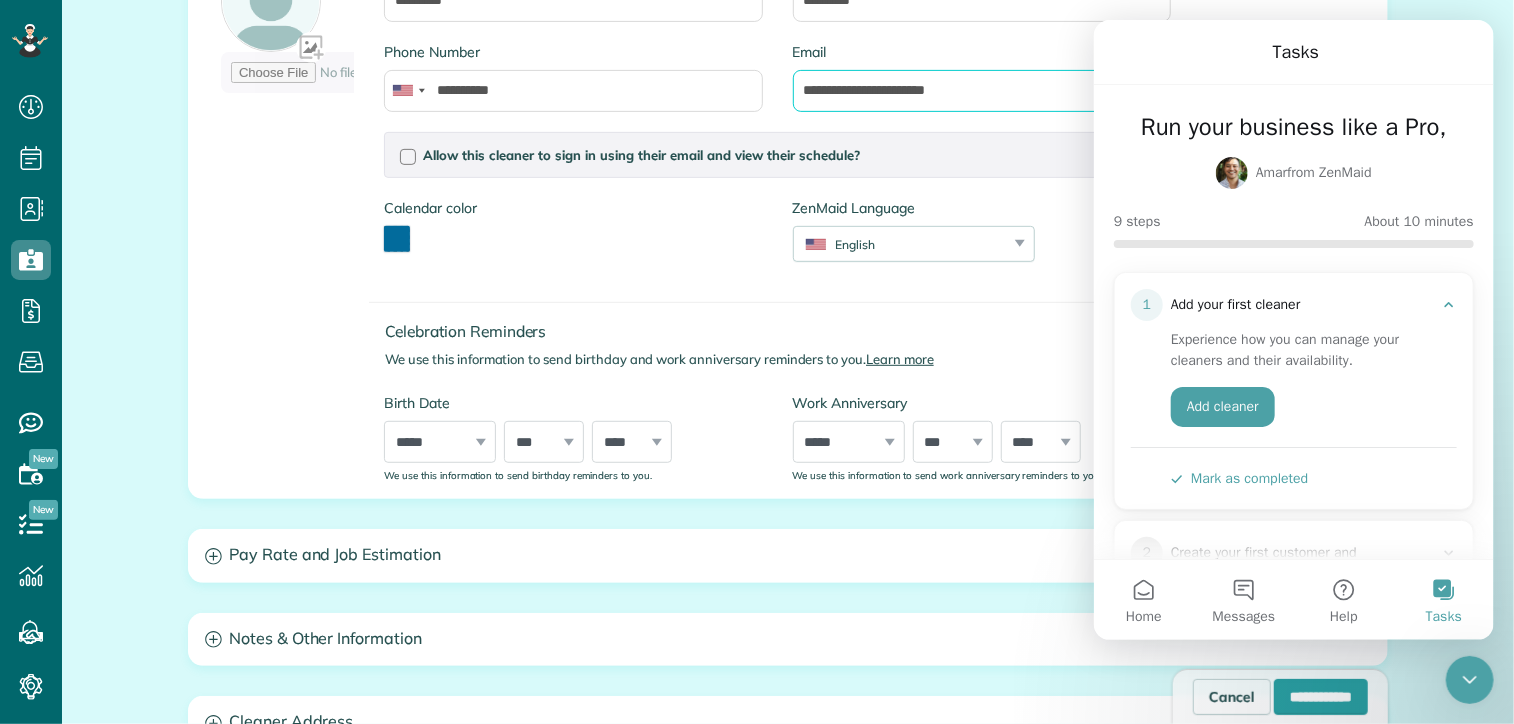 scroll, scrollTop: 400, scrollLeft: 0, axis: vertical 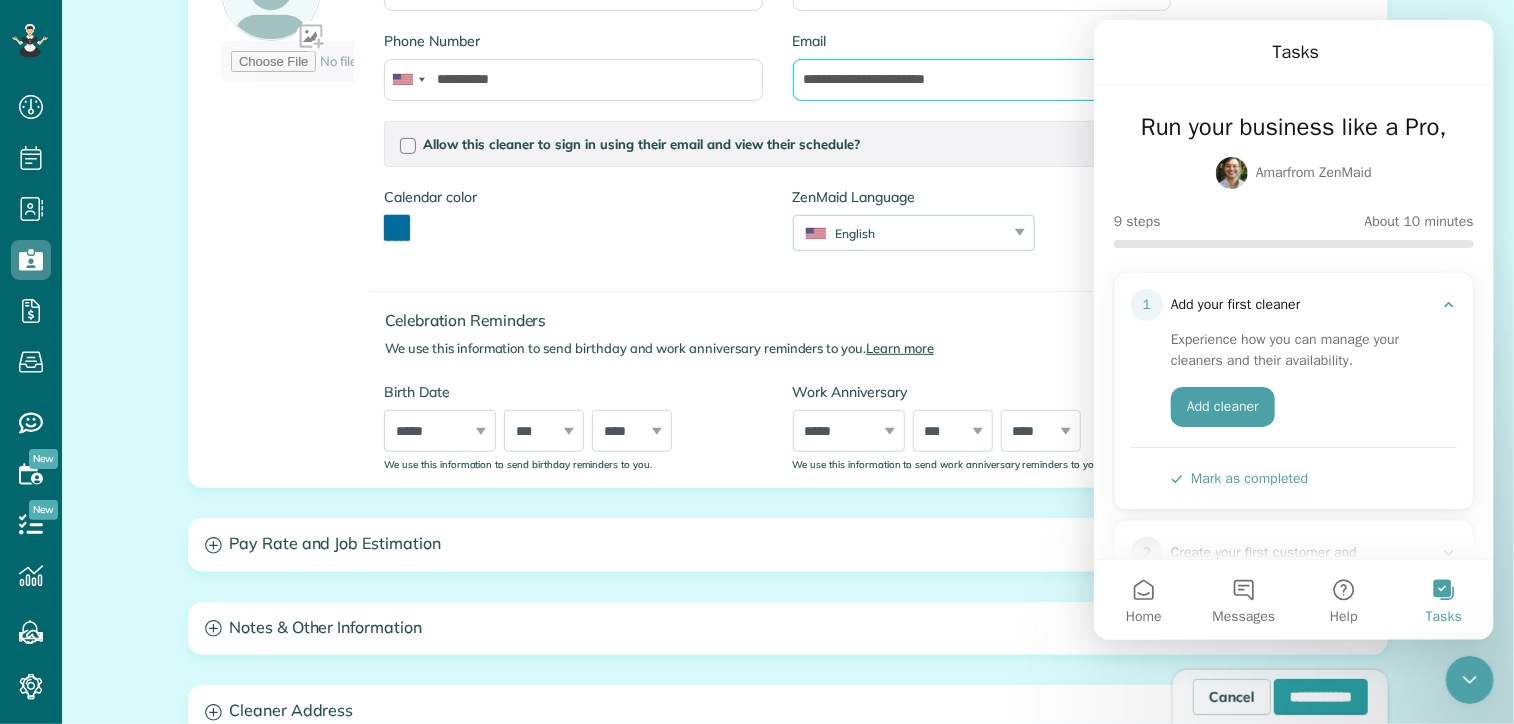 type on "**********" 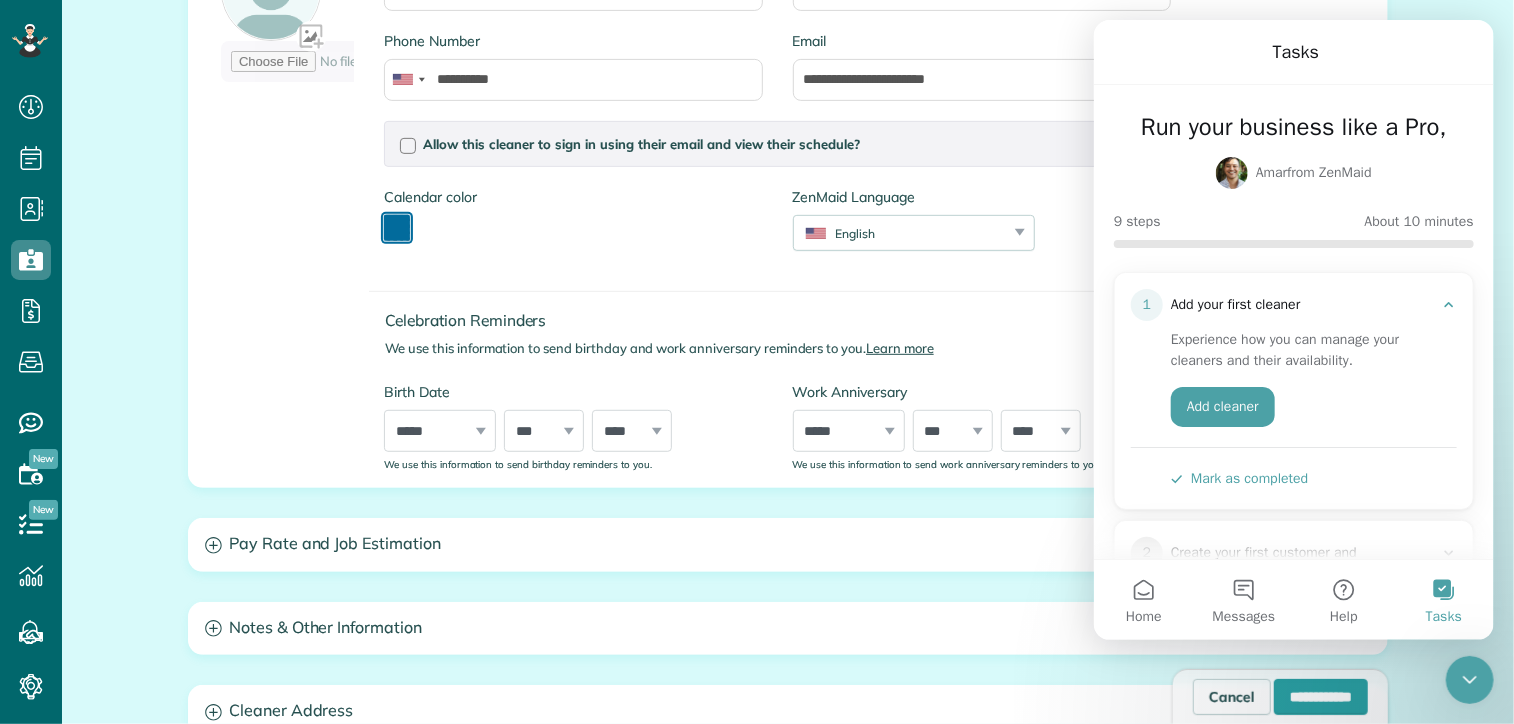 click at bounding box center [397, 228] 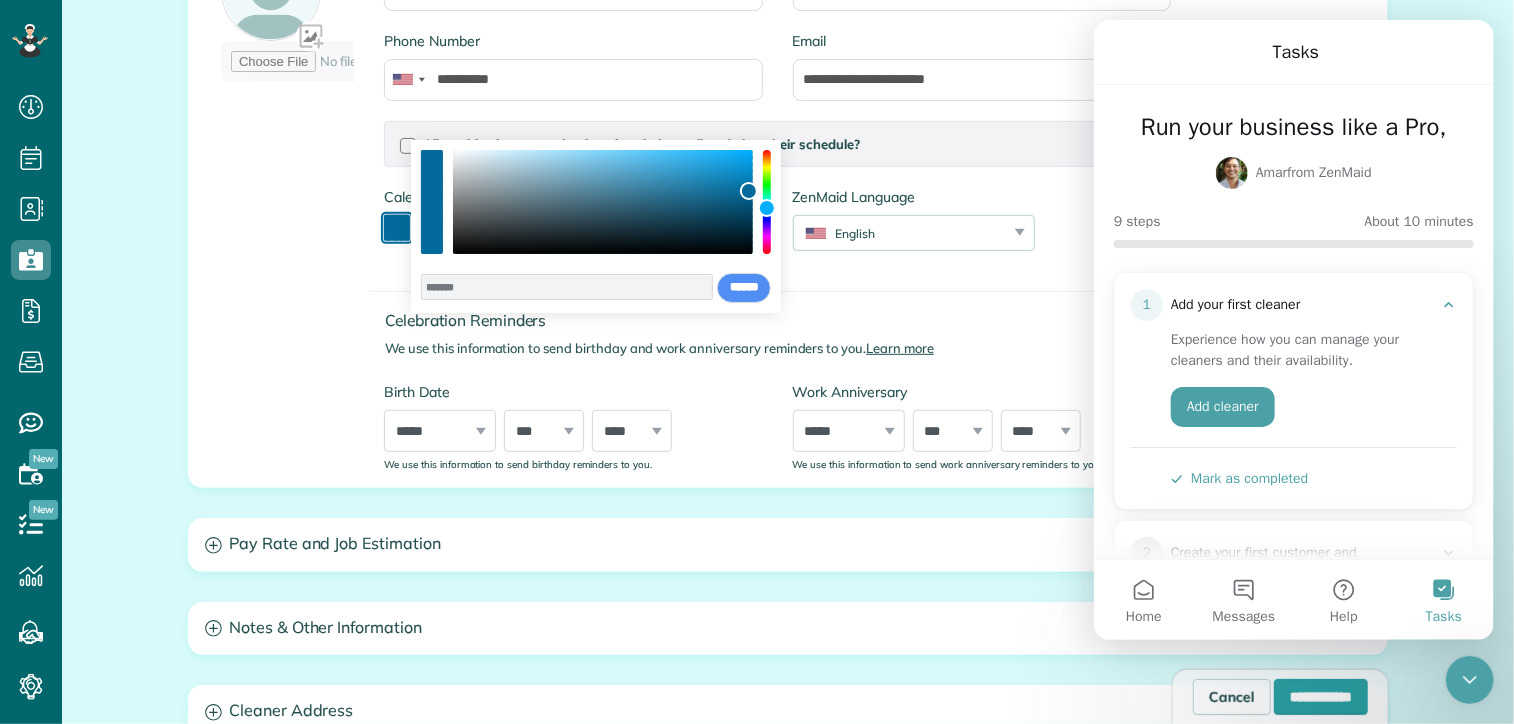 click at bounding box center [397, 228] 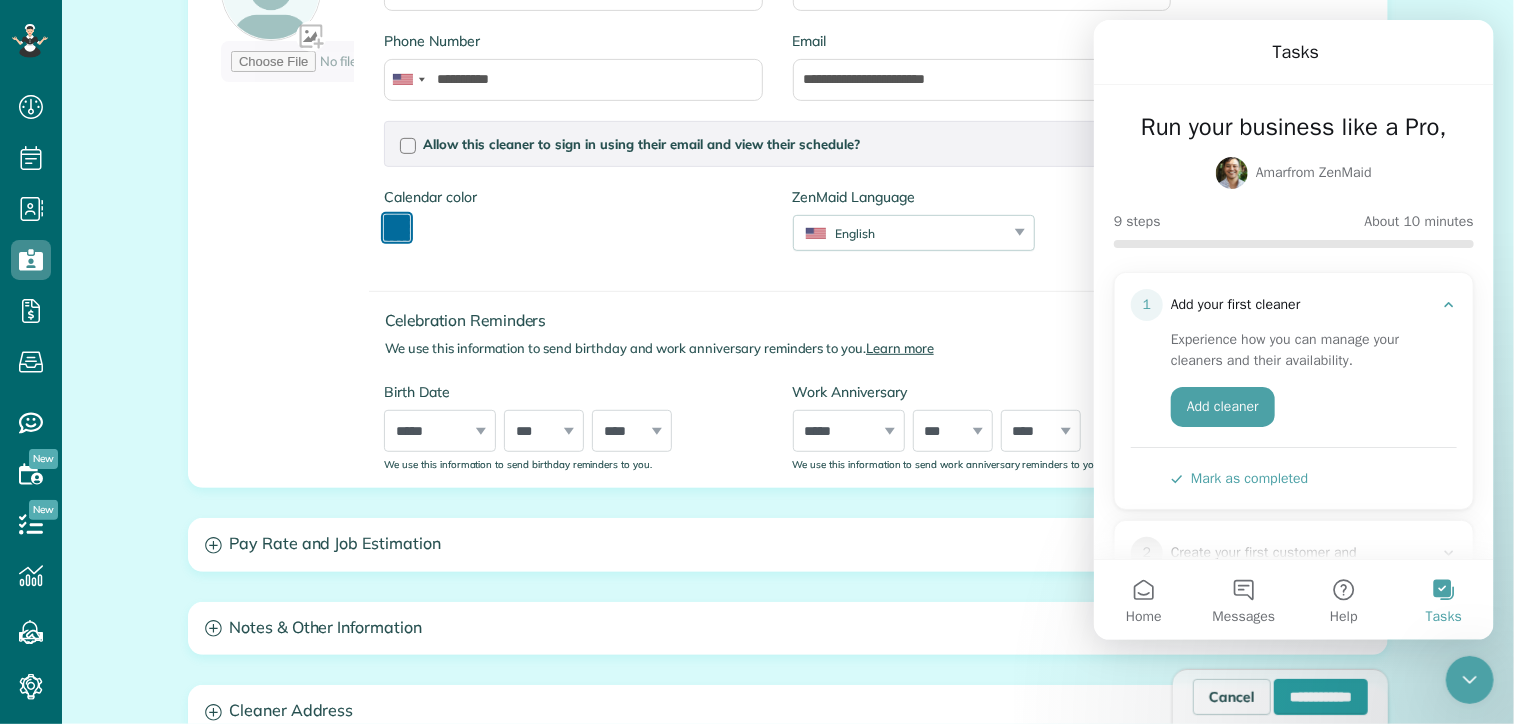 click at bounding box center (397, 228) 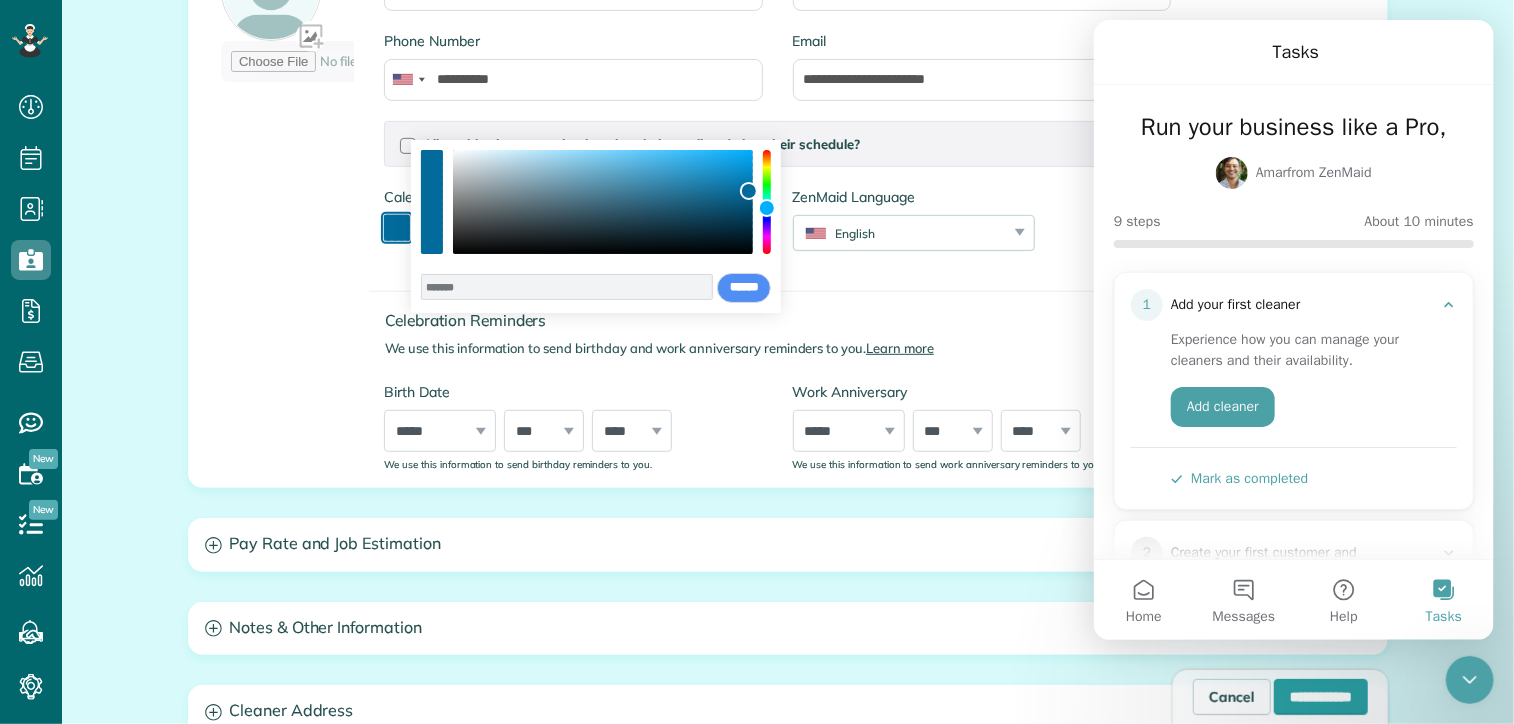 click at bounding box center [767, 202] 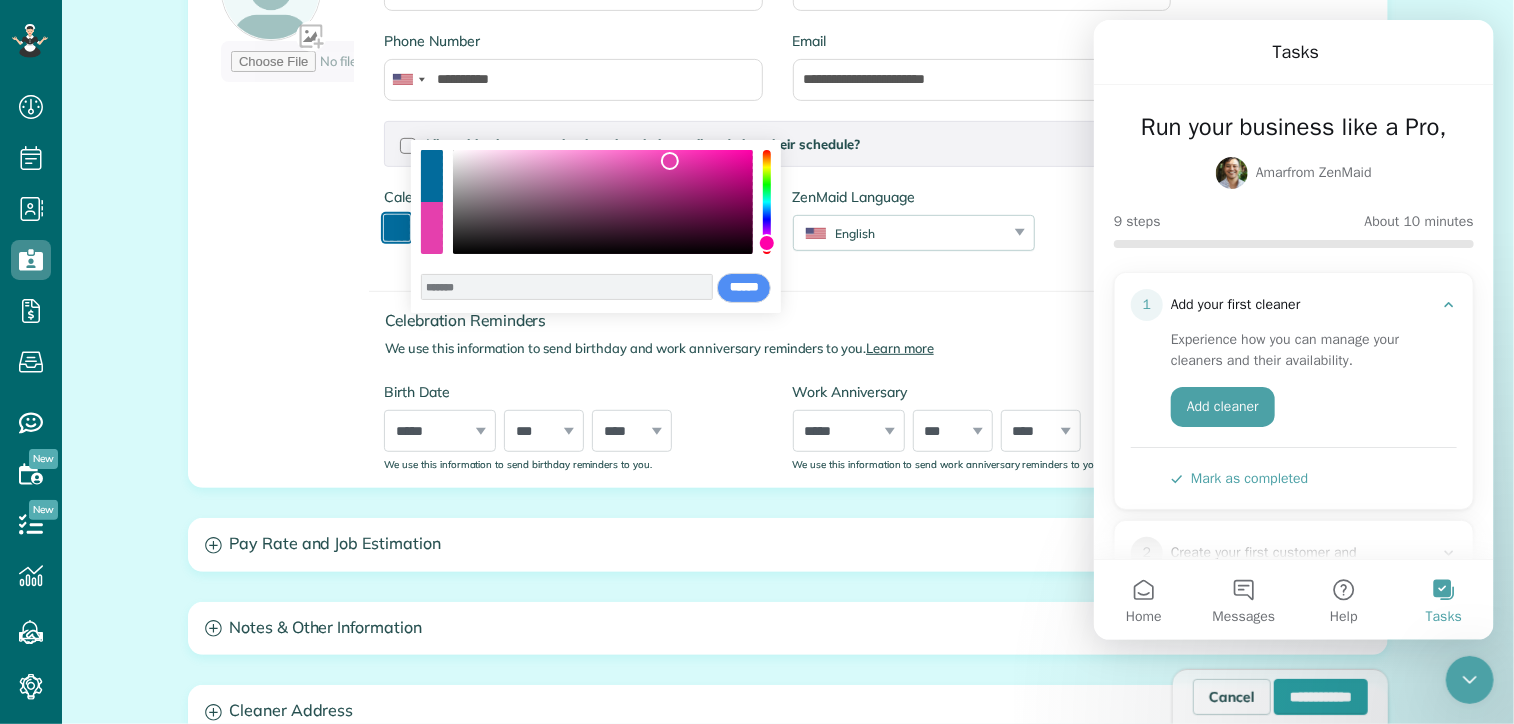click at bounding box center [603, 202] 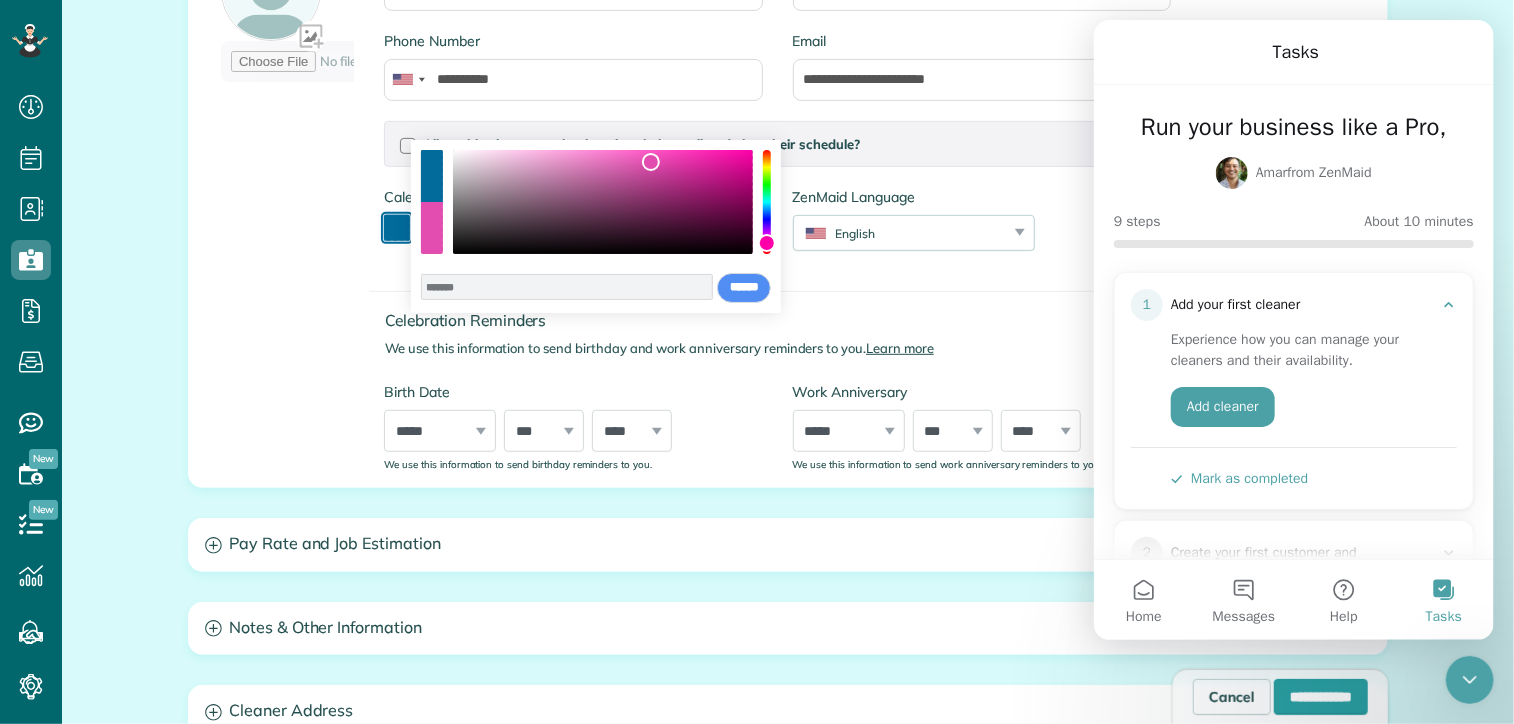 click at bounding box center (603, 202) 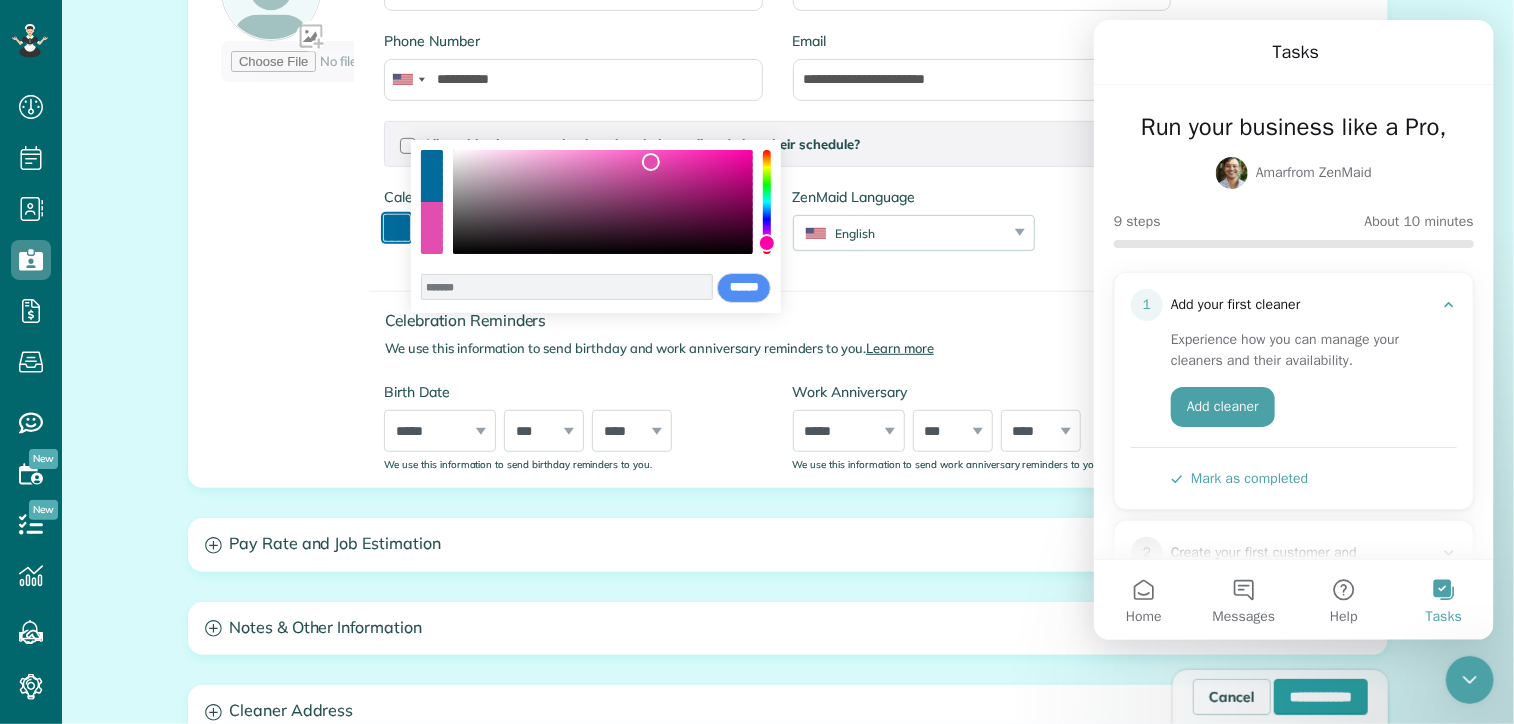 click at bounding box center [603, 202] 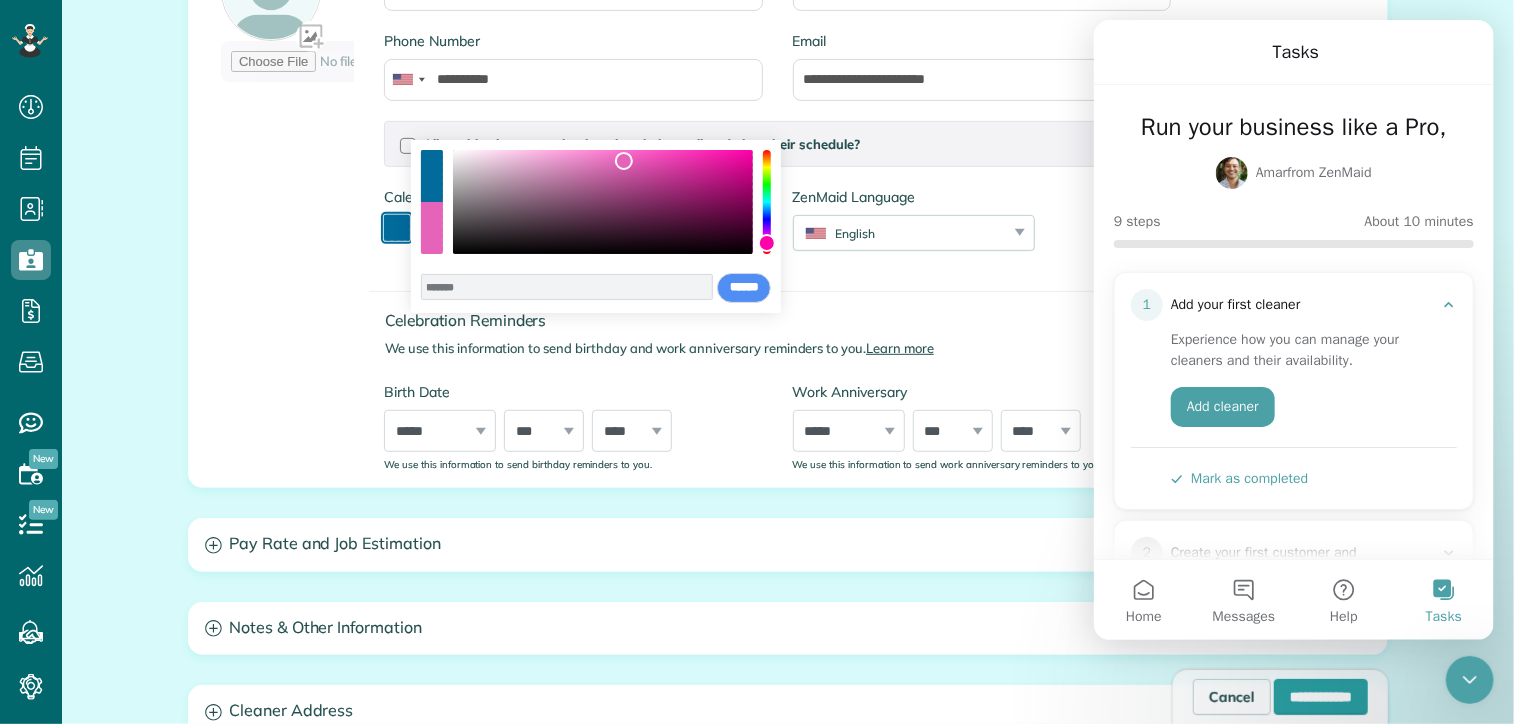 click at bounding box center (603, 202) 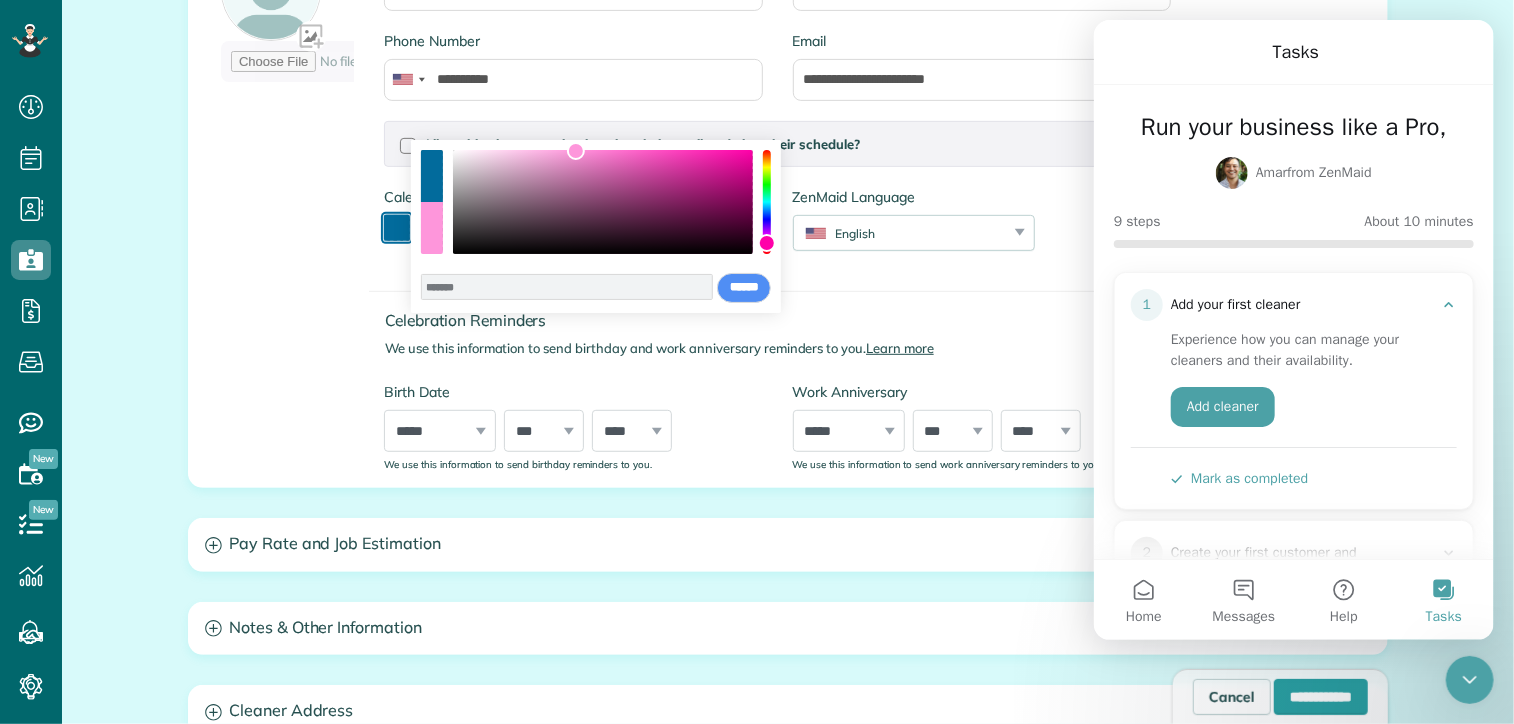 click at bounding box center [603, 202] 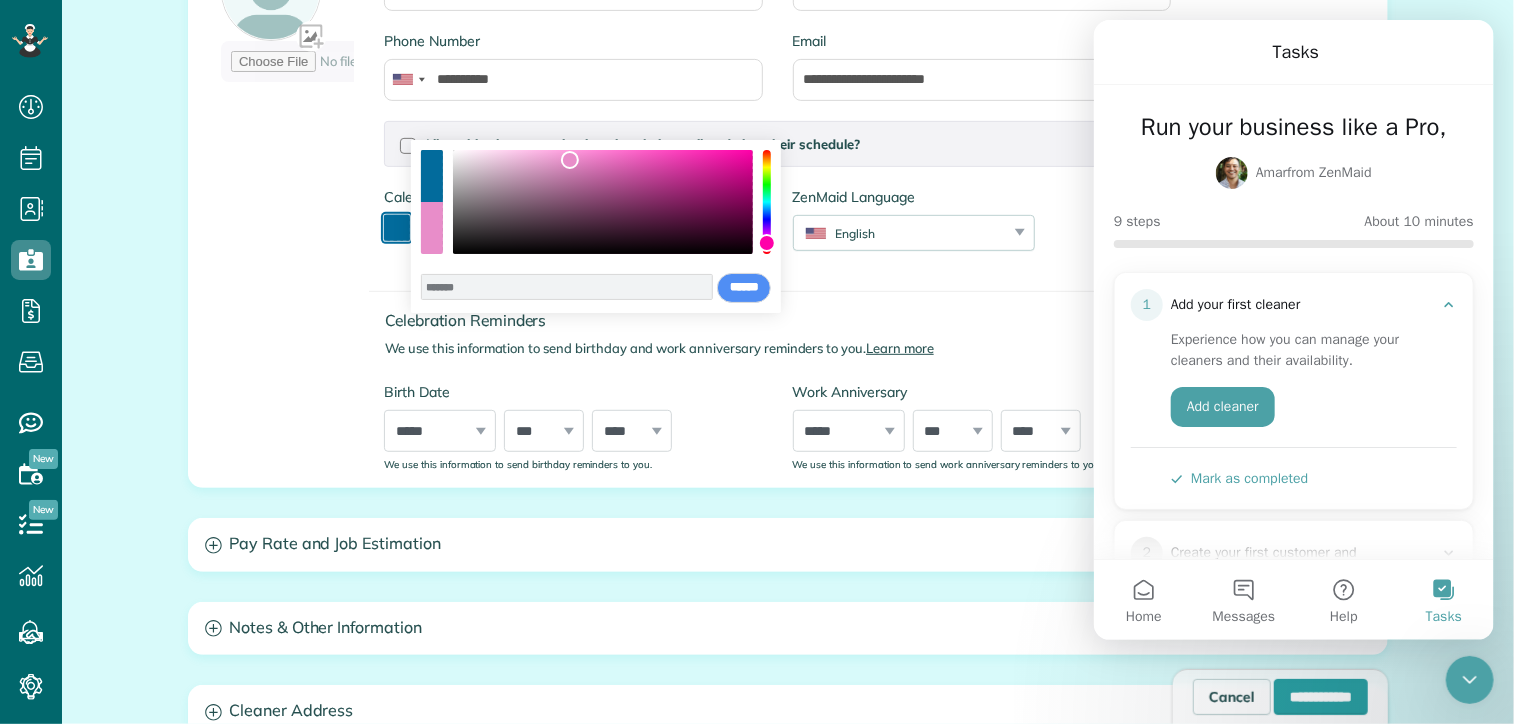 click at bounding box center (603, 202) 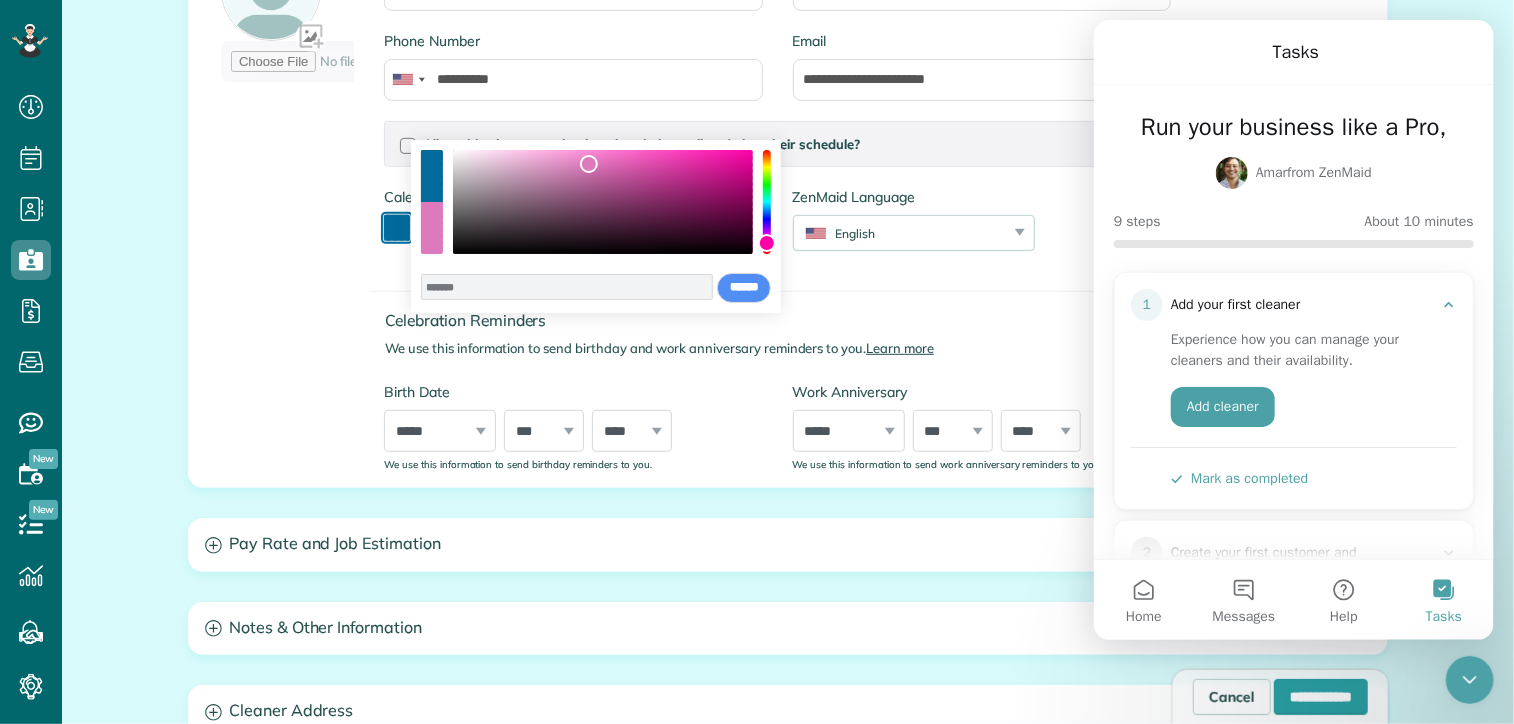 click at bounding box center (603, 202) 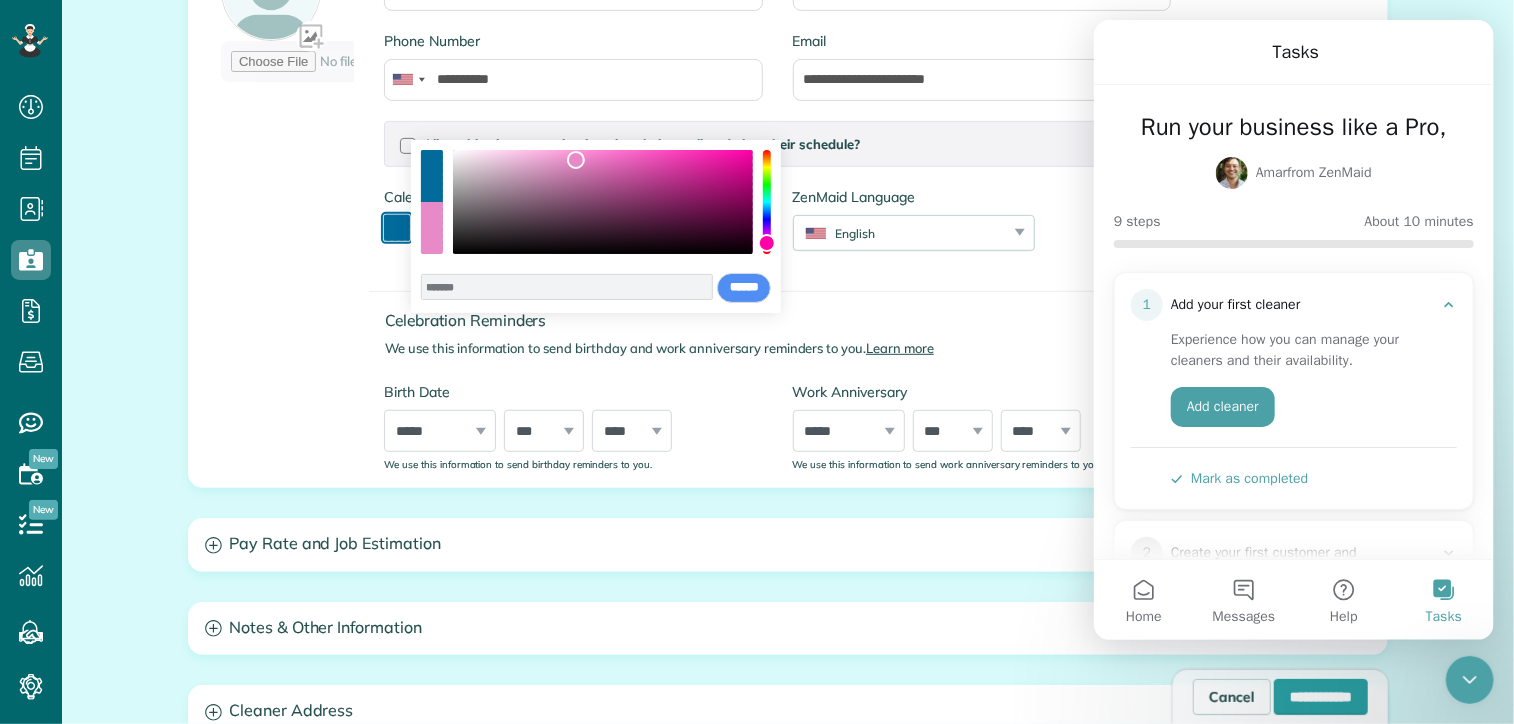 click at bounding box center [603, 202] 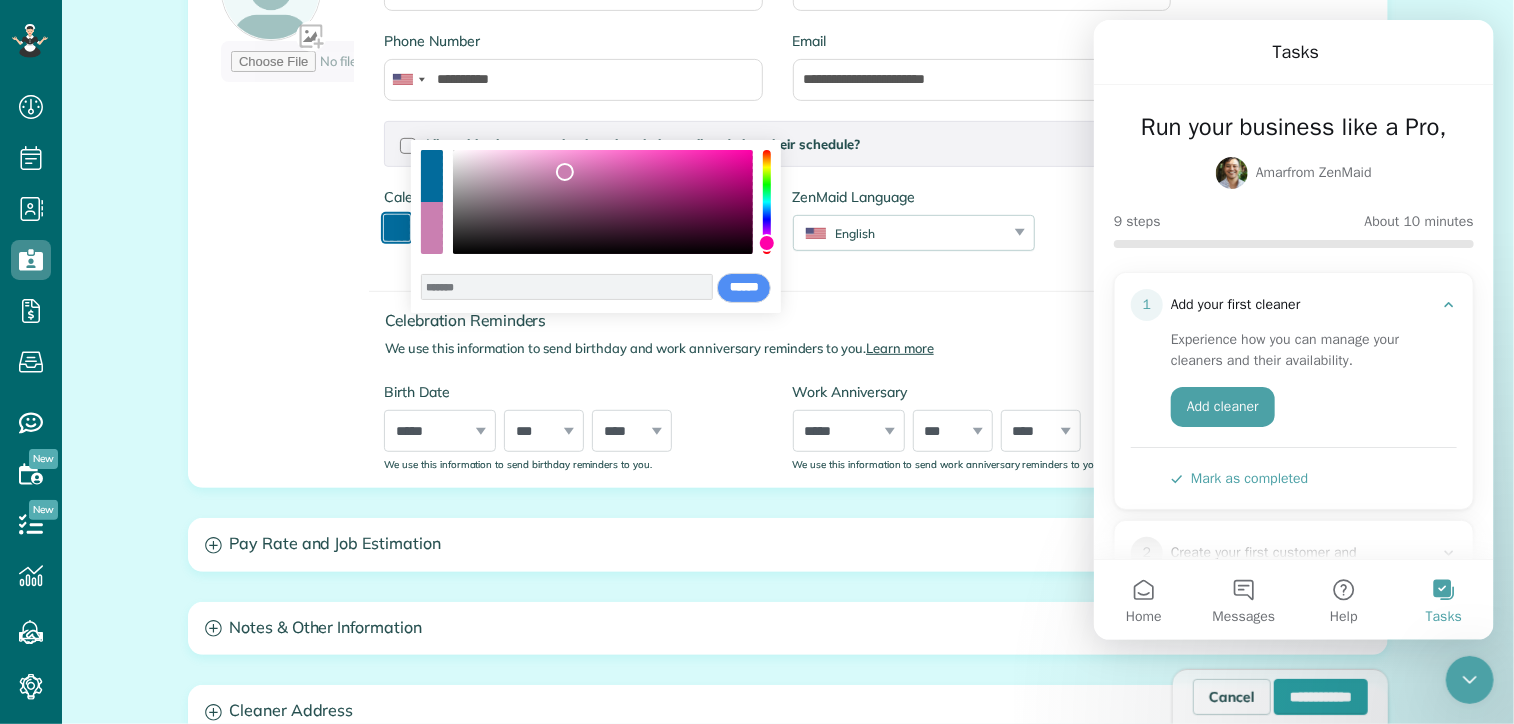 click at bounding box center (603, 202) 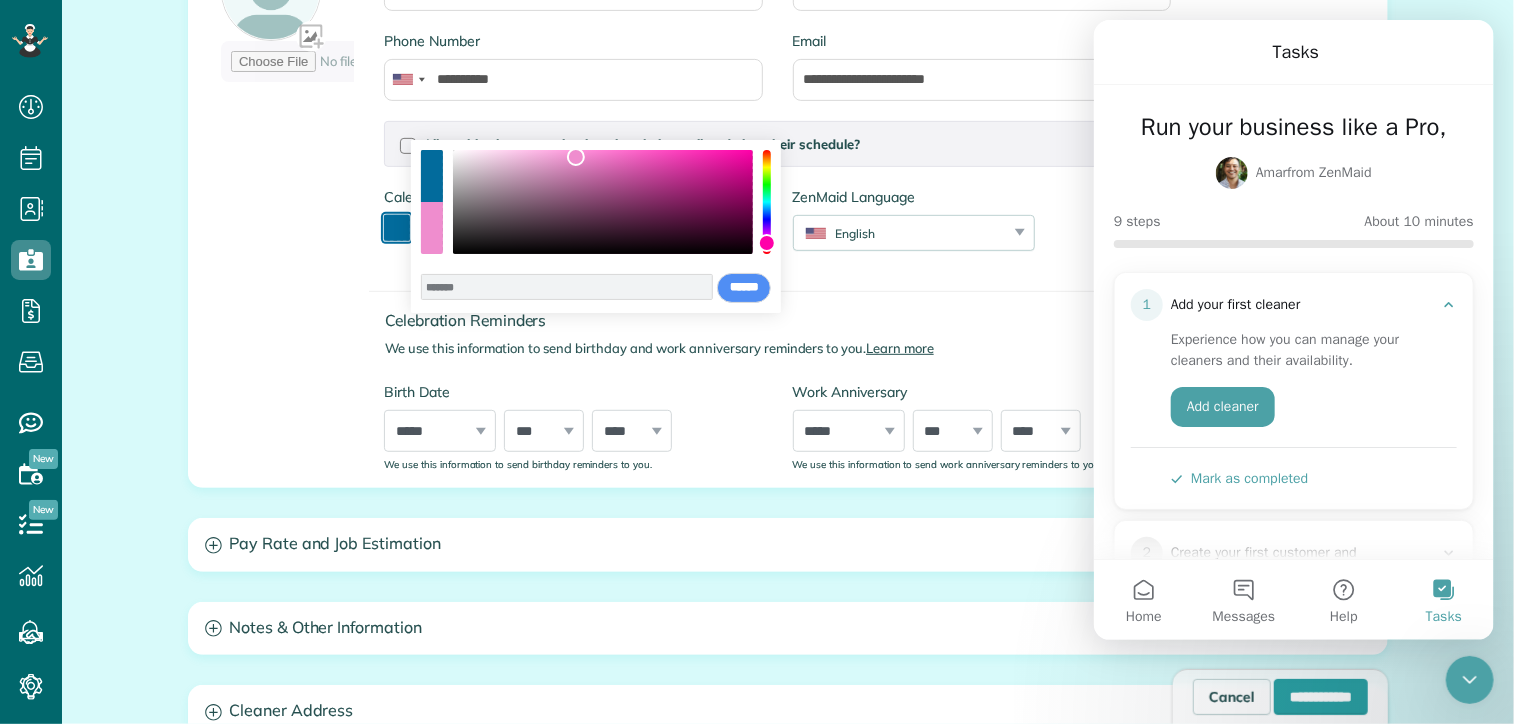 click at bounding box center [603, 202] 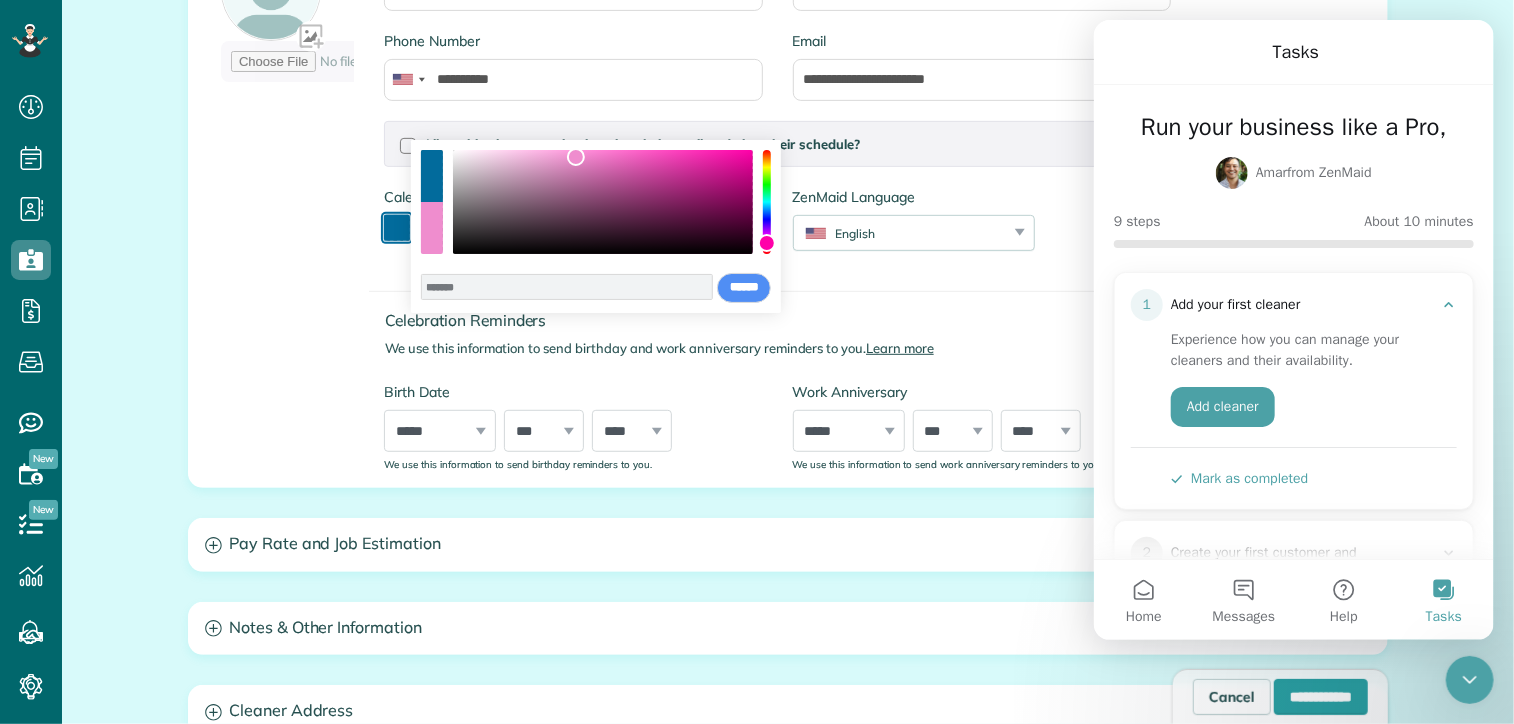 type on "*******" 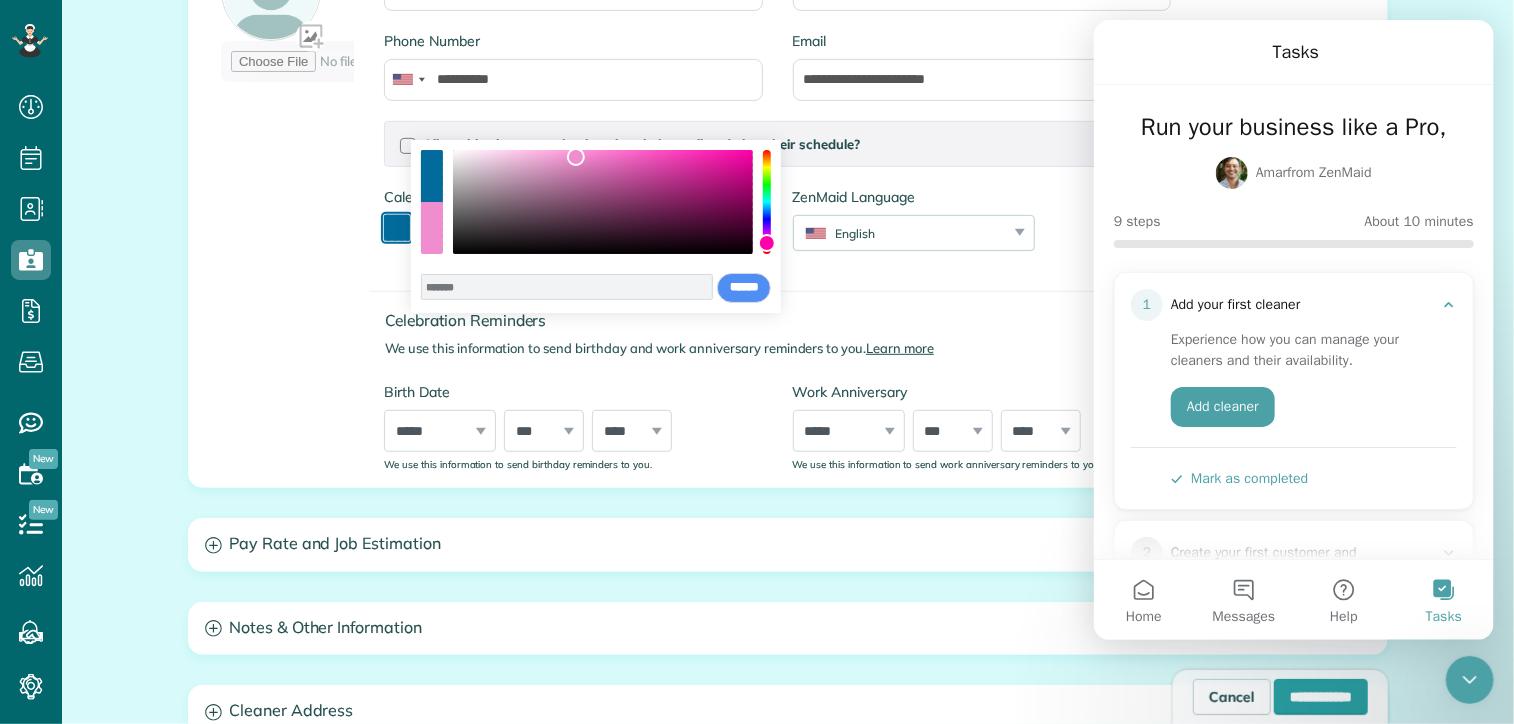 click at bounding box center [576, 157] 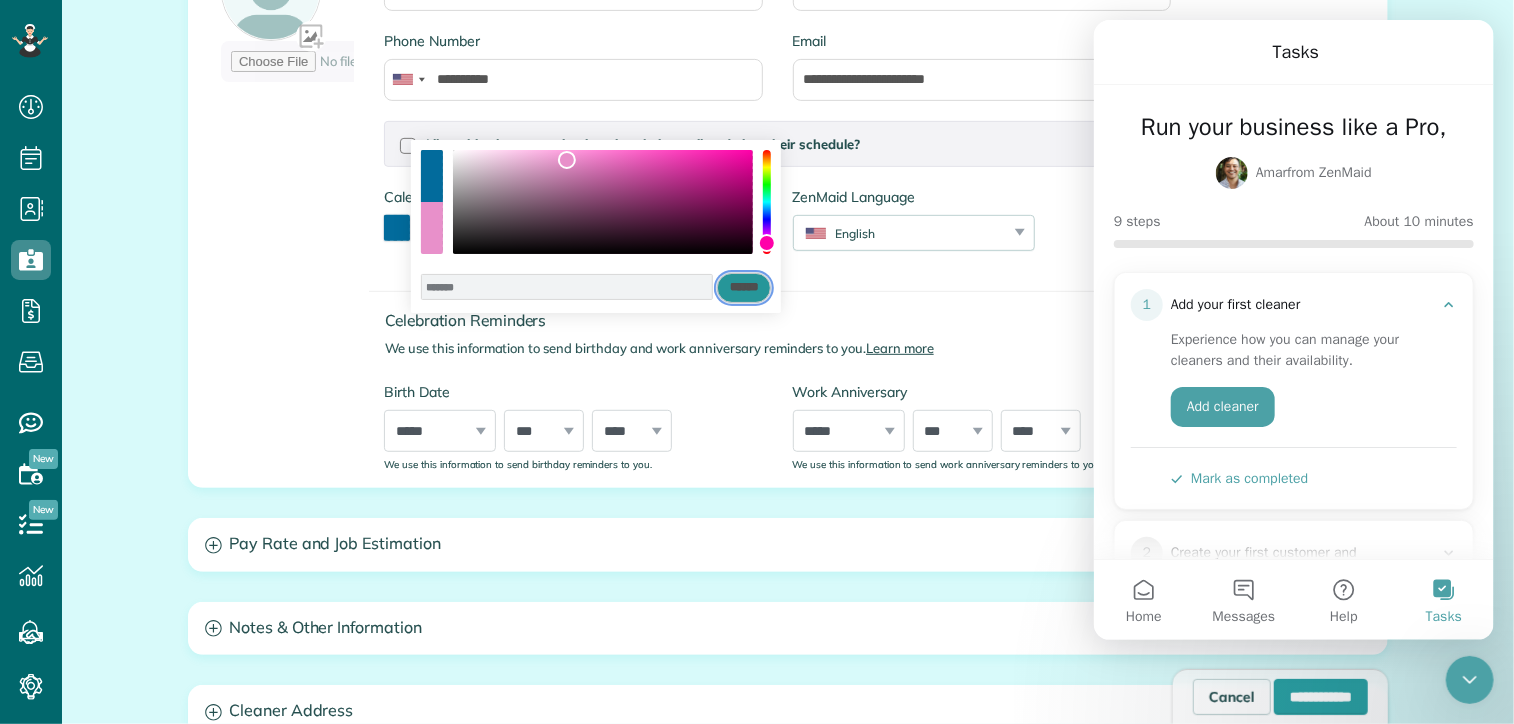 click on "******" at bounding box center [744, 288] 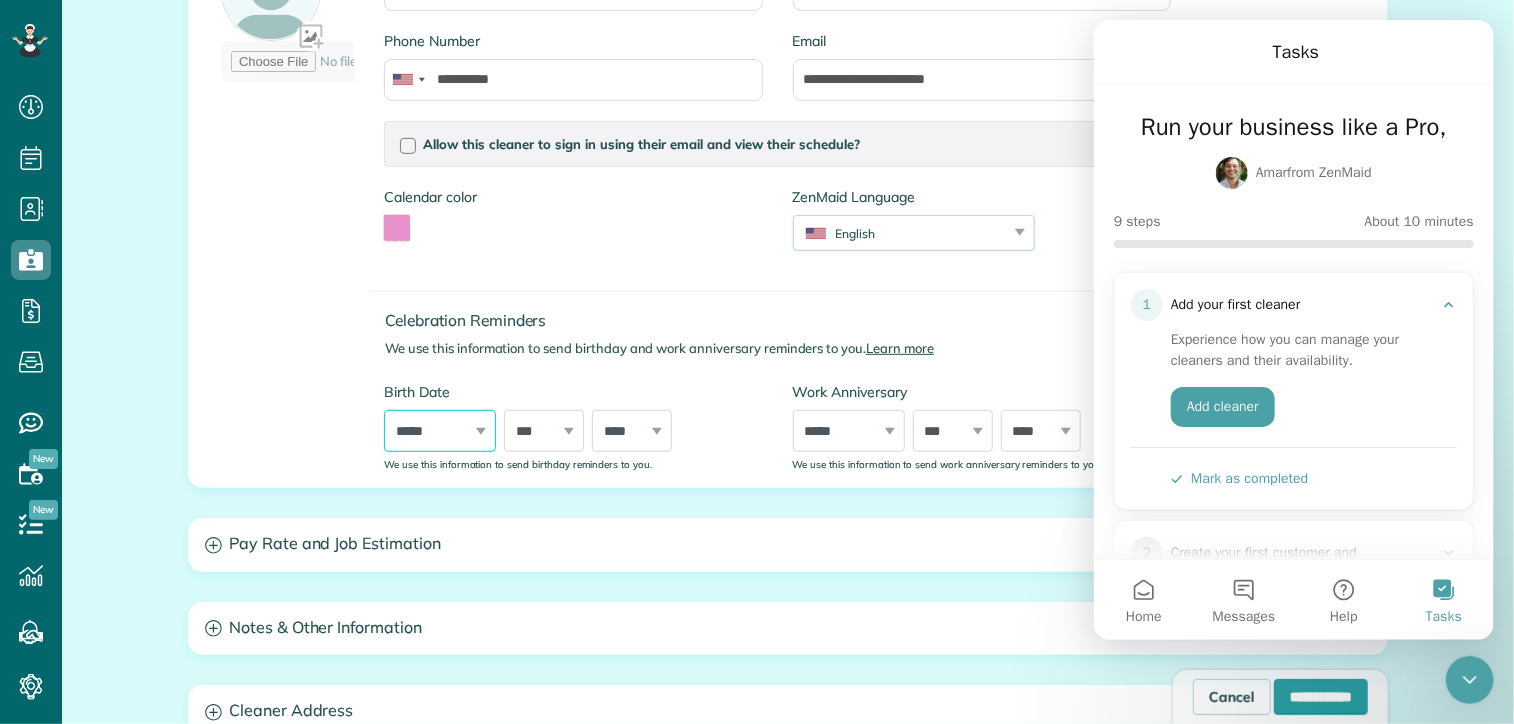 click on "*****
*******
********
*****
*****
***
****
****
******
*********
*******
********
********" at bounding box center [440, 431] 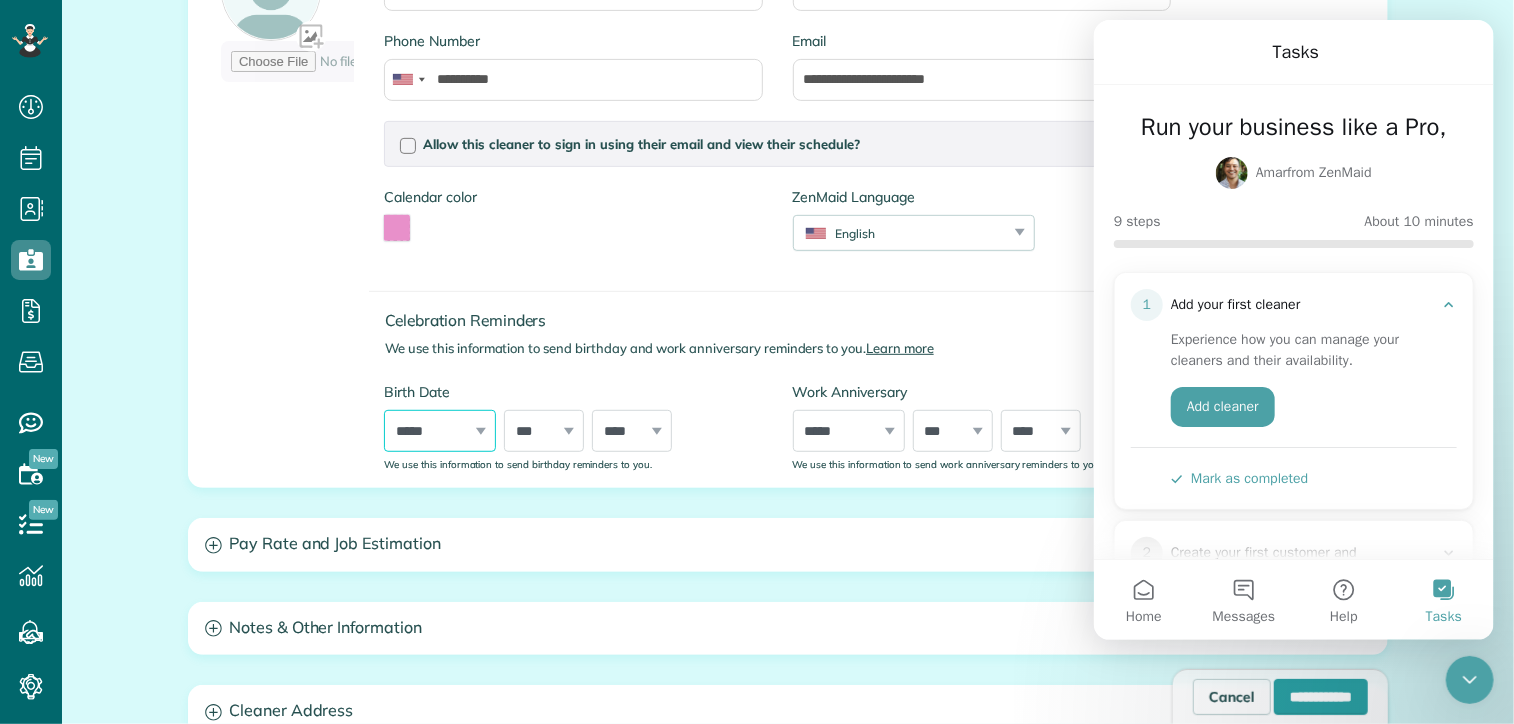 select on "*" 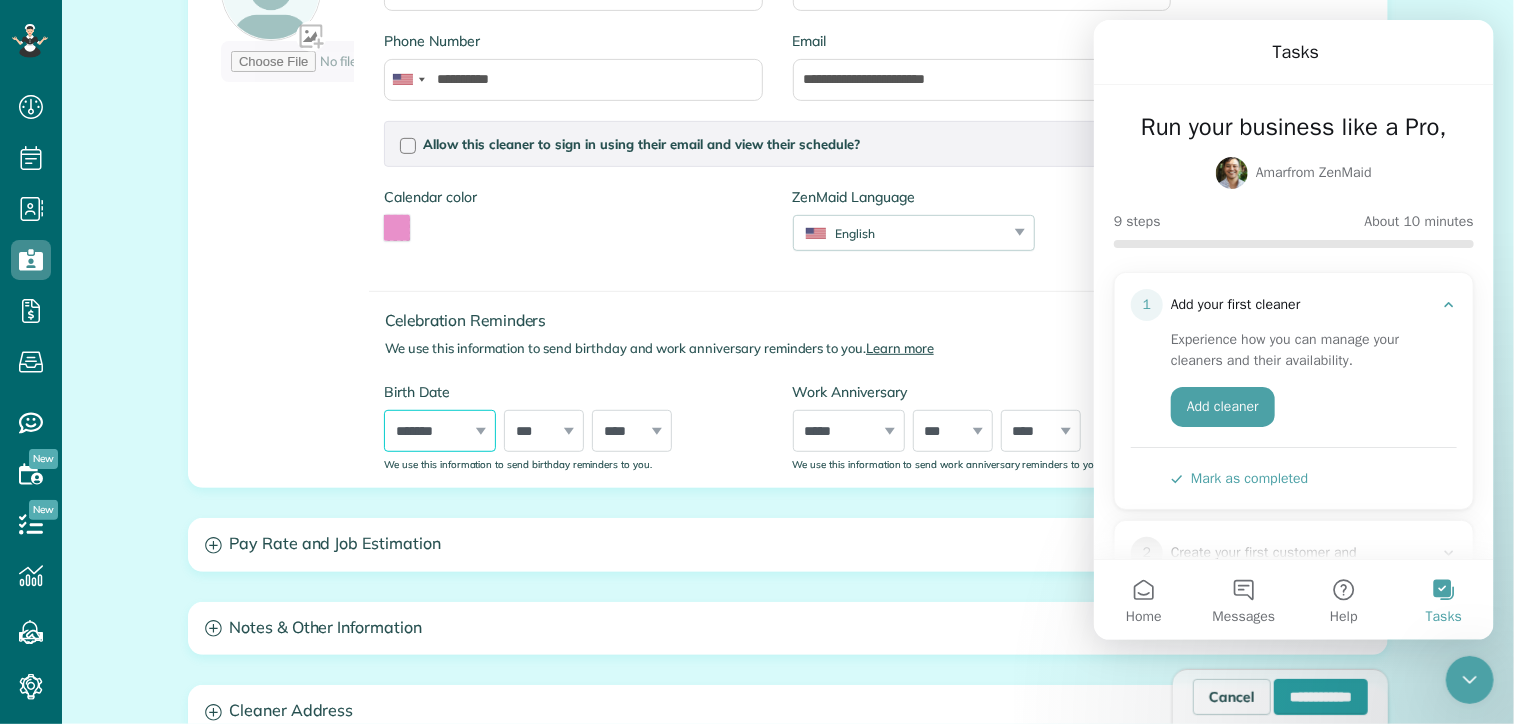 click on "*****
*******
********
*****
*****
***
****
****
******
*********
*******
********
********" at bounding box center [440, 431] 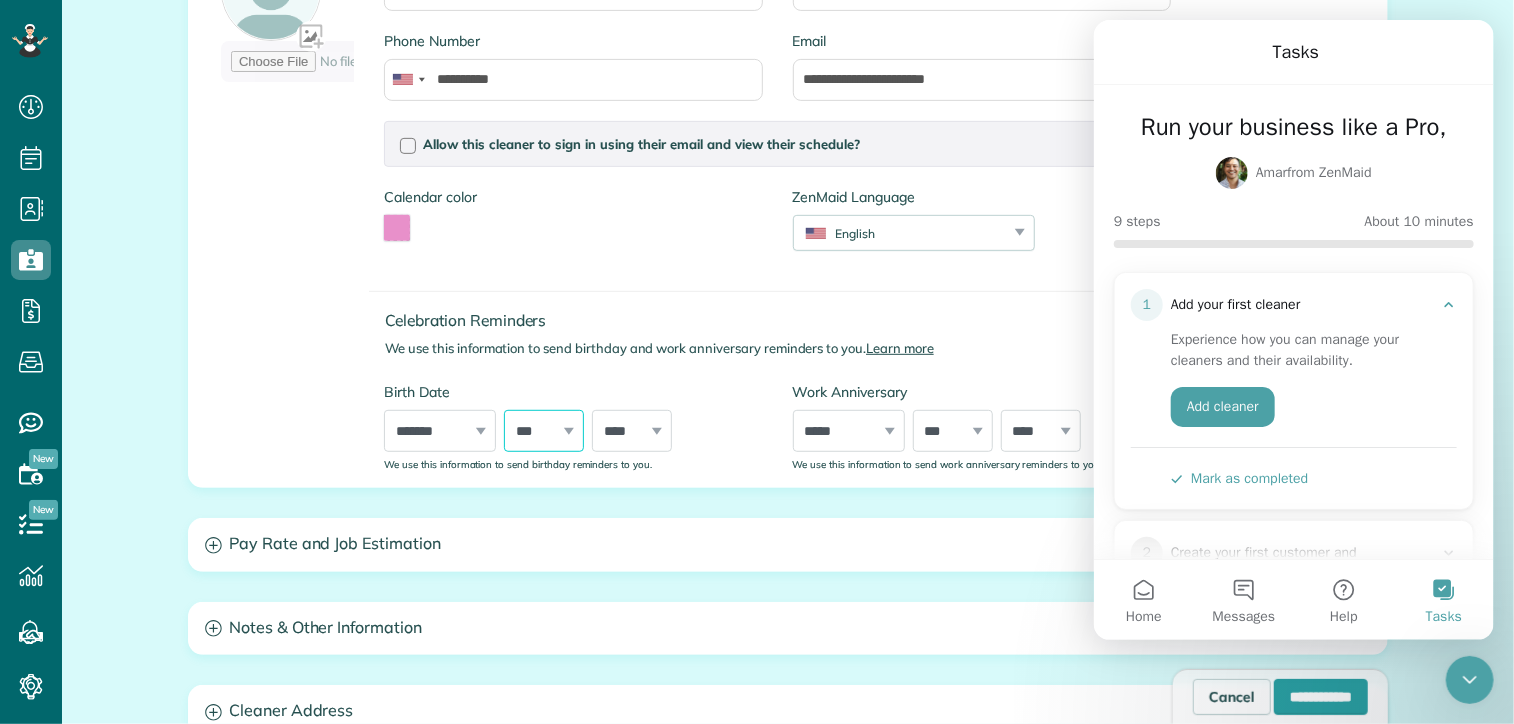 click on "***
*
*
*
*
*
*
*
*
*
**
**
**
**
**
**
**
**
**
**
**
**
**
**
**
**
**
**
**
**
**
**" at bounding box center (544, 431) 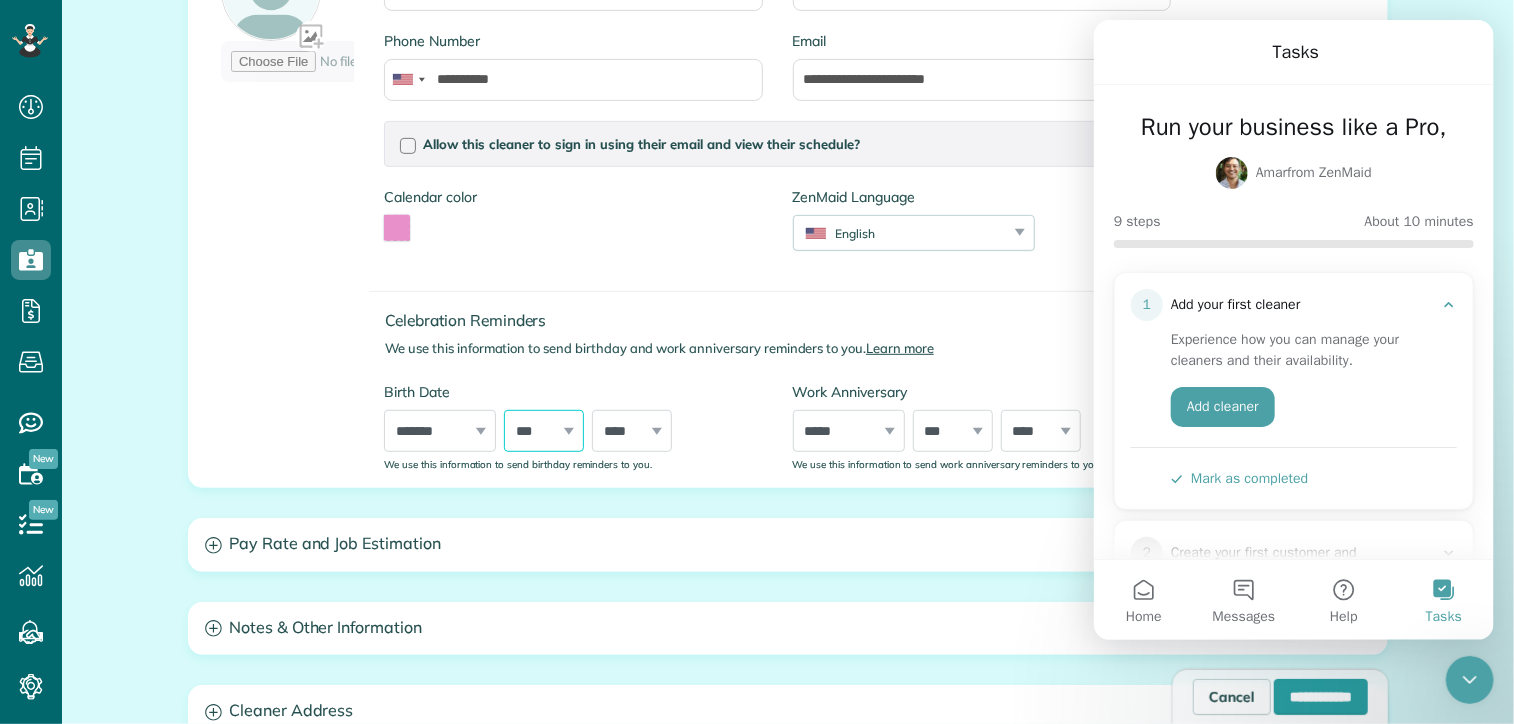 select on "**" 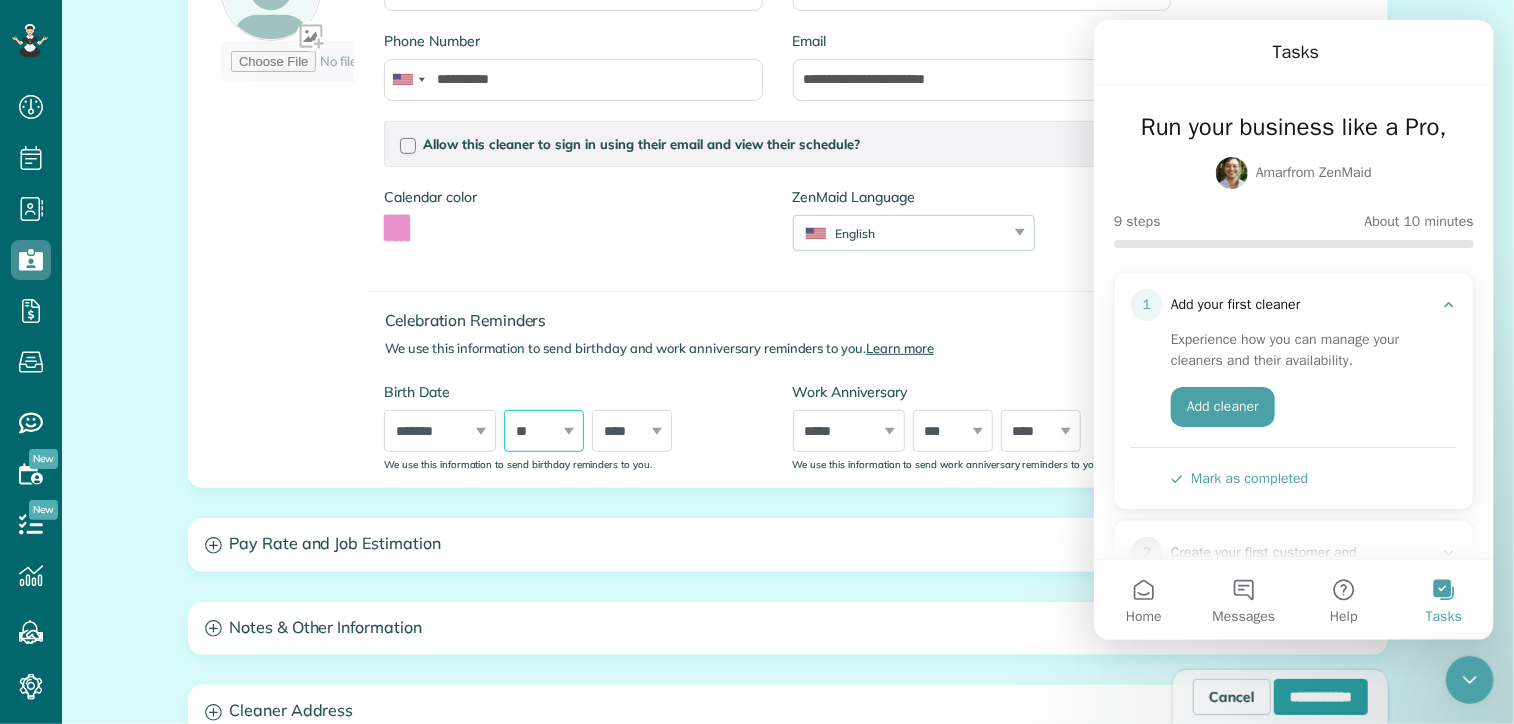 click on "***
*
*
*
*
*
*
*
*
*
**
**
**
**
**
**
**
**
**
**
**
**
**
**
**
**
**
**
**
**
**
**" at bounding box center (544, 431) 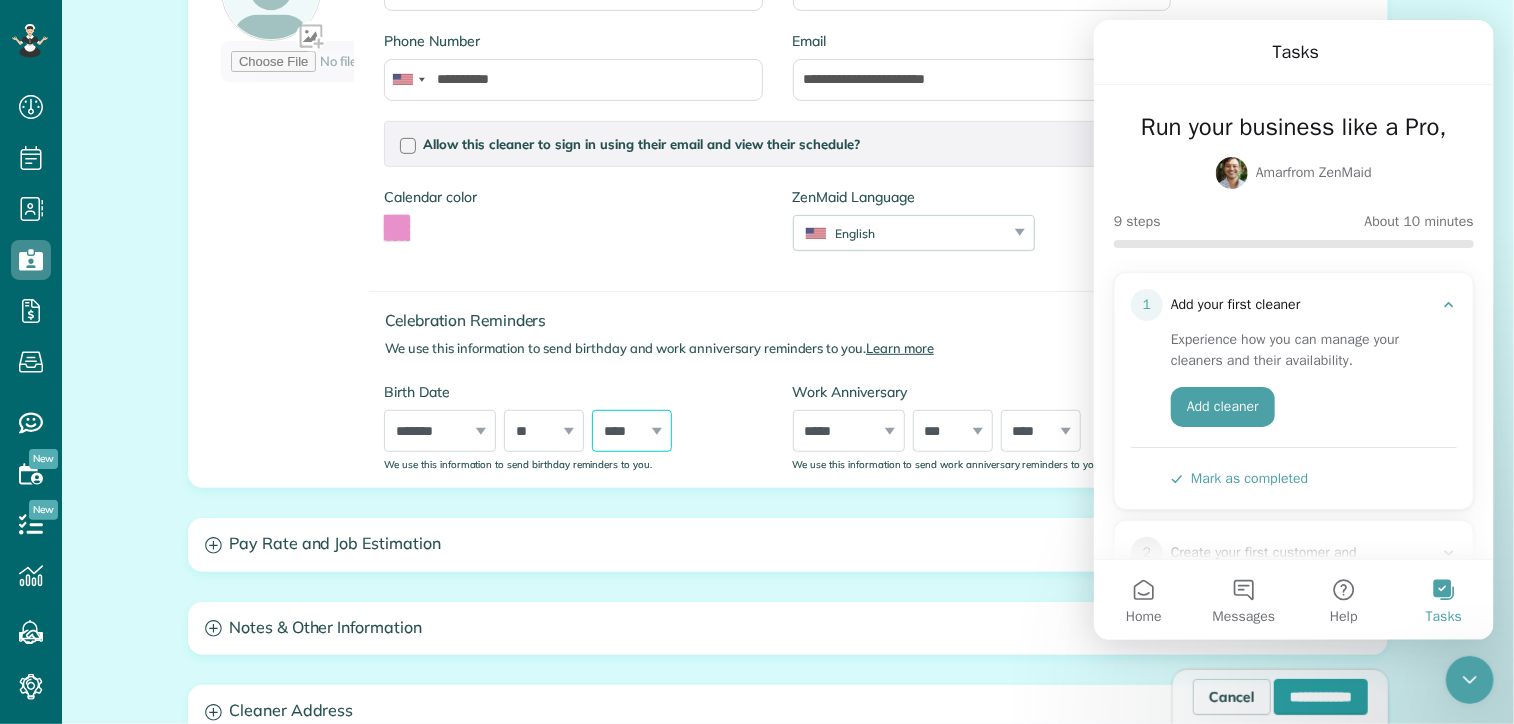 click on "****
****
****
****
****
****
****
****
****
****
****
****
****
****
****
****
****
****
****
****
****
****
****
****
****
****
****
****
****
****
****
****
****
****
****
****
****
****
****
****
****
****
****
****
****
****
****
****
****
****
****
****
****
****
****
****
****
****
****
****
****
****
****
****
****
****
****
****
****
****
****
****
****
****
****
****
****
****
****
****" at bounding box center (632, 431) 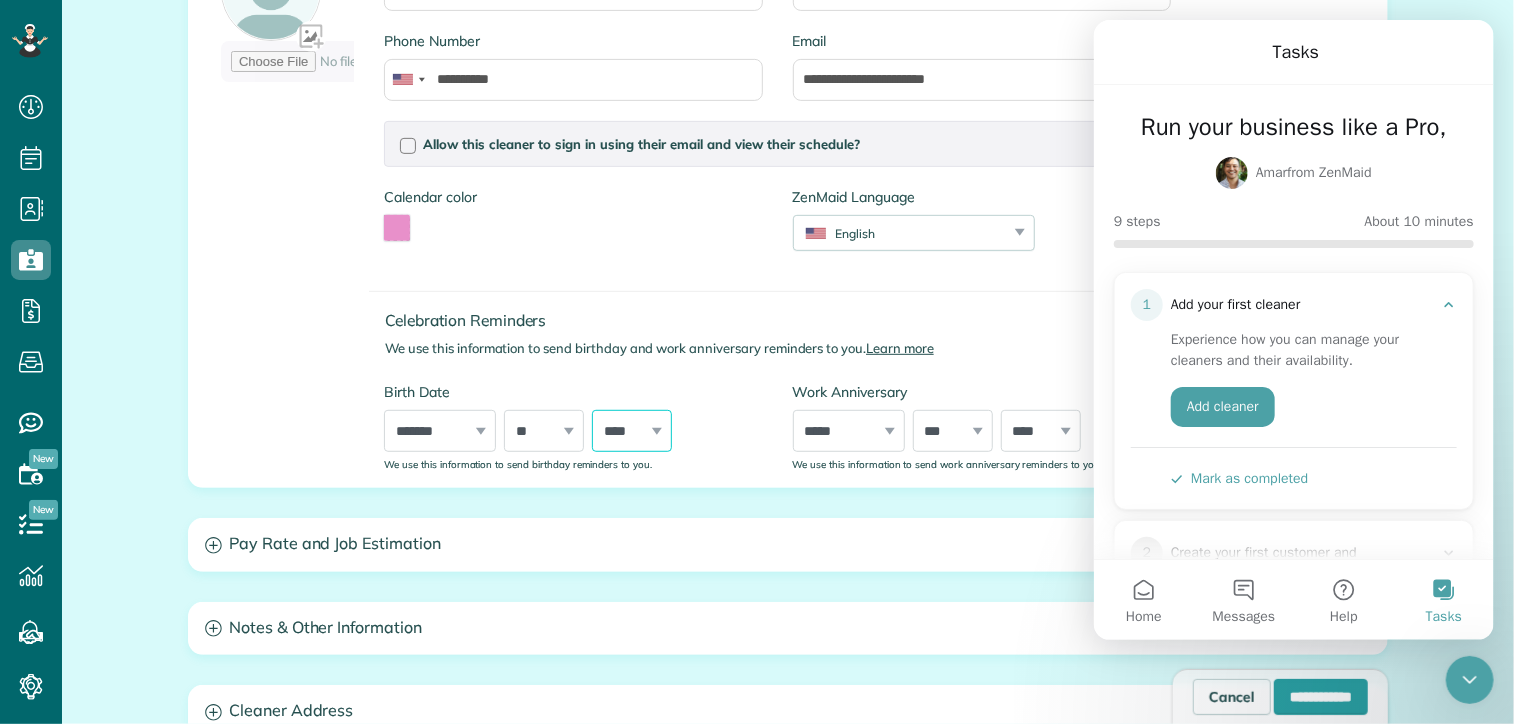 select on "****" 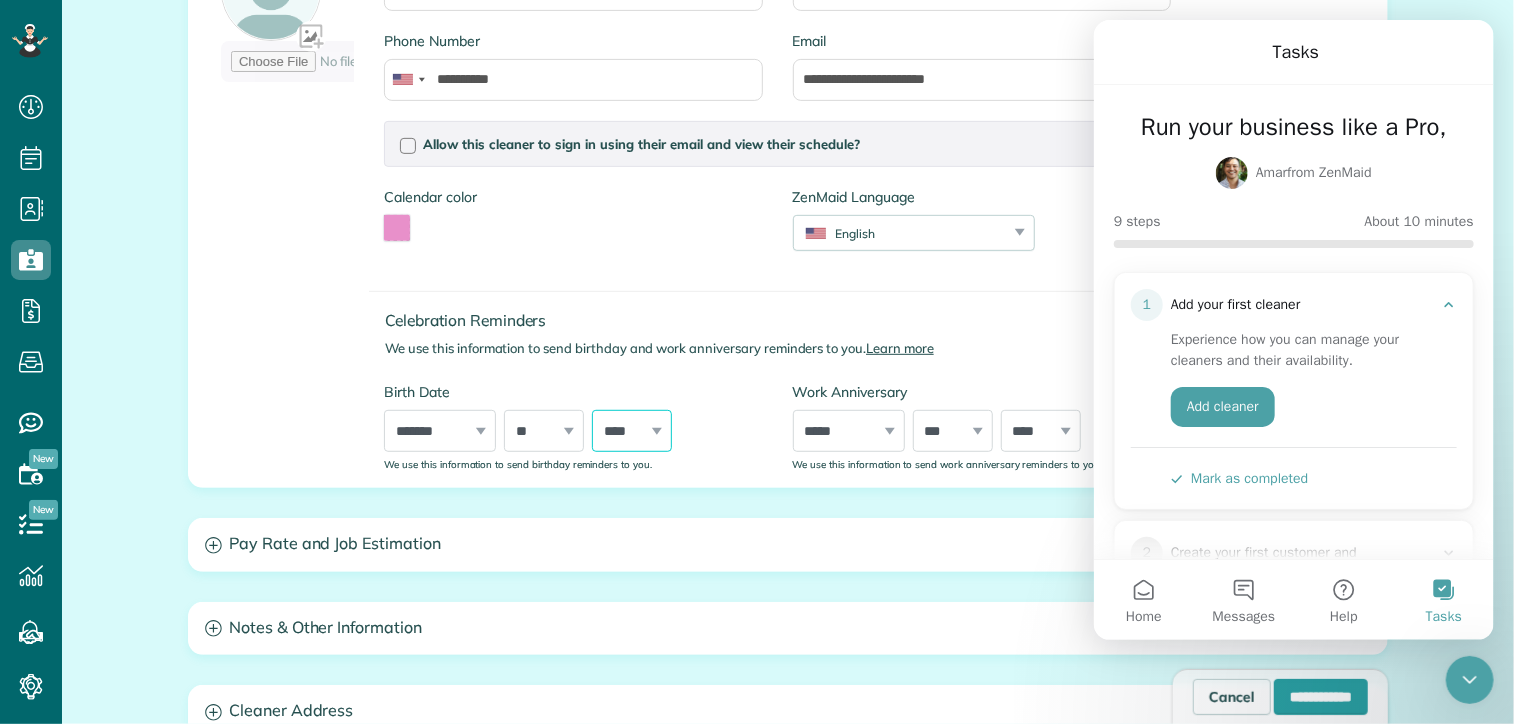 click on "****
****
****
****
****
****
****
****
****
****
****
****
****
****
****
****
****
****
****
****
****
****
****
****
****
****
****
****
****
****
****
****
****
****
****
****
****
****
****
****
****
****
****
****
****
****
****
****
****
****
****
****
****
****
****
****
****
****
****
****
****
****
****
****
****
****
****
****
****
****
****
****
****
****
****
****
****
****
****
****" at bounding box center [632, 431] 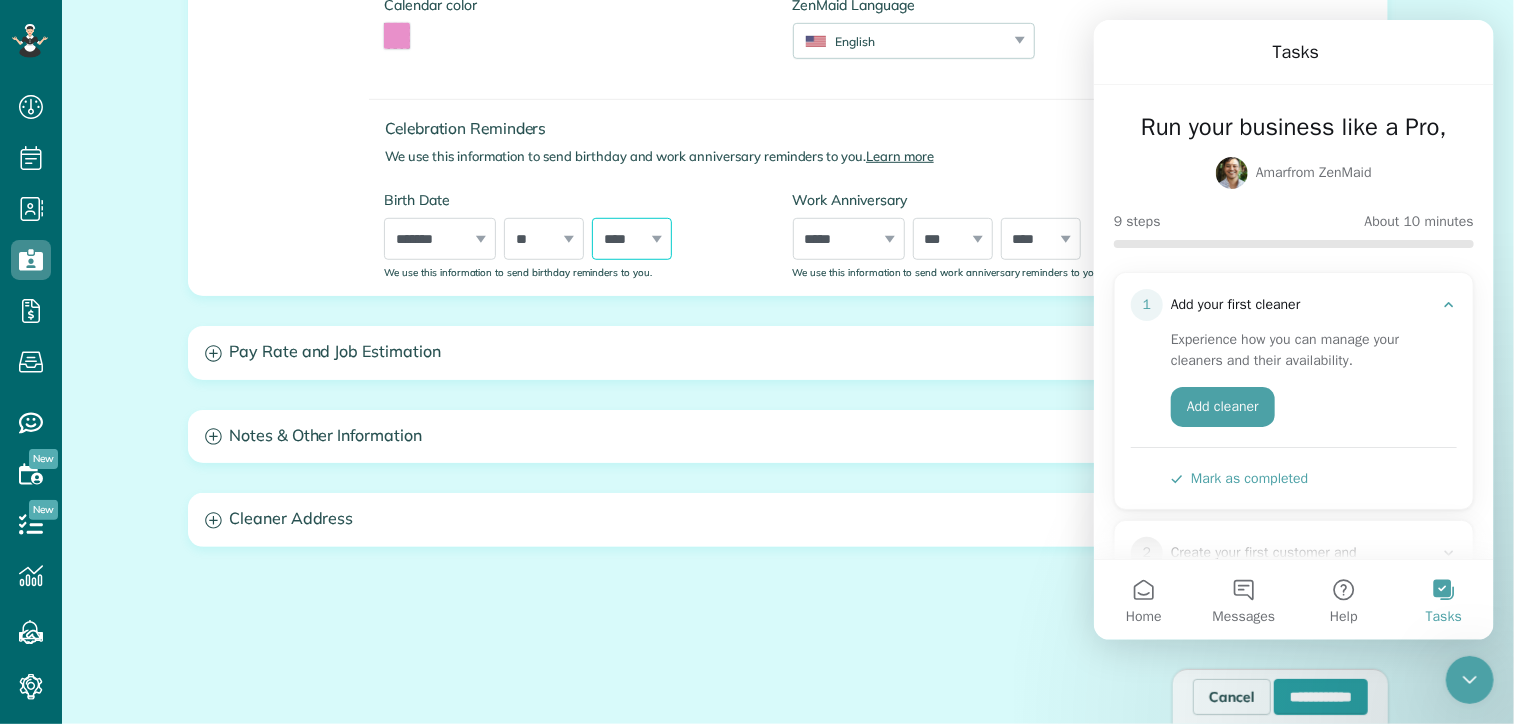scroll, scrollTop: 600, scrollLeft: 0, axis: vertical 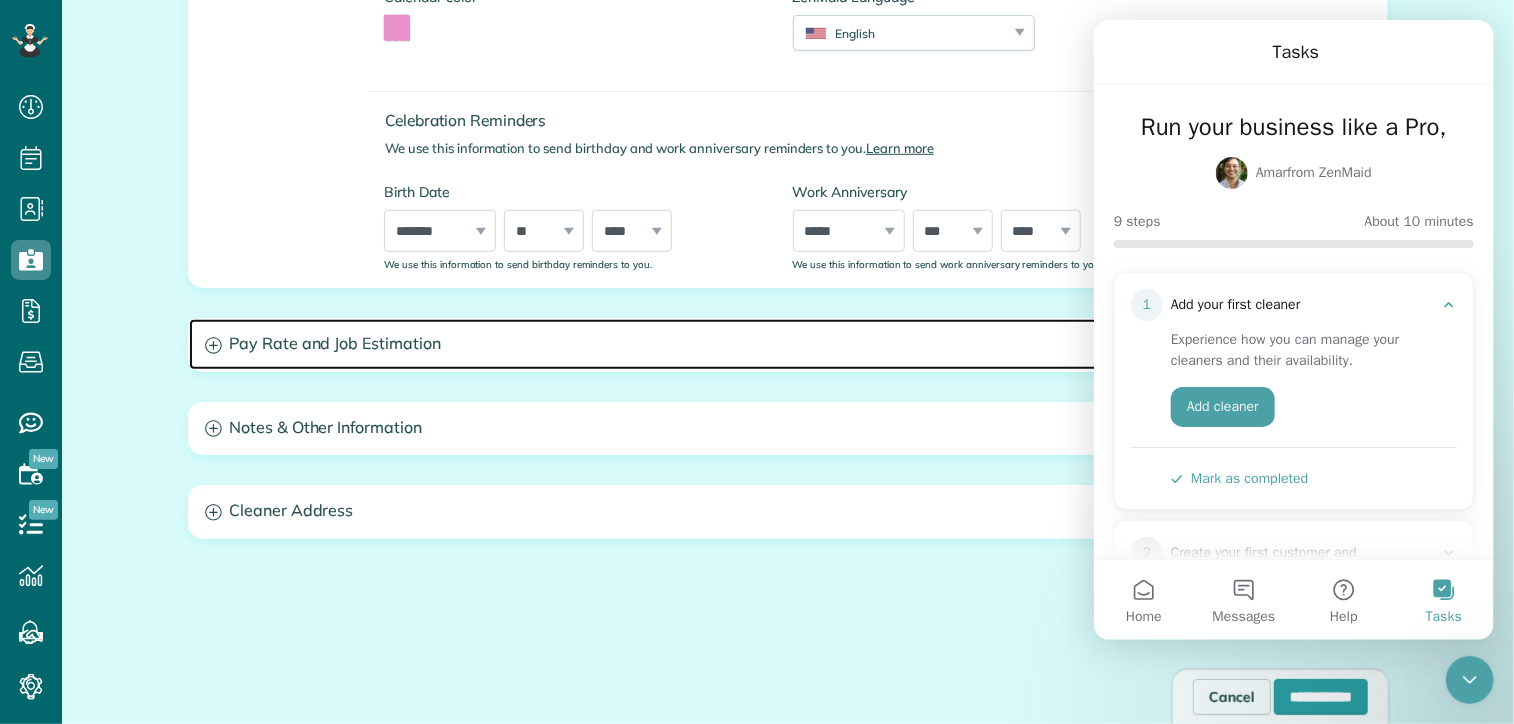 click on "Pay Rate and Job Estimation" at bounding box center [788, 344] 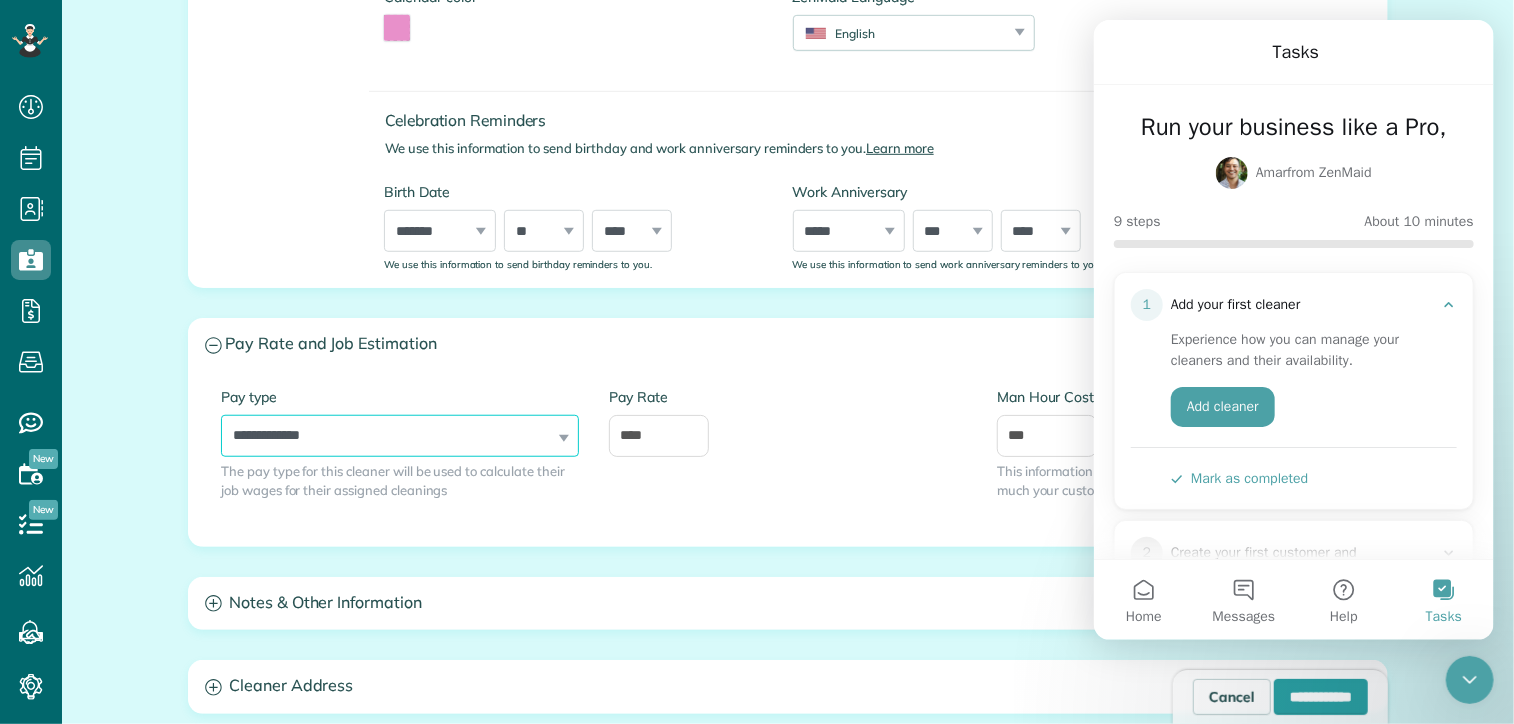 click on "**********" at bounding box center [400, 436] 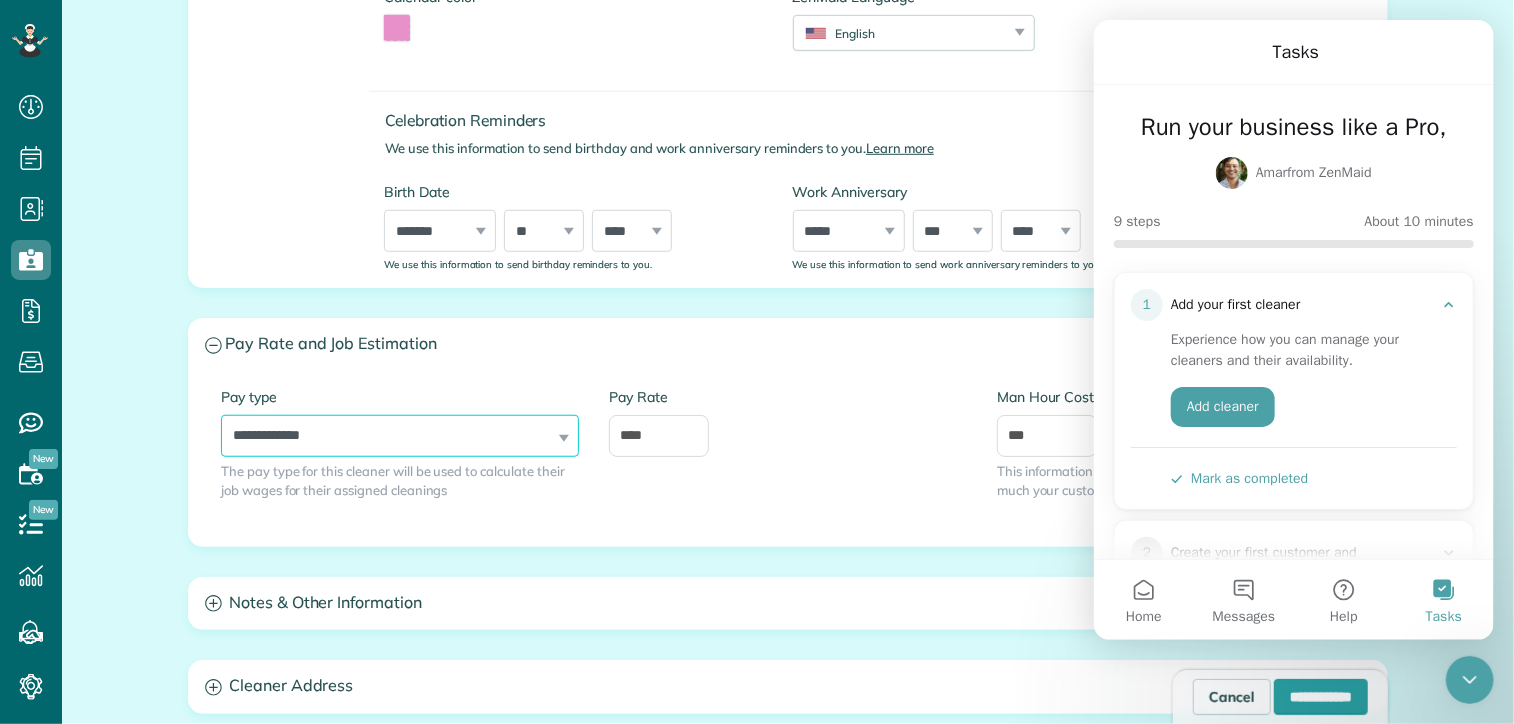 select on "******" 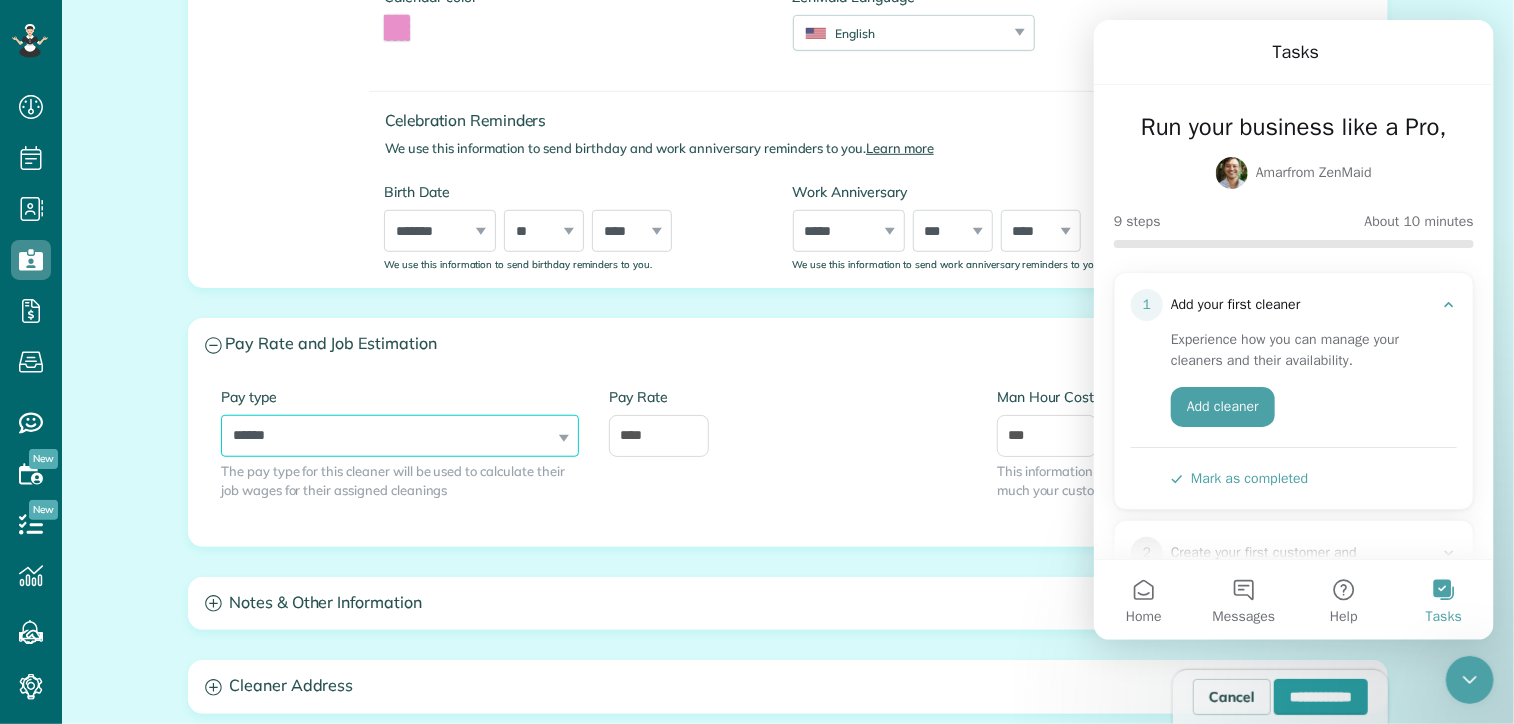 click on "**********" at bounding box center [400, 436] 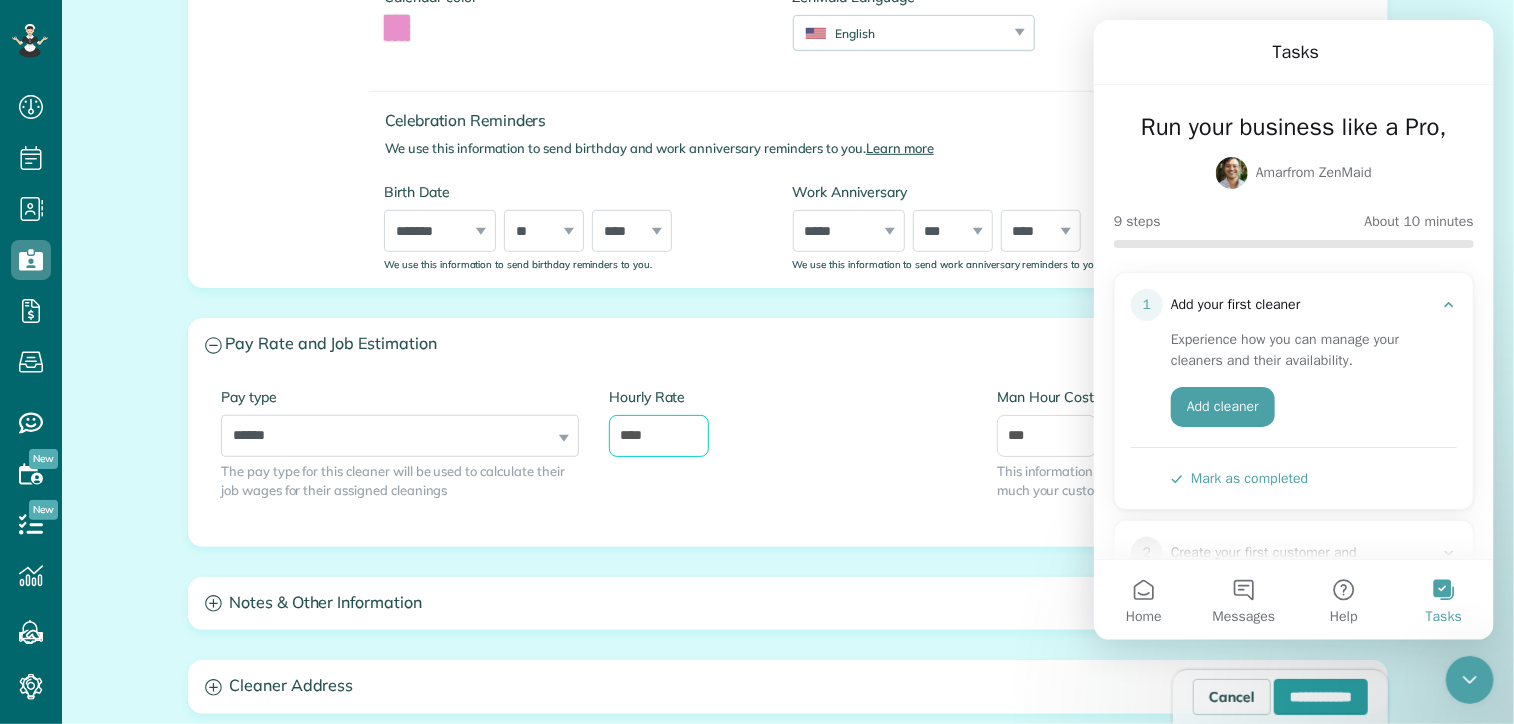 click on "****" at bounding box center [659, 436] 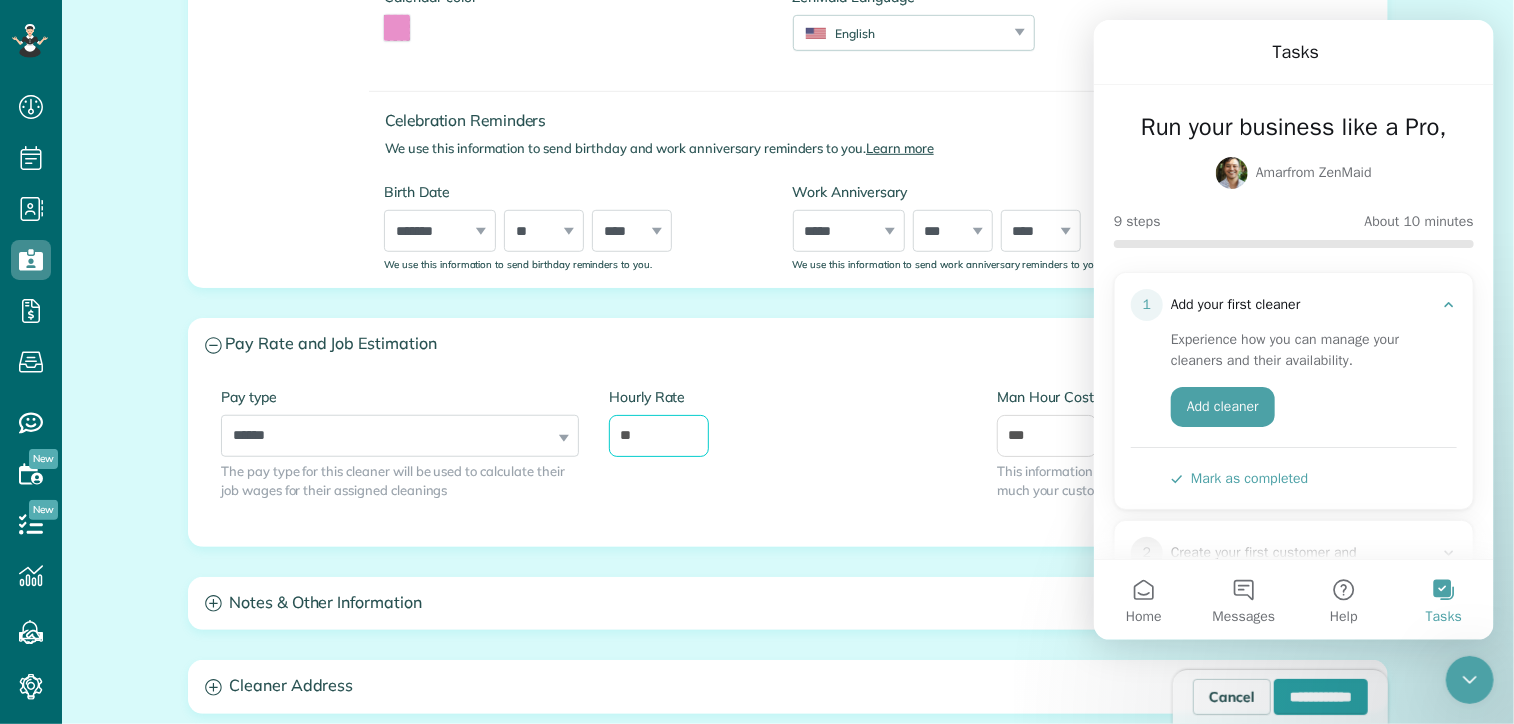 type on "*" 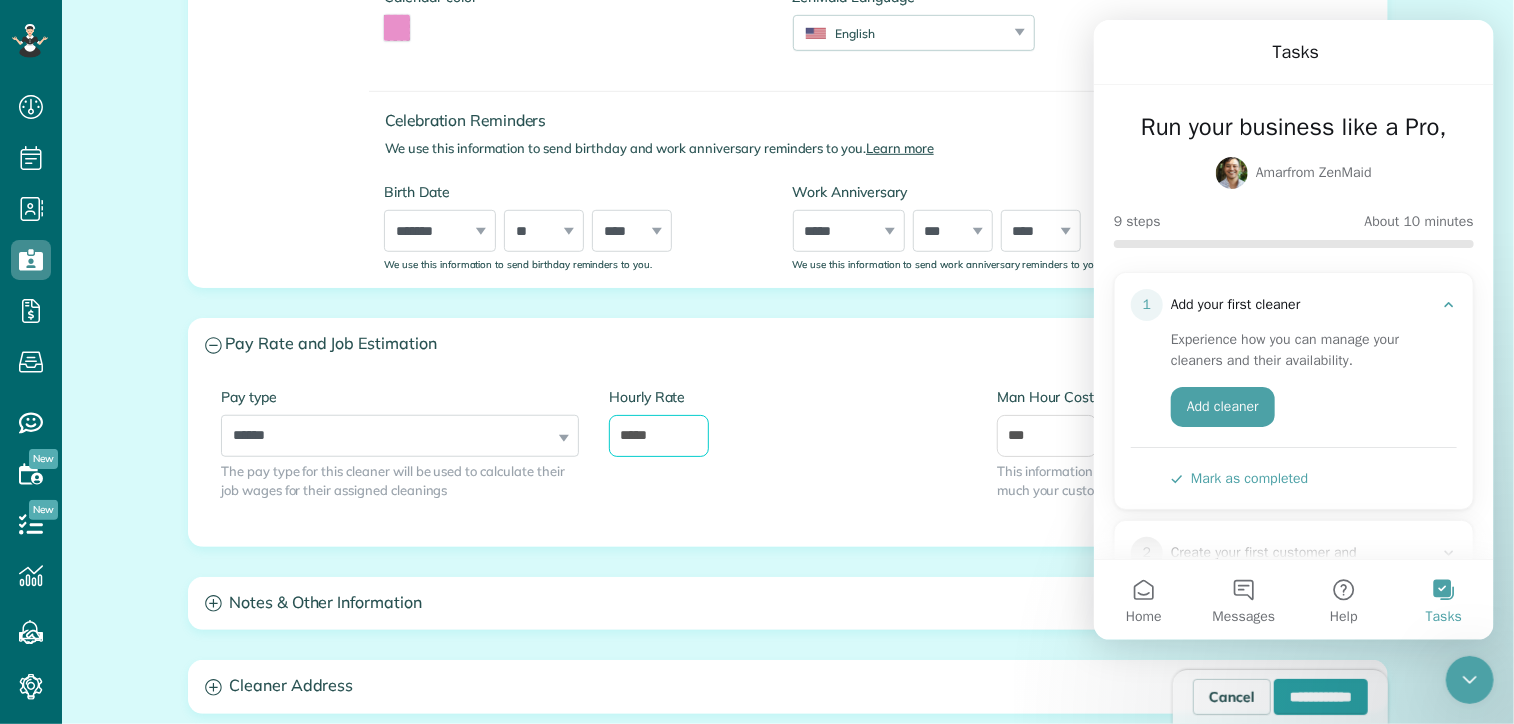 type on "*****" 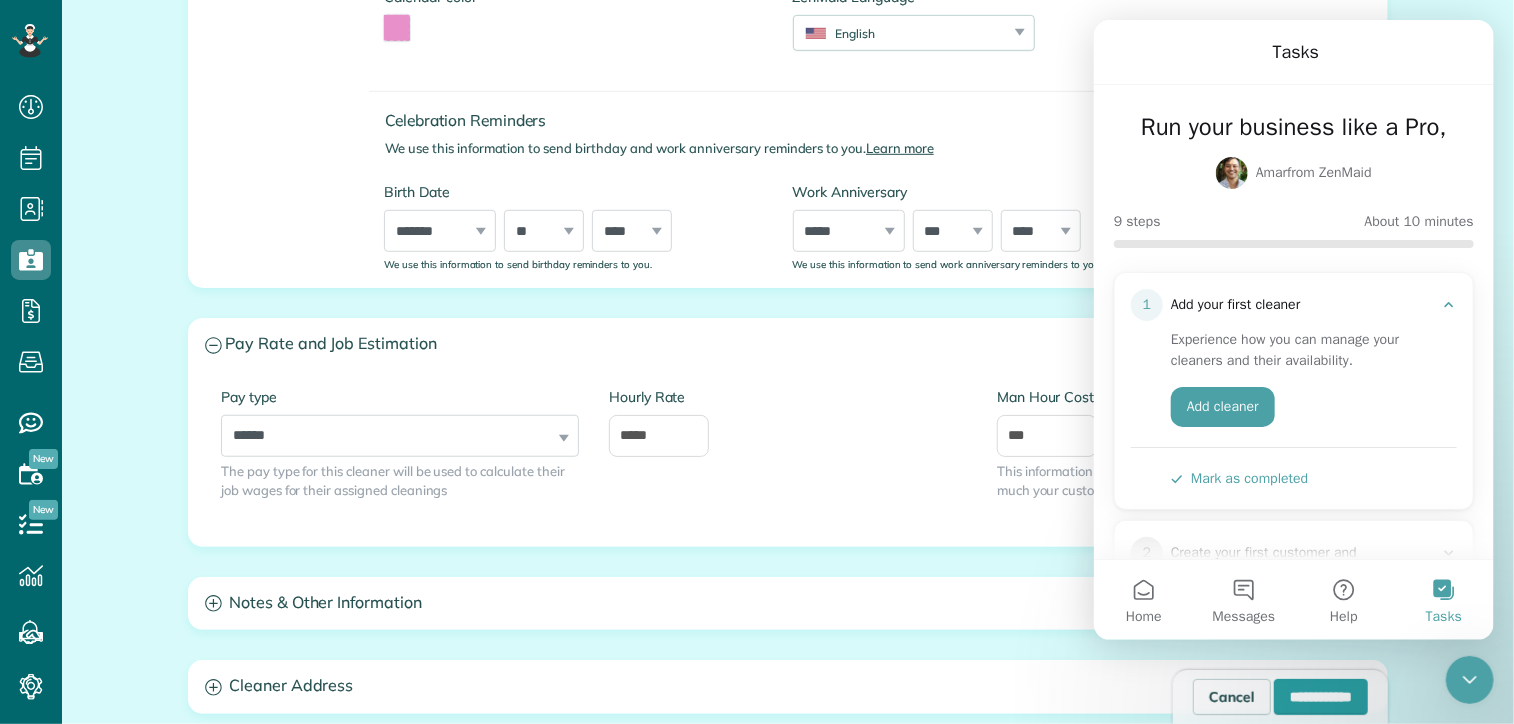 click on "Hourly Rate *****" at bounding box center (788, 422) 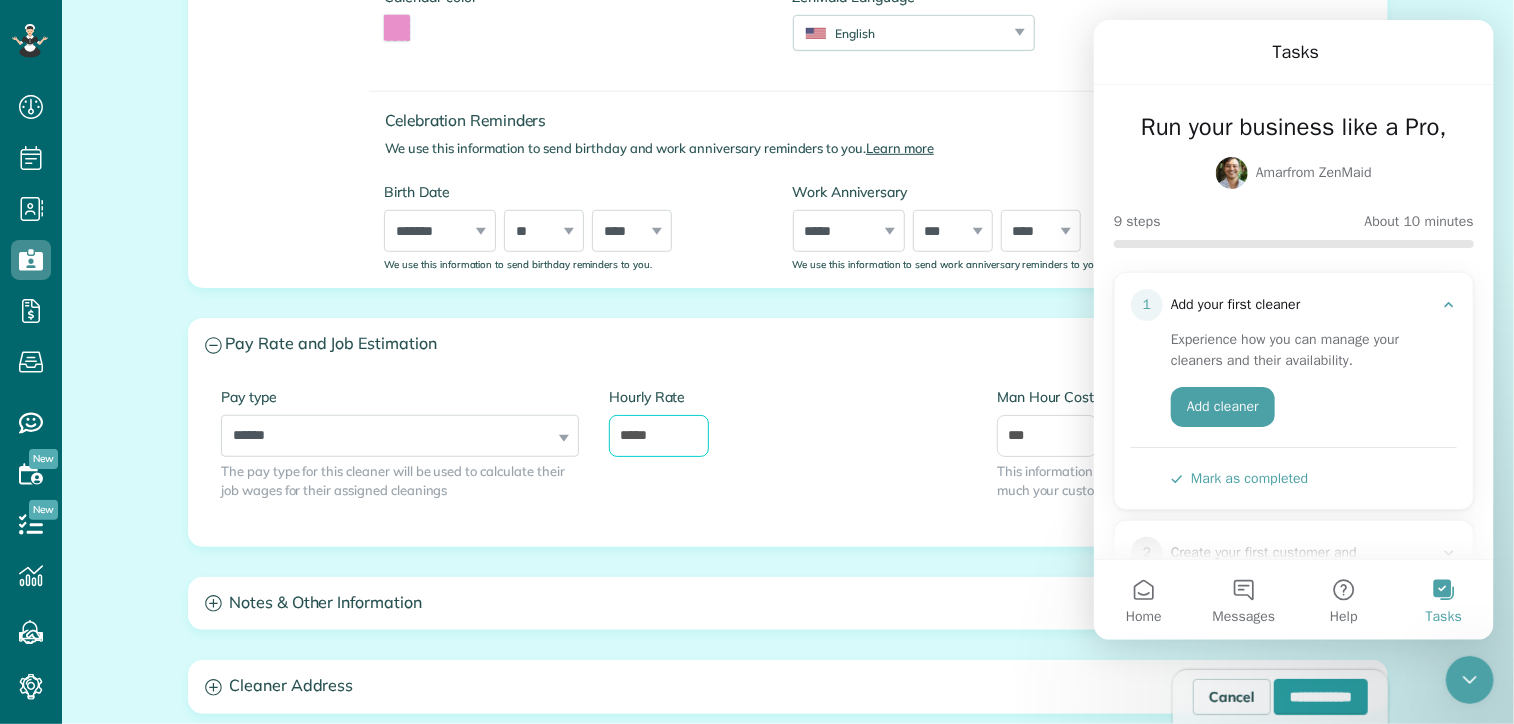 drag, startPoint x: 685, startPoint y: 435, endPoint x: 620, endPoint y: 435, distance: 65 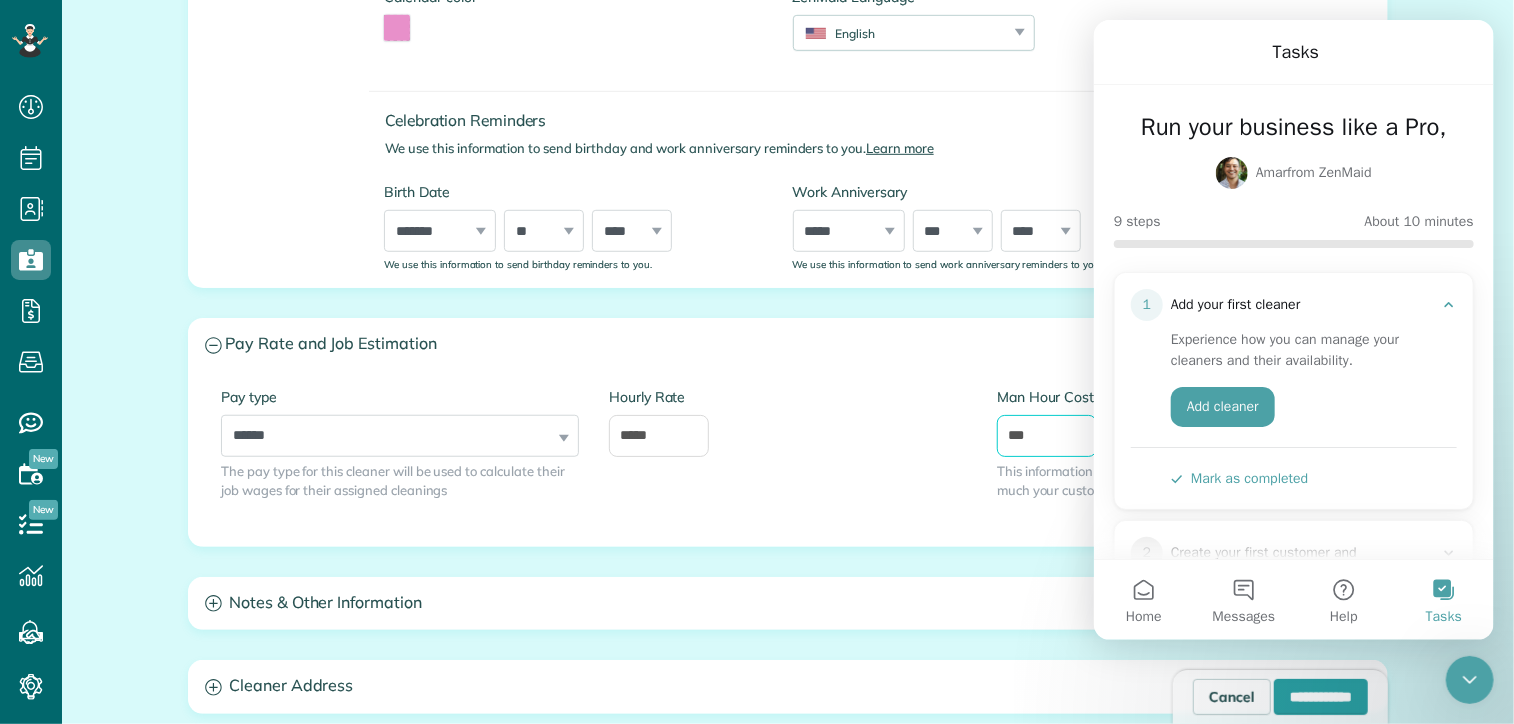click on "***" at bounding box center [1047, 436] 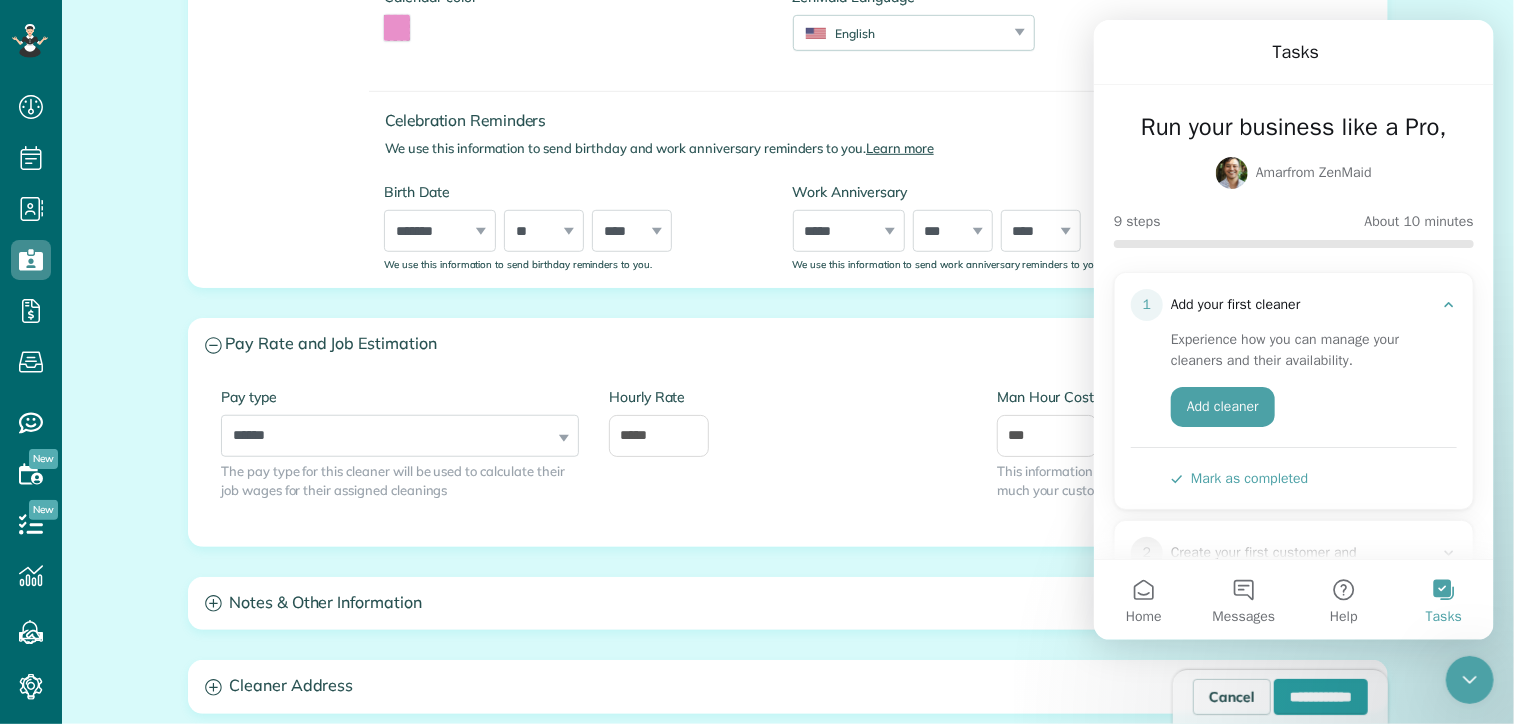 click on "Tasks" at bounding box center (1443, 600) 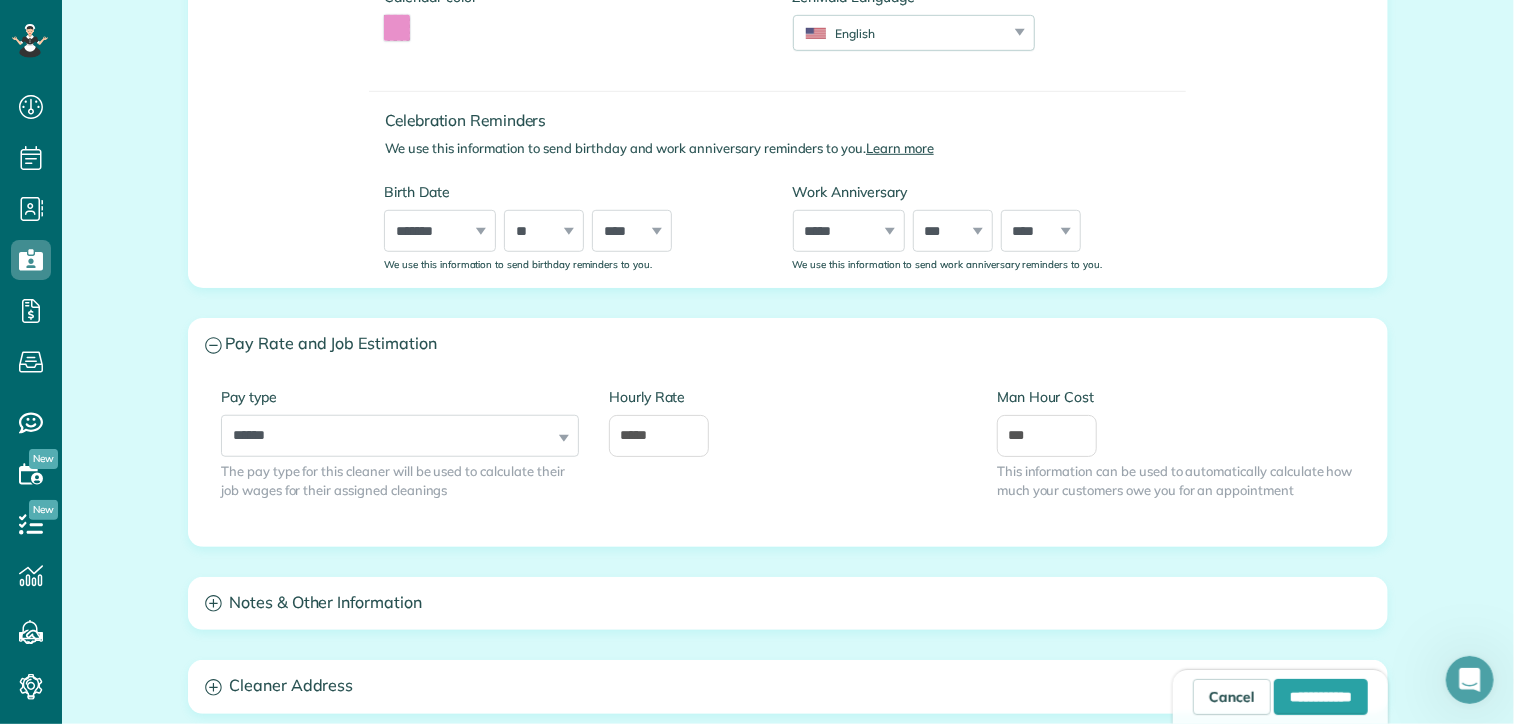 scroll, scrollTop: 0, scrollLeft: 0, axis: both 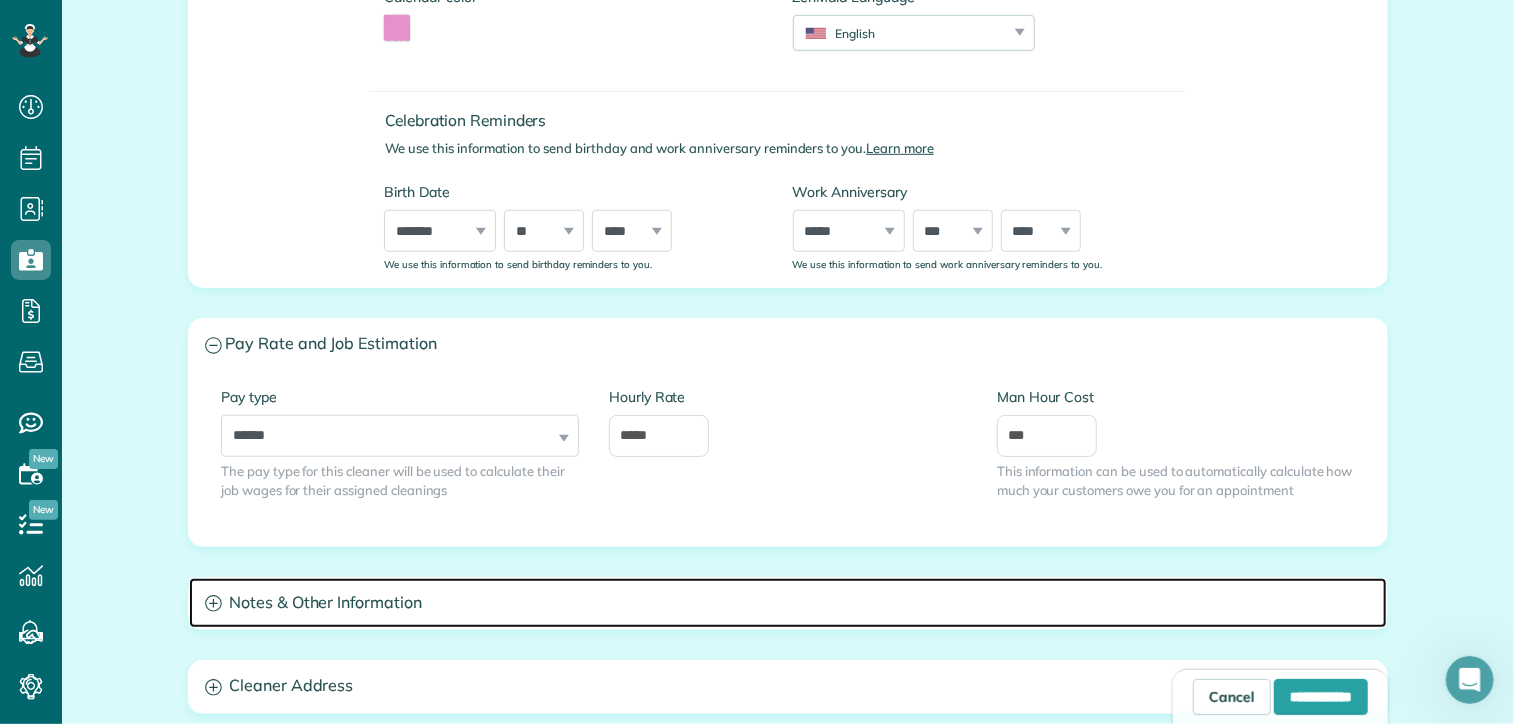 click on "Notes & Other Information" at bounding box center (788, 603) 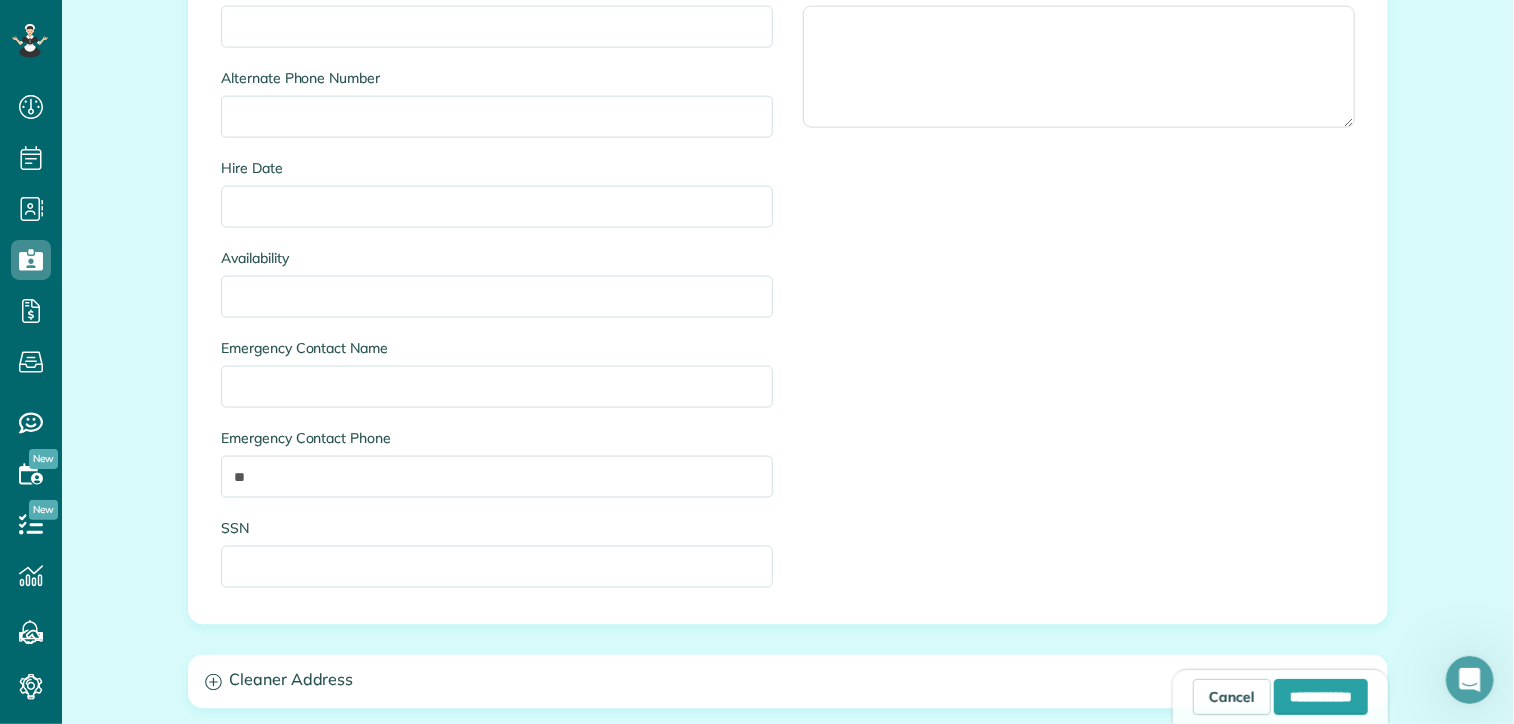 scroll, scrollTop: 1556, scrollLeft: 0, axis: vertical 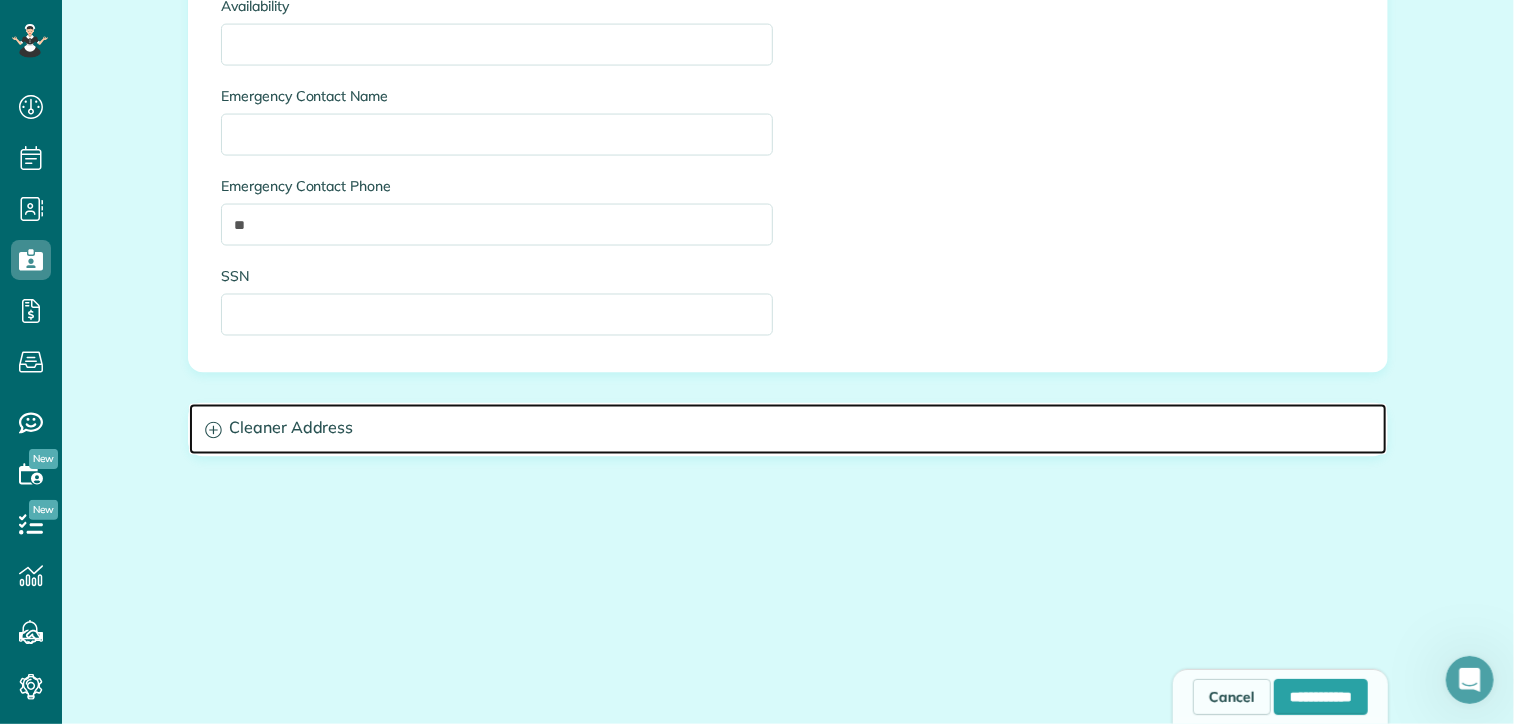 click on "Cleaner Address" at bounding box center (788, 429) 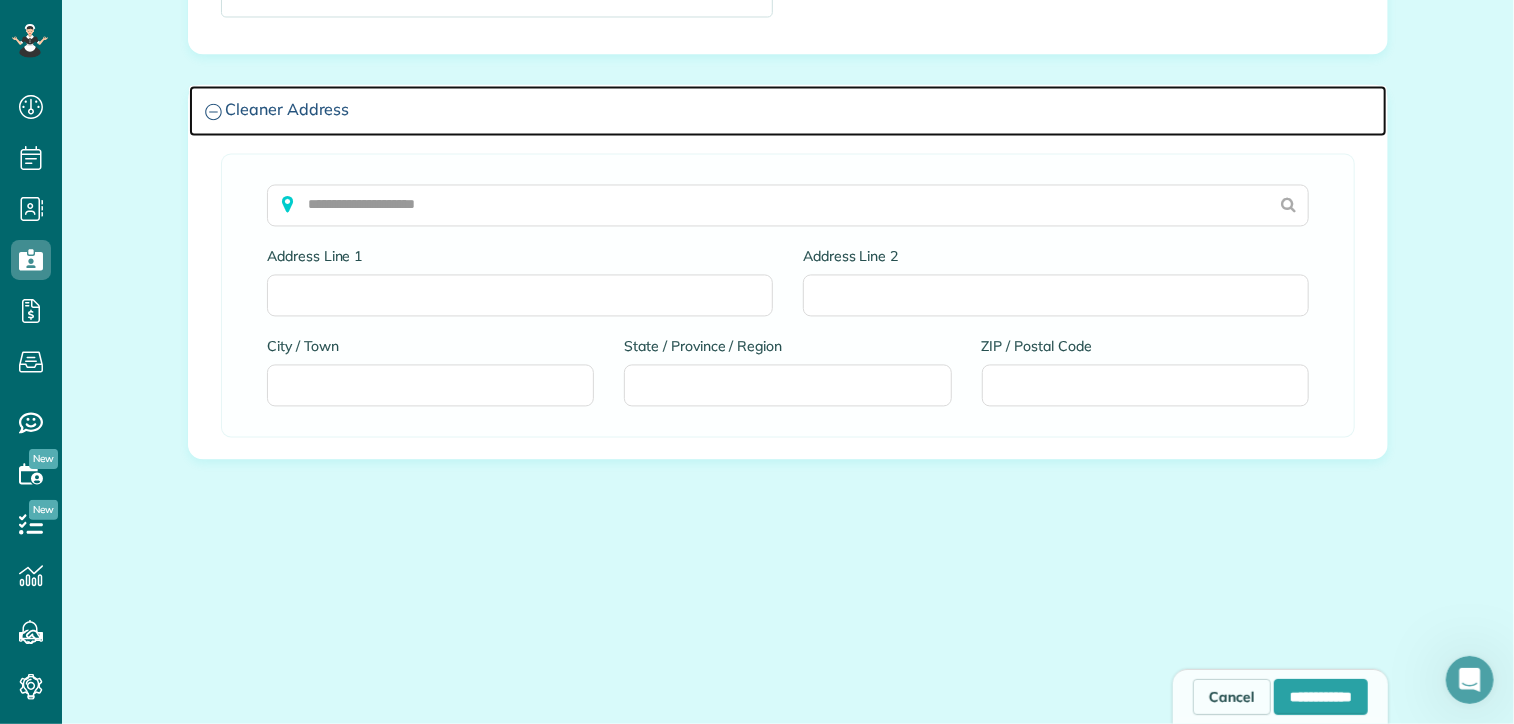 scroll, scrollTop: 1876, scrollLeft: 0, axis: vertical 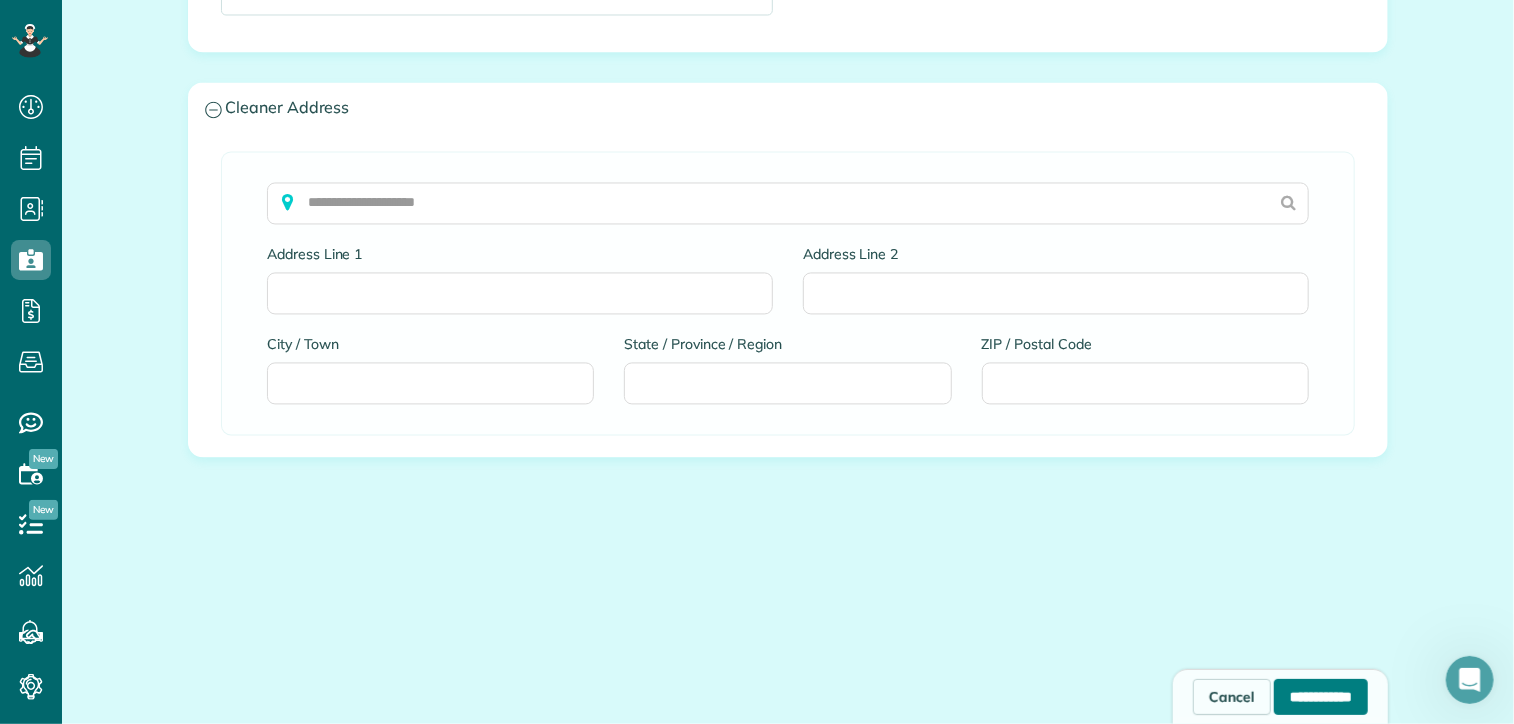 click on "**********" at bounding box center (1321, 697) 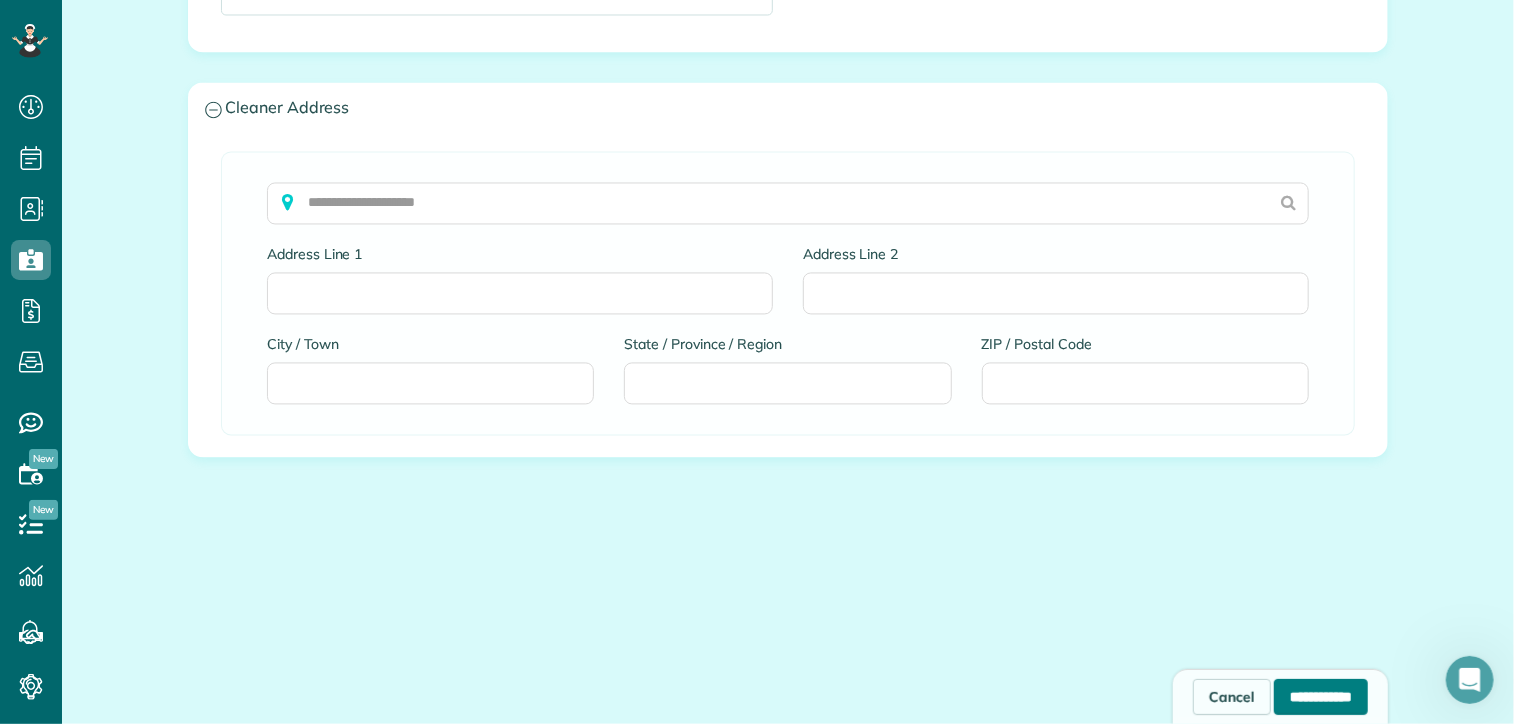 type on "**********" 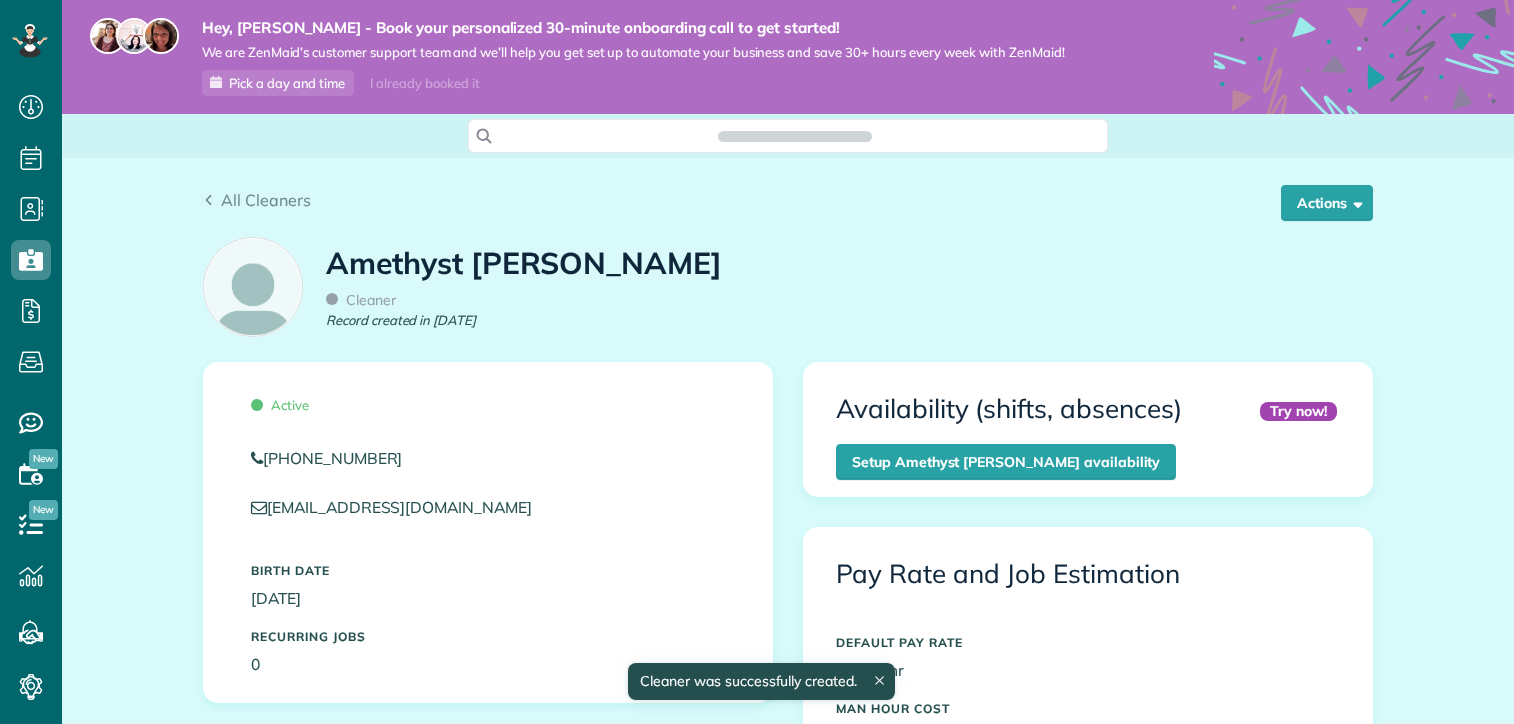 scroll, scrollTop: 0, scrollLeft: 0, axis: both 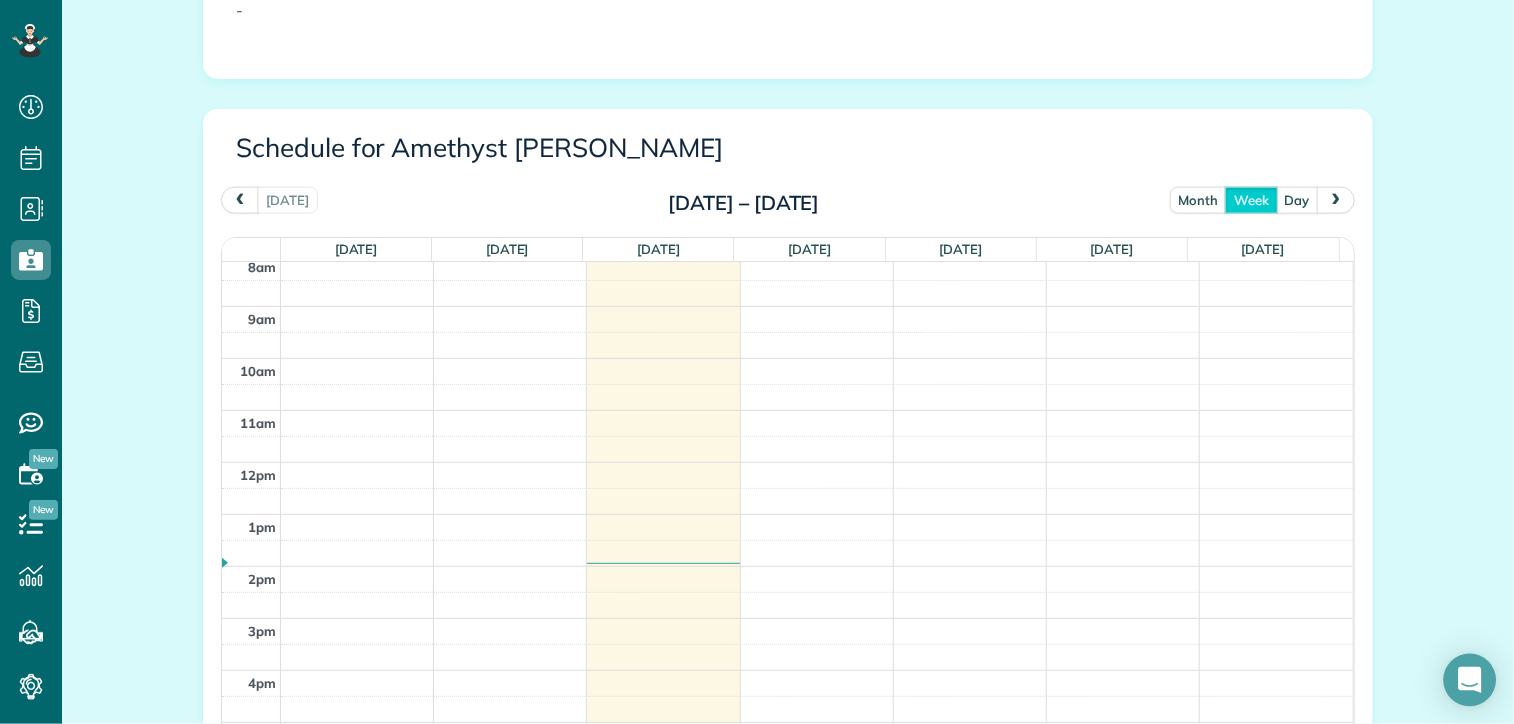 click 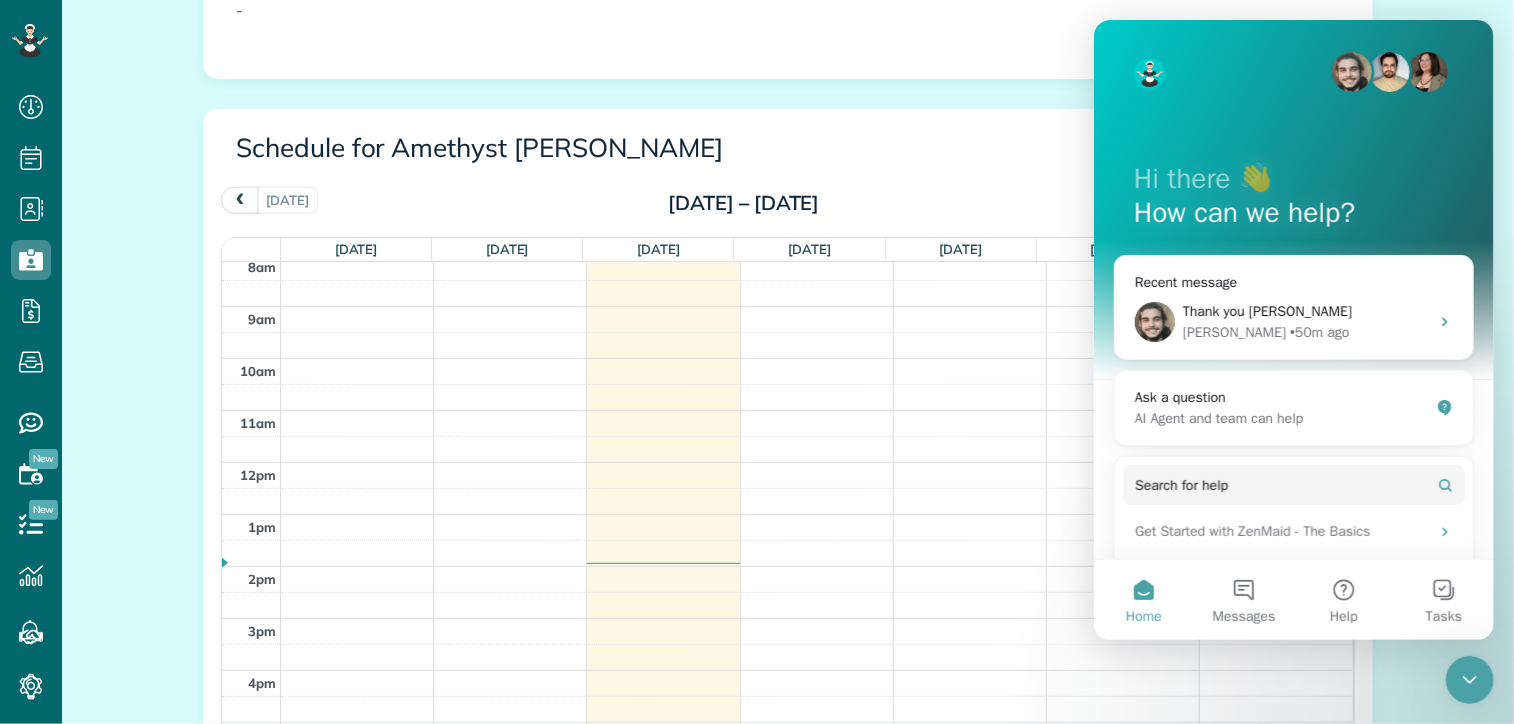 scroll, scrollTop: 0, scrollLeft: 0, axis: both 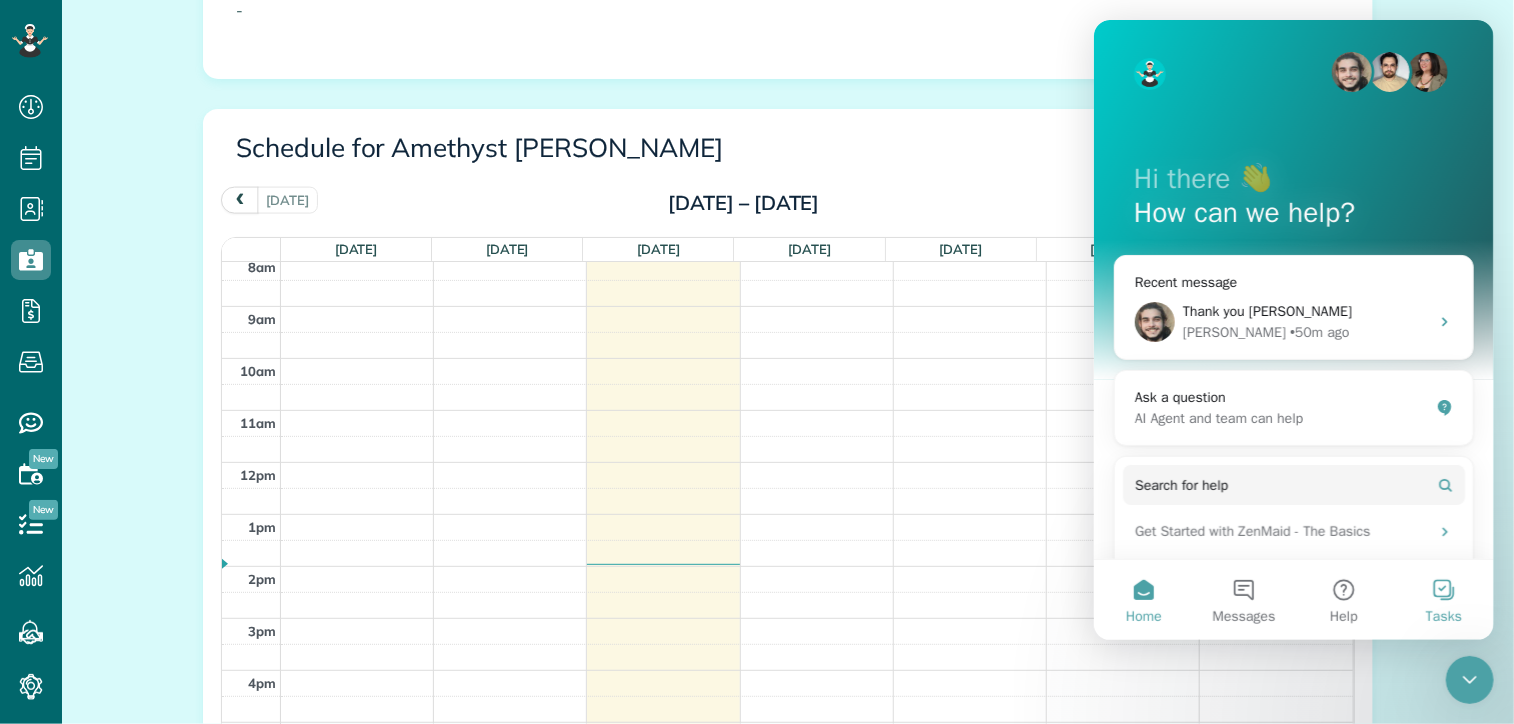 click on "Tasks" at bounding box center [1443, 600] 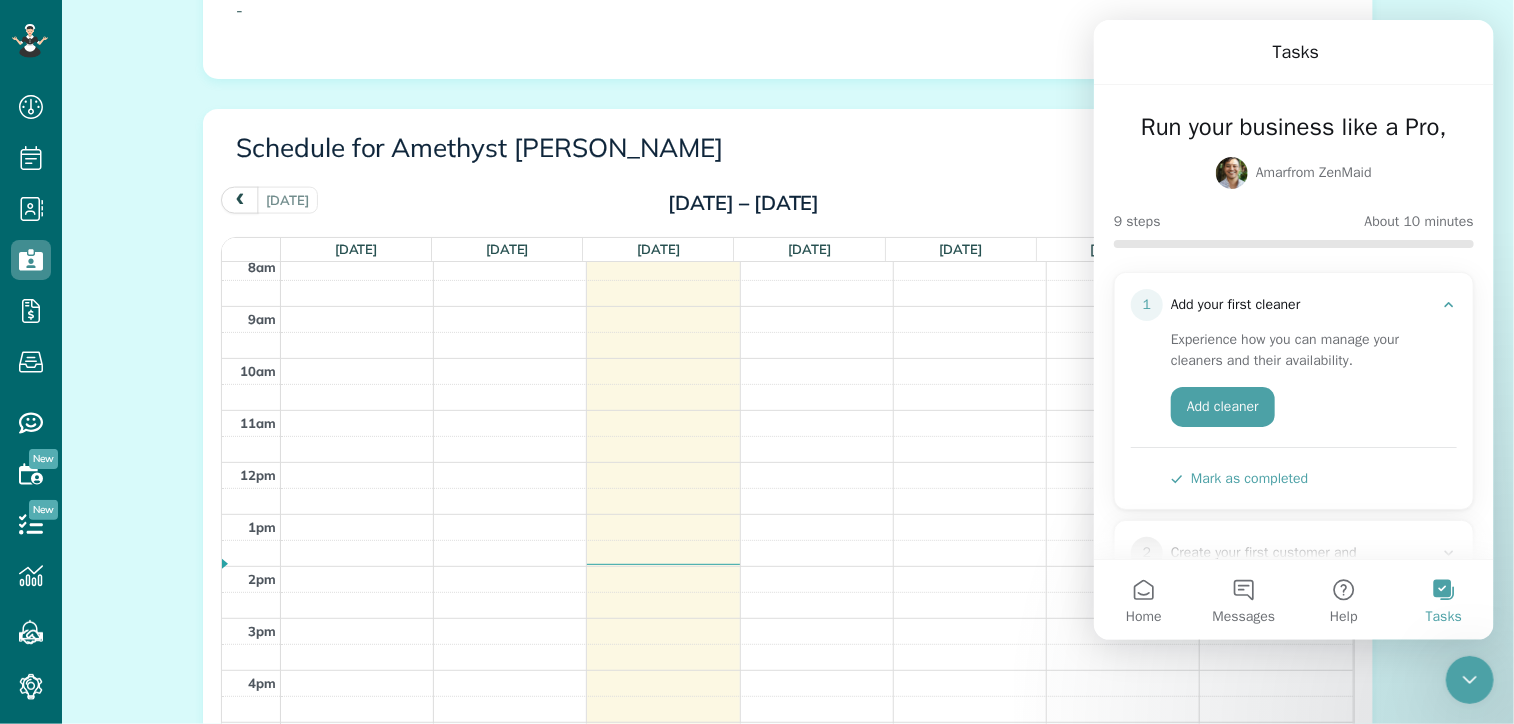 click on "Mark as completed" at bounding box center [1238, 478] 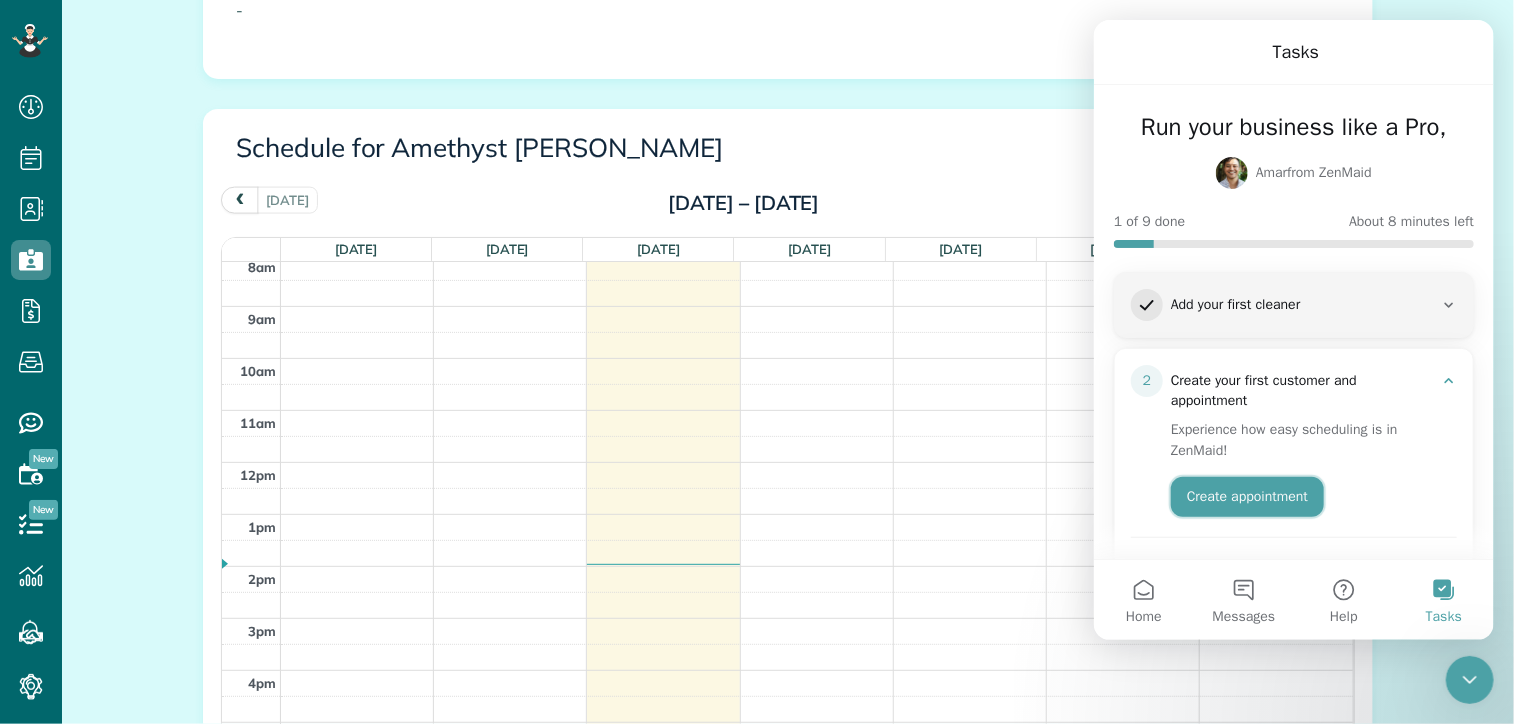 click on "Create appointment" at bounding box center (1246, 497) 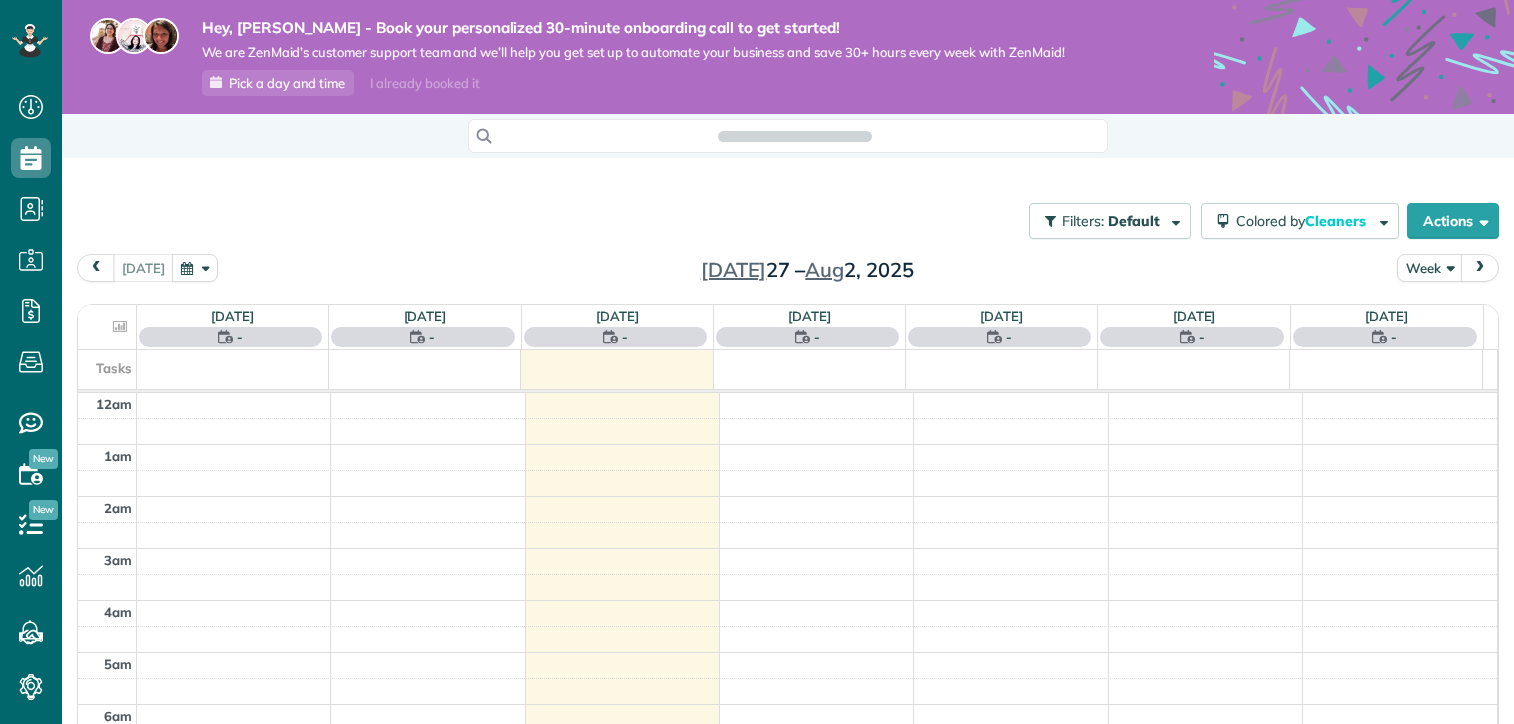 scroll, scrollTop: 0, scrollLeft: 0, axis: both 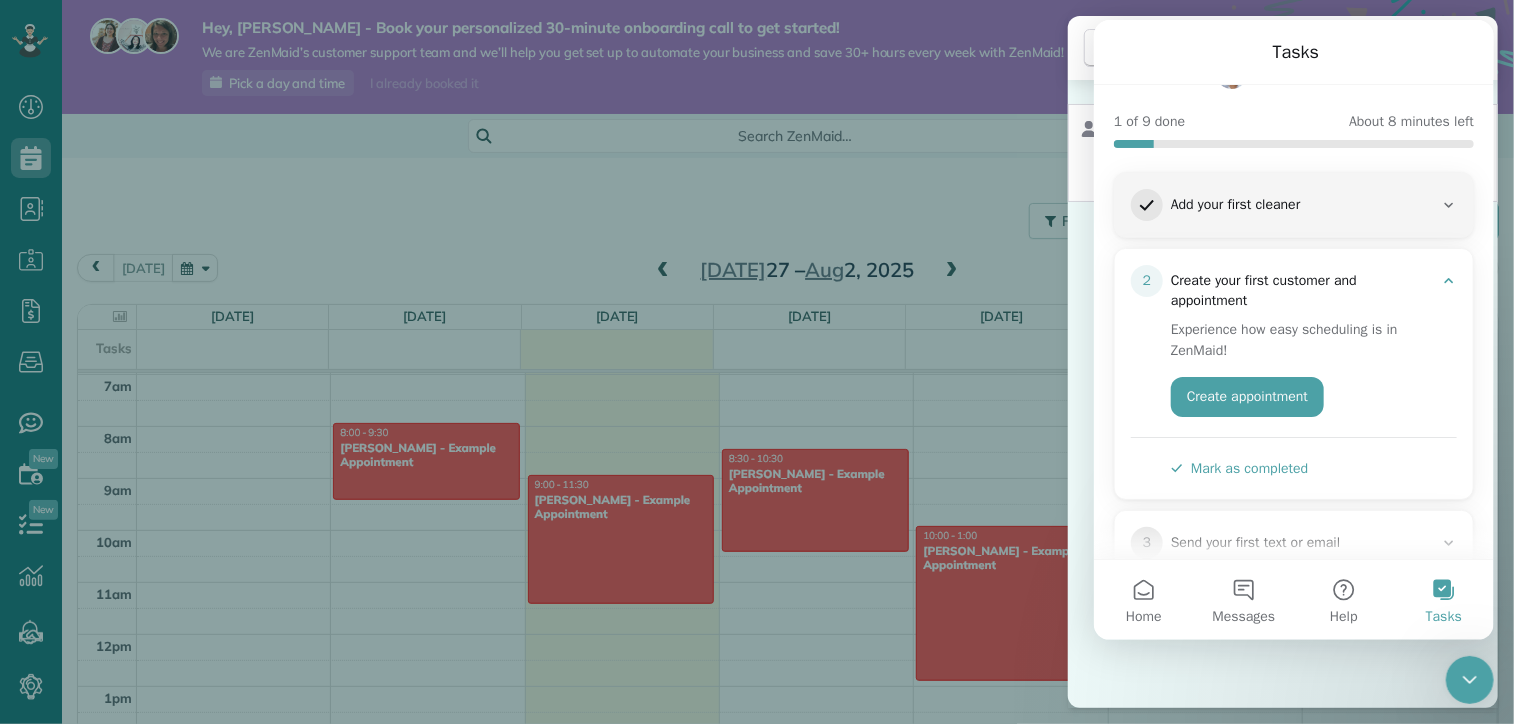 click 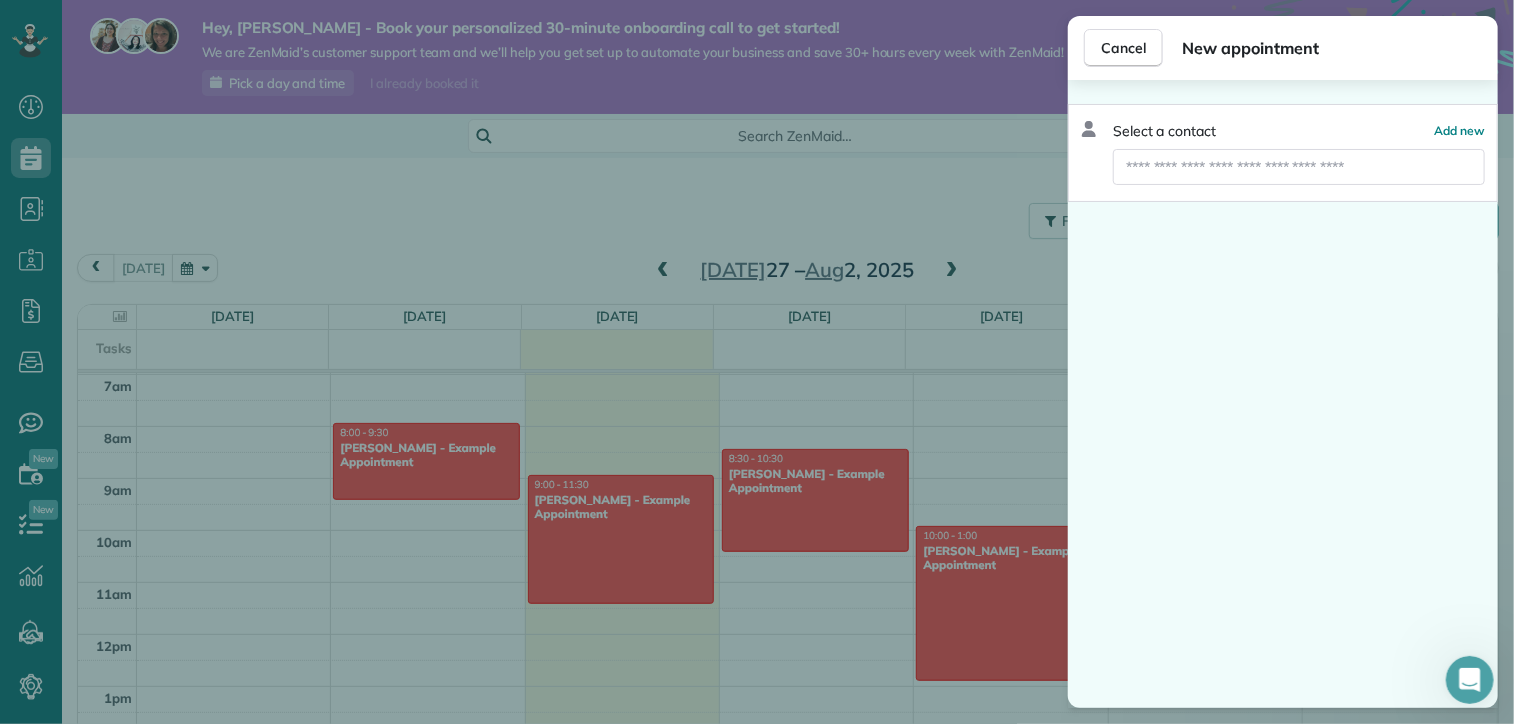 scroll, scrollTop: 0, scrollLeft: 0, axis: both 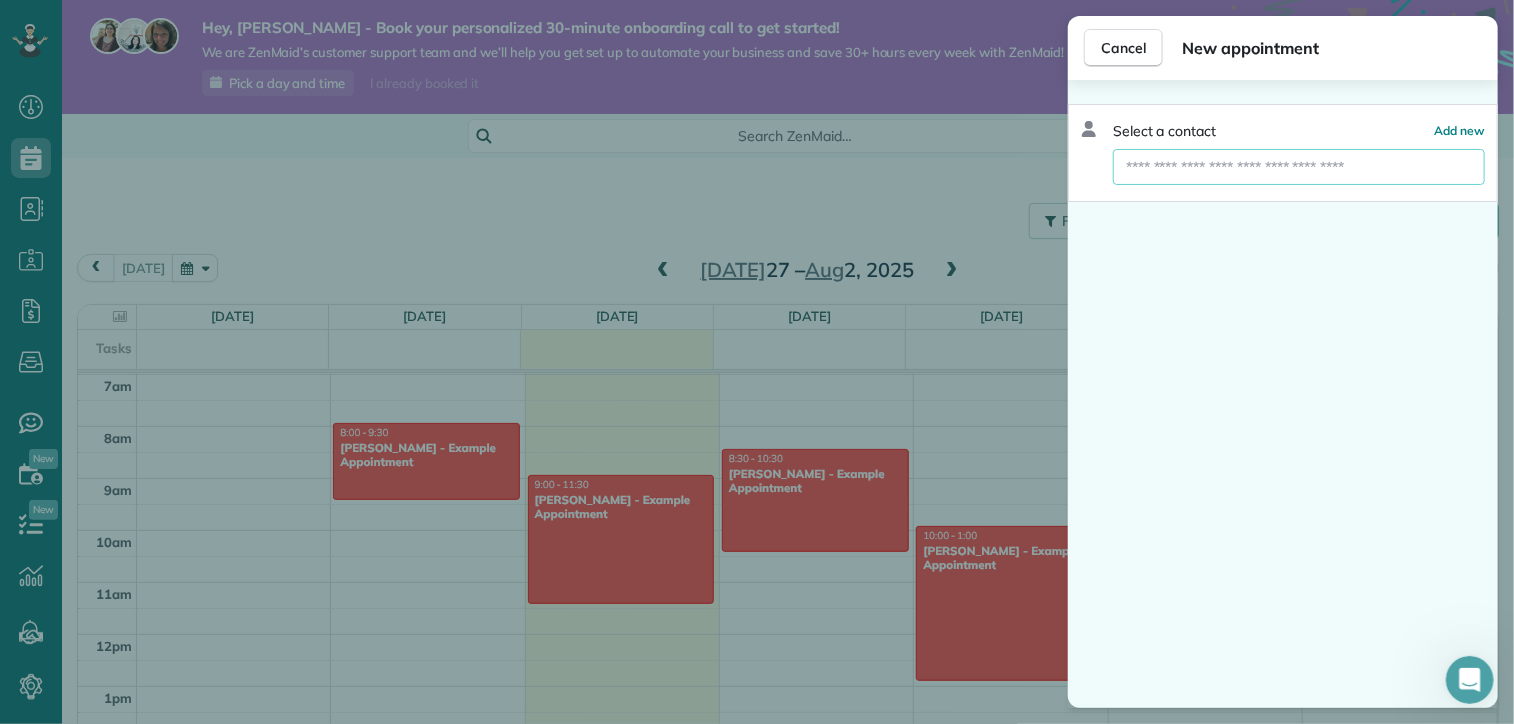 click at bounding box center (1299, 167) 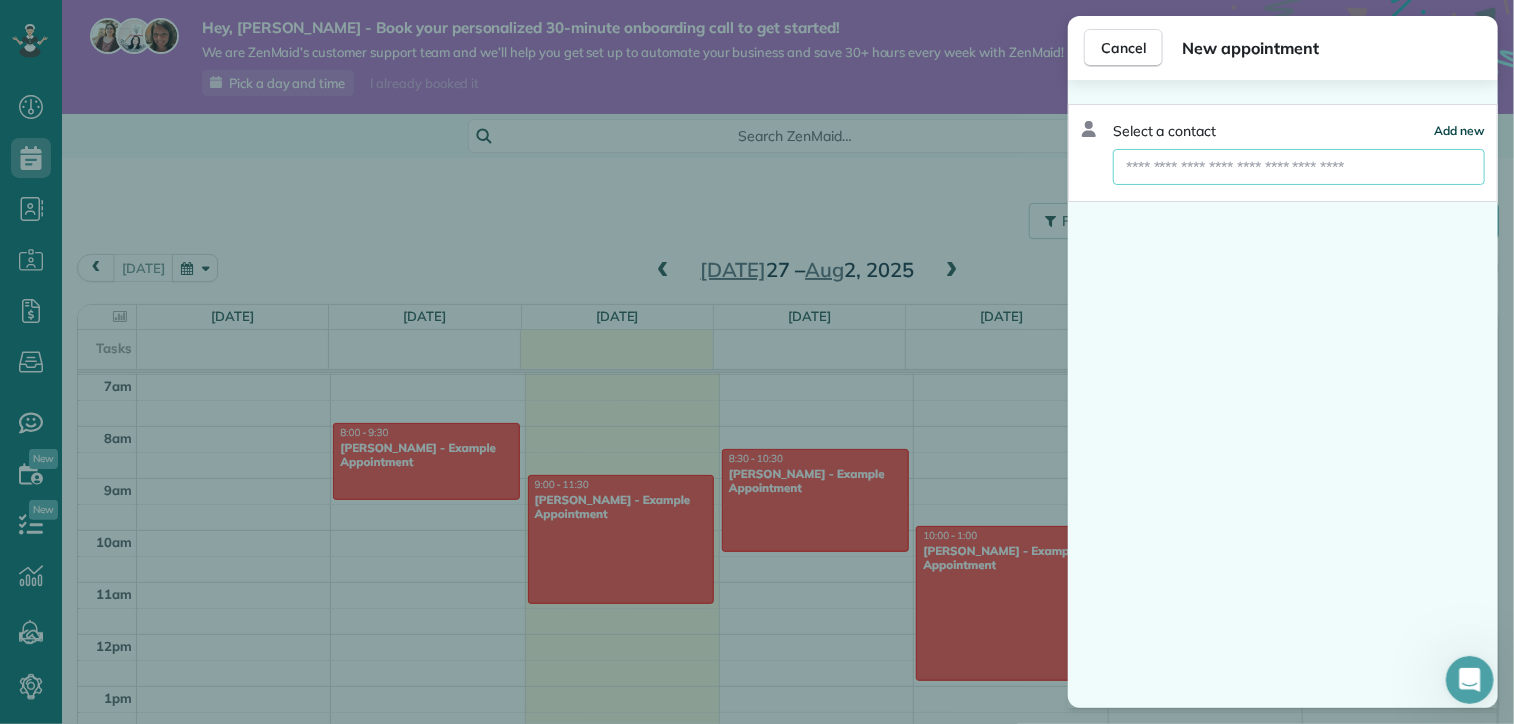 click on "Add new" at bounding box center (1459, 130) 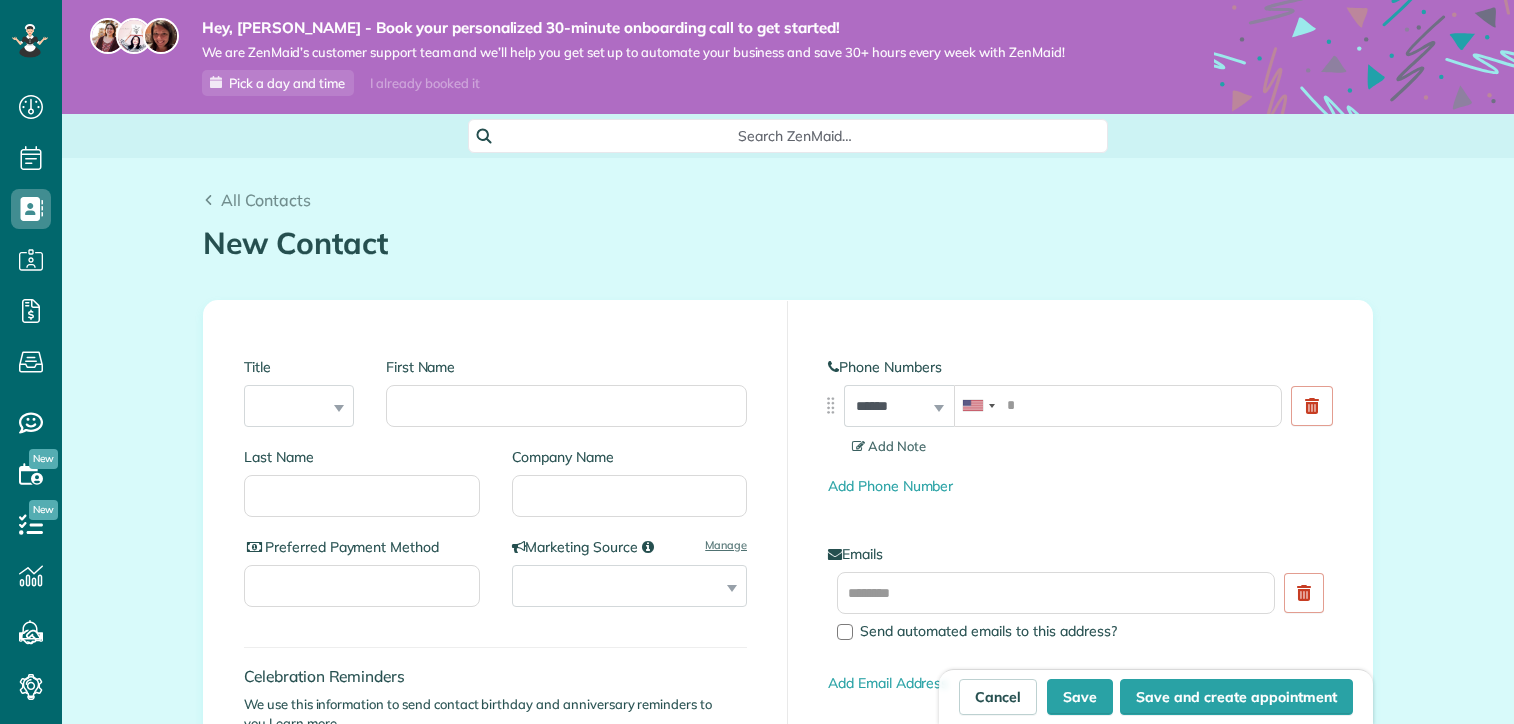scroll, scrollTop: 0, scrollLeft: 0, axis: both 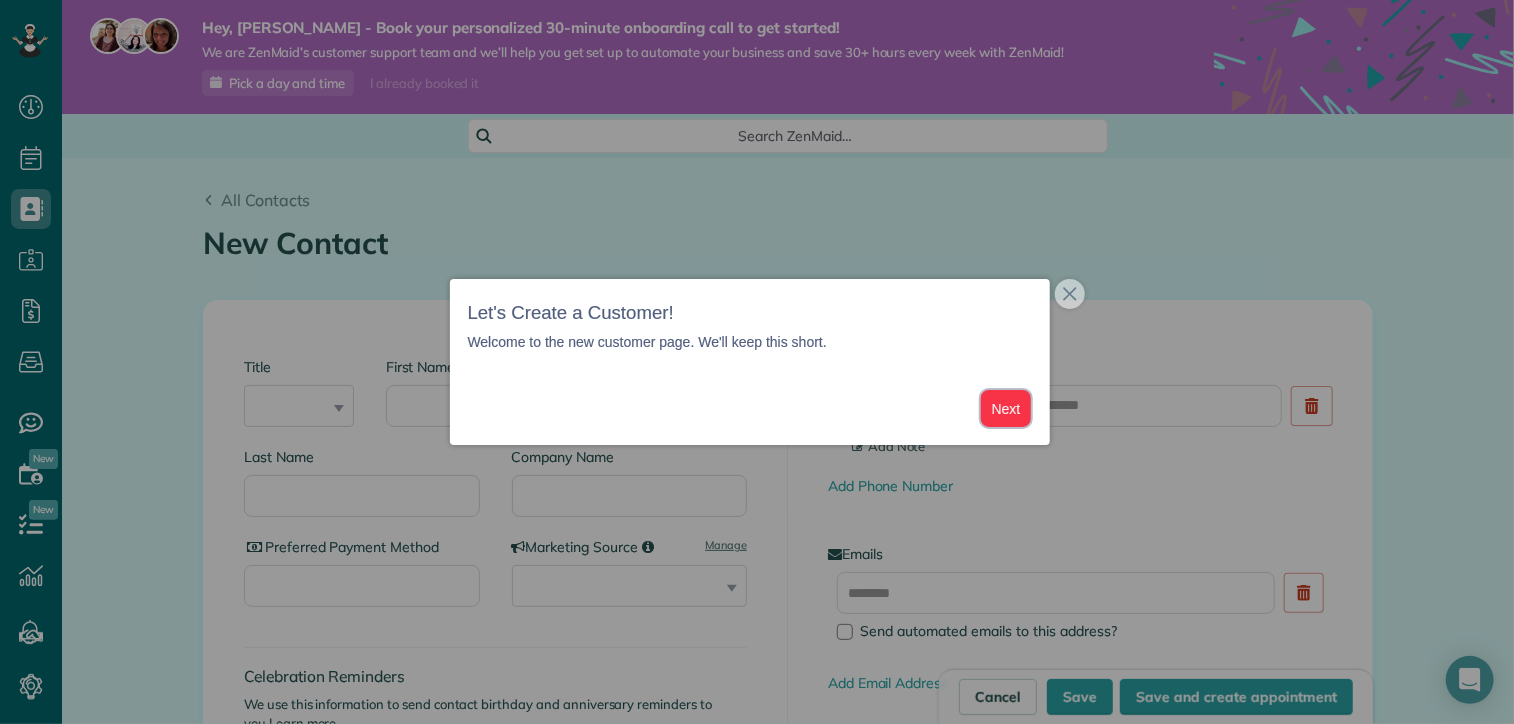 click on "Next" at bounding box center [1006, 408] 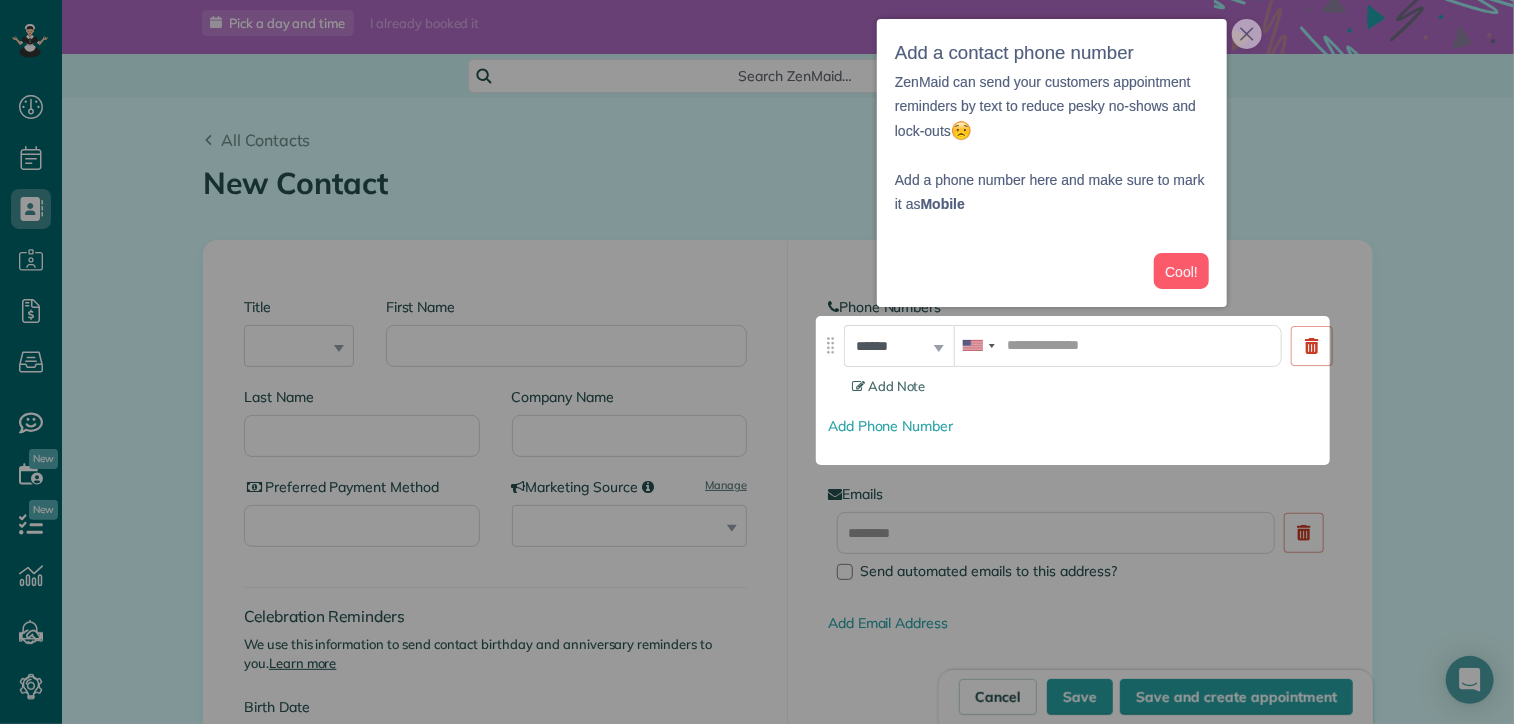 scroll, scrollTop: 64, scrollLeft: 0, axis: vertical 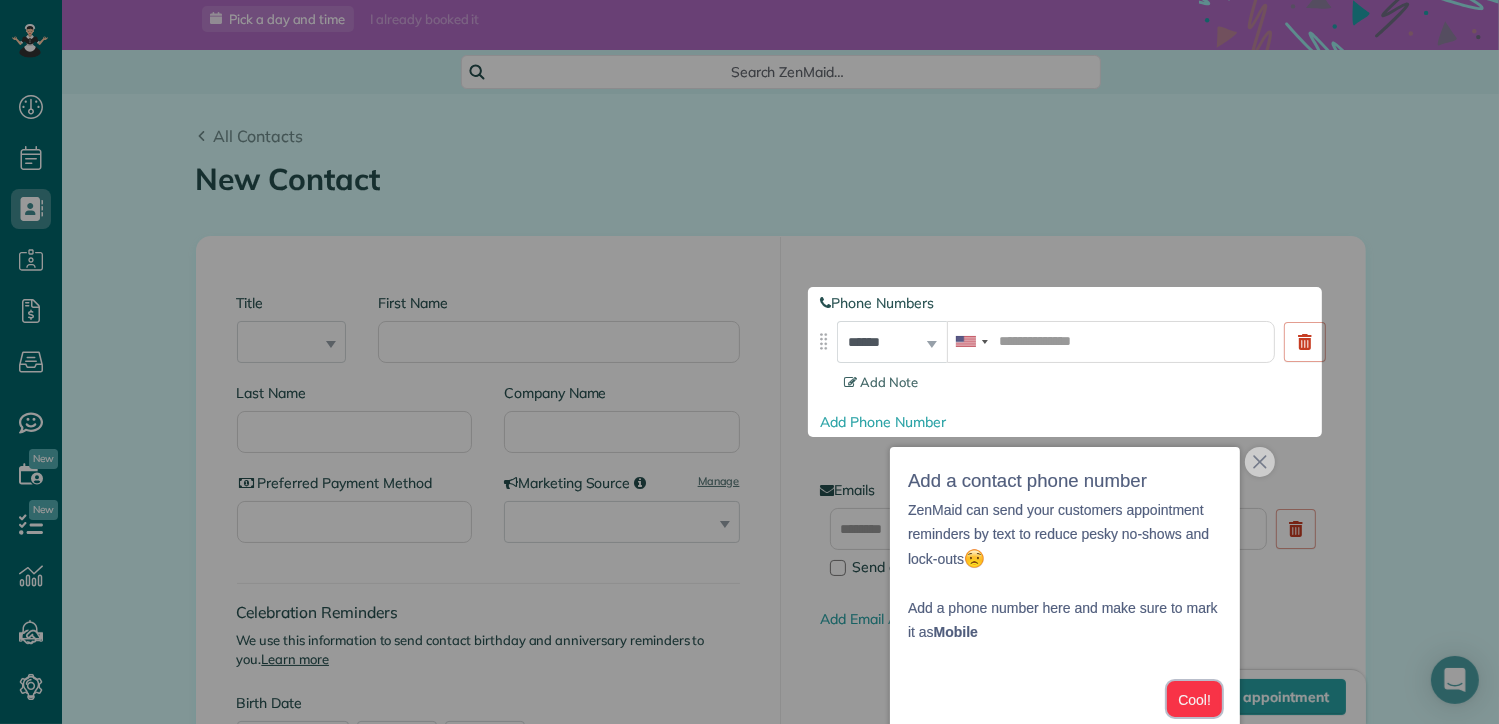 click on "Cool!" at bounding box center [1194, 699] 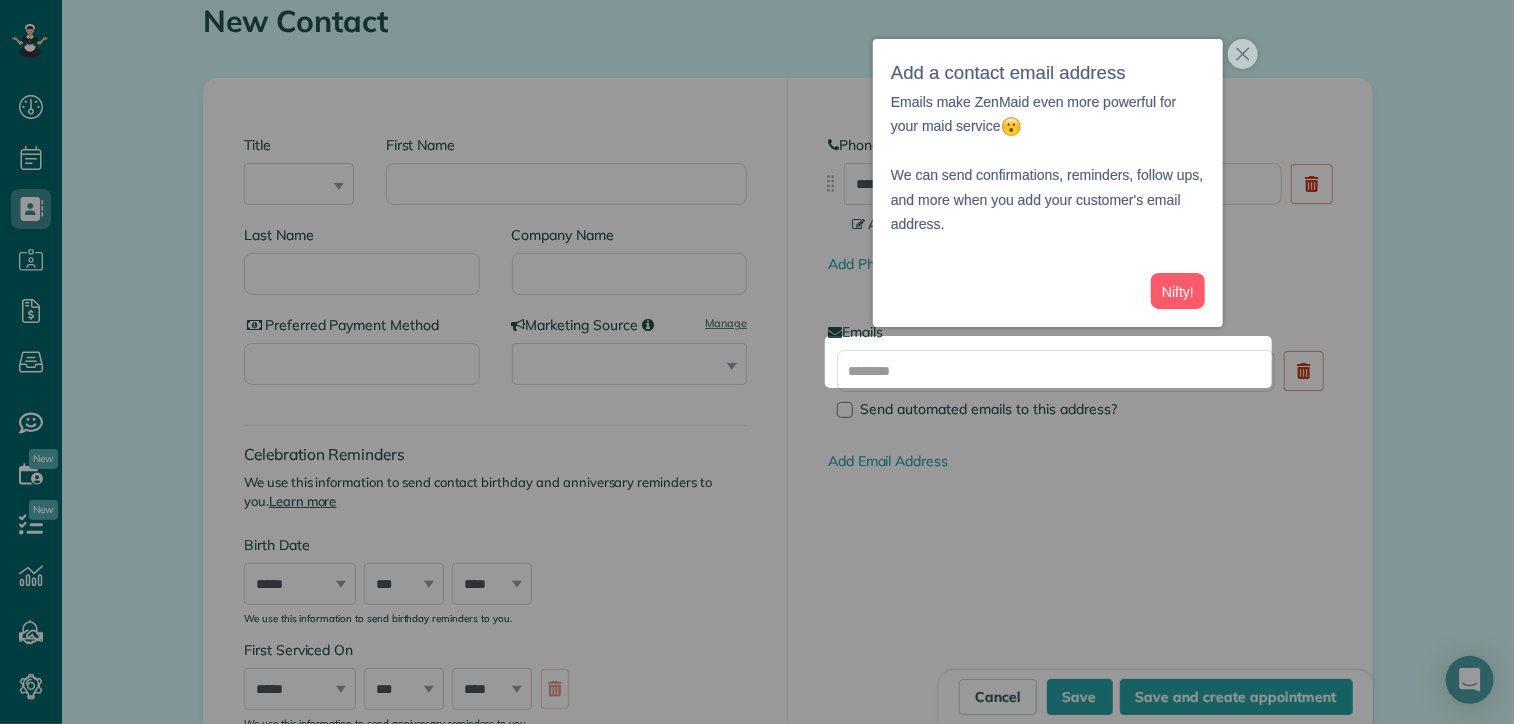 scroll, scrollTop: 230, scrollLeft: 0, axis: vertical 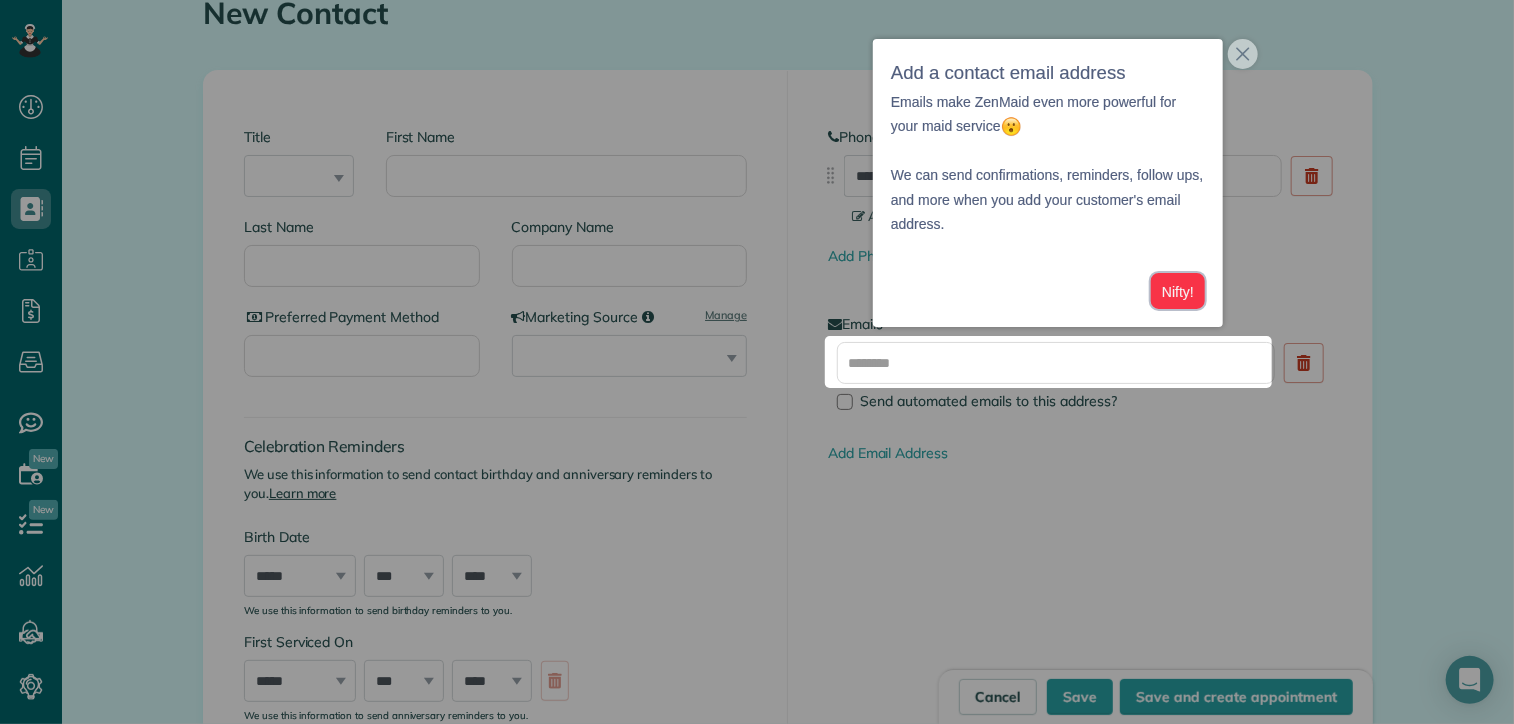 click on "Nifty!" at bounding box center [1178, 291] 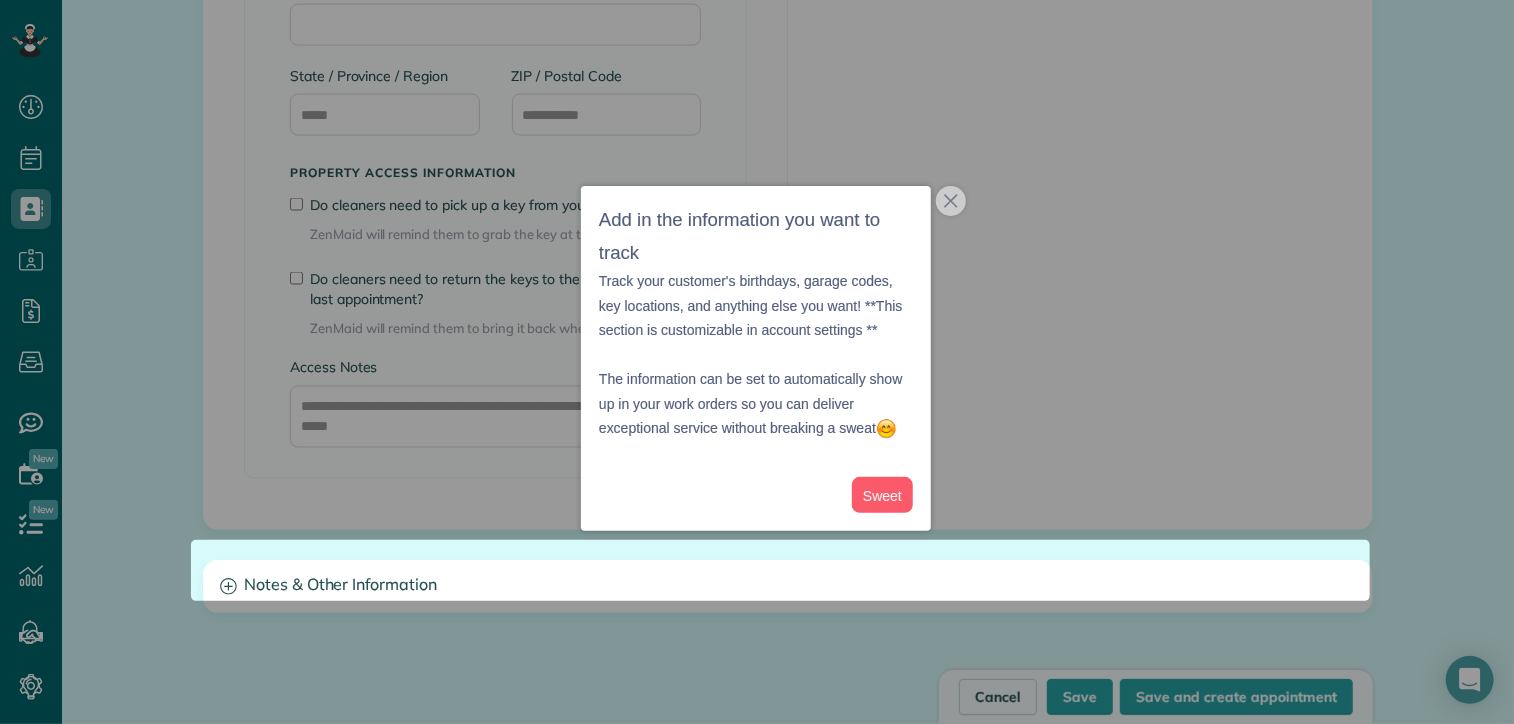 scroll, scrollTop: 1741, scrollLeft: 0, axis: vertical 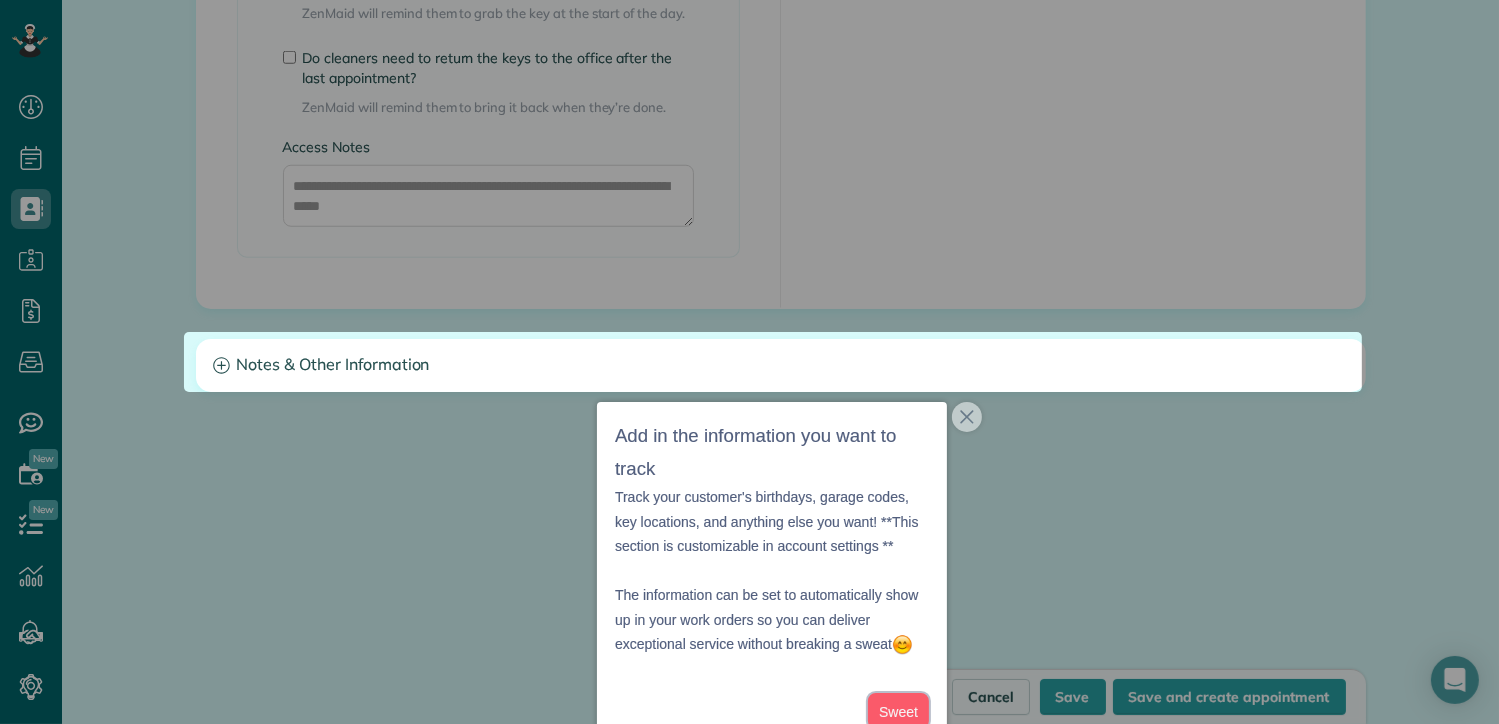 drag, startPoint x: 916, startPoint y: 702, endPoint x: 920, endPoint y: 687, distance: 15.524175 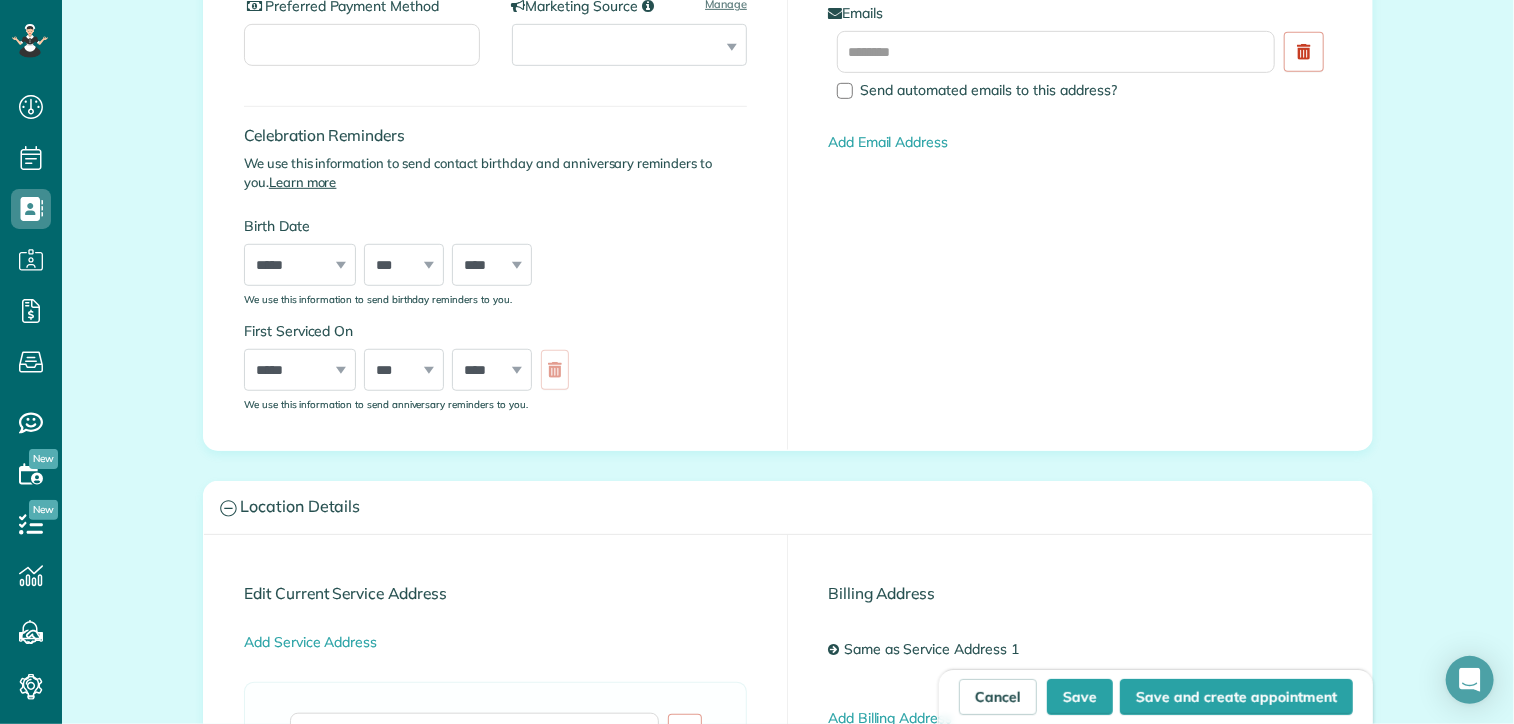 scroll, scrollTop: 0, scrollLeft: 0, axis: both 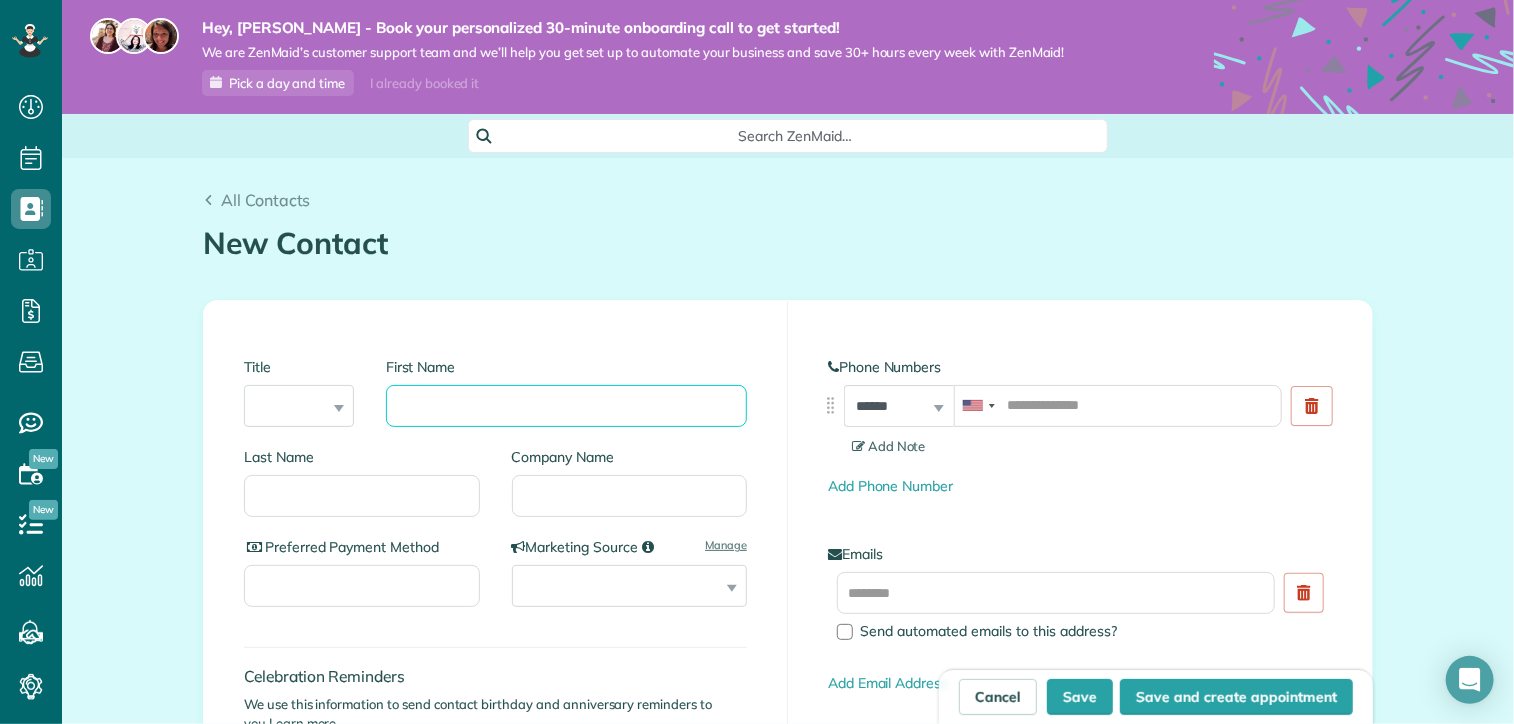 click on "First Name" at bounding box center [566, 406] 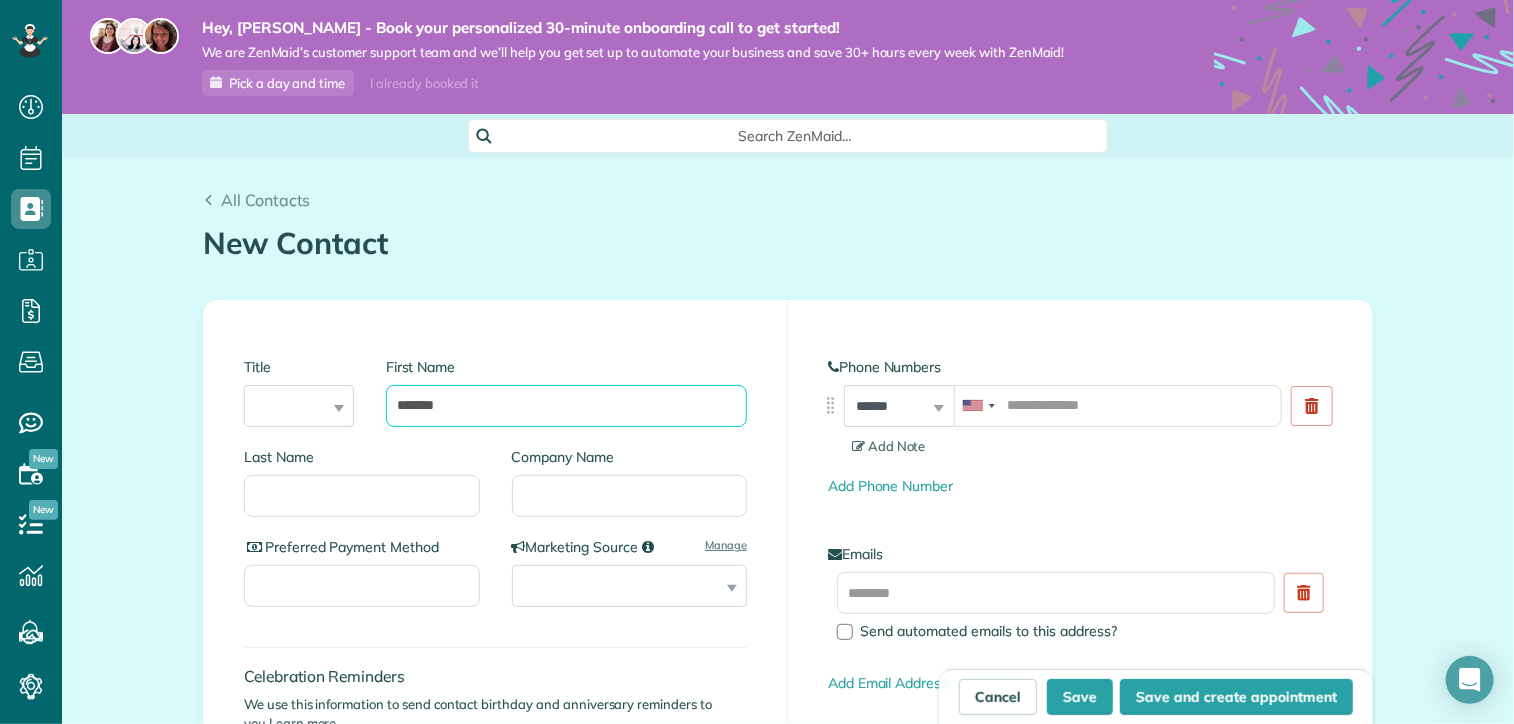 type on "*******" 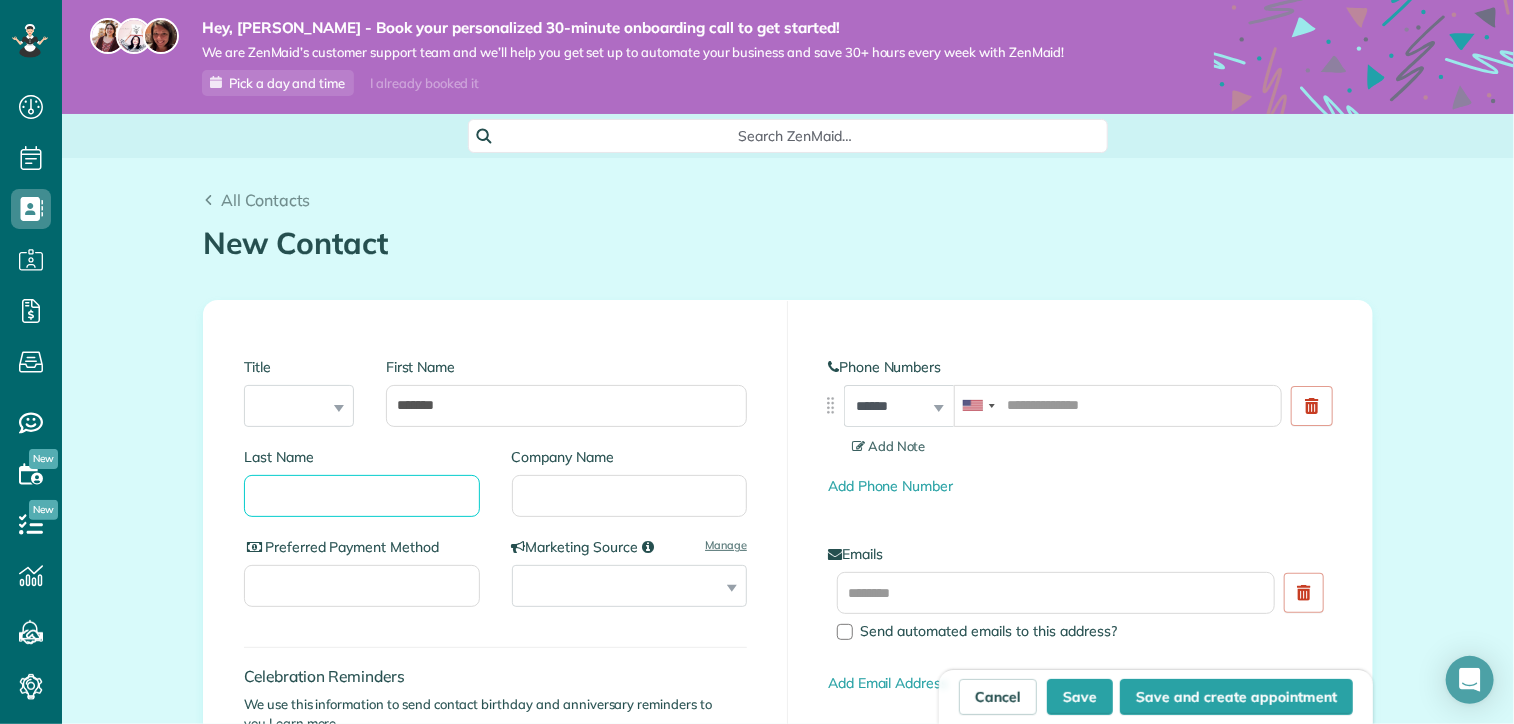 click on "Last Name" at bounding box center (362, 496) 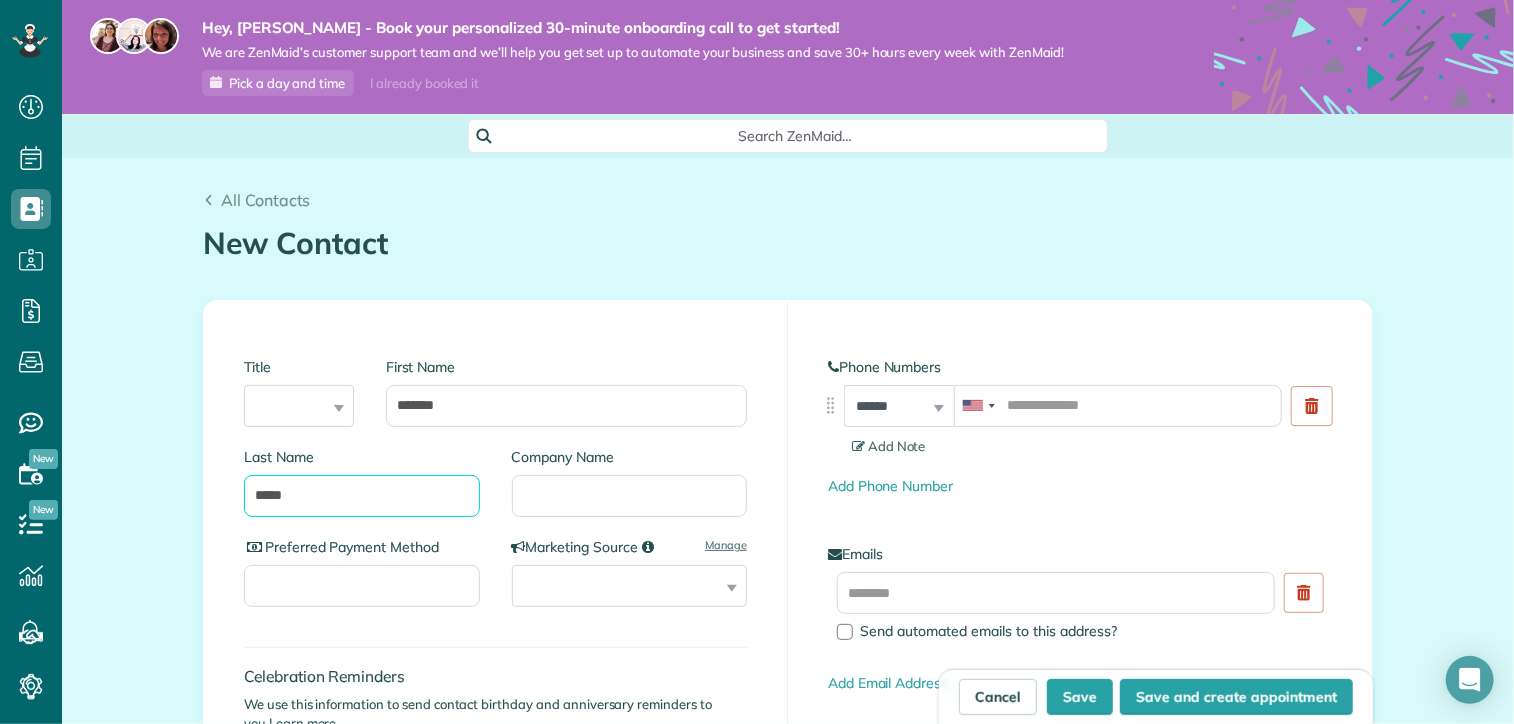 type on "*****" 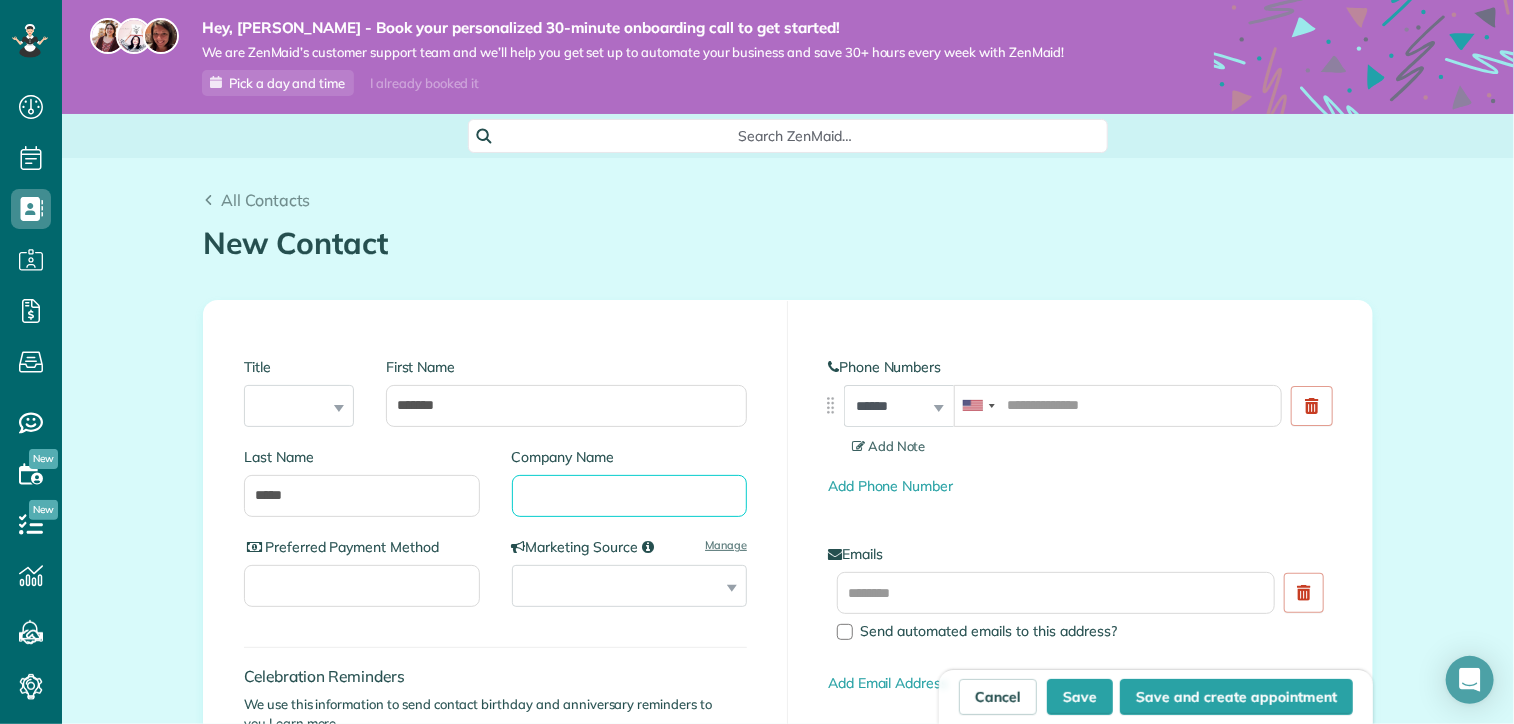click on "Company Name" at bounding box center (630, 496) 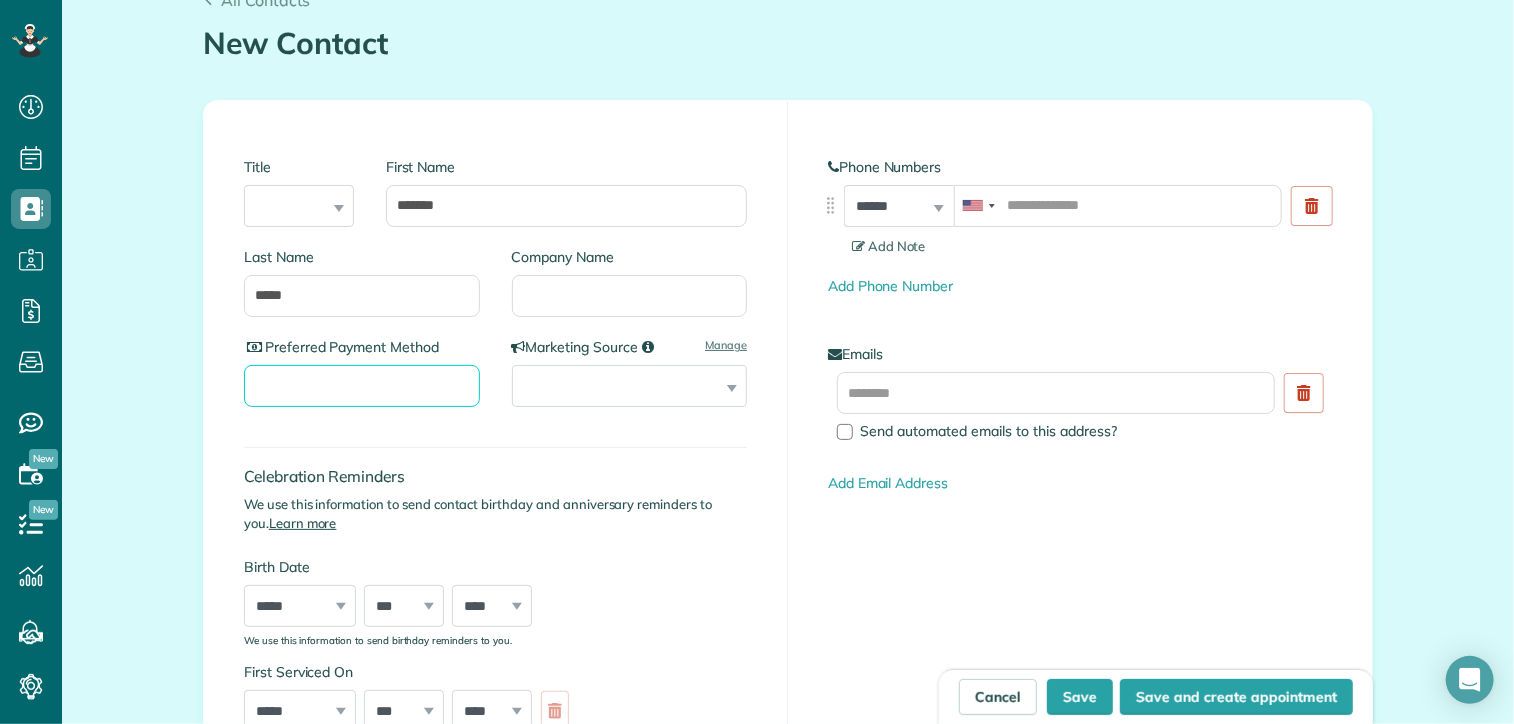 click on "Preferred Payment Method" at bounding box center (362, 386) 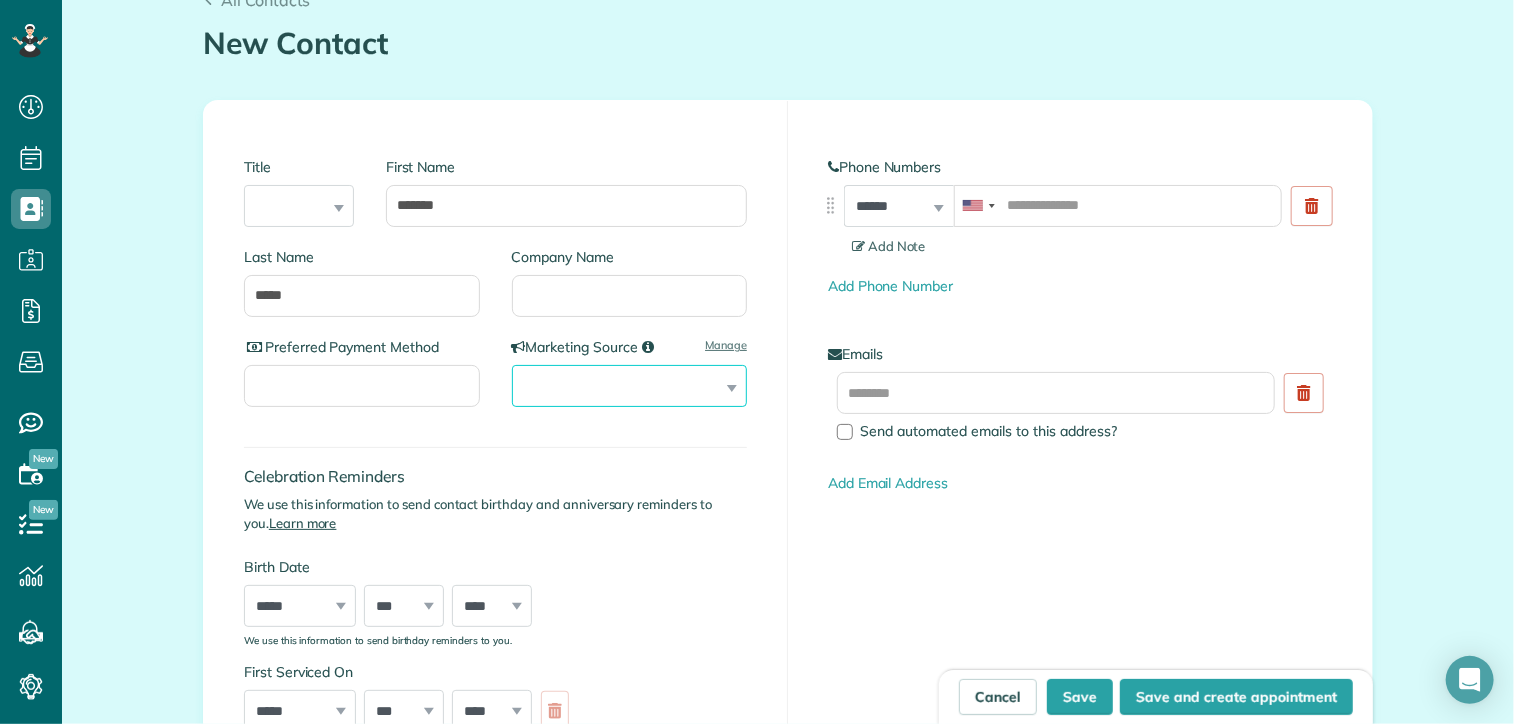 click on "**********" at bounding box center [630, 386] 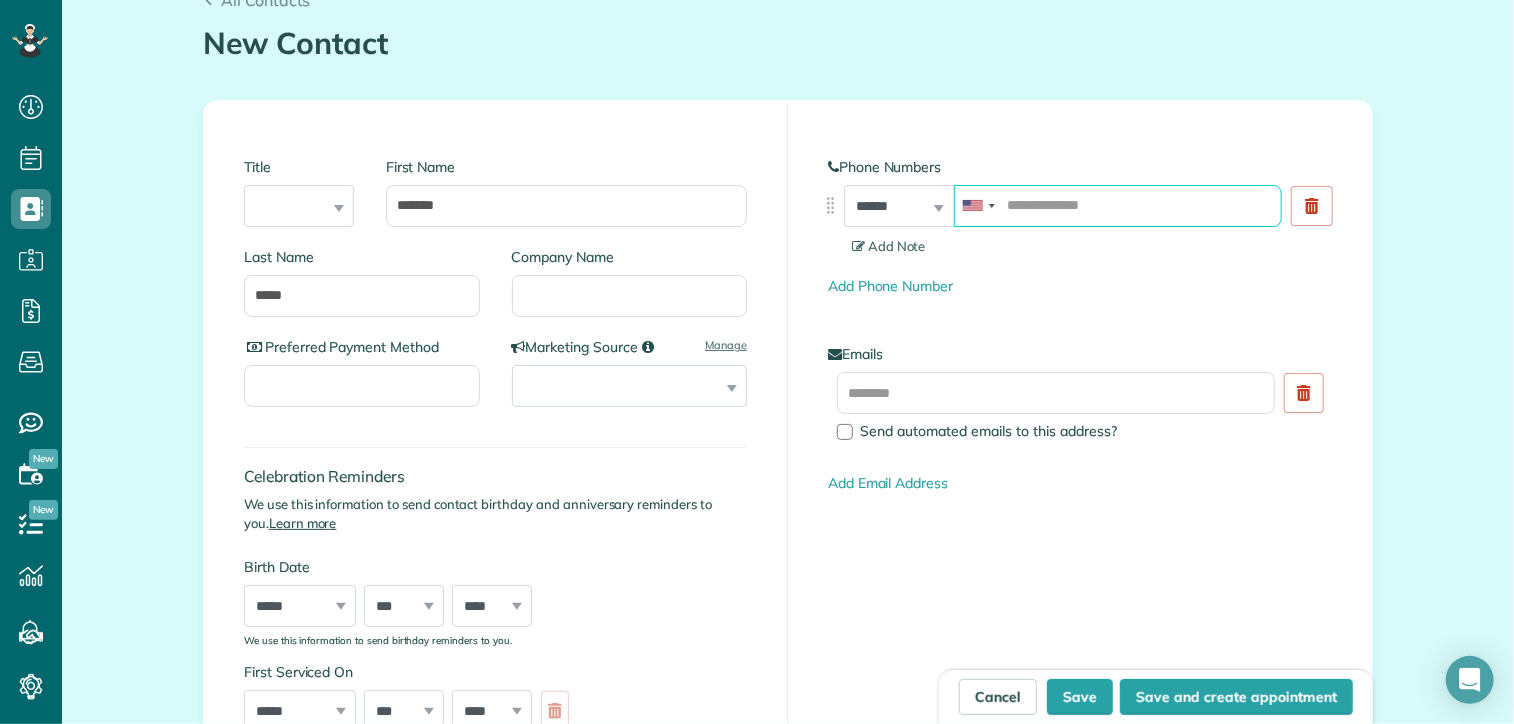 click at bounding box center (1118, 206) 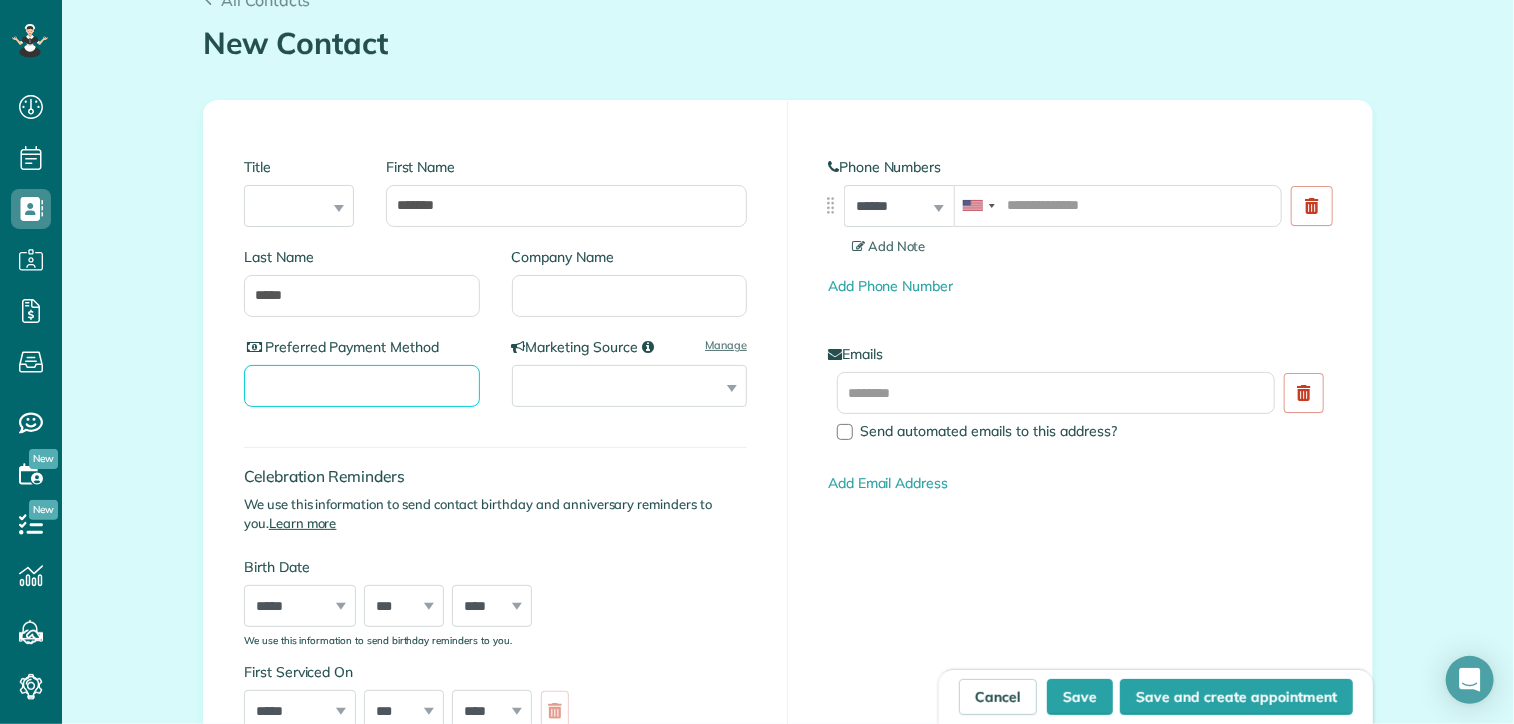 click on "Preferred Payment Method" at bounding box center [362, 386] 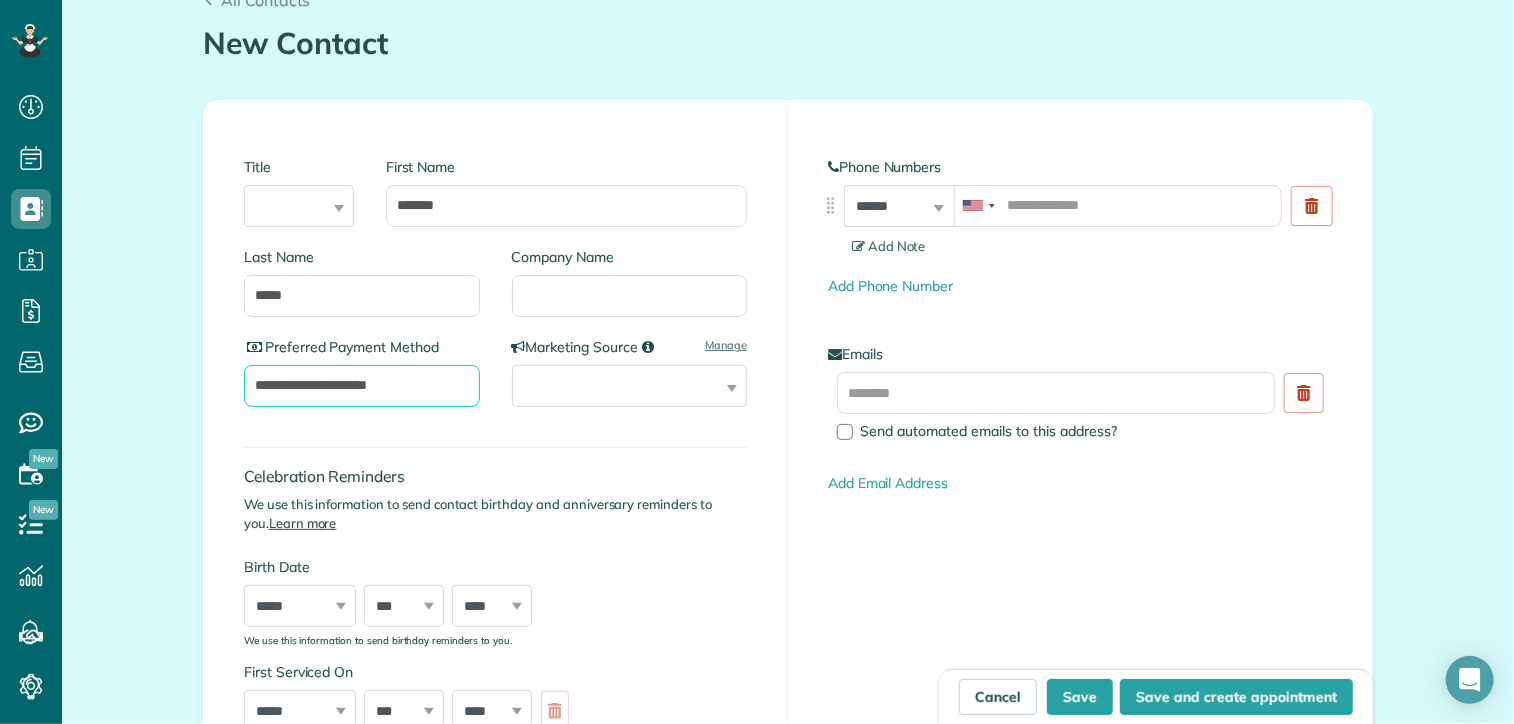 type on "**********" 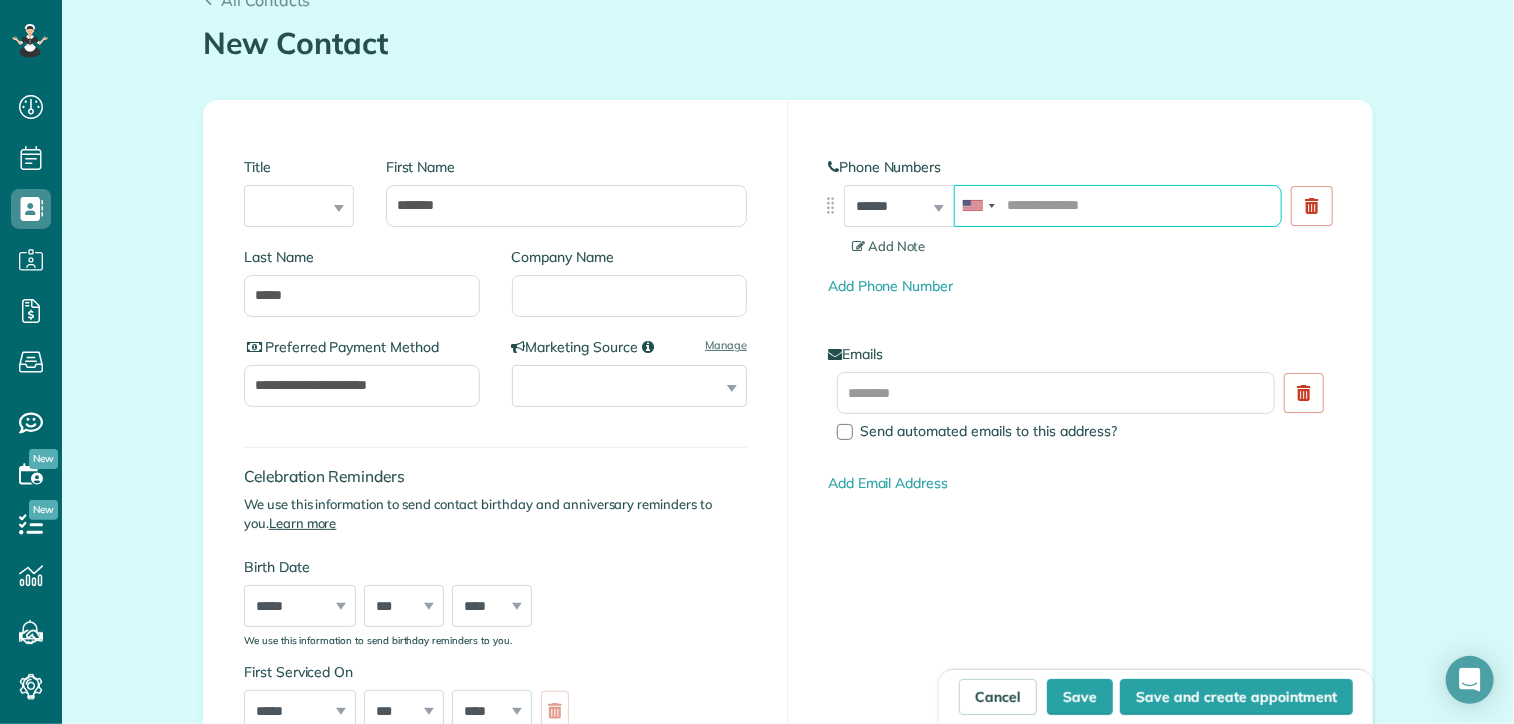 click at bounding box center (1118, 206) 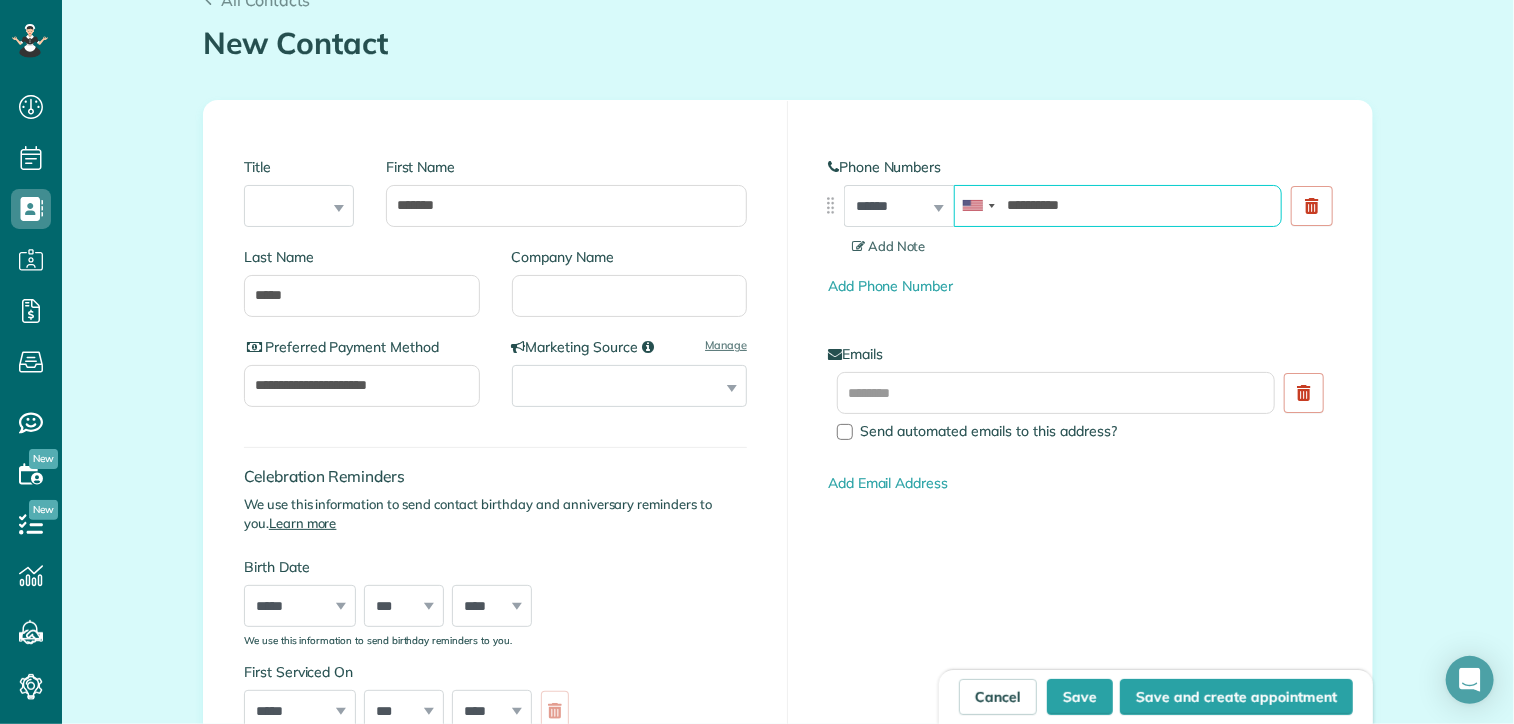 type on "**********" 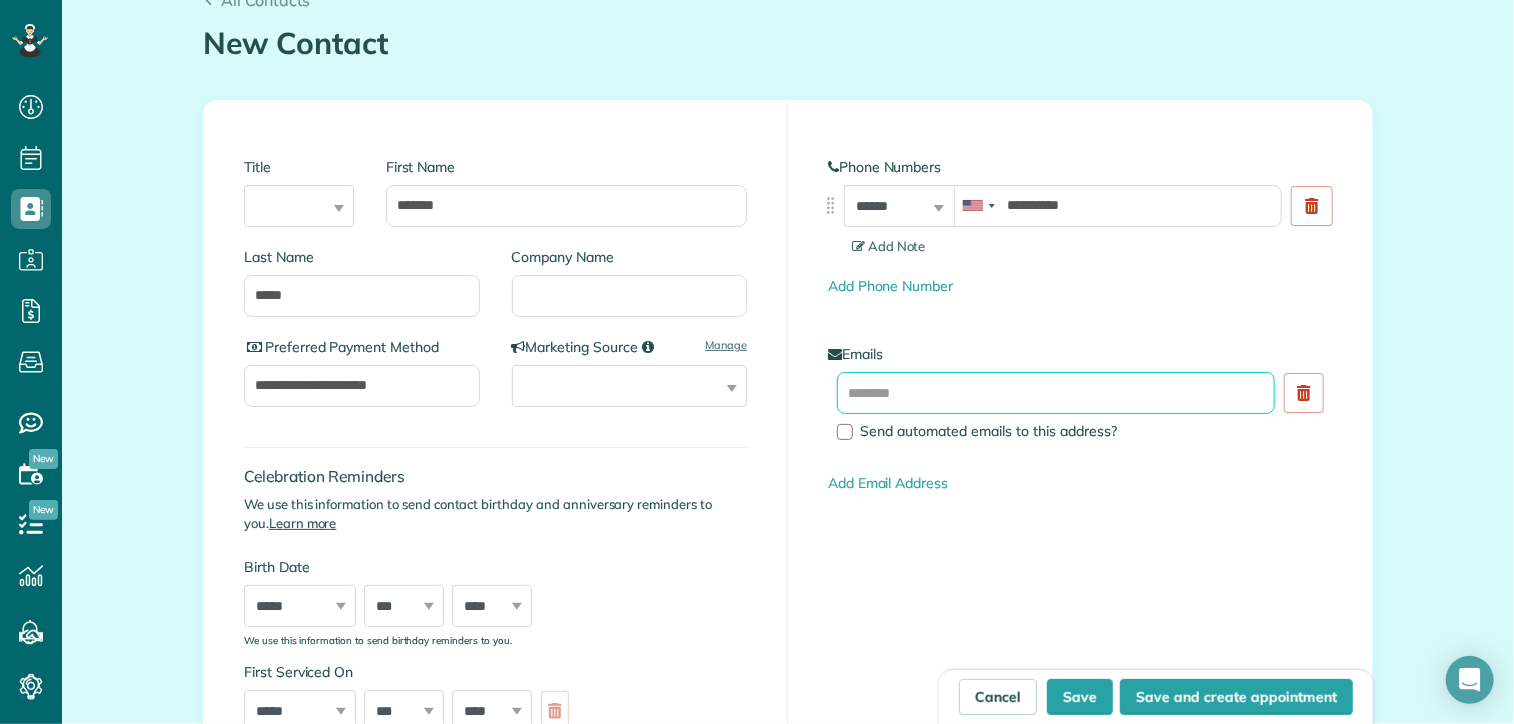 click at bounding box center [1056, 393] 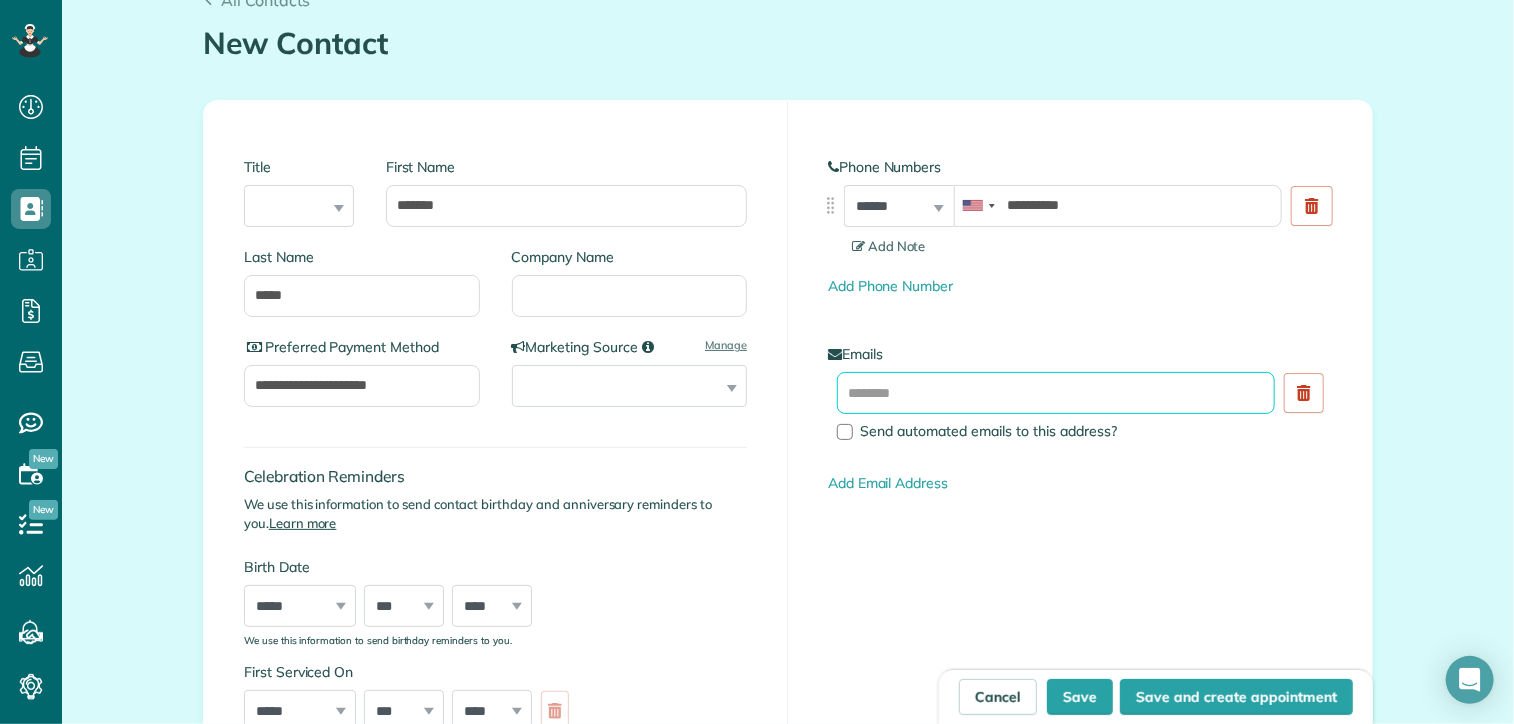 paste on "**********" 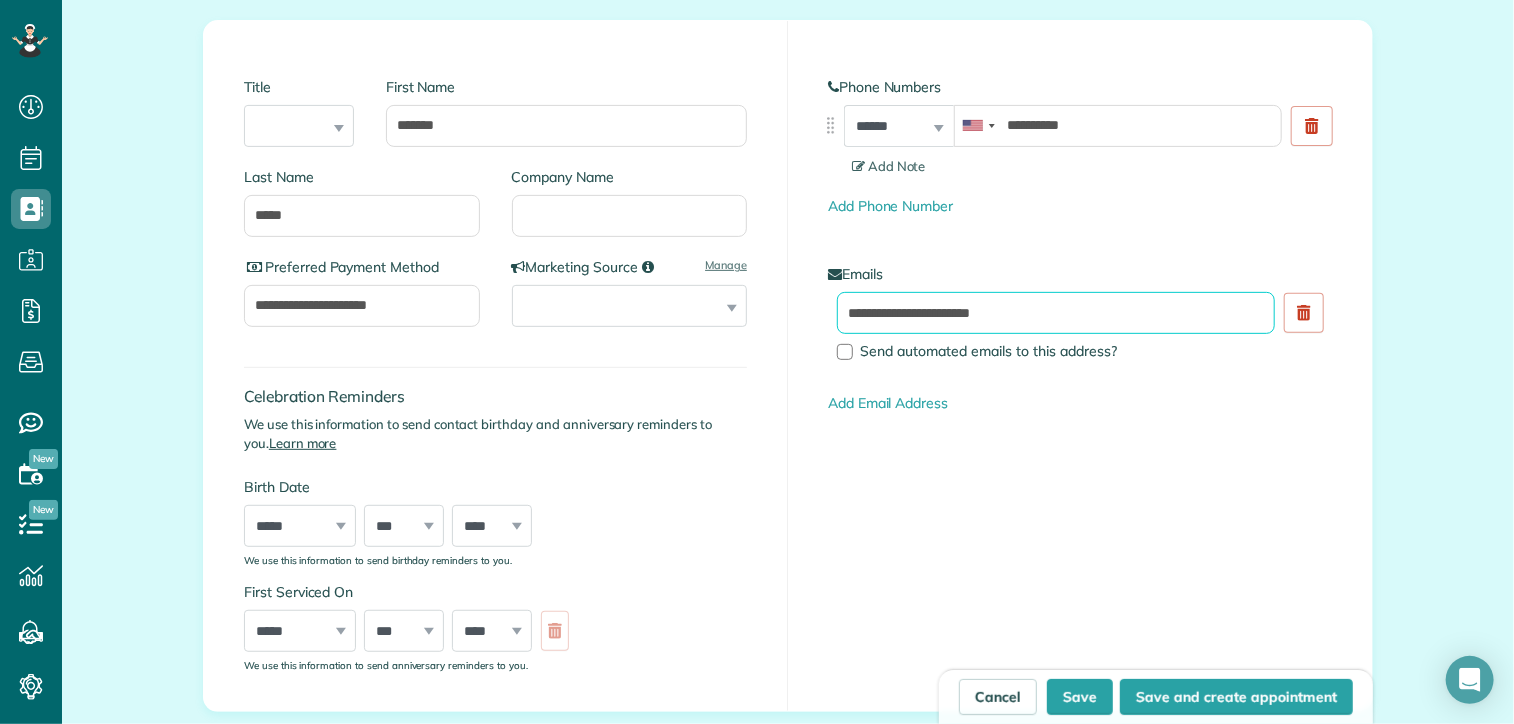 scroll, scrollTop: 400, scrollLeft: 0, axis: vertical 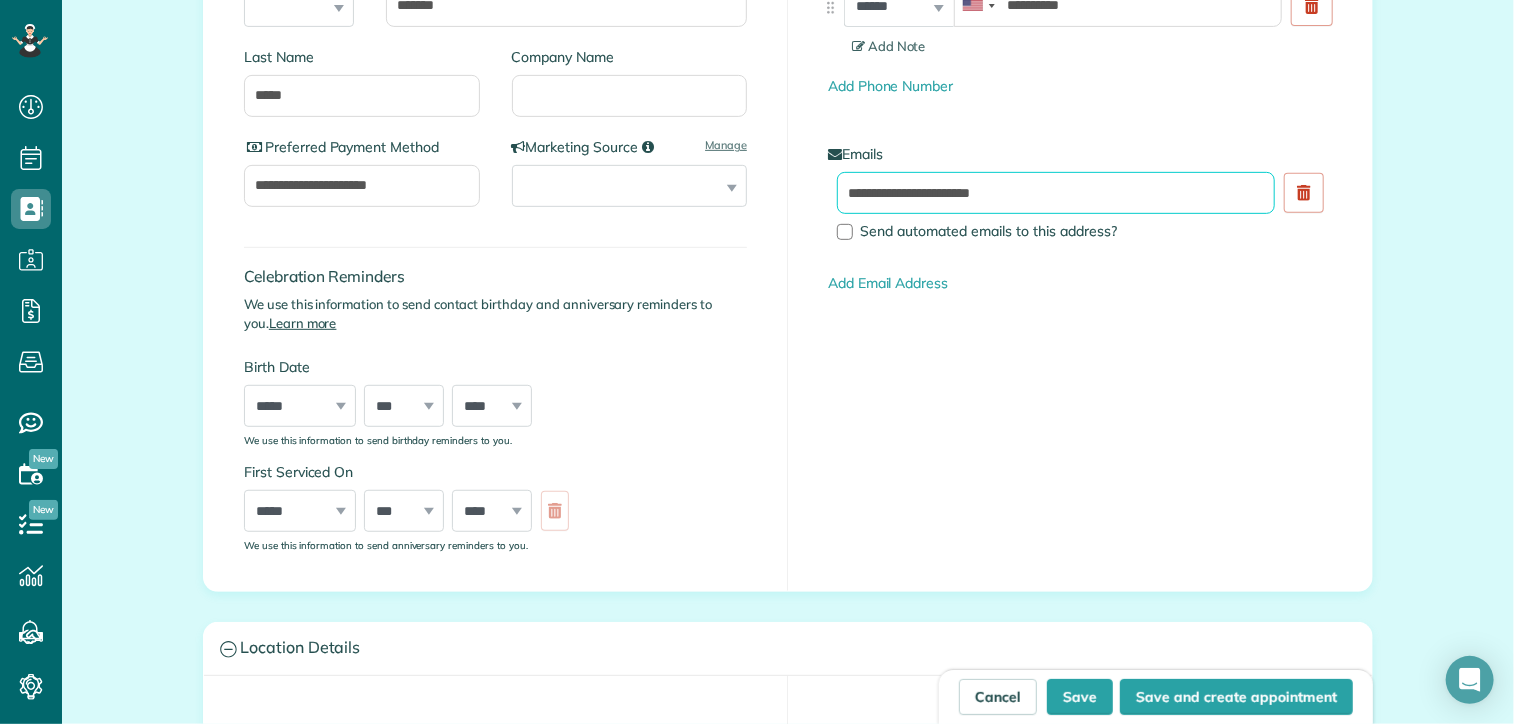 type on "**********" 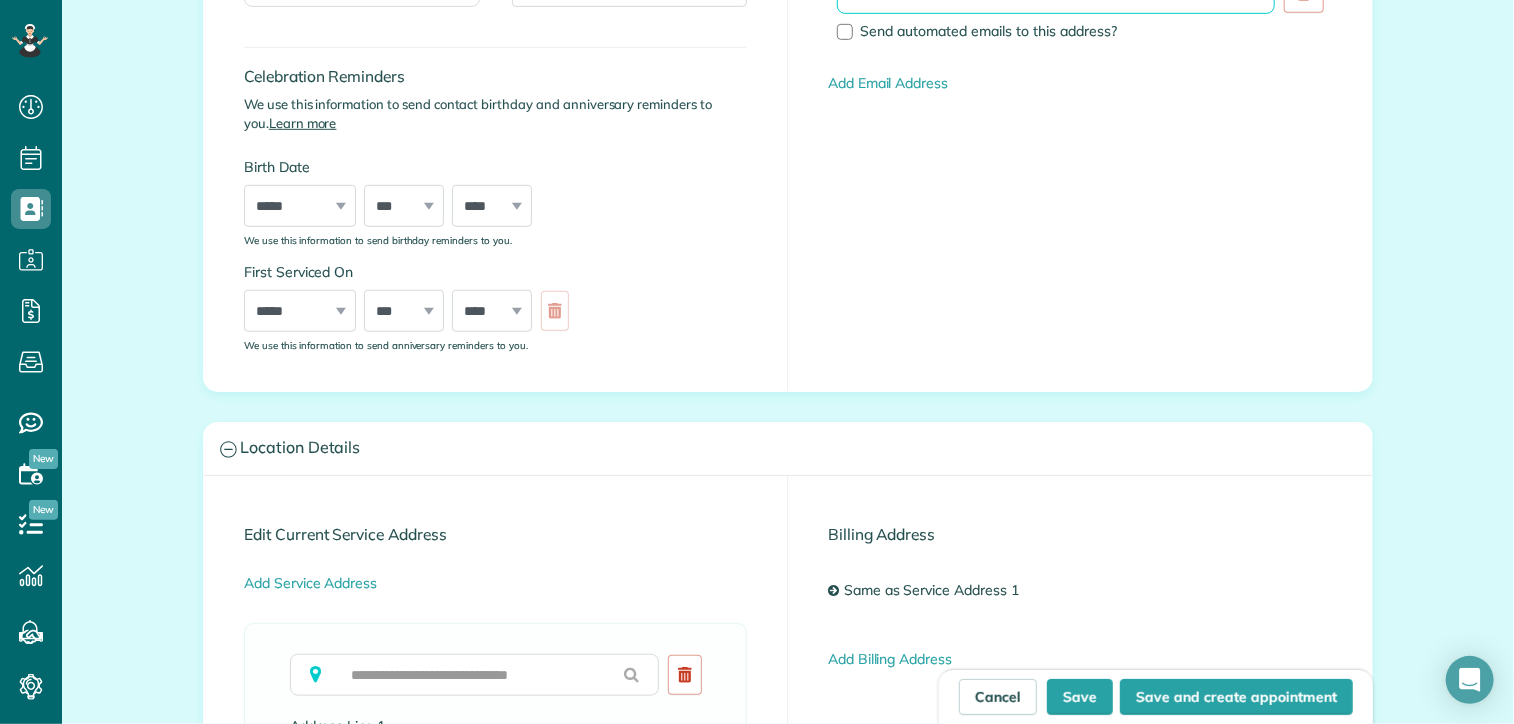 scroll, scrollTop: 800, scrollLeft: 0, axis: vertical 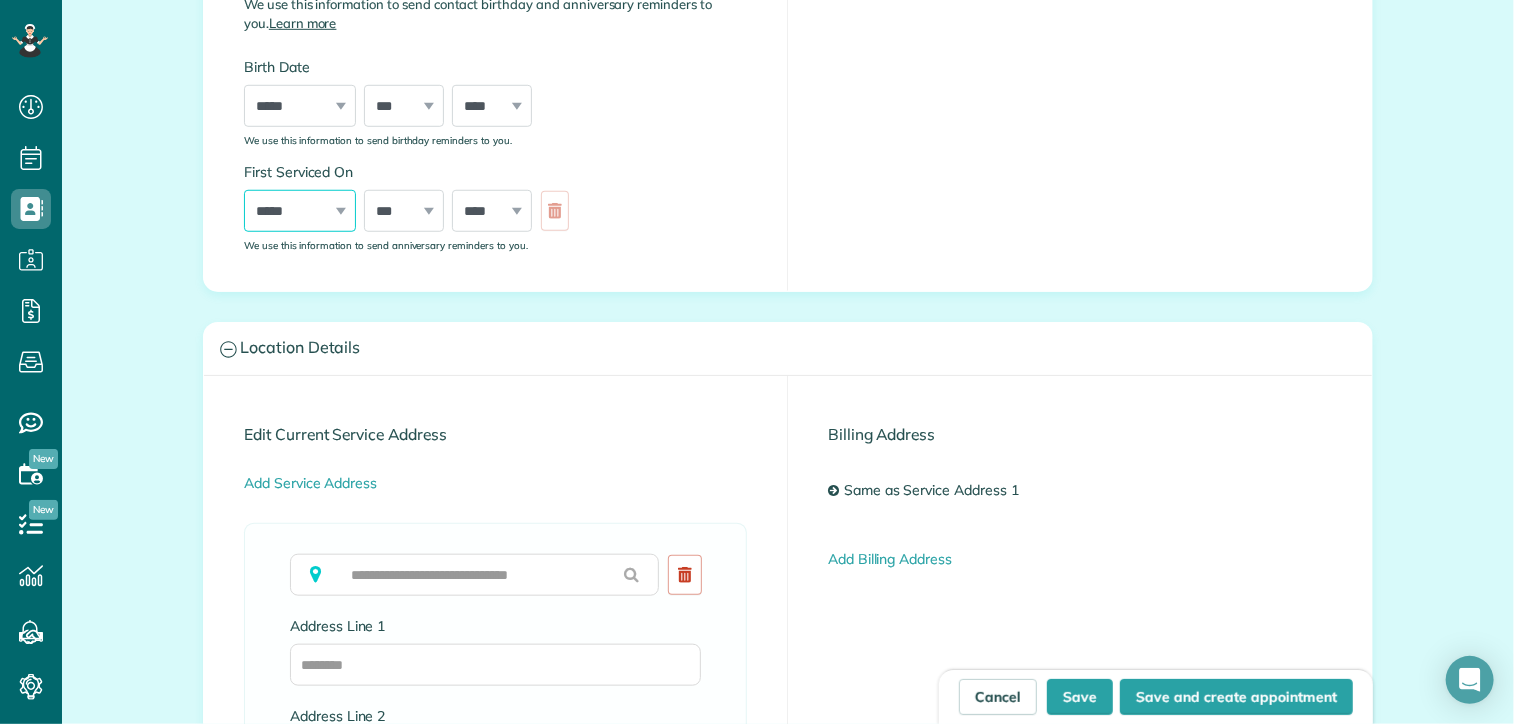 click on "*****
*******
********
*****
*****
***
****
****
******
*********
*******
********
********" at bounding box center (300, 211) 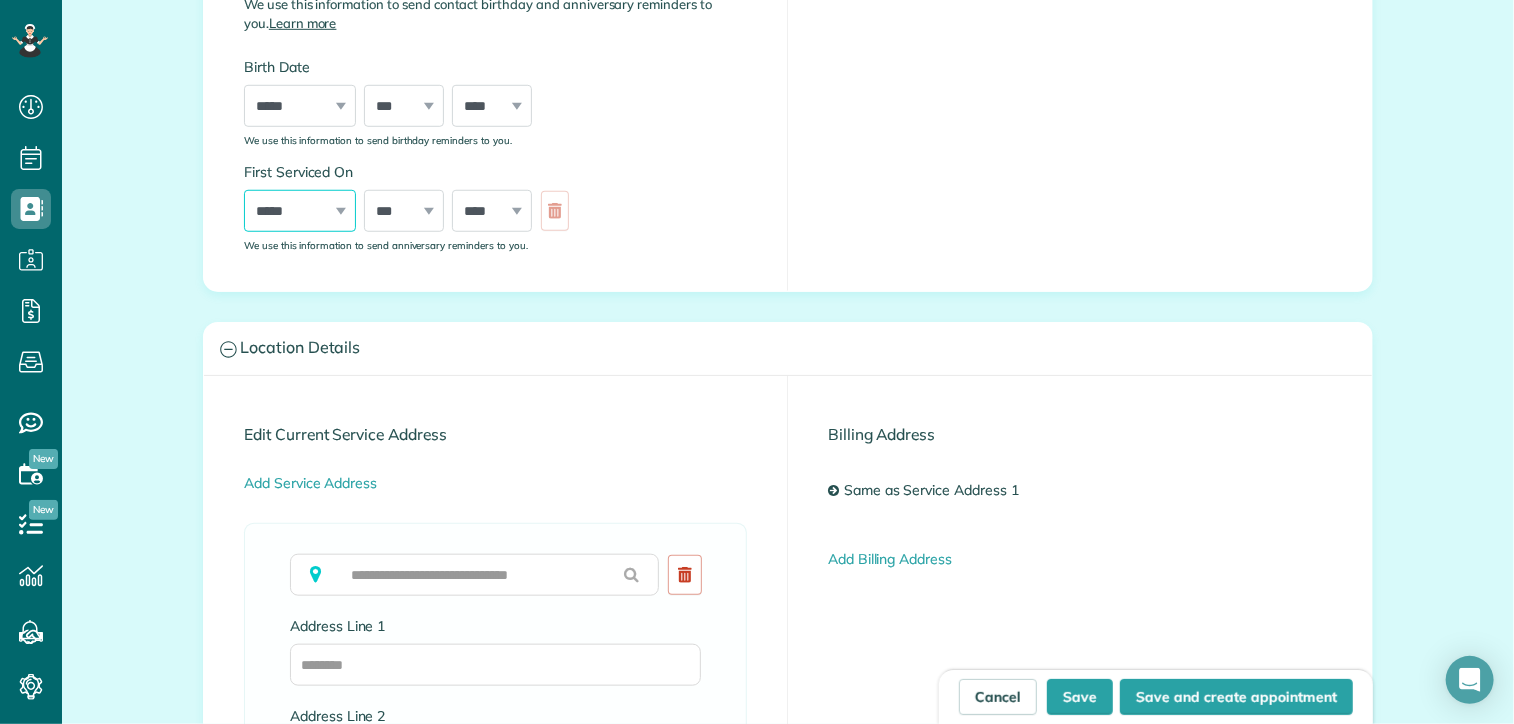 select on "*" 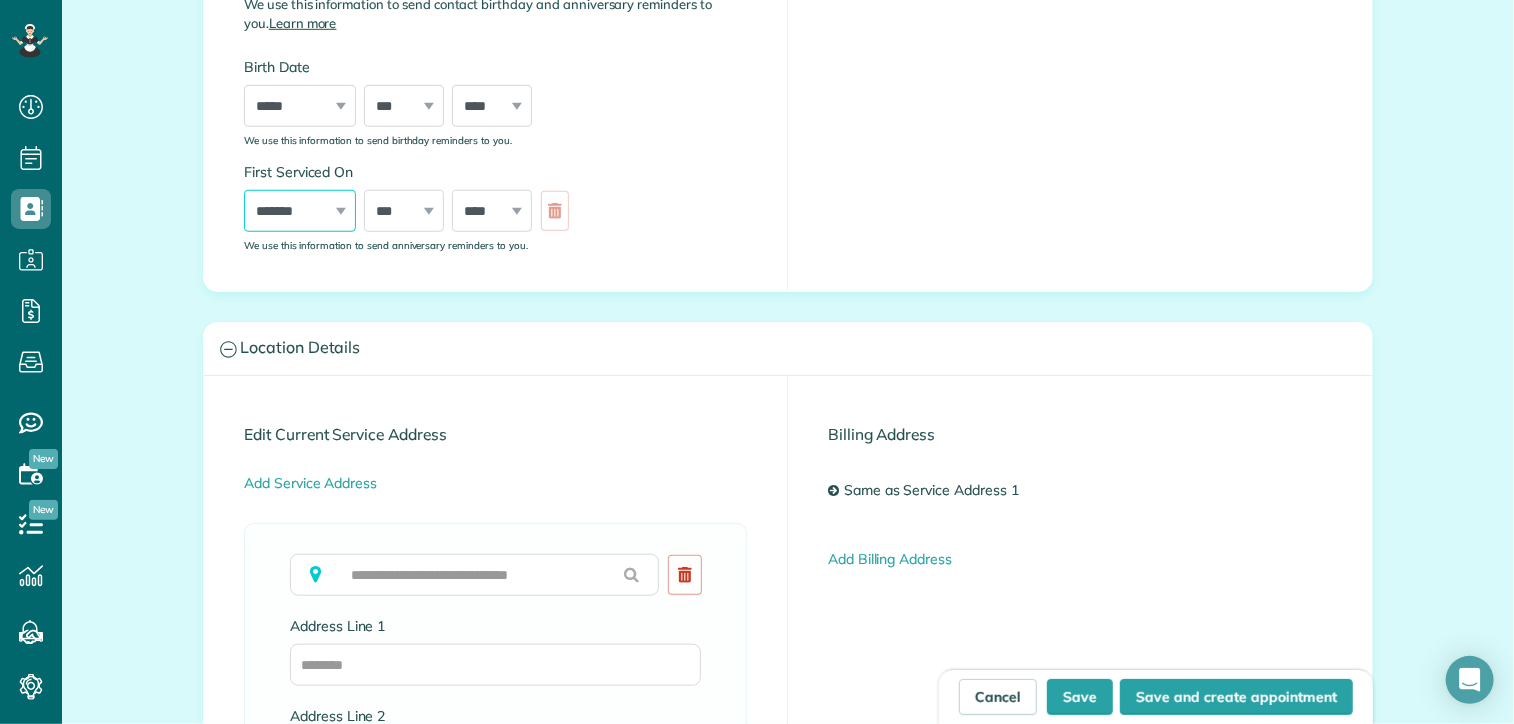 click on "*****
*******
********
*****
*****
***
****
****
******
*********
*******
********
********" at bounding box center (300, 211) 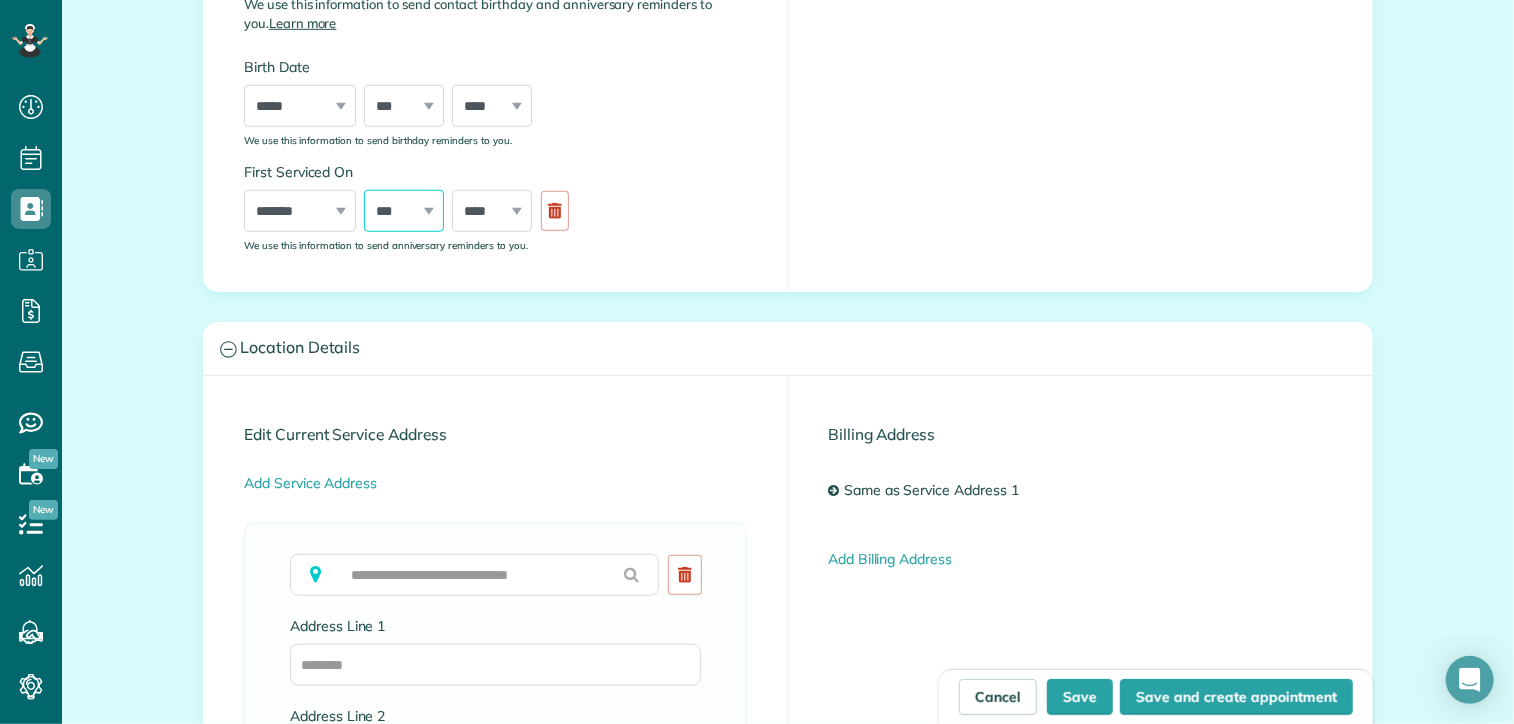 click on "***
*
*
*
*
*
*
*
*
*
**
**
**
**
**
**
**
**
**
**
**
**
**
**
**
**
**
**
**
**
**
**" at bounding box center (404, 211) 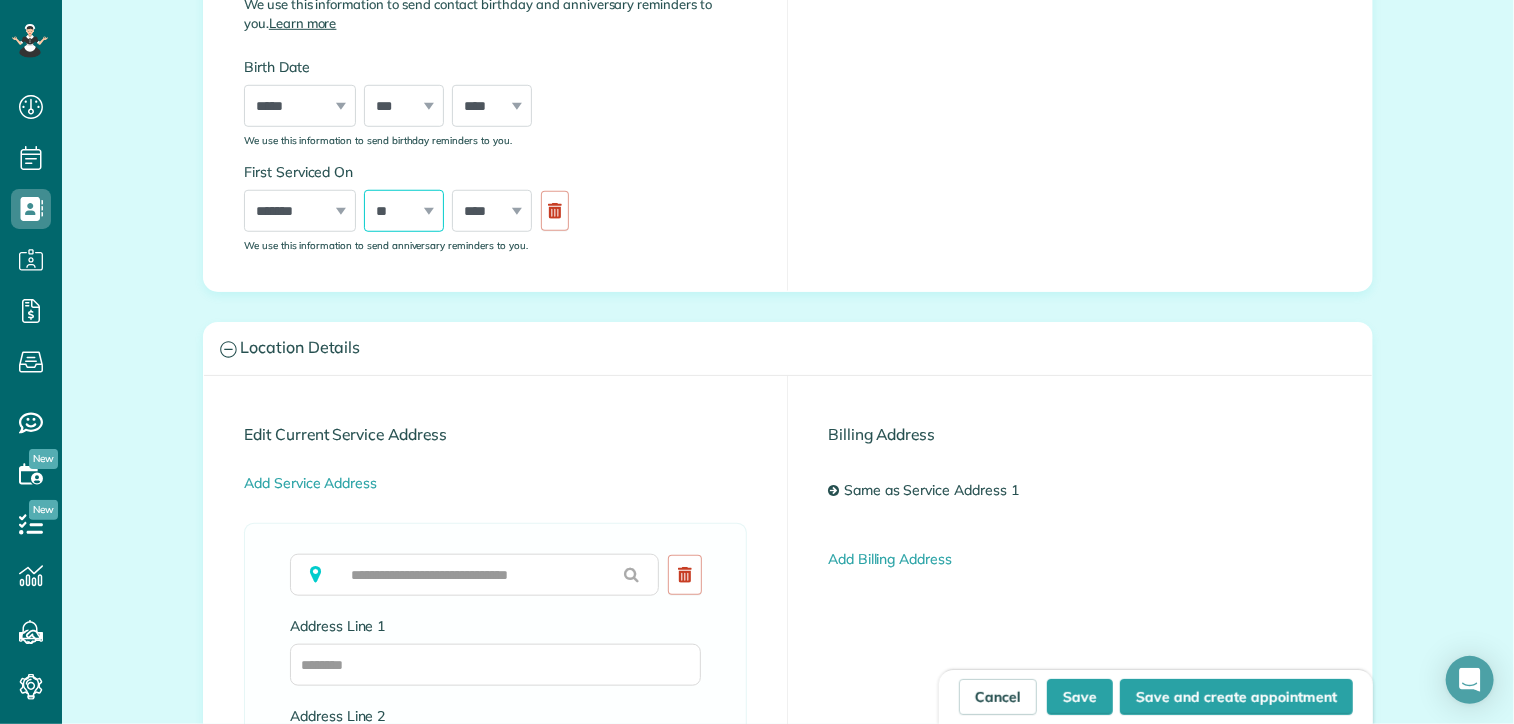 click on "***
*
*
*
*
*
*
*
*
*
**
**
**
**
**
**
**
**
**
**
**
**
**
**
**
**
**
**
**
**
**
**" at bounding box center (404, 211) 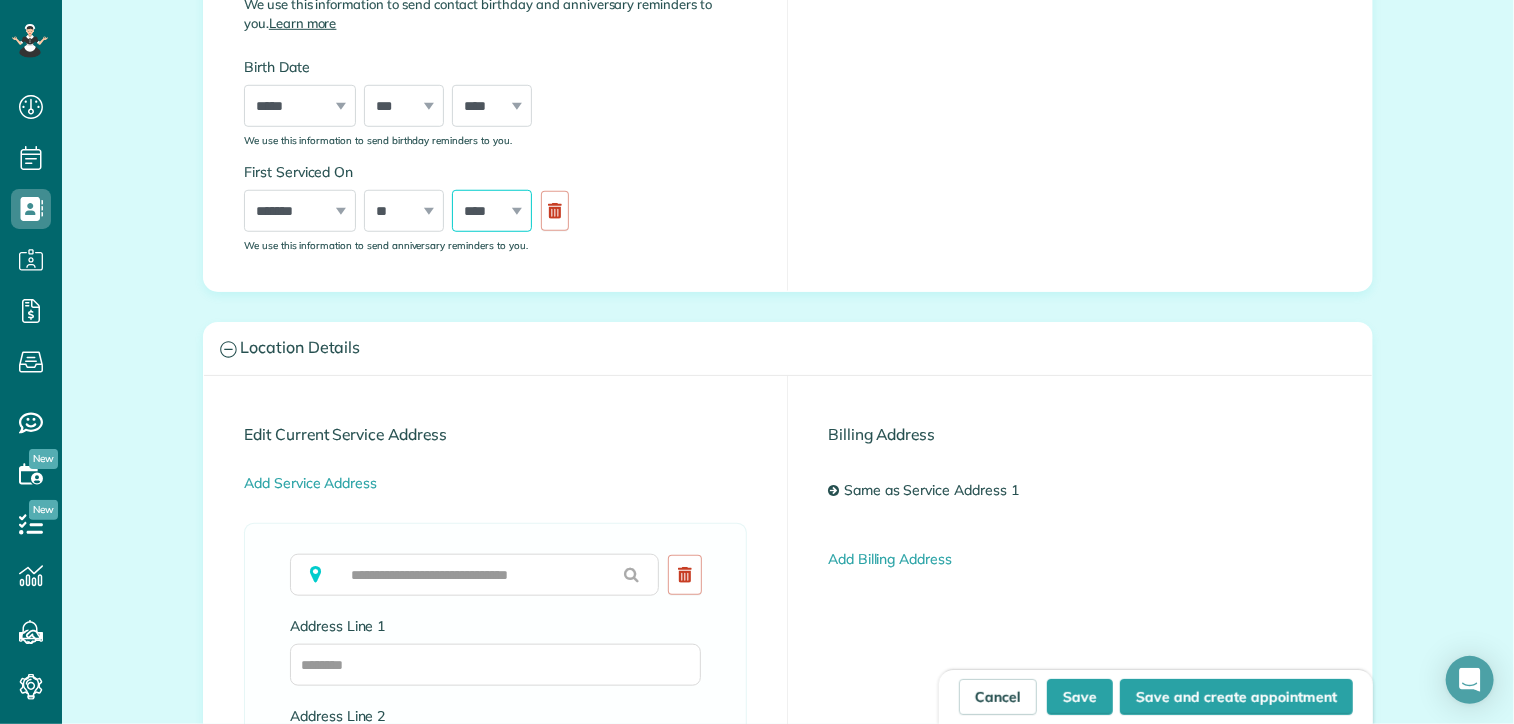 click on "****
****
****
****
****
****
****
****
****
****
****
****
****
****
****
****
****
****
****
****
****
****
****
****
****
****
****
****
****
****
****
****
****
****
****
****
****
****
****
****
****
****
****
****
****
****
****
****
****
****
****
****" at bounding box center [492, 211] 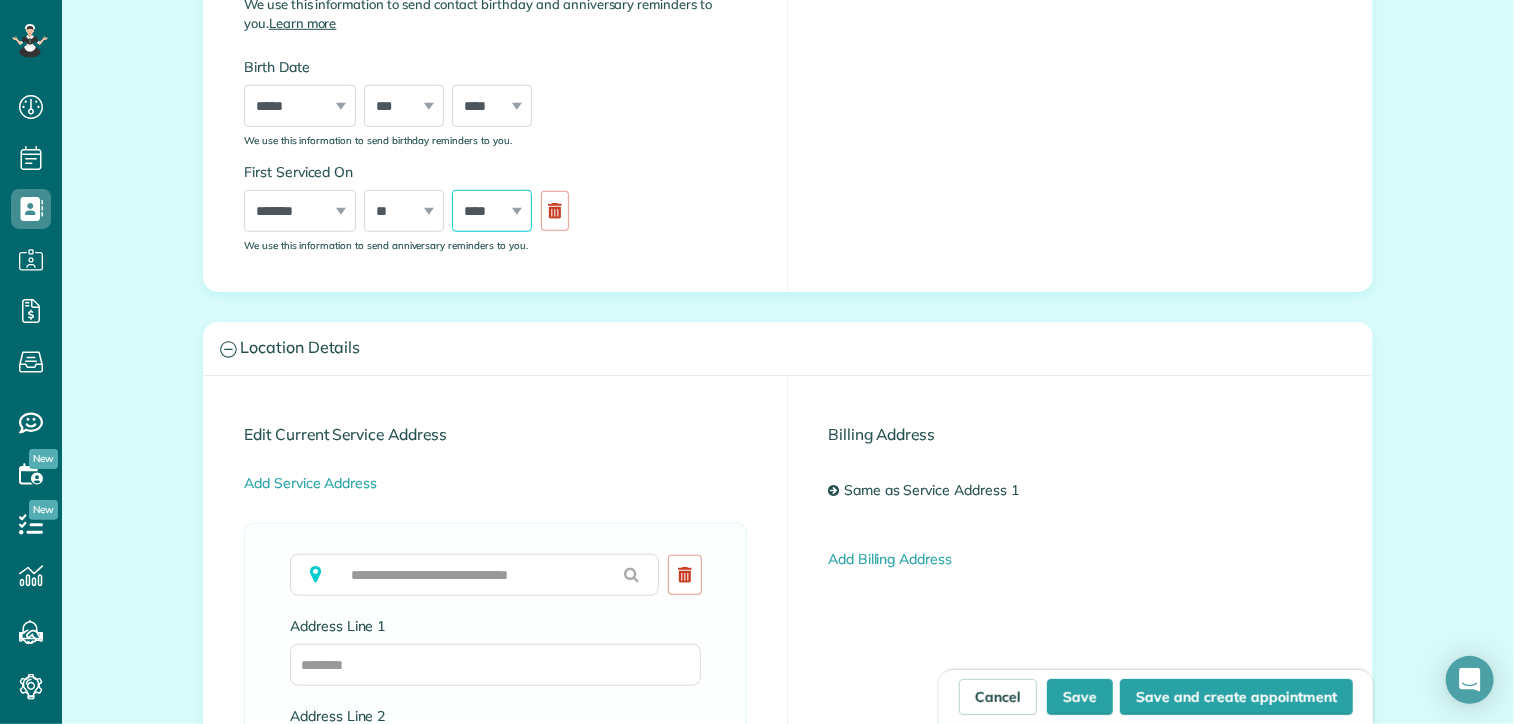 select on "****" 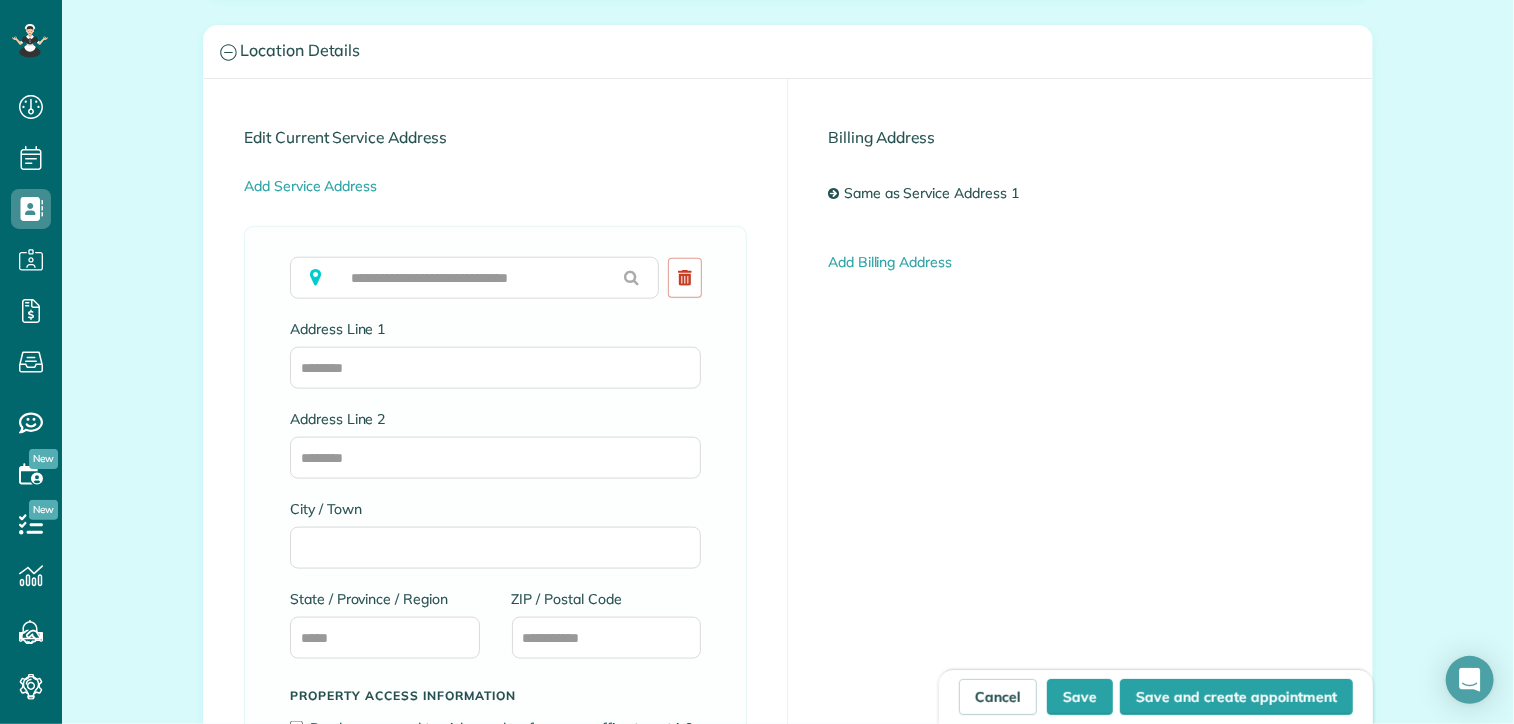 scroll, scrollTop: 1000, scrollLeft: 0, axis: vertical 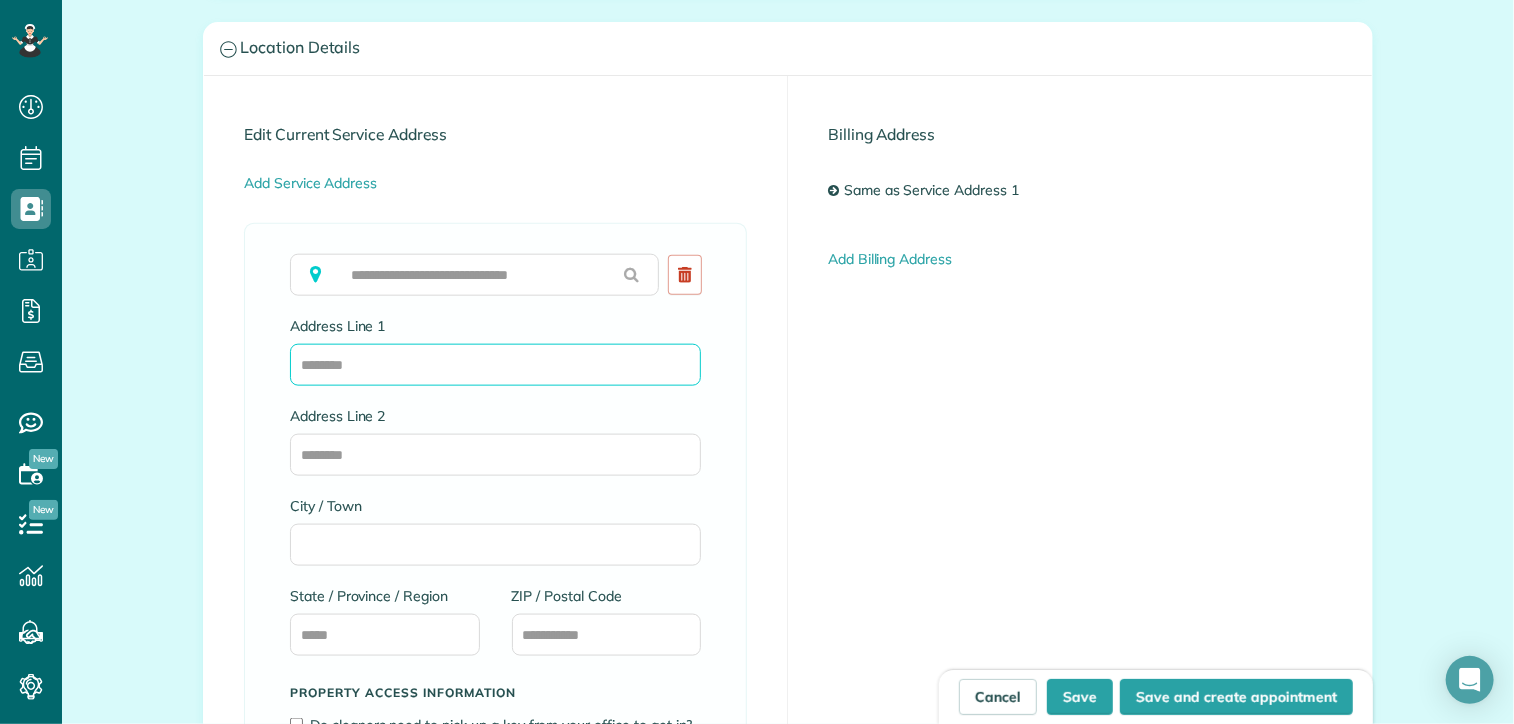 click on "Address Line 1" at bounding box center (495, 365) 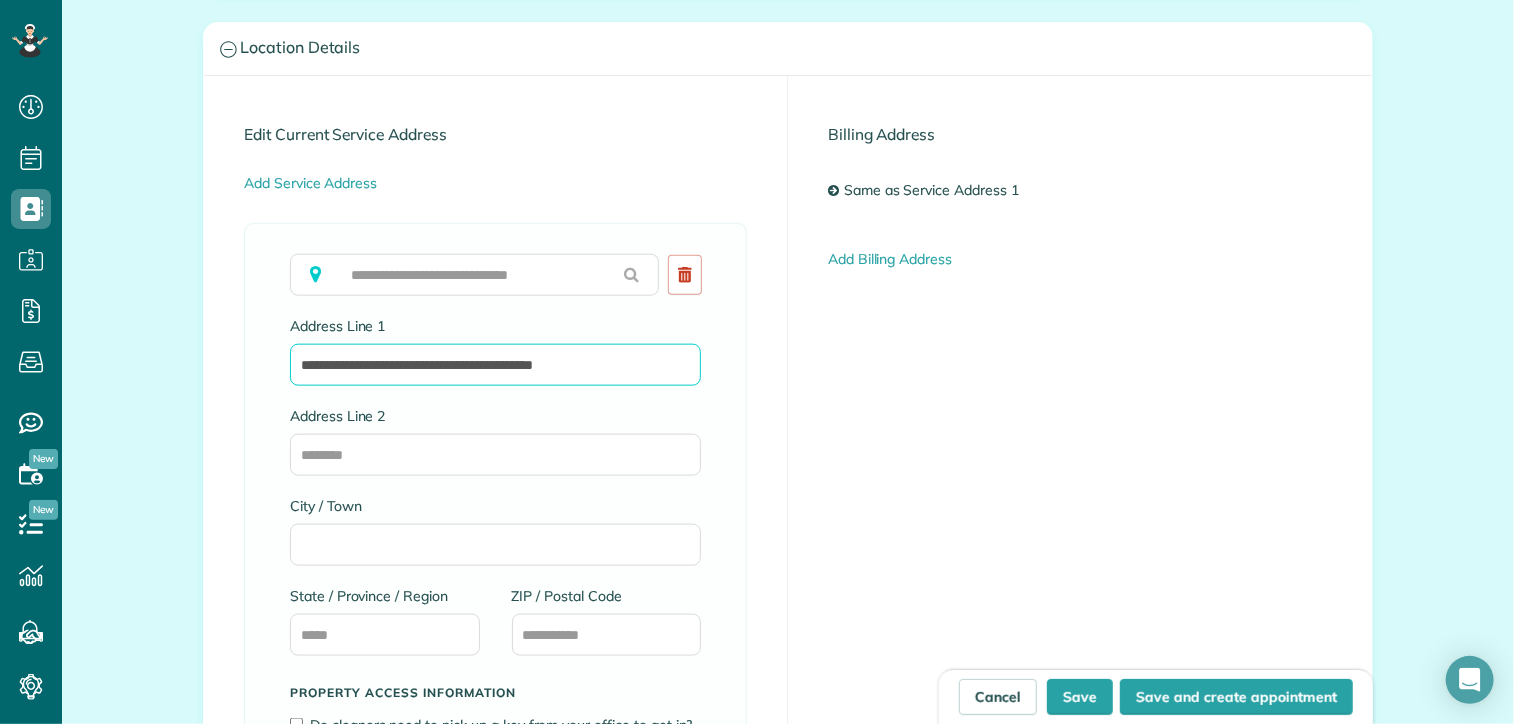 drag, startPoint x: 644, startPoint y: 363, endPoint x: 438, endPoint y: 376, distance: 206.40979 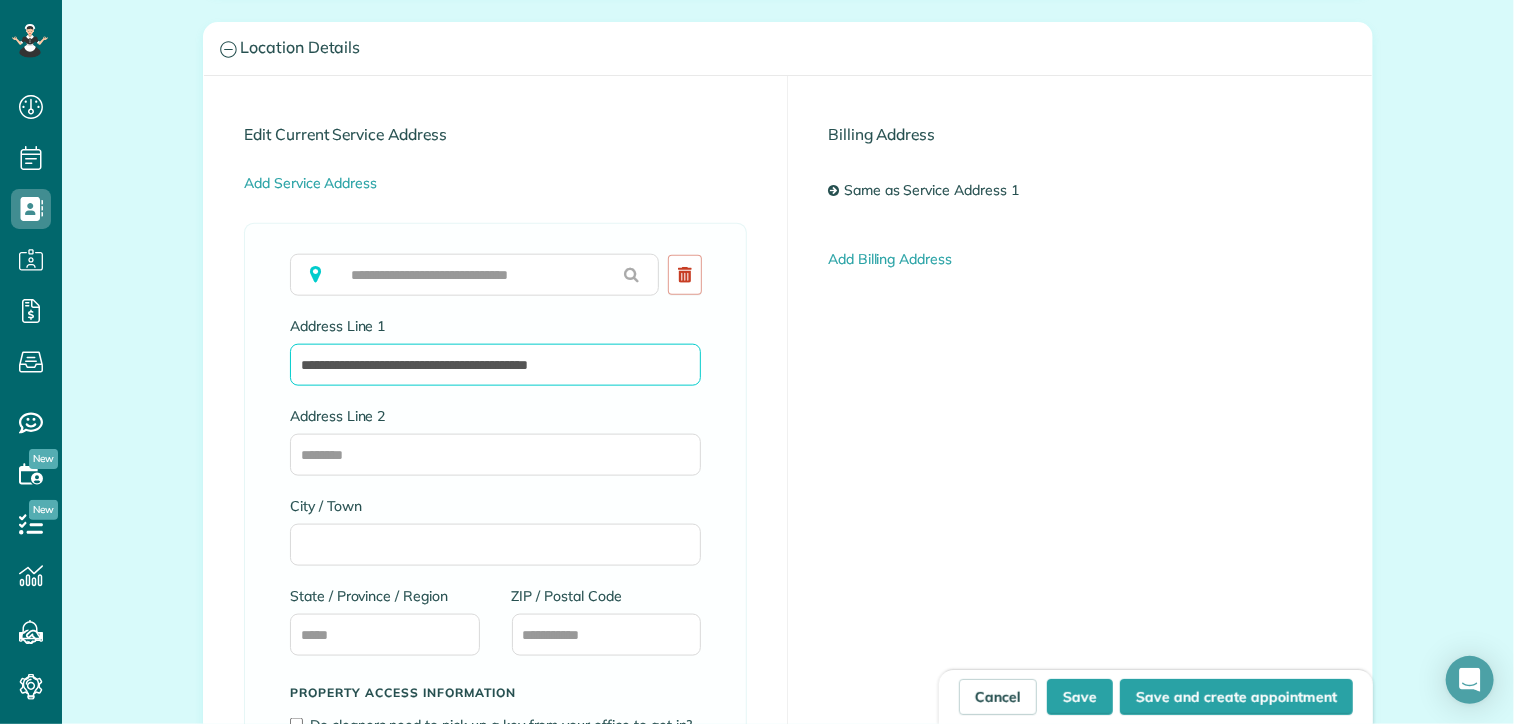 drag, startPoint x: 643, startPoint y: 355, endPoint x: 444, endPoint y: 387, distance: 201.55644 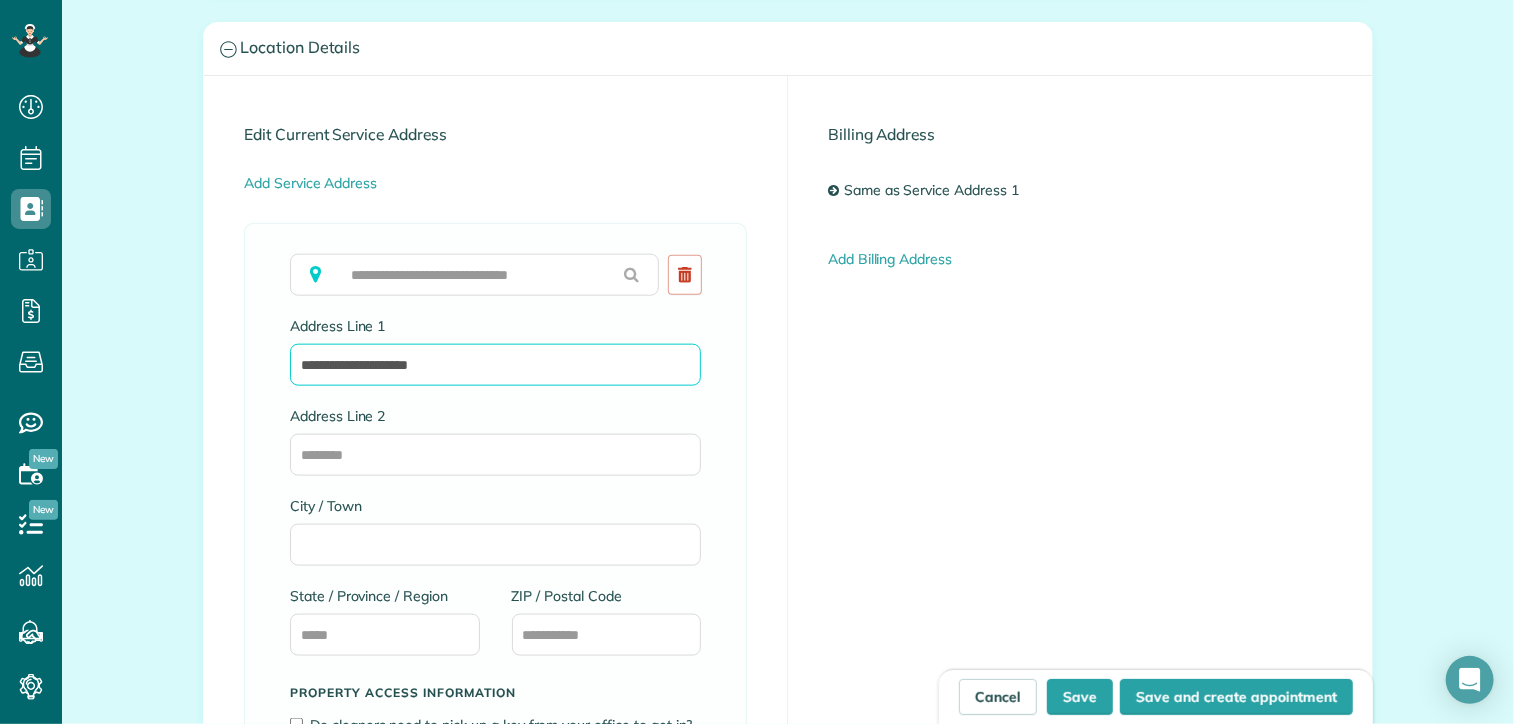 type on "**********" 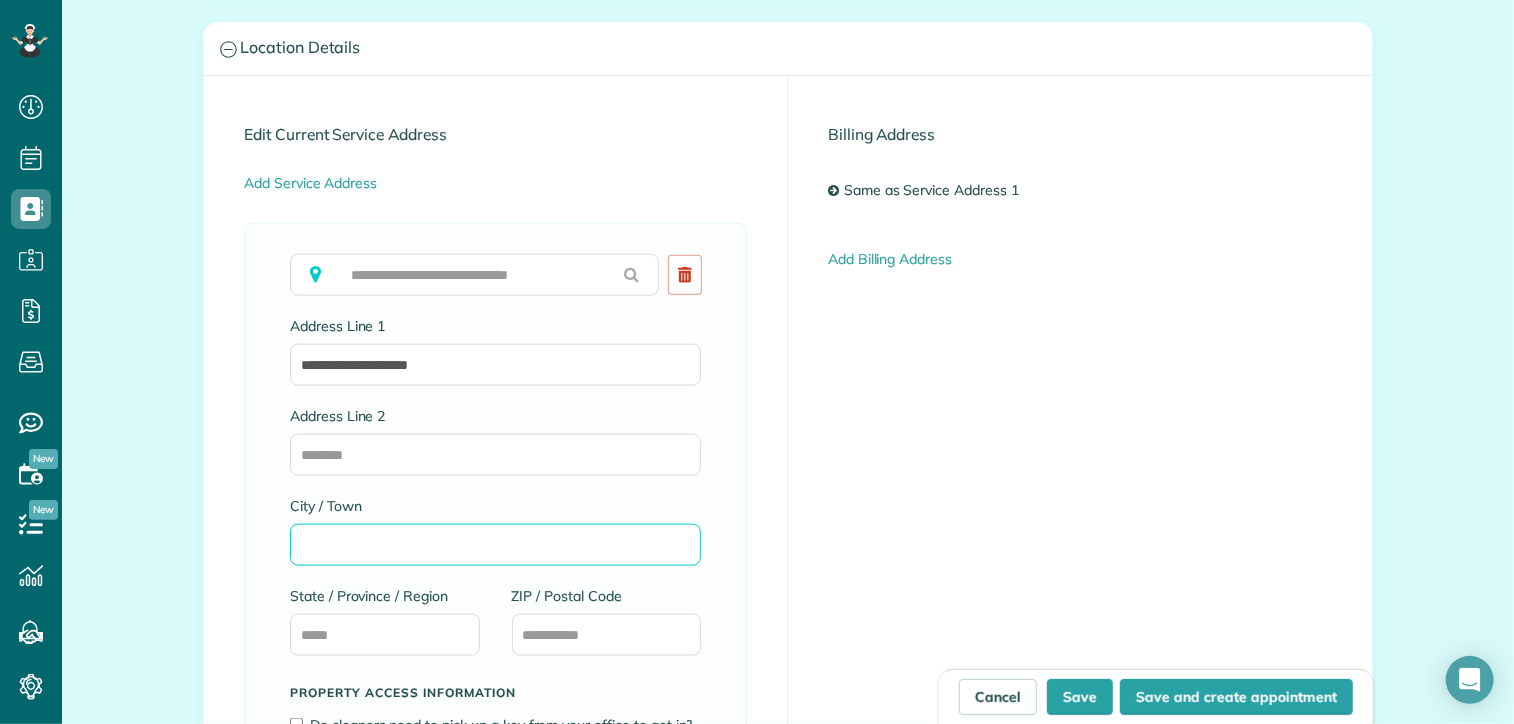 paste on "**********" 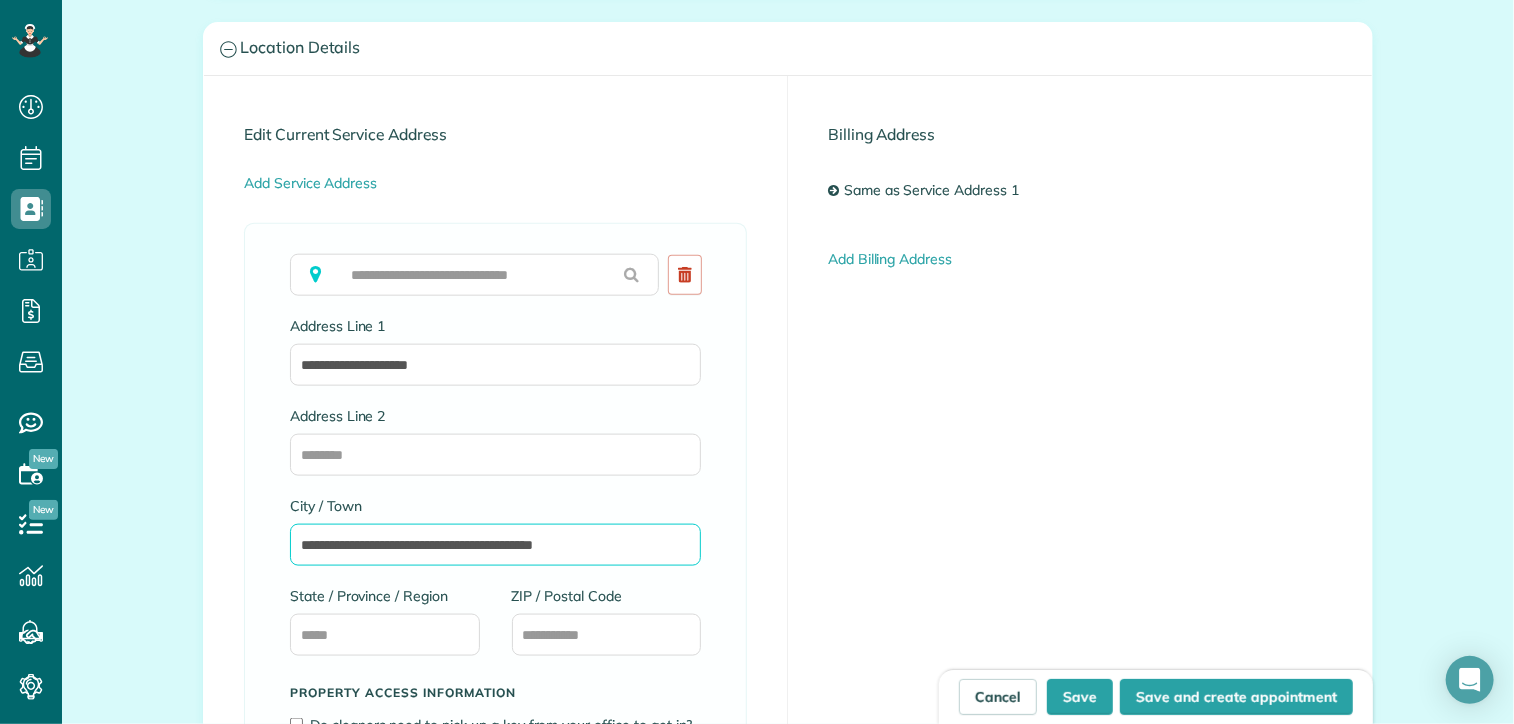 drag, startPoint x: 440, startPoint y: 547, endPoint x: 239, endPoint y: 581, distance: 203.85535 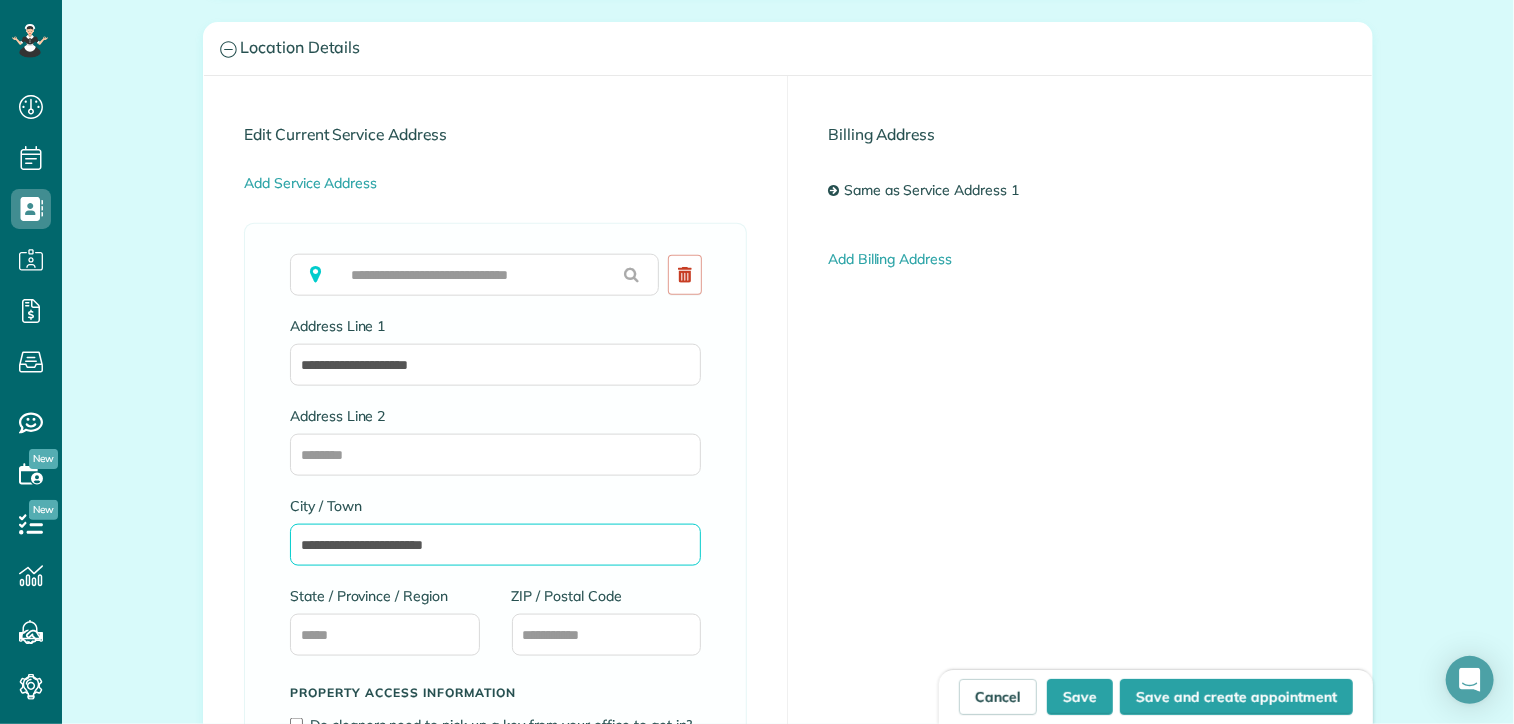 drag, startPoint x: 539, startPoint y: 552, endPoint x: 386, endPoint y: 560, distance: 153.20901 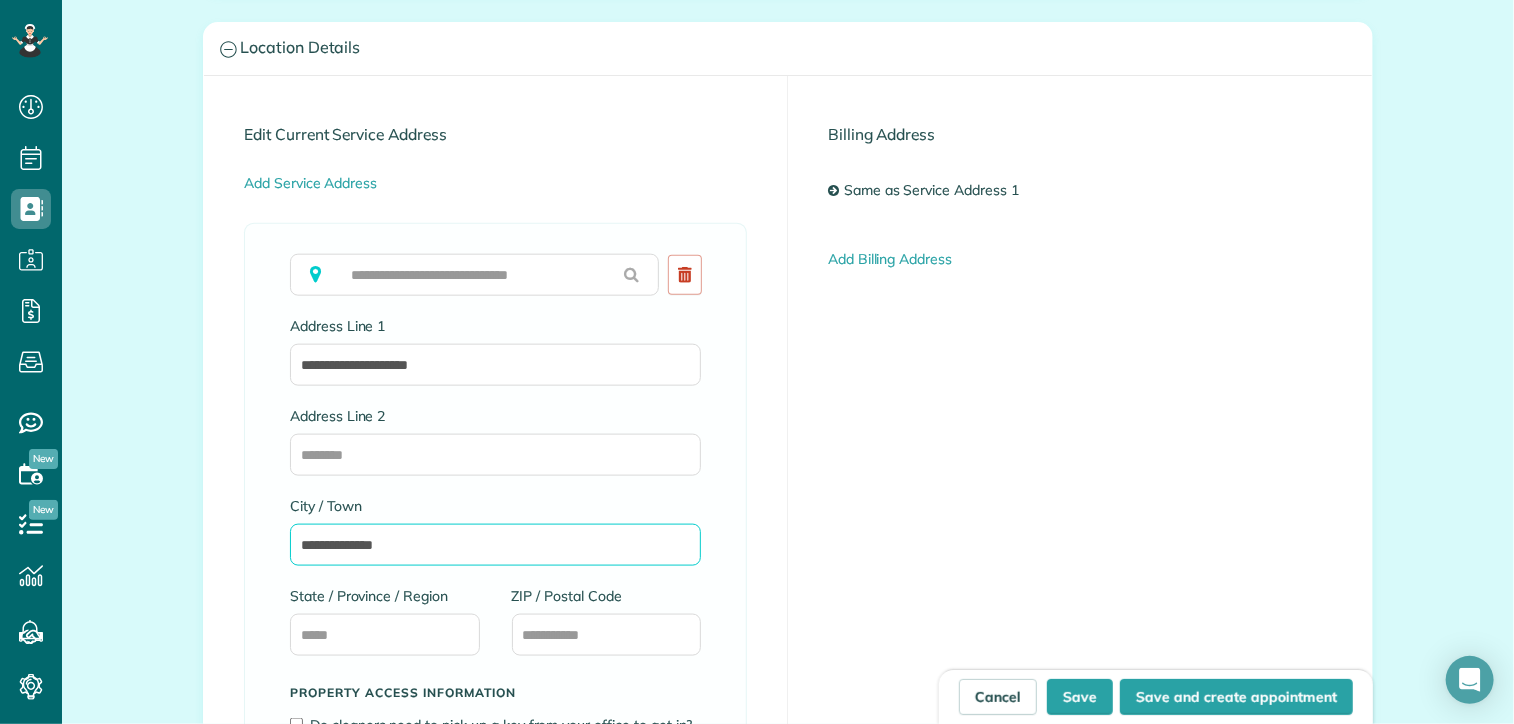 type on "**********" 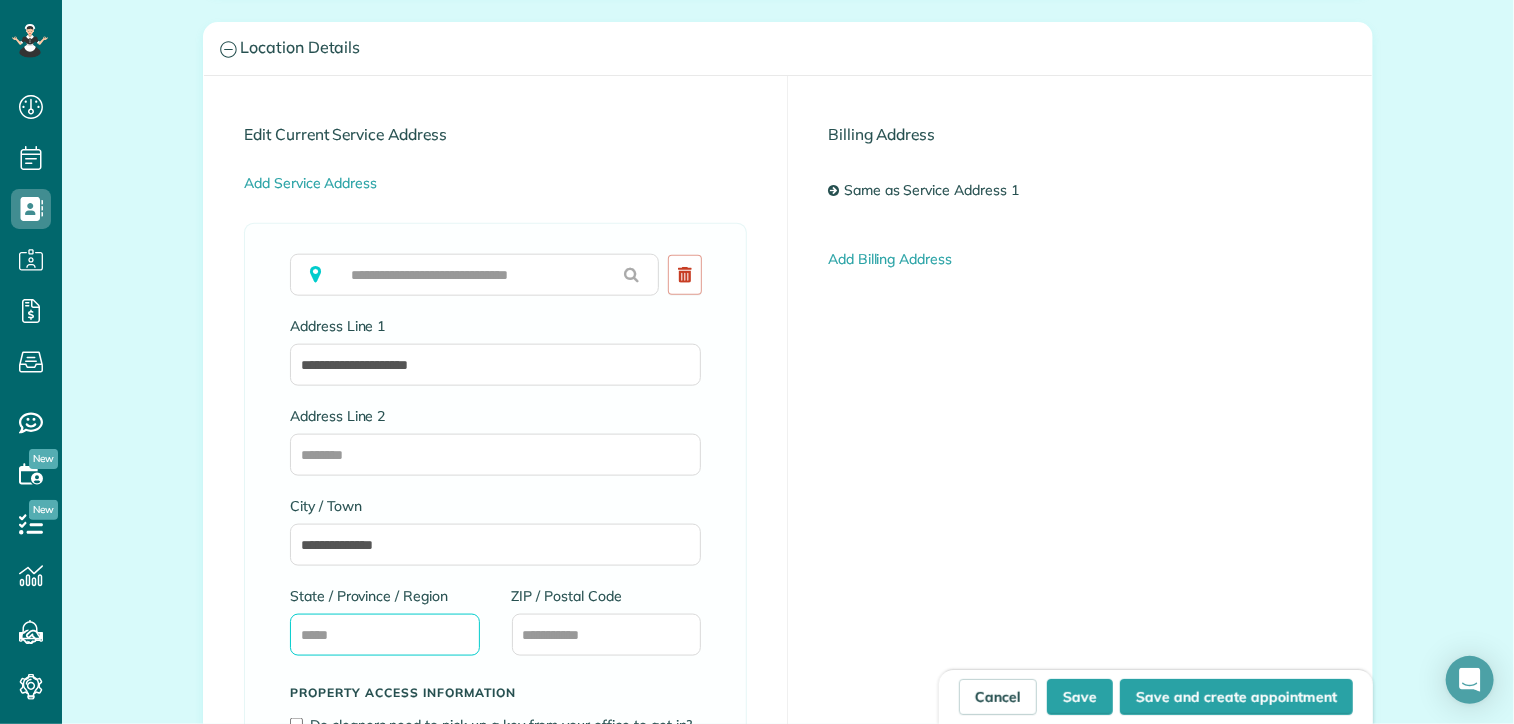 click on "State / Province / Region" at bounding box center (385, 635) 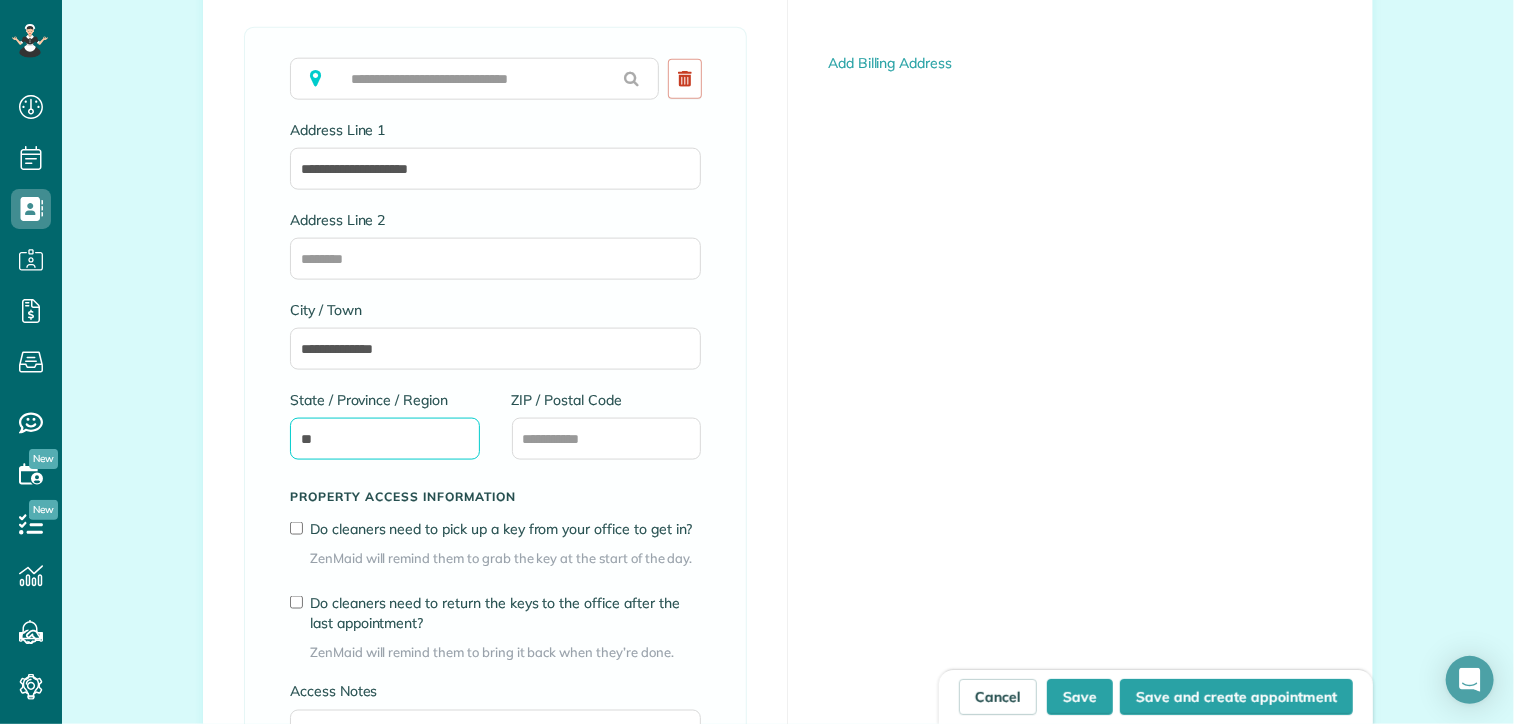 scroll, scrollTop: 1200, scrollLeft: 0, axis: vertical 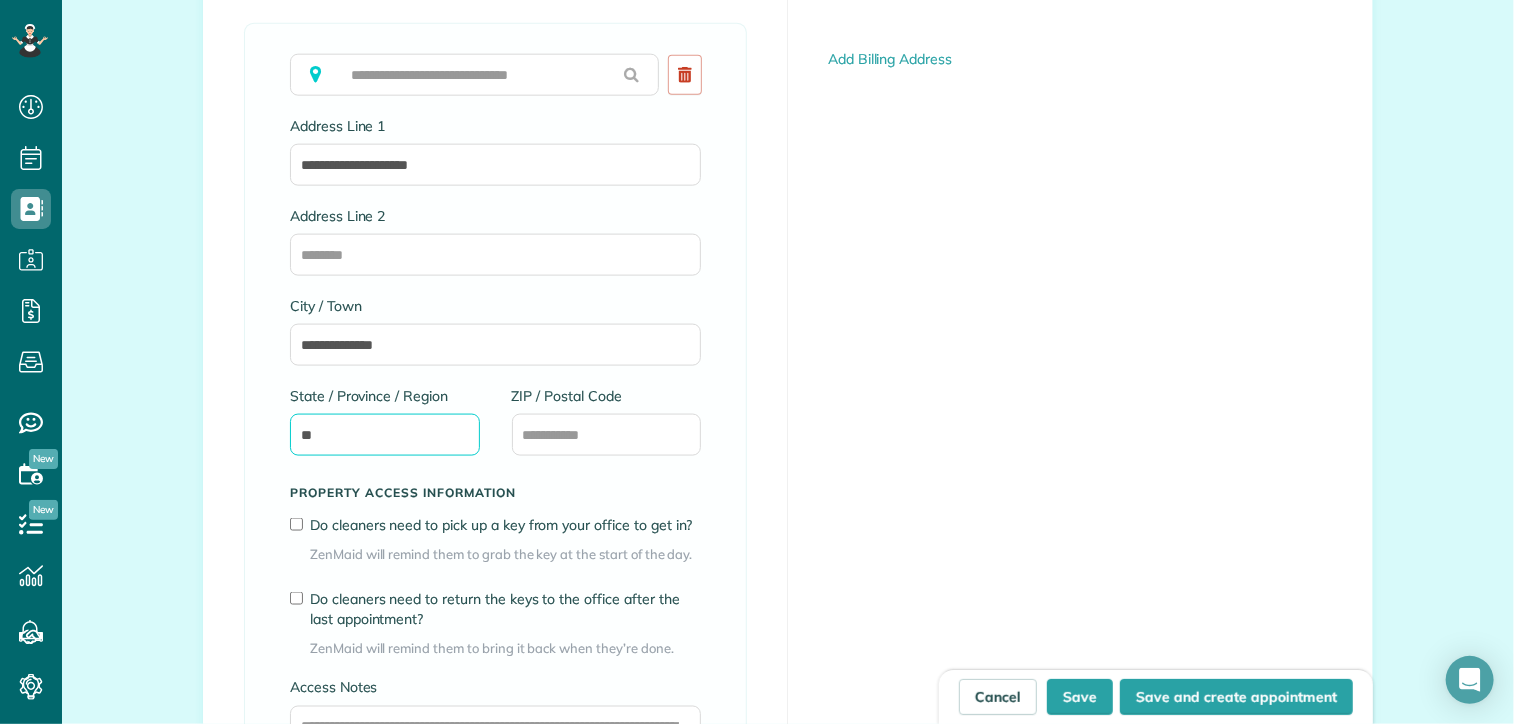 type on "**" 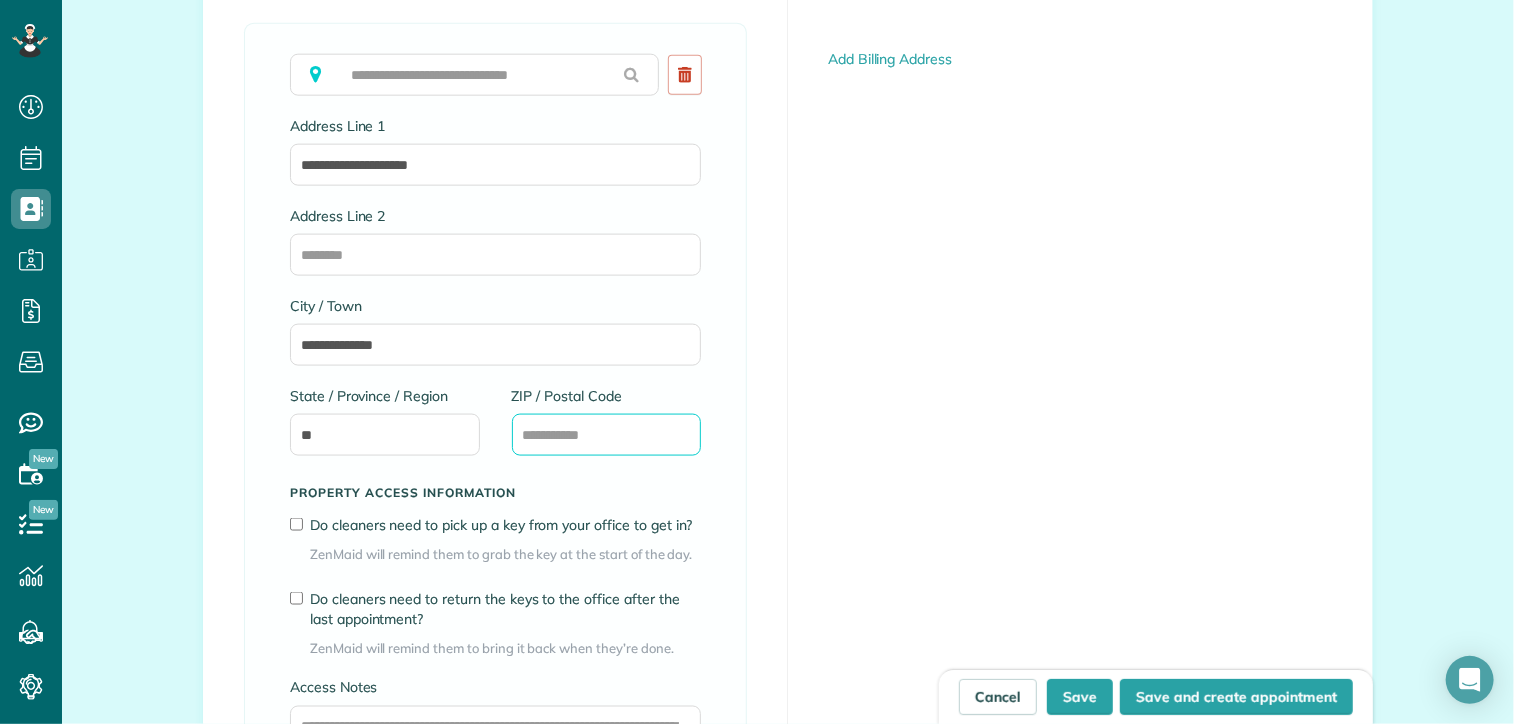 paste on "**********" 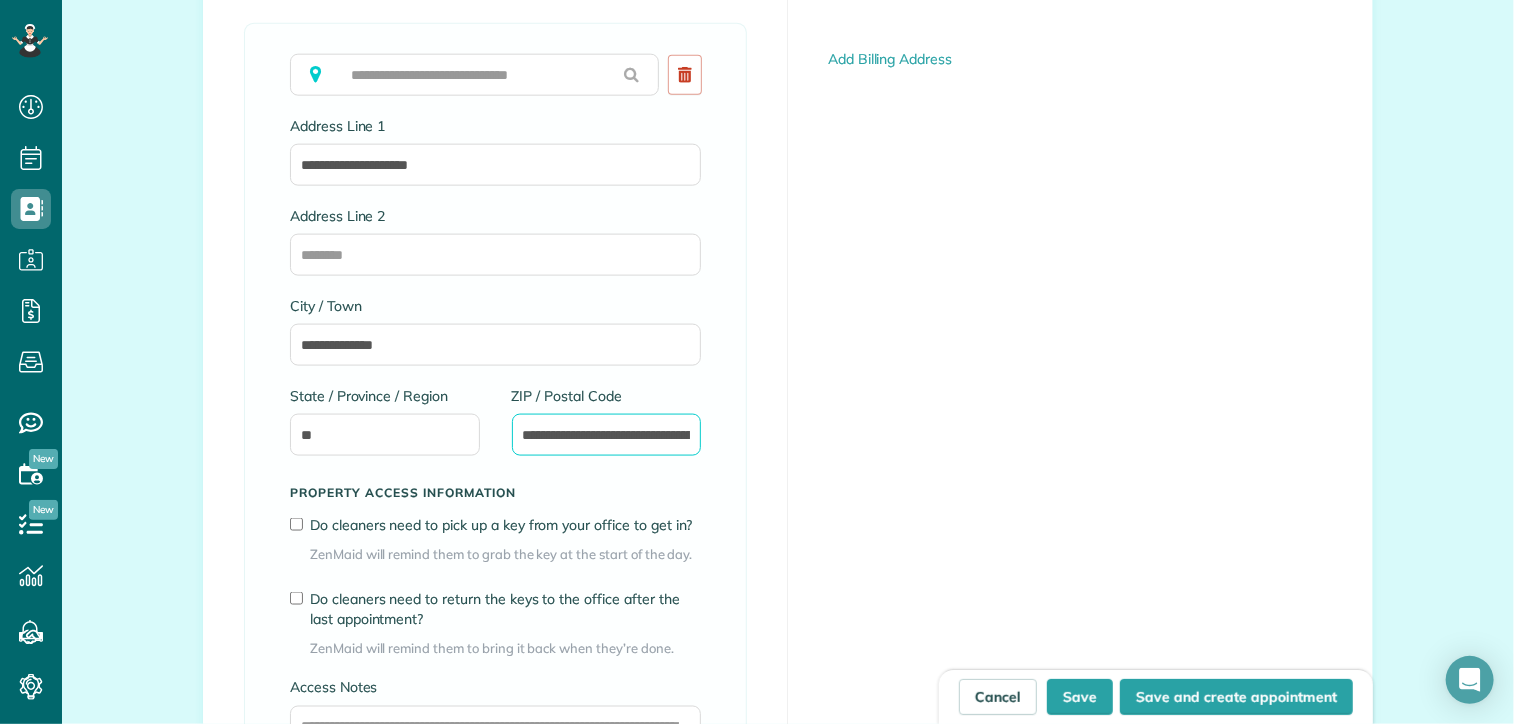 scroll, scrollTop: 0, scrollLeft: 147, axis: horizontal 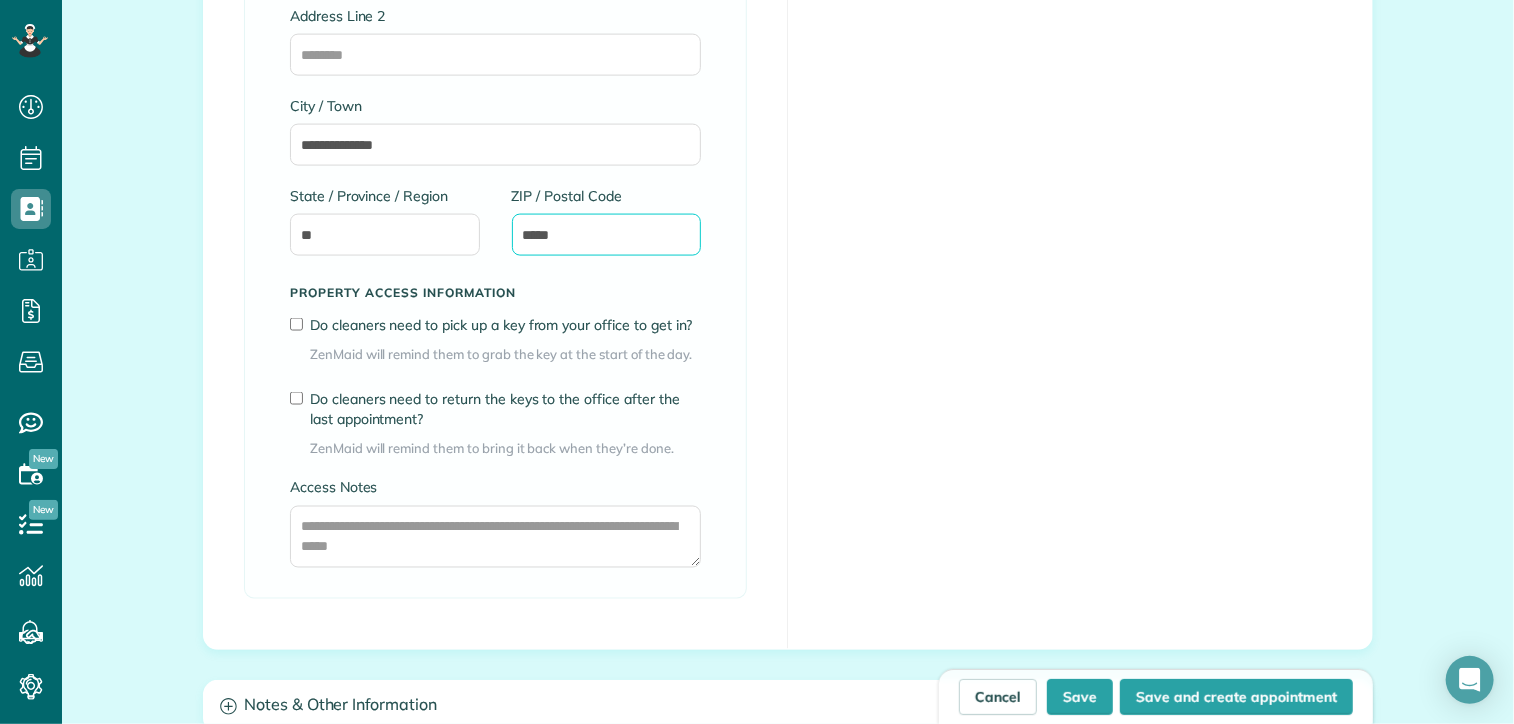type on "*****" 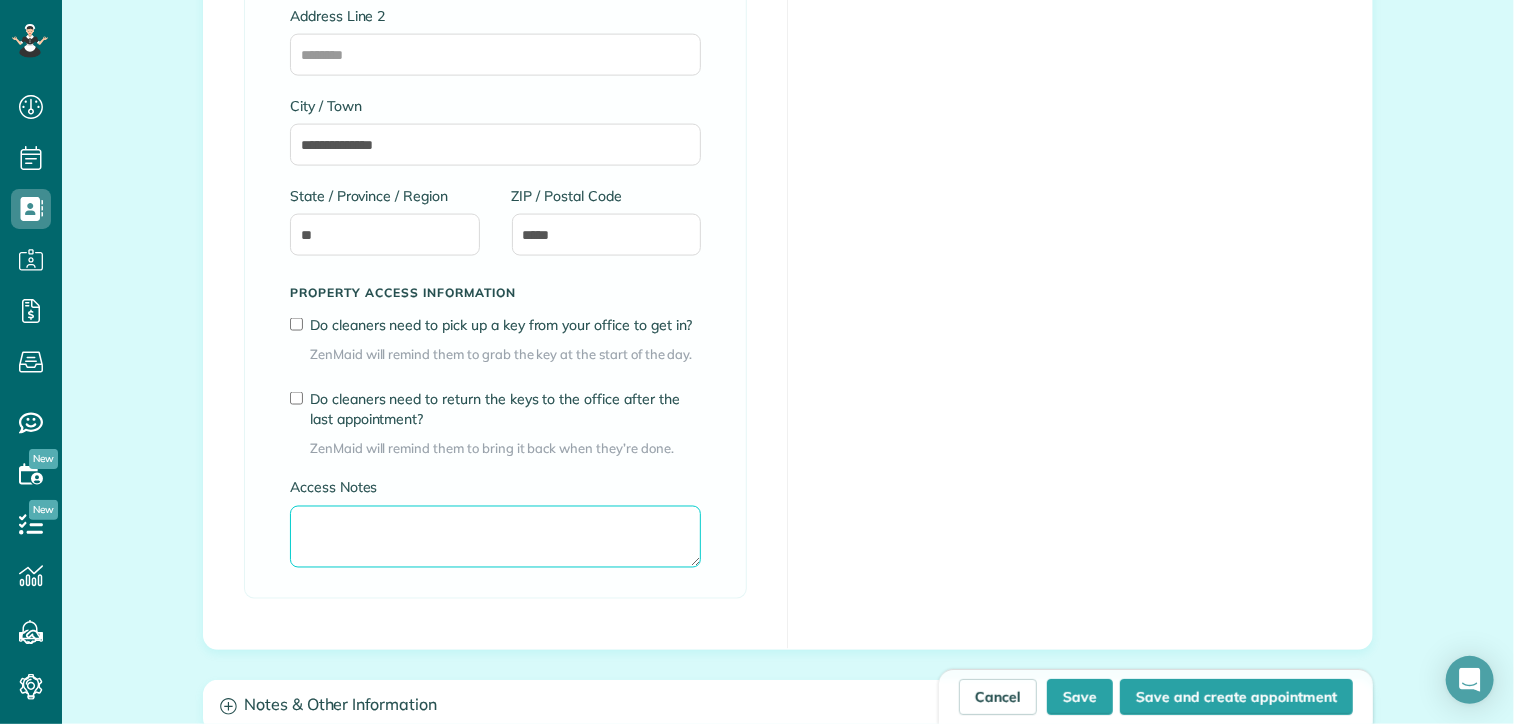 click on "Access Notes" at bounding box center (495, 537) 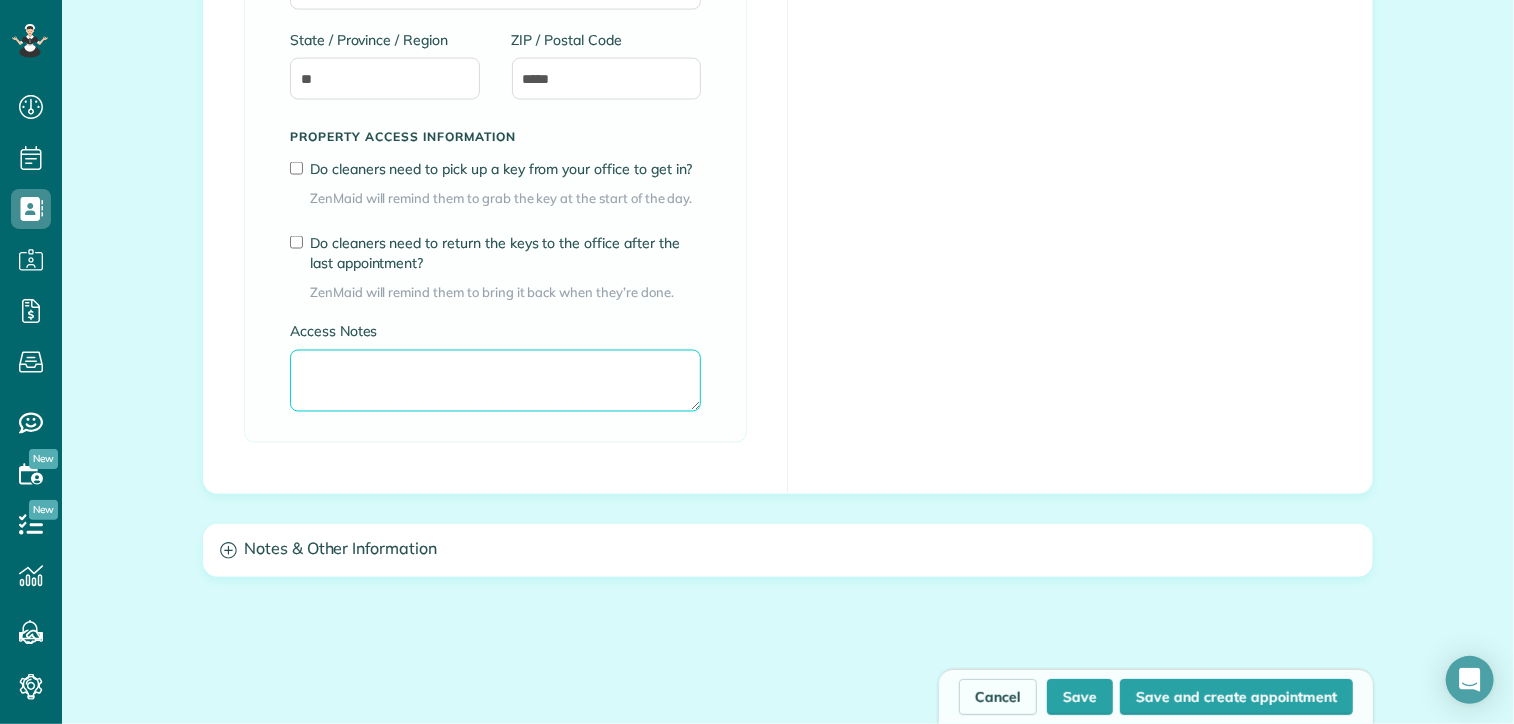 scroll, scrollTop: 1600, scrollLeft: 0, axis: vertical 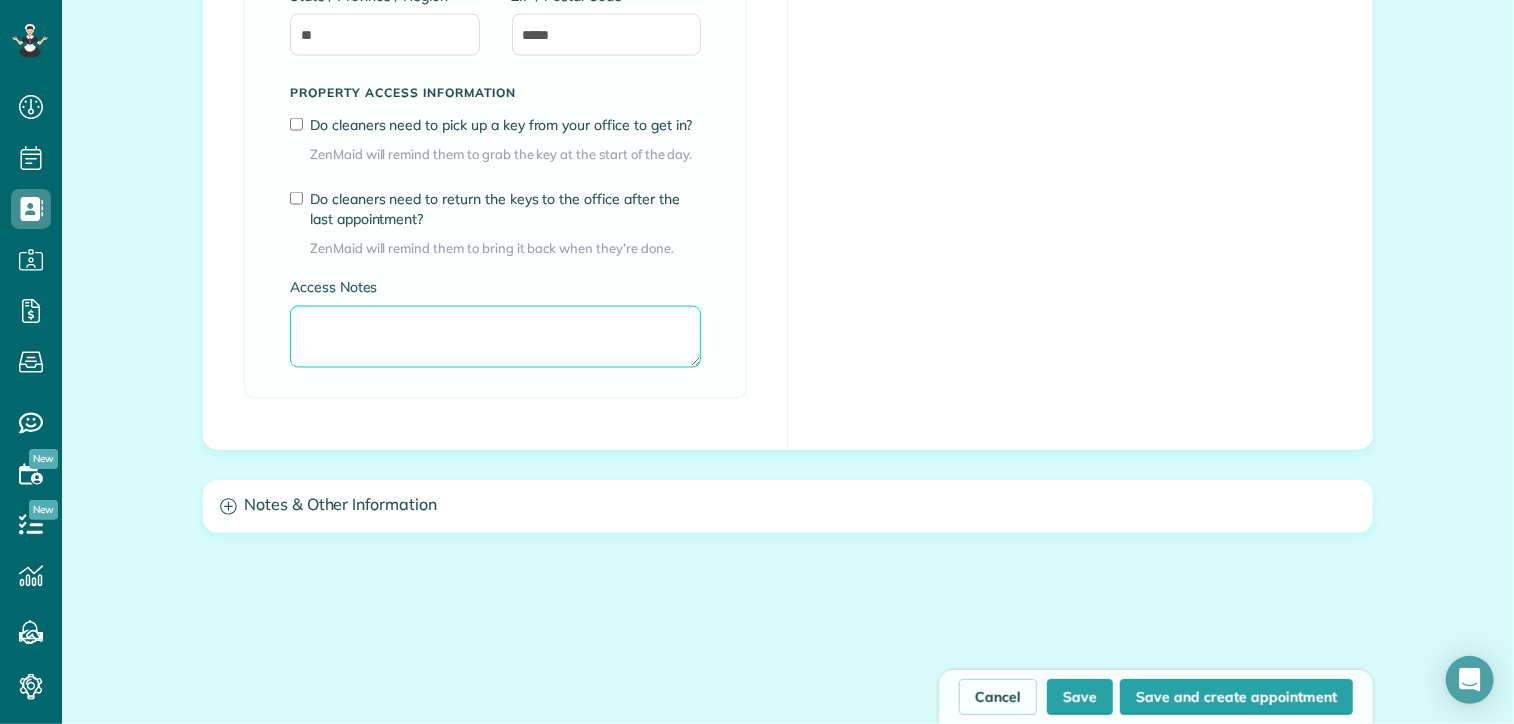 click on "Access Notes" at bounding box center (495, 337) 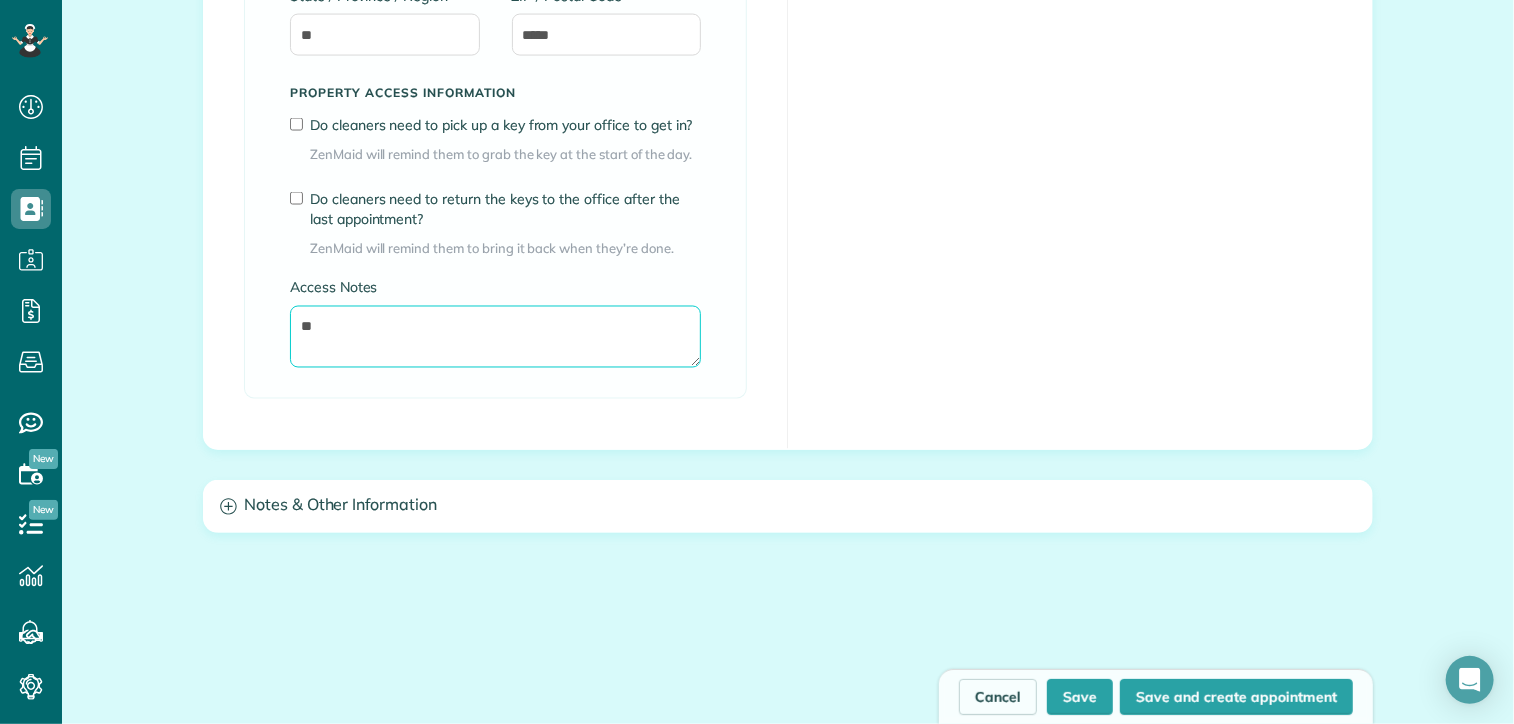 type on "*" 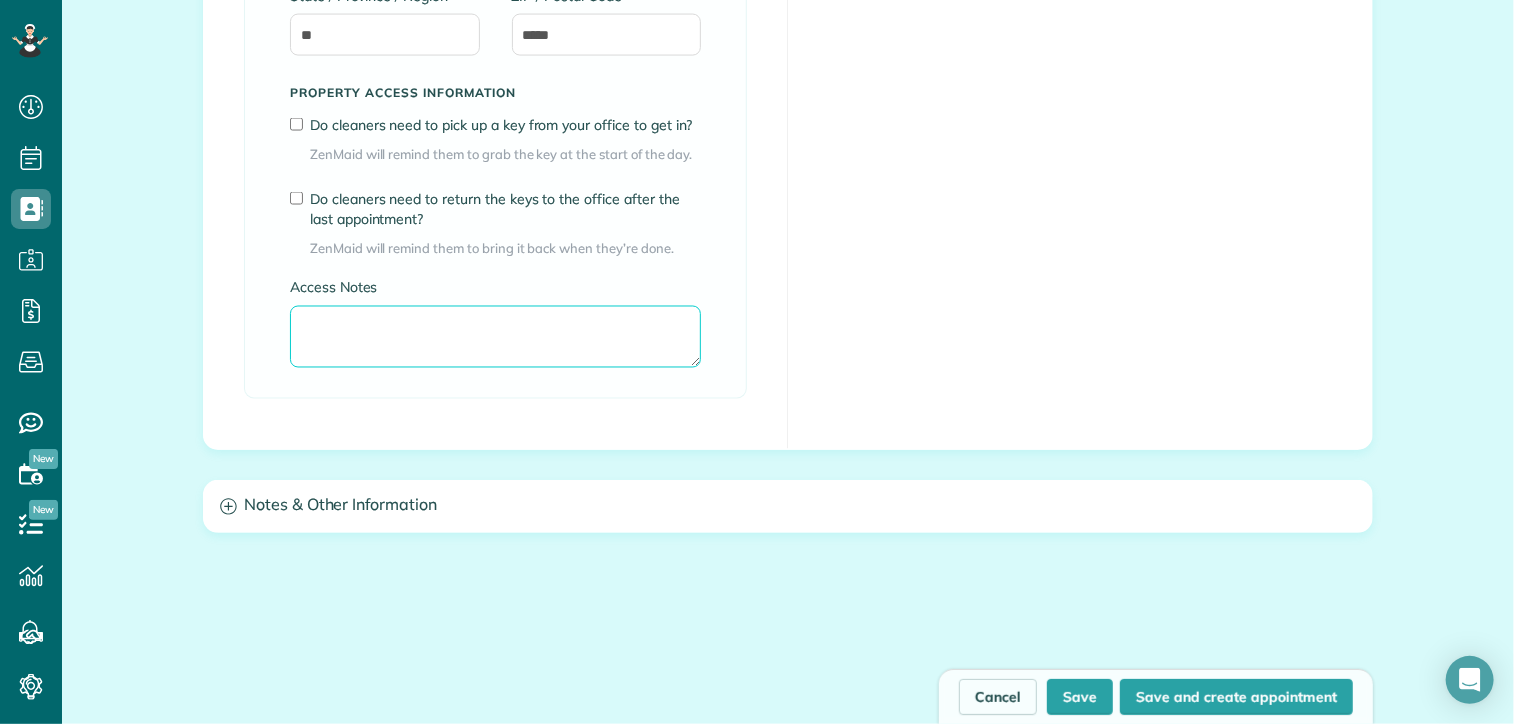paste on "**********" 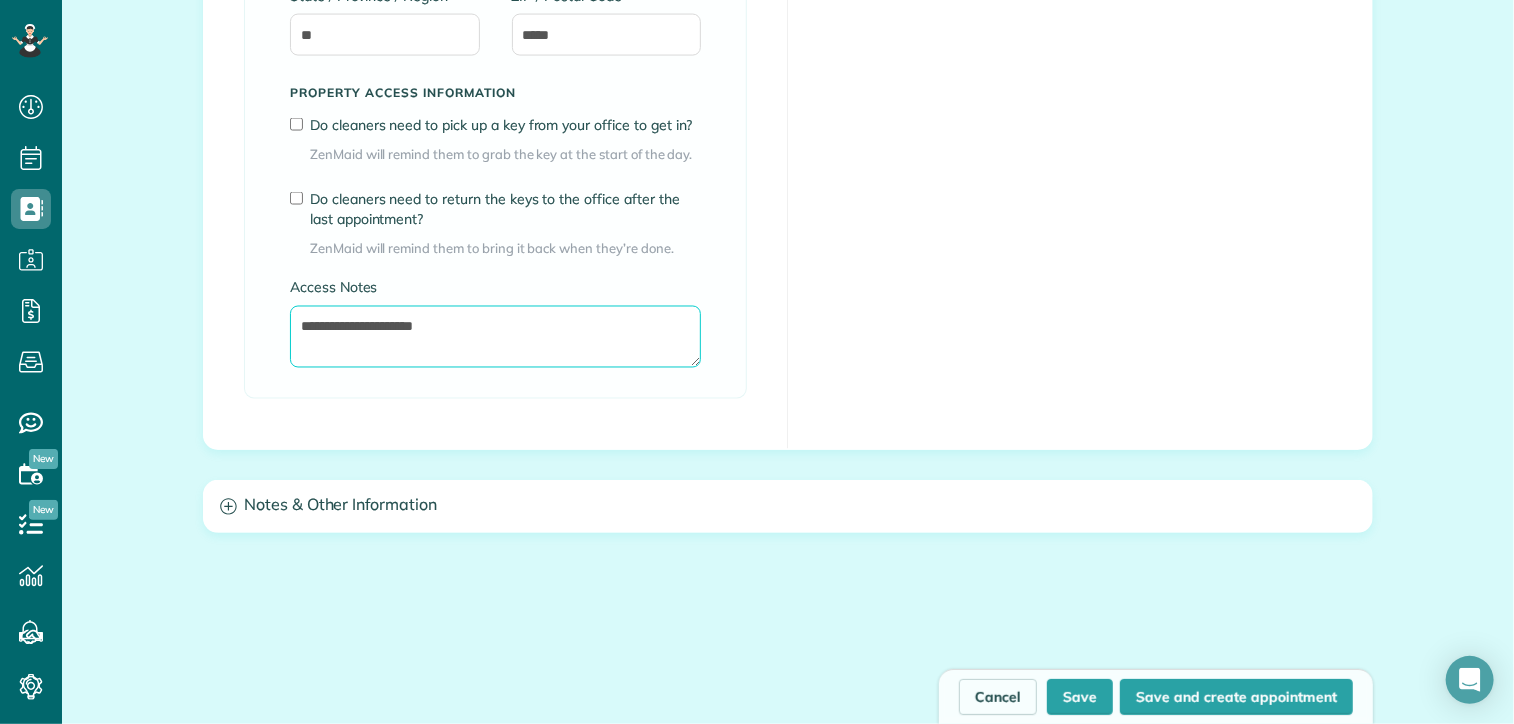 click on "**********" at bounding box center [495, 337] 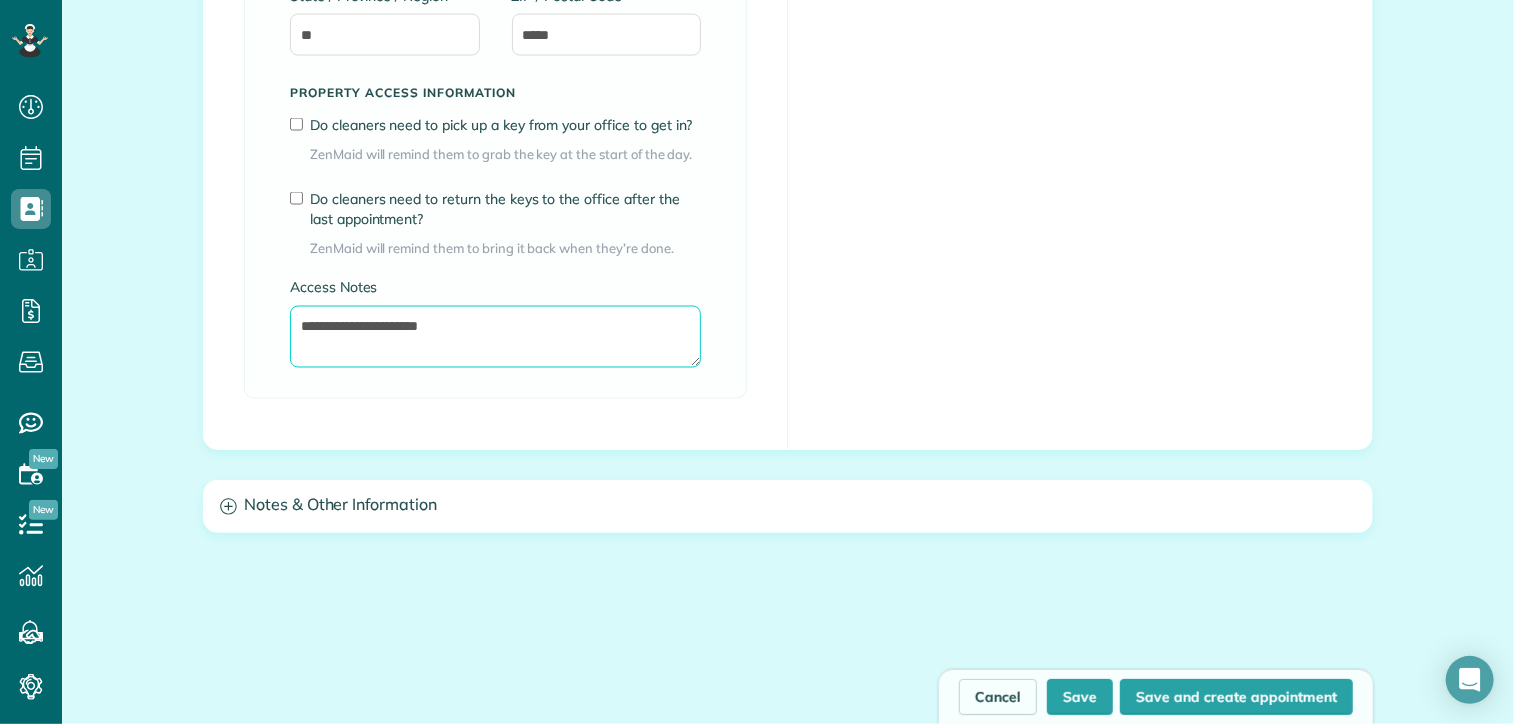 click on "**********" at bounding box center (495, 337) 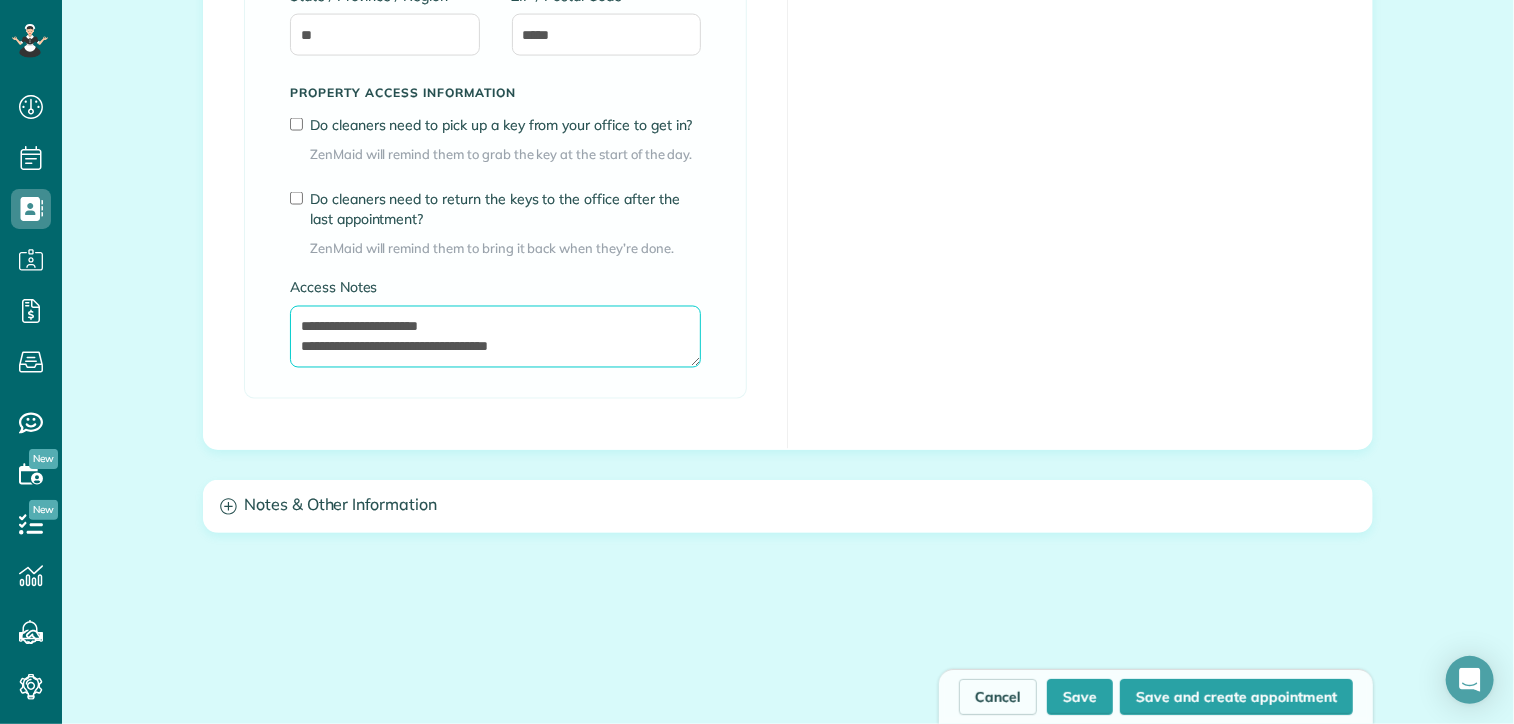 type on "**********" 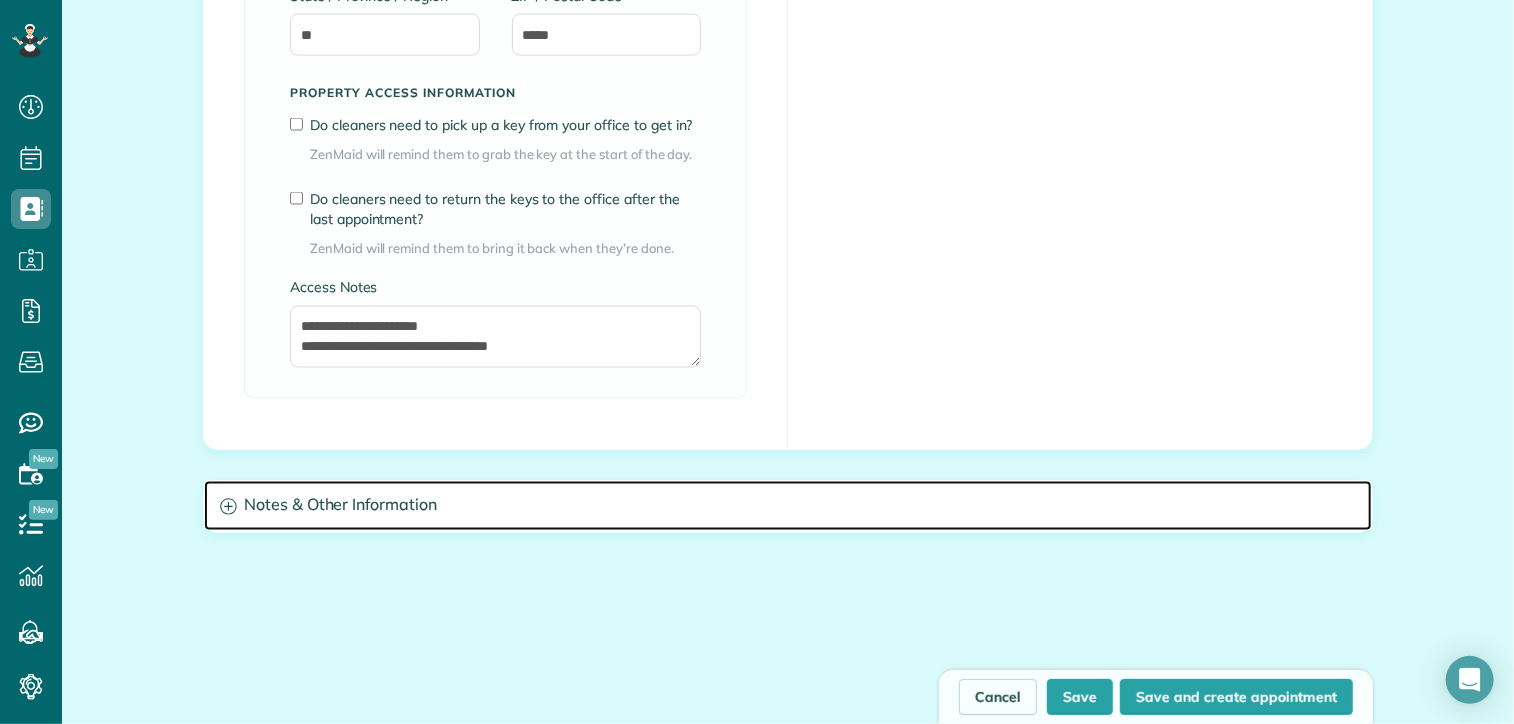 click on "Notes & Other Information" at bounding box center [788, 506] 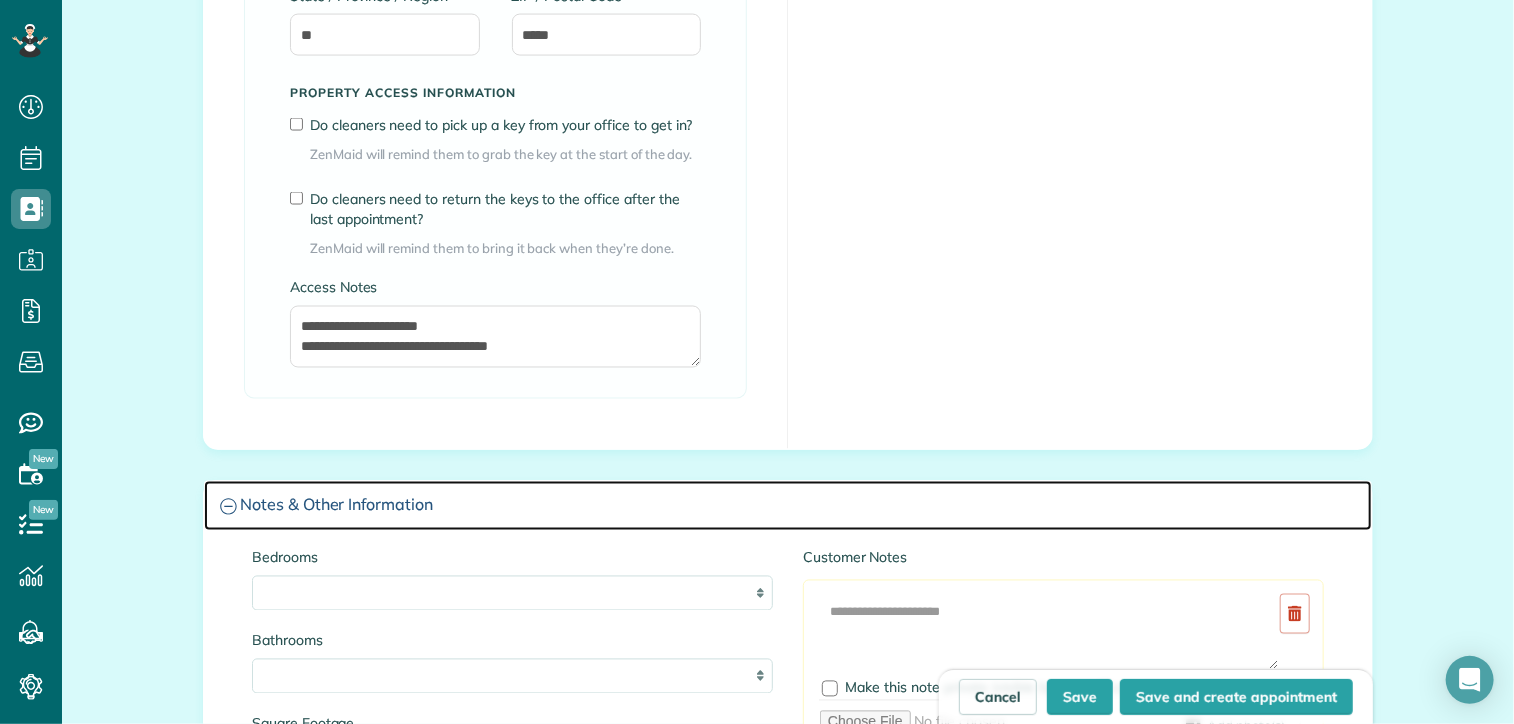 scroll, scrollTop: 1900, scrollLeft: 0, axis: vertical 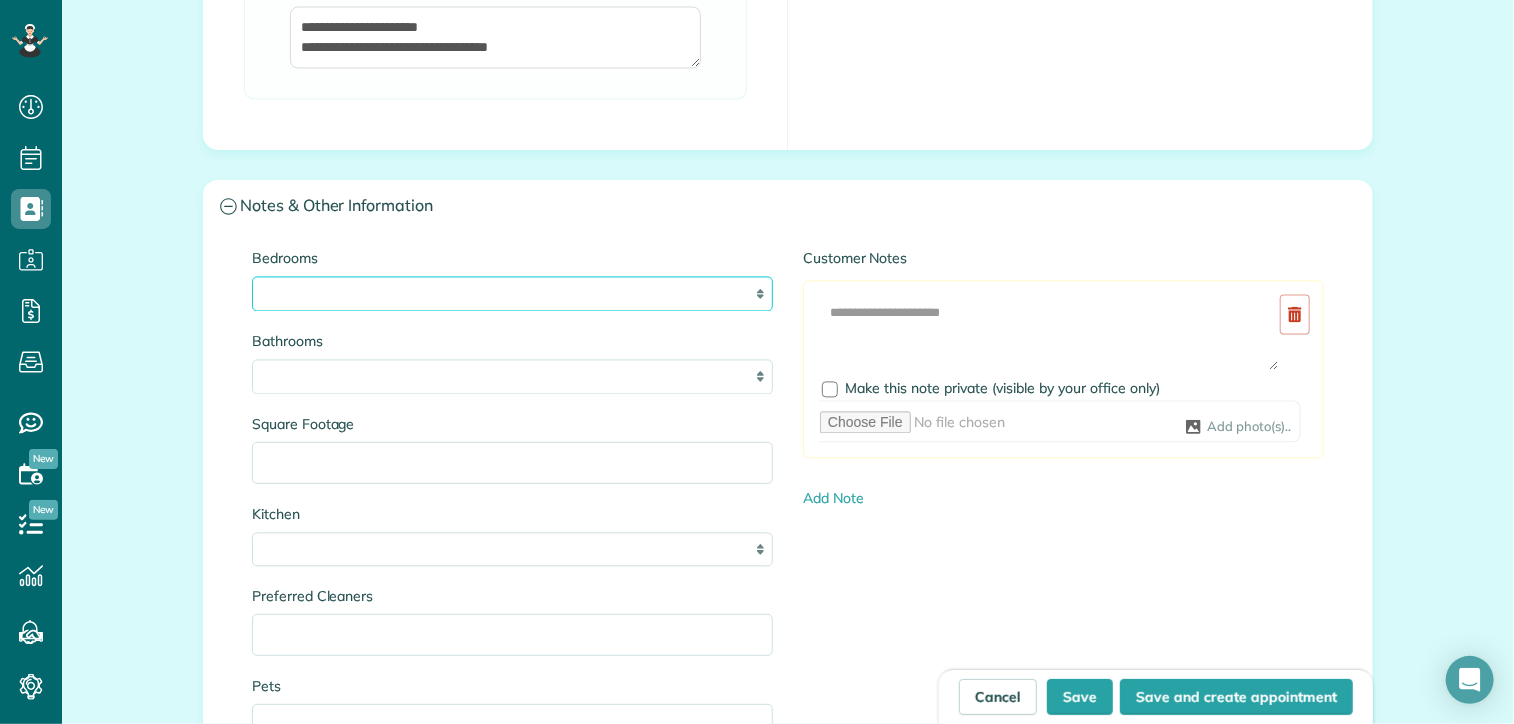 click on "*
*
*
*
**" at bounding box center [512, 293] 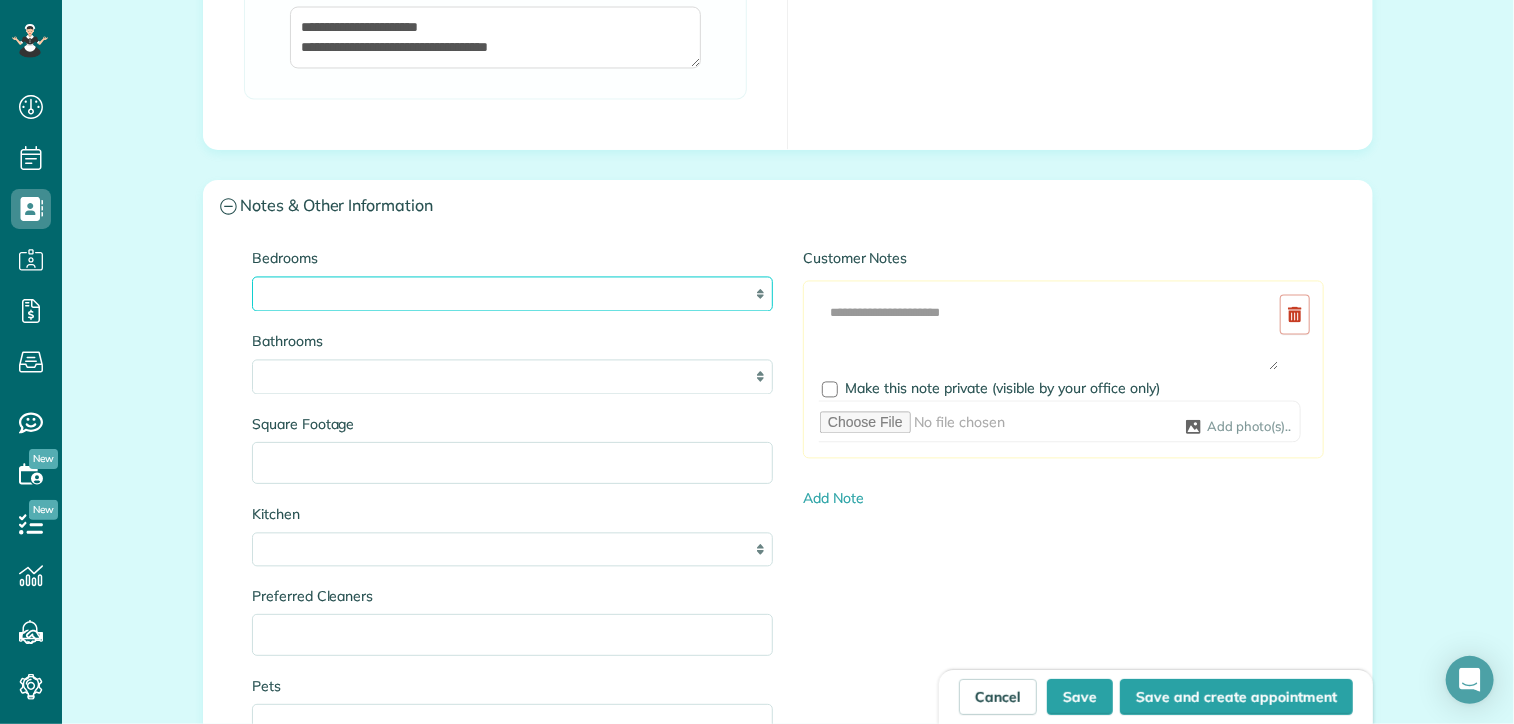 select on "*" 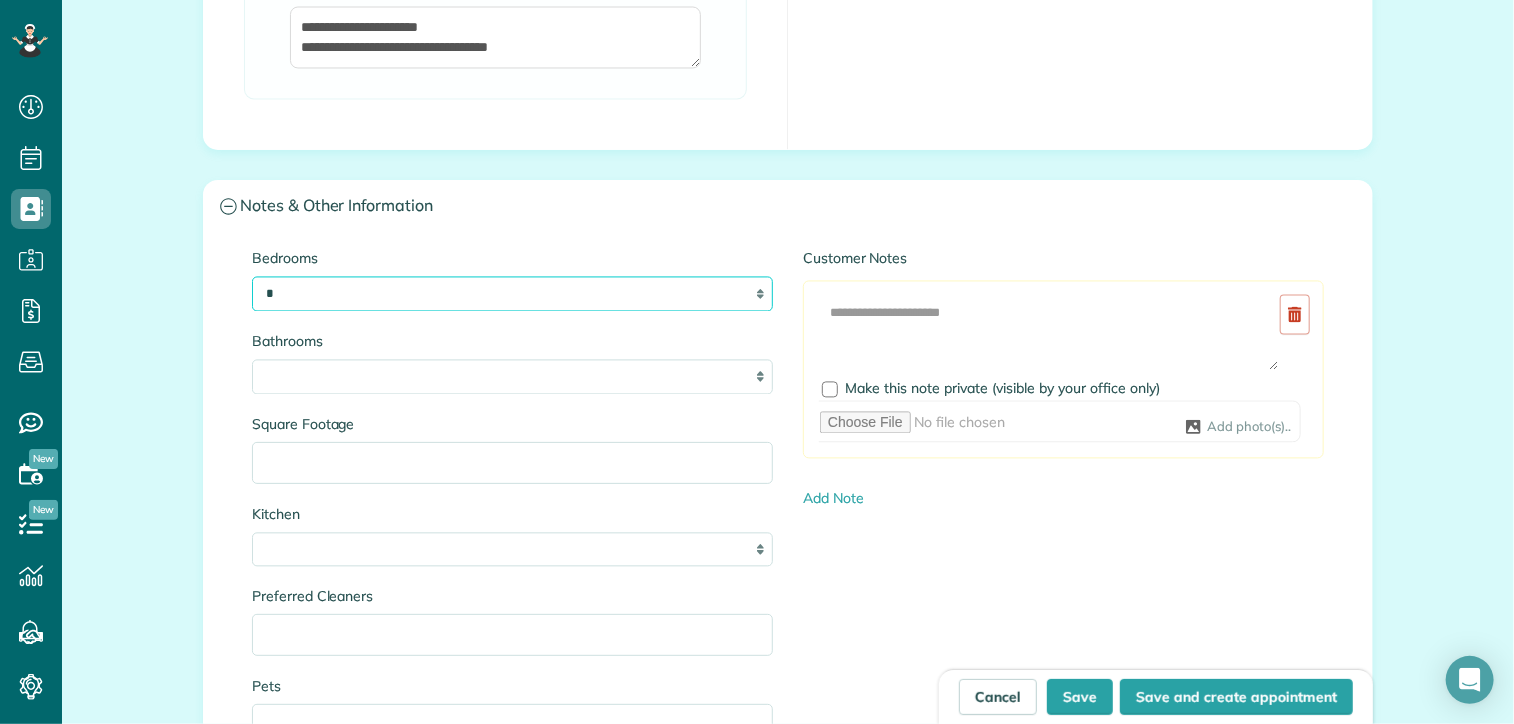 click on "*
*
*
*
**" at bounding box center (512, 293) 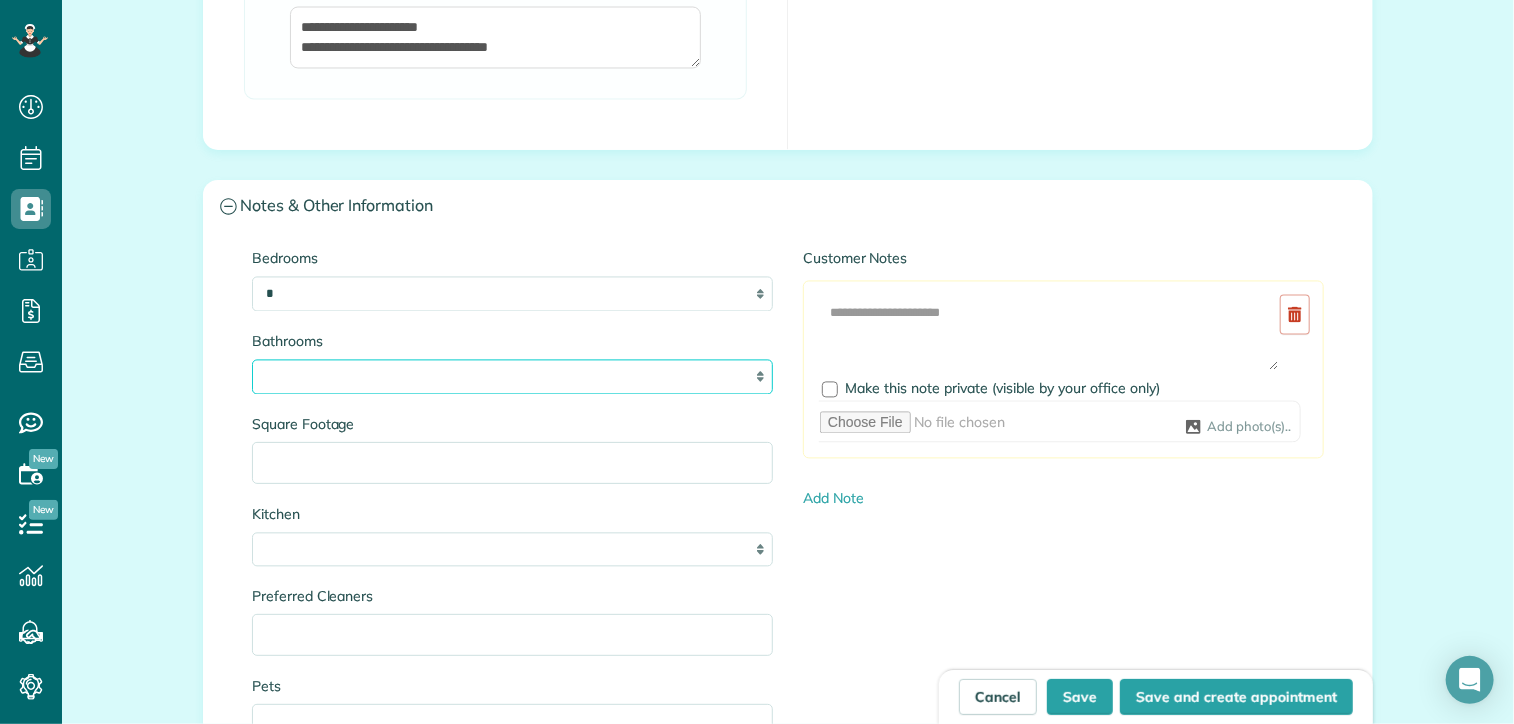 click on "*
***
*
***
*
***
*
***
**" at bounding box center (512, 376) 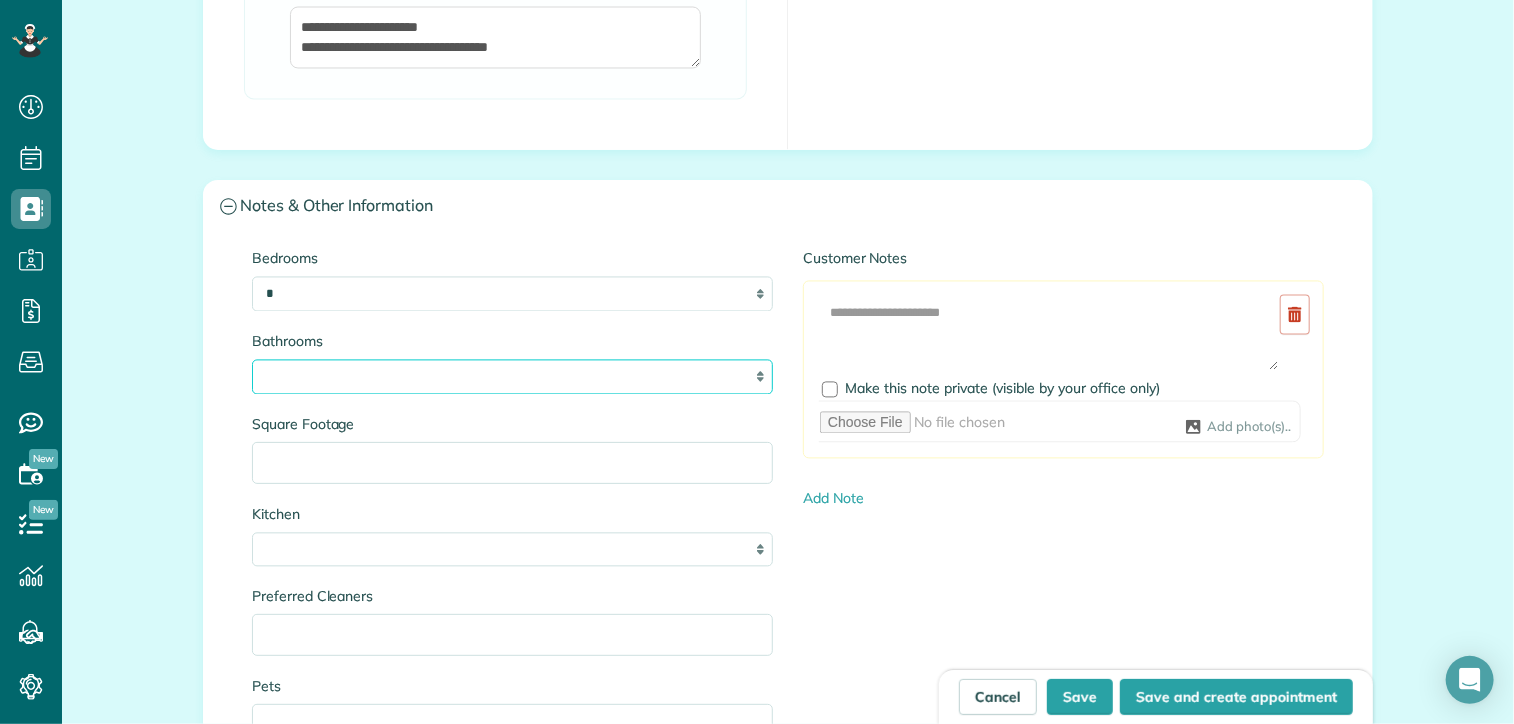 select on "*" 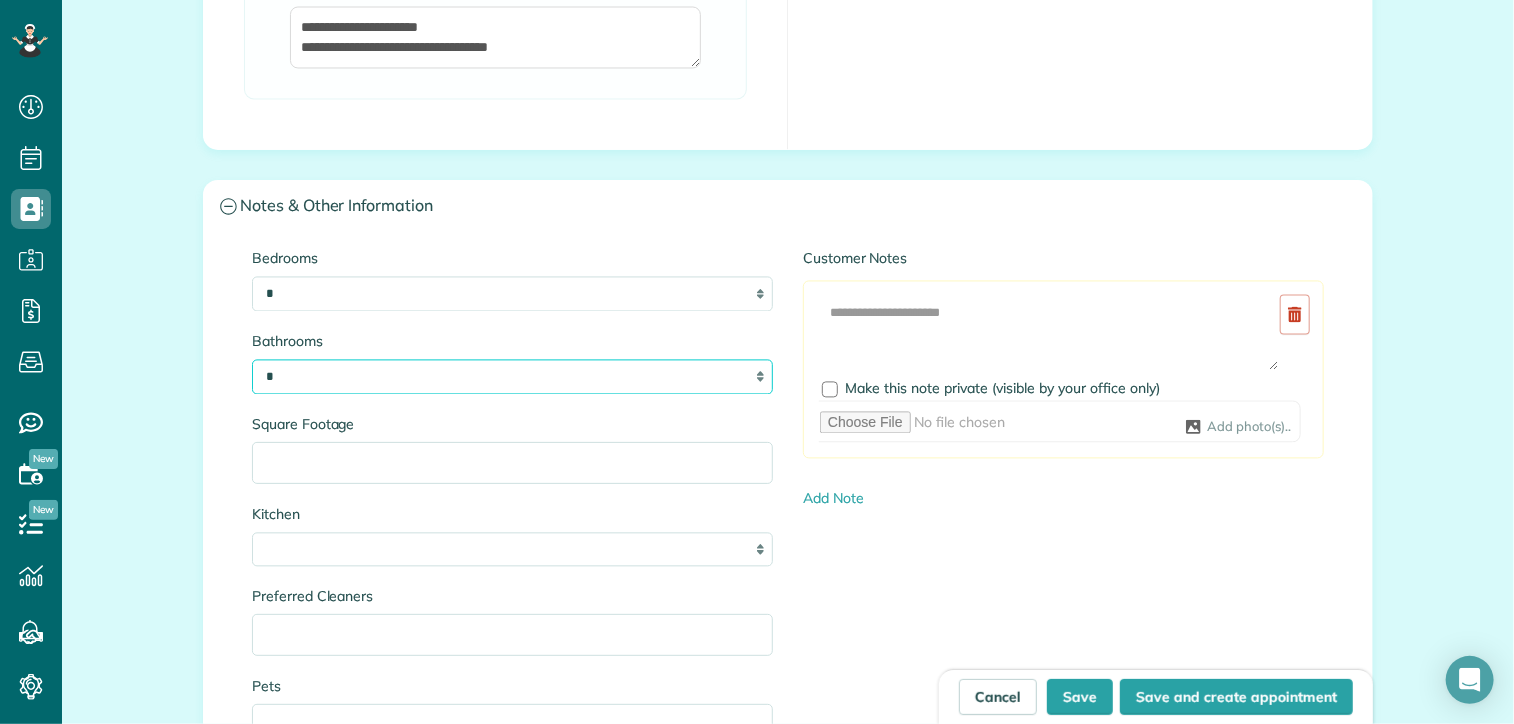click on "*
***
*
***
*
***
*
***
**" at bounding box center (512, 376) 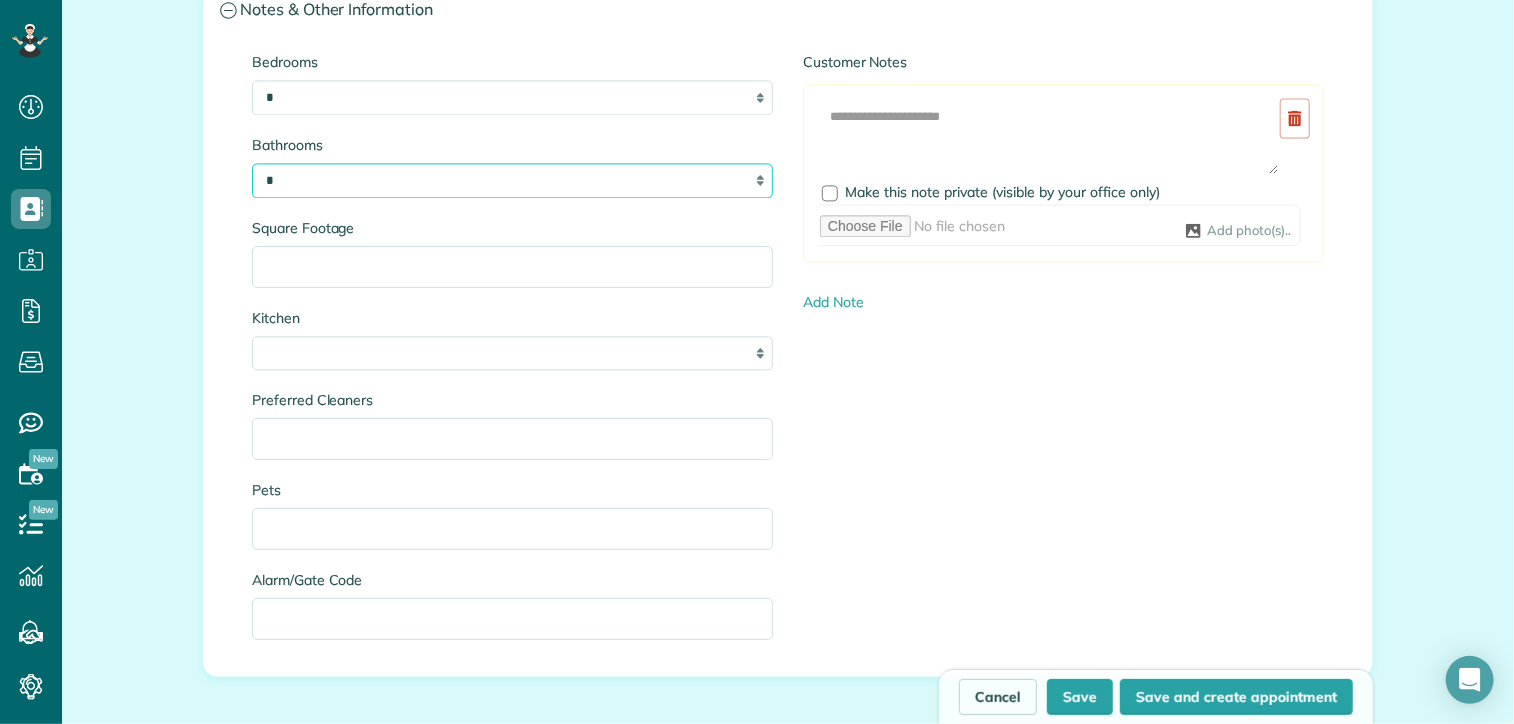 scroll, scrollTop: 2100, scrollLeft: 0, axis: vertical 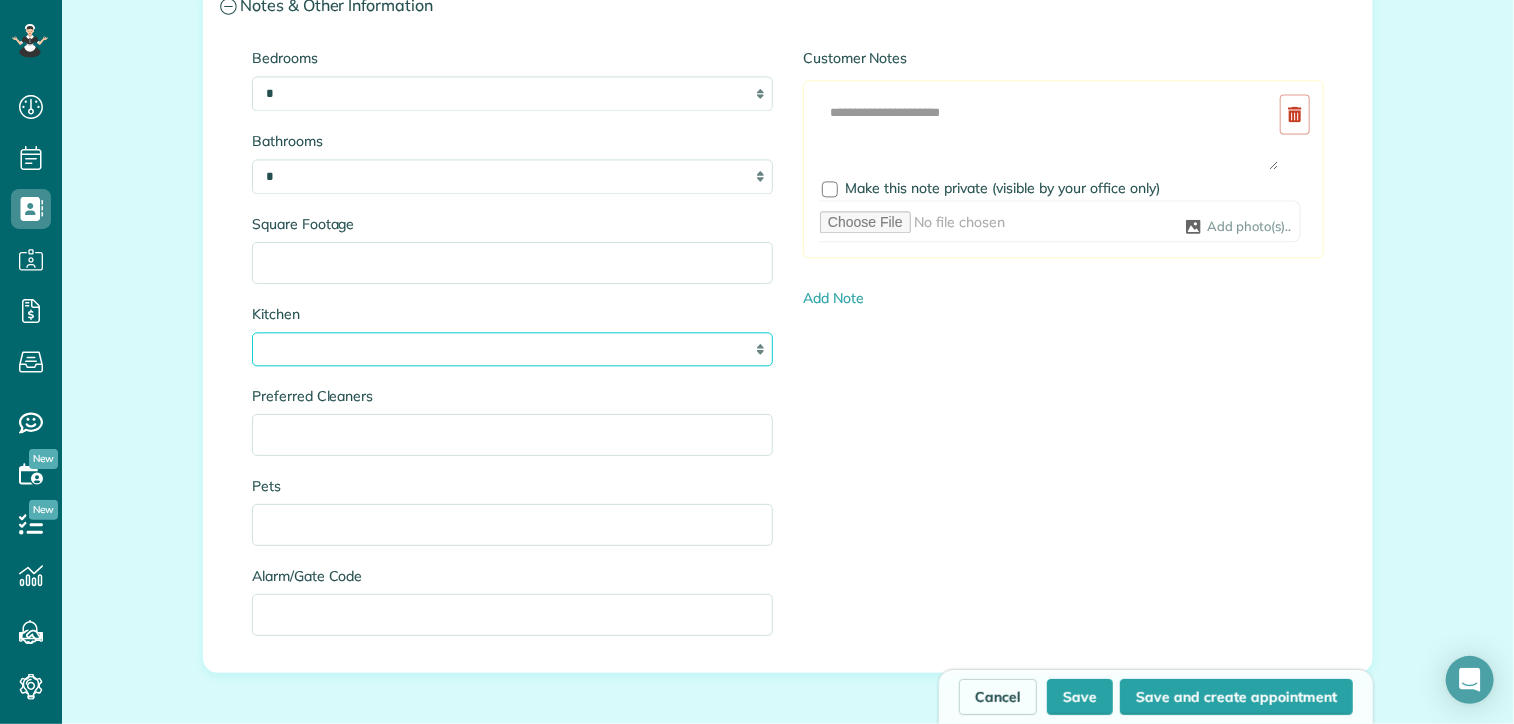 click on "*
*
*
*" at bounding box center [512, 349] 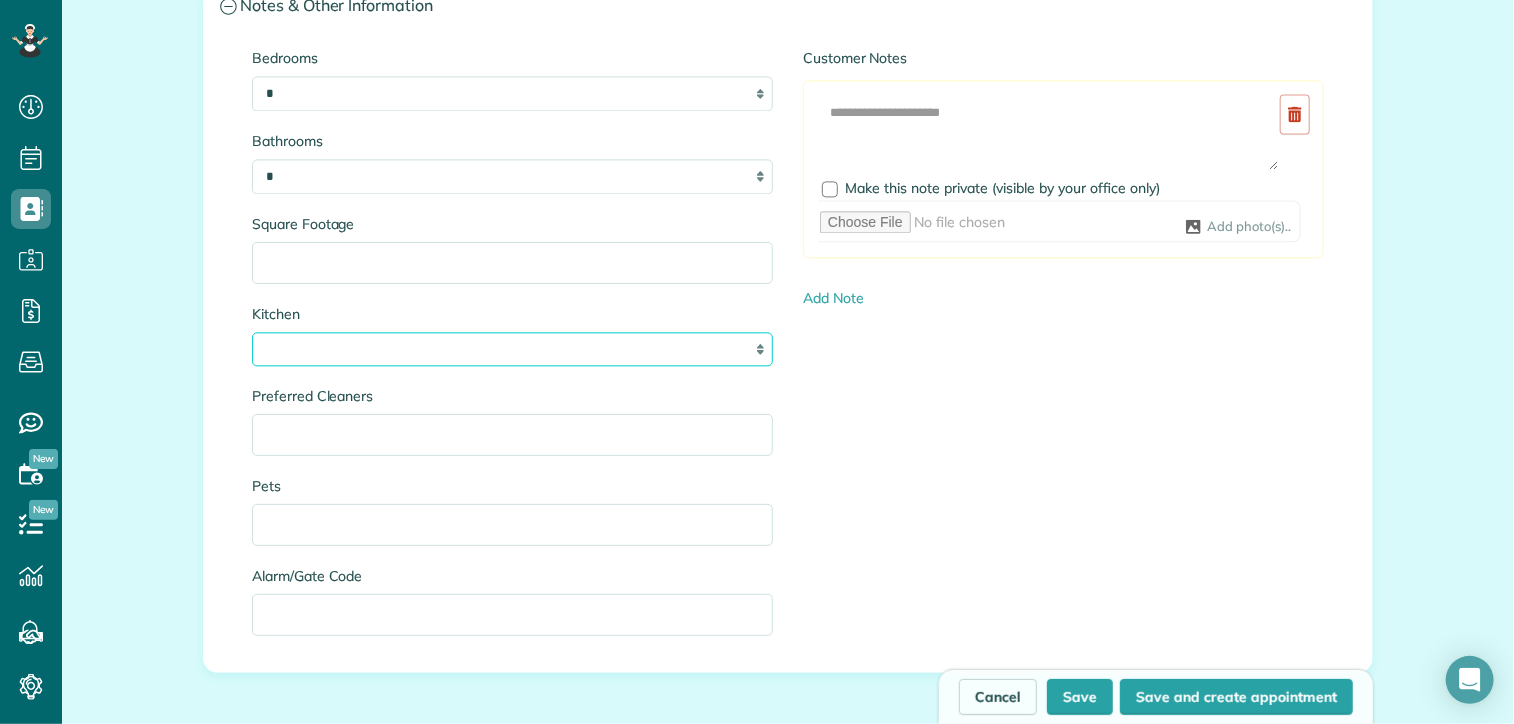 select on "*" 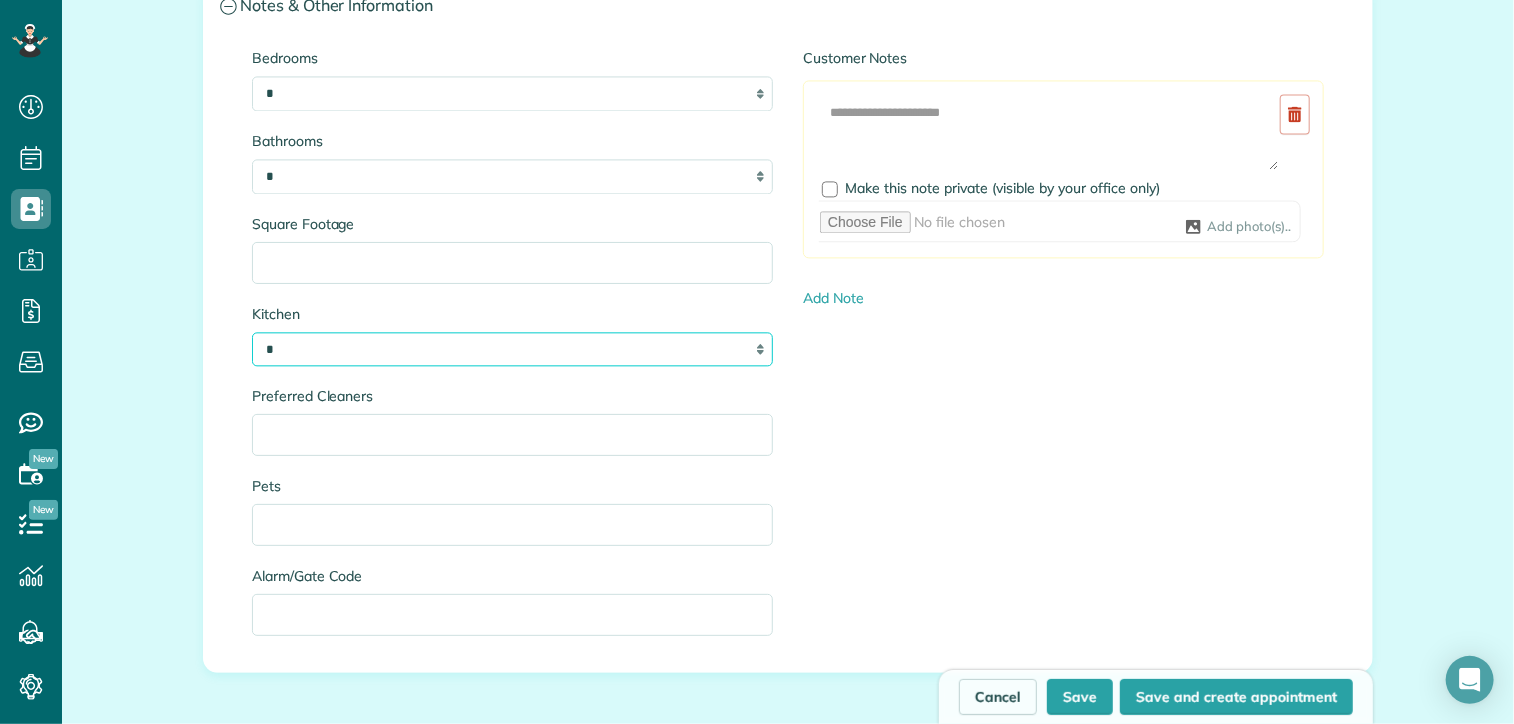 click on "*
*
*
*" at bounding box center (512, 349) 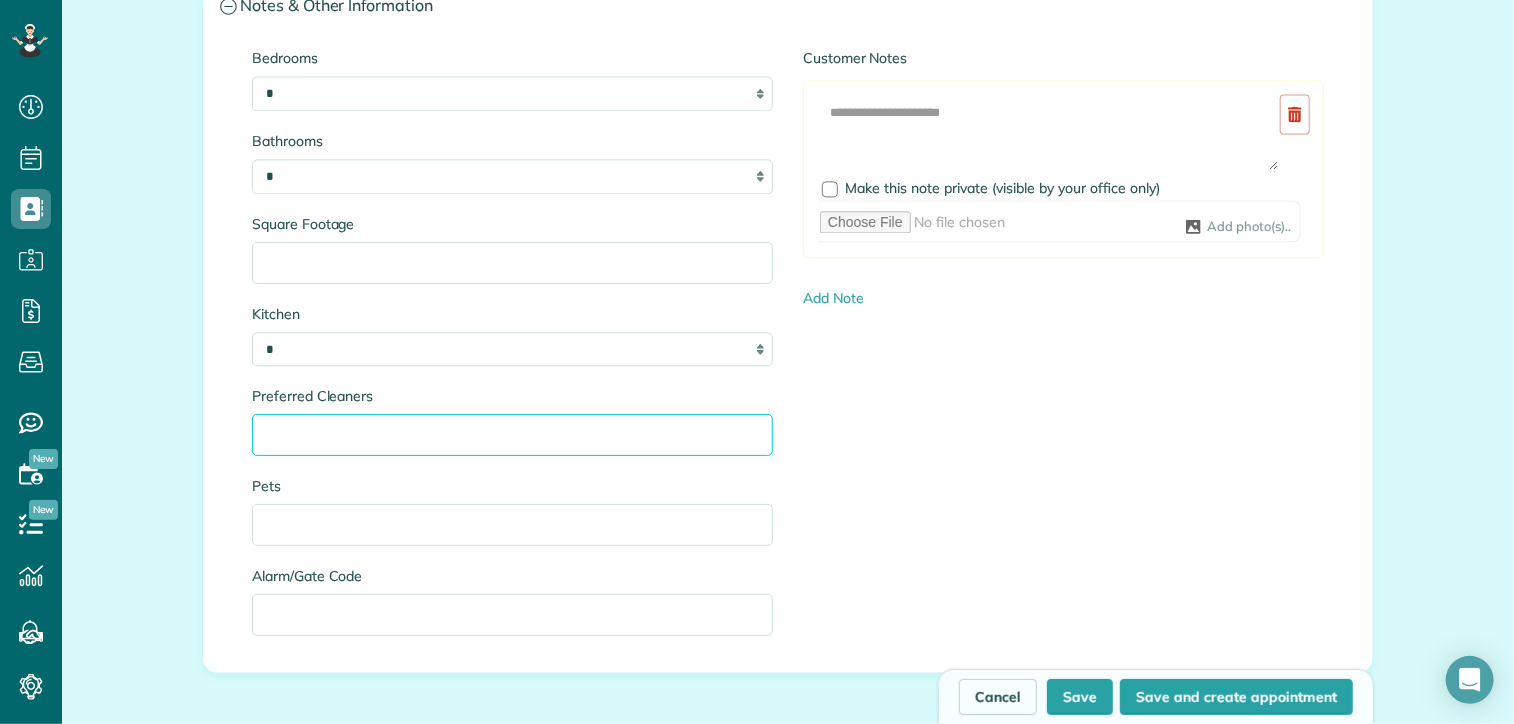 click on "Preferred Cleaners" at bounding box center (512, 435) 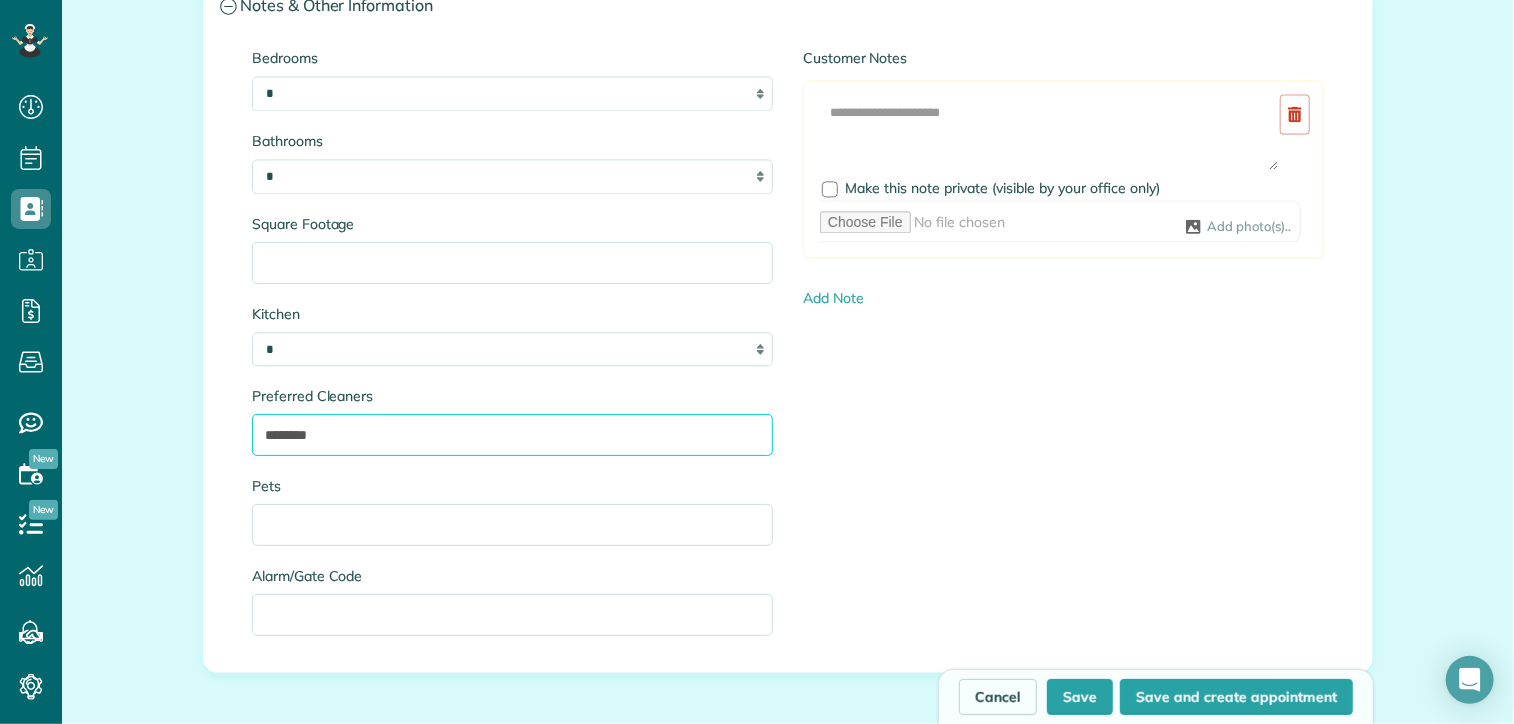 type on "********" 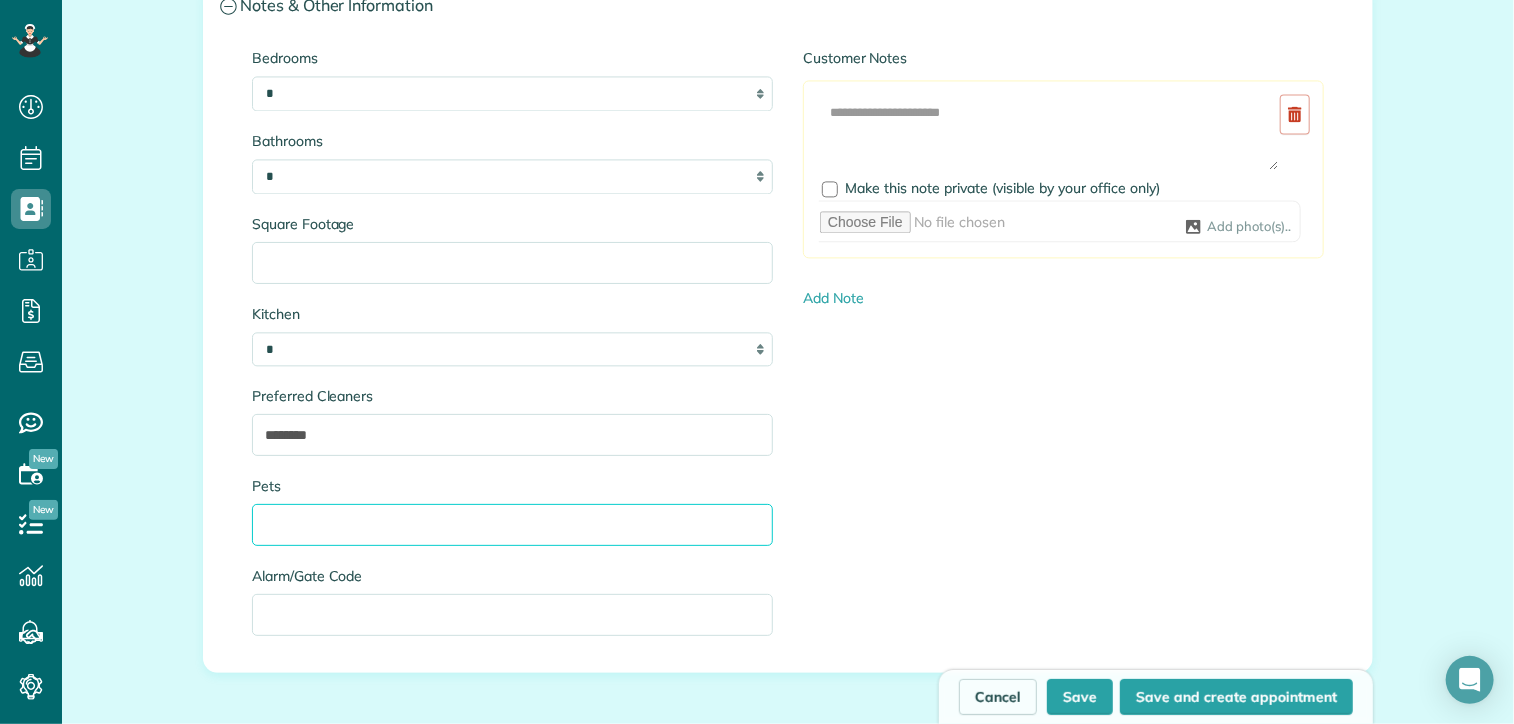 click on "Pets" at bounding box center (512, 525) 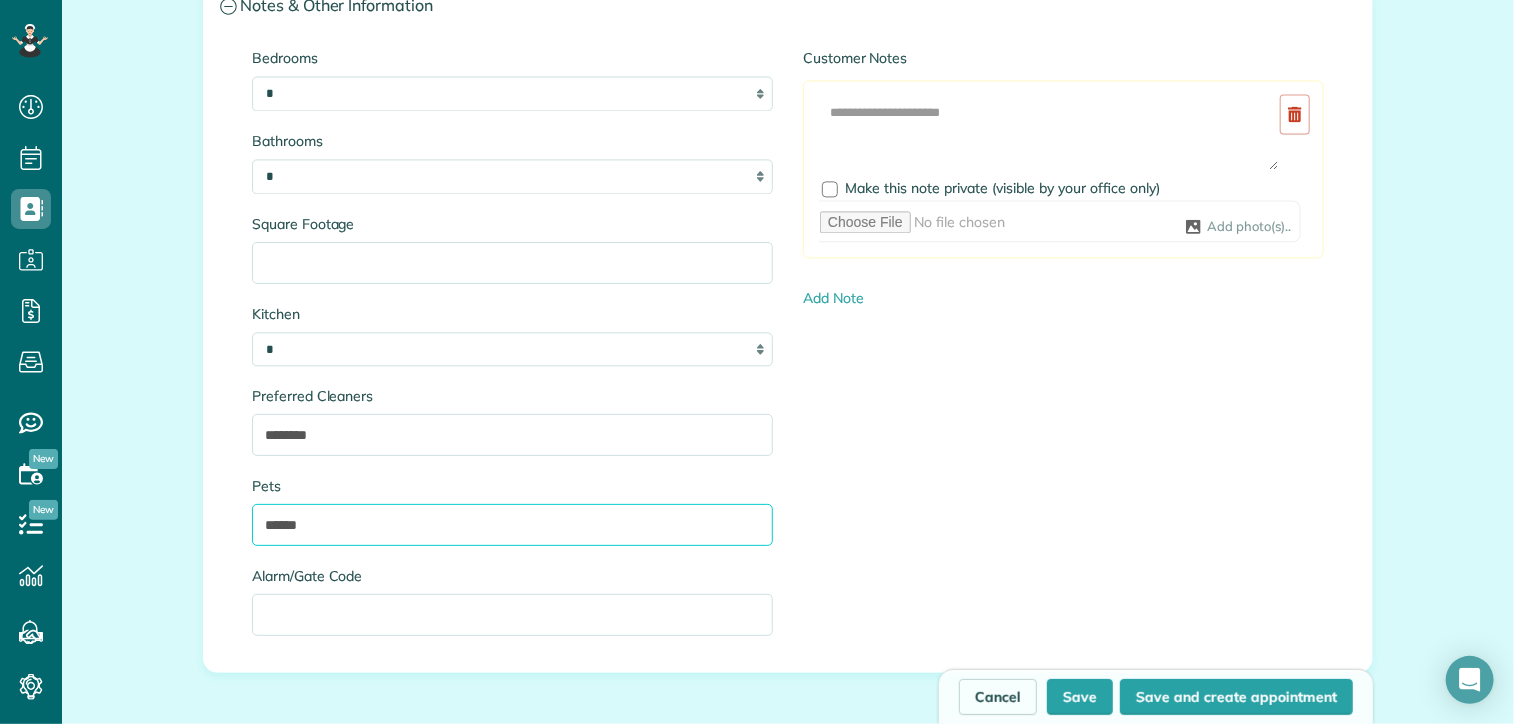 type on "******" 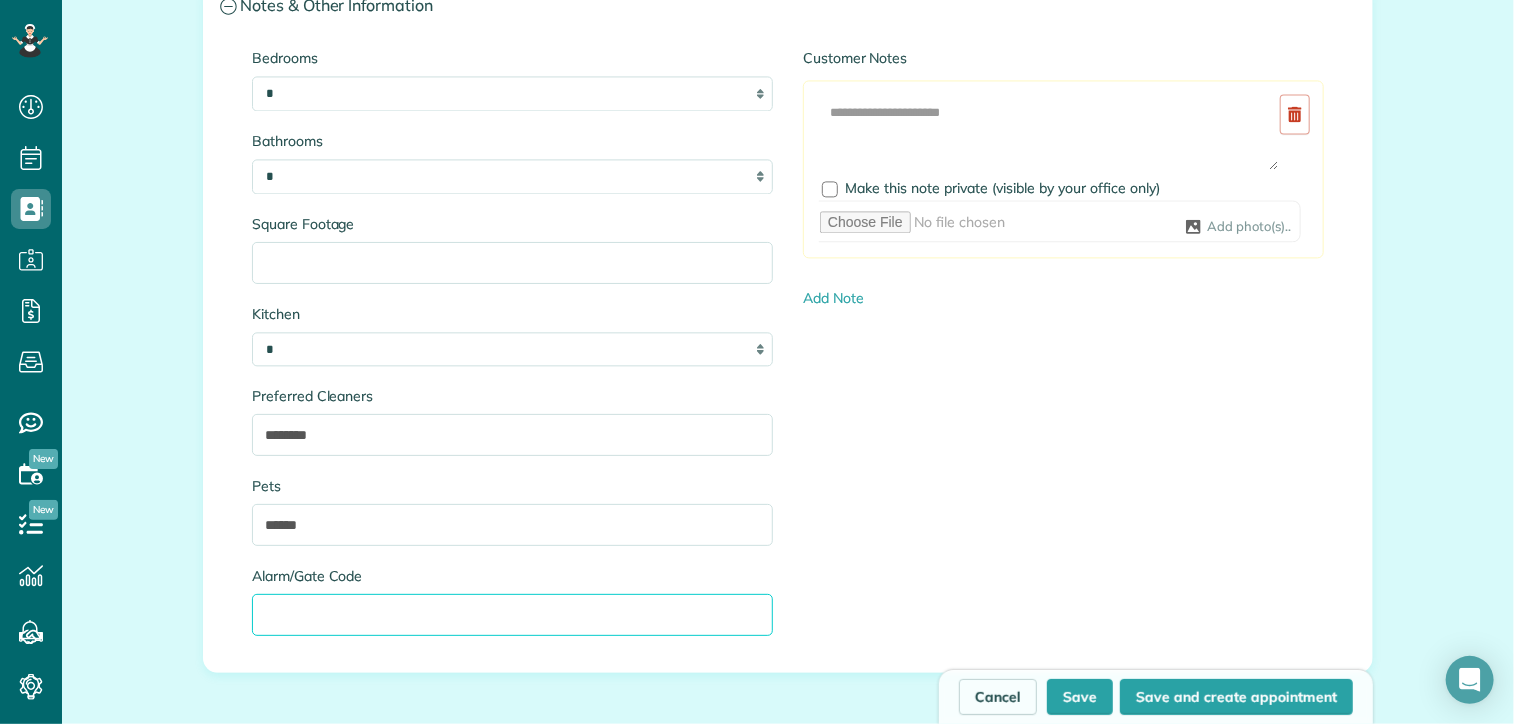 click on "Alarm/Gate Code" at bounding box center [512, 615] 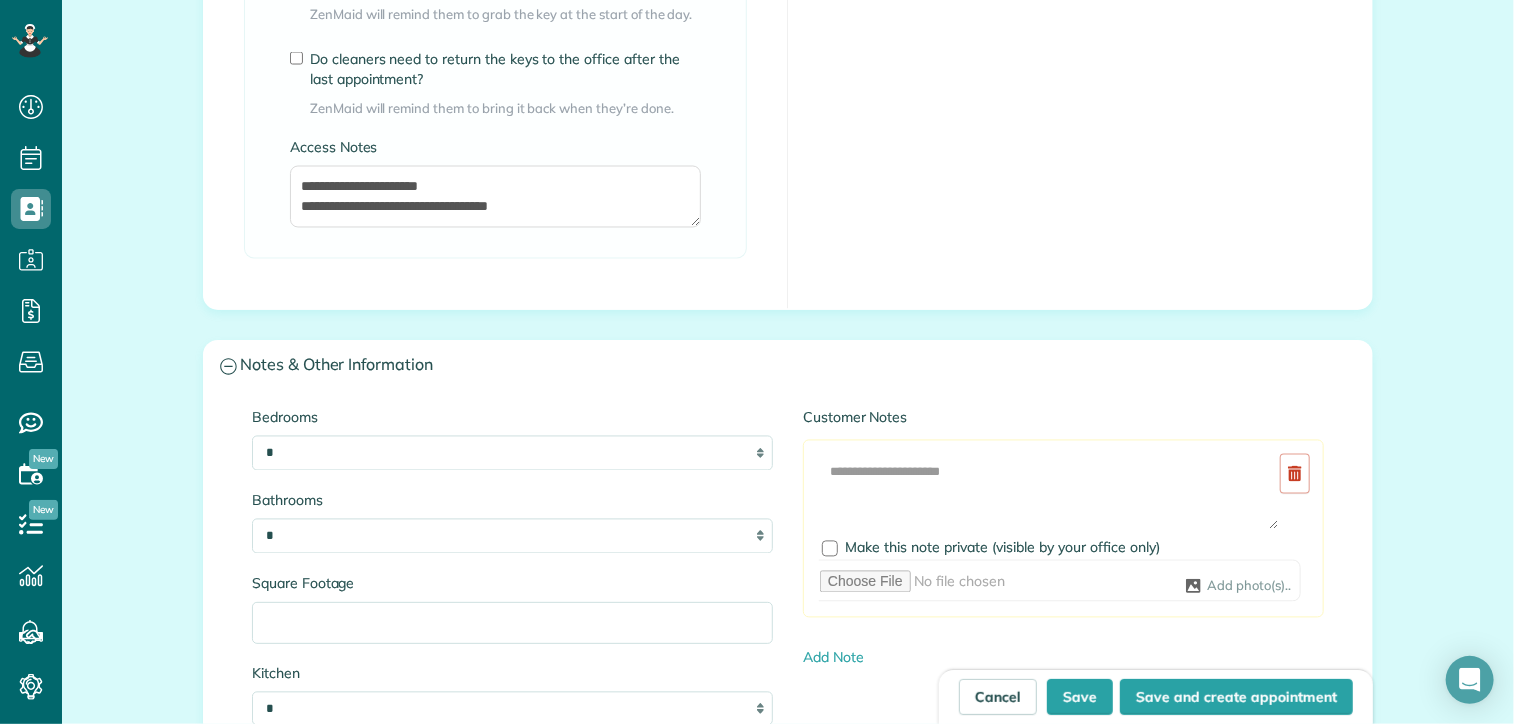 scroll, scrollTop: 1700, scrollLeft: 0, axis: vertical 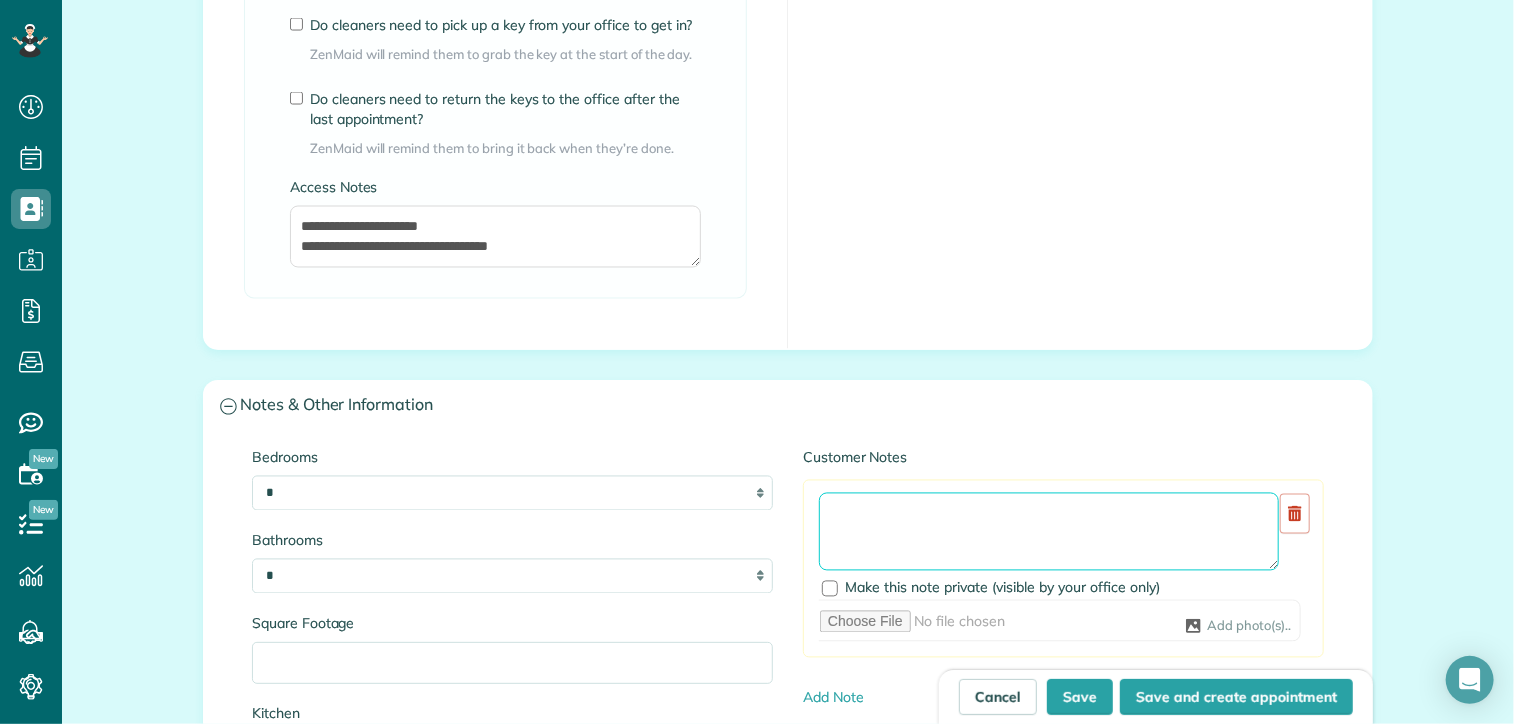 drag, startPoint x: 909, startPoint y: 492, endPoint x: 836, endPoint y: 491, distance: 73.00685 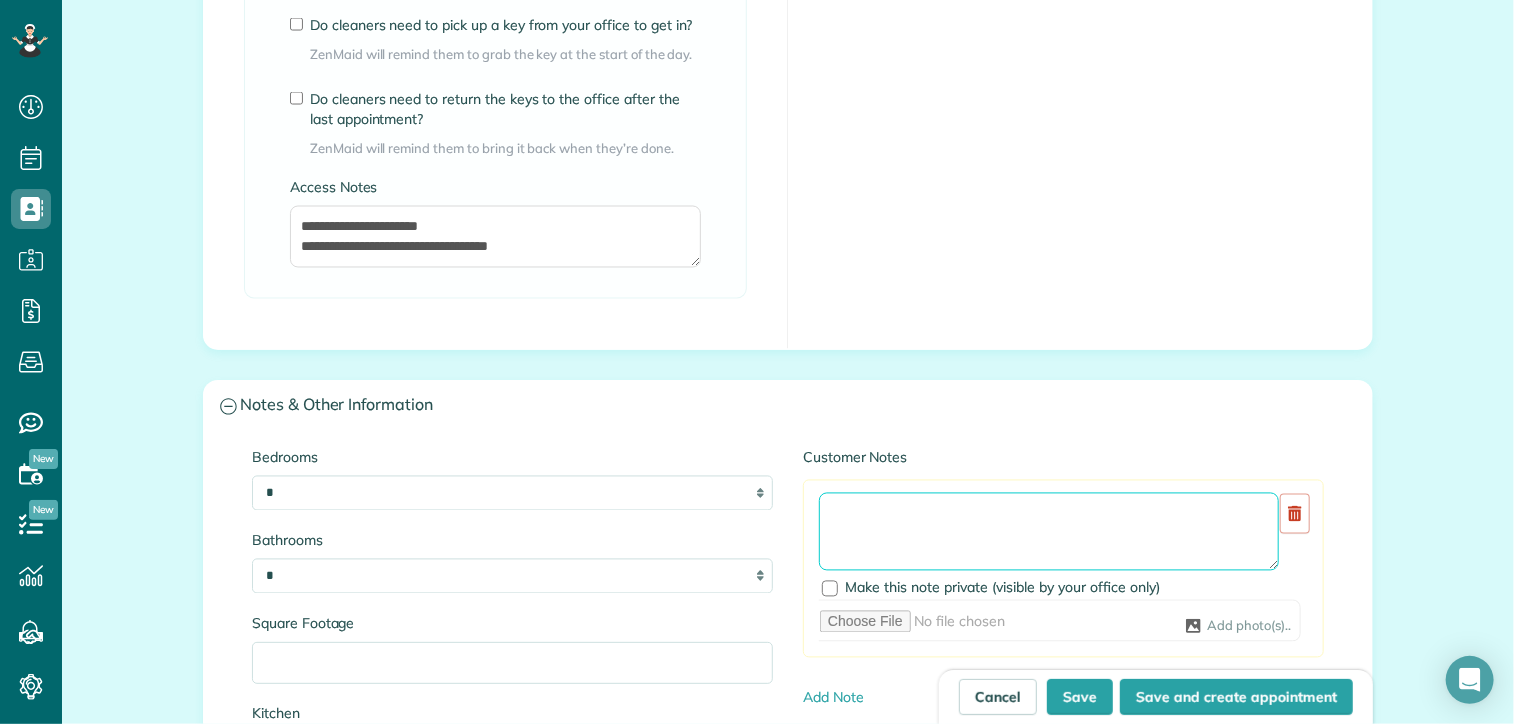 click at bounding box center (1049, 532) 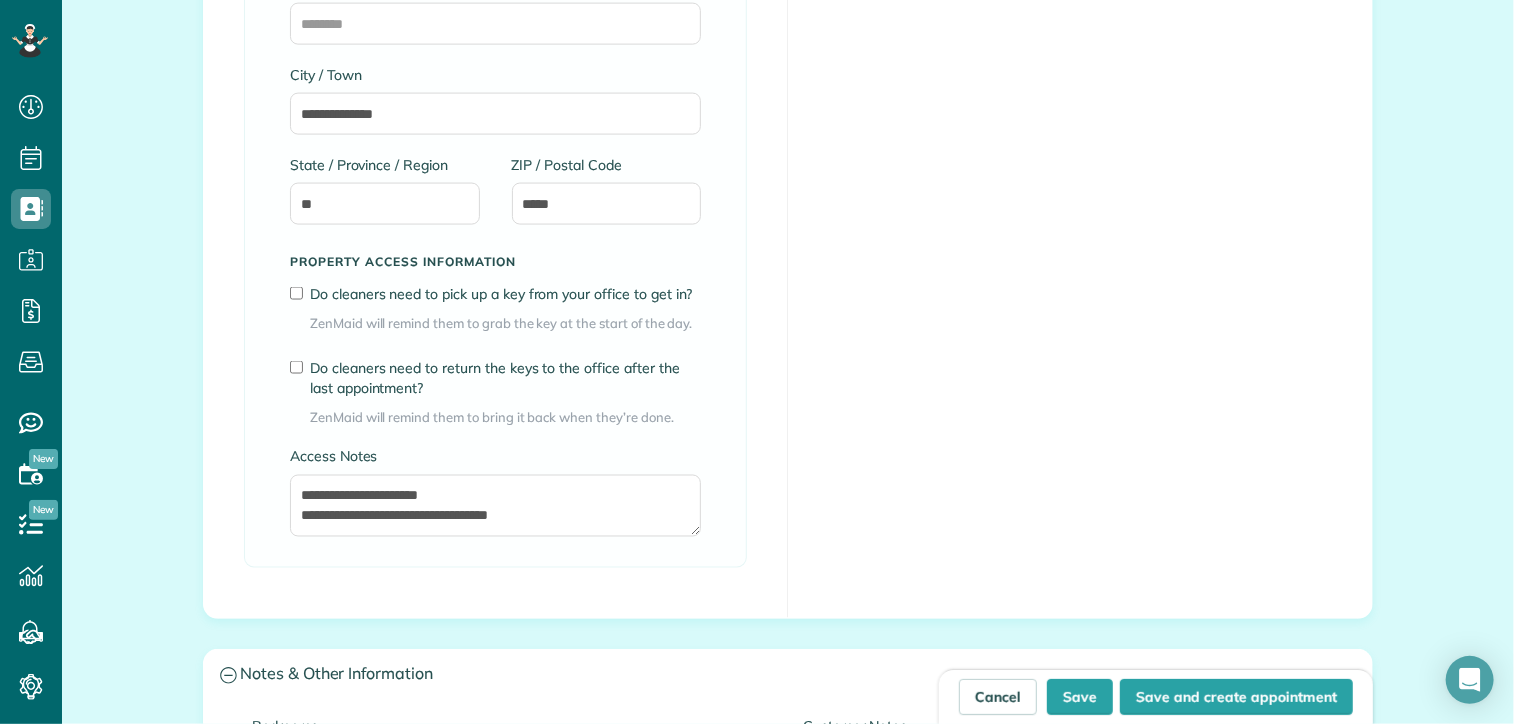 scroll, scrollTop: 1400, scrollLeft: 0, axis: vertical 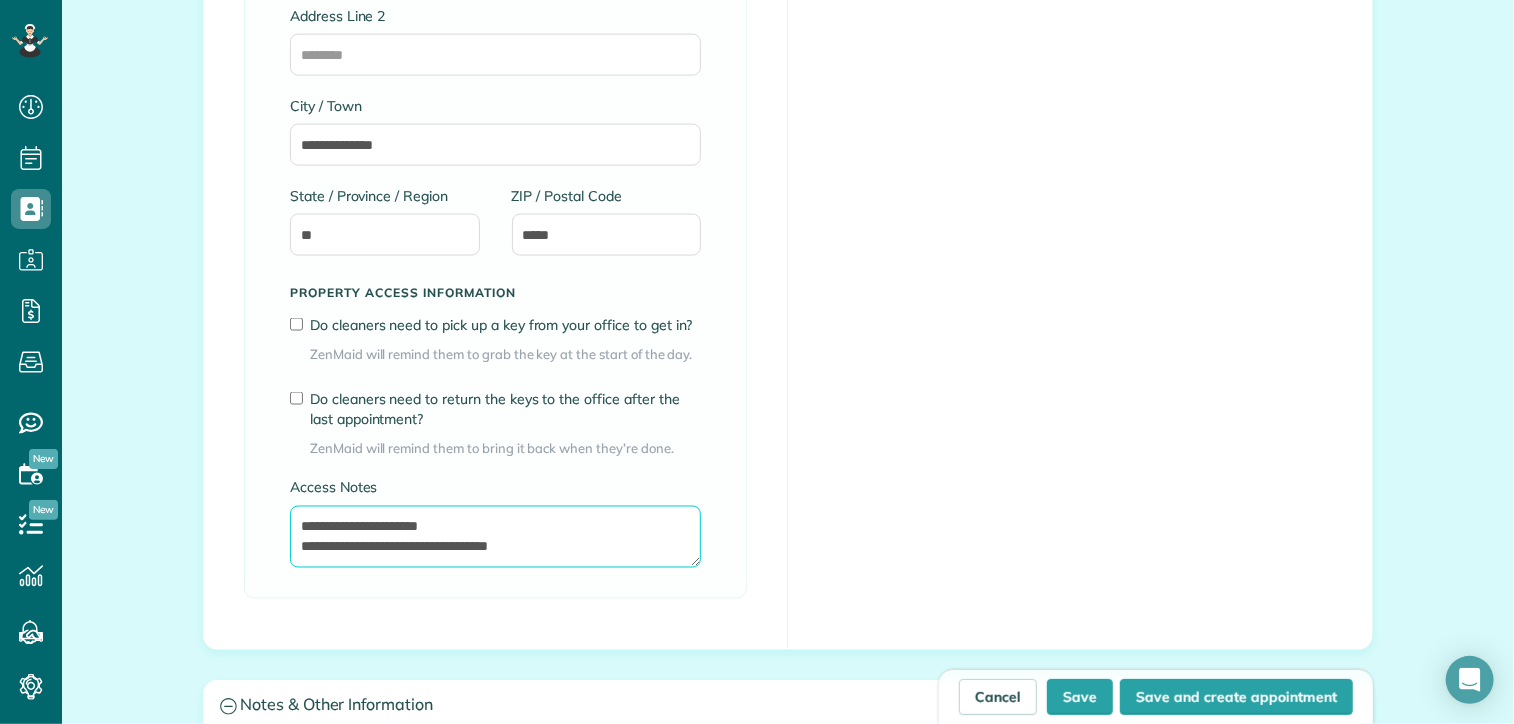 drag, startPoint x: 460, startPoint y: 523, endPoint x: 276, endPoint y: 529, distance: 184.0978 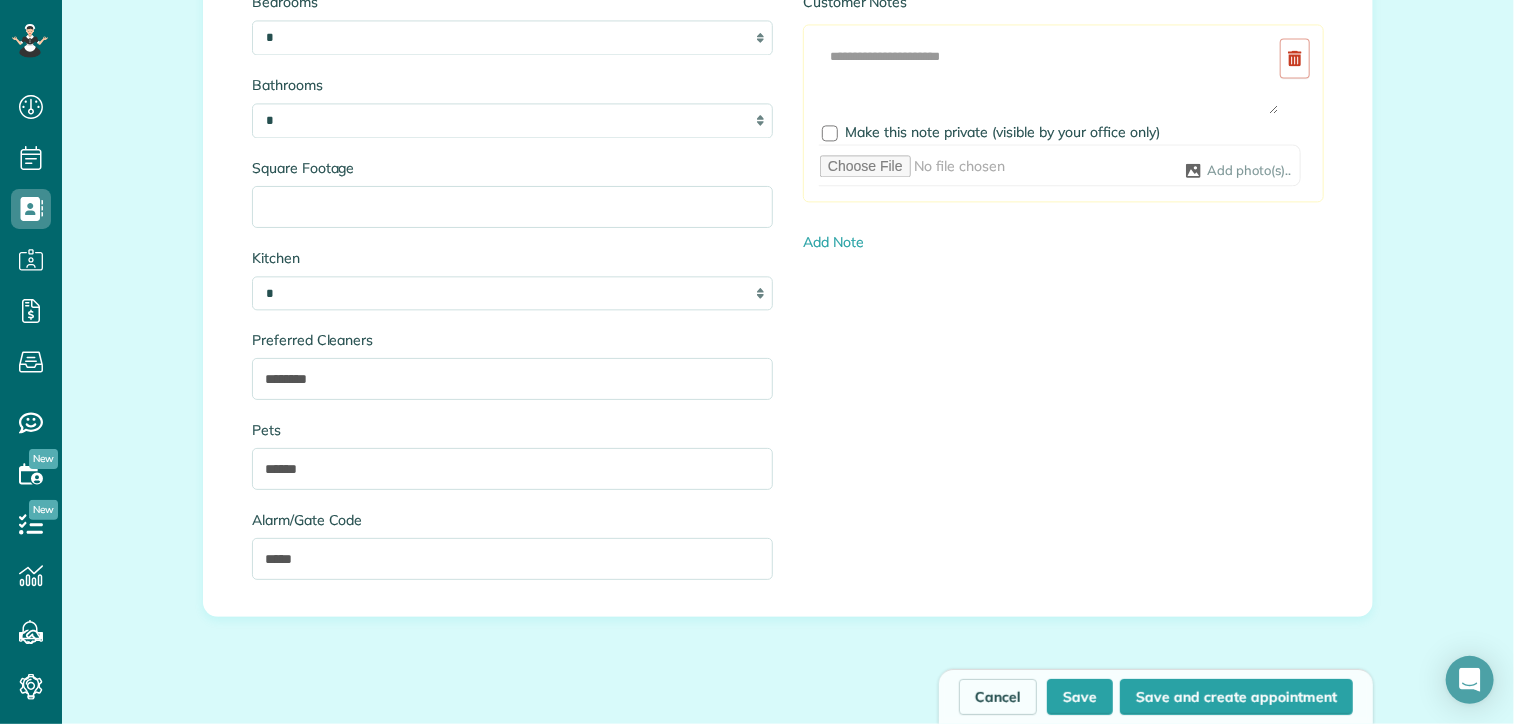 scroll, scrollTop: 2436, scrollLeft: 0, axis: vertical 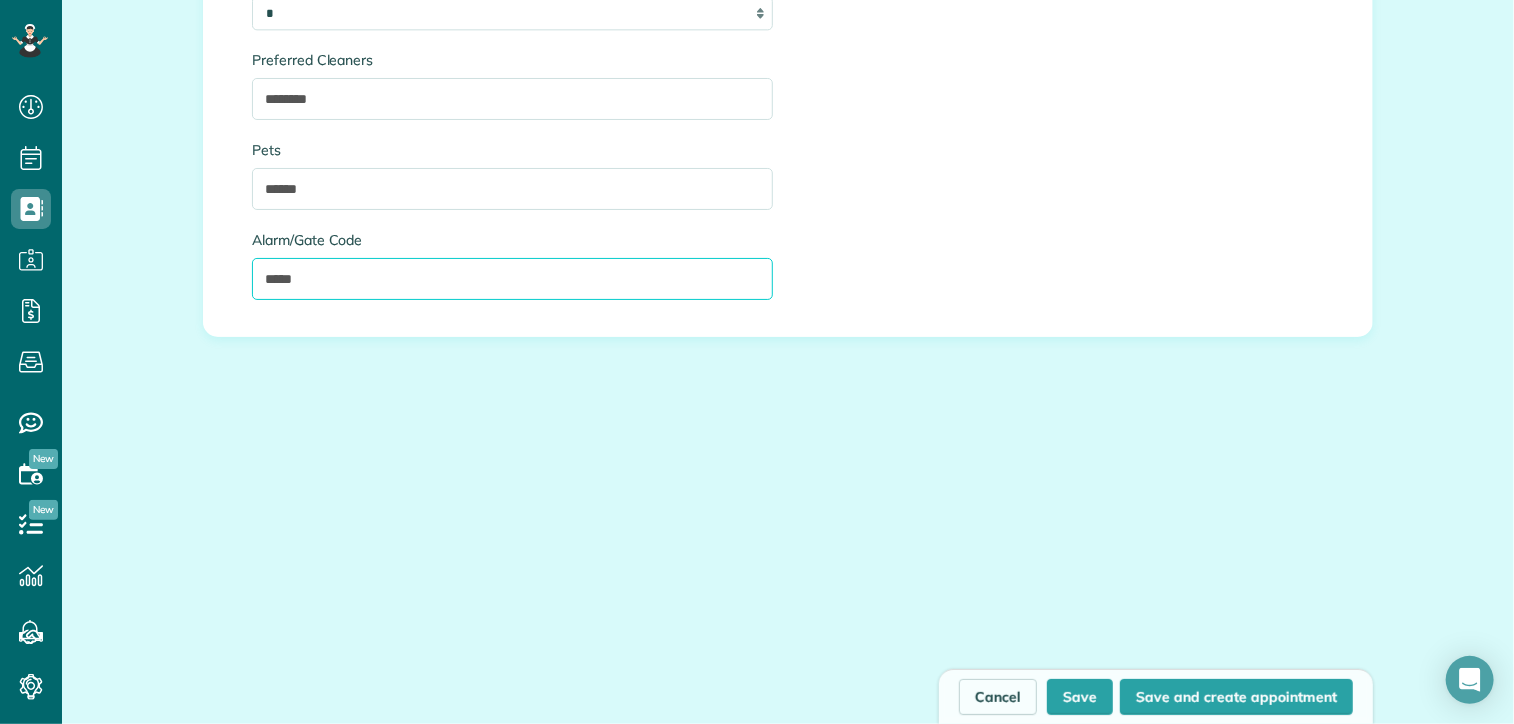 drag, startPoint x: 345, startPoint y: 283, endPoint x: 256, endPoint y: 282, distance: 89.005615 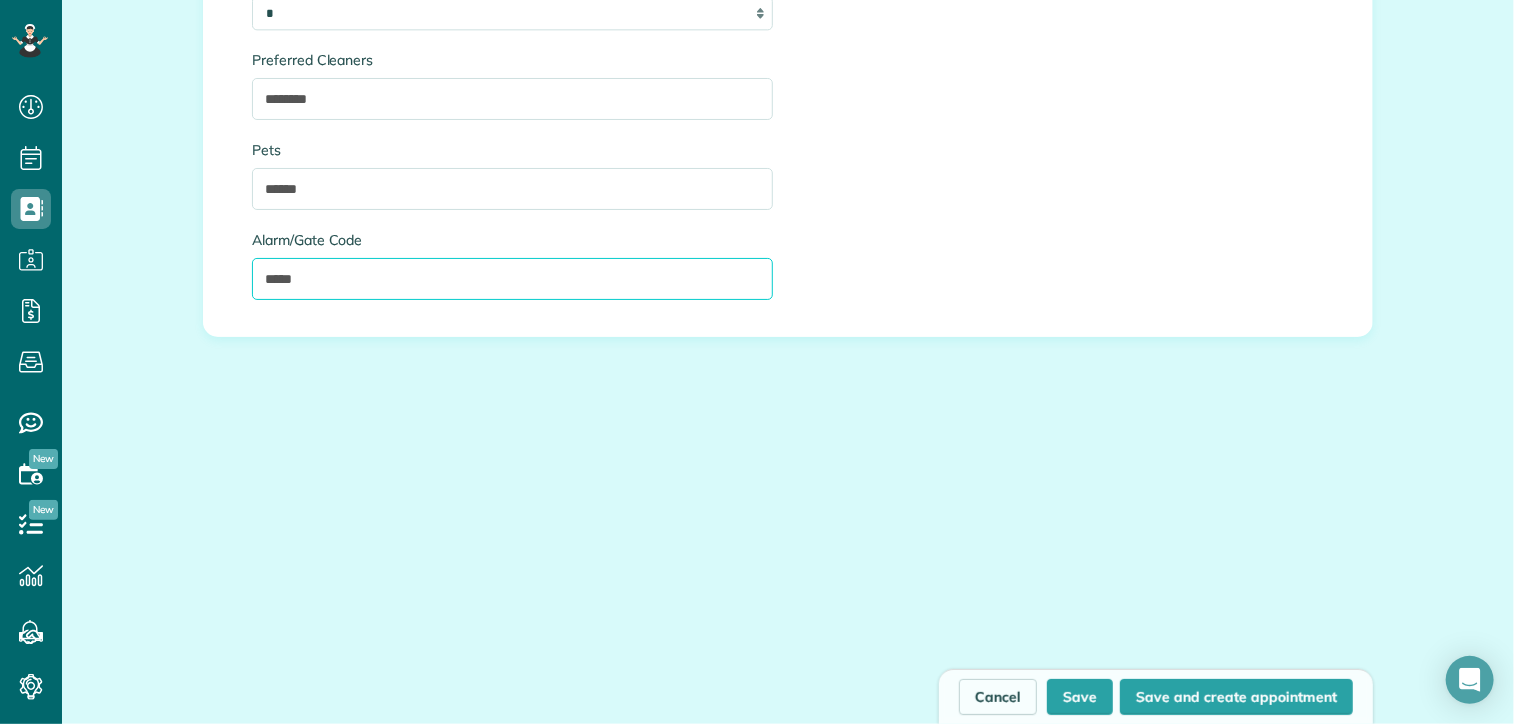 paste on "**********" 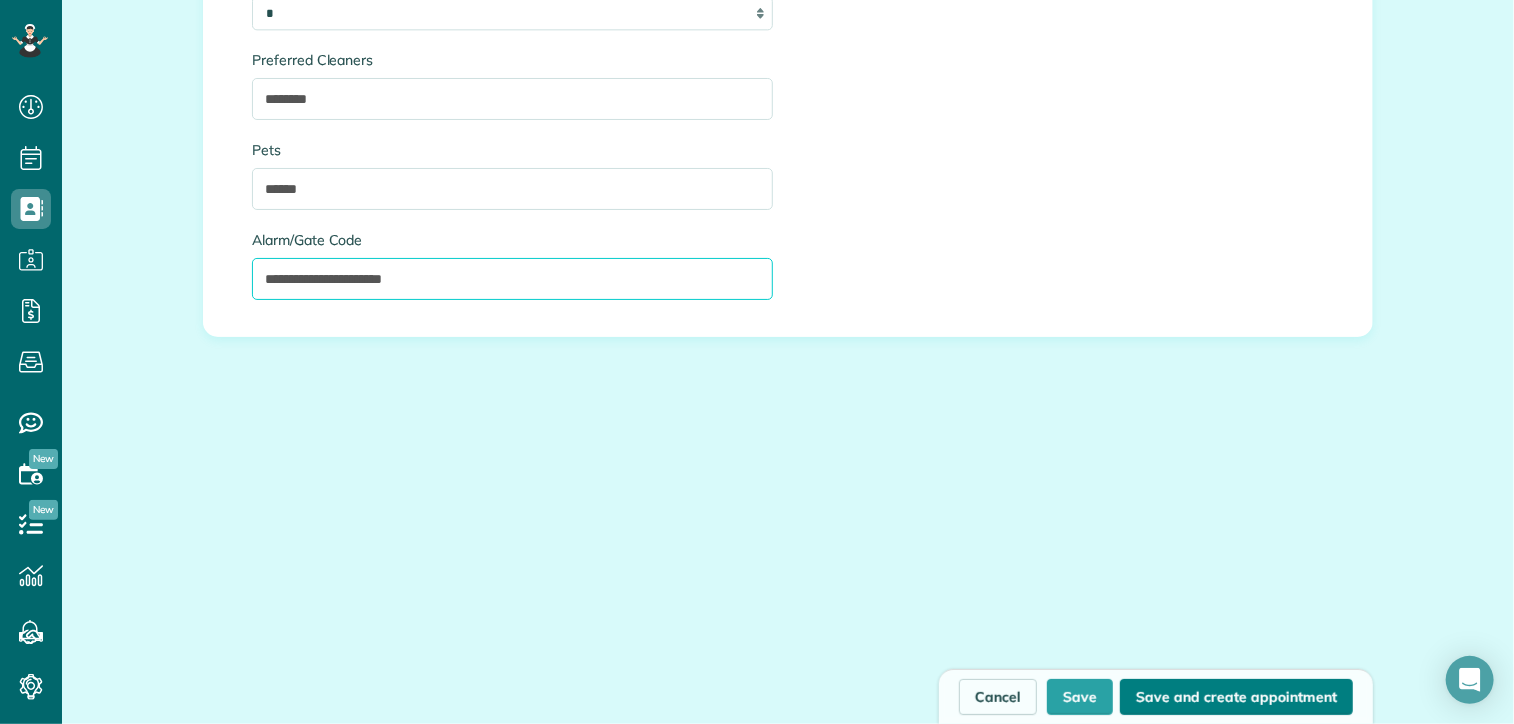 type on "**********" 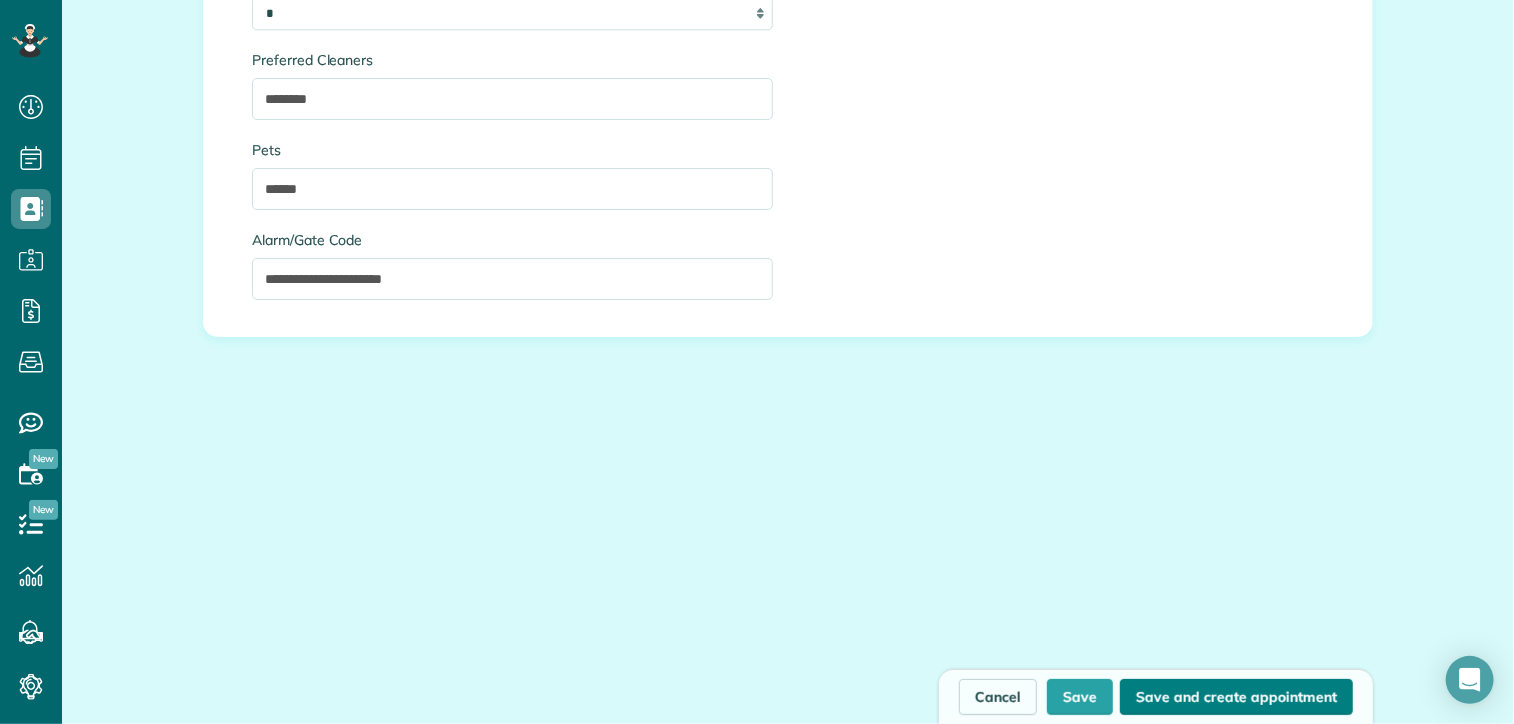 click on "Save and create appointment" at bounding box center (1236, 697) 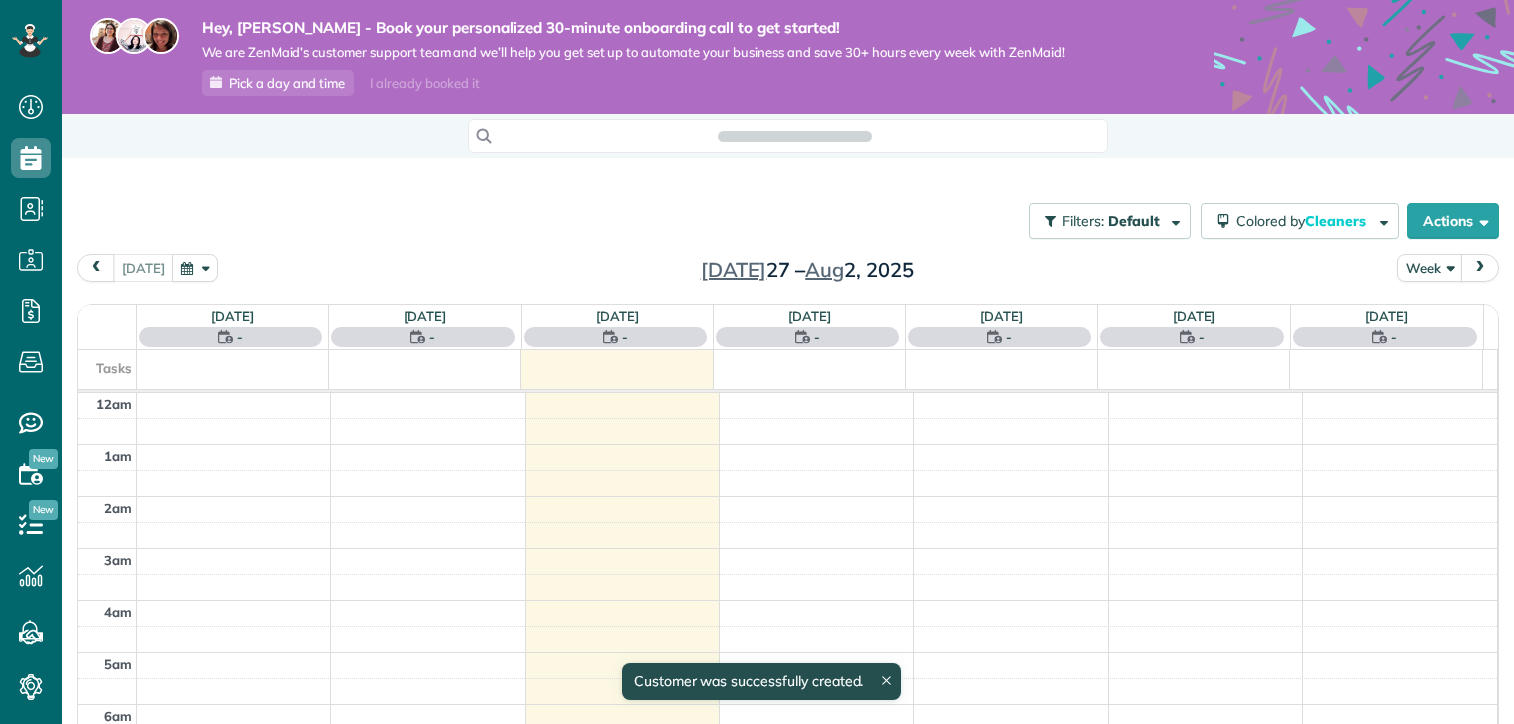 scroll, scrollTop: 0, scrollLeft: 0, axis: both 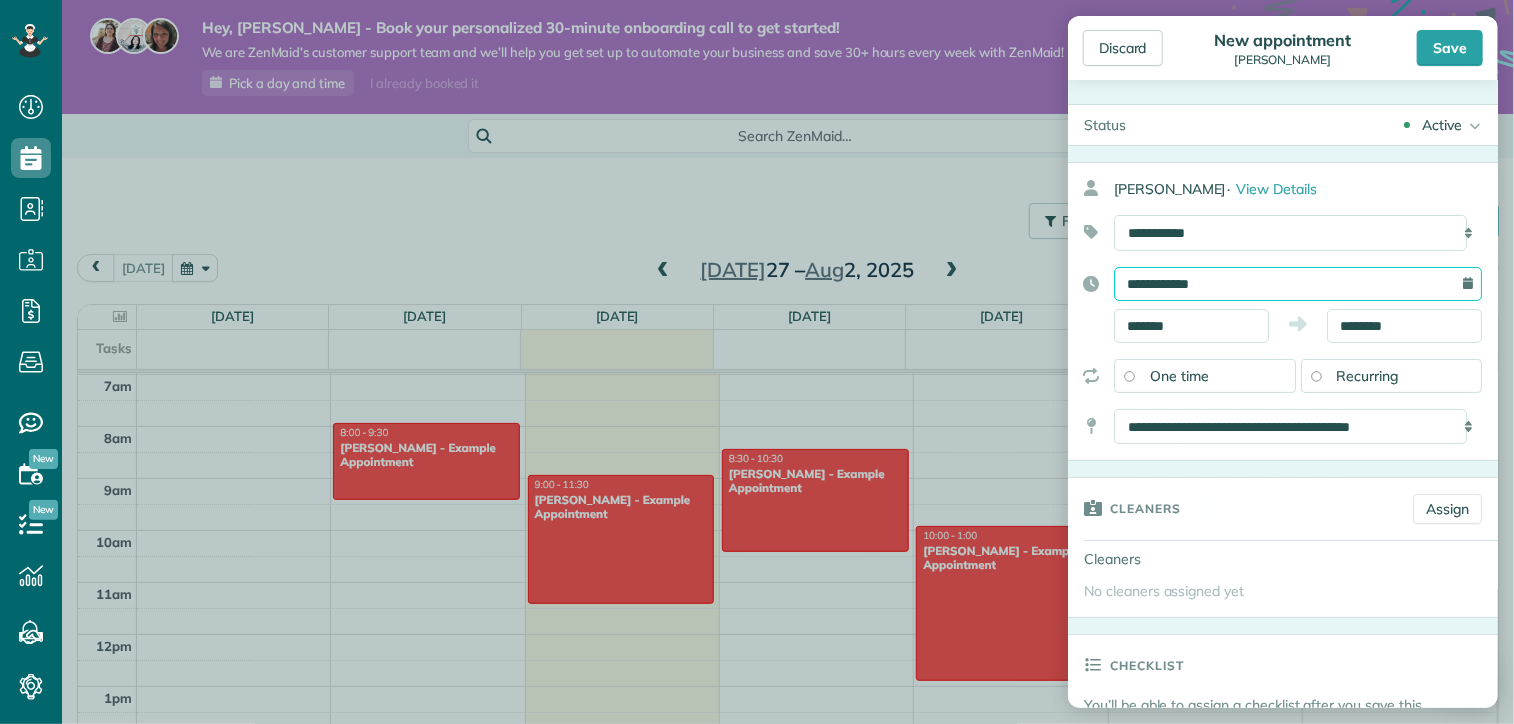 click on "**********" at bounding box center (1298, 284) 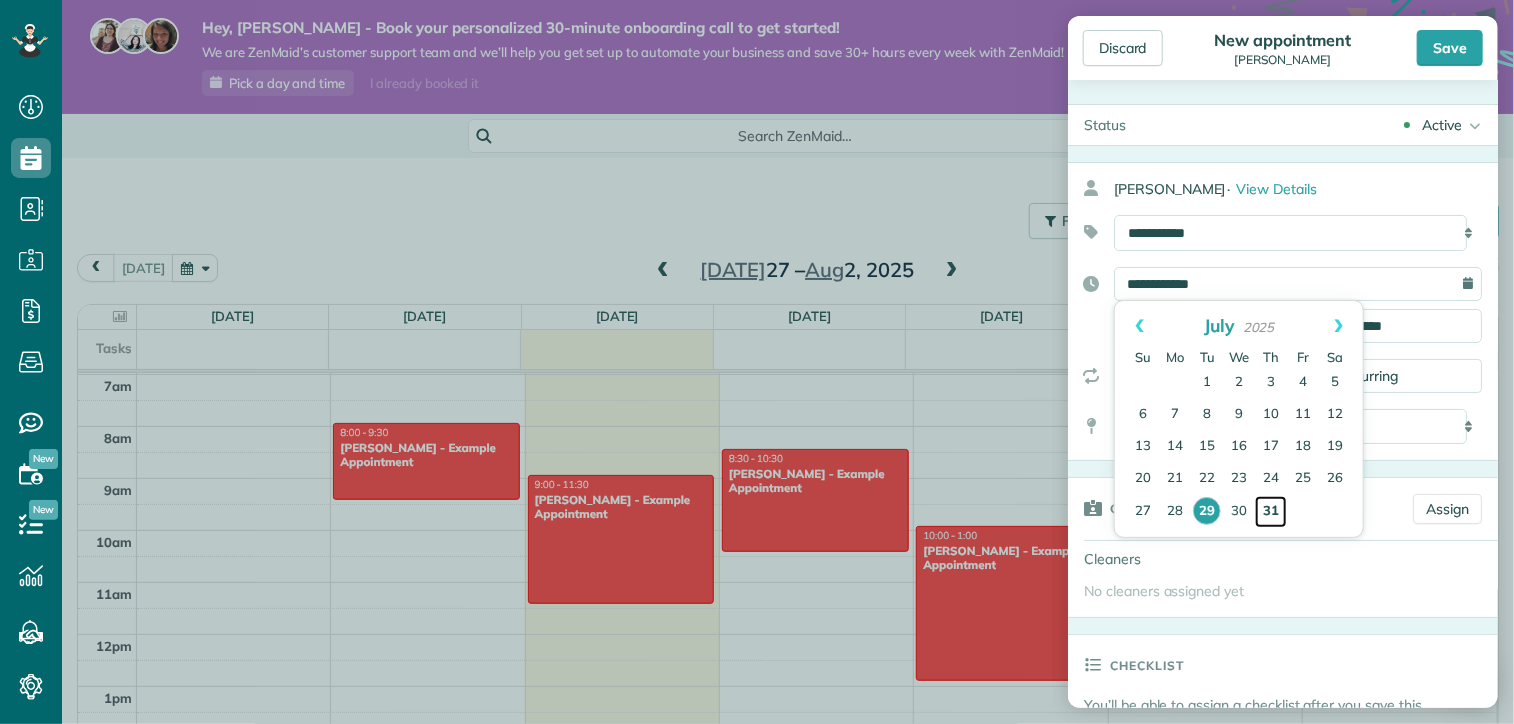 click on "31" at bounding box center (1271, 512) 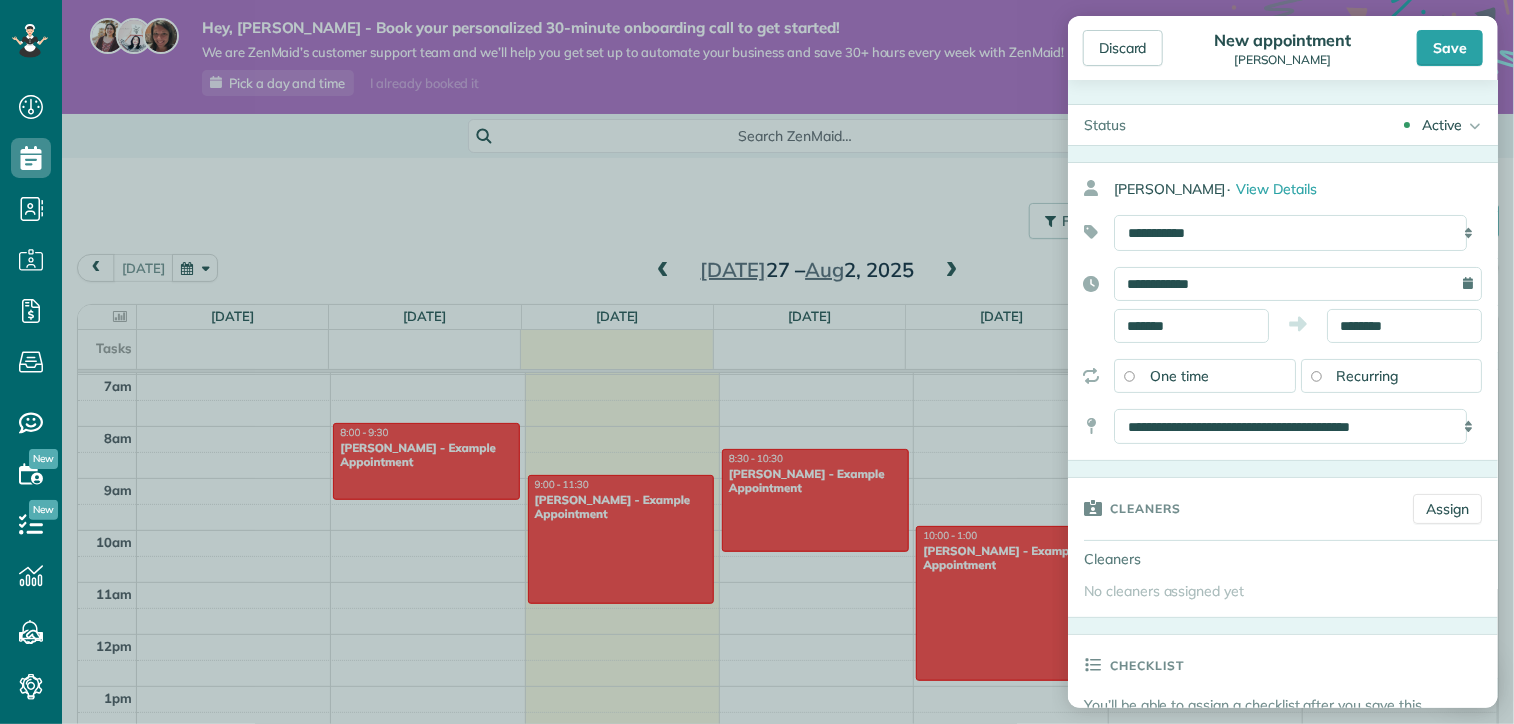 click on "**********" at bounding box center [1283, 305] 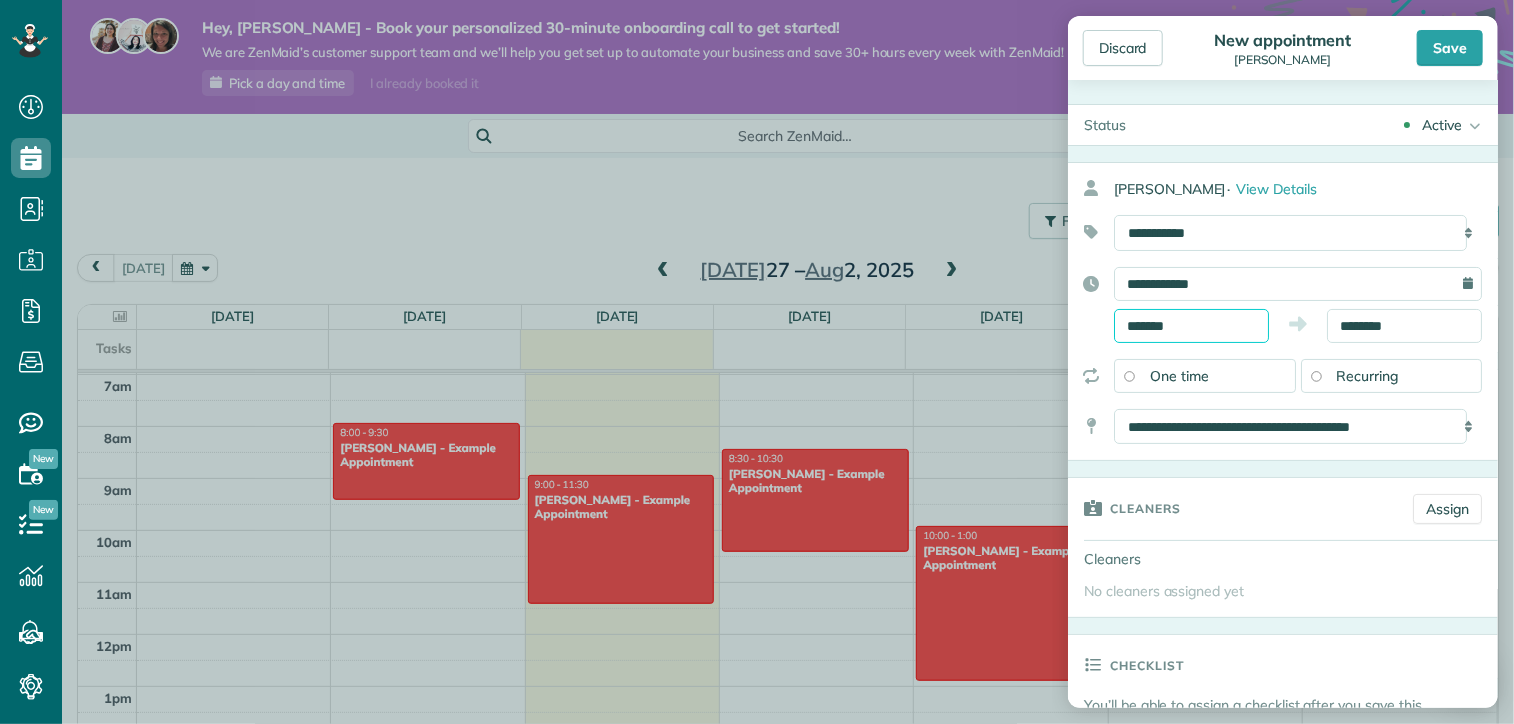 click on "*******" at bounding box center [1191, 326] 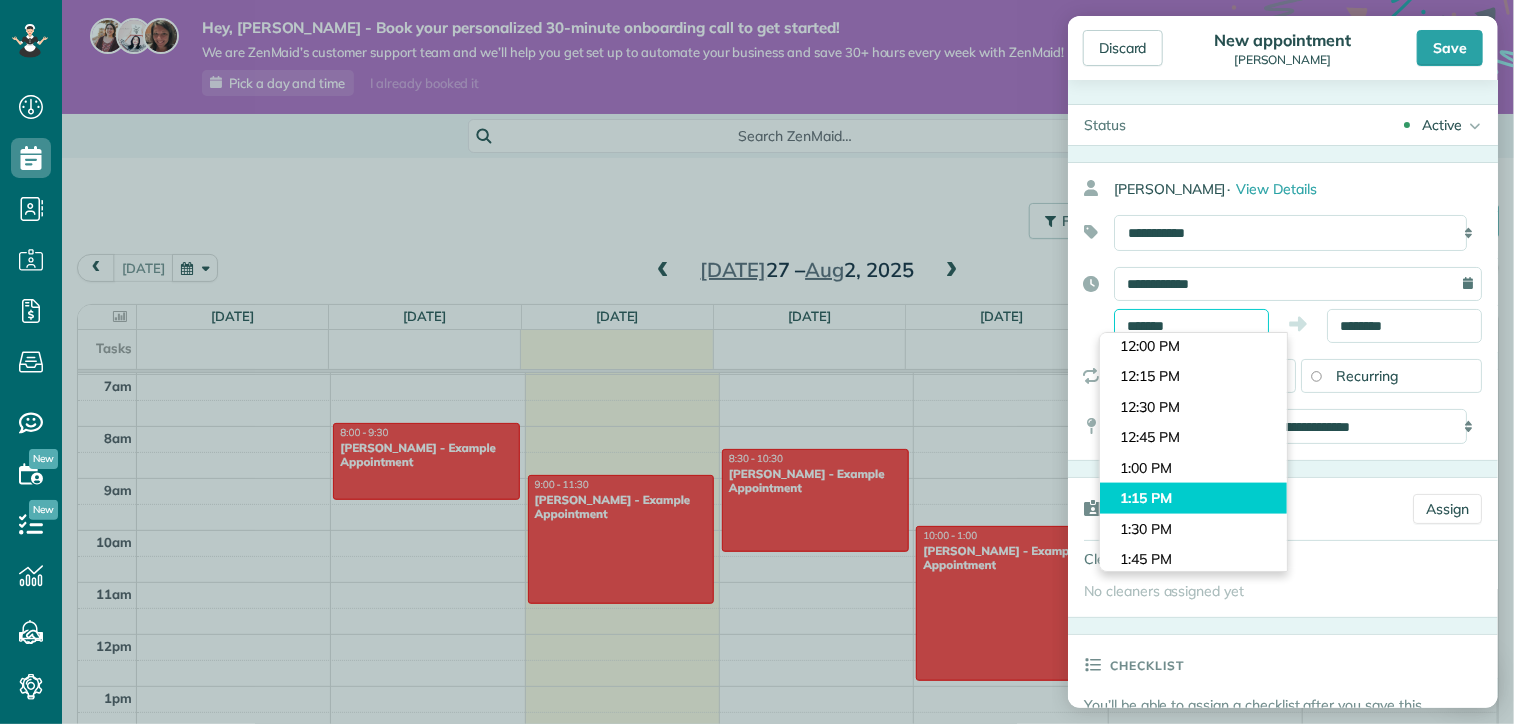 scroll, scrollTop: 1037, scrollLeft: 0, axis: vertical 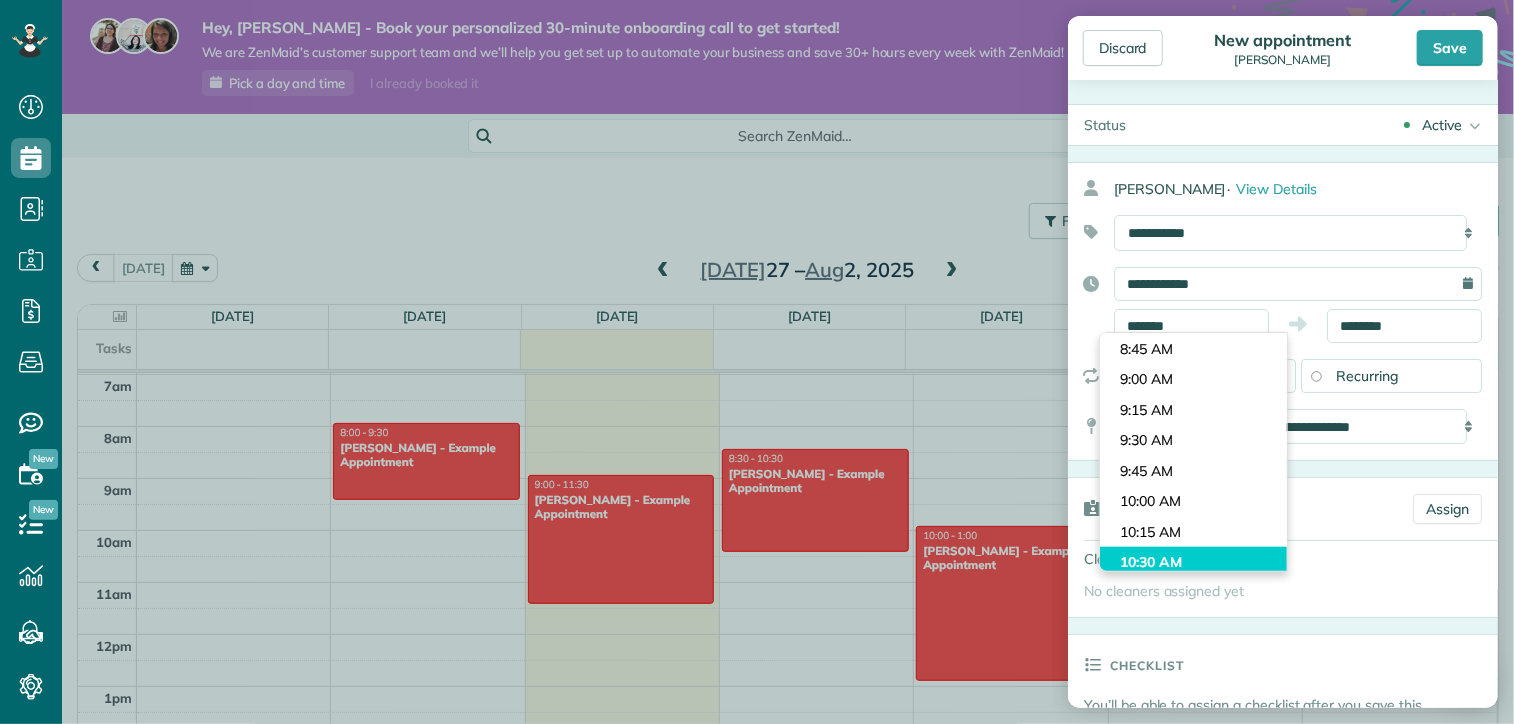 type on "********" 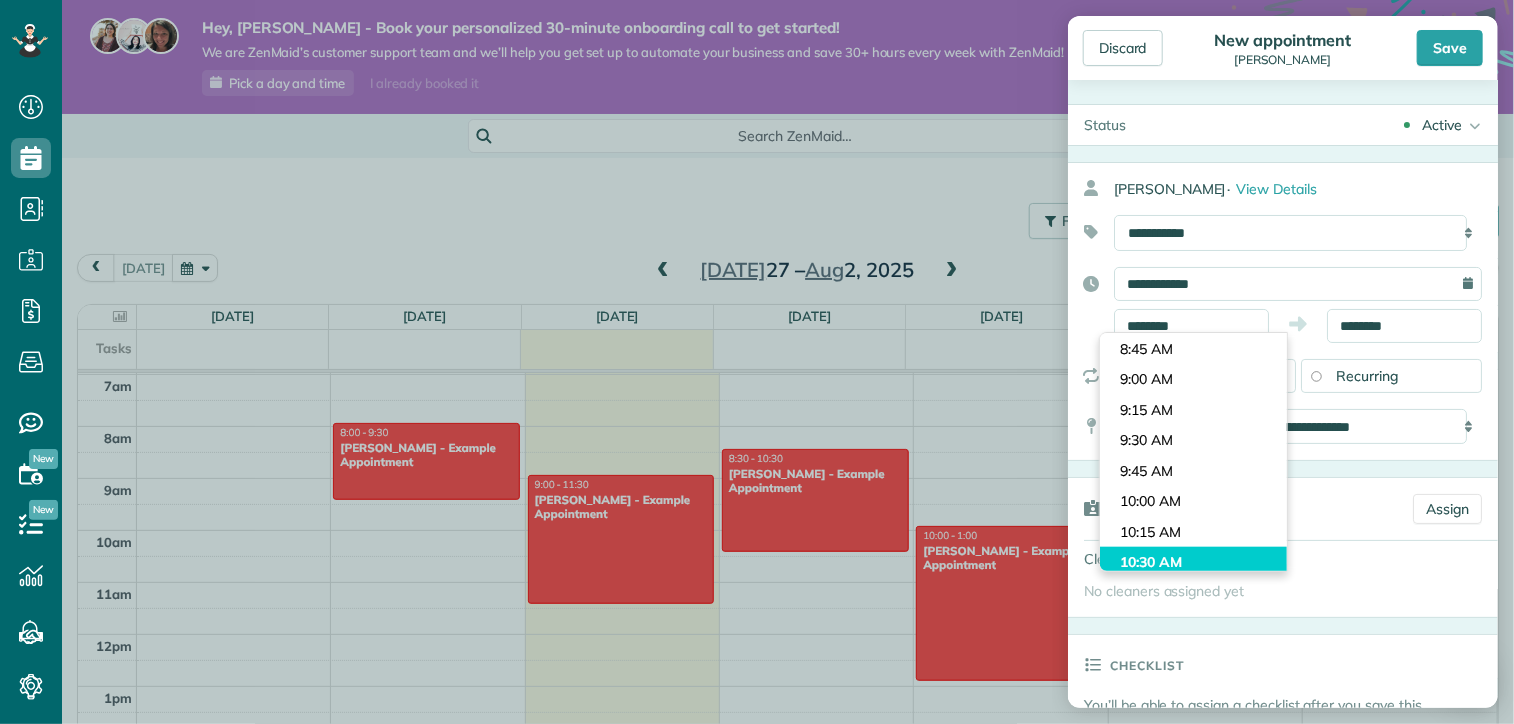 click on "Dashboard
Scheduling
Calendar View
List View
Dispatch View - Weekly scheduling (Beta)" at bounding box center [757, 362] 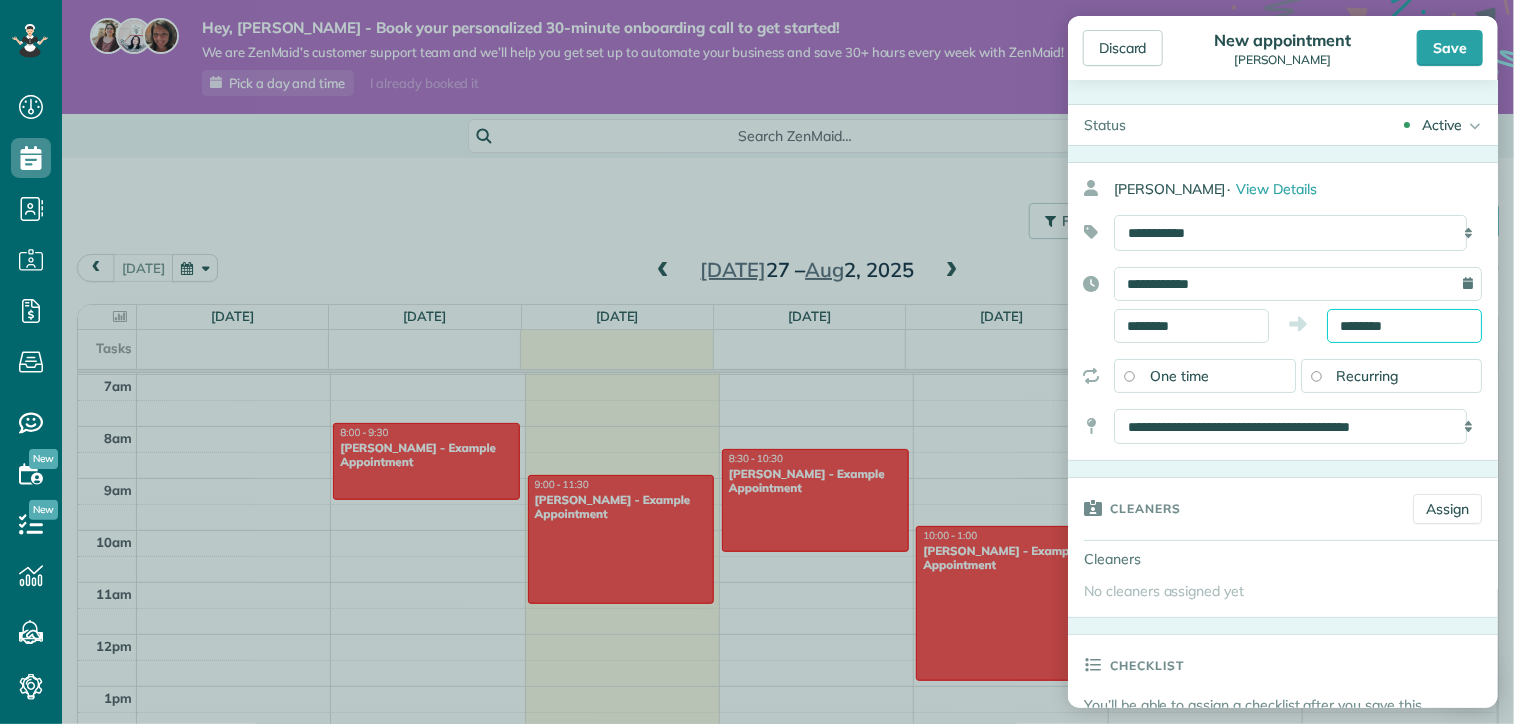 click on "********" at bounding box center (1404, 326) 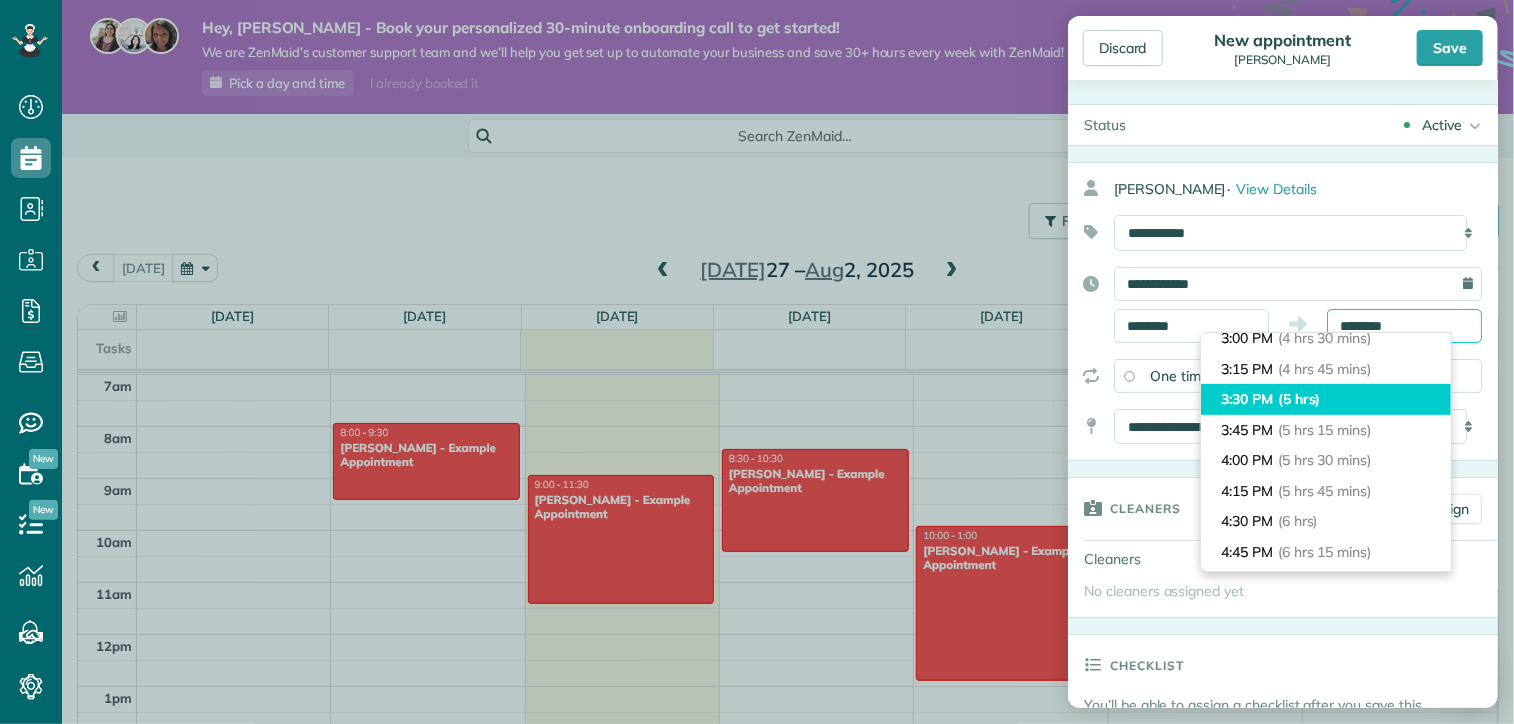 scroll, scrollTop: 530, scrollLeft: 0, axis: vertical 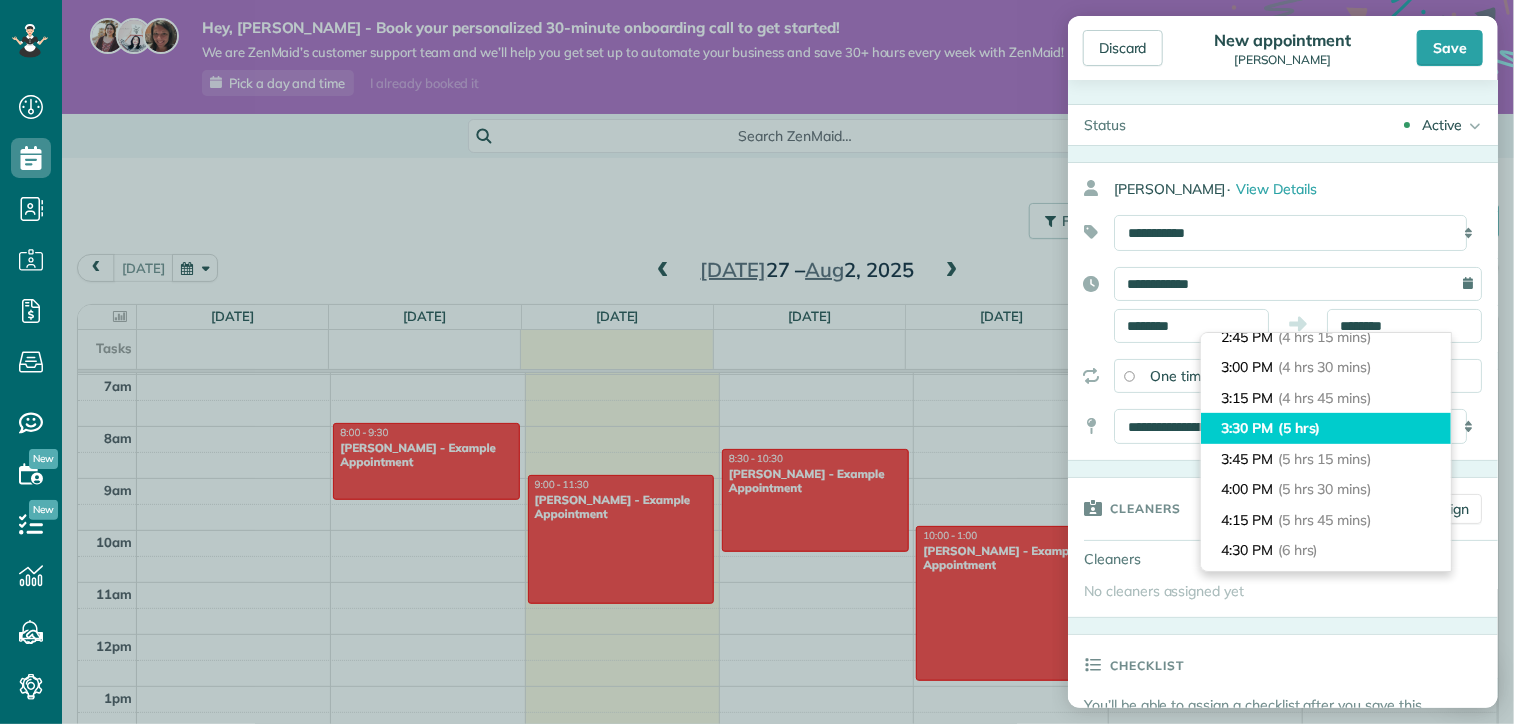 type on "*******" 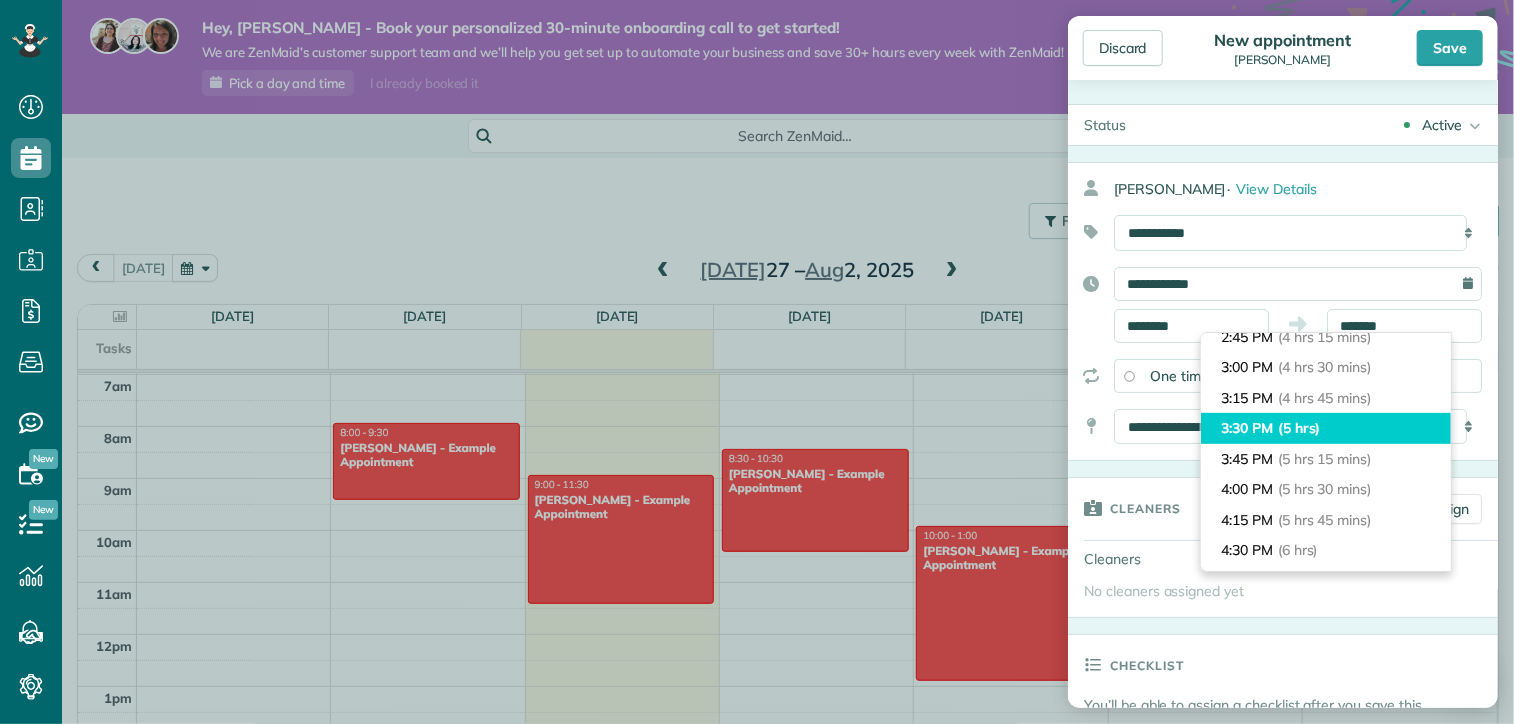 click on "(5 hrs)" at bounding box center (1299, 428) 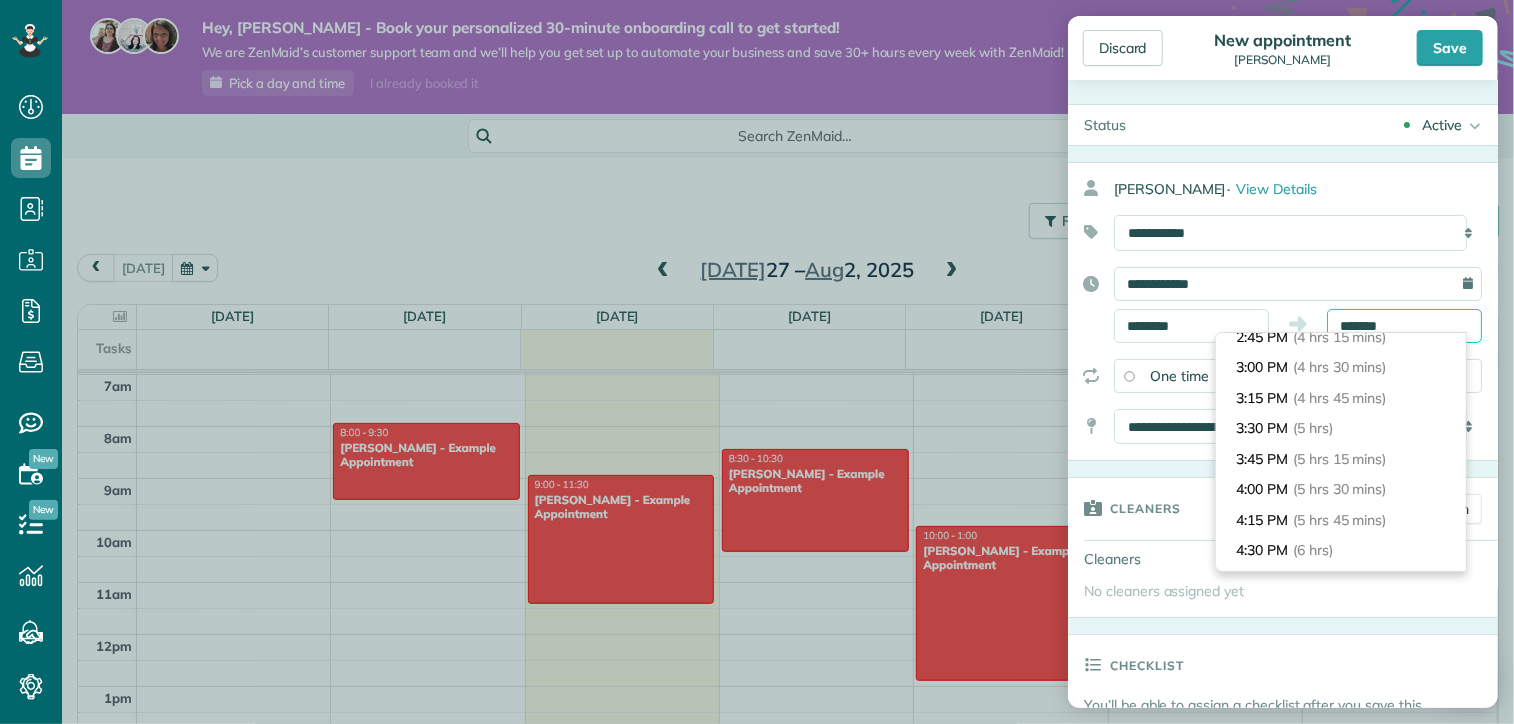 scroll, scrollTop: 580, scrollLeft: 0, axis: vertical 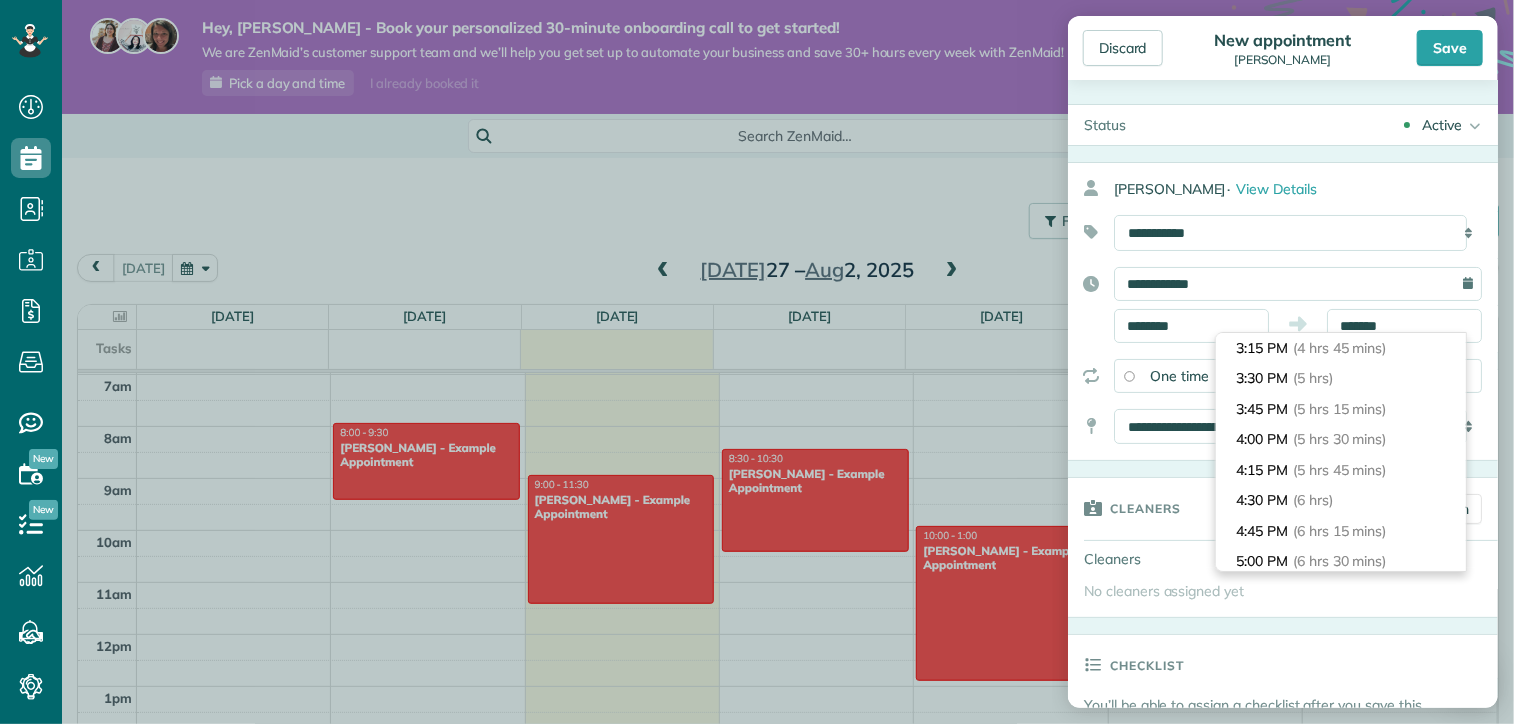click at bounding box center (1298, 324) 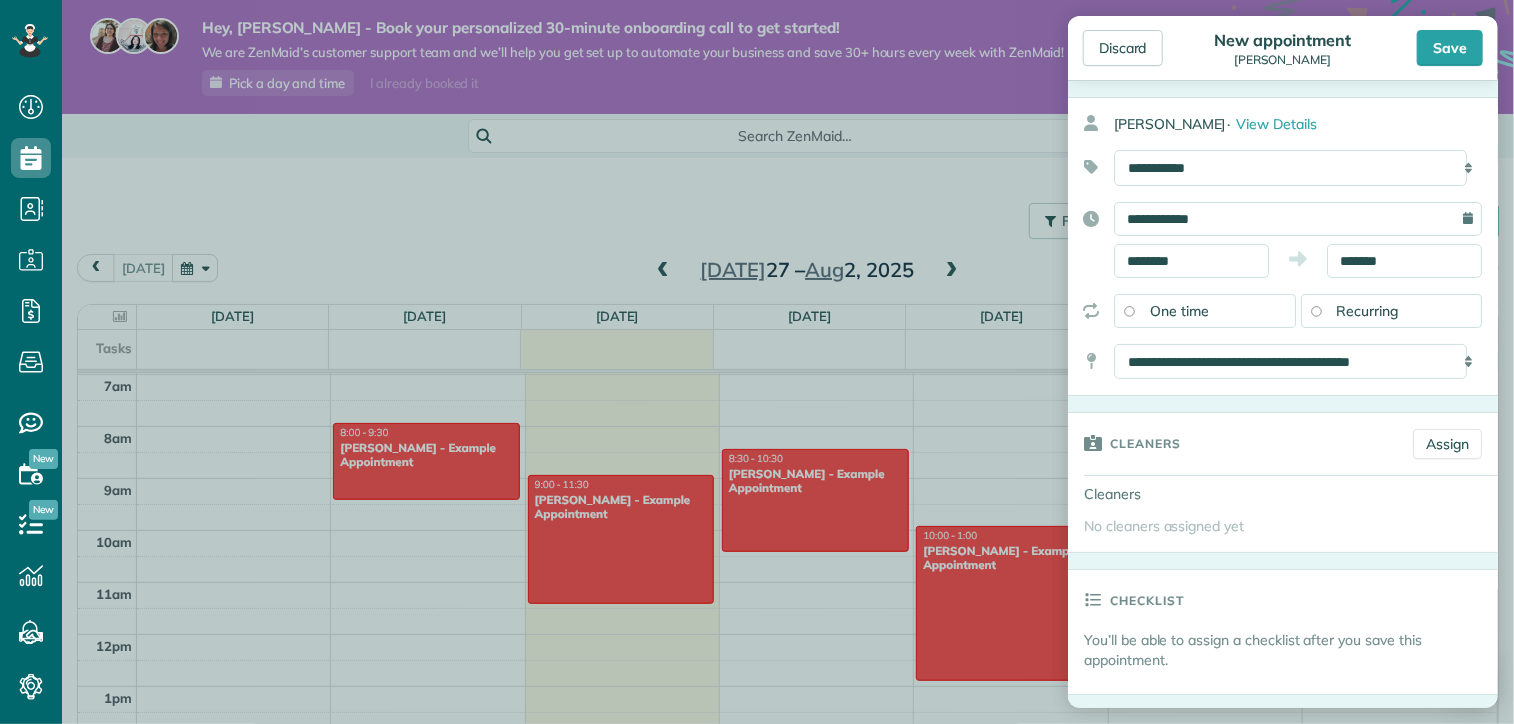 scroll, scrollTop: 100, scrollLeft: 0, axis: vertical 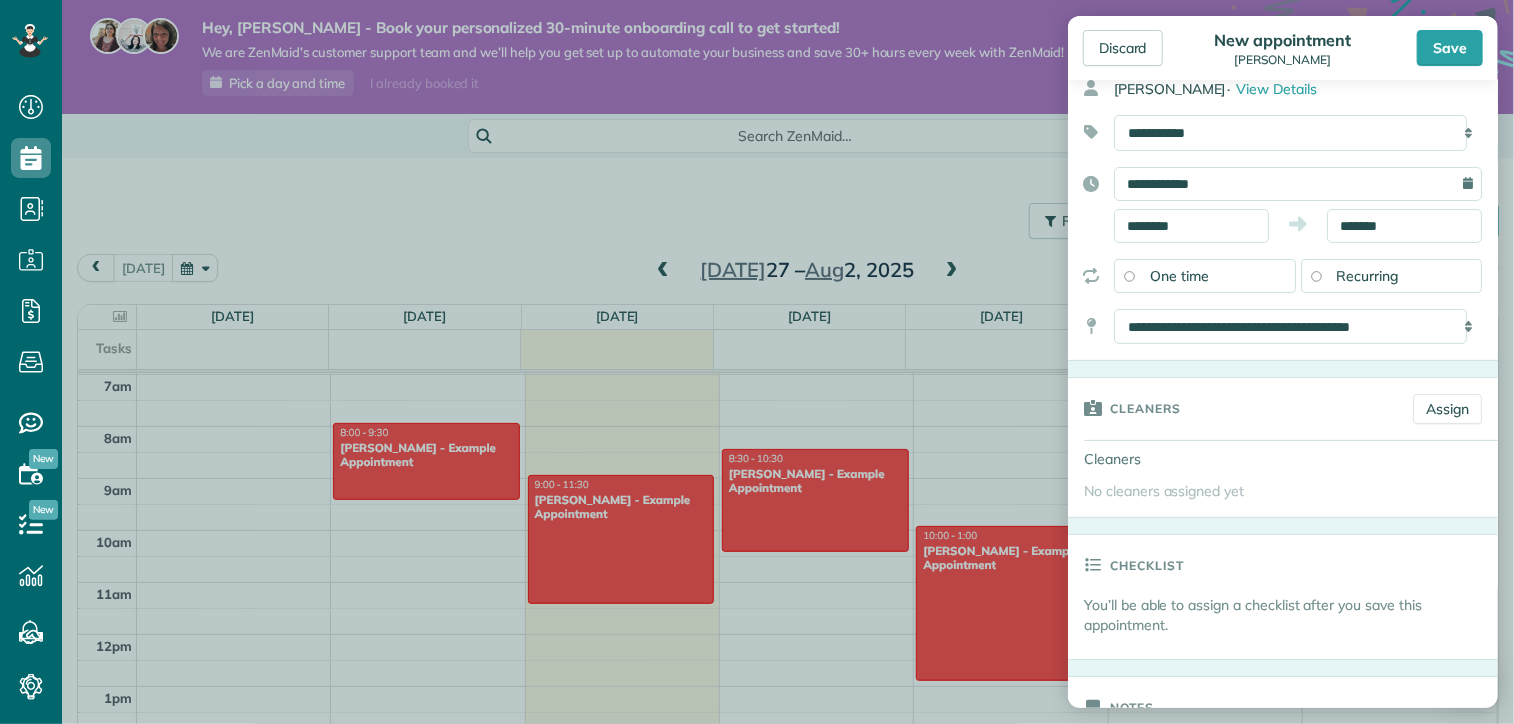 click on "Cleaners" at bounding box center (1138, 459) 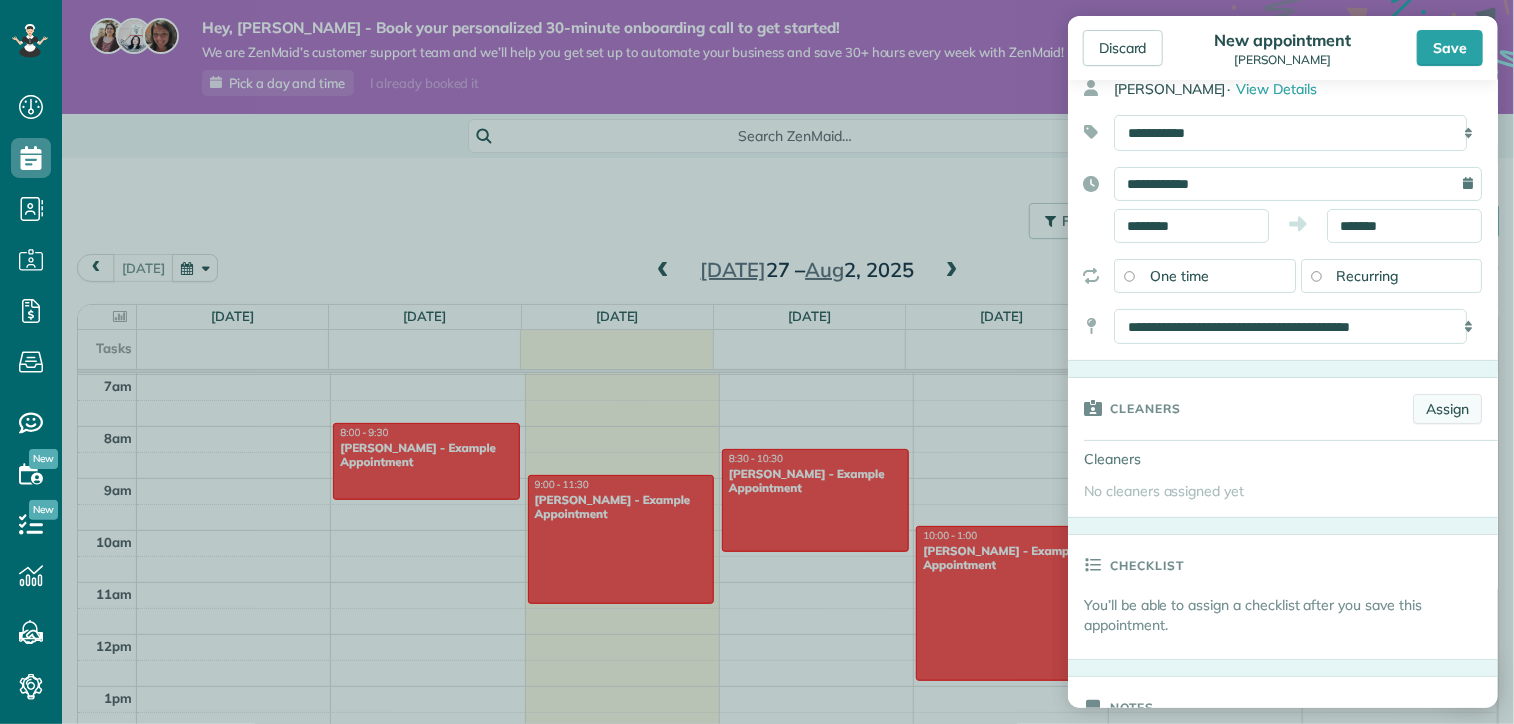 click on "Assign" at bounding box center [1447, 409] 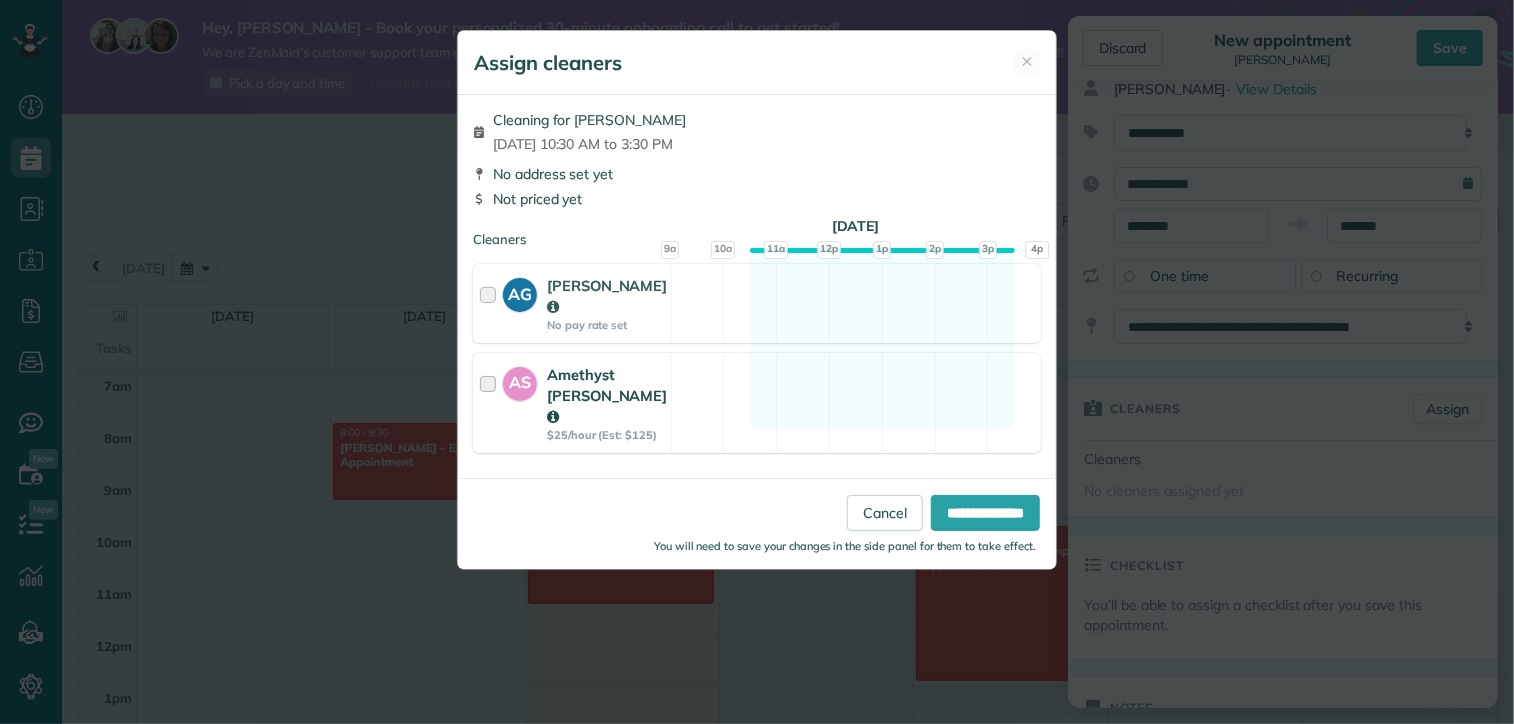 click at bounding box center [491, 403] 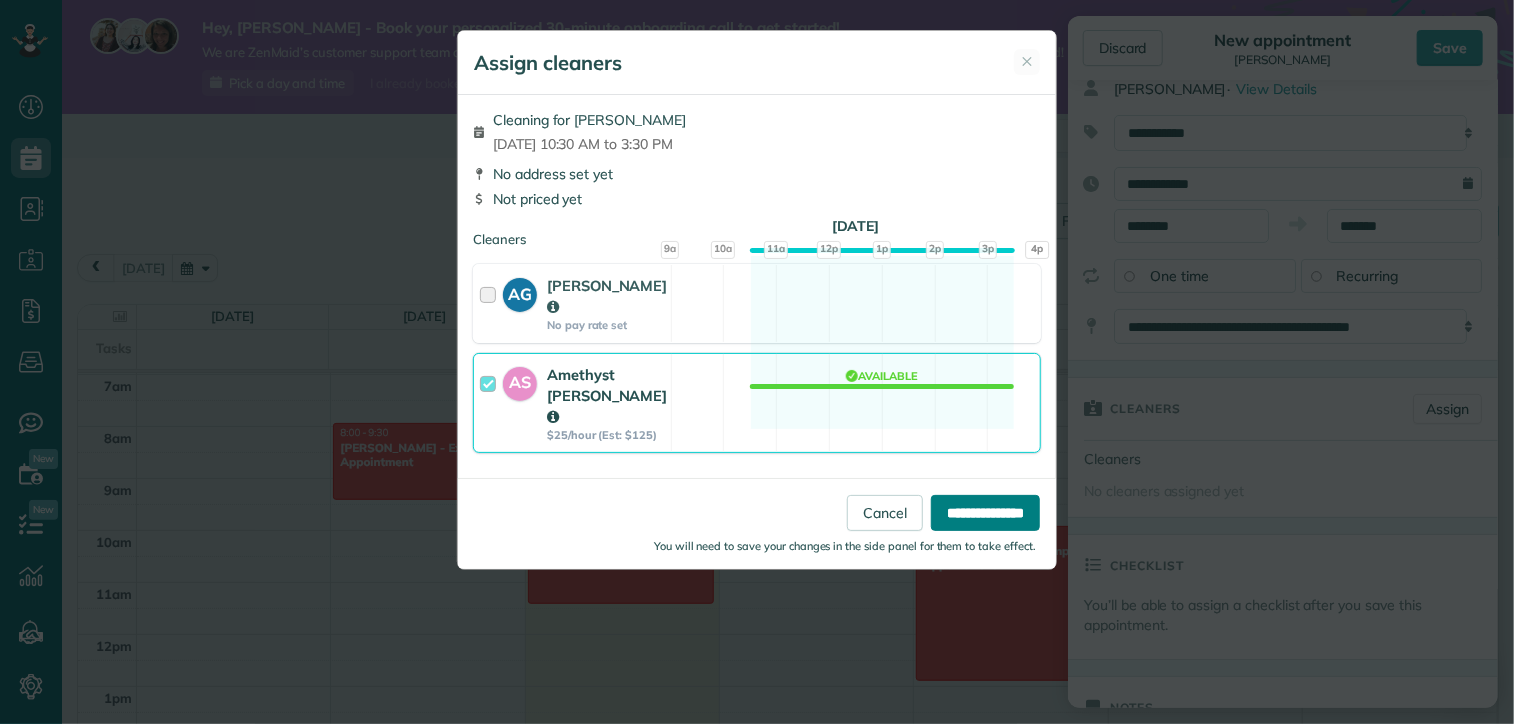 click on "**********" at bounding box center [985, 513] 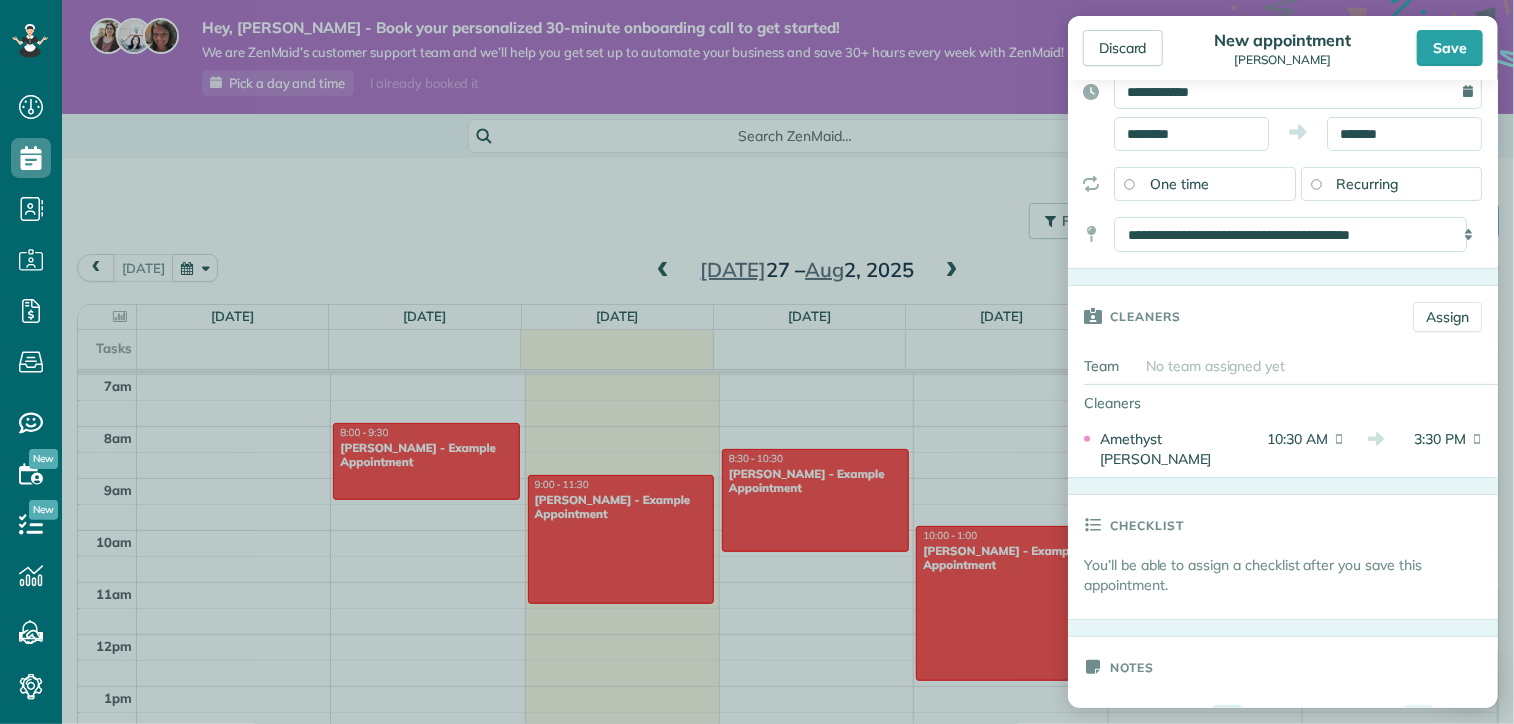scroll, scrollTop: 300, scrollLeft: 0, axis: vertical 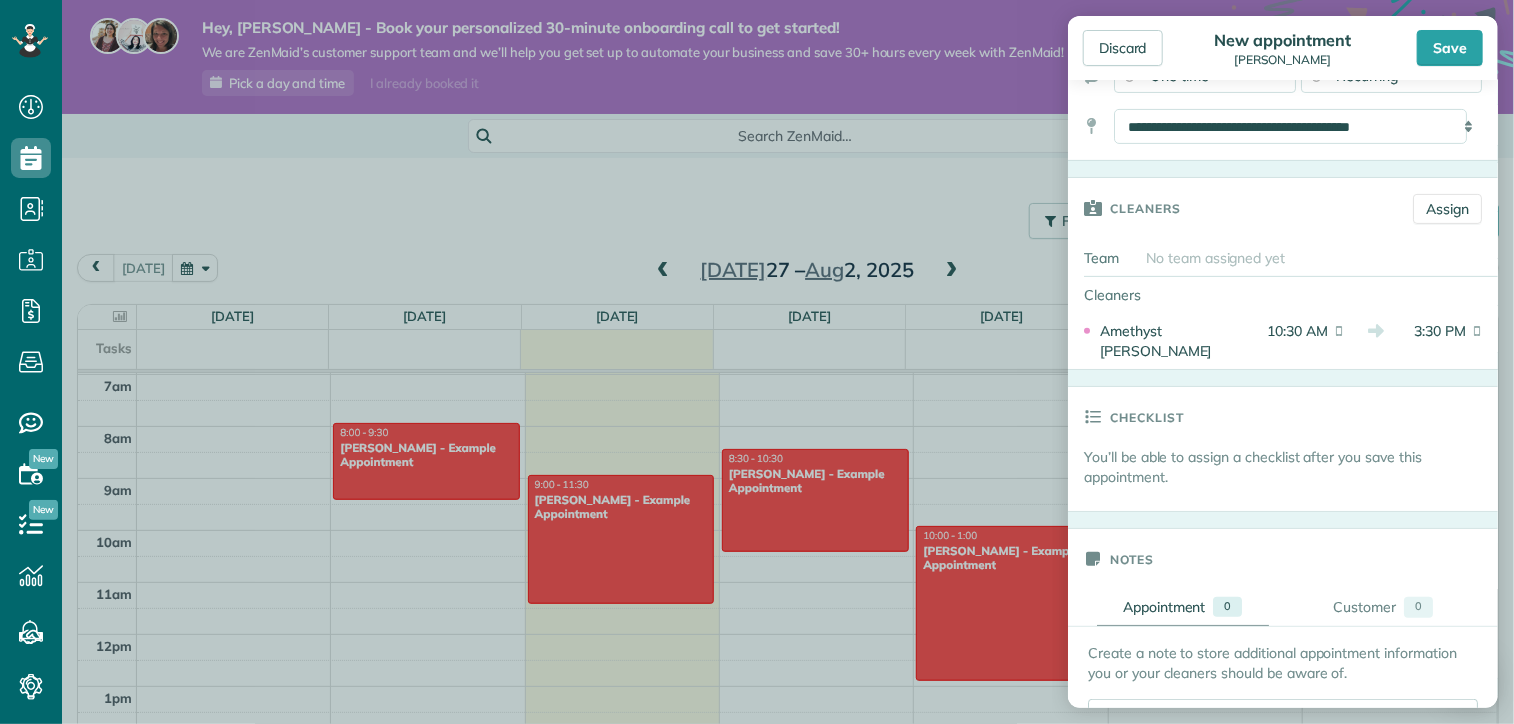 click on "You’ll be able to assign a checklist after you save this appointment." at bounding box center [1291, 467] 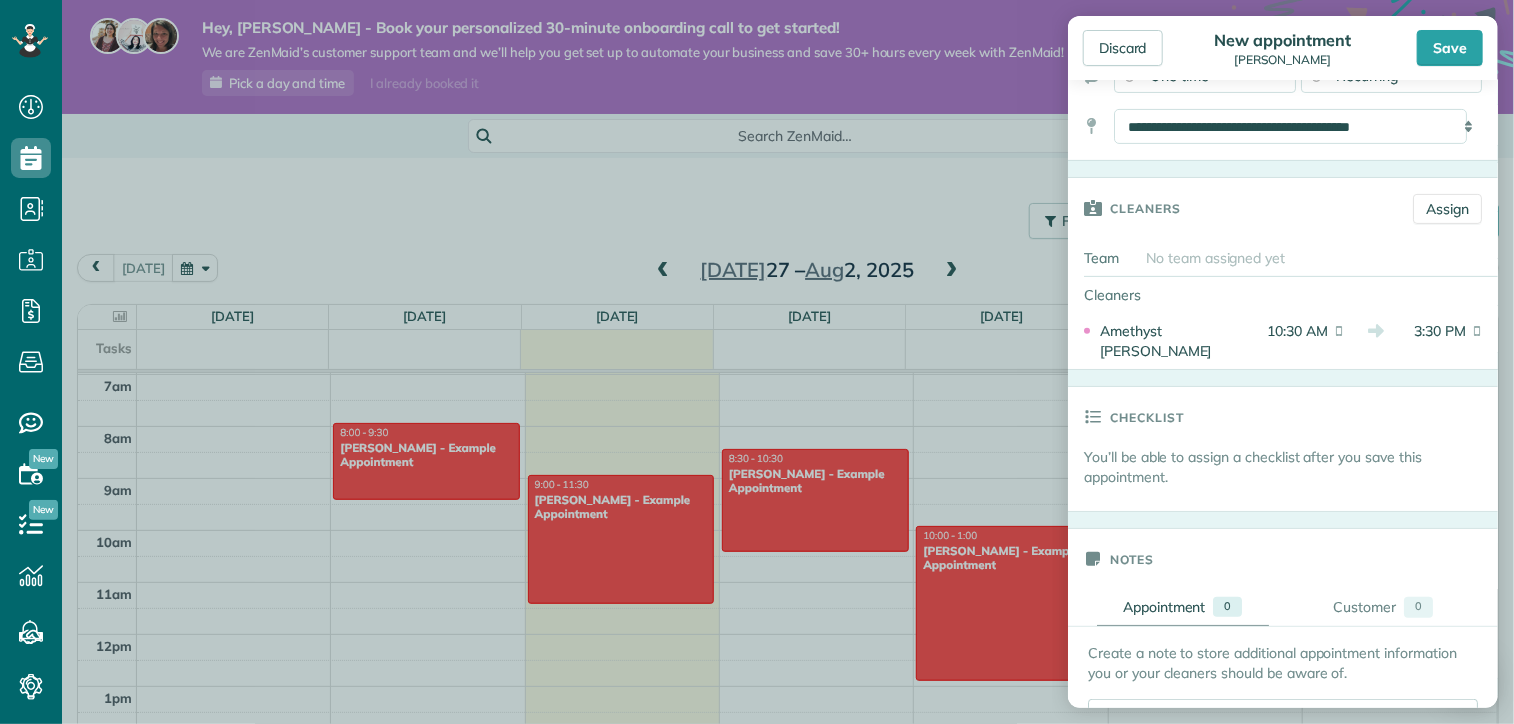 click 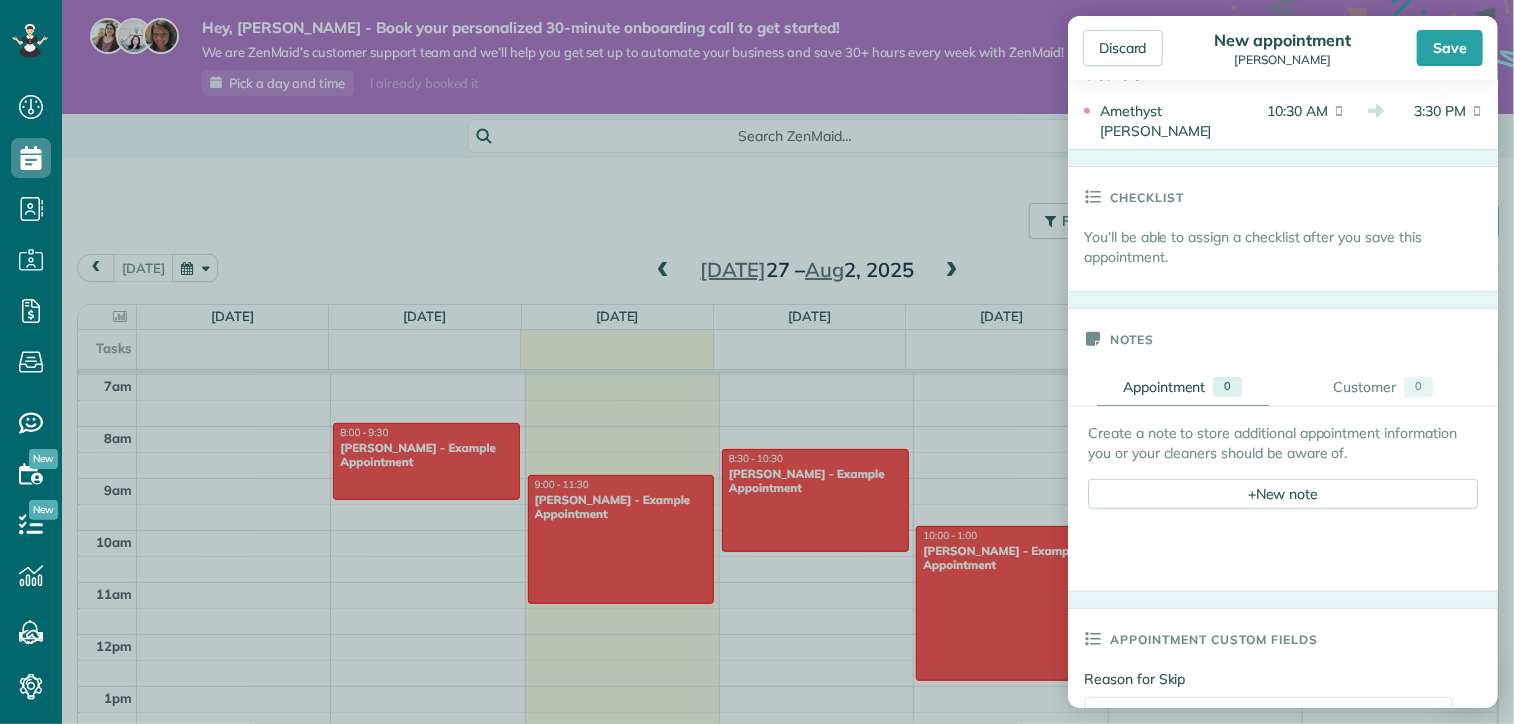 scroll, scrollTop: 200, scrollLeft: 0, axis: vertical 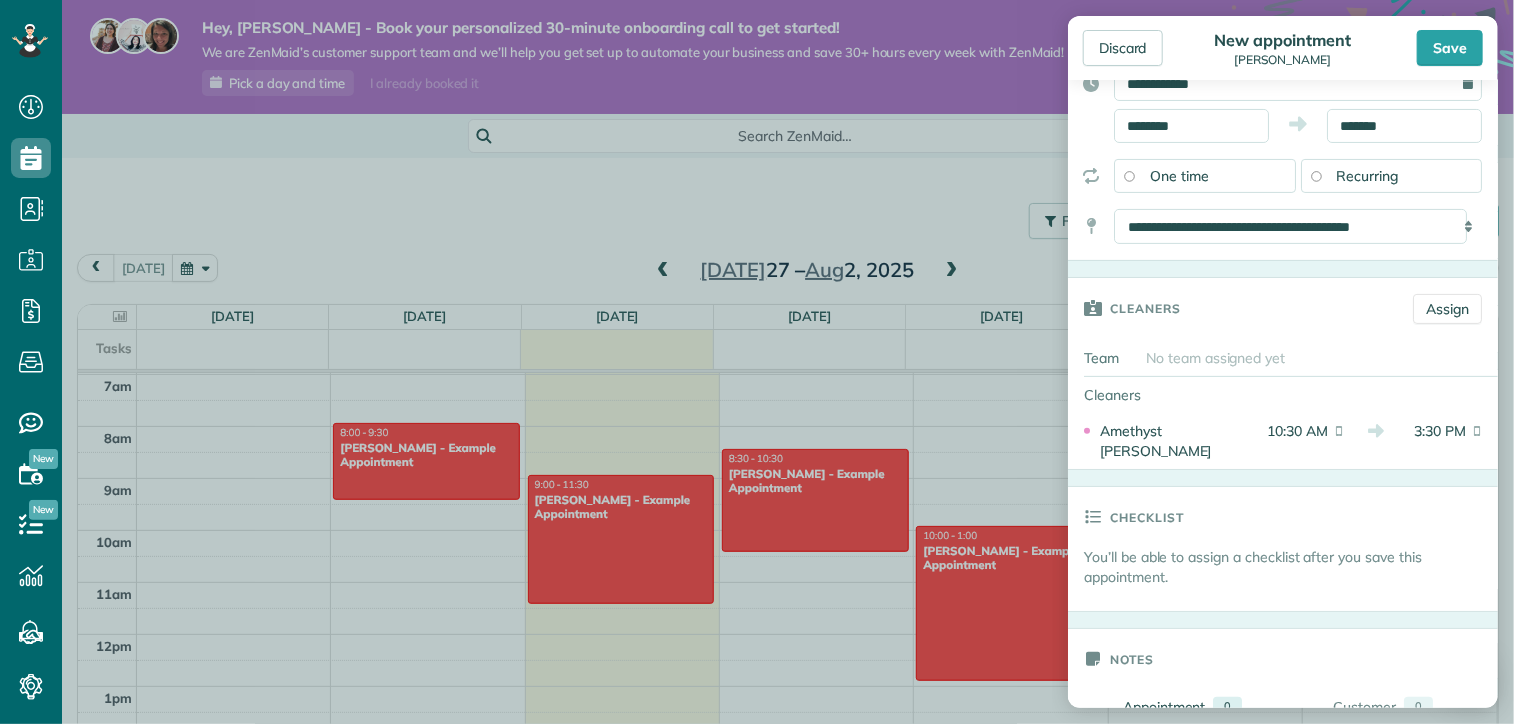 click on "You’ll be able to assign a checklist after you save this appointment." at bounding box center [1291, 567] 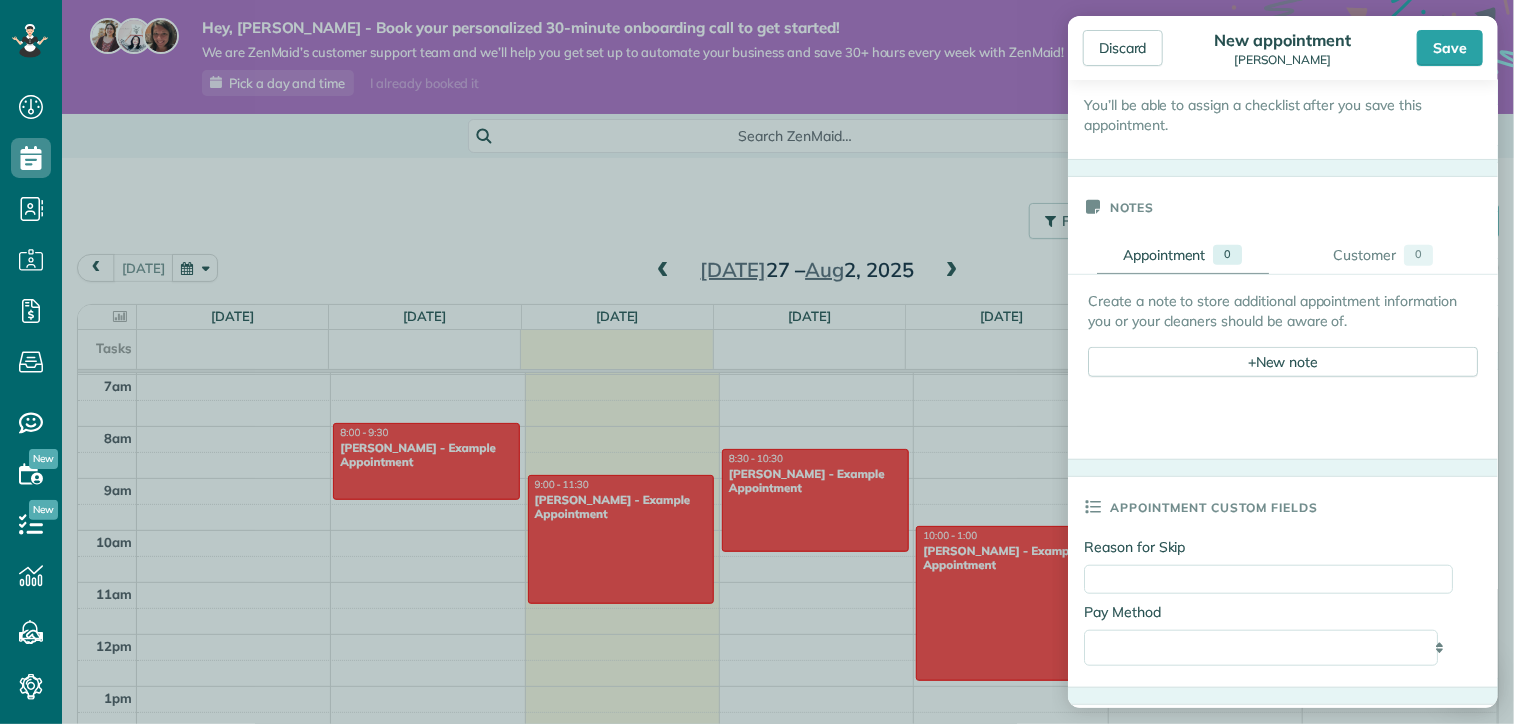 scroll, scrollTop: 600, scrollLeft: 0, axis: vertical 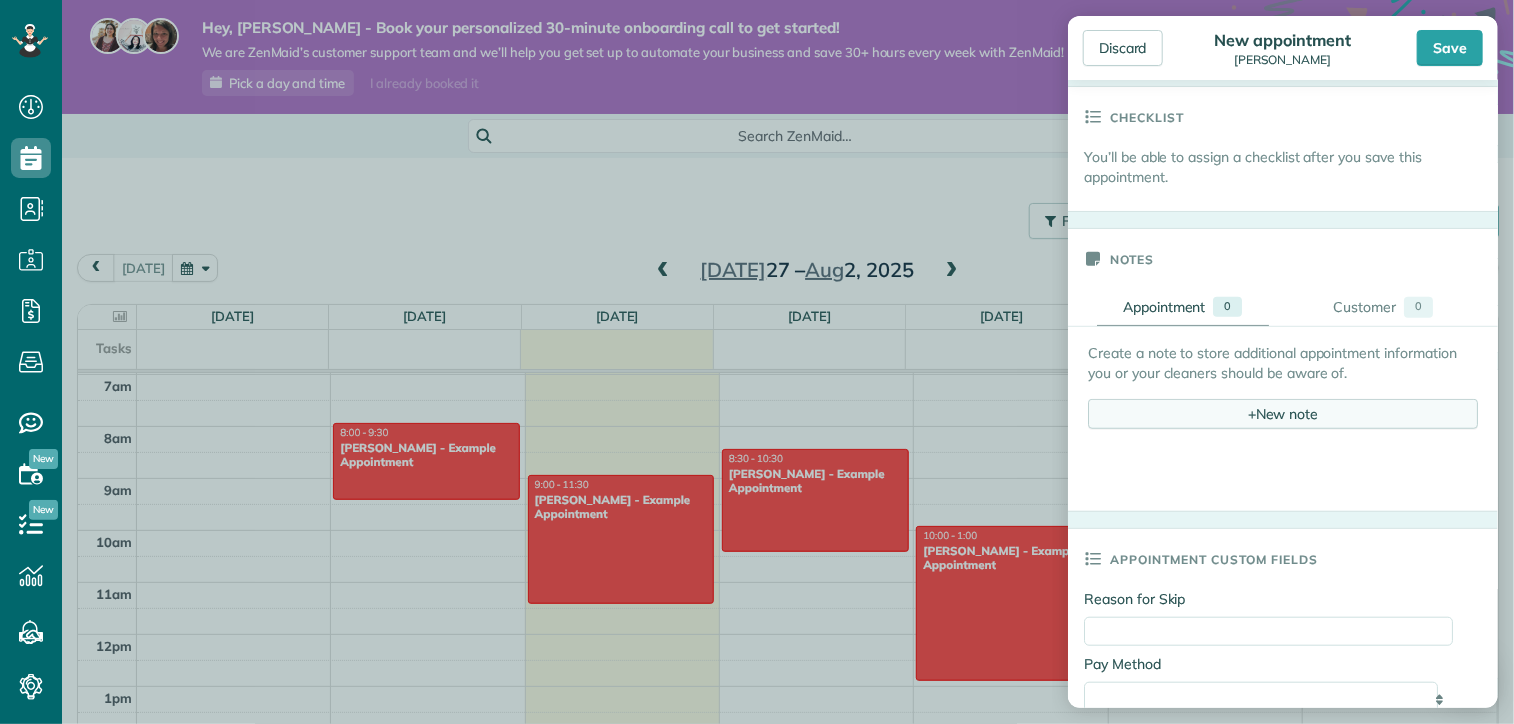 click on "+ New note" at bounding box center (1283, 414) 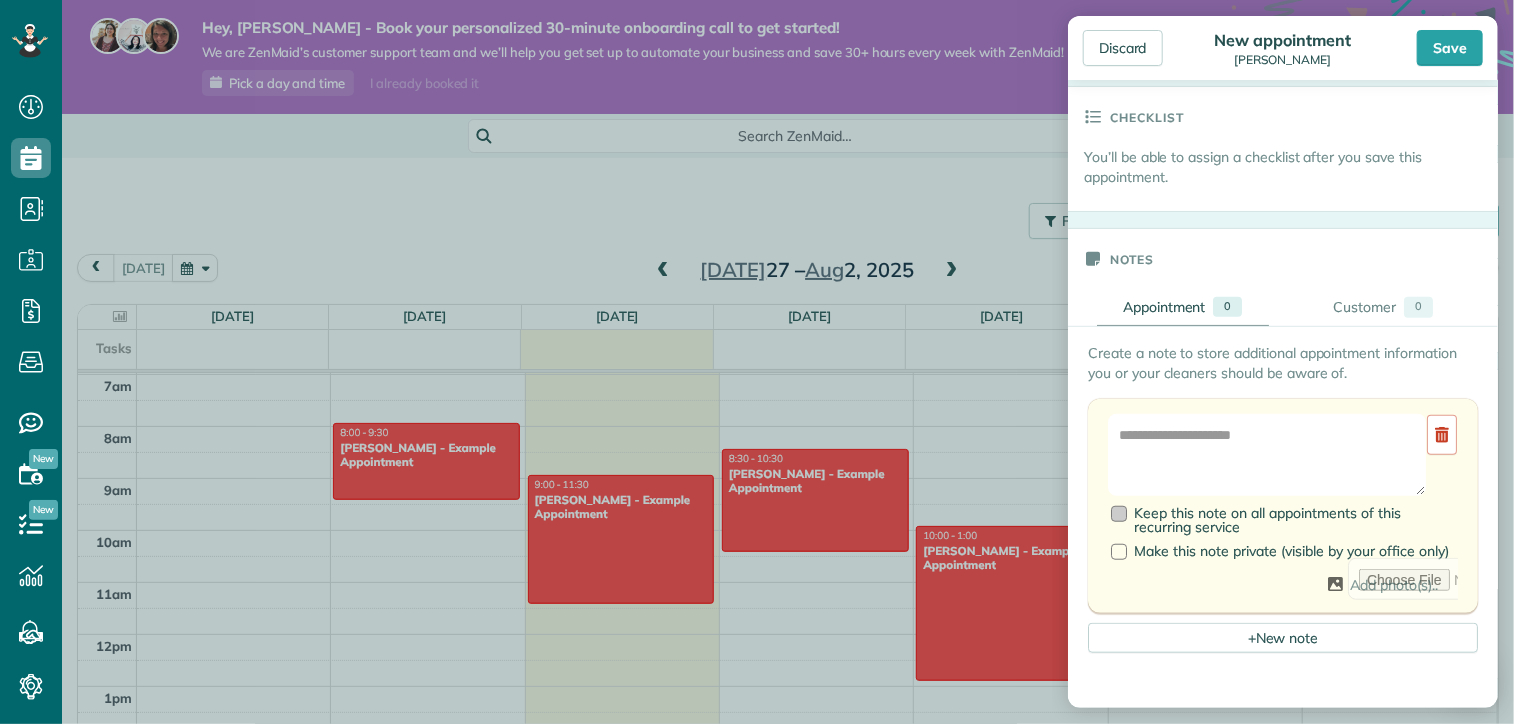 click at bounding box center (1119, 514) 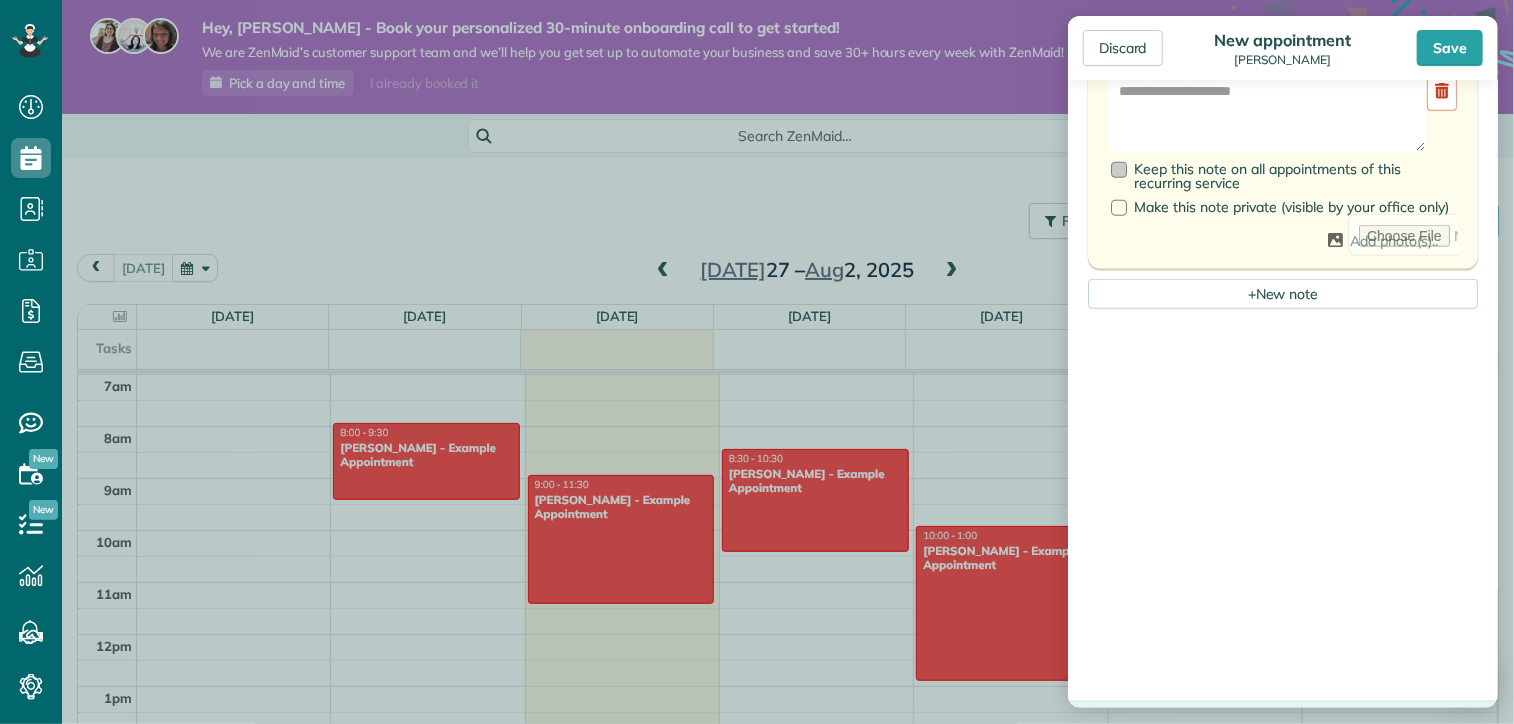 scroll, scrollTop: 600, scrollLeft: 0, axis: vertical 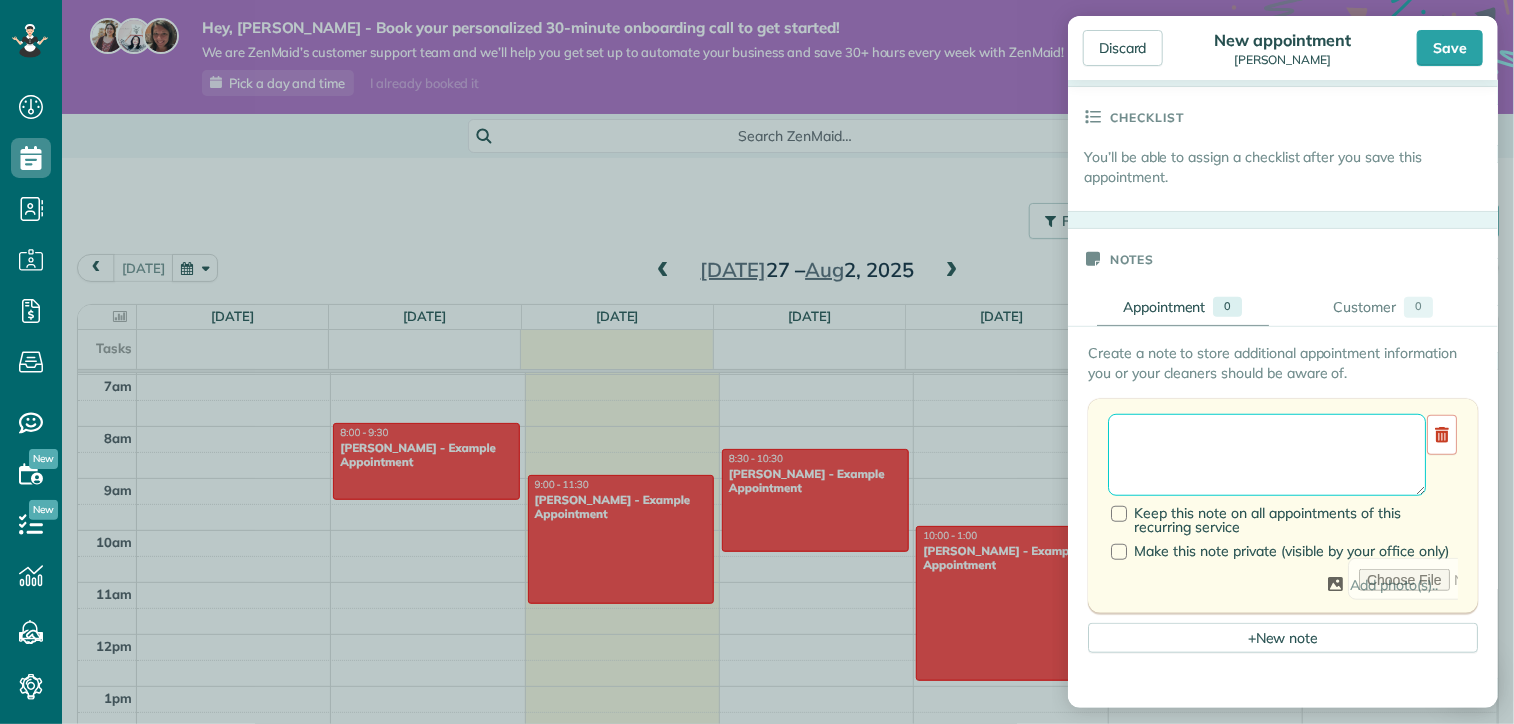 click at bounding box center [1267, 455] 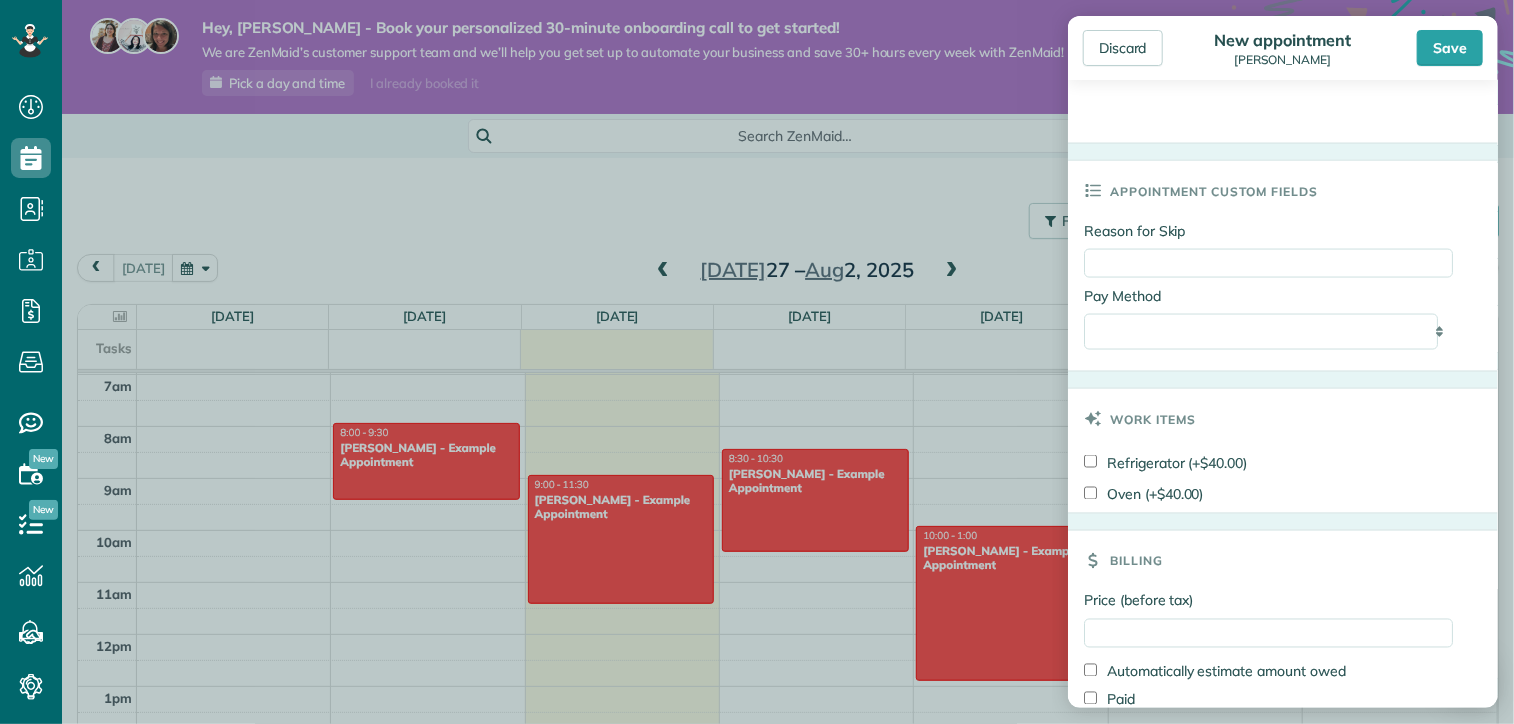 scroll, scrollTop: 1373, scrollLeft: 0, axis: vertical 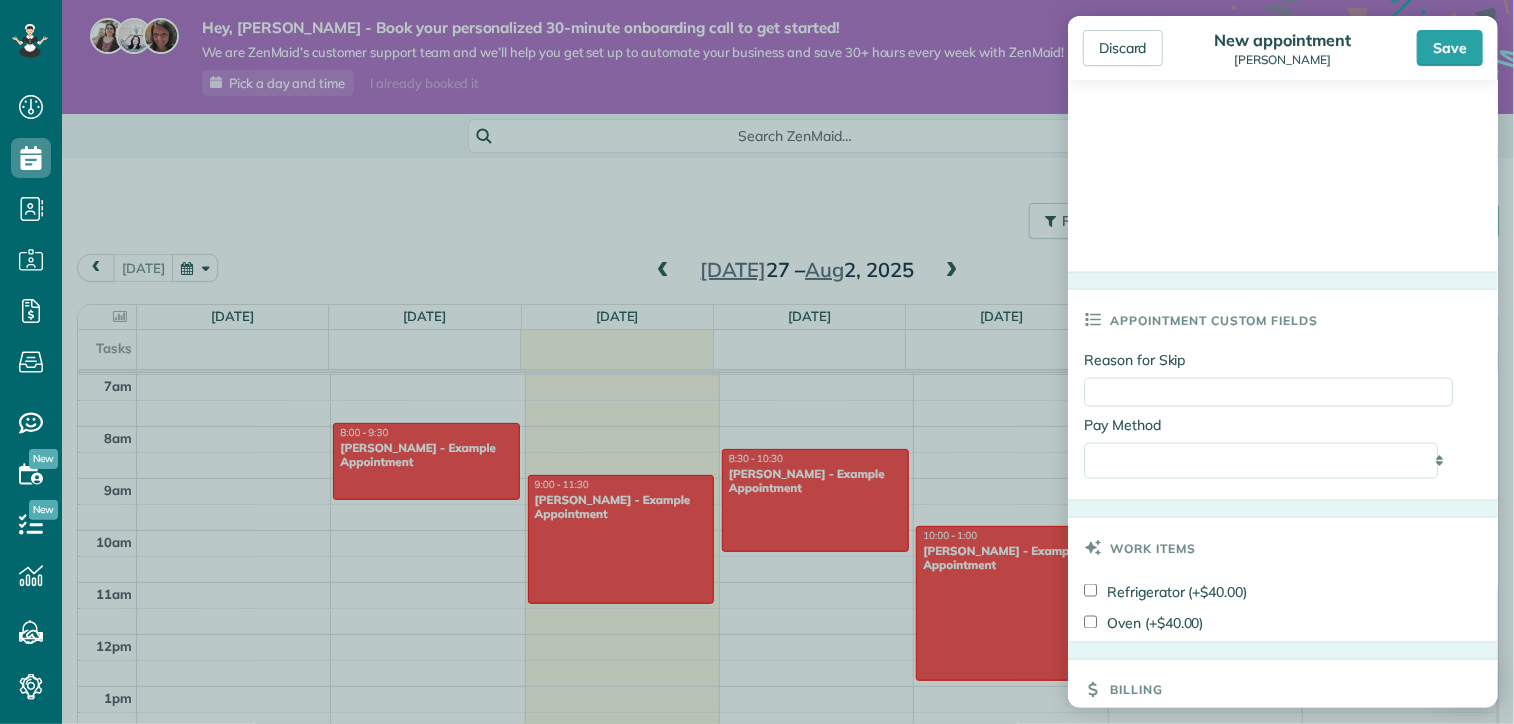 type on "**********" 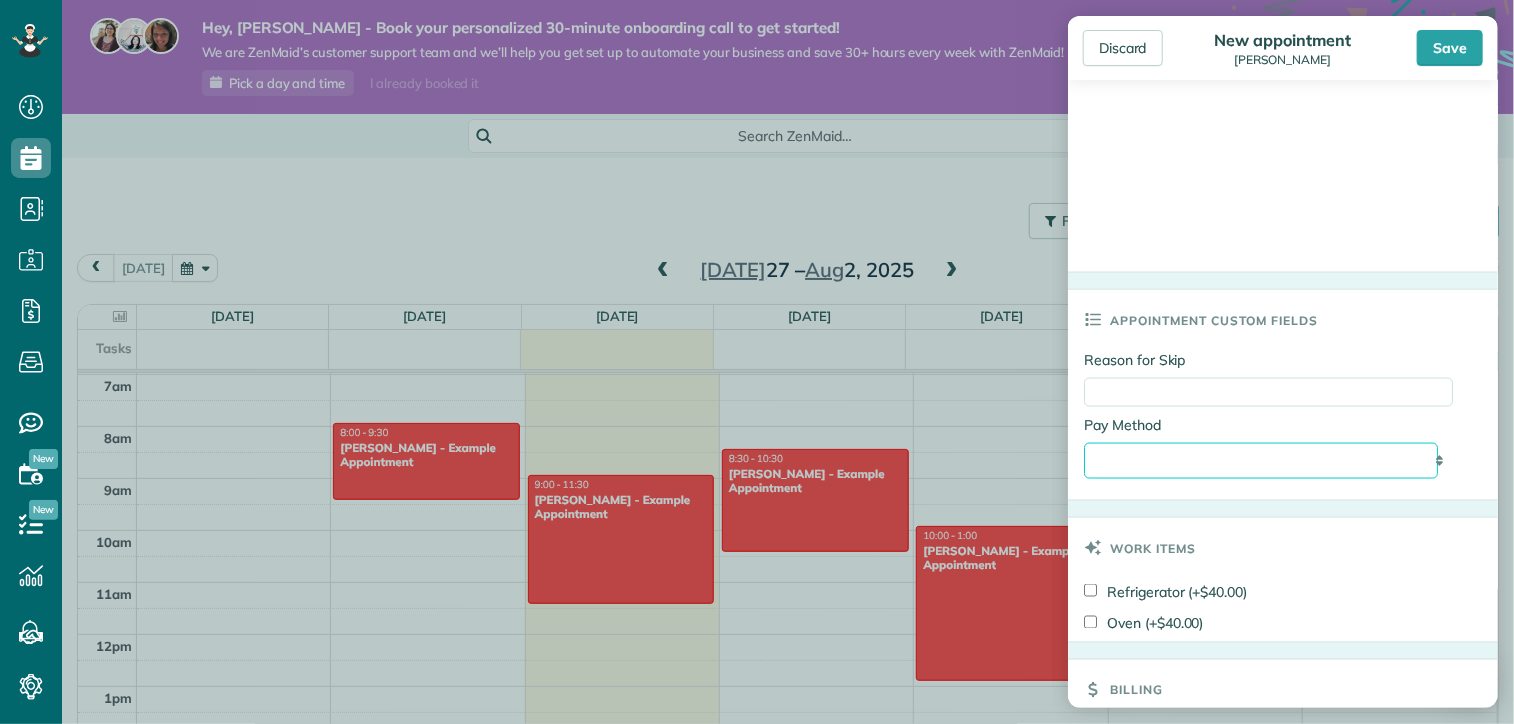 click on "**********" at bounding box center [1261, 461] 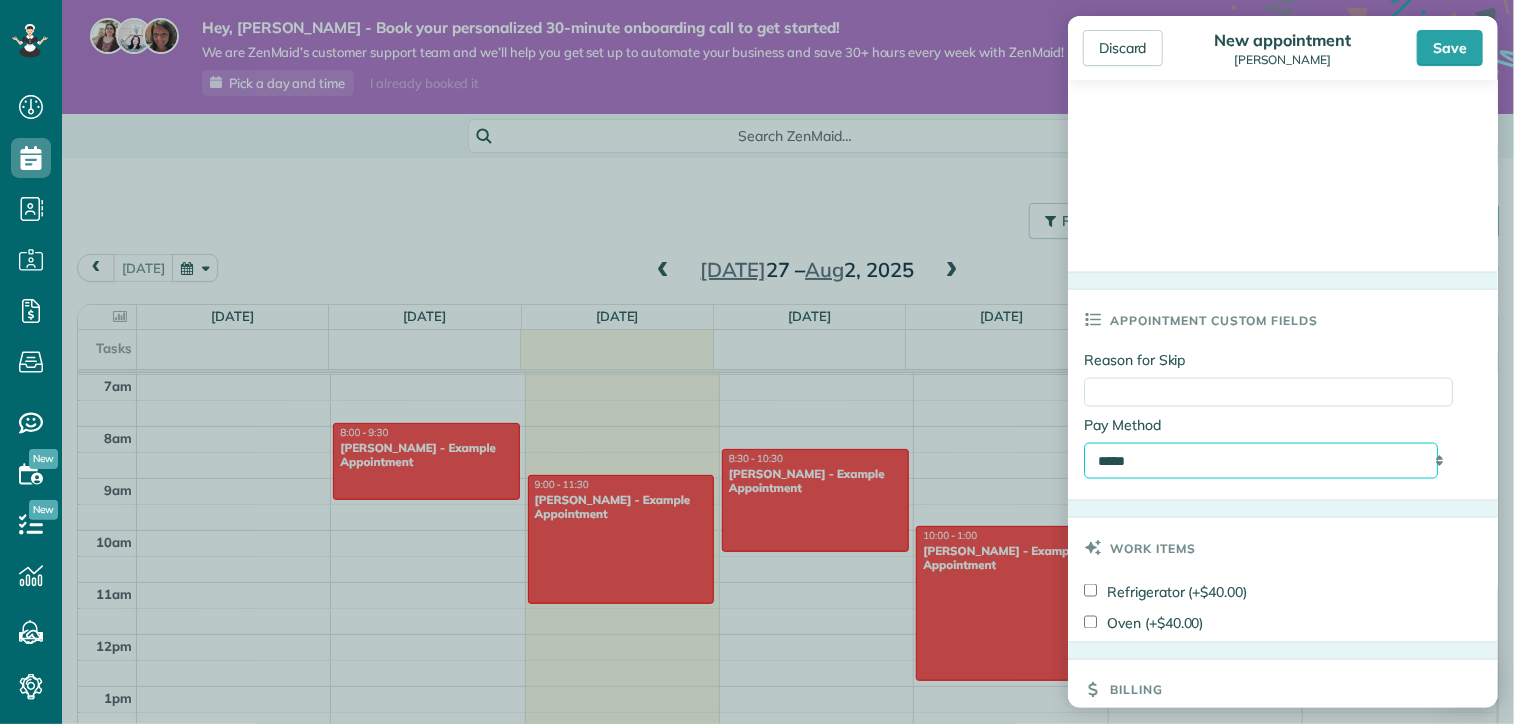 click on "**********" at bounding box center [1261, 461] 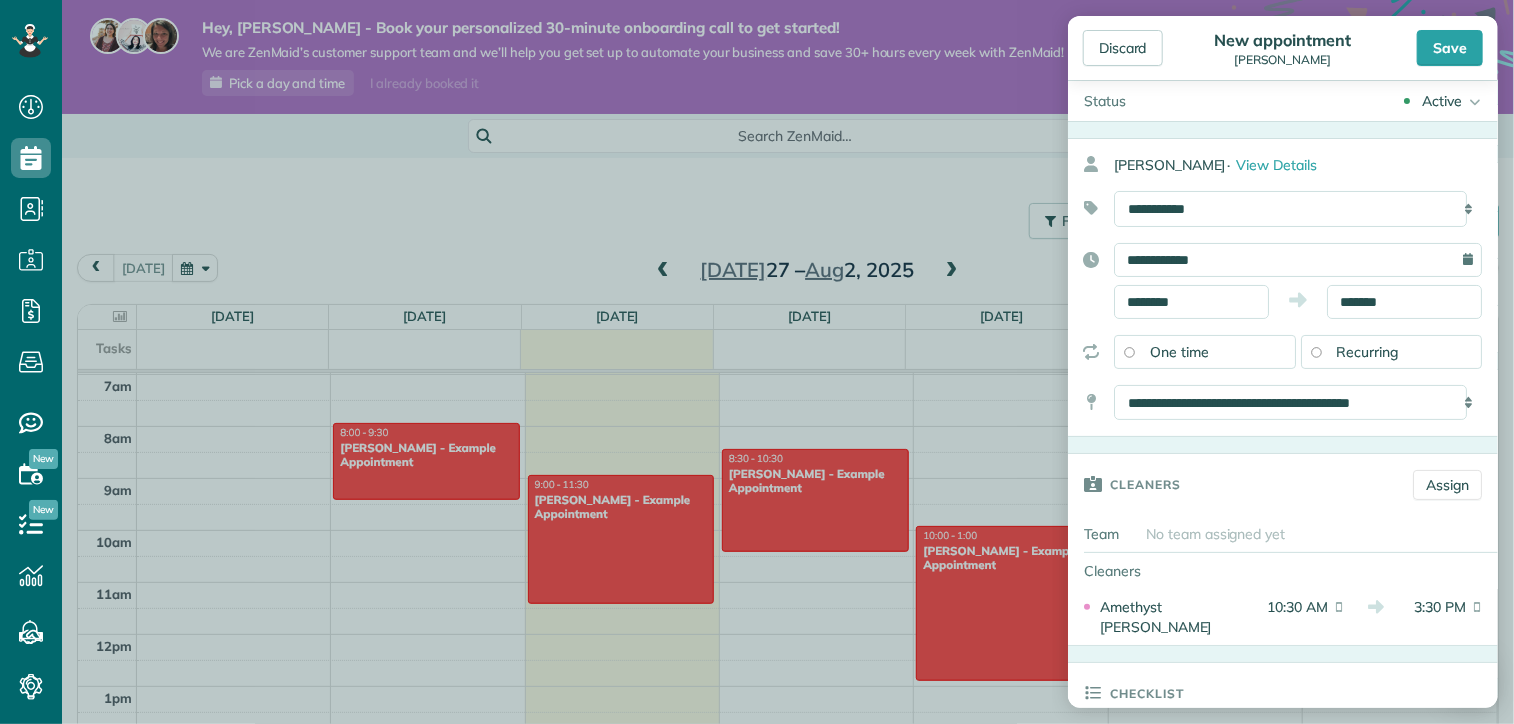 scroll, scrollTop: 0, scrollLeft: 0, axis: both 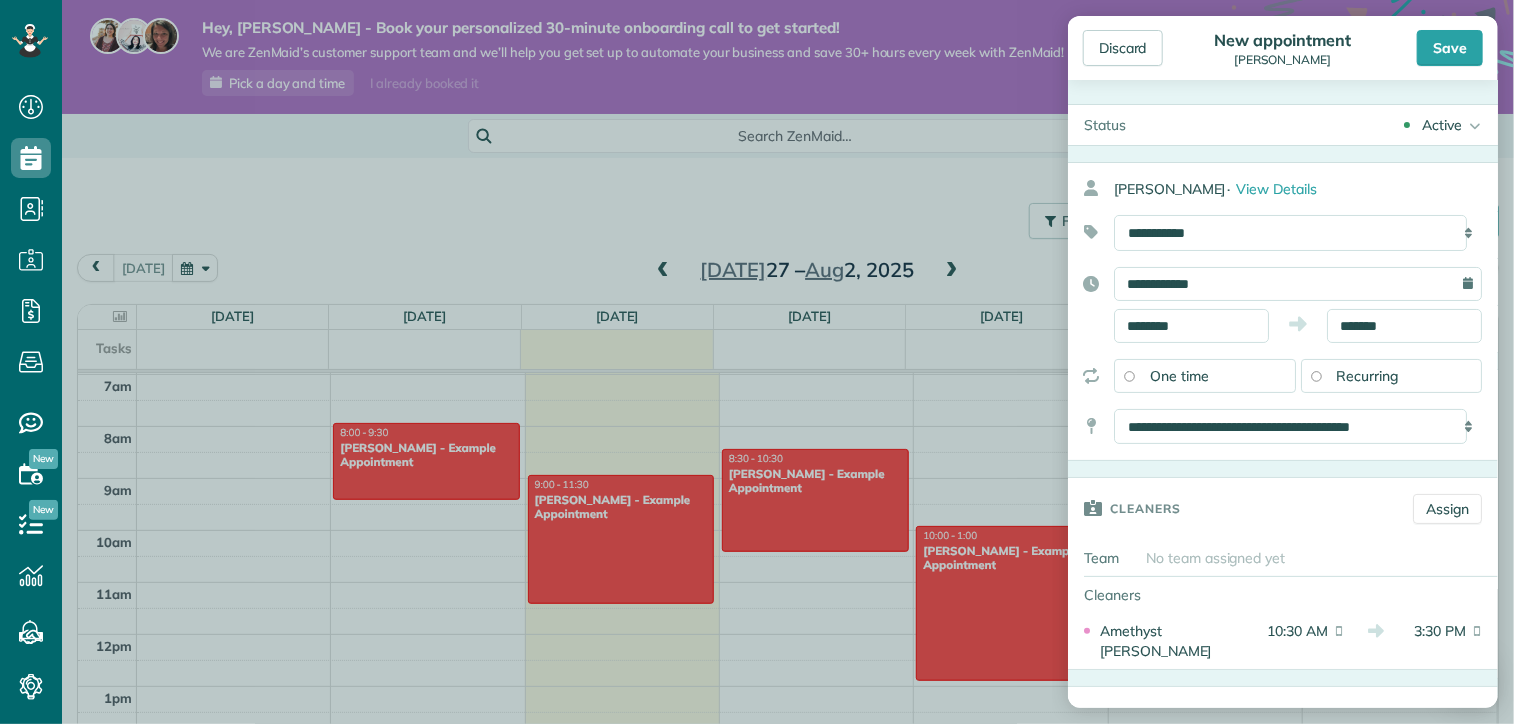 click on "Recurring" at bounding box center (1392, 376) 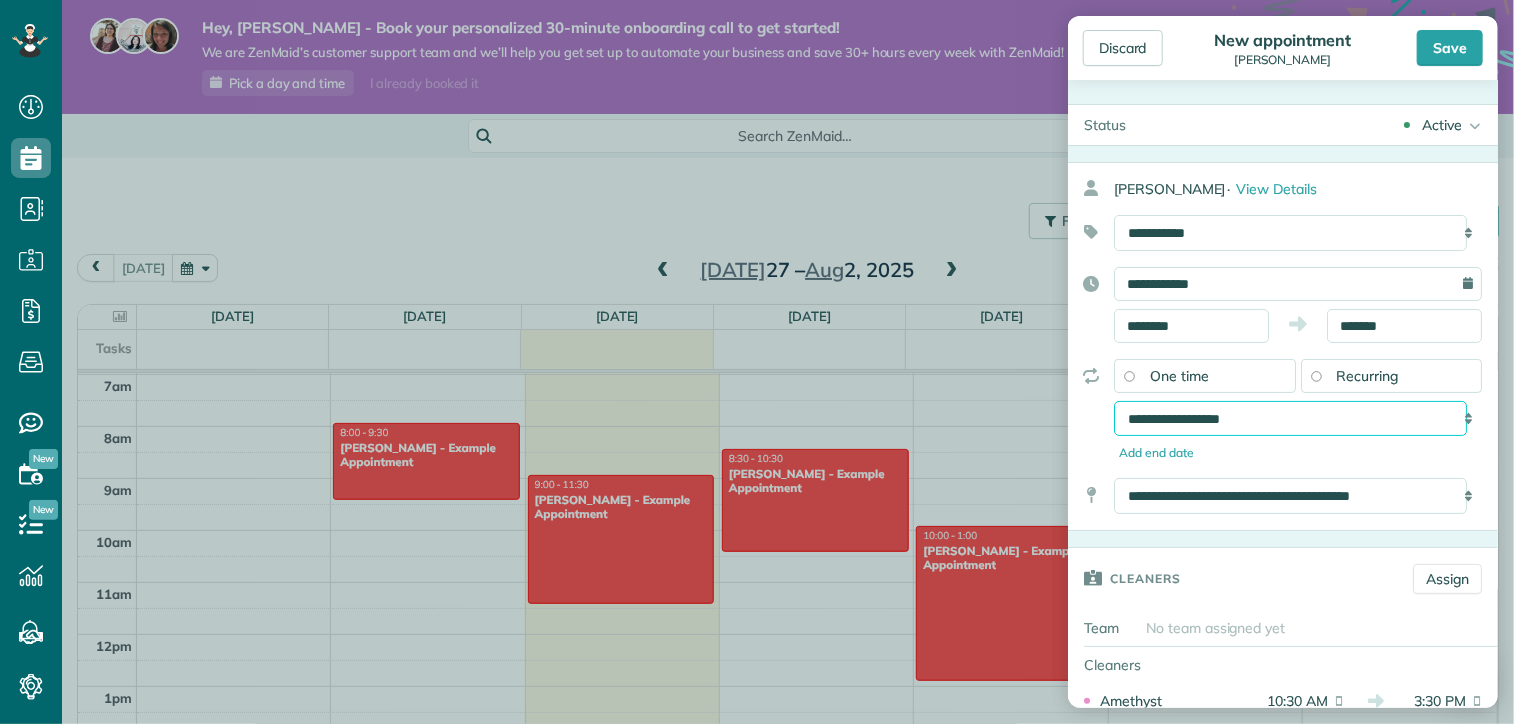 click on "**********" at bounding box center (1290, 419) 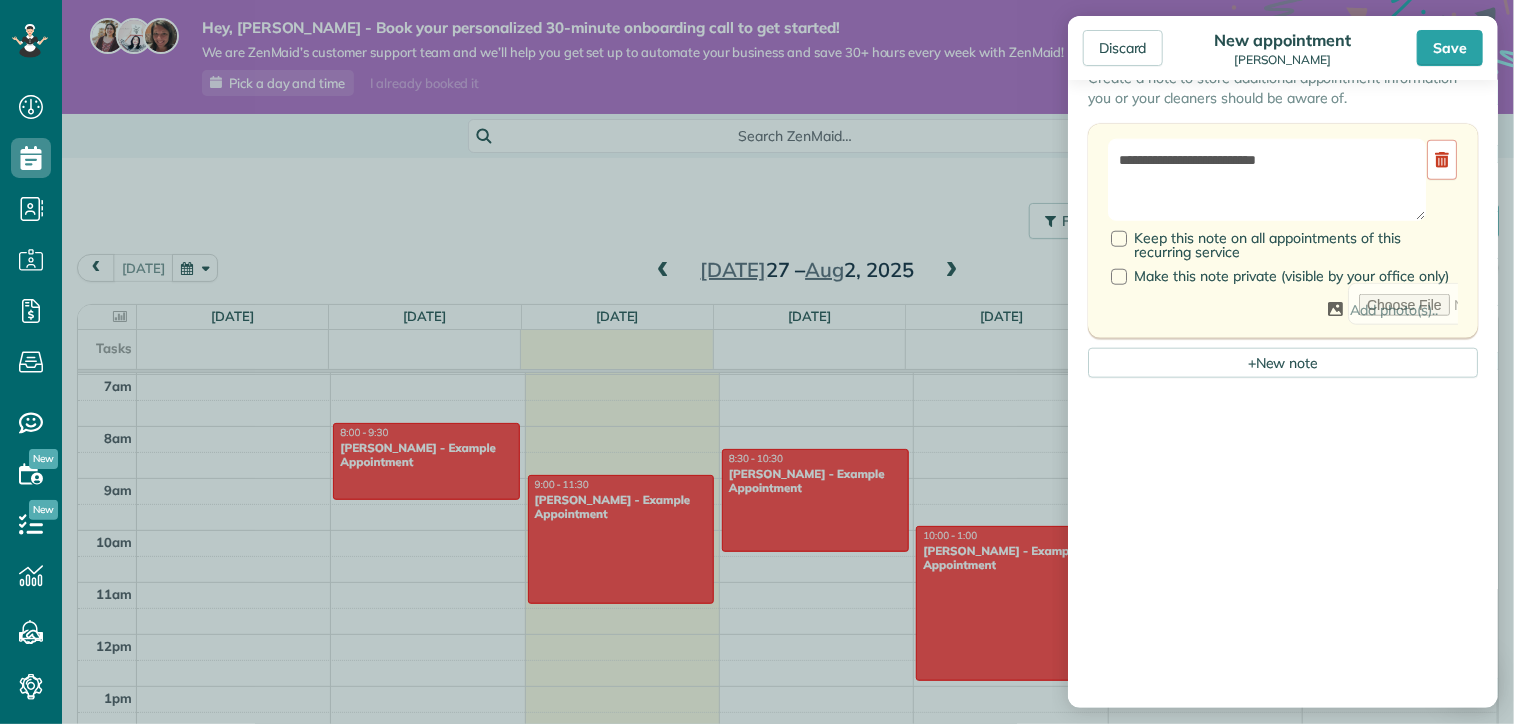 scroll, scrollTop: 1500, scrollLeft: 0, axis: vertical 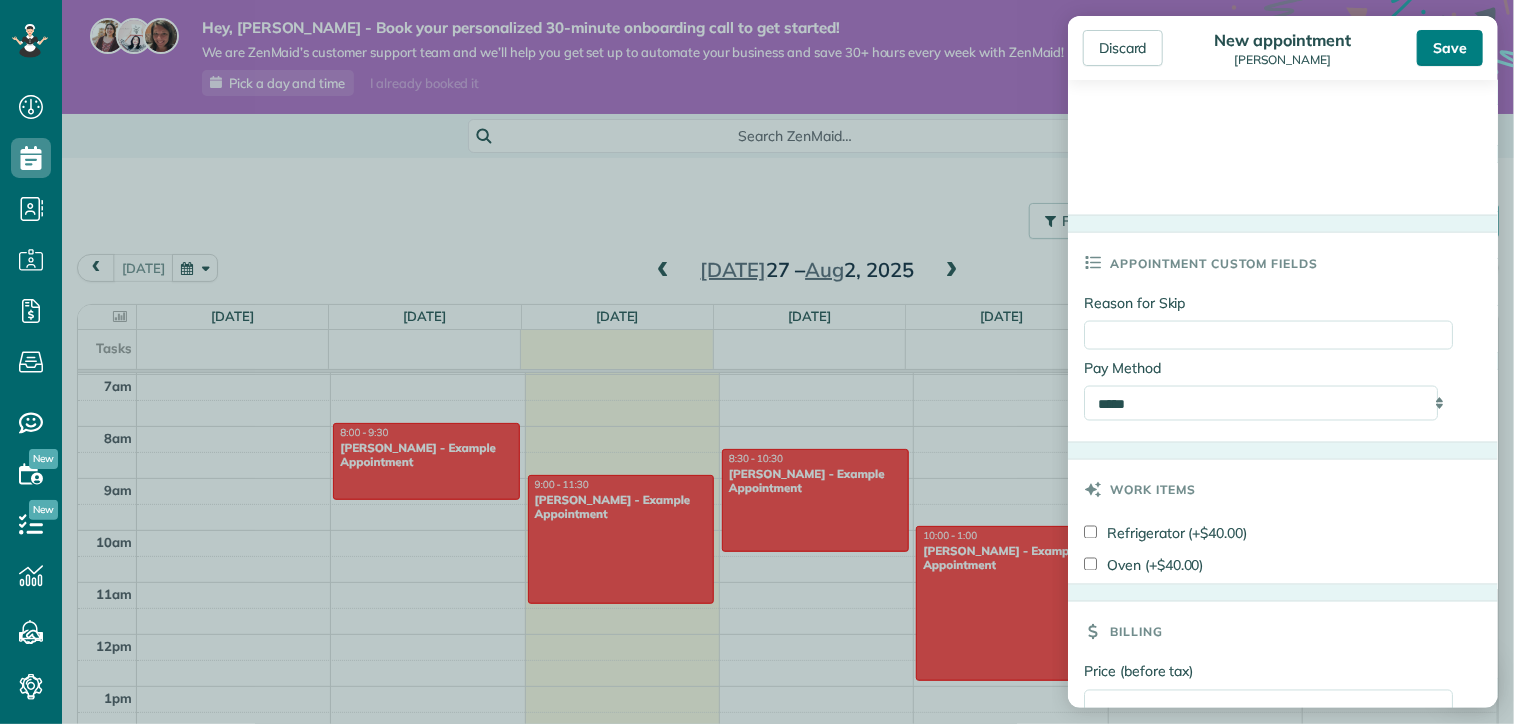click on "Save" at bounding box center (1450, 48) 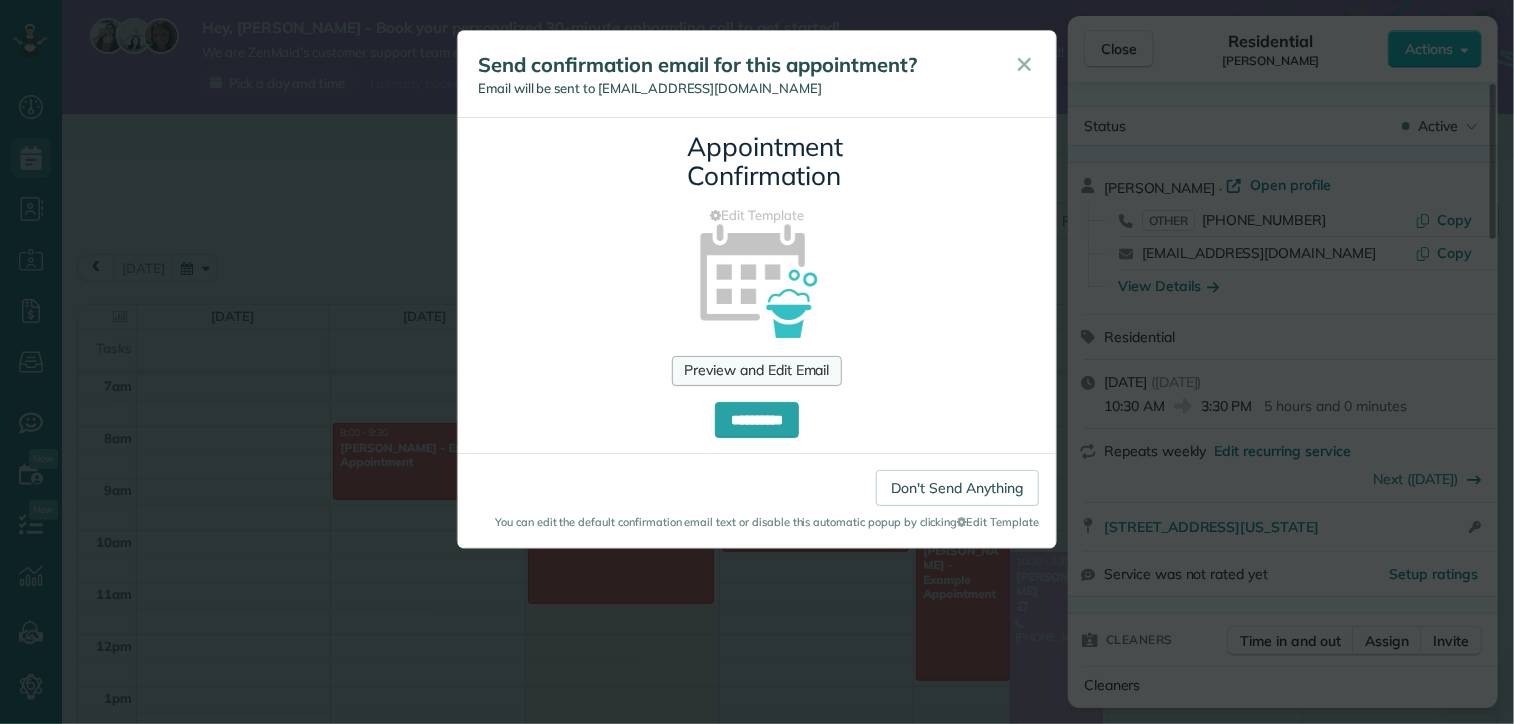 click on "Preview and Edit Email" at bounding box center [756, 371] 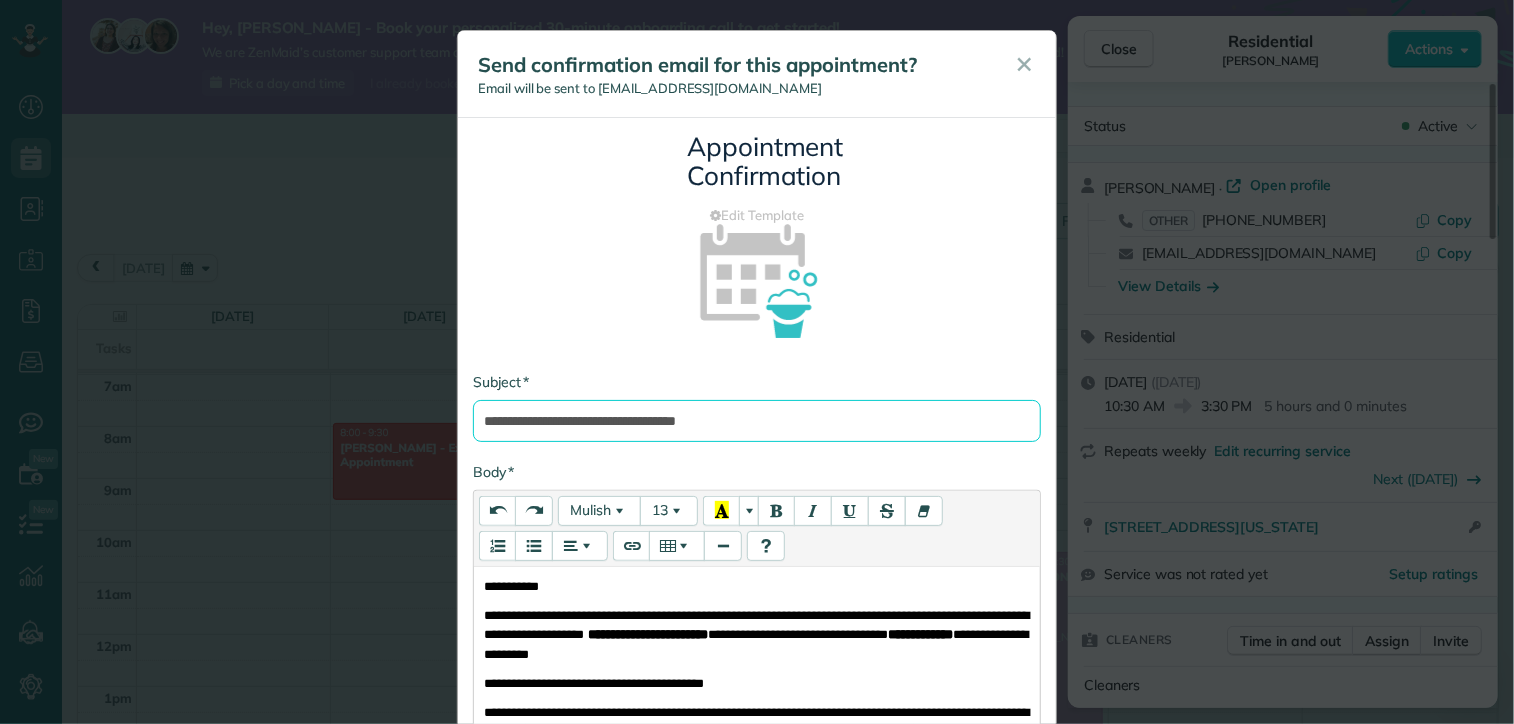 click on "**********" at bounding box center (757, 421) 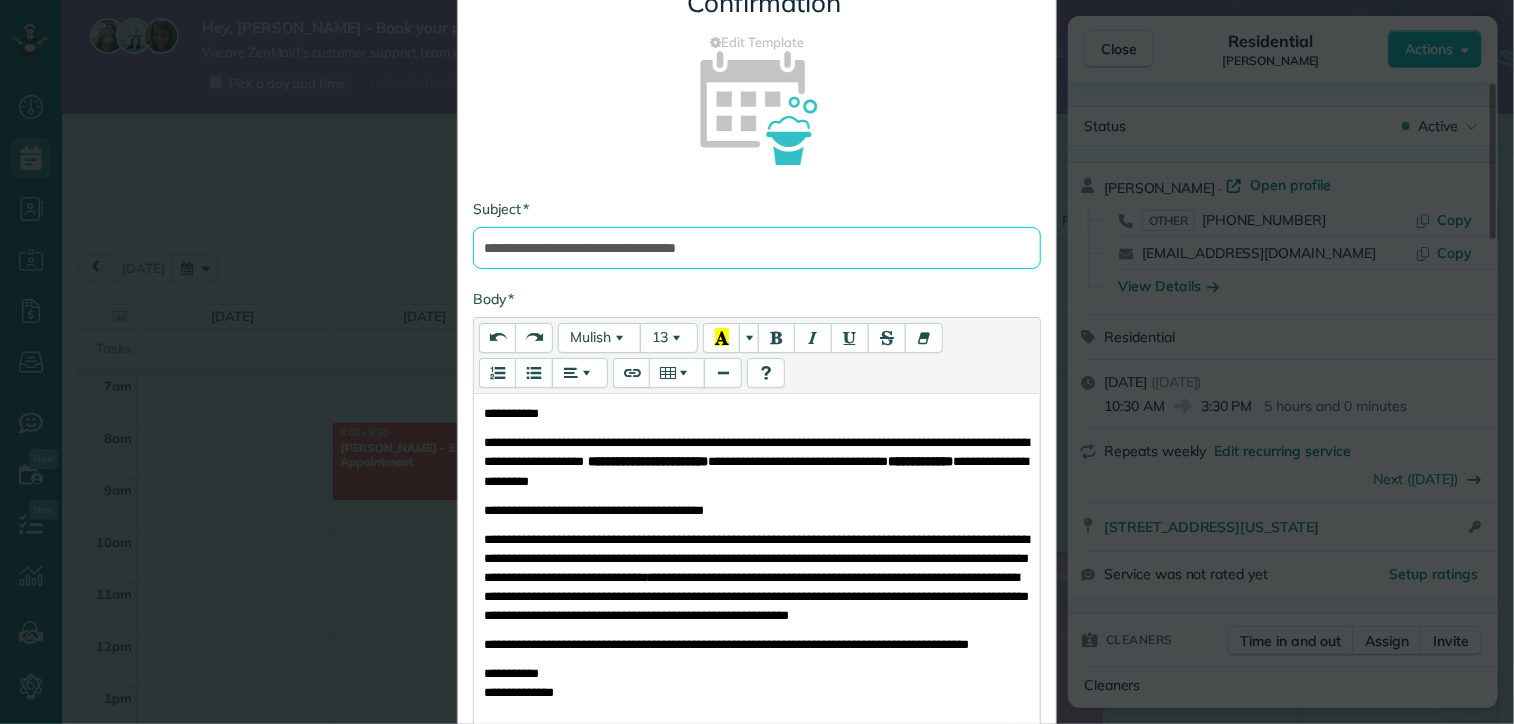 scroll, scrollTop: 300, scrollLeft: 0, axis: vertical 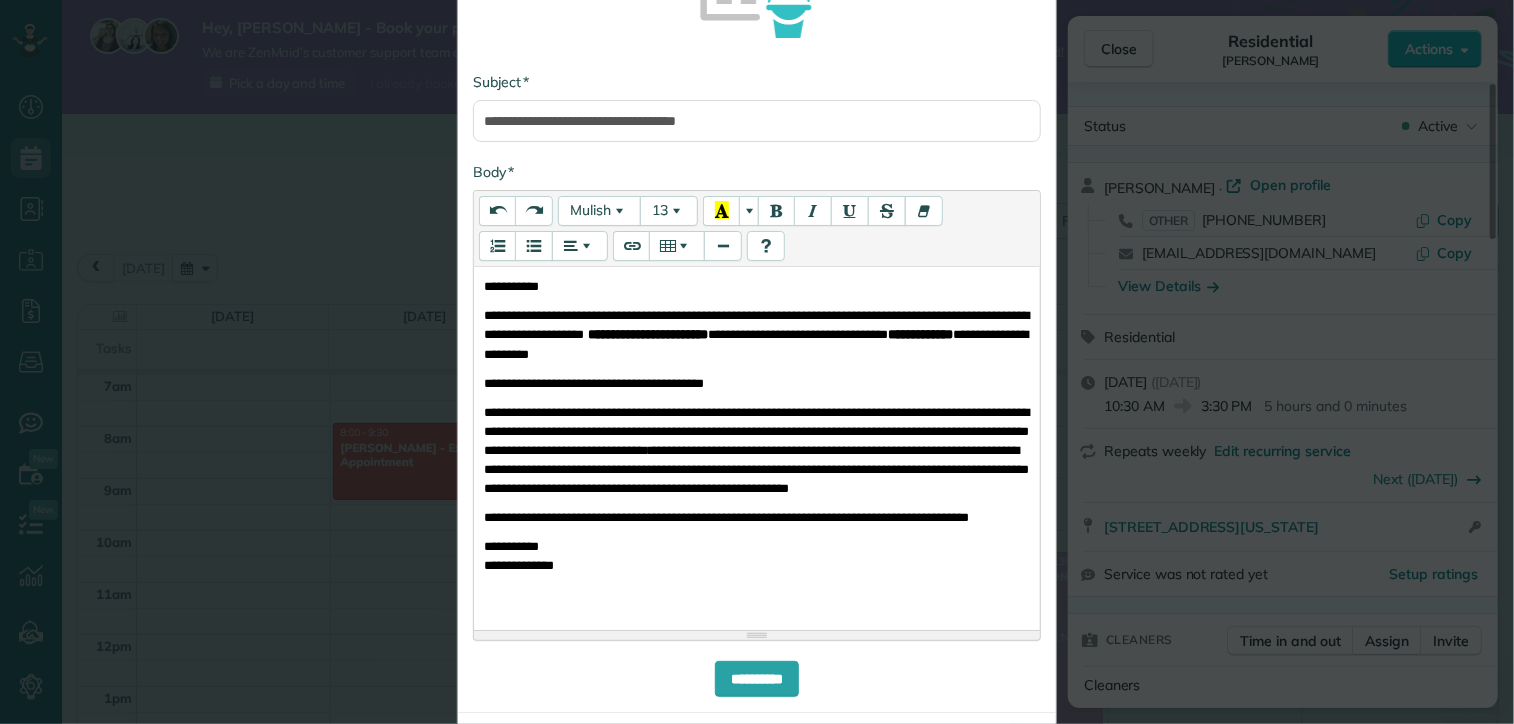 click on "**********" at bounding box center [756, 469] 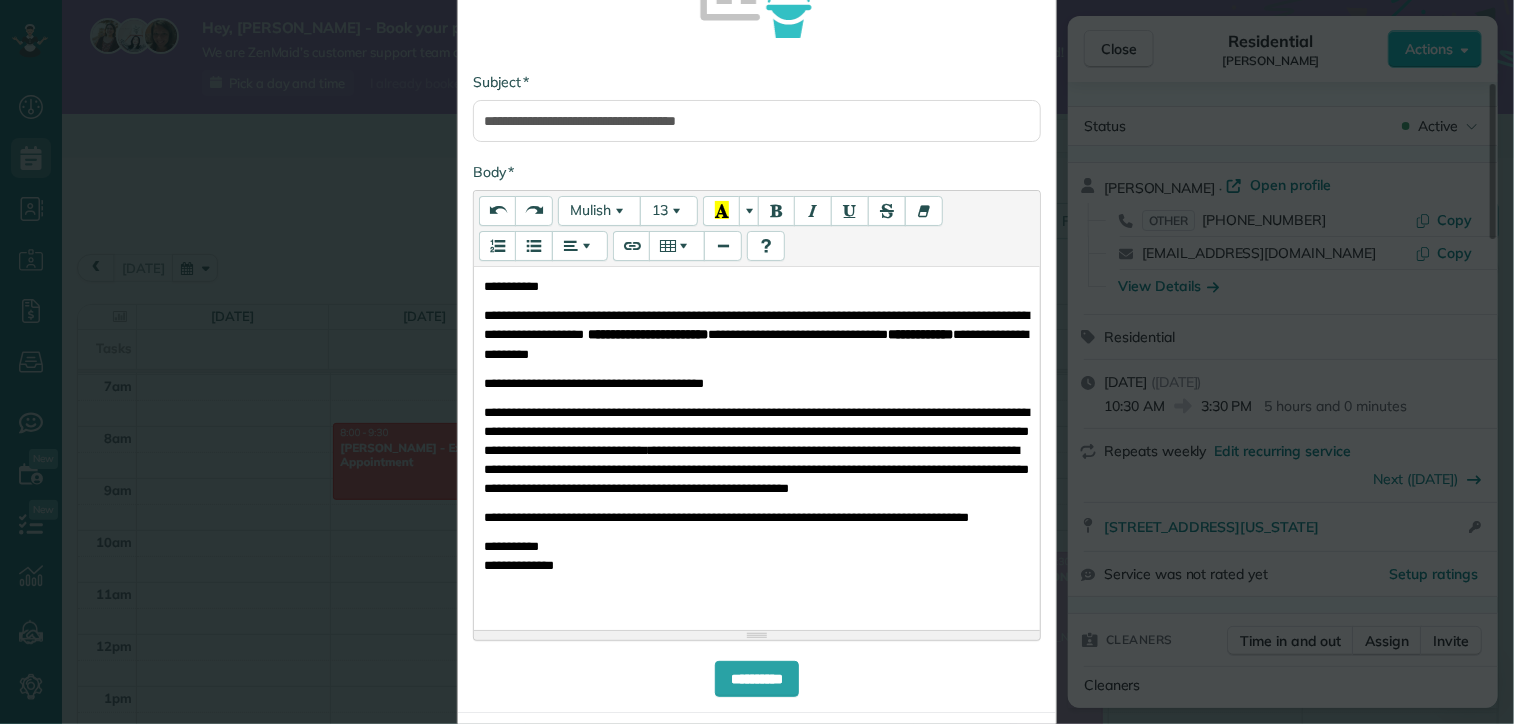click on "**********" at bounding box center [756, 450] 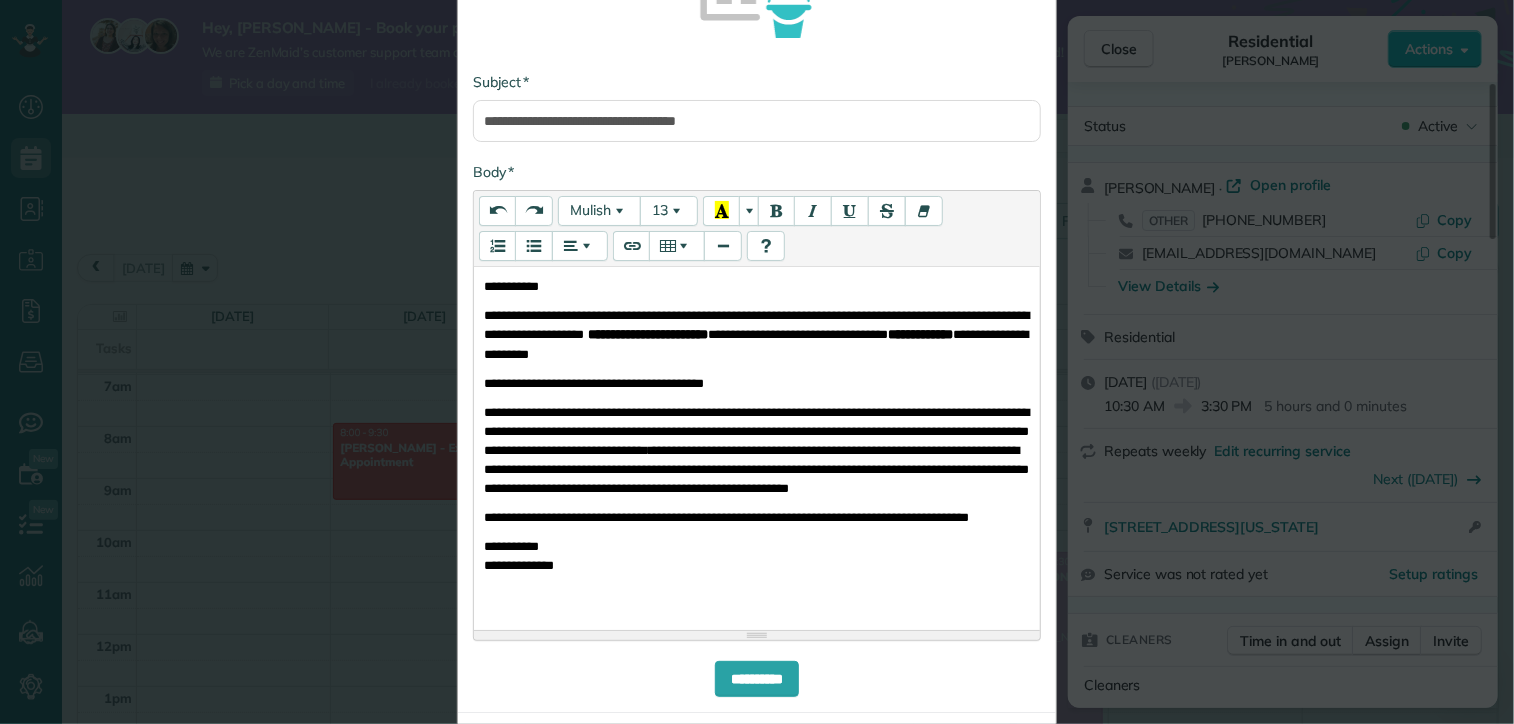 type 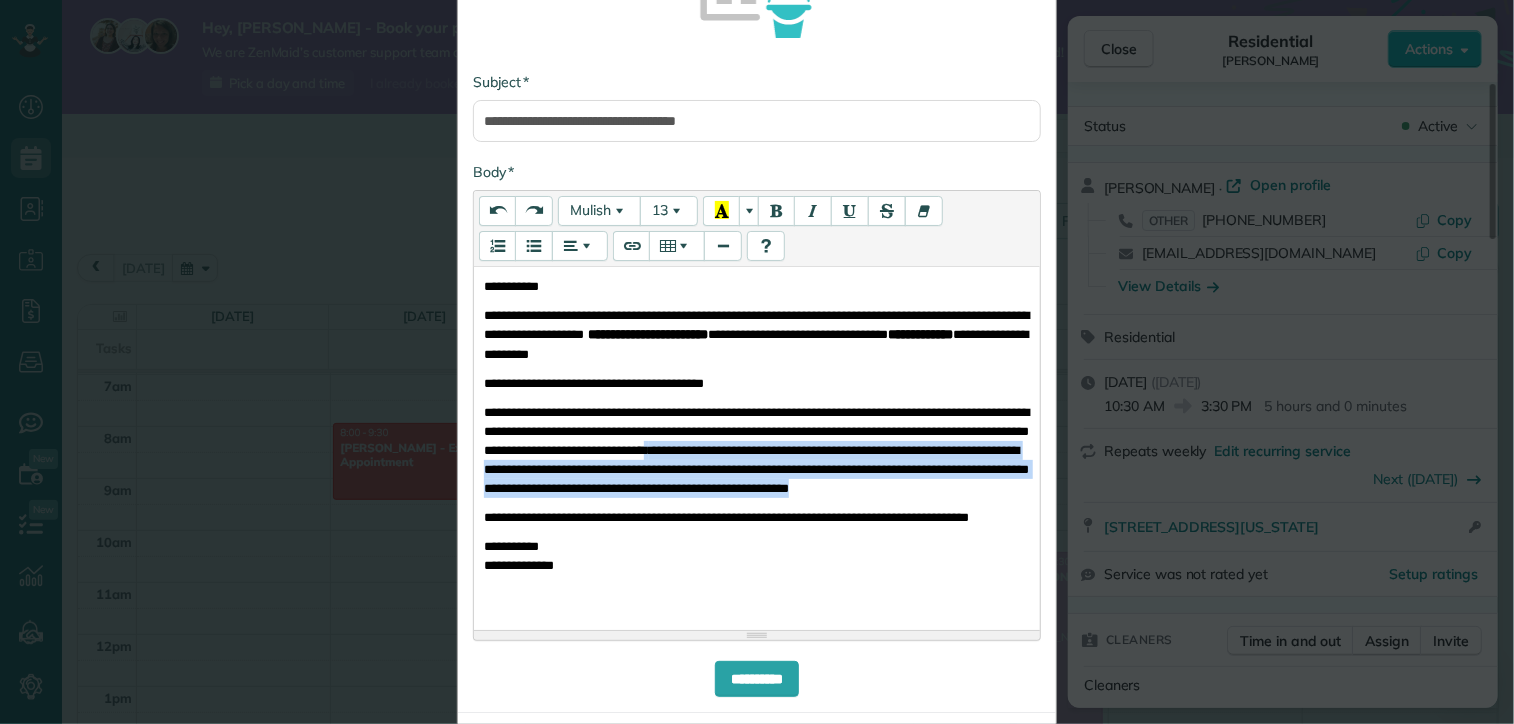 drag, startPoint x: 896, startPoint y: 449, endPoint x: 912, endPoint y: 507, distance: 60.166435 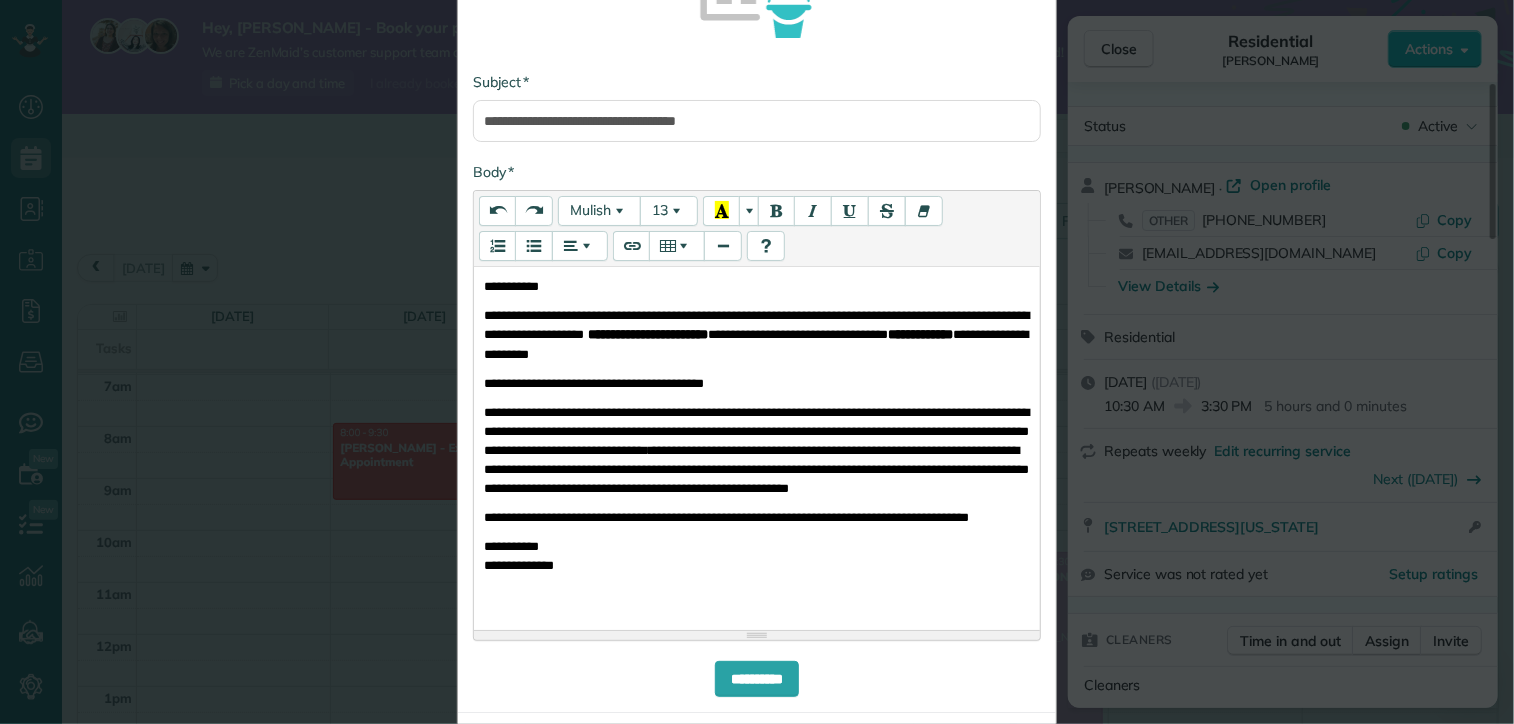 click on "**********" at bounding box center (757, 517) 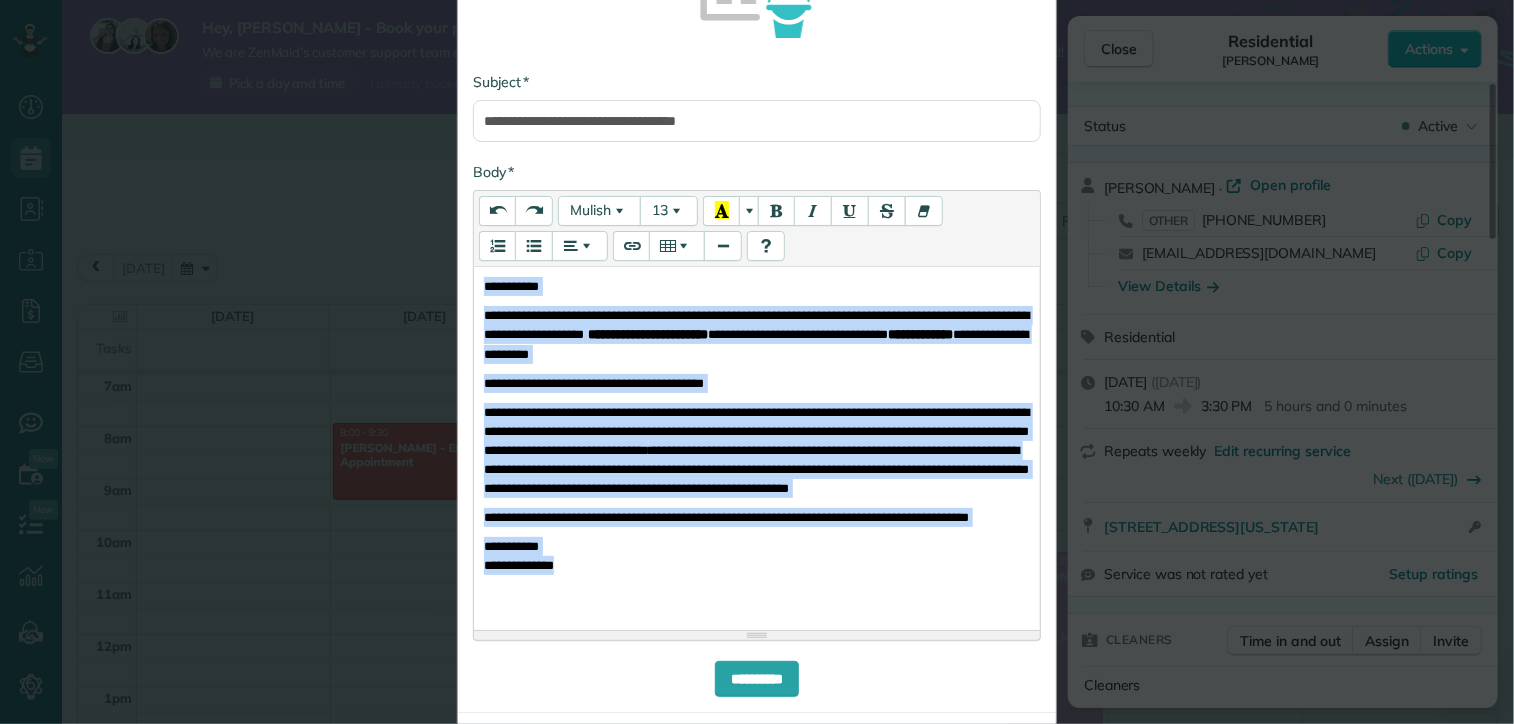 drag, startPoint x: 473, startPoint y: 281, endPoint x: 672, endPoint y: 597, distance: 373.43942 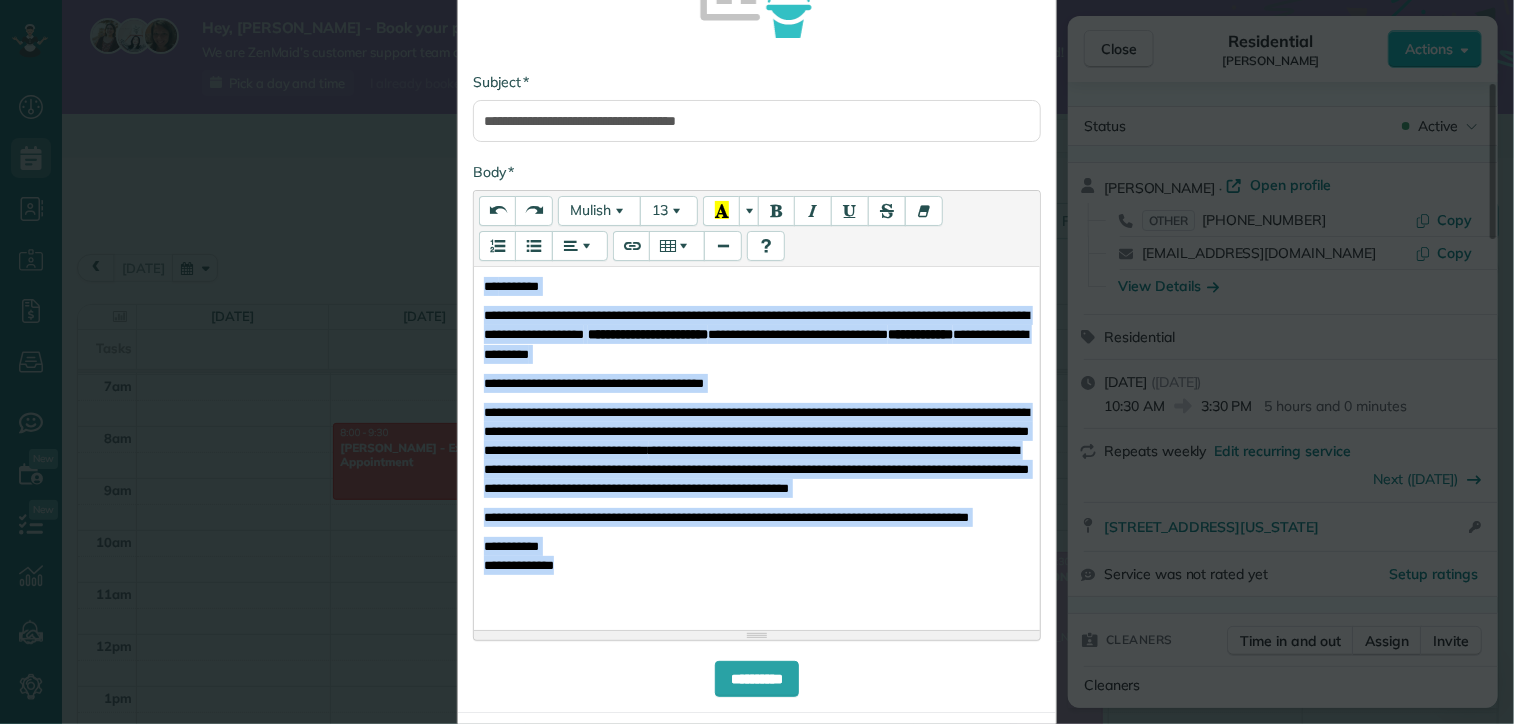 click on "**********" at bounding box center (757, 445) 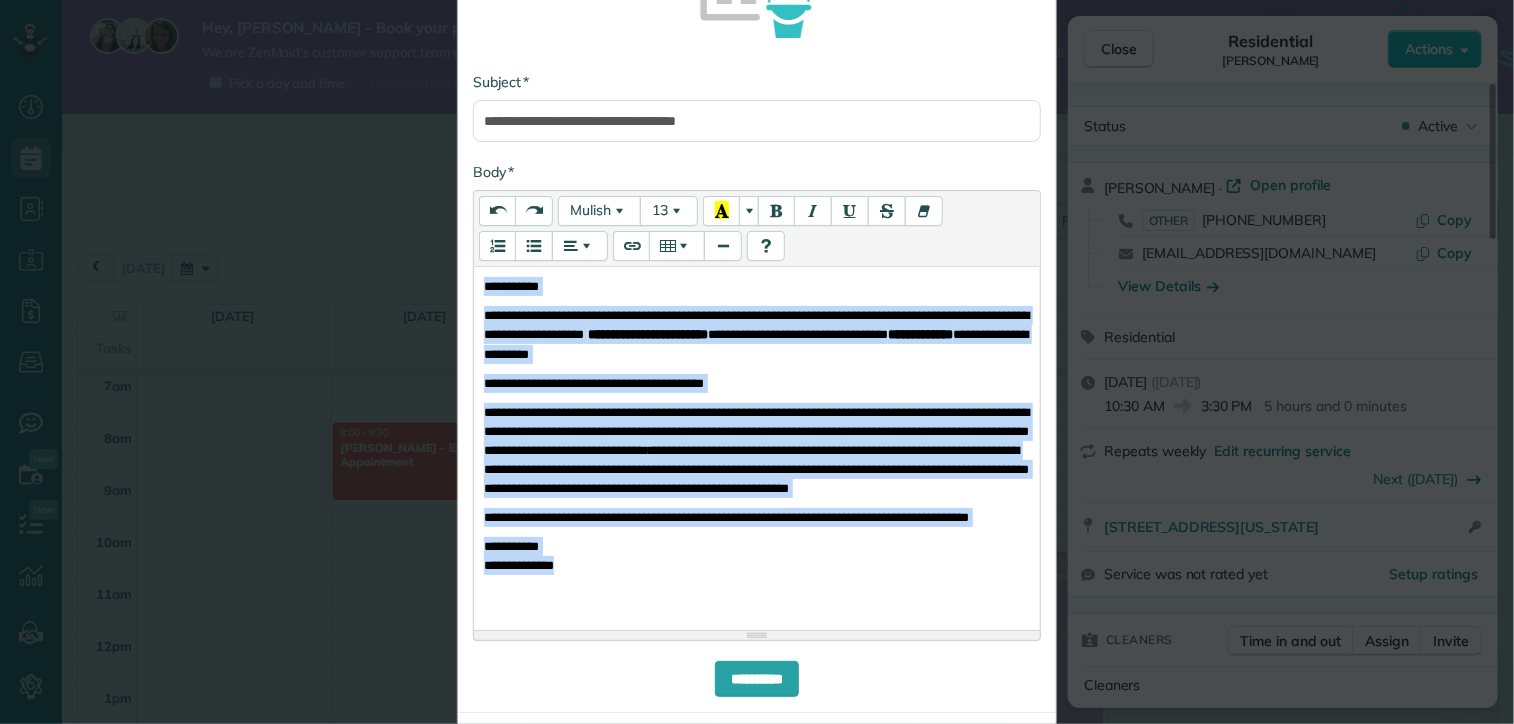 copy on "**********" 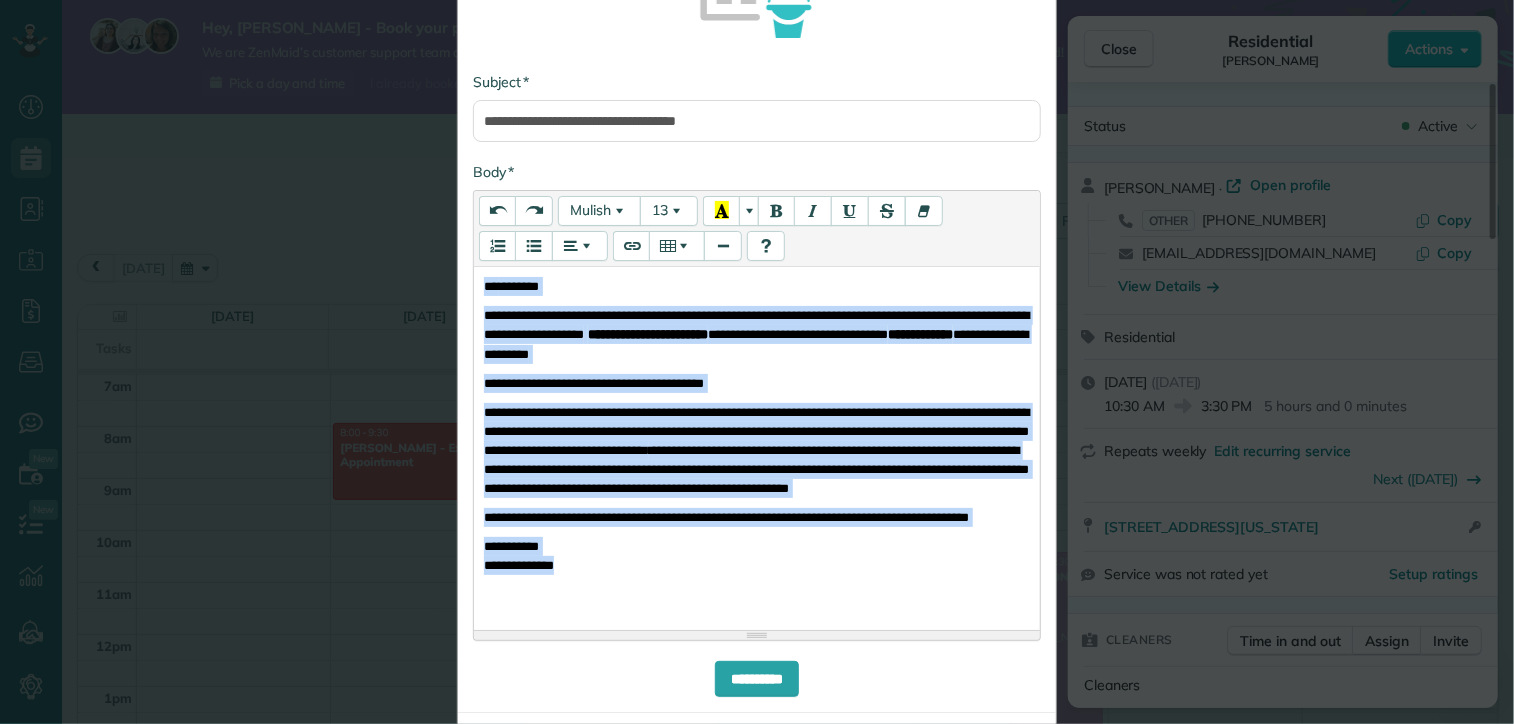 click on "**********" at bounding box center [648, 334] 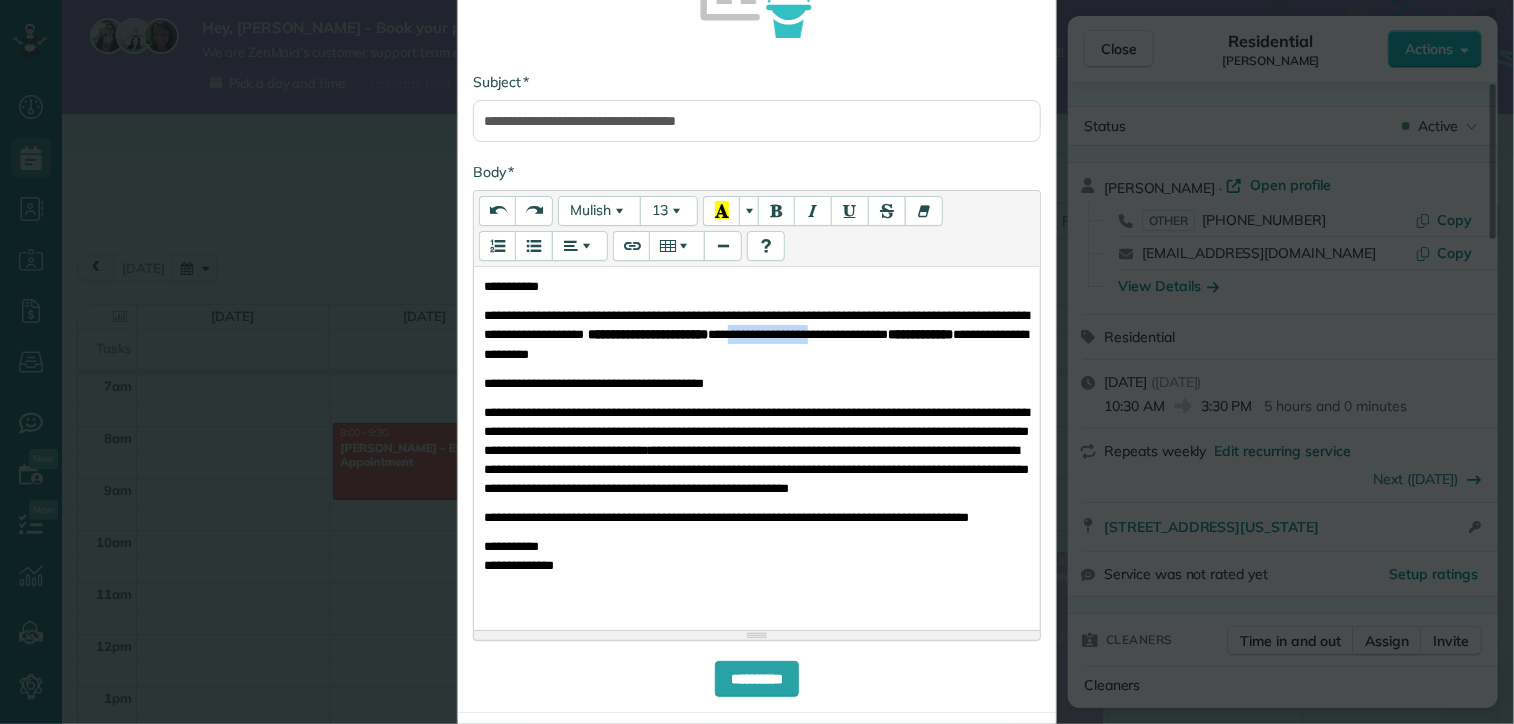 drag, startPoint x: 900, startPoint y: 334, endPoint x: 472, endPoint y: 349, distance: 428.26276 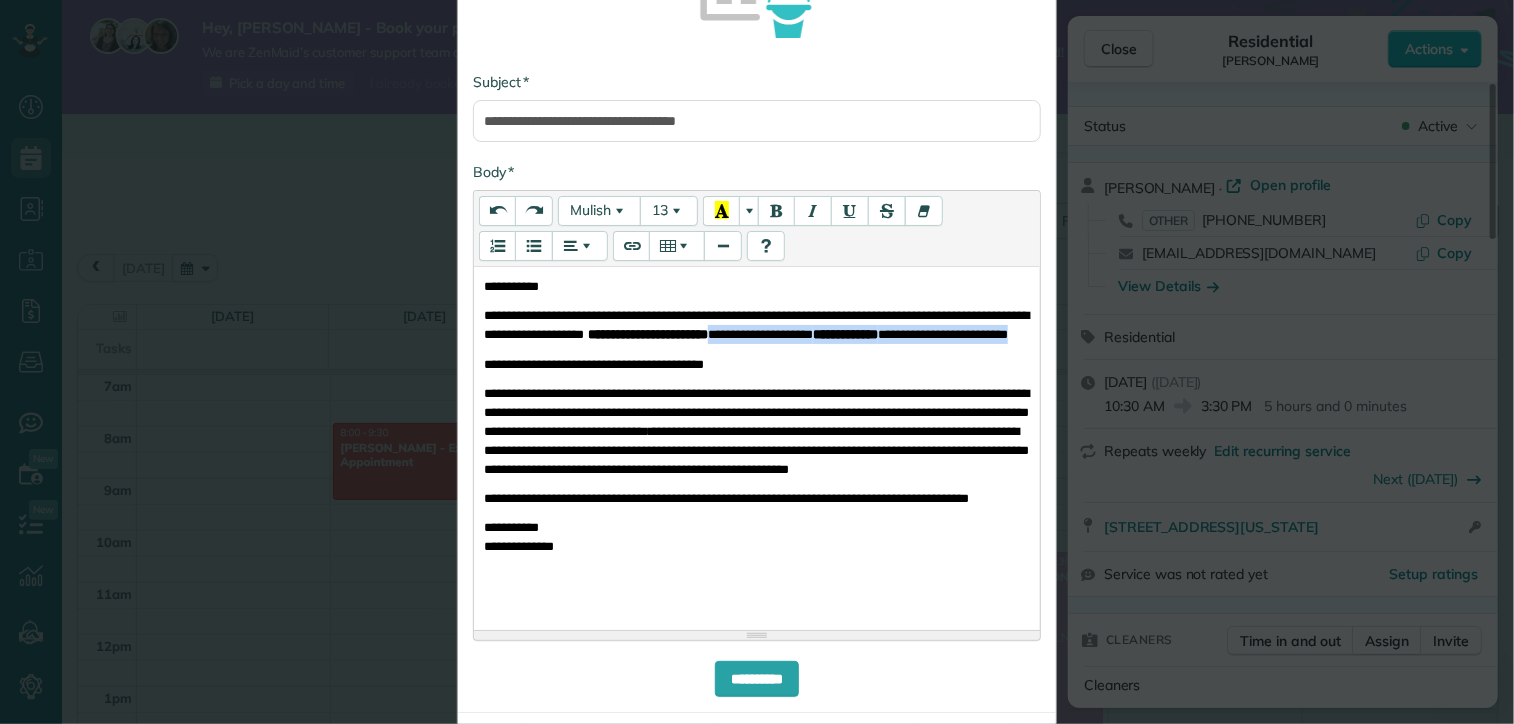 drag, startPoint x: 876, startPoint y: 328, endPoint x: 875, endPoint y: 356, distance: 28.01785 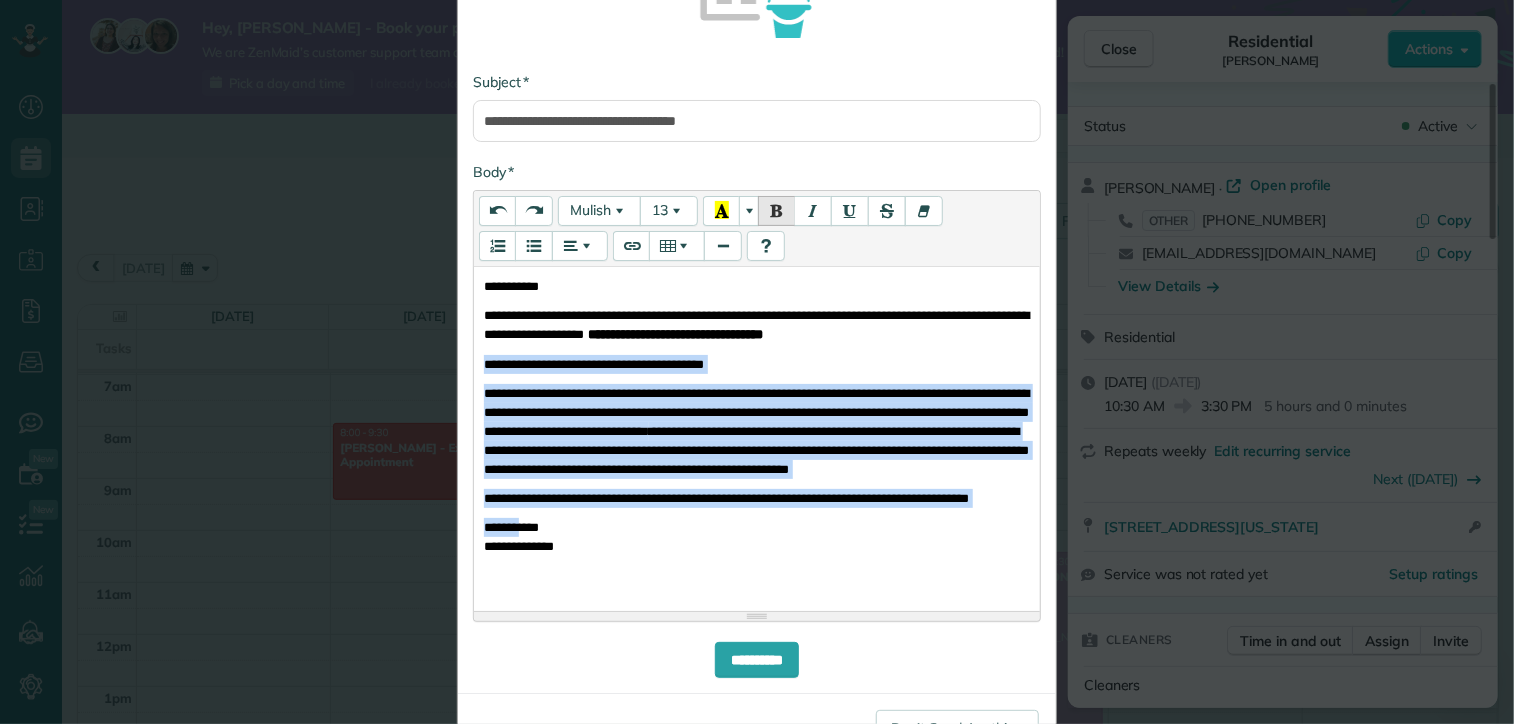 drag, startPoint x: 516, startPoint y: 548, endPoint x: 476, endPoint y: 351, distance: 201.0199 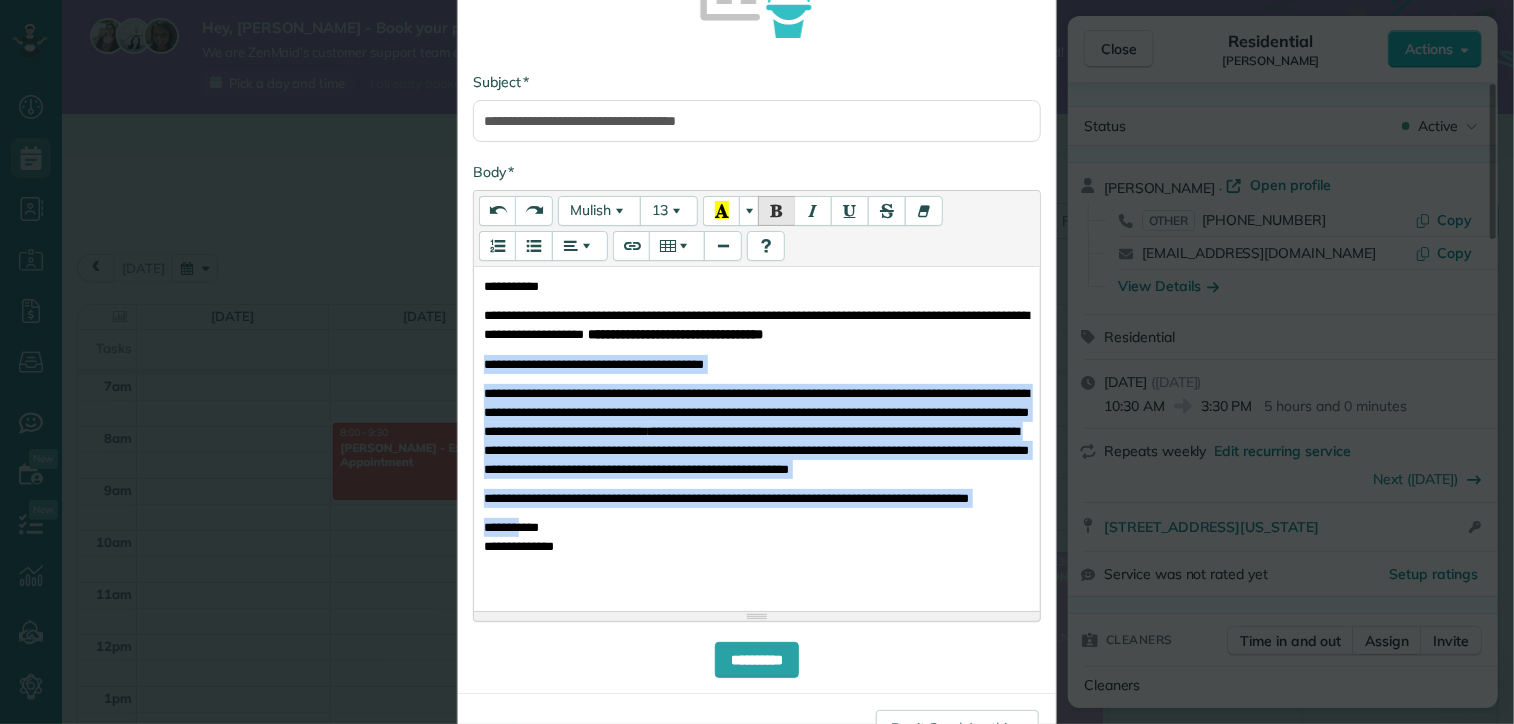 click on "**********" at bounding box center (757, 435) 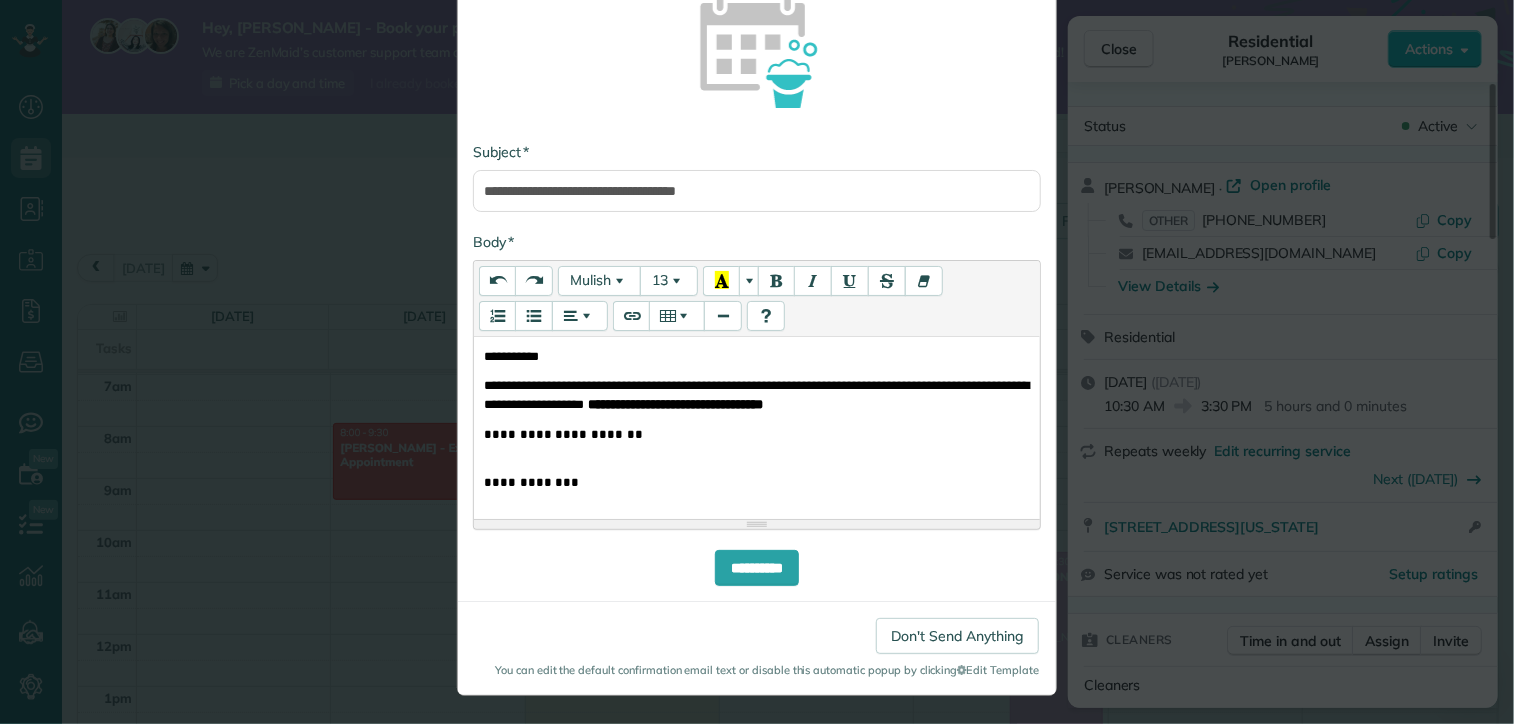 scroll, scrollTop: 212, scrollLeft: 0, axis: vertical 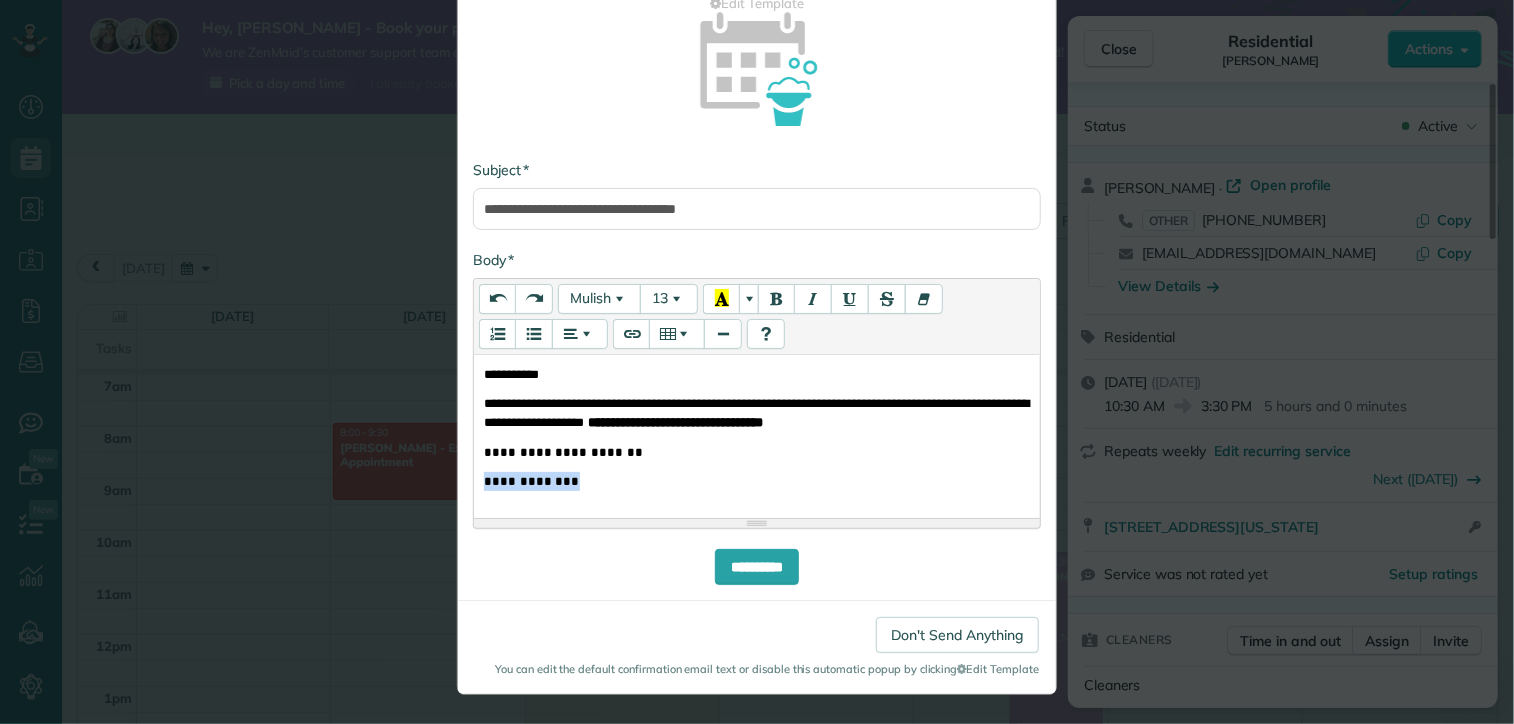 drag, startPoint x: 576, startPoint y: 483, endPoint x: 469, endPoint y: 480, distance: 107.042046 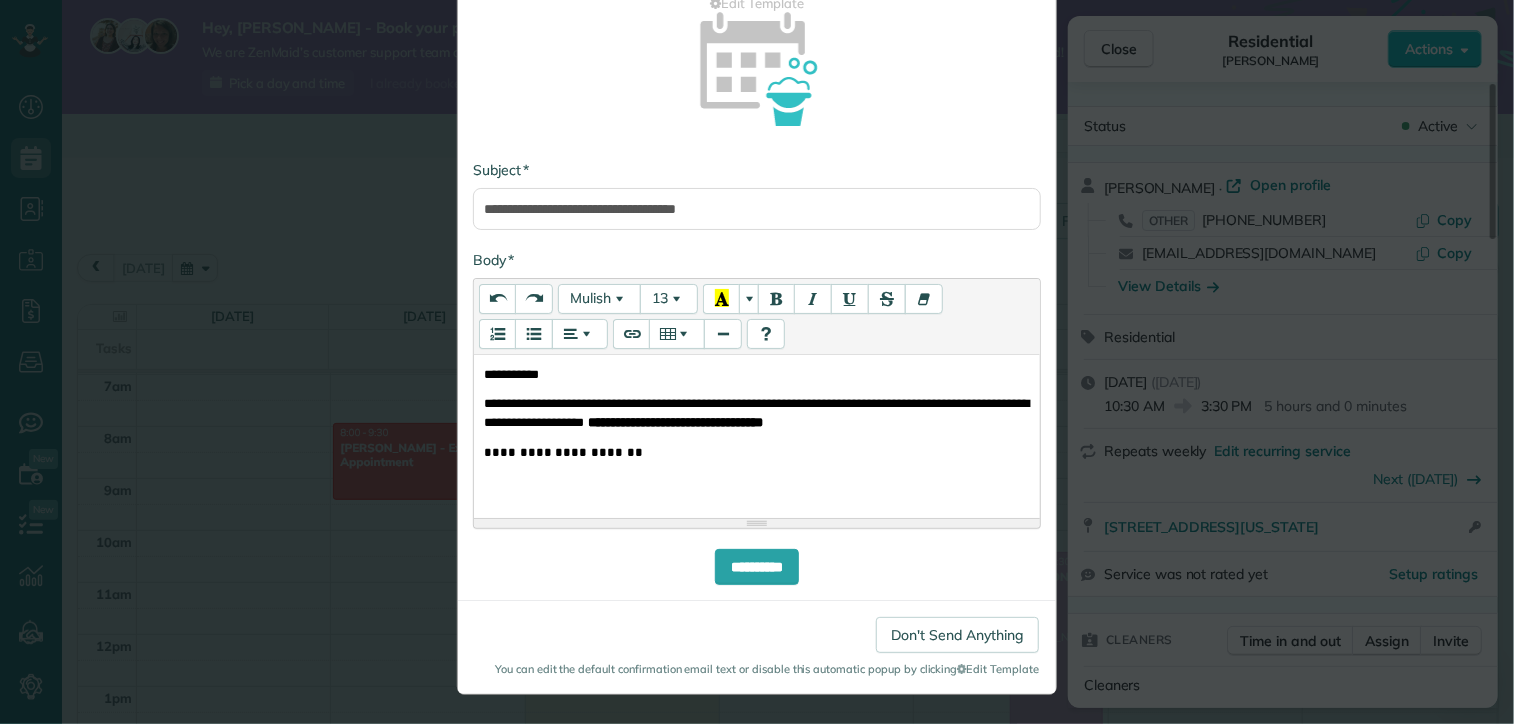 scroll, scrollTop: 182, scrollLeft: 0, axis: vertical 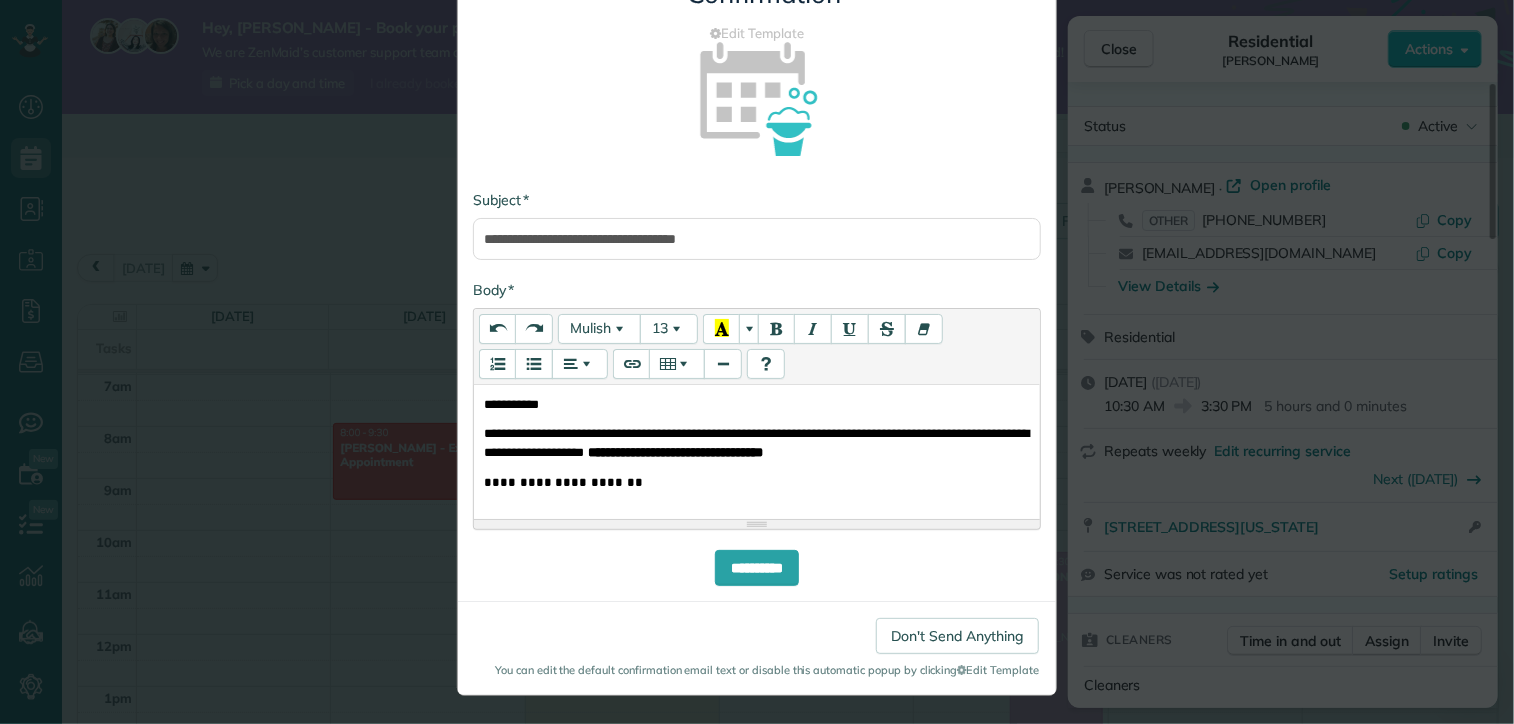 click on "**********" at bounding box center [757, 443] 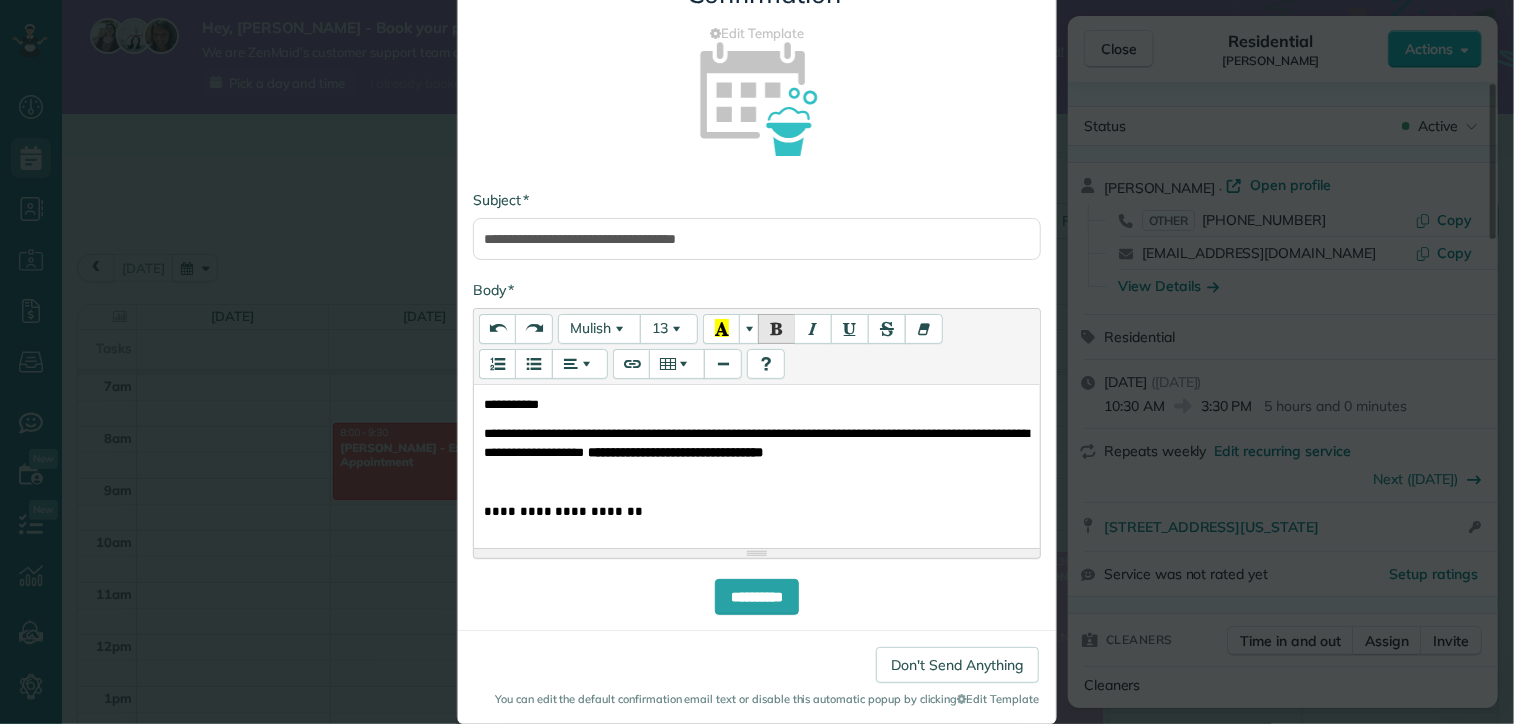 scroll, scrollTop: 240, scrollLeft: 0, axis: vertical 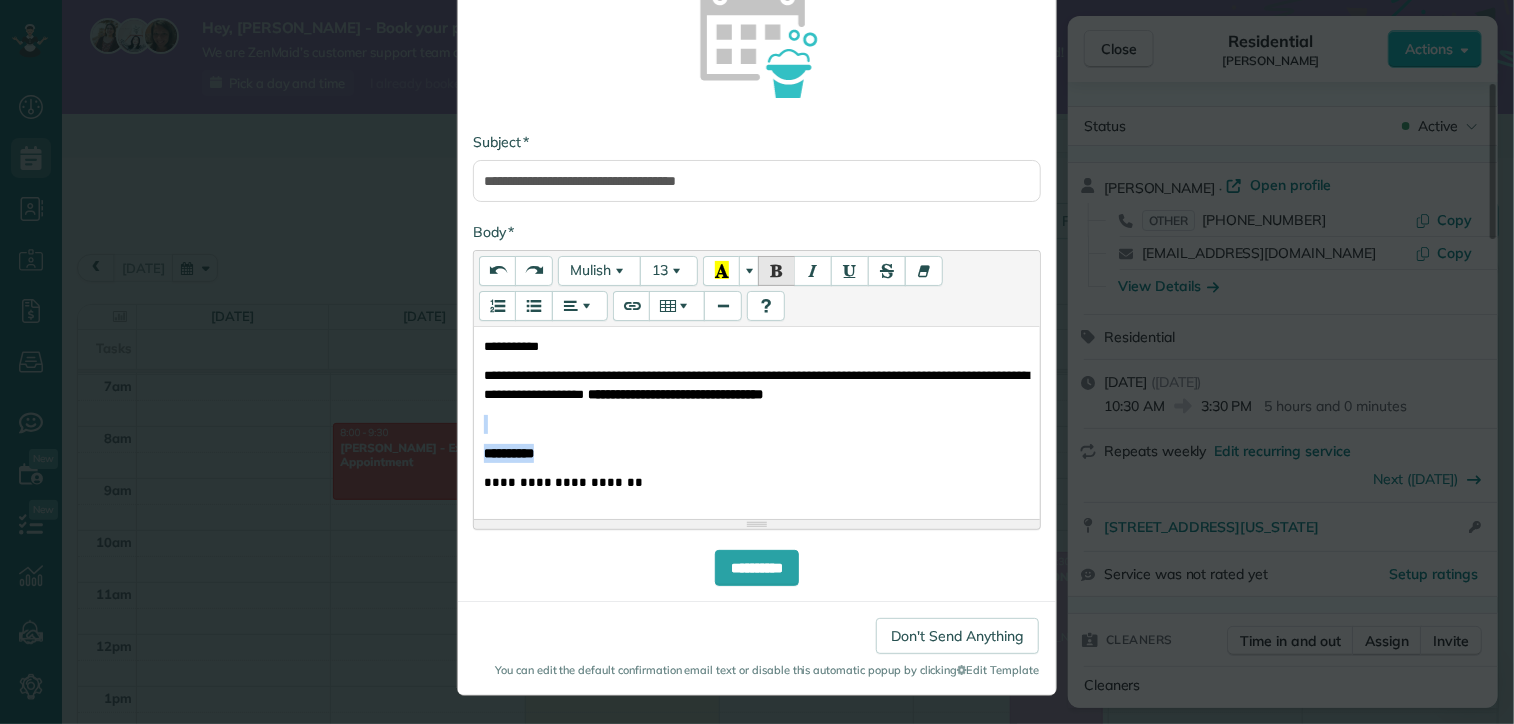 drag, startPoint x: 559, startPoint y: 435, endPoint x: 430, endPoint y: 429, distance: 129.13947 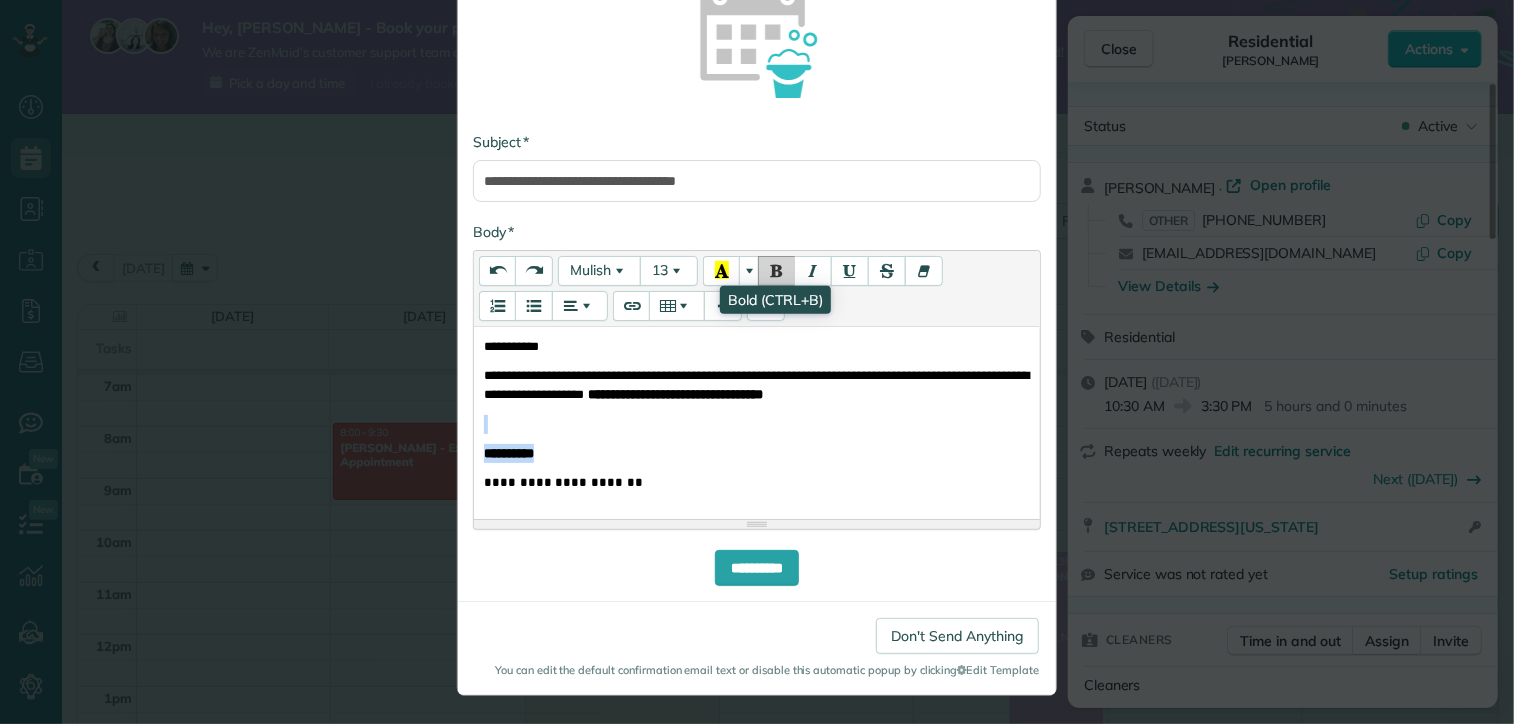 click at bounding box center (777, 270) 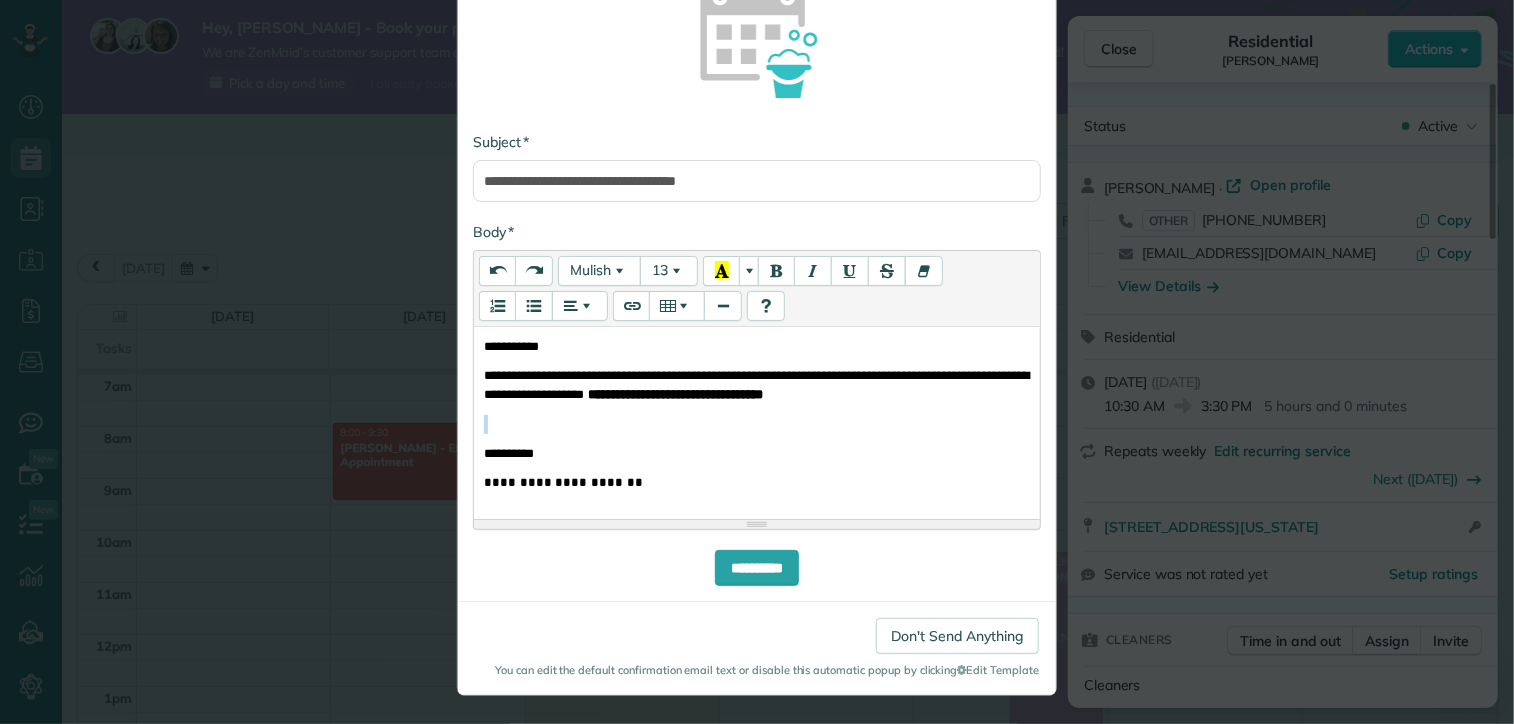 click on "**********" at bounding box center [757, 453] 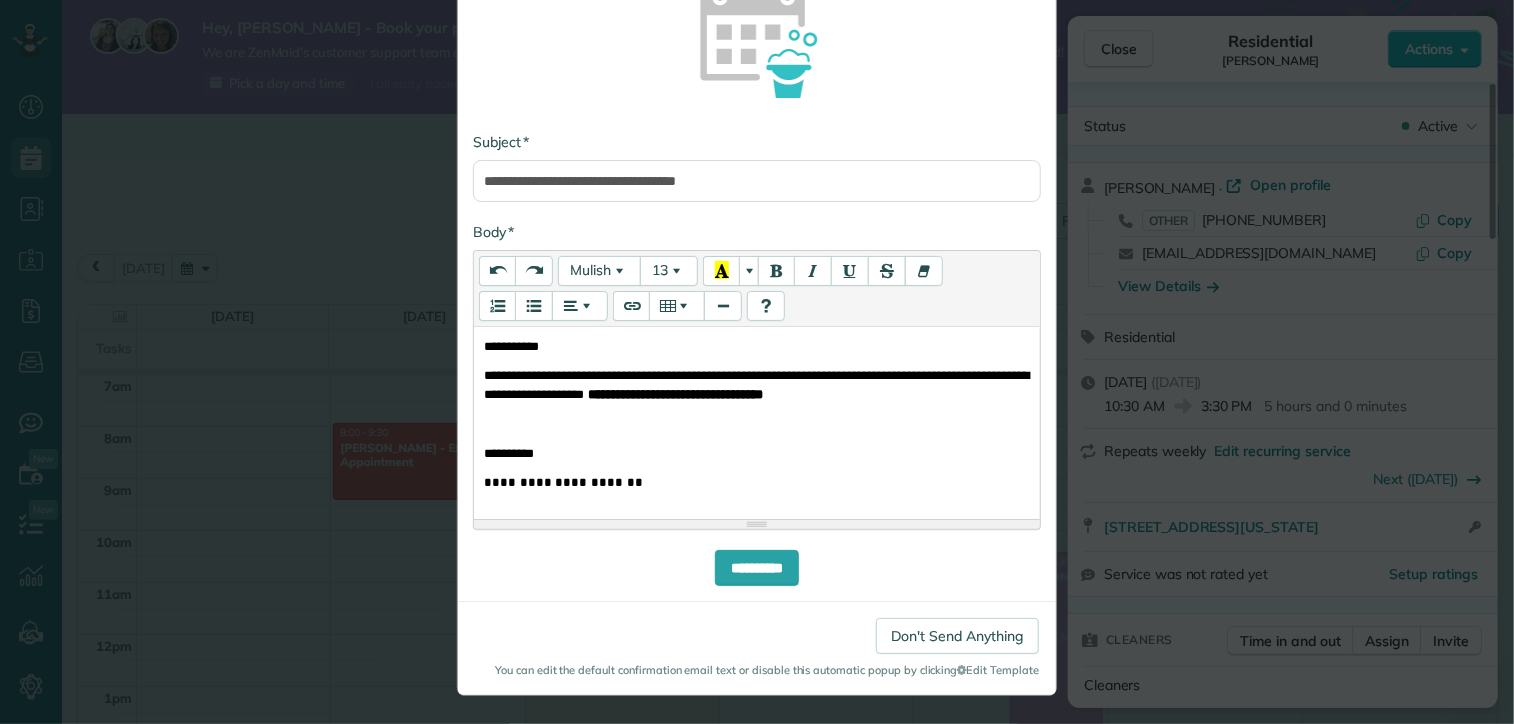 click at bounding box center [757, 424] 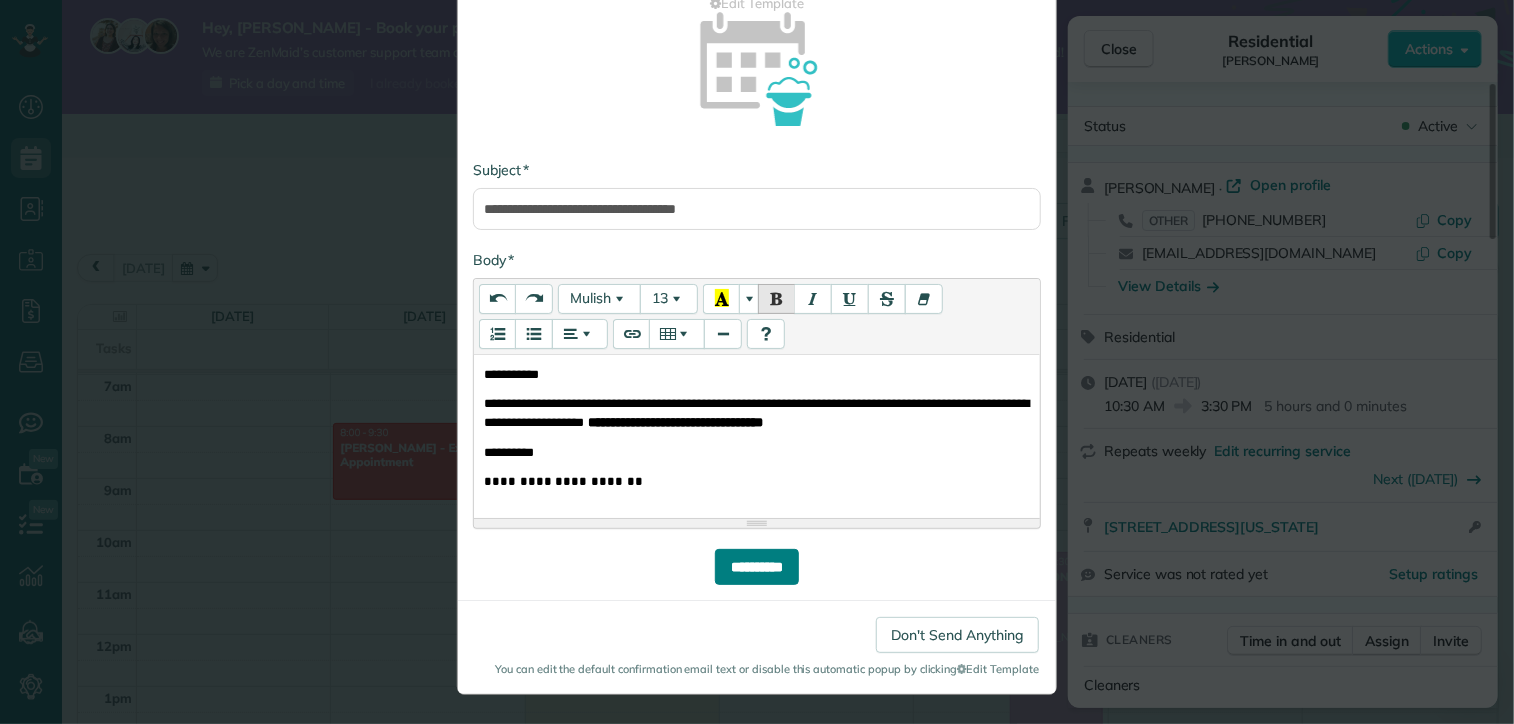 click on "**********" at bounding box center [757, 567] 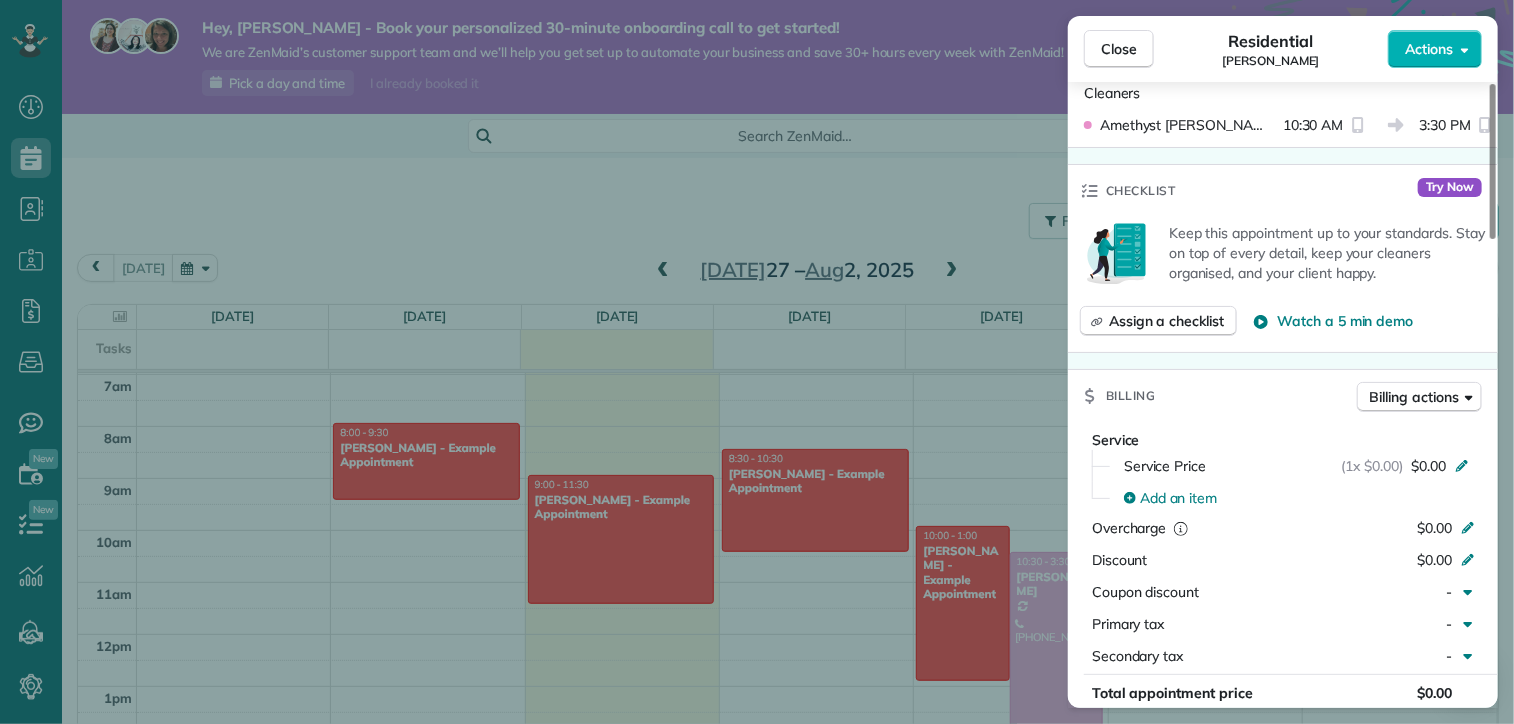 scroll, scrollTop: 600, scrollLeft: 0, axis: vertical 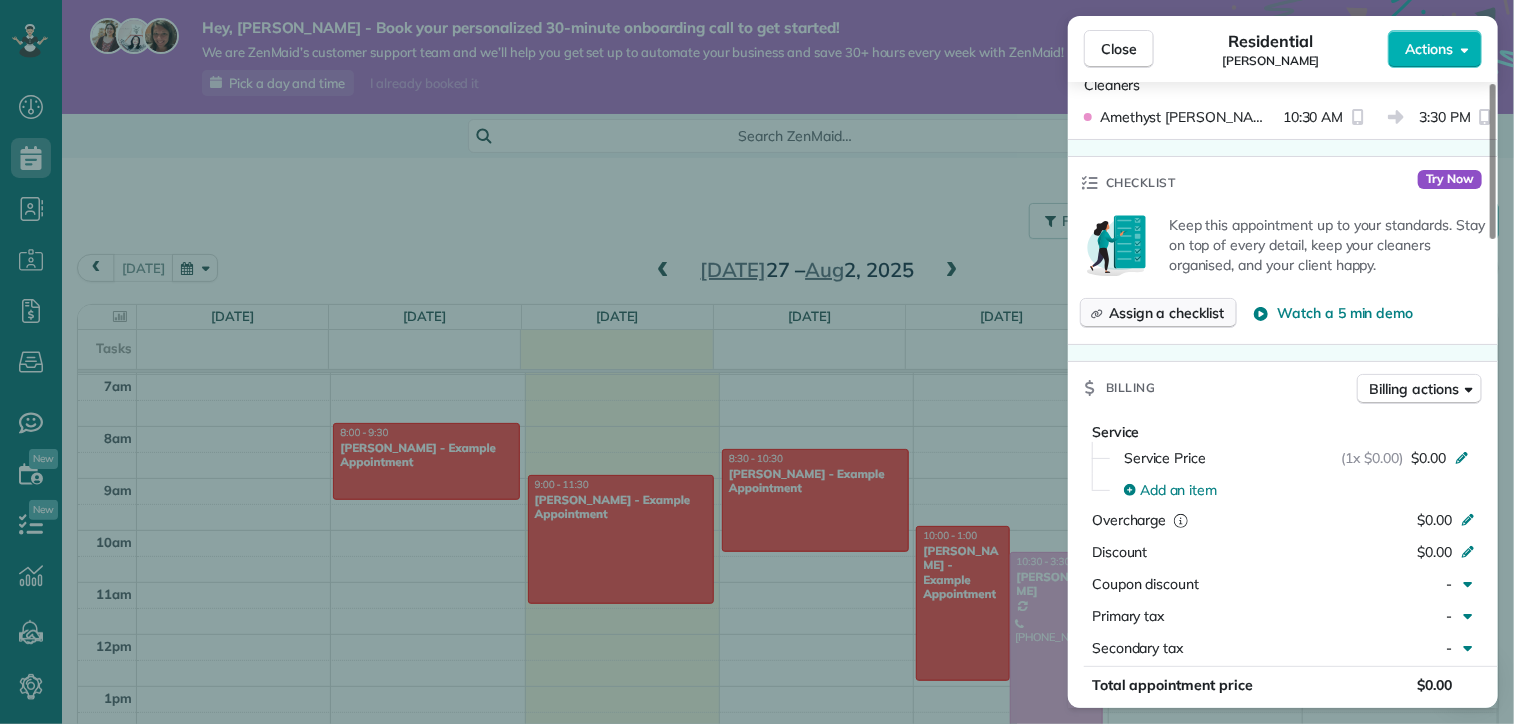 click on "Assign a checklist" at bounding box center (1166, 313) 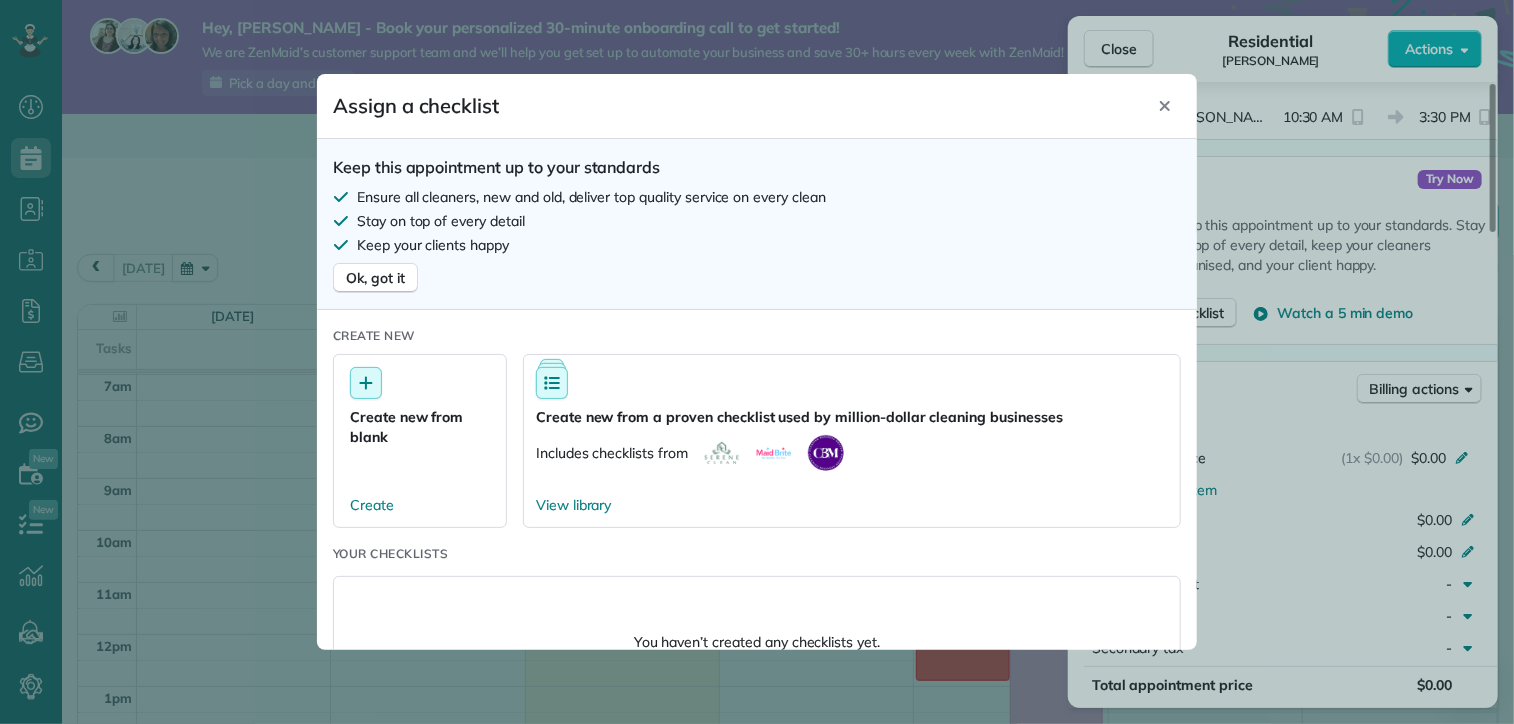 click at bounding box center (757, 362) 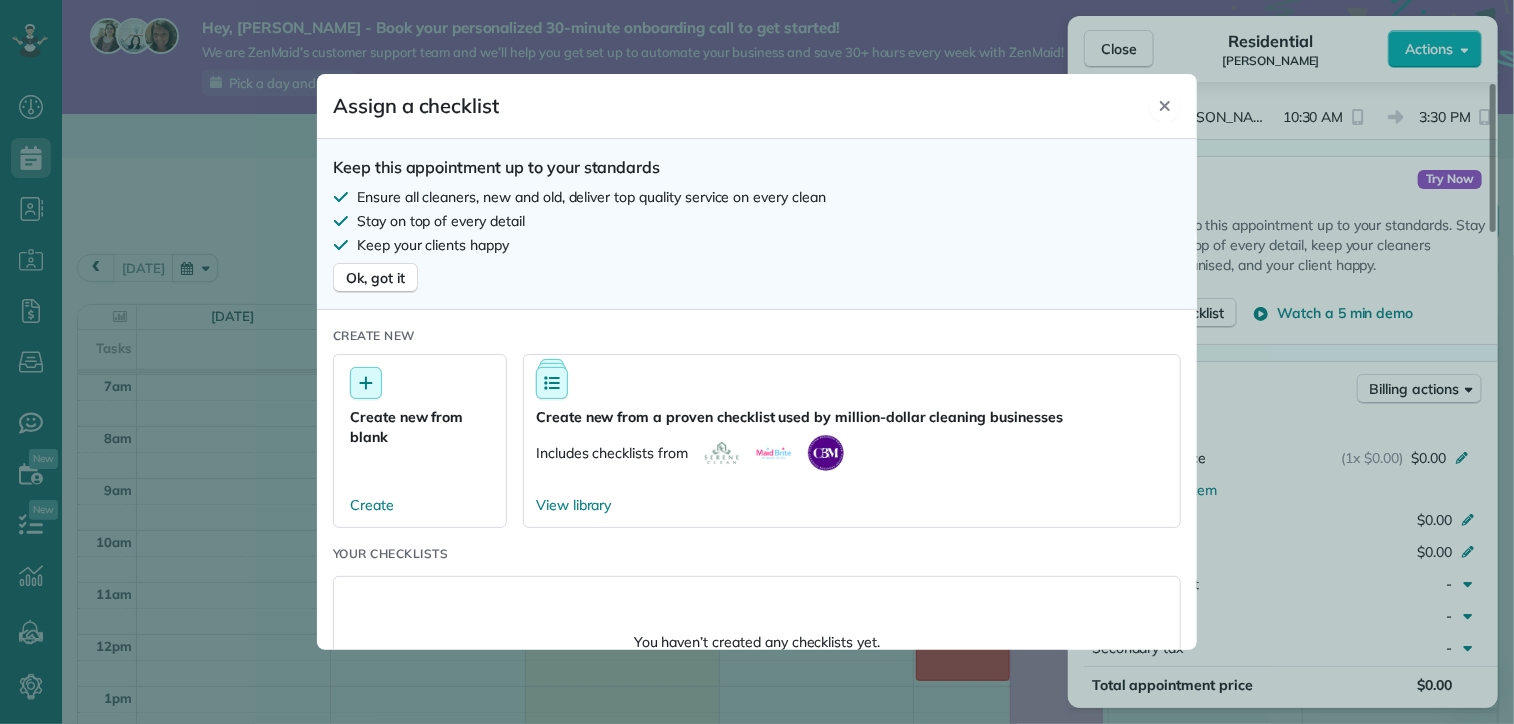 click 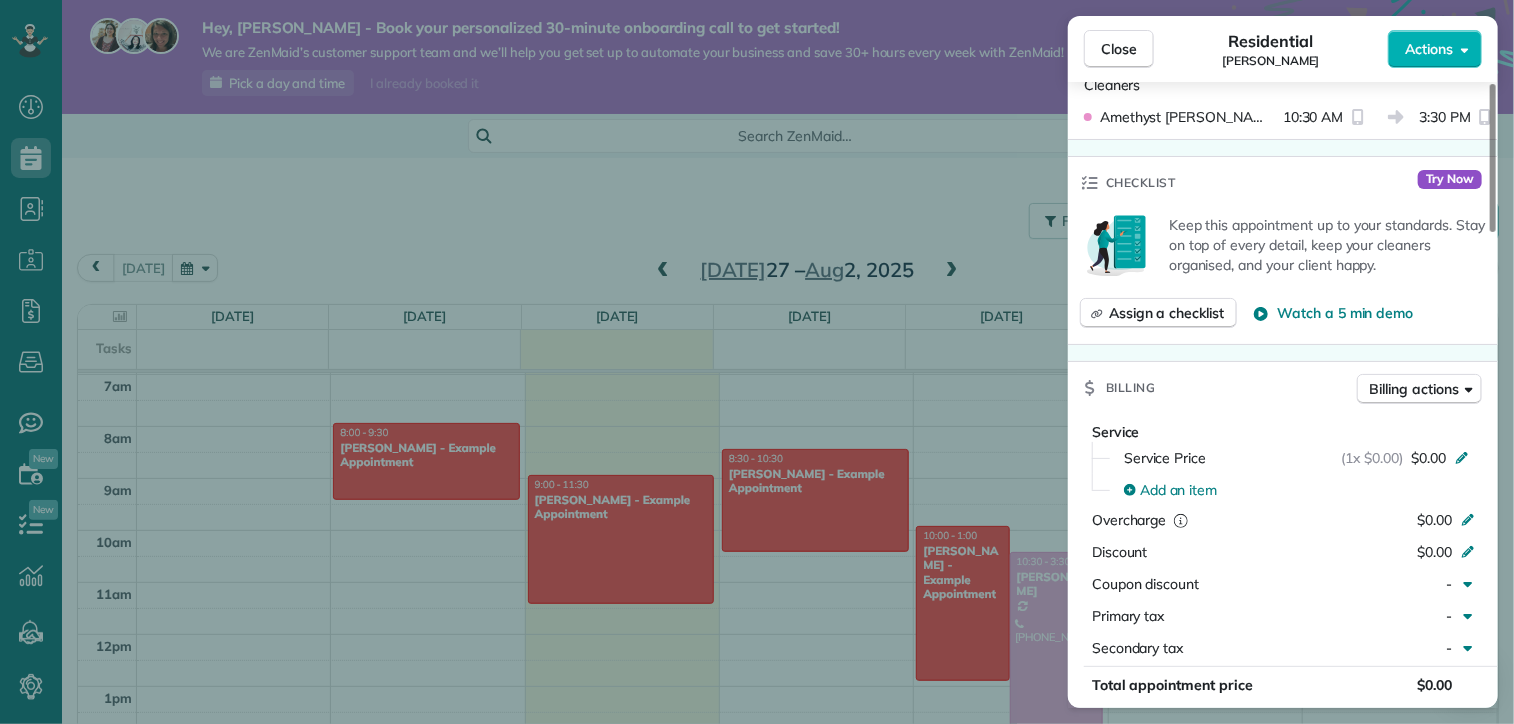 click on "Assign a checklist Watch a 5 min demo" at bounding box center (1283, 313) 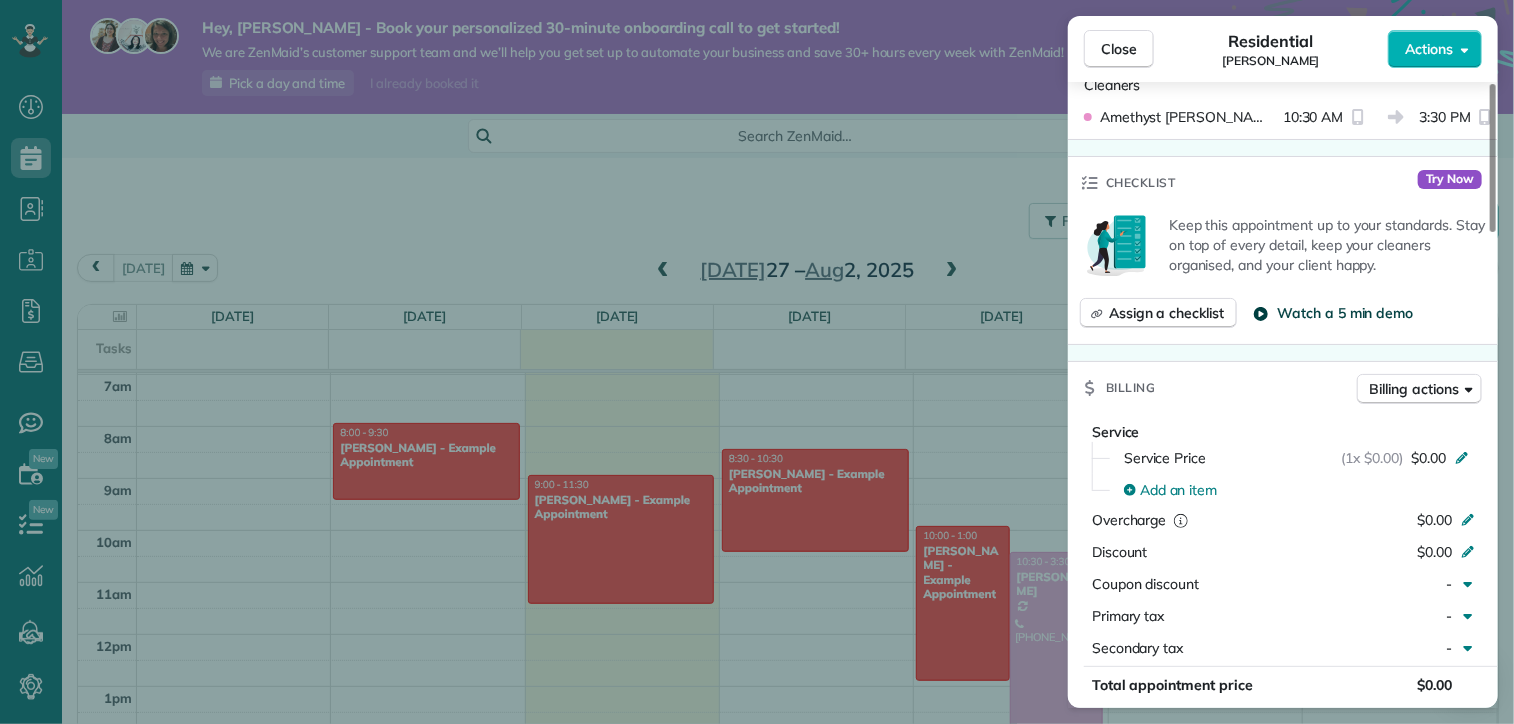 click on "Watch a 5 min demo" at bounding box center [1345, 313] 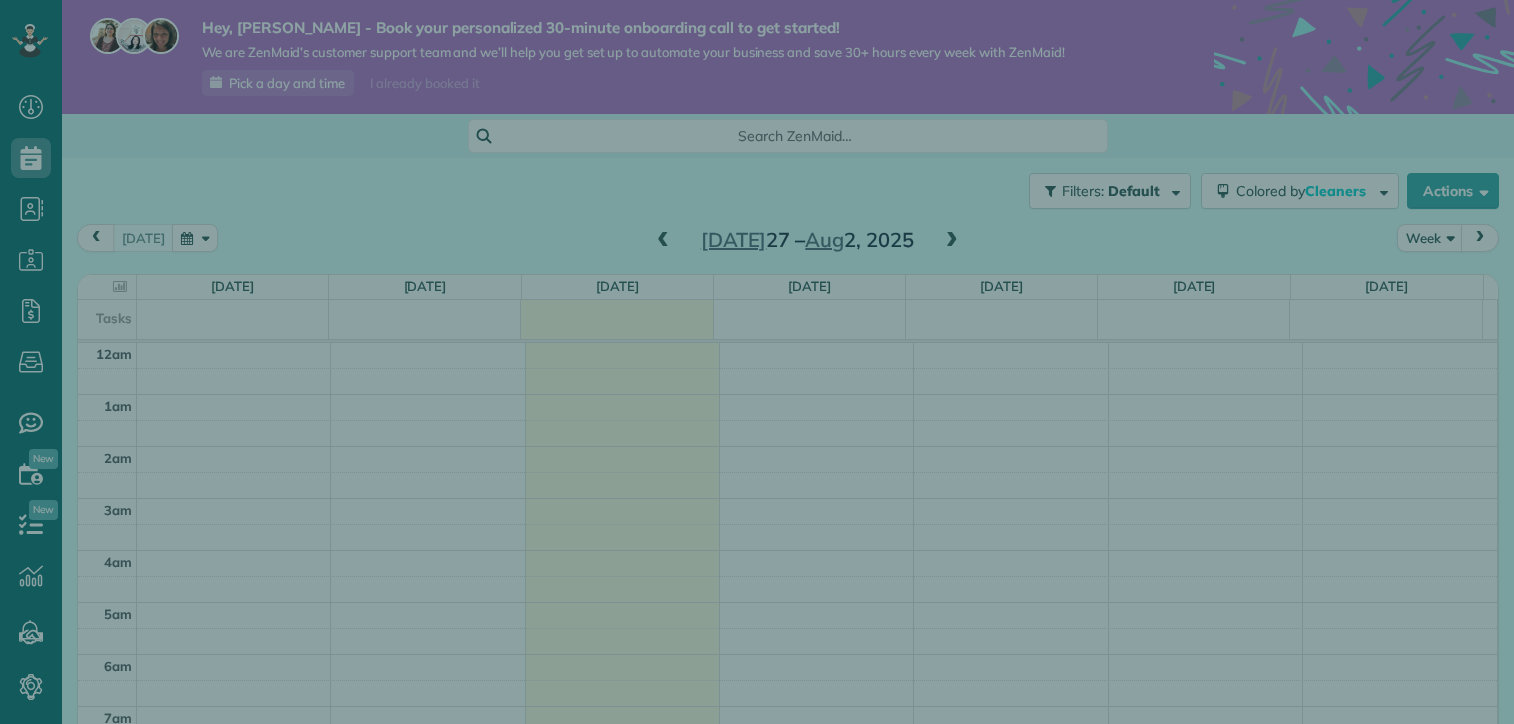 scroll, scrollTop: 0, scrollLeft: 0, axis: both 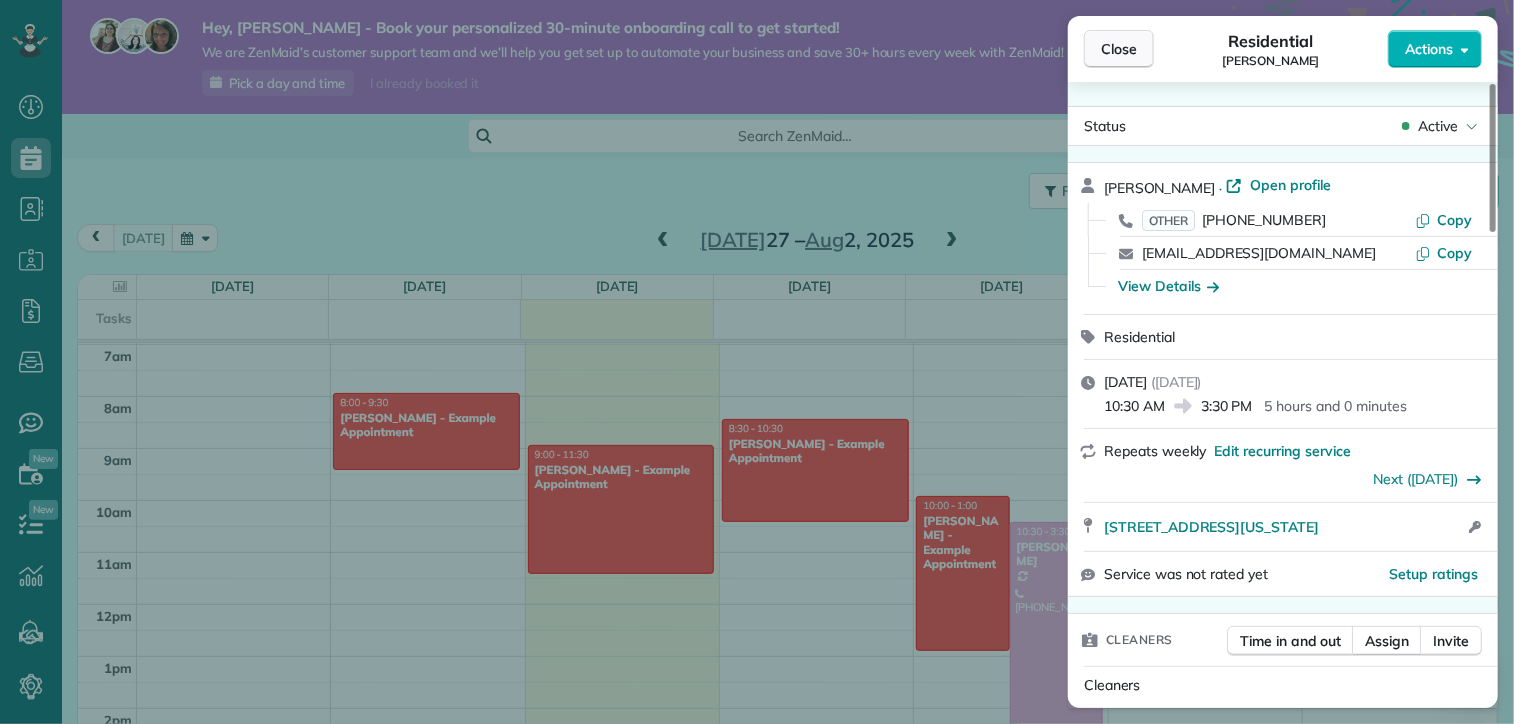 click on "Close" at bounding box center (1119, 49) 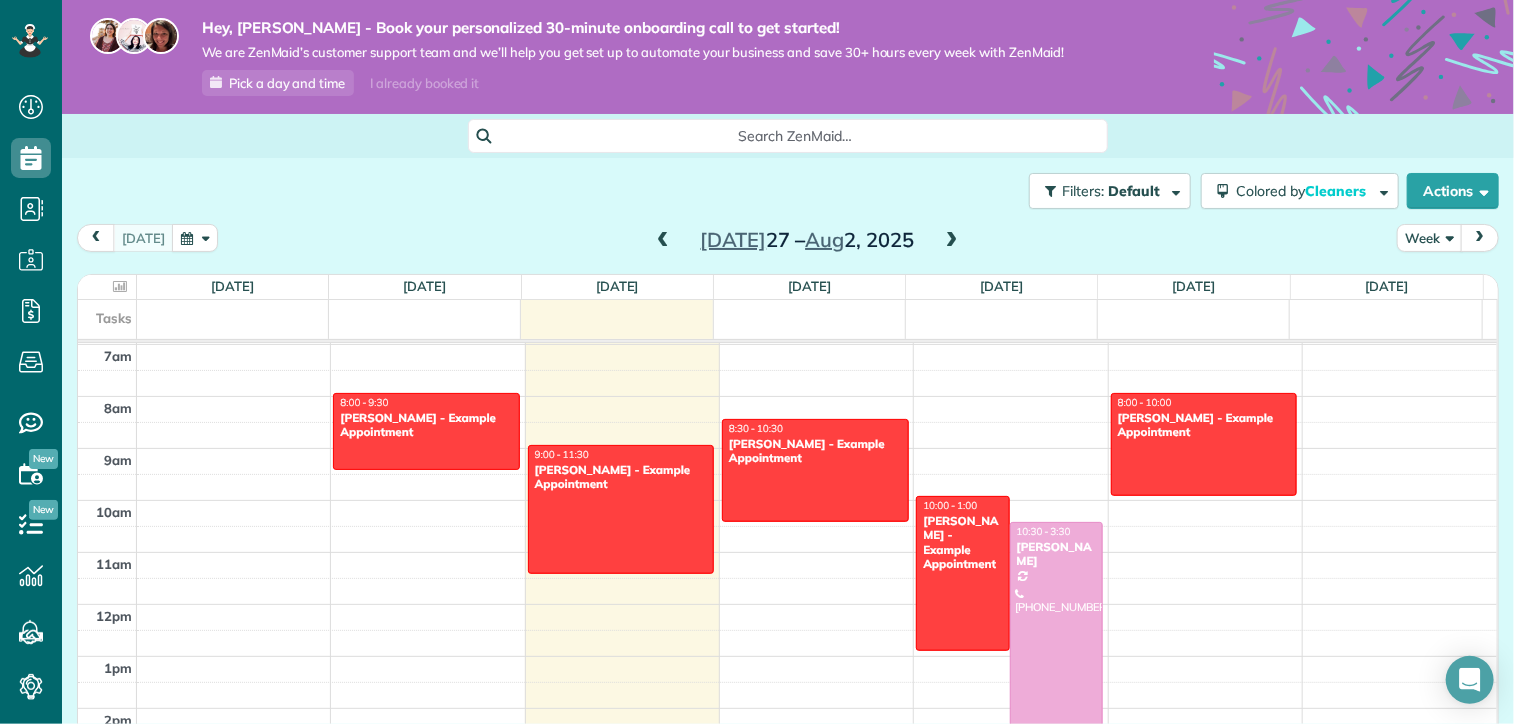 click on "New" at bounding box center (43, 510) 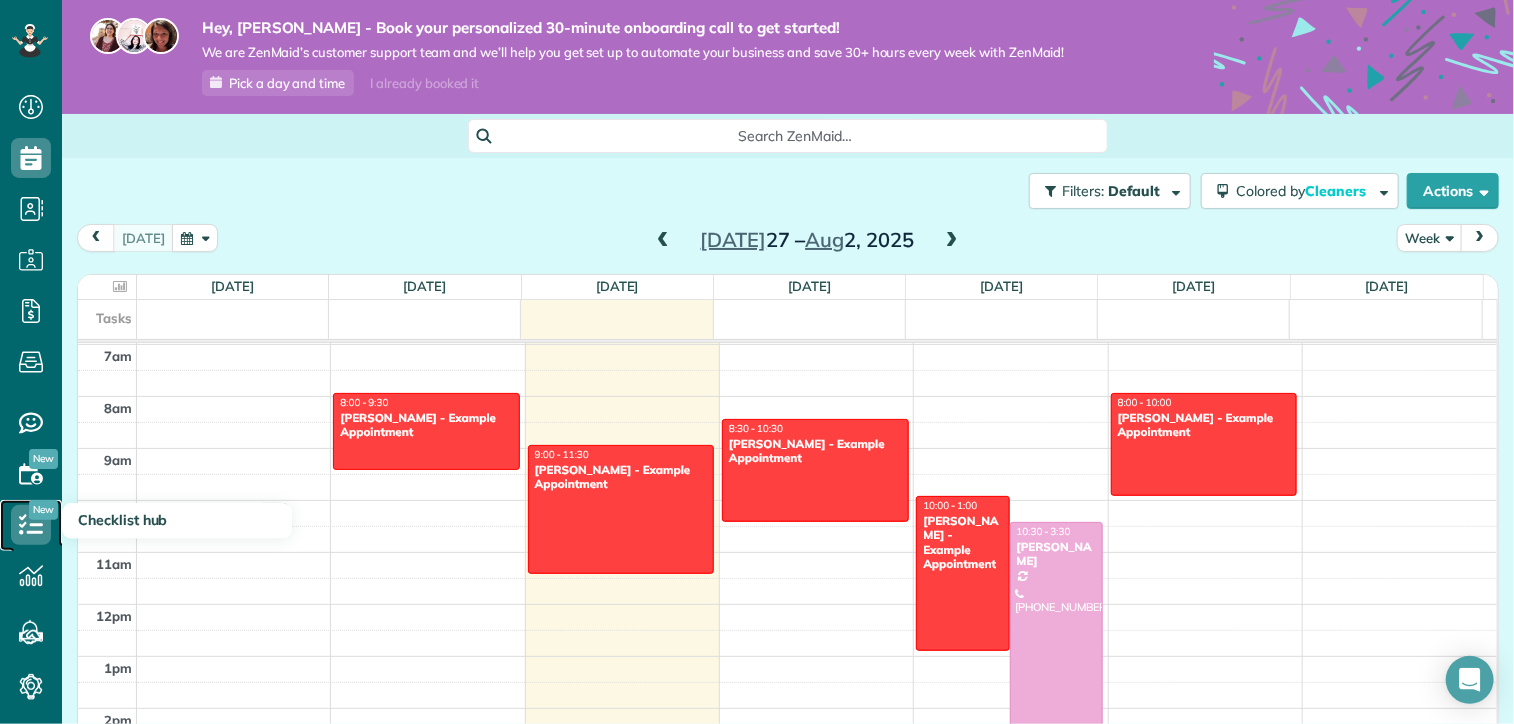 click 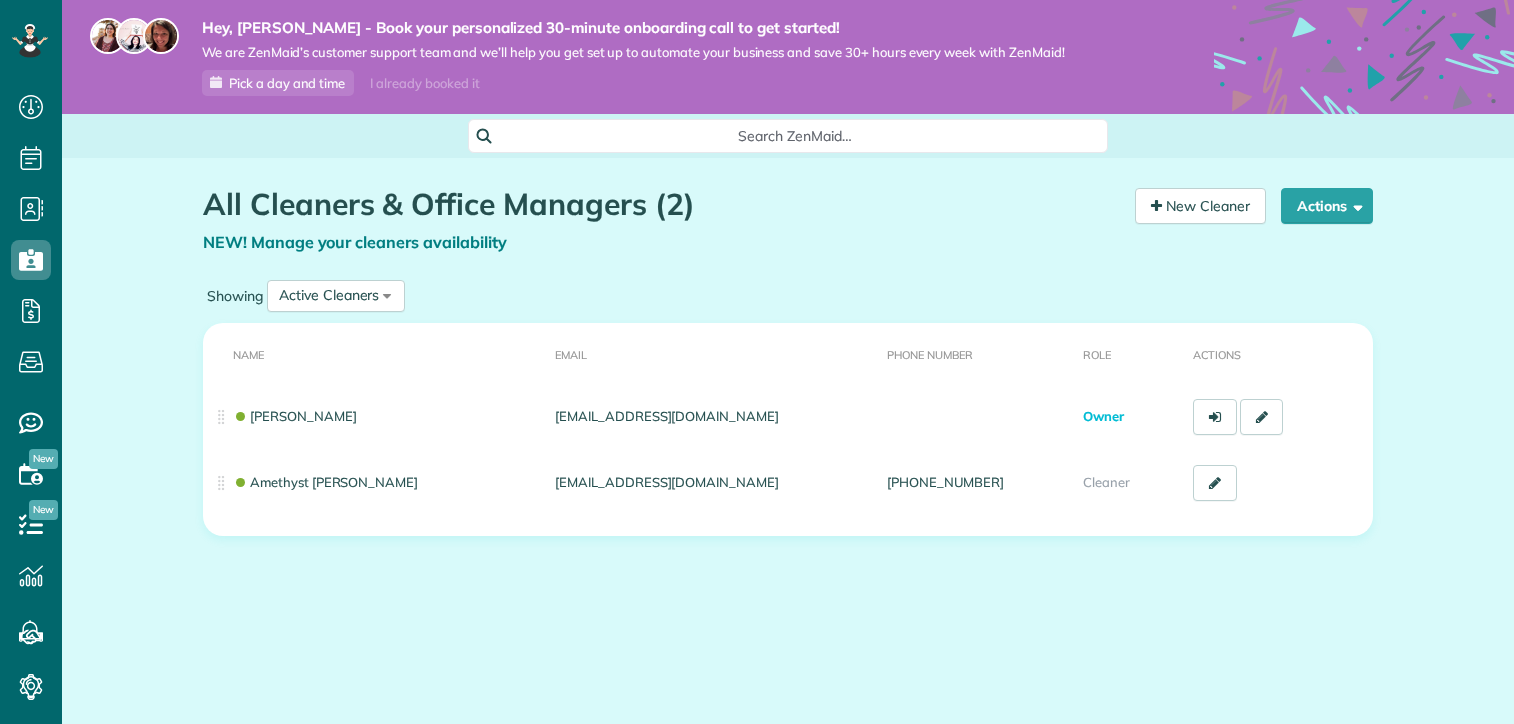 scroll, scrollTop: 0, scrollLeft: 0, axis: both 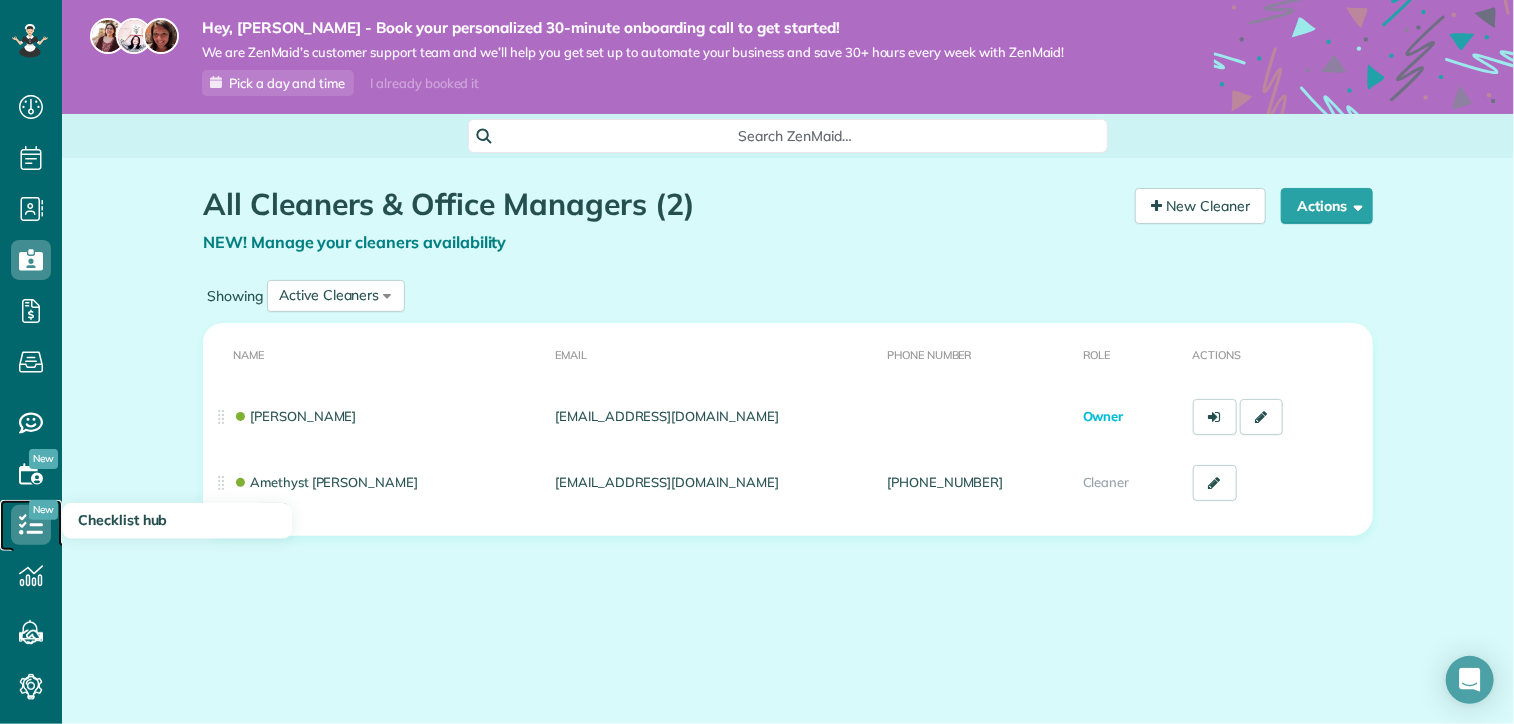 click 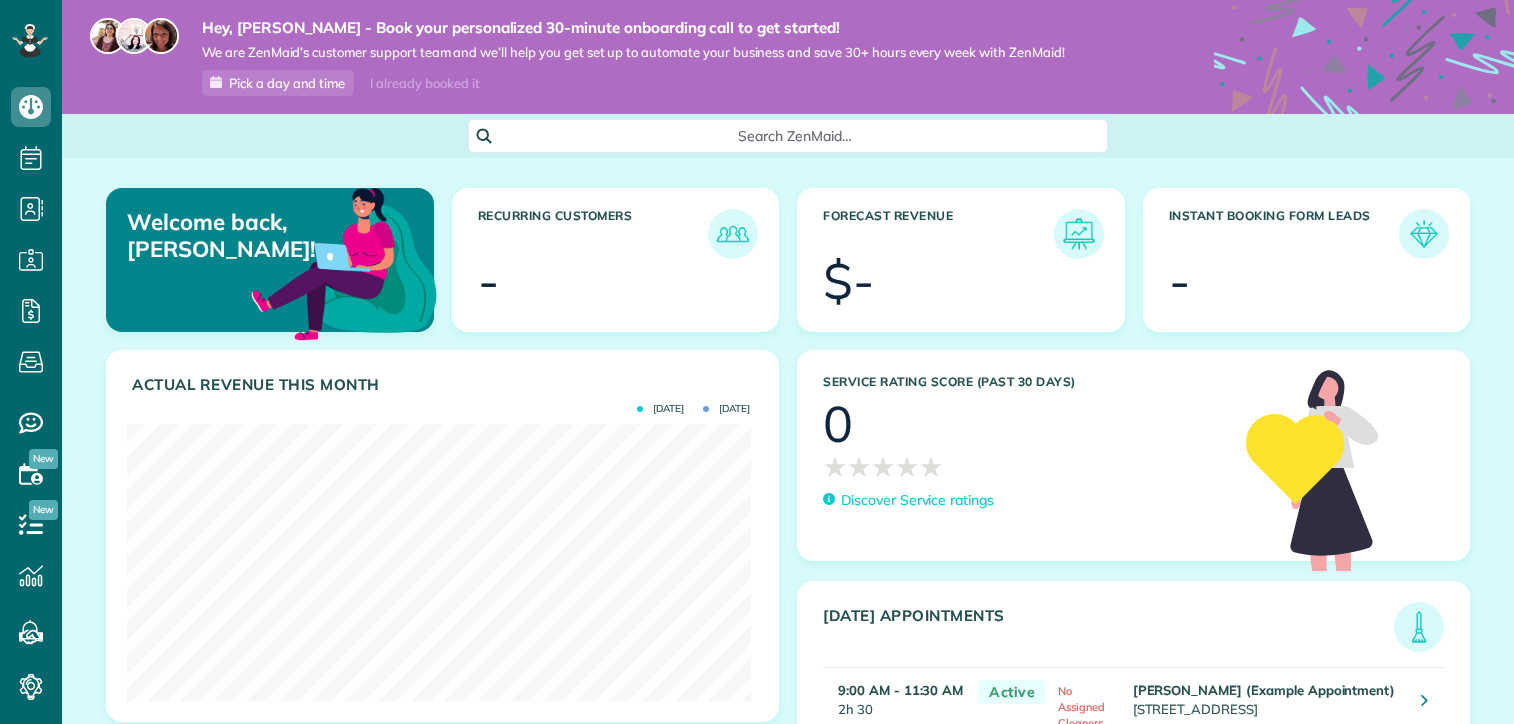 scroll, scrollTop: 0, scrollLeft: 0, axis: both 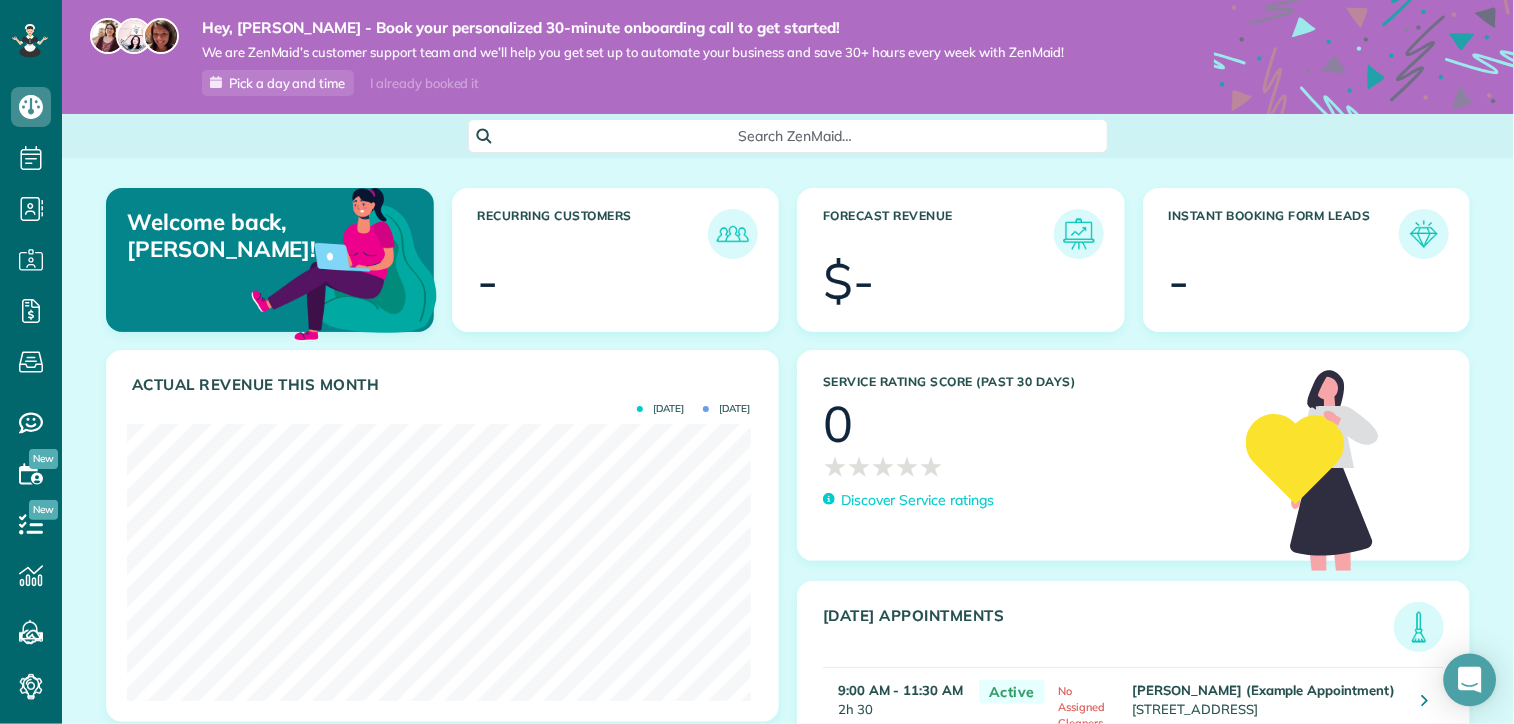 click on "Dashboard
Scheduling
Calendar View
List View
Dispatch View - Weekly scheduling (Beta)" at bounding box center (757, 362) 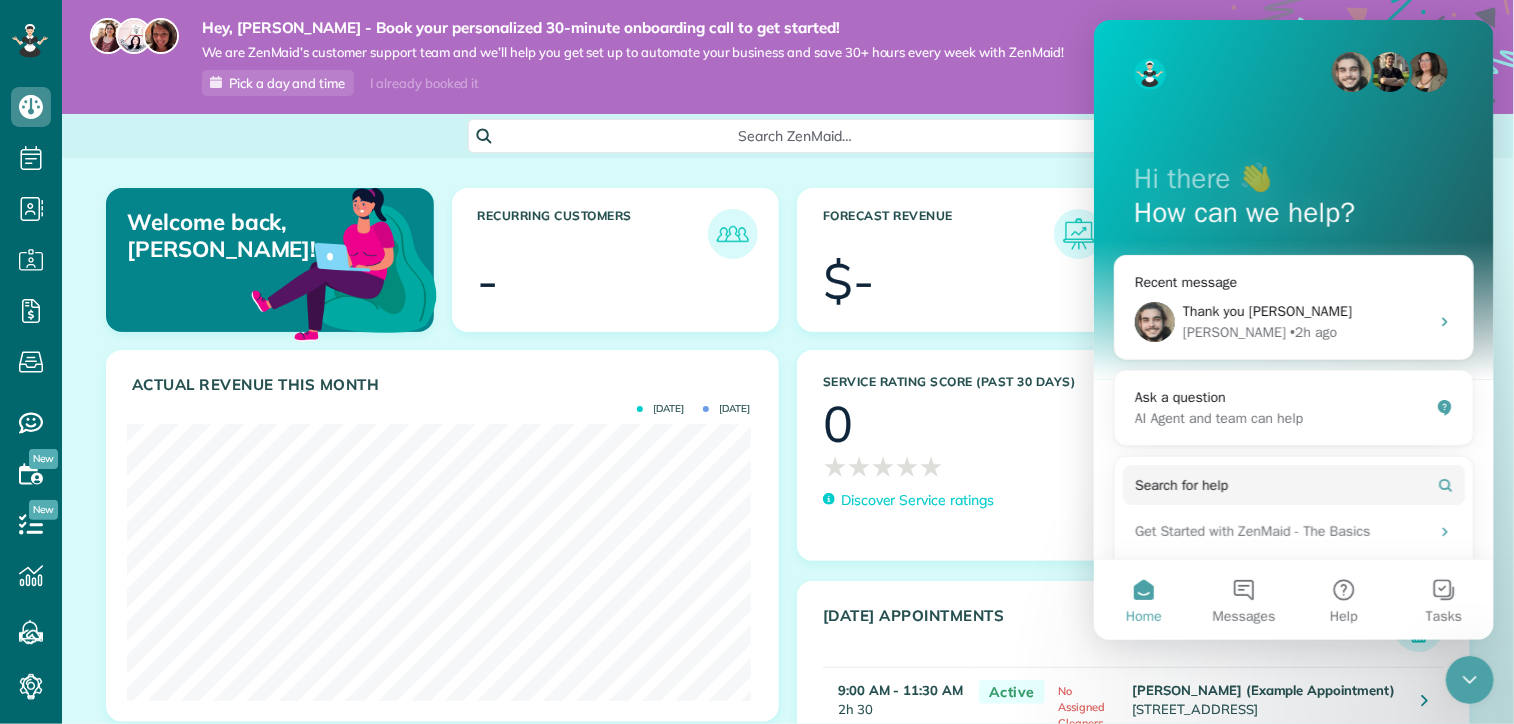 scroll, scrollTop: 0, scrollLeft: 0, axis: both 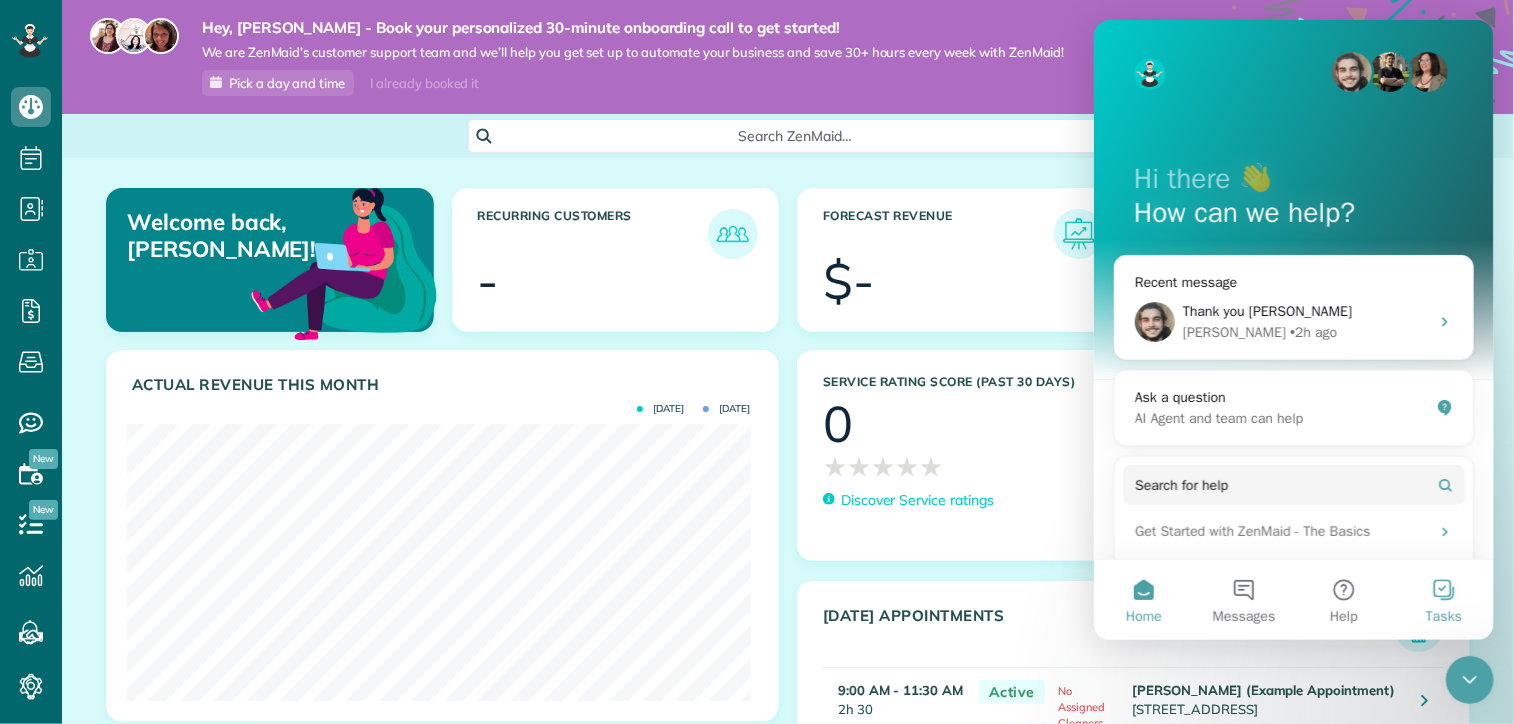 click on "Tasks" at bounding box center [1443, 600] 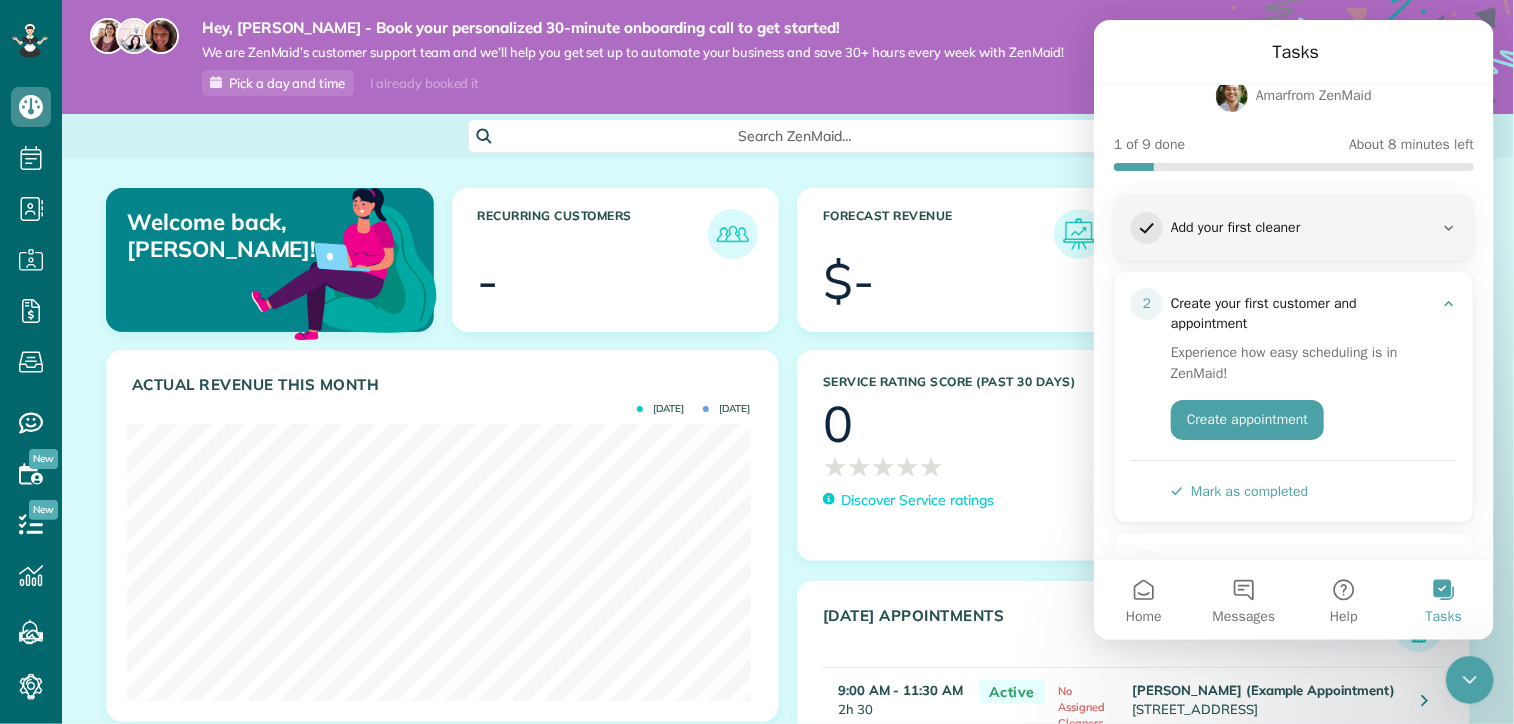 scroll, scrollTop: 200, scrollLeft: 0, axis: vertical 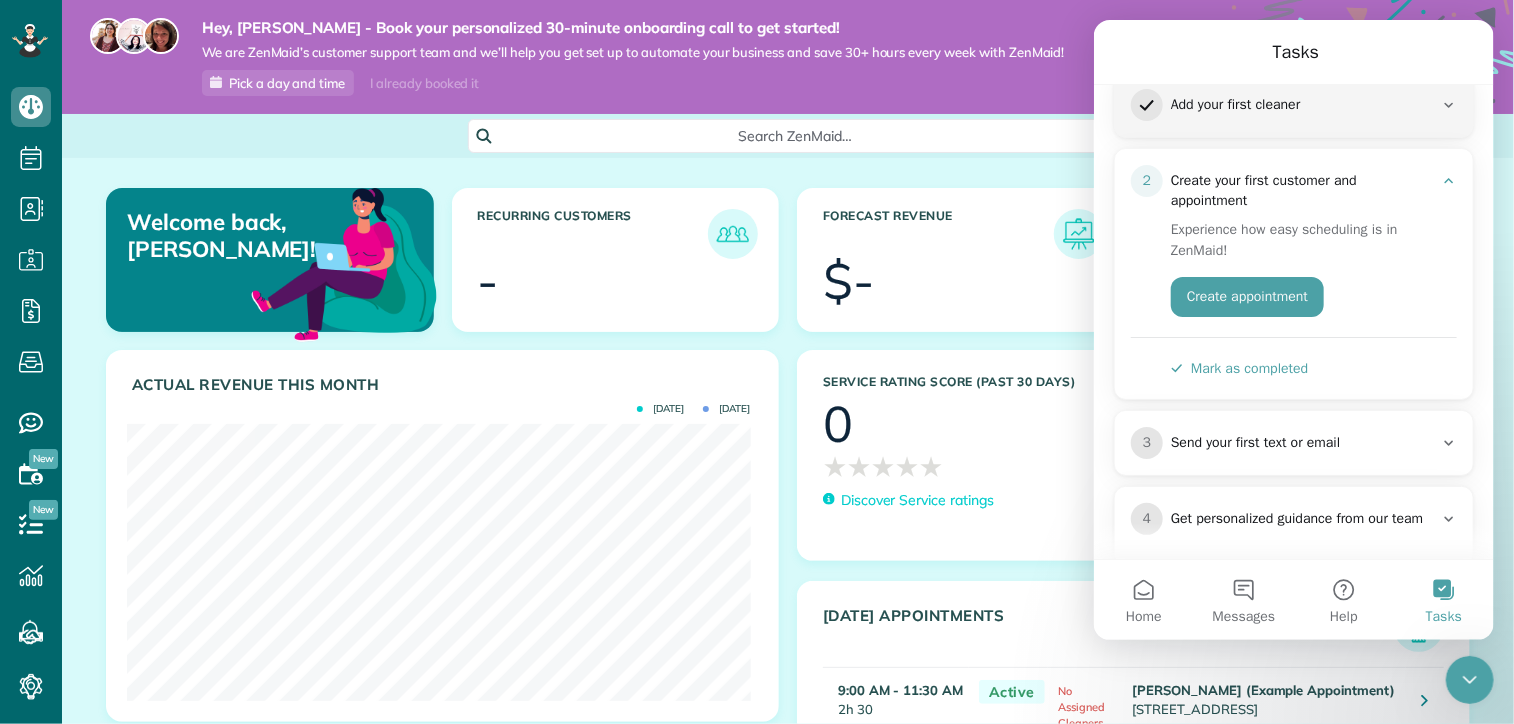 click on "Mark as completed" at bounding box center [1238, 368] 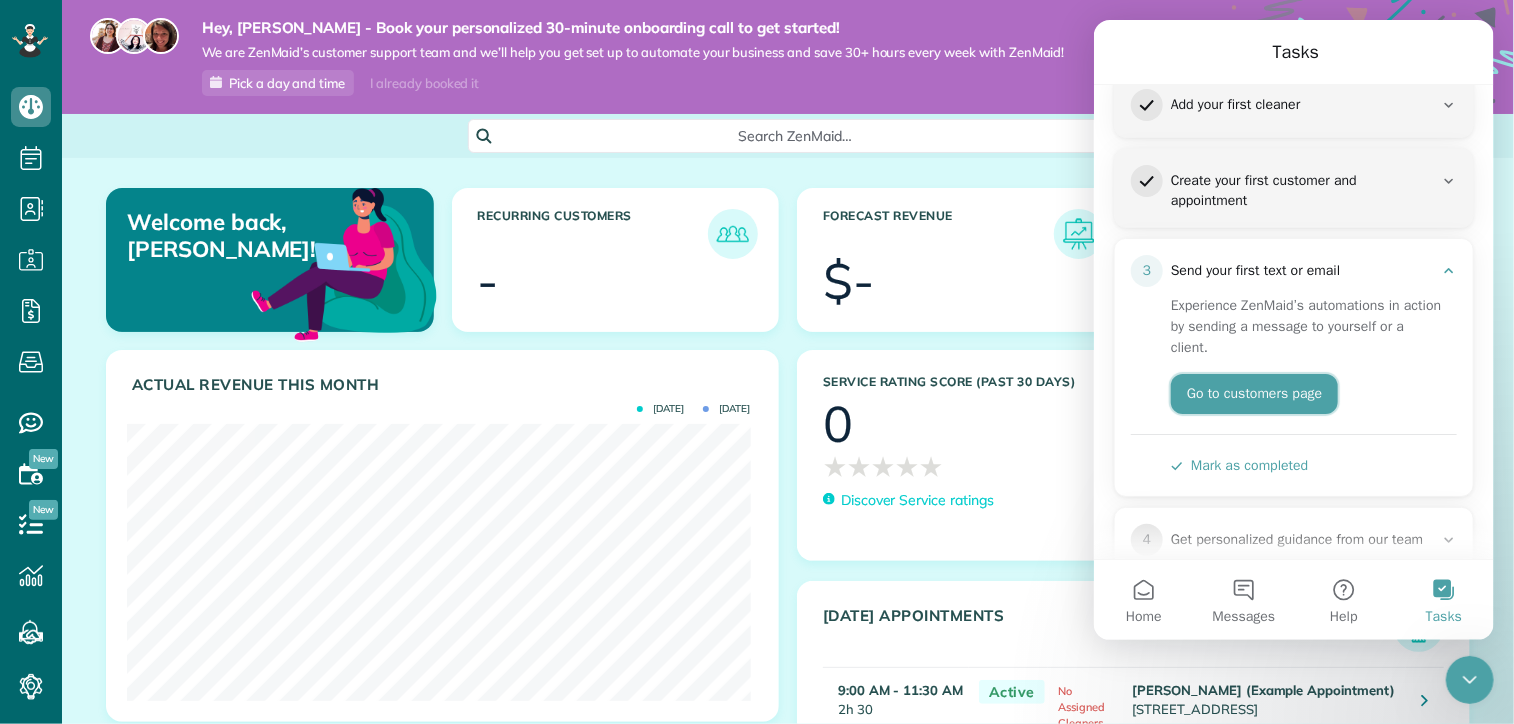 click on "Go to customers page" at bounding box center (1253, 394) 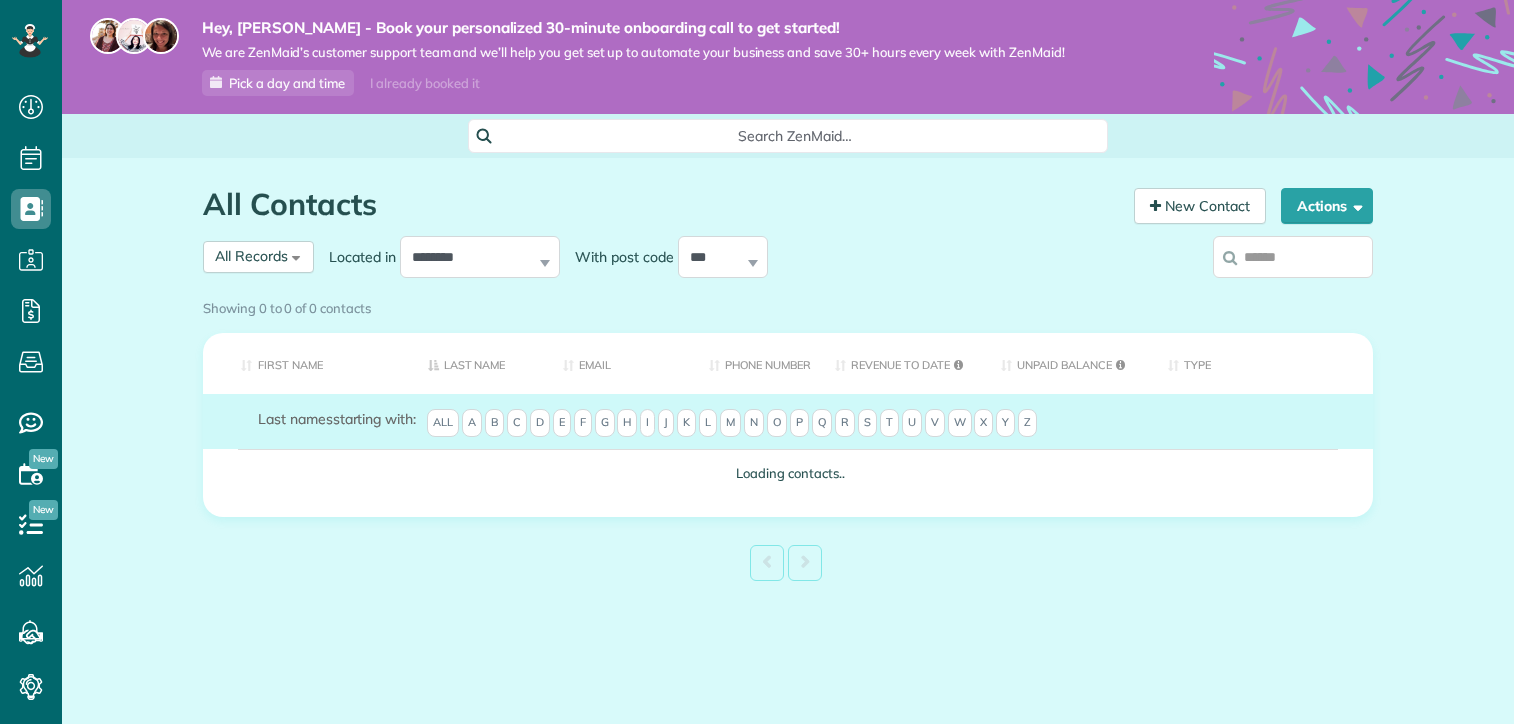 scroll, scrollTop: 0, scrollLeft: 0, axis: both 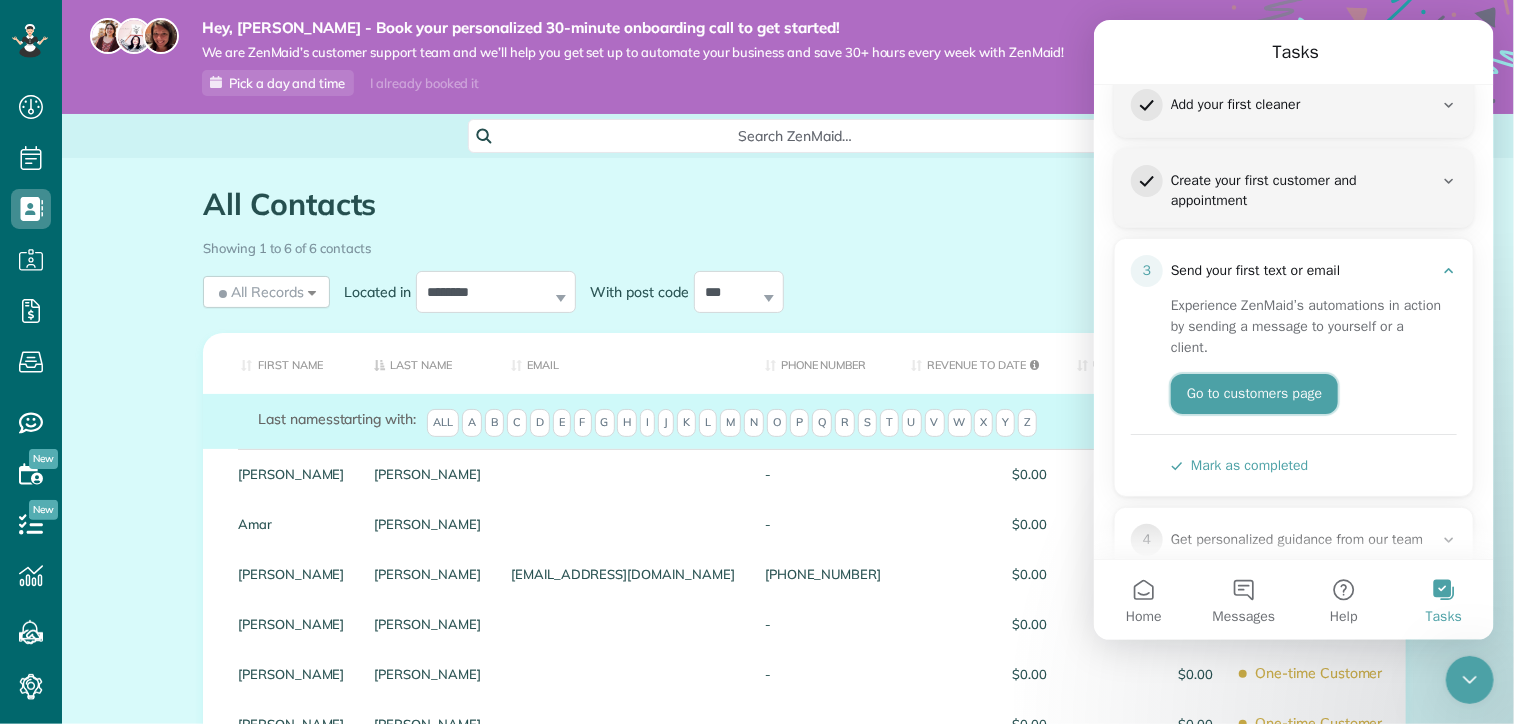 click on "Go to customers page" at bounding box center [1253, 394] 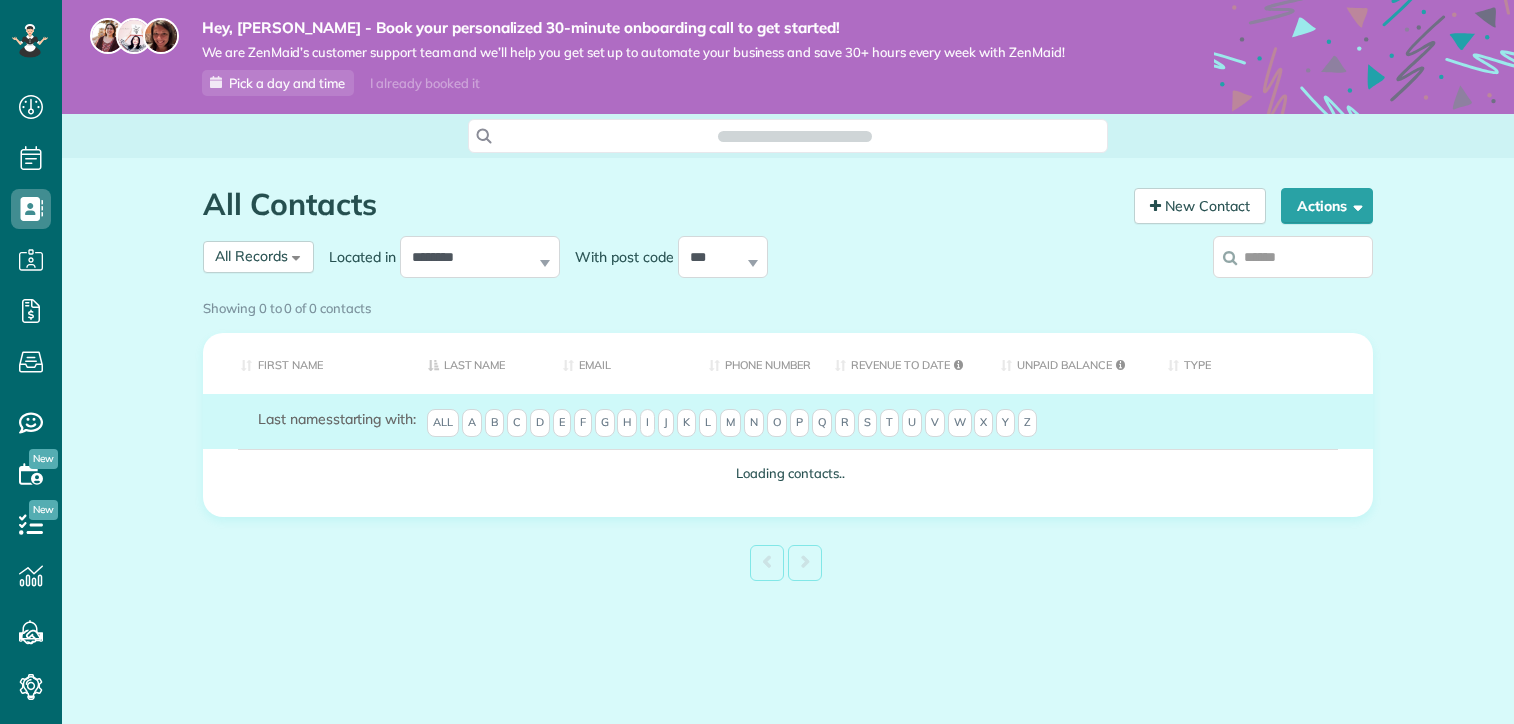 scroll, scrollTop: 0, scrollLeft: 0, axis: both 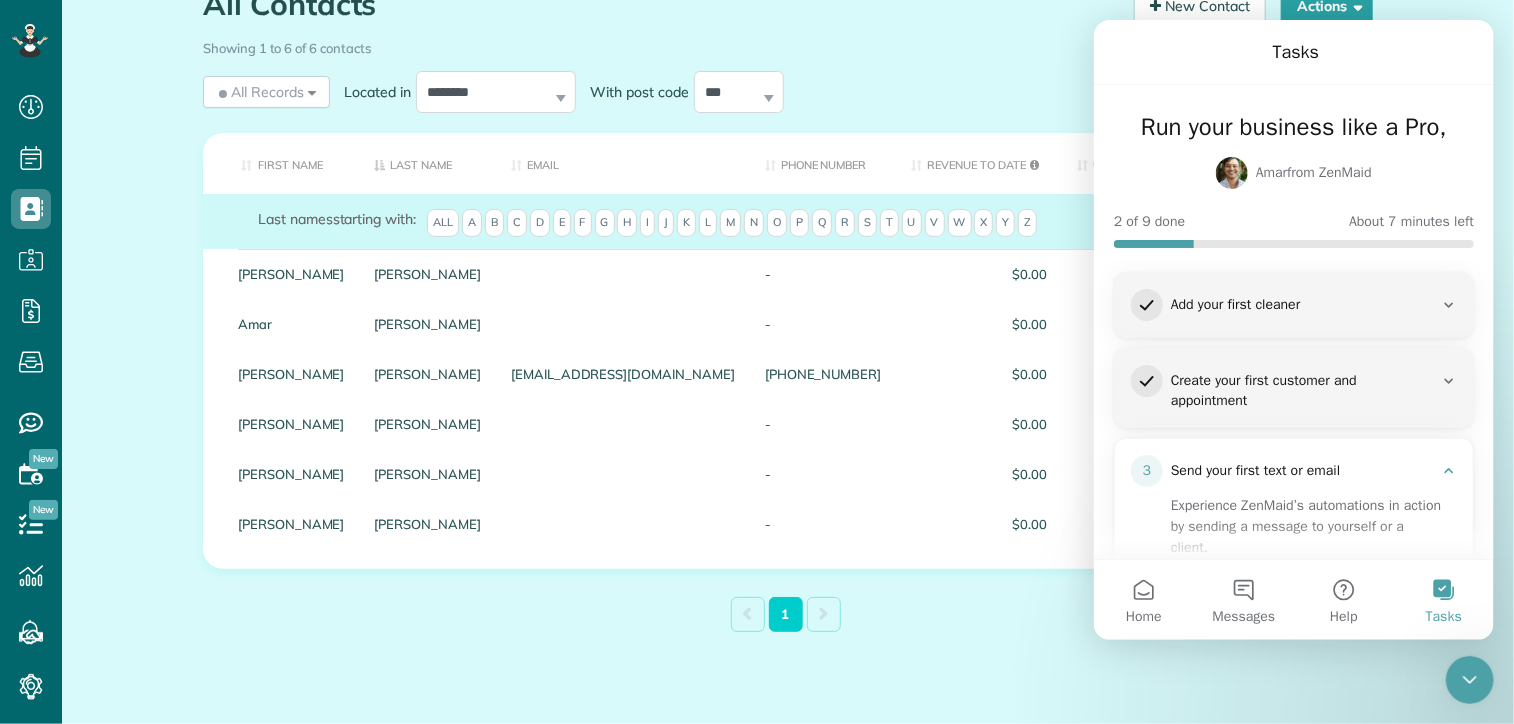click on "All Contacts
Contacts in [GEOGRAPHIC_DATA] [2 min]
New Contact
Actions
New Contact
Export Appointments (QDS Friendly)
Sync Contacts to MailChimp..
Export data..
Showing 1 to 6 of 6 contacts
All Records
Leads" at bounding box center [788, 358] 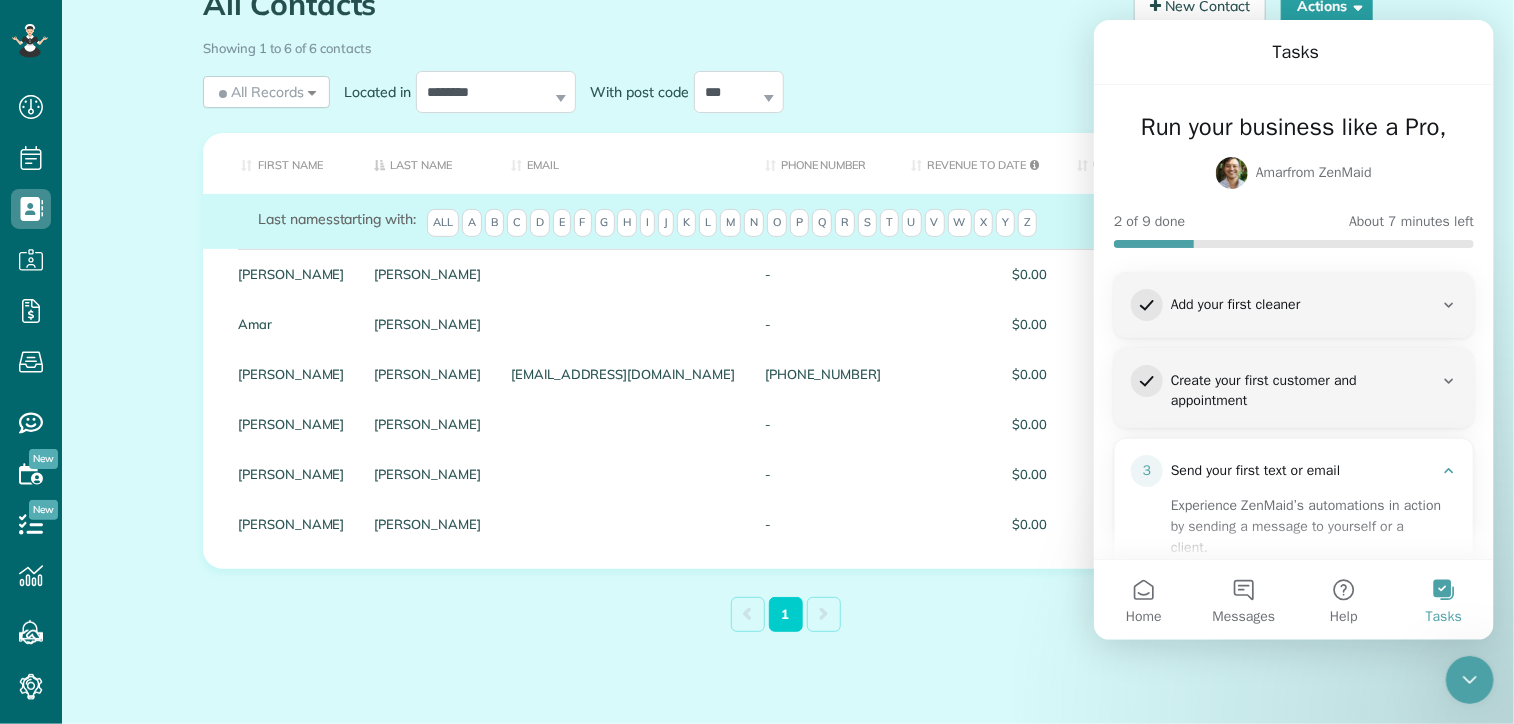 click 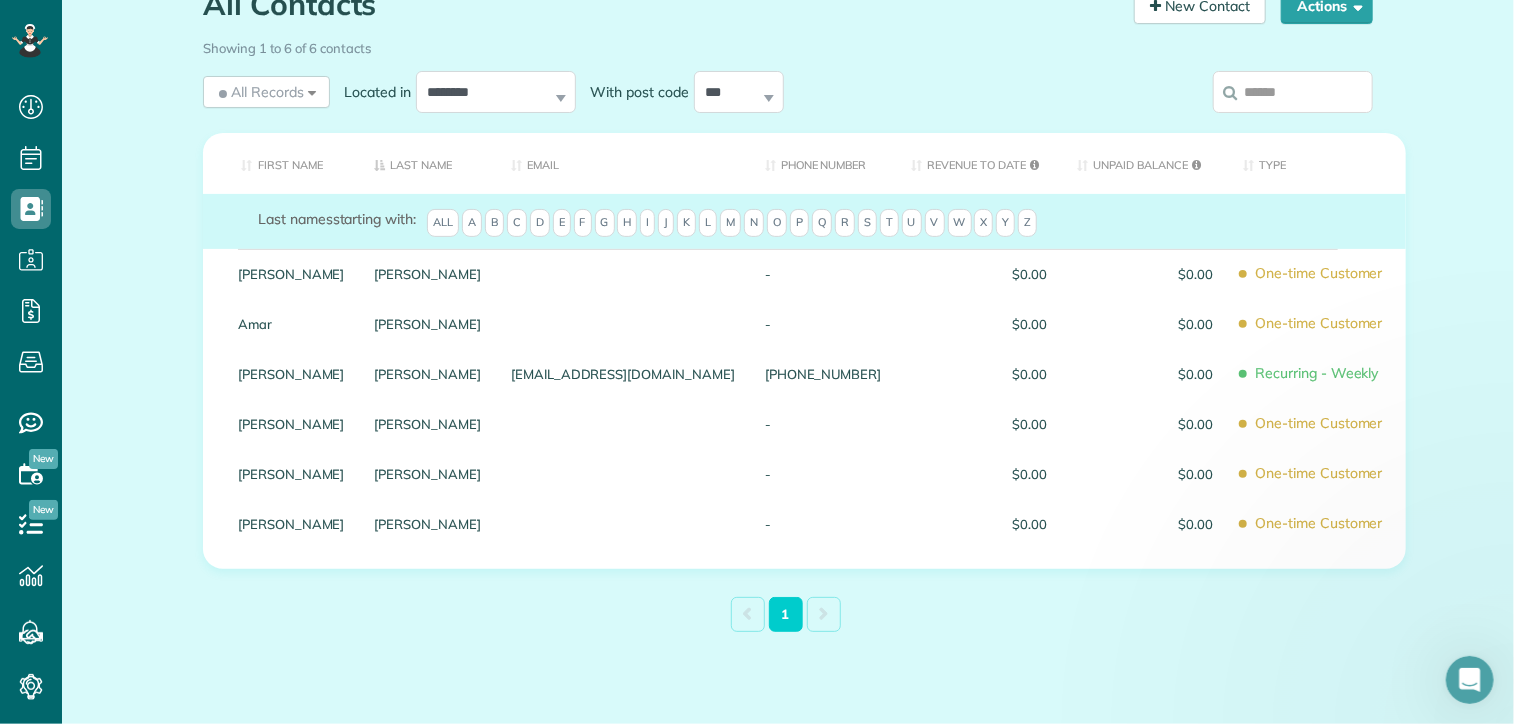 scroll, scrollTop: 0, scrollLeft: 0, axis: both 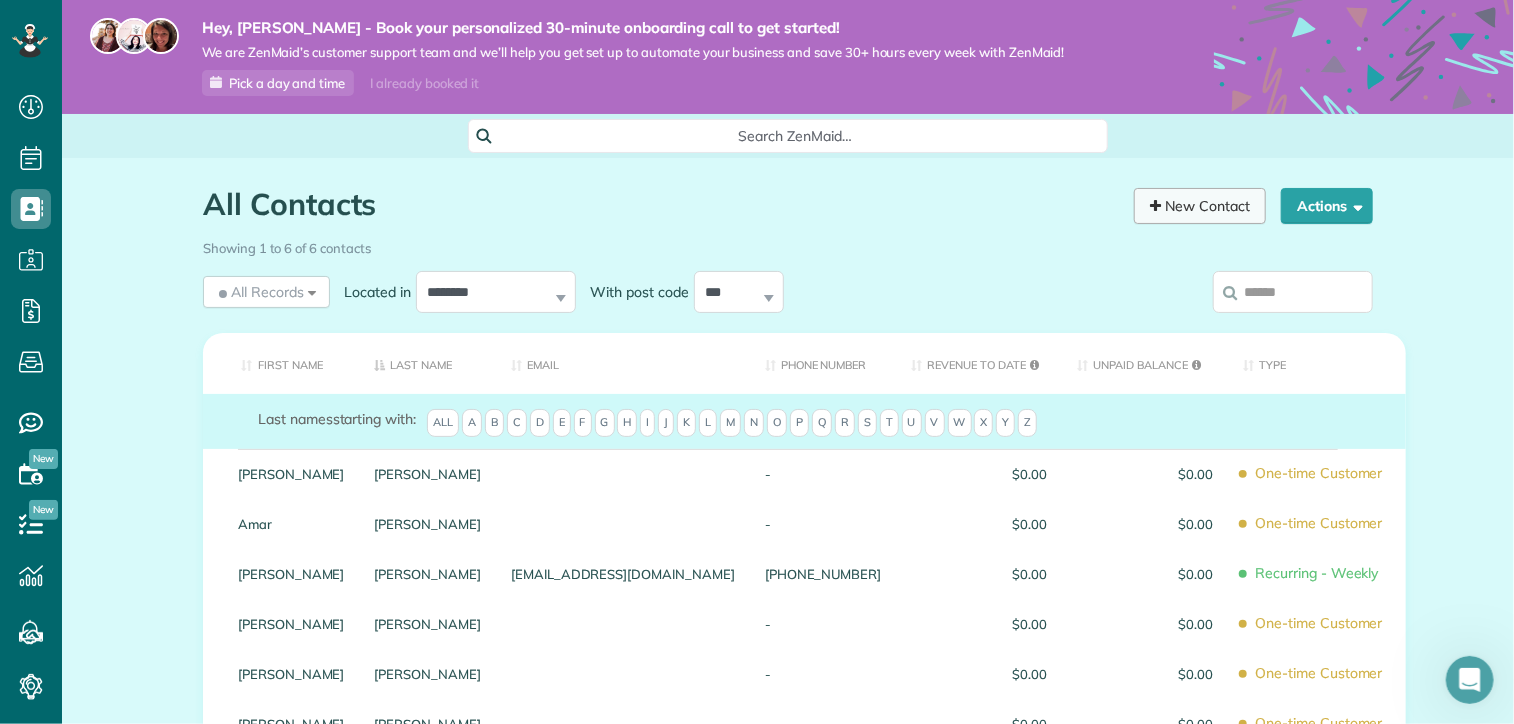 click on "New Contact" at bounding box center (1200, 206) 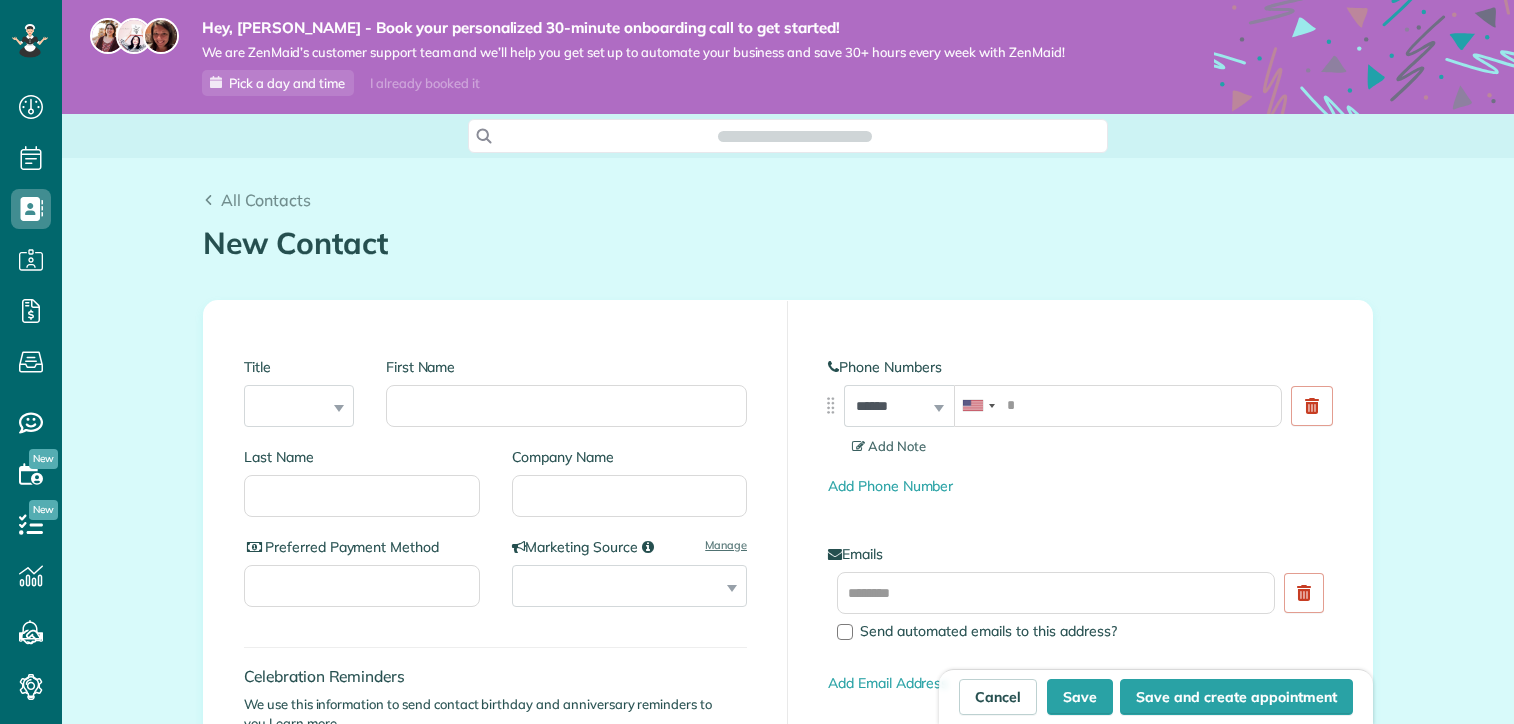 scroll, scrollTop: 0, scrollLeft: 0, axis: both 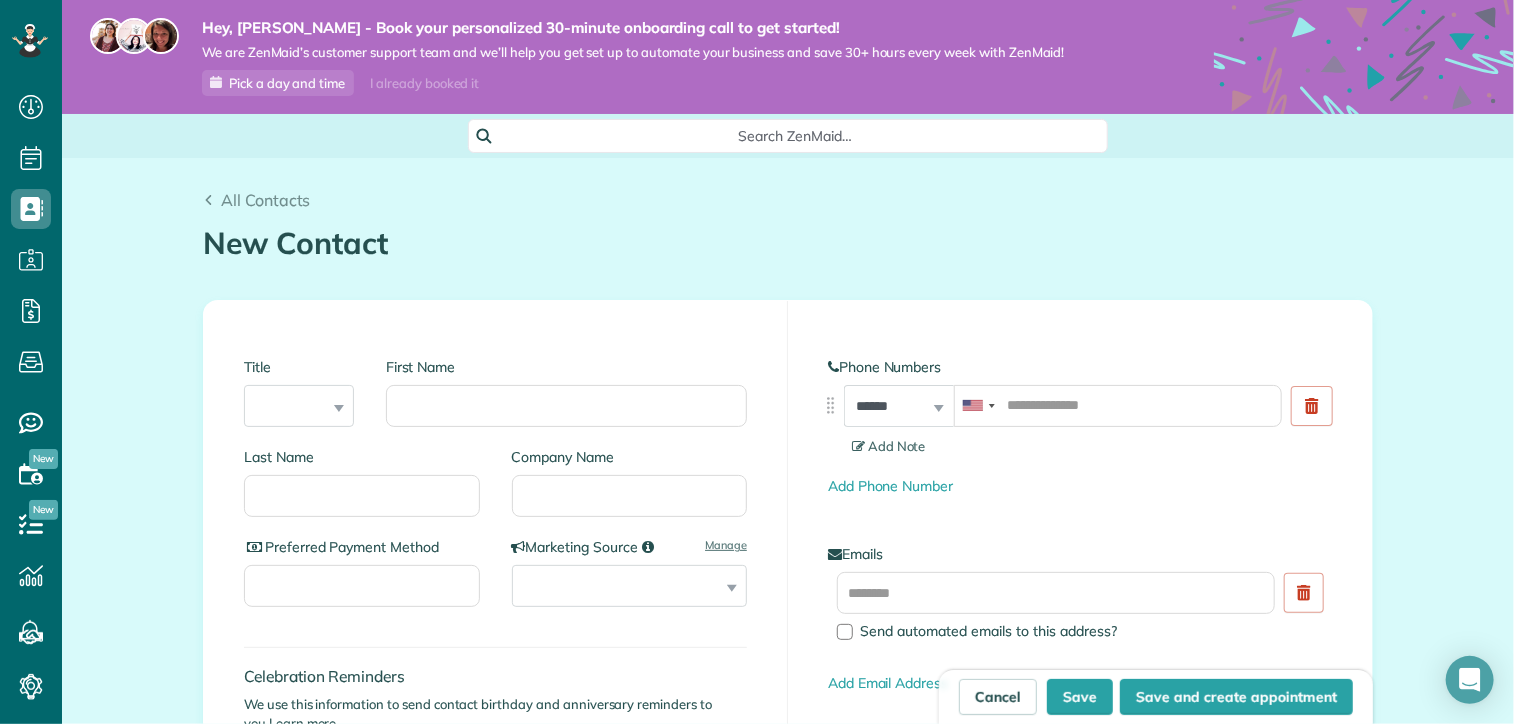click on "All Contacts
New Contact
Creating a New Contact" at bounding box center (788, 213) 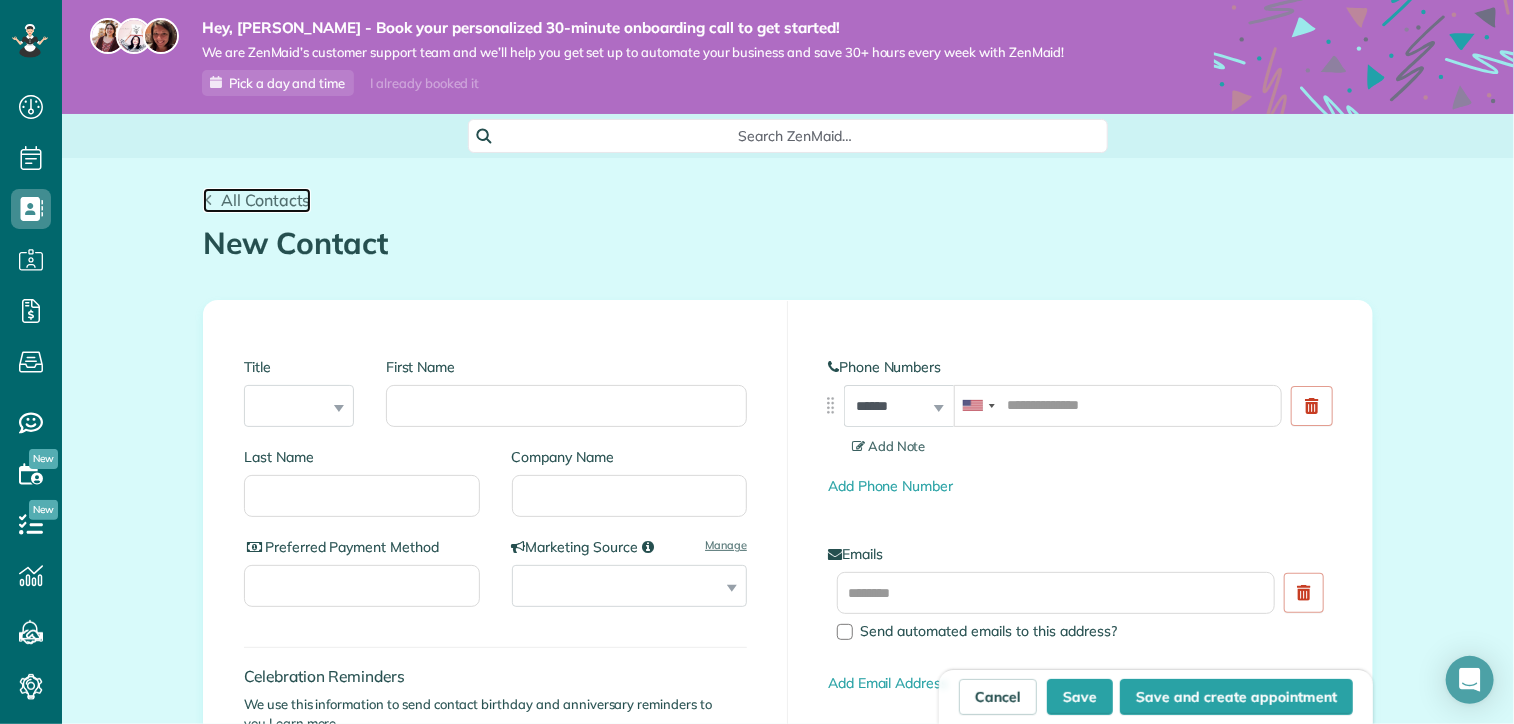 click on "All Contacts" at bounding box center (266, 200) 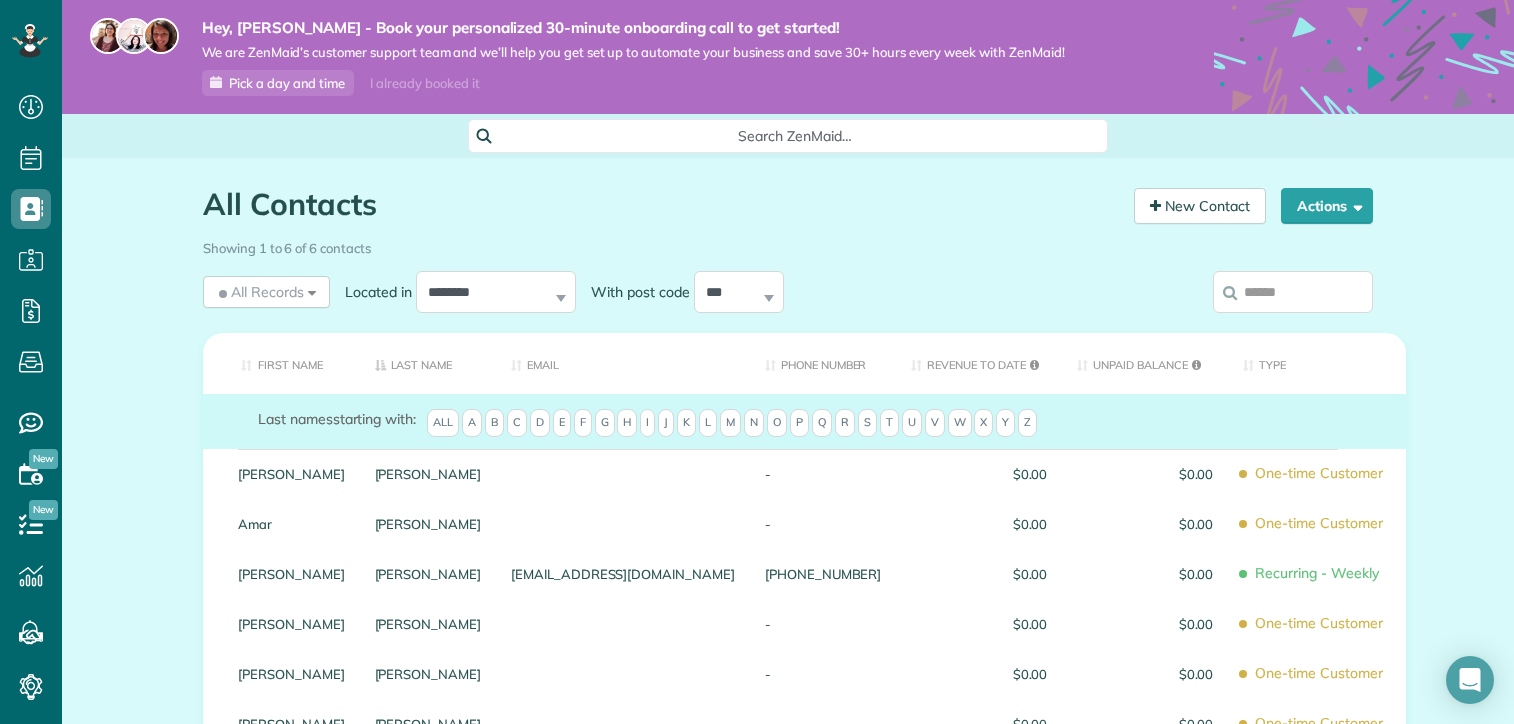scroll, scrollTop: 0, scrollLeft: 0, axis: both 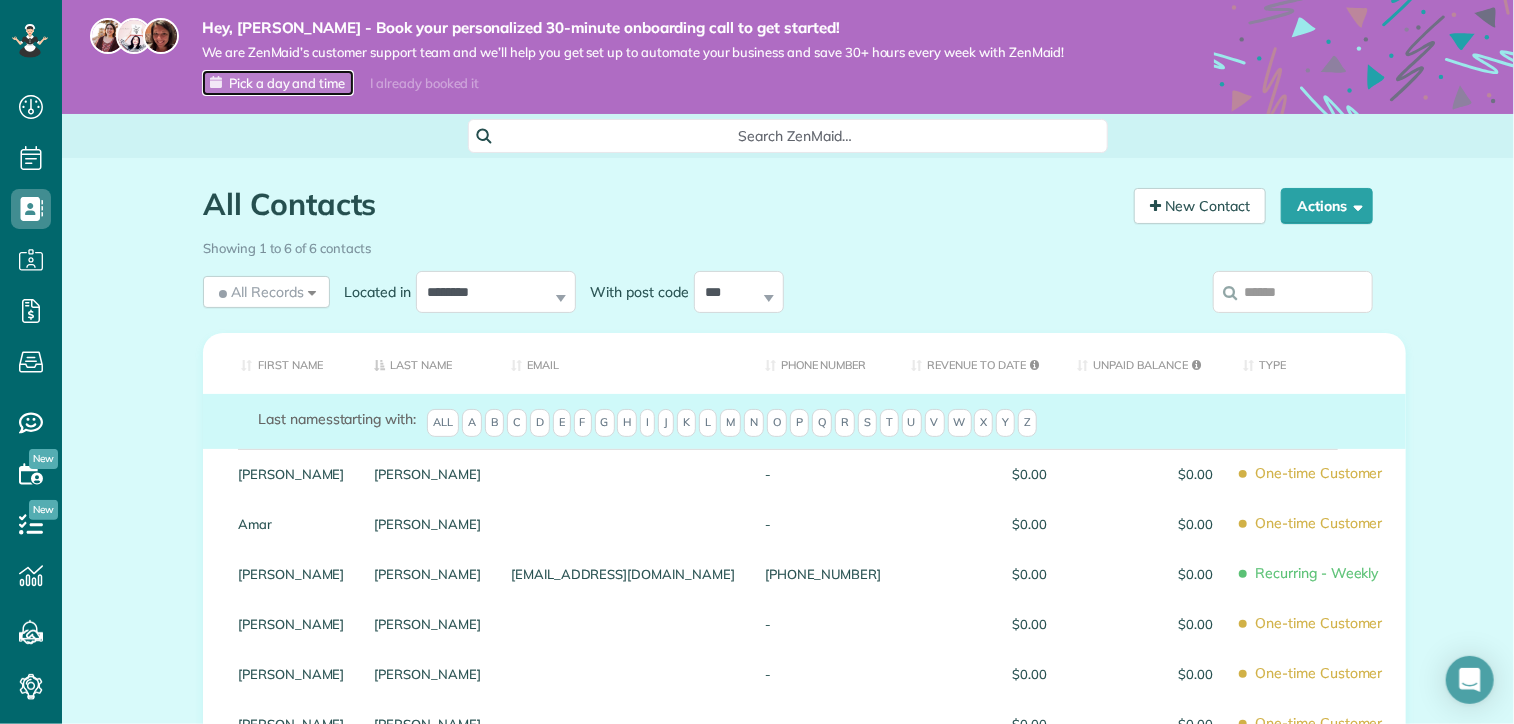click on "Pick a day and time" at bounding box center (287, 83) 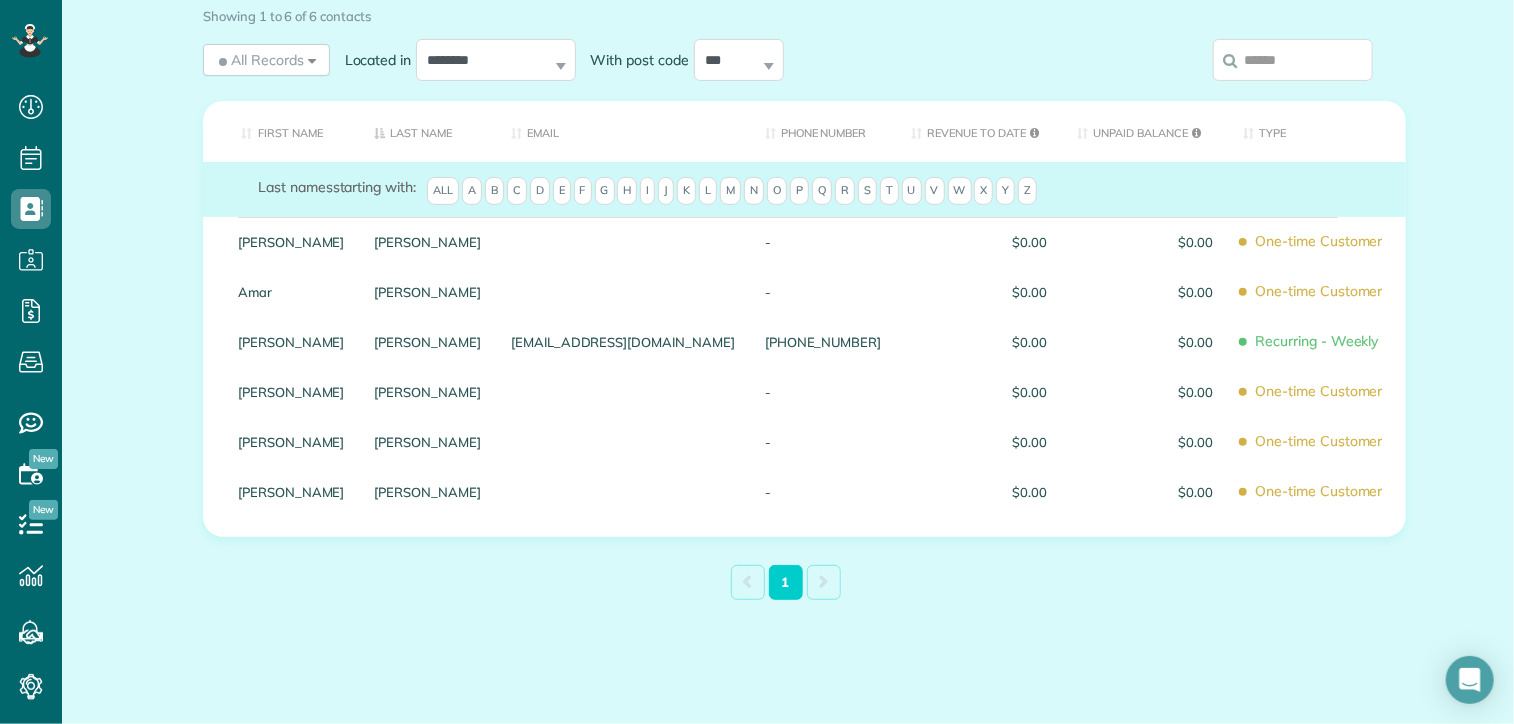 scroll, scrollTop: 234, scrollLeft: 0, axis: vertical 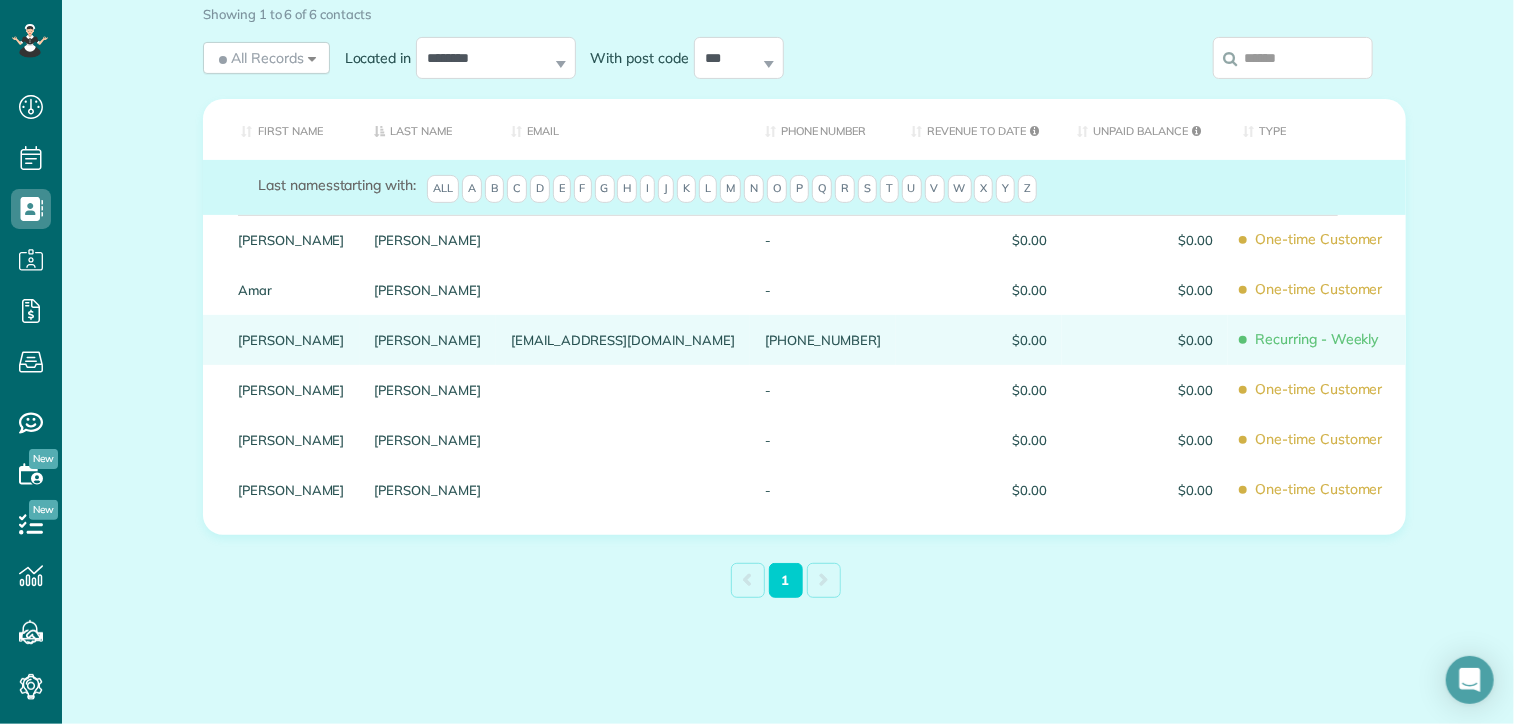 click on "Recurring - Weekly" at bounding box center (1317, 339) 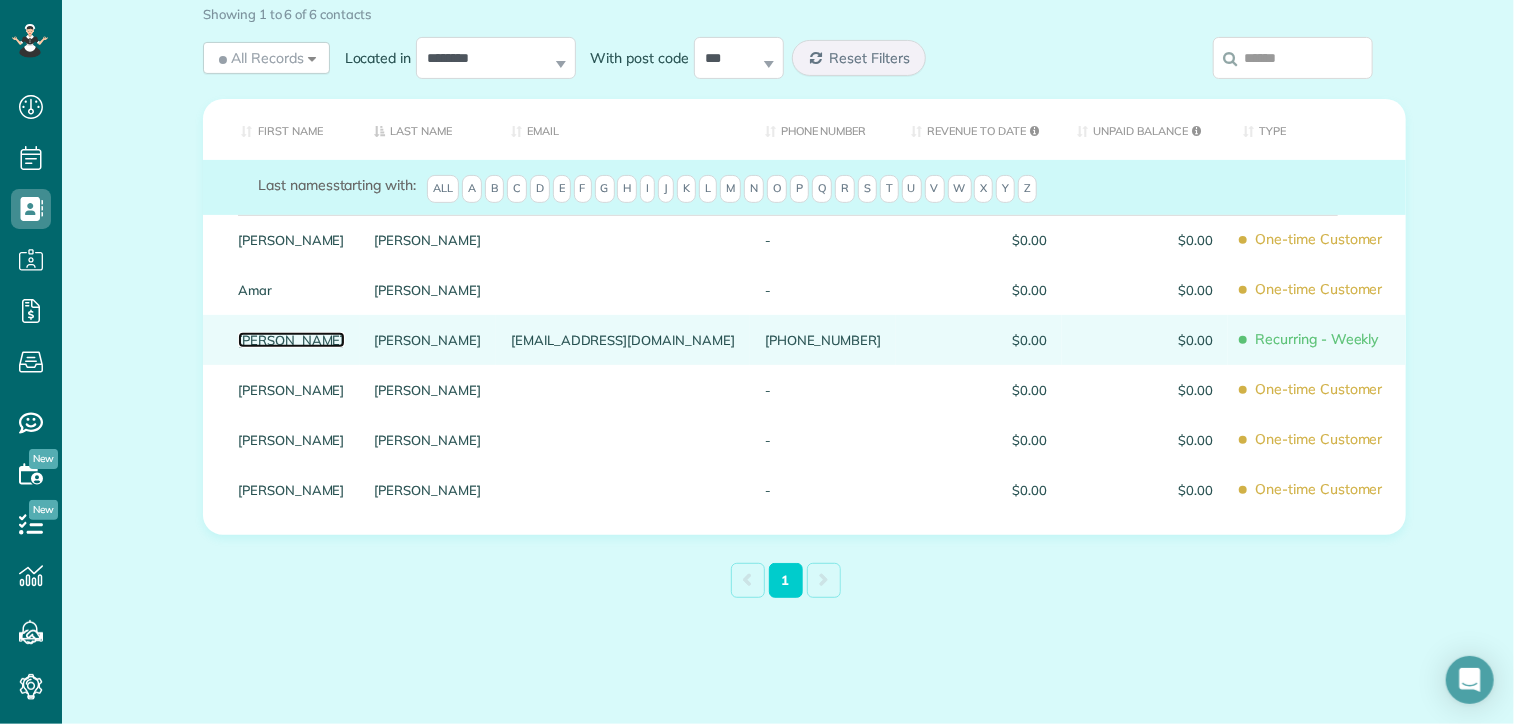 click on "Rebecca" at bounding box center (291, 340) 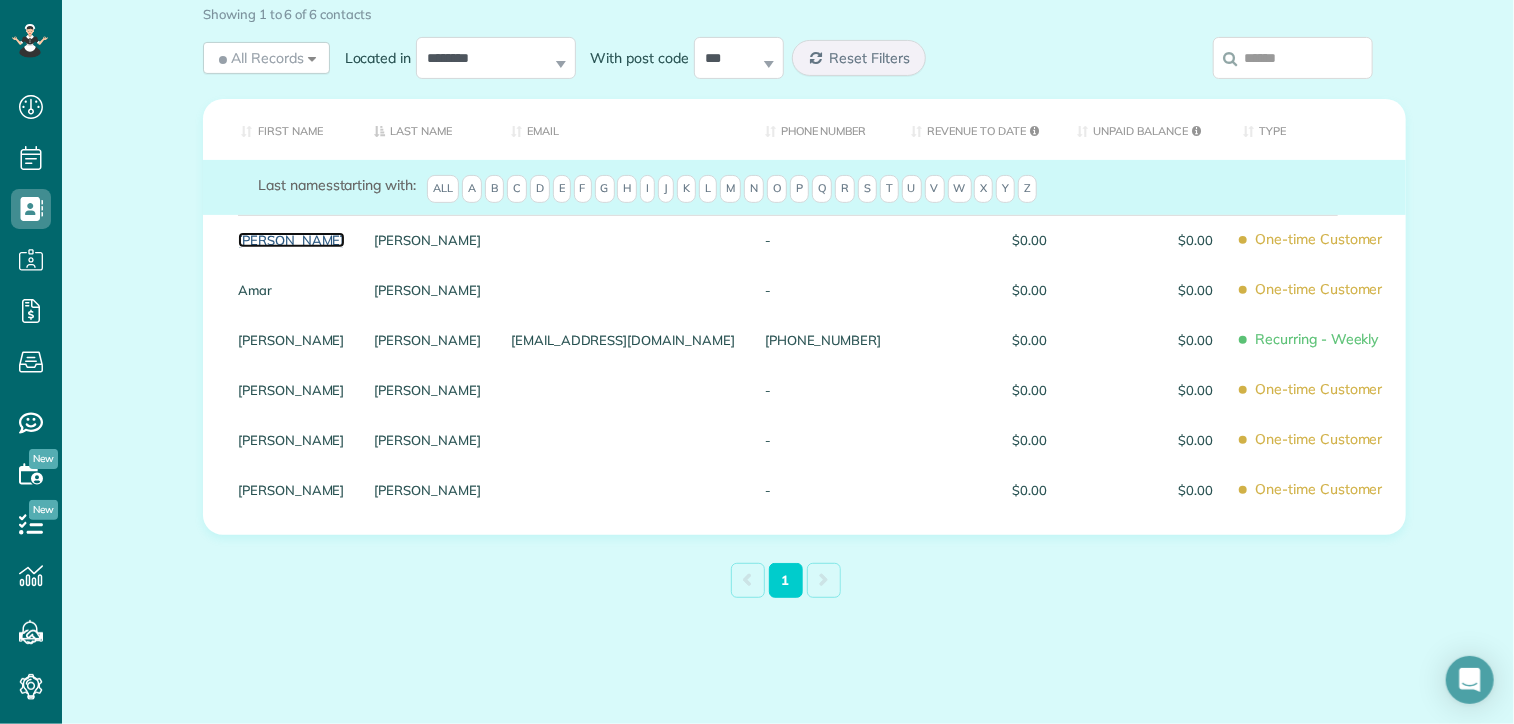 scroll, scrollTop: 134, scrollLeft: 0, axis: vertical 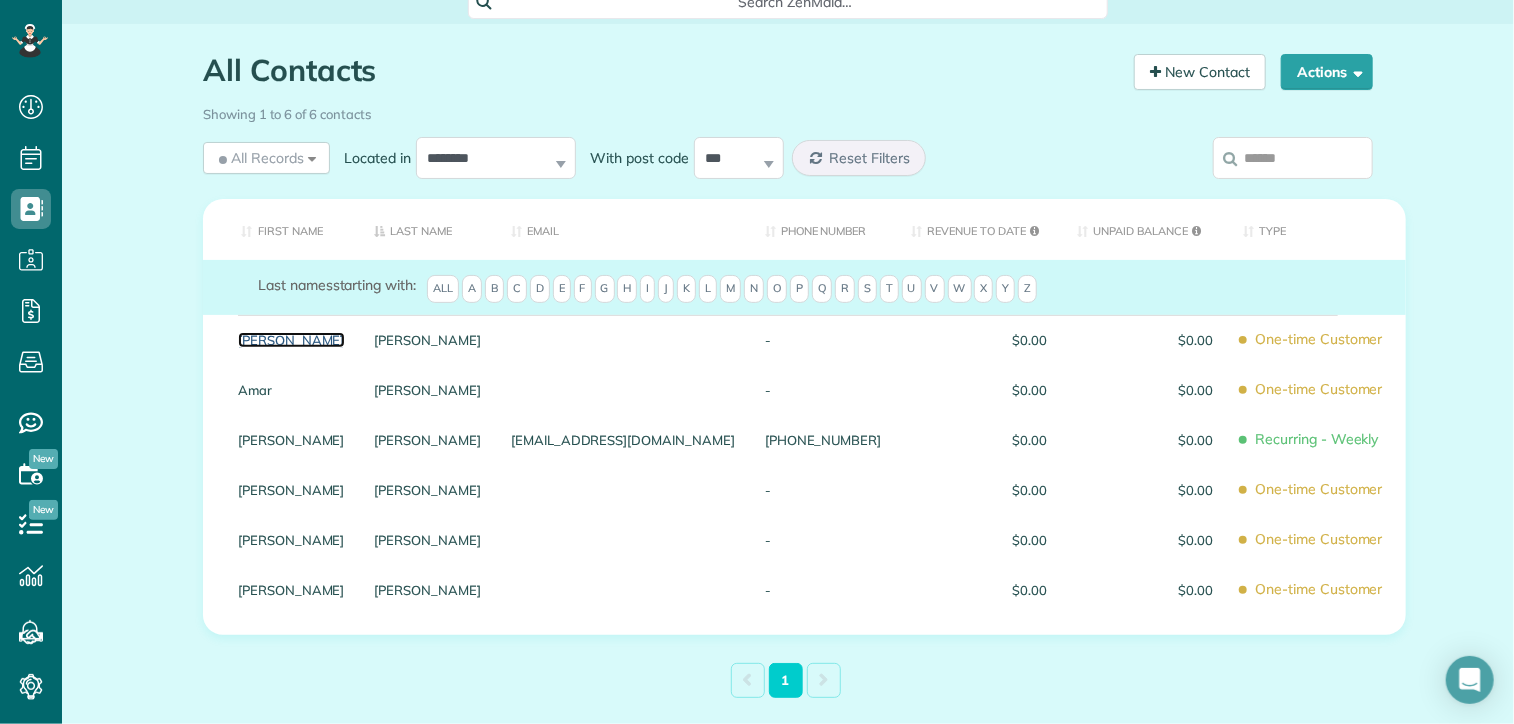 click on "[PERSON_NAME]" at bounding box center (291, 340) 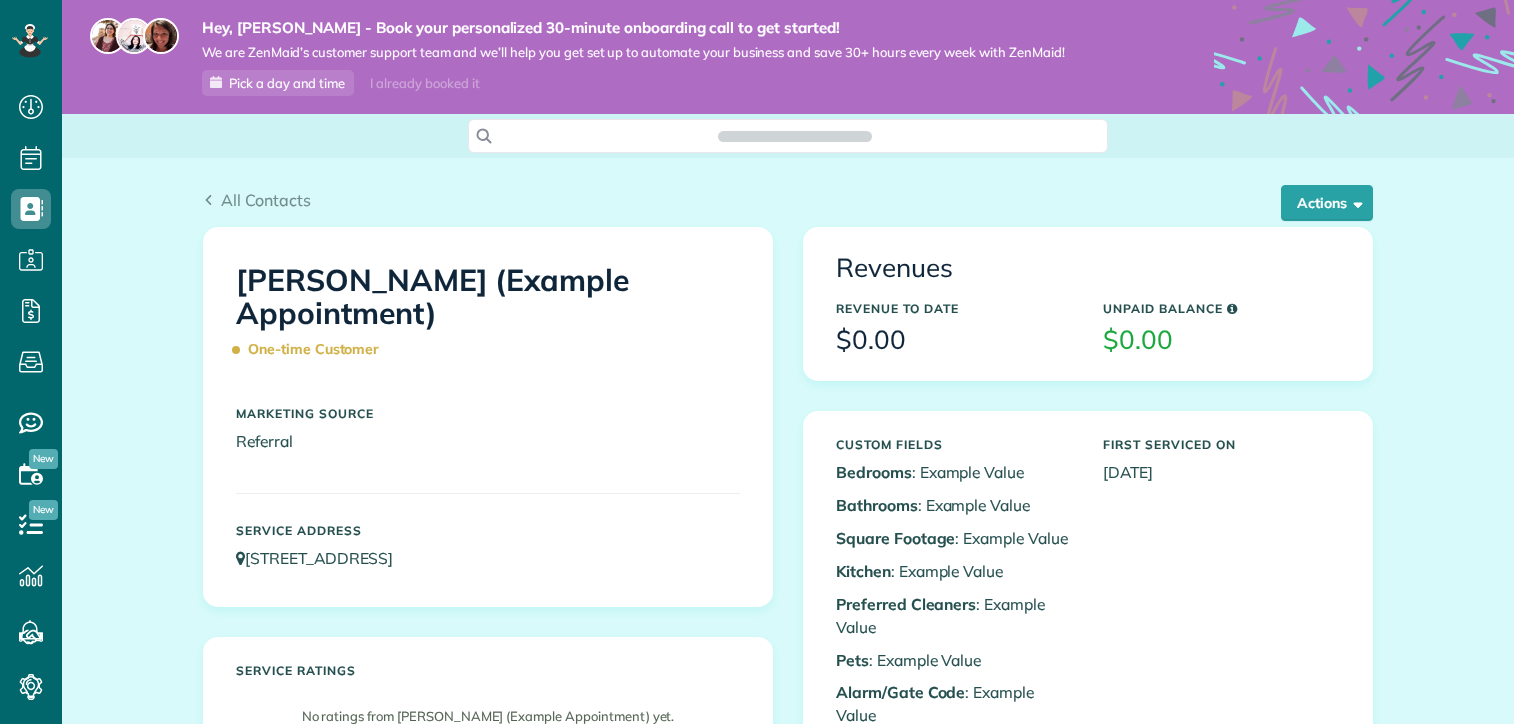 scroll, scrollTop: 0, scrollLeft: 0, axis: both 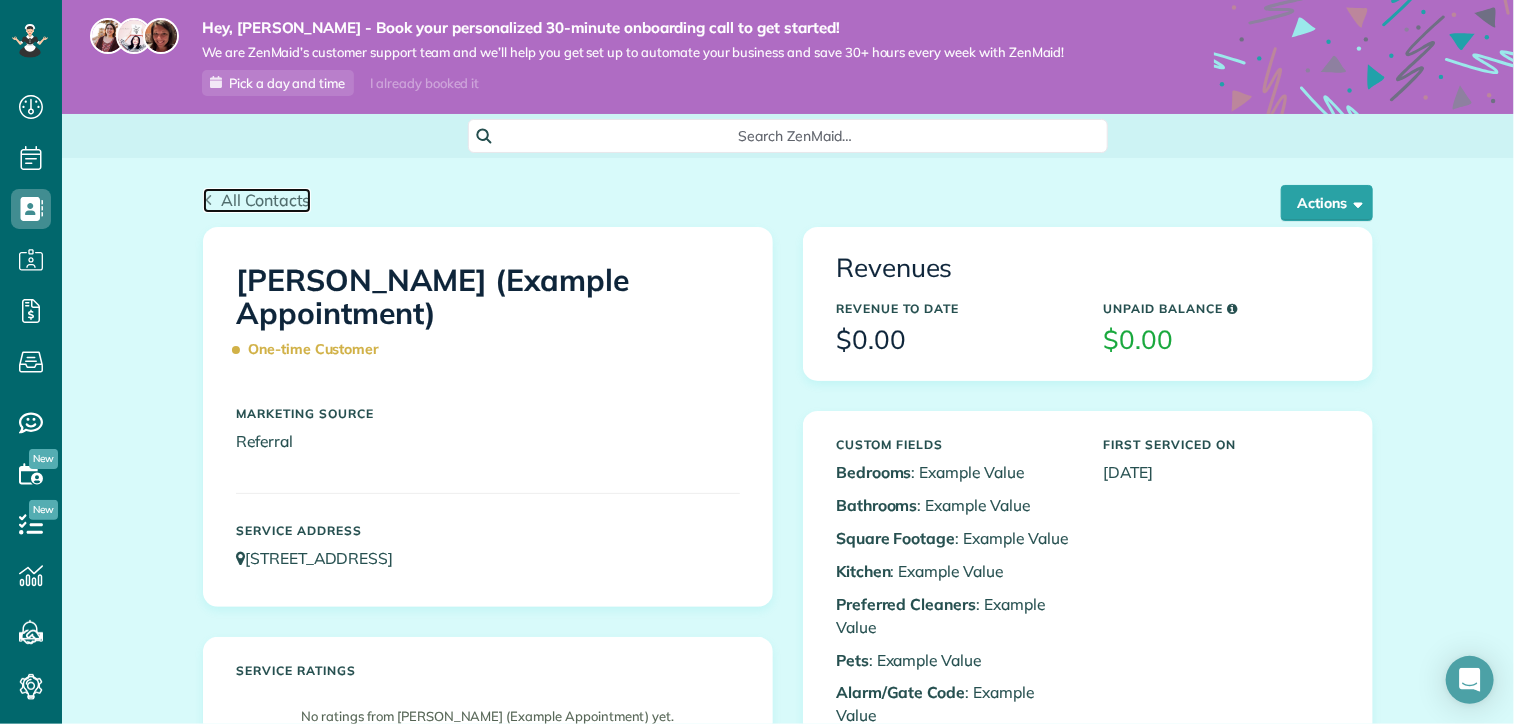 click on "All Contacts" at bounding box center [266, 200] 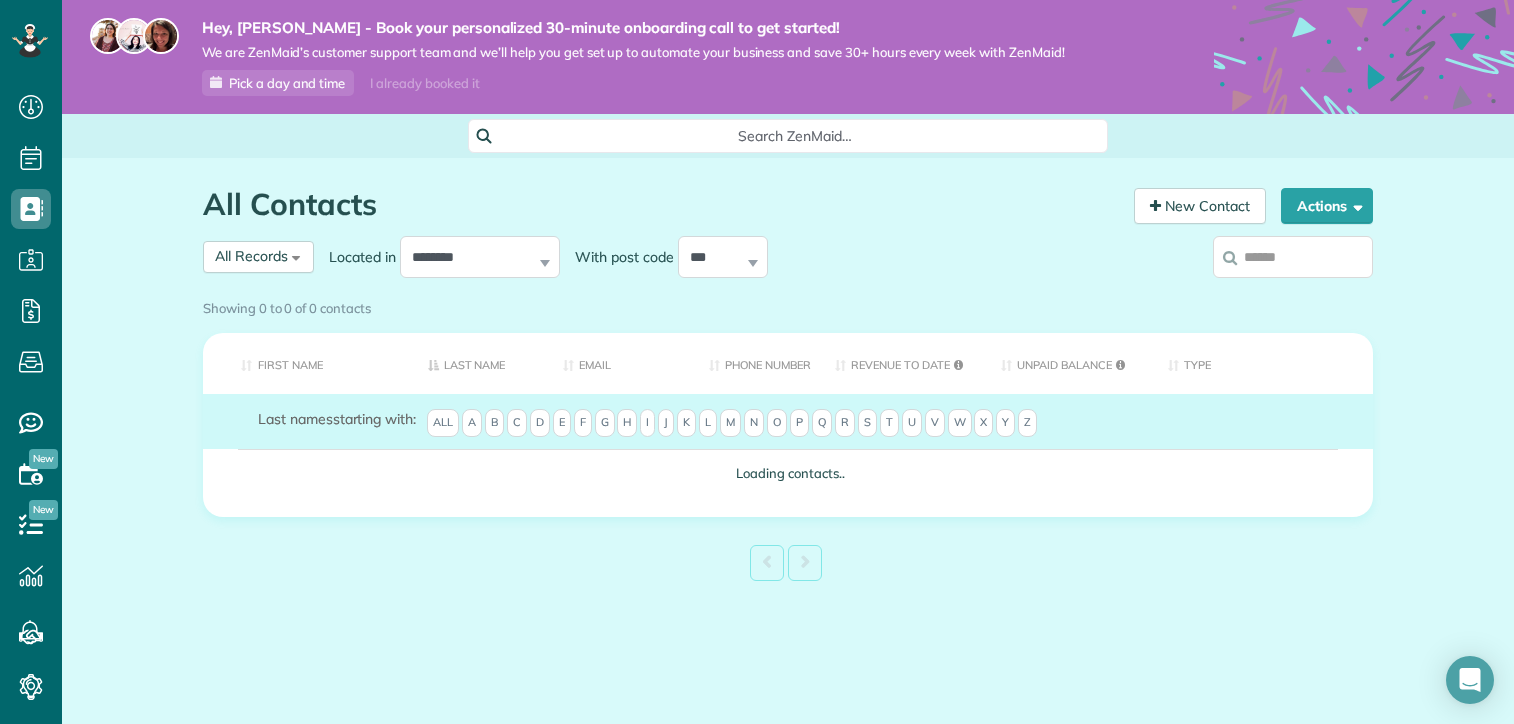 scroll, scrollTop: 0, scrollLeft: 0, axis: both 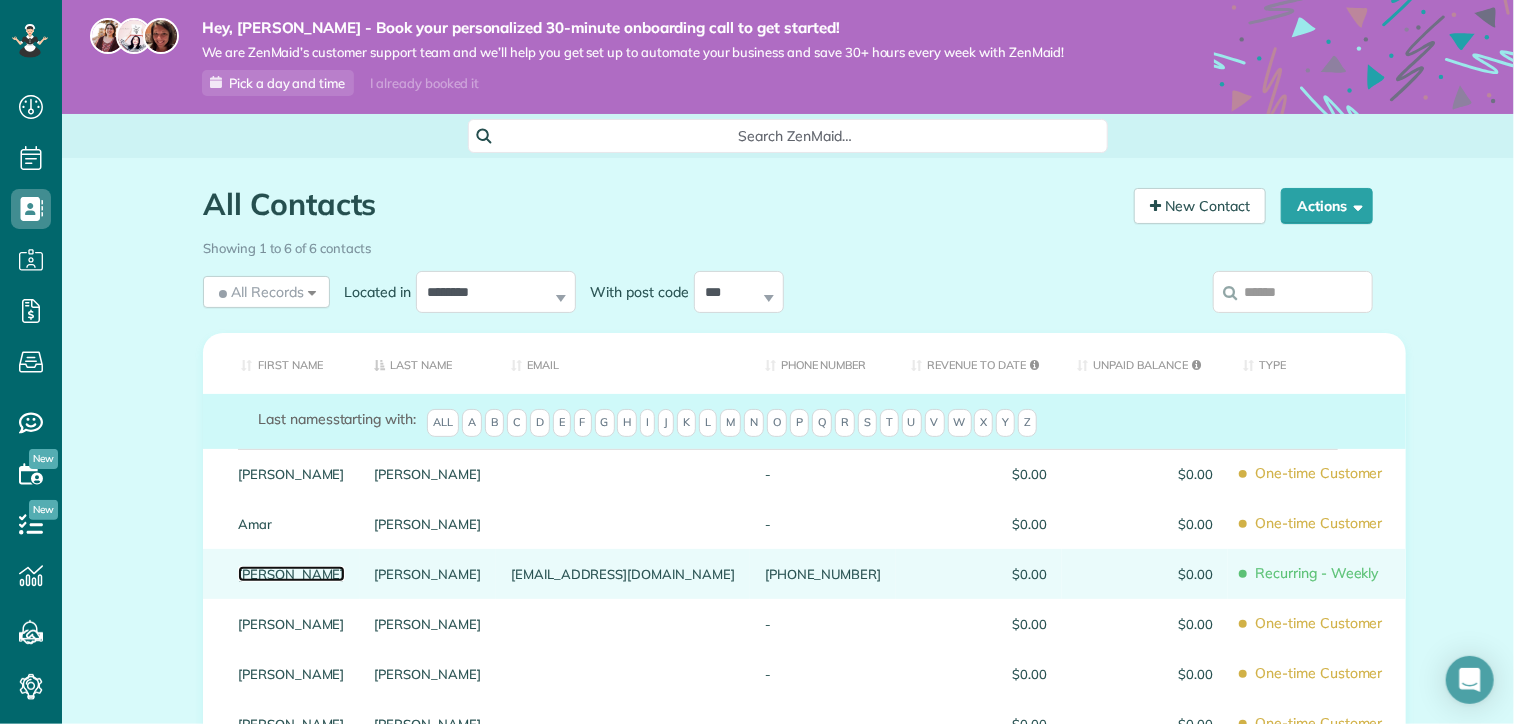 click on "[PERSON_NAME]" at bounding box center (291, 574) 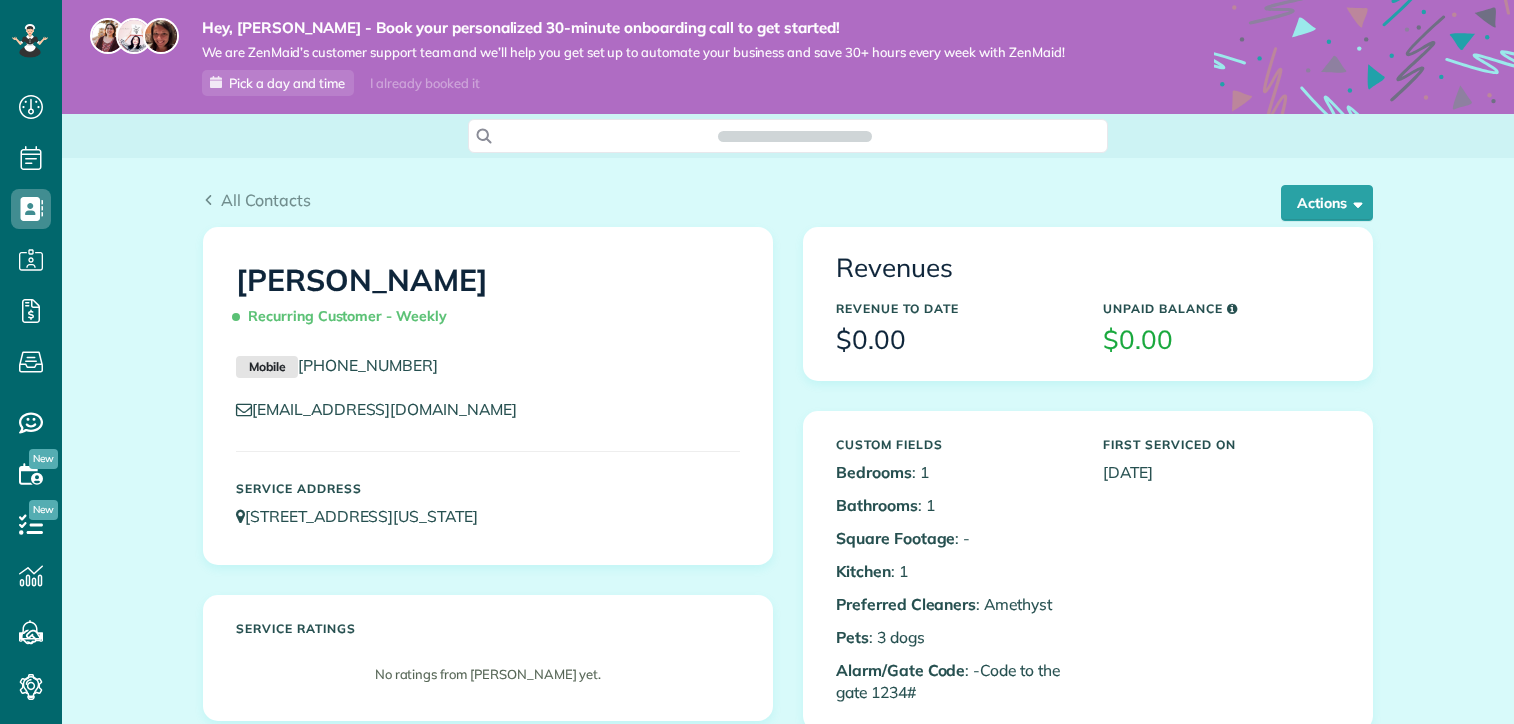 scroll, scrollTop: 0, scrollLeft: 0, axis: both 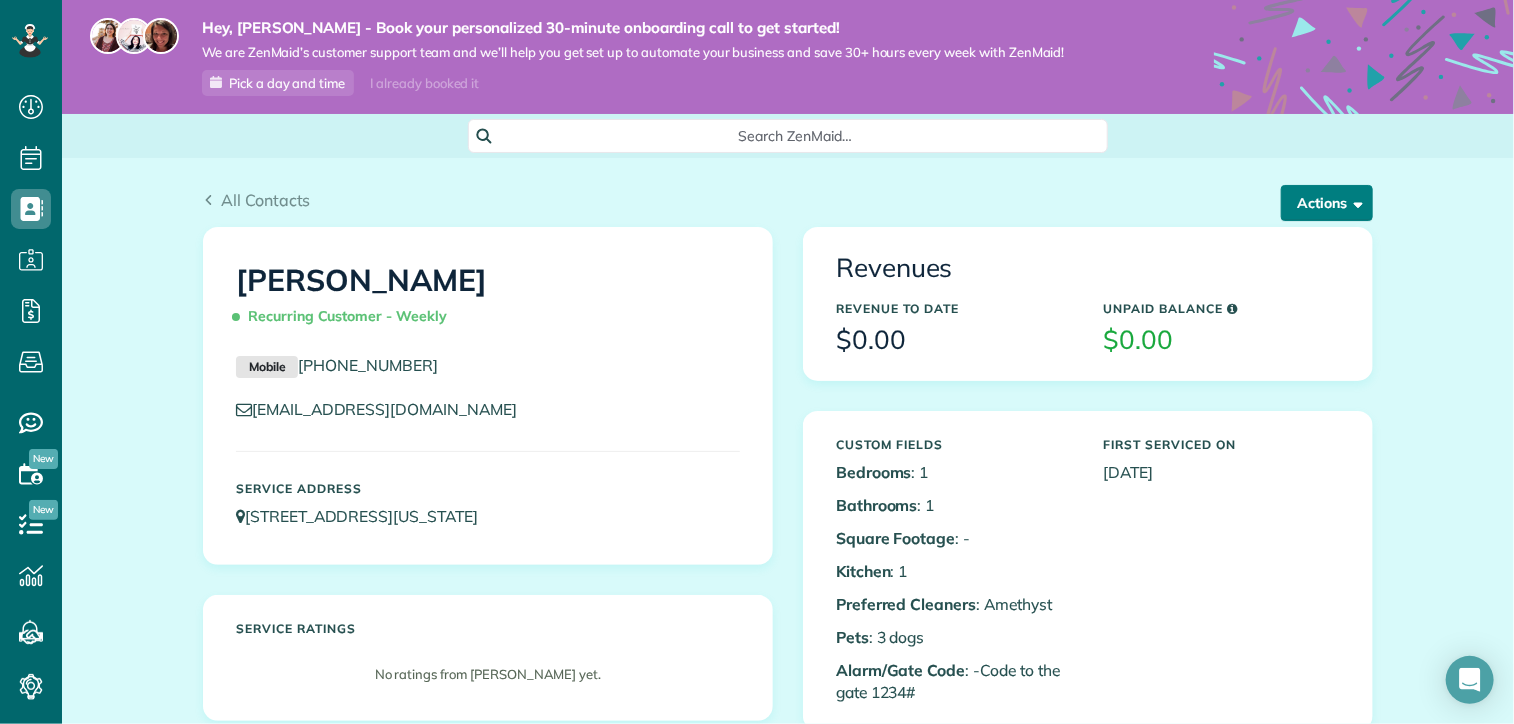 click at bounding box center [1354, 202] 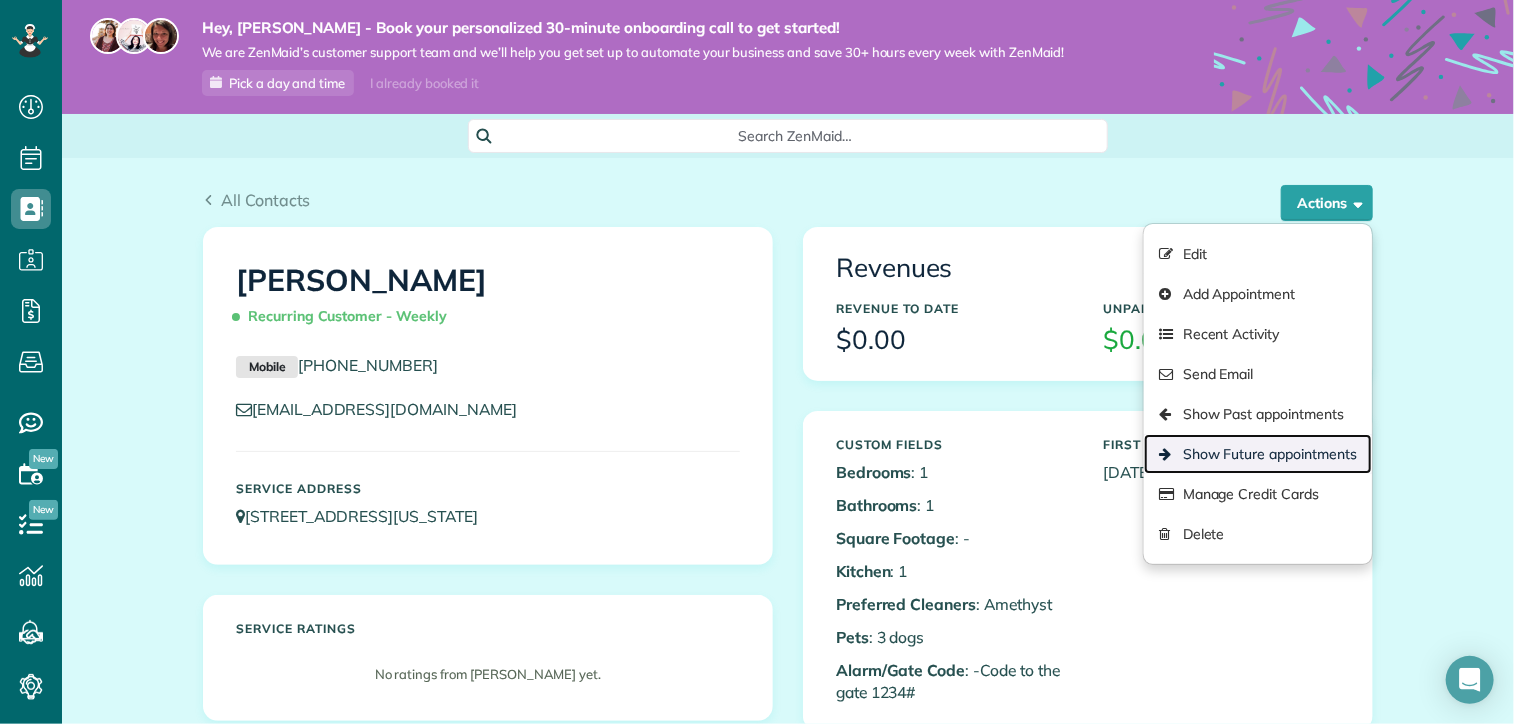 click on "Show Future appointments" at bounding box center (1258, 454) 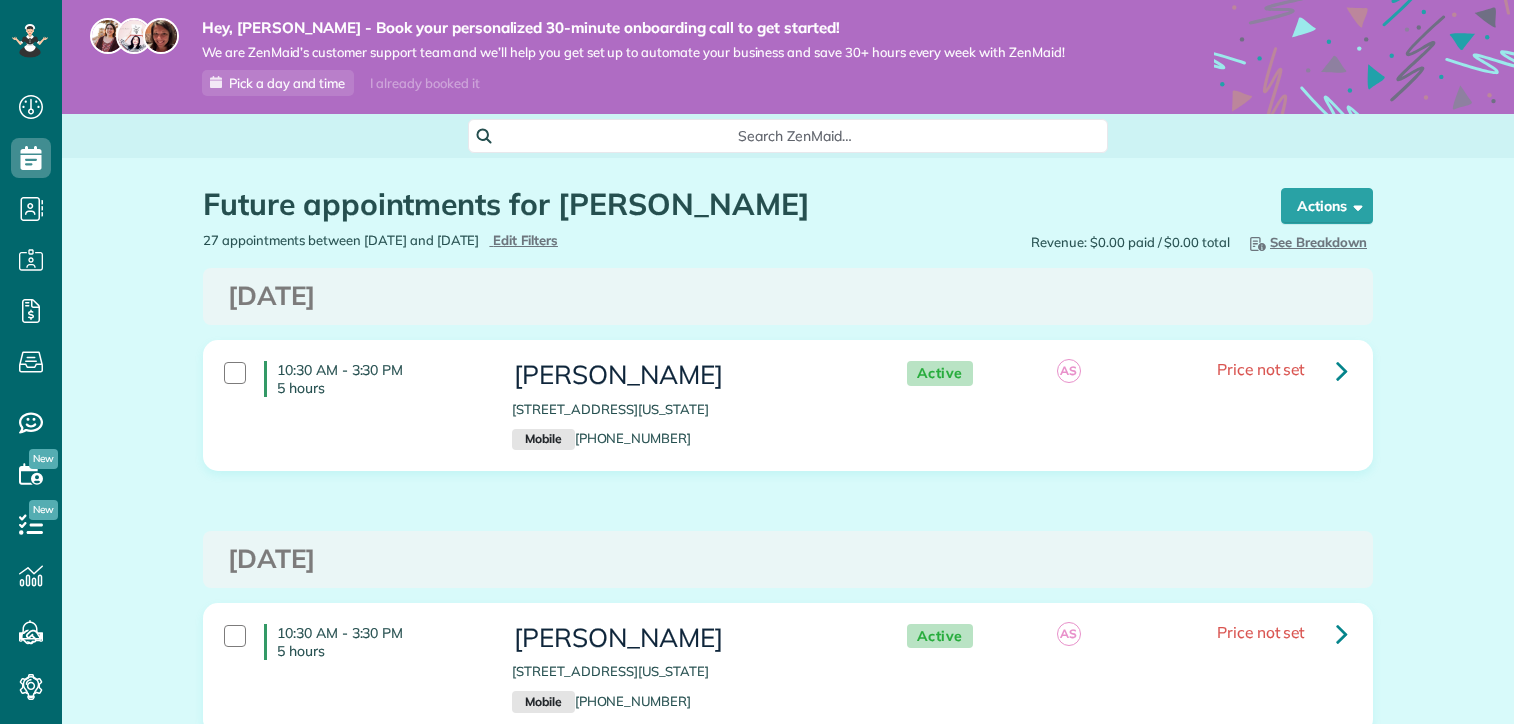 scroll, scrollTop: 0, scrollLeft: 0, axis: both 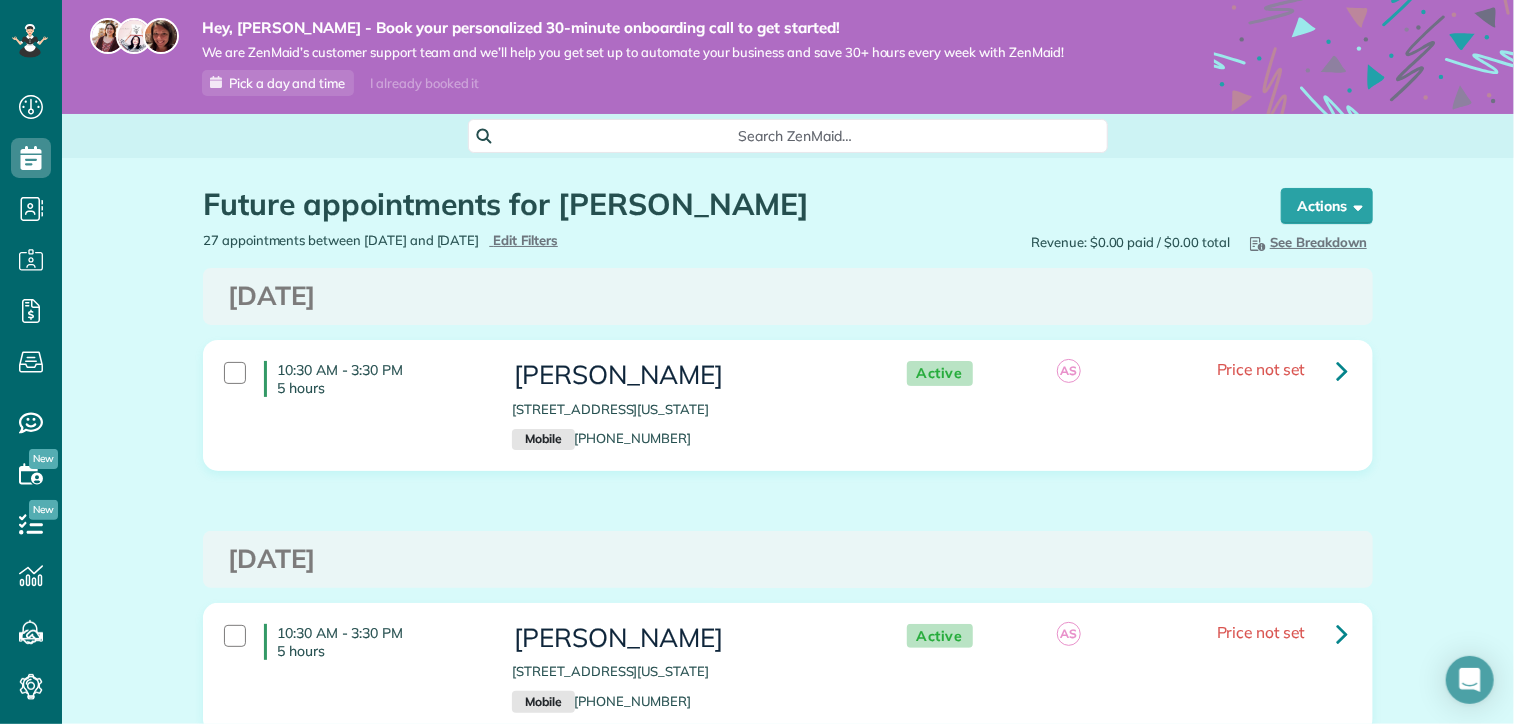 click on "See Breakdown" at bounding box center (1306, 242) 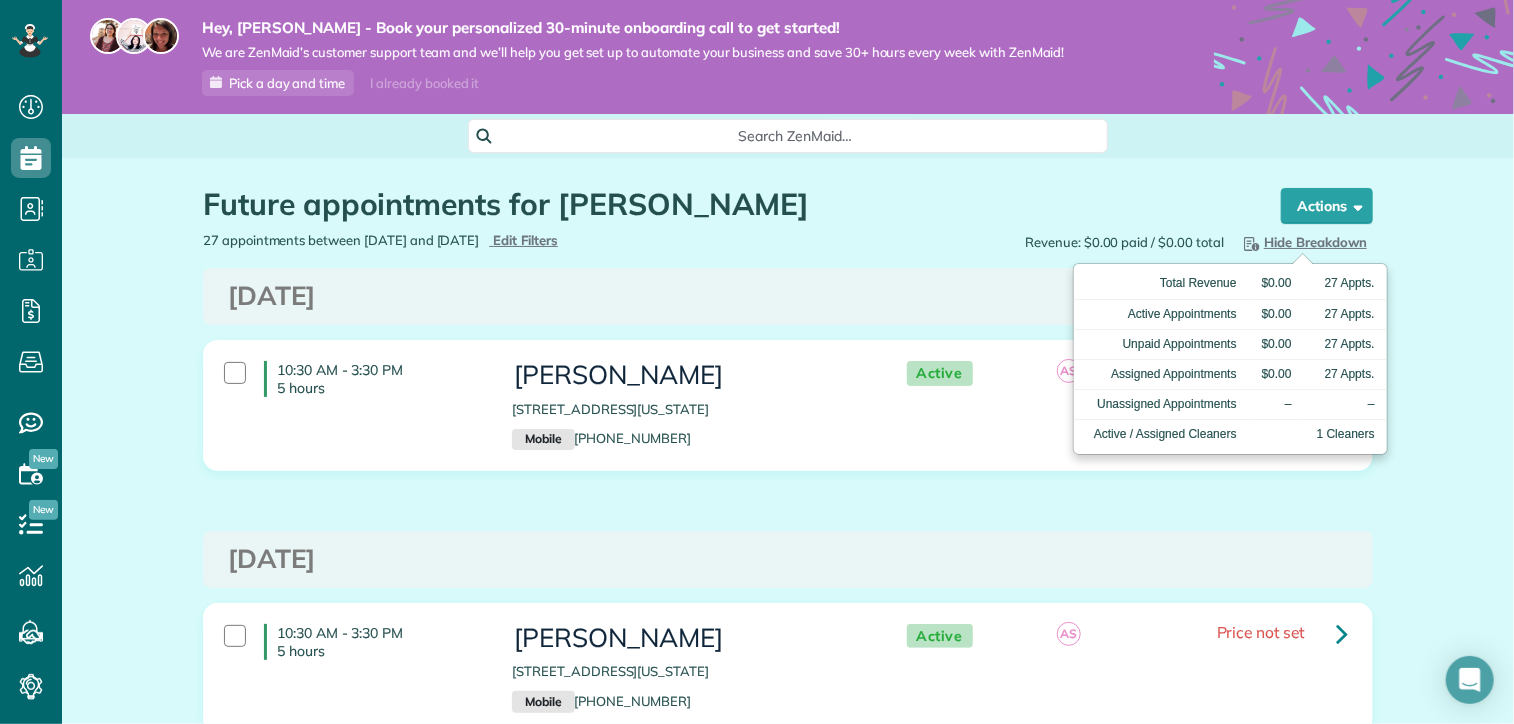 click on "Future appointments for Rebecca Kelly
the List View [2 min]
Schedule Changes
Actions
Create Appointment
Create Task
Clock In/Out
Send Work Orders
Print Route Sheets
Today's Emails/Texts
Export data..
Bulk Actions
Set status to: Active
Set status to: Estimate" at bounding box center (788, 3806) 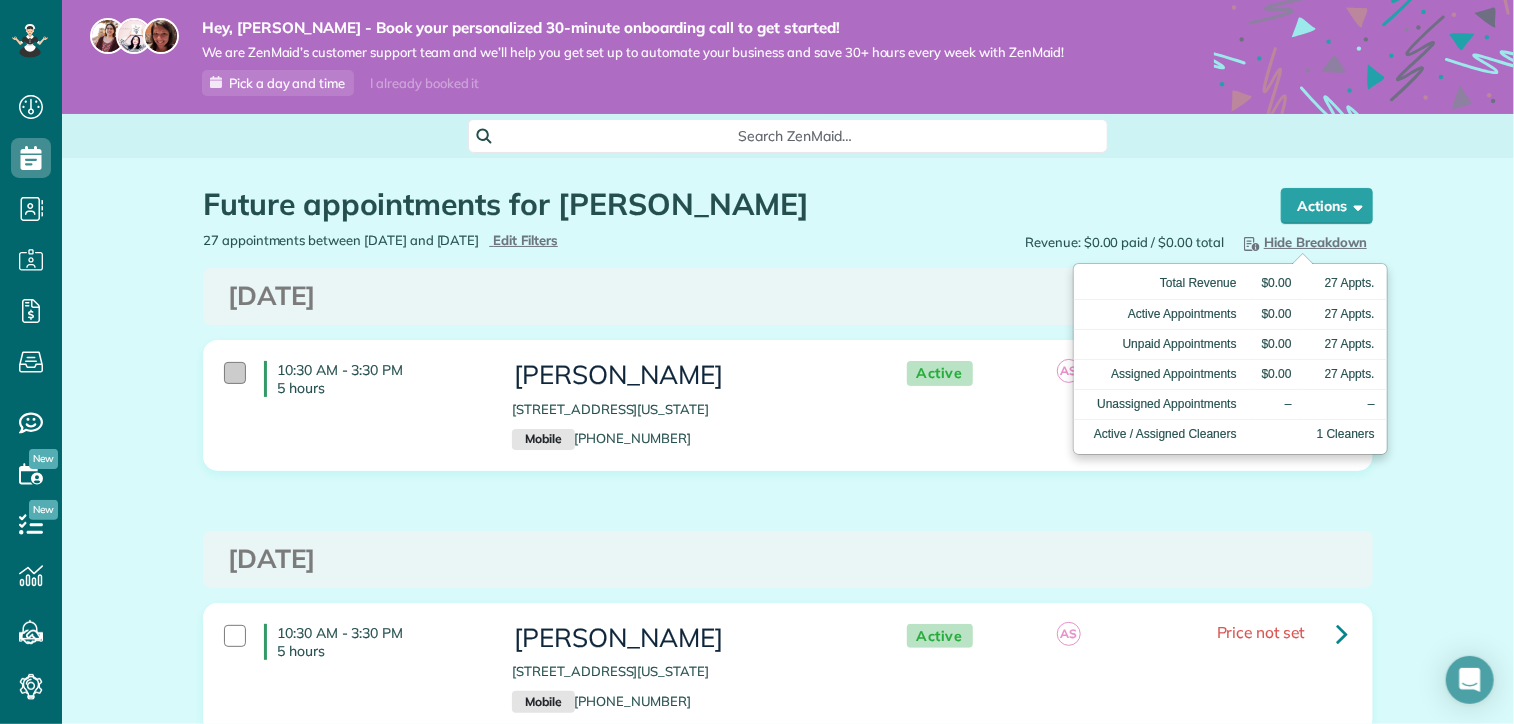 click at bounding box center (235, 373) 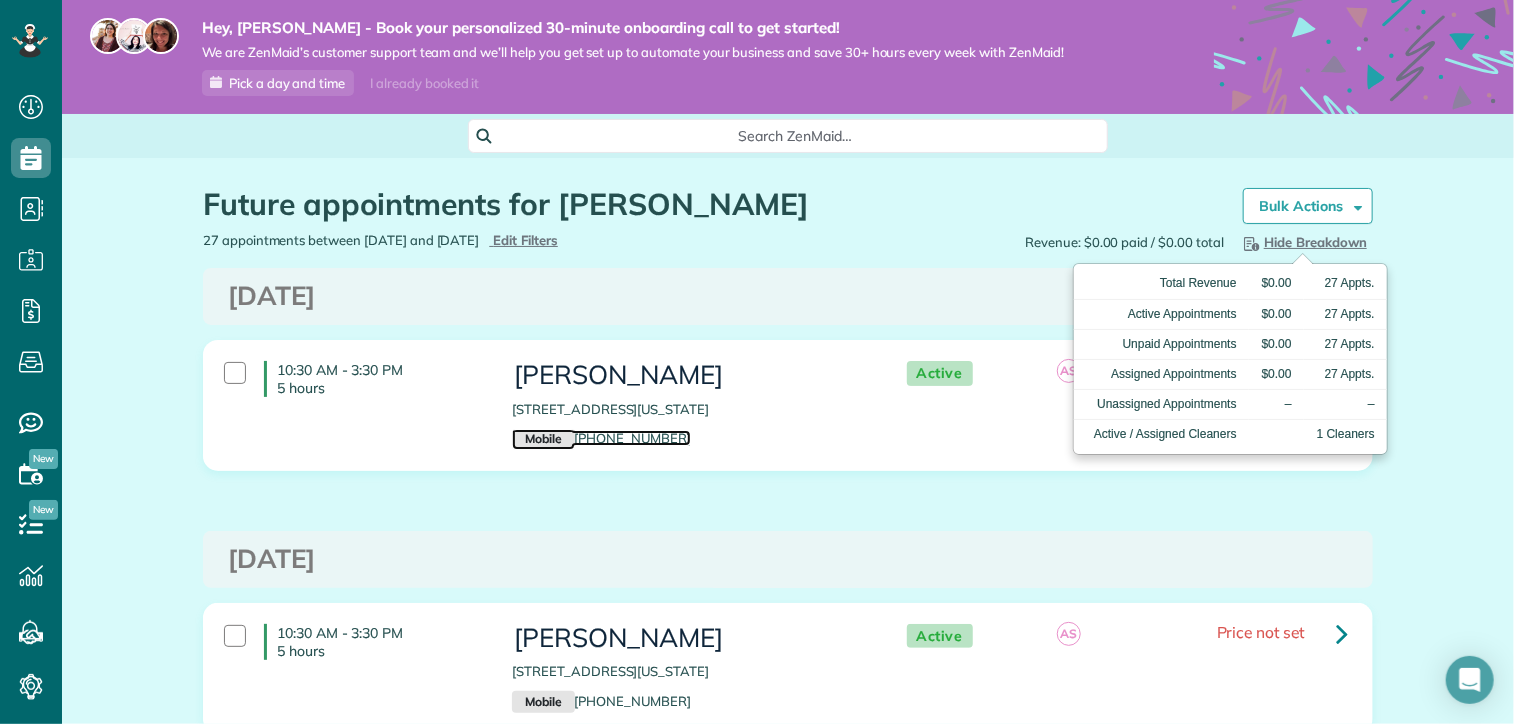 click on "Mobile" at bounding box center [543, 440] 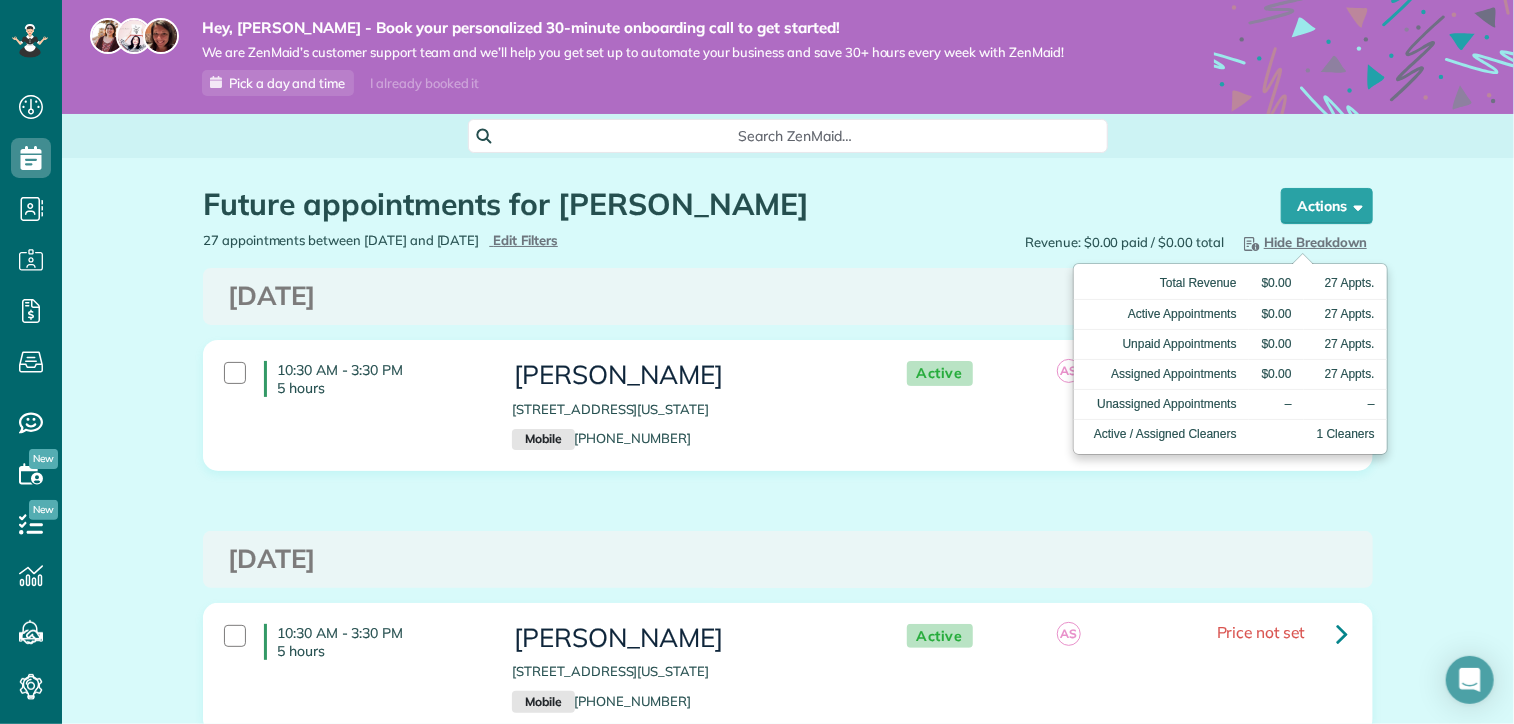 click on "Future appointments for Rebecca Kelly
the List View [2 min]
Schedule Changes
Actions
Create Appointment
Create Task
Clock In/Out
Send Work Orders
Print Route Sheets
Today's Emails/Texts
Export data..
Bulk Actions
Set status to: Active
Set status to: Estimate" at bounding box center (788, 3806) 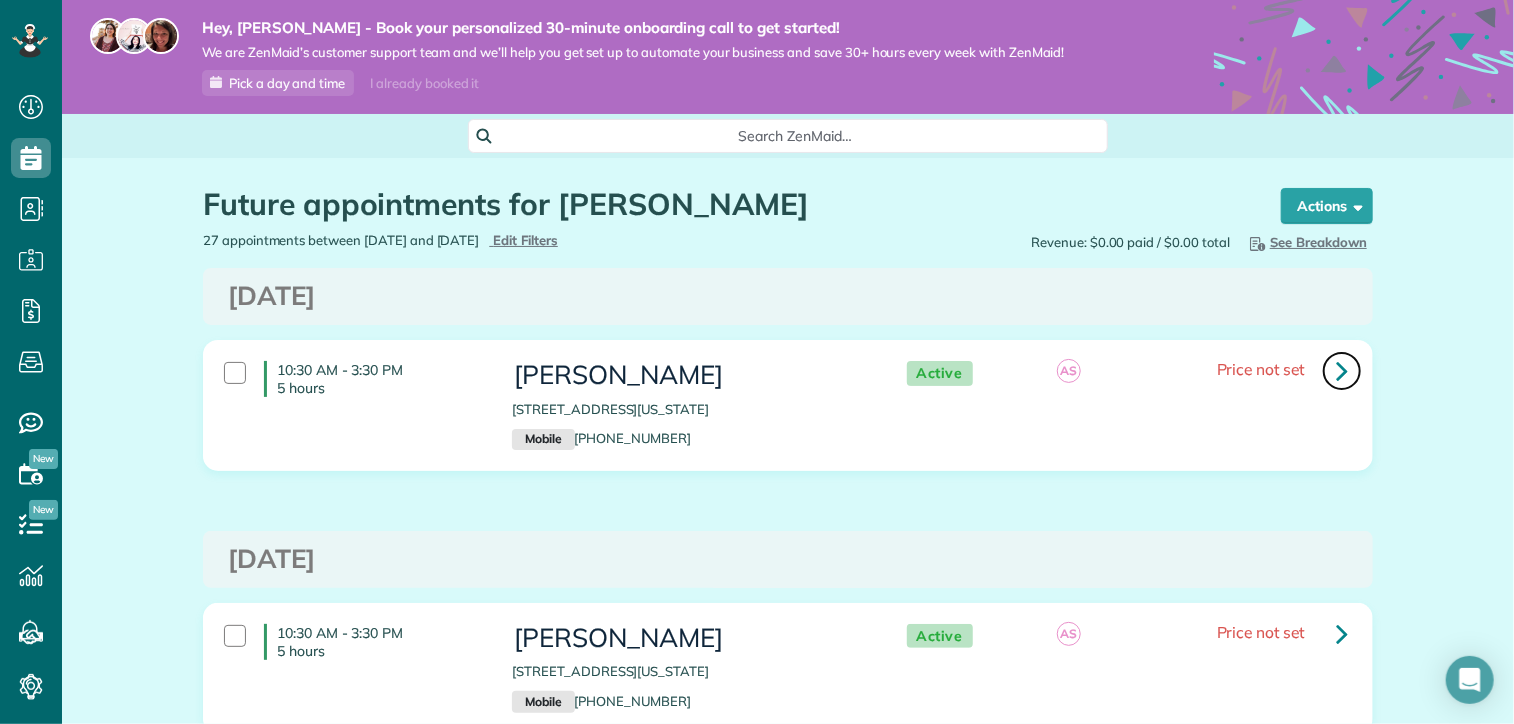 click at bounding box center [1342, 370] 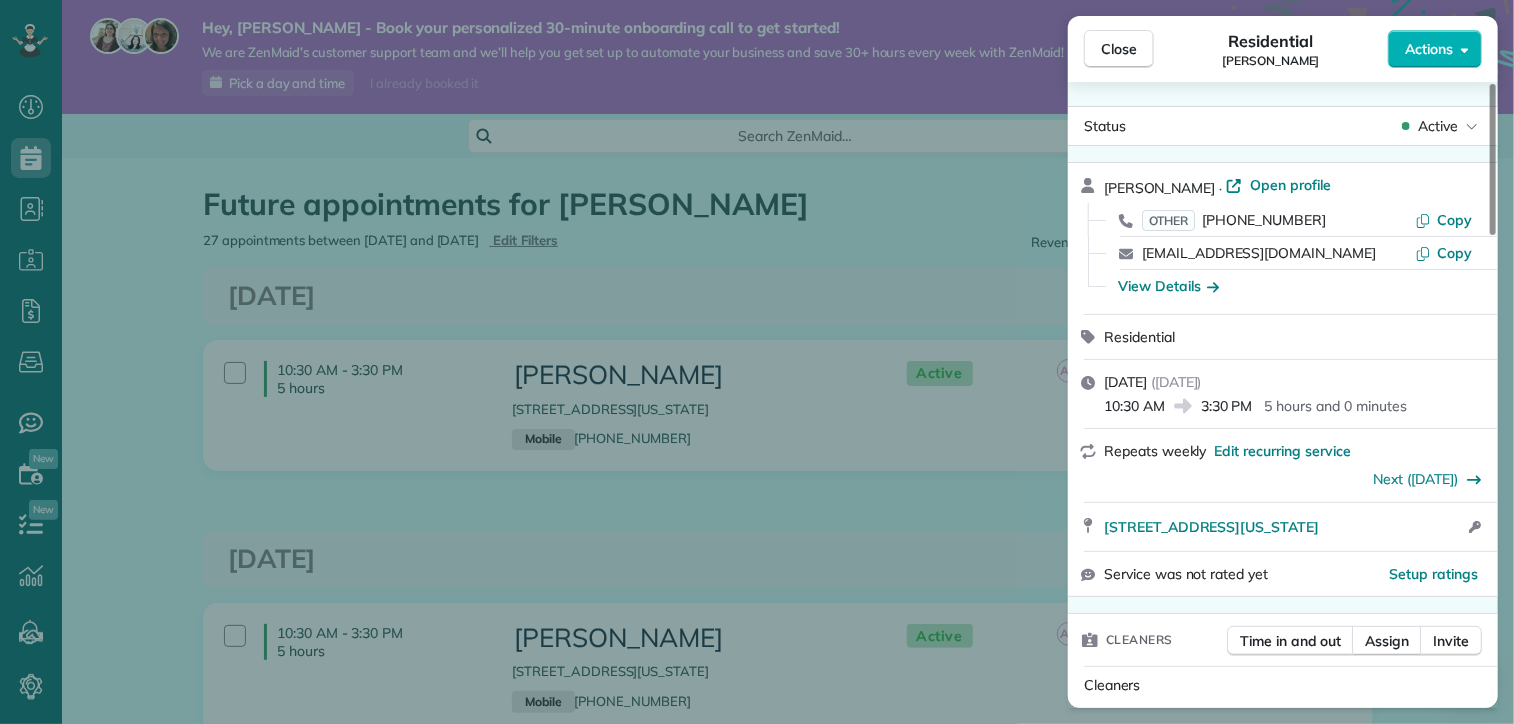 click on "Close" at bounding box center [1119, 49] 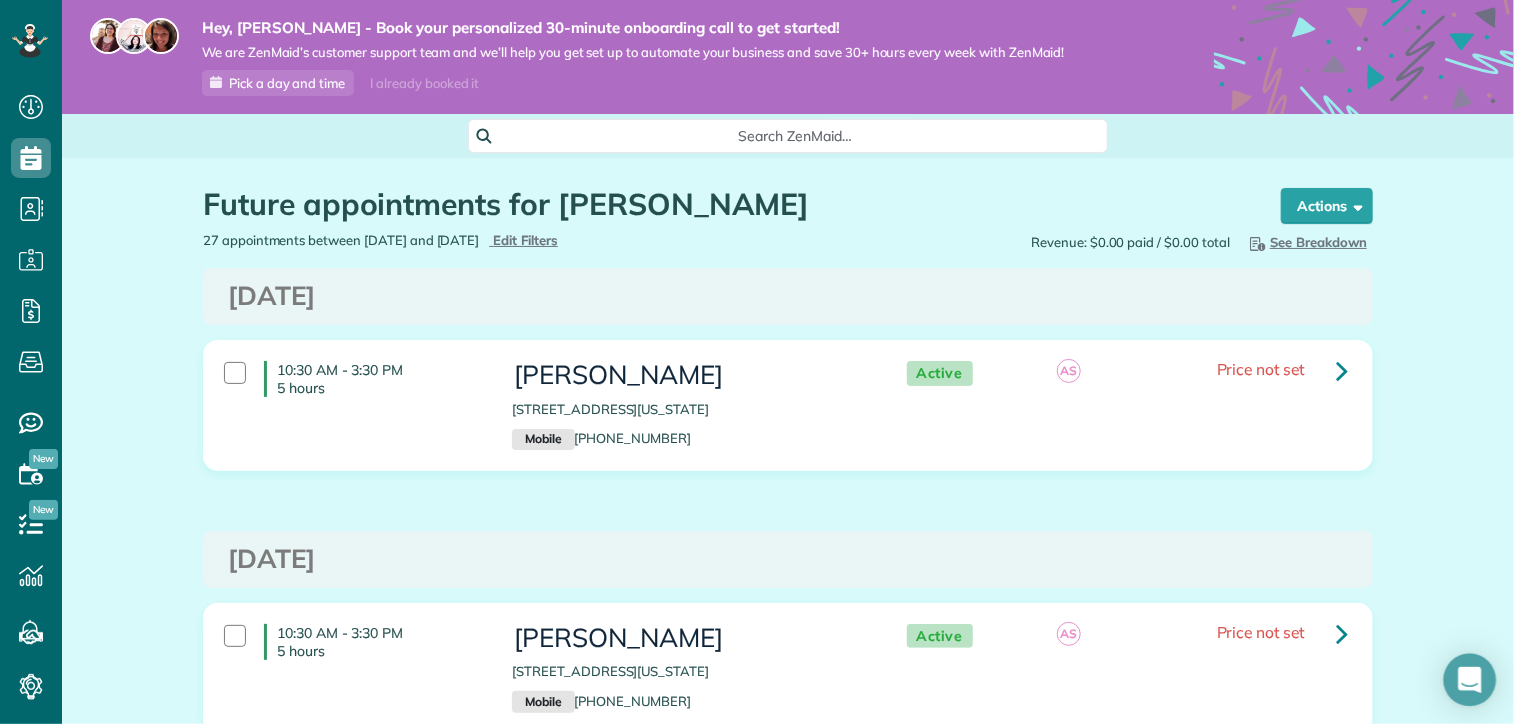 click at bounding box center [1470, 680] 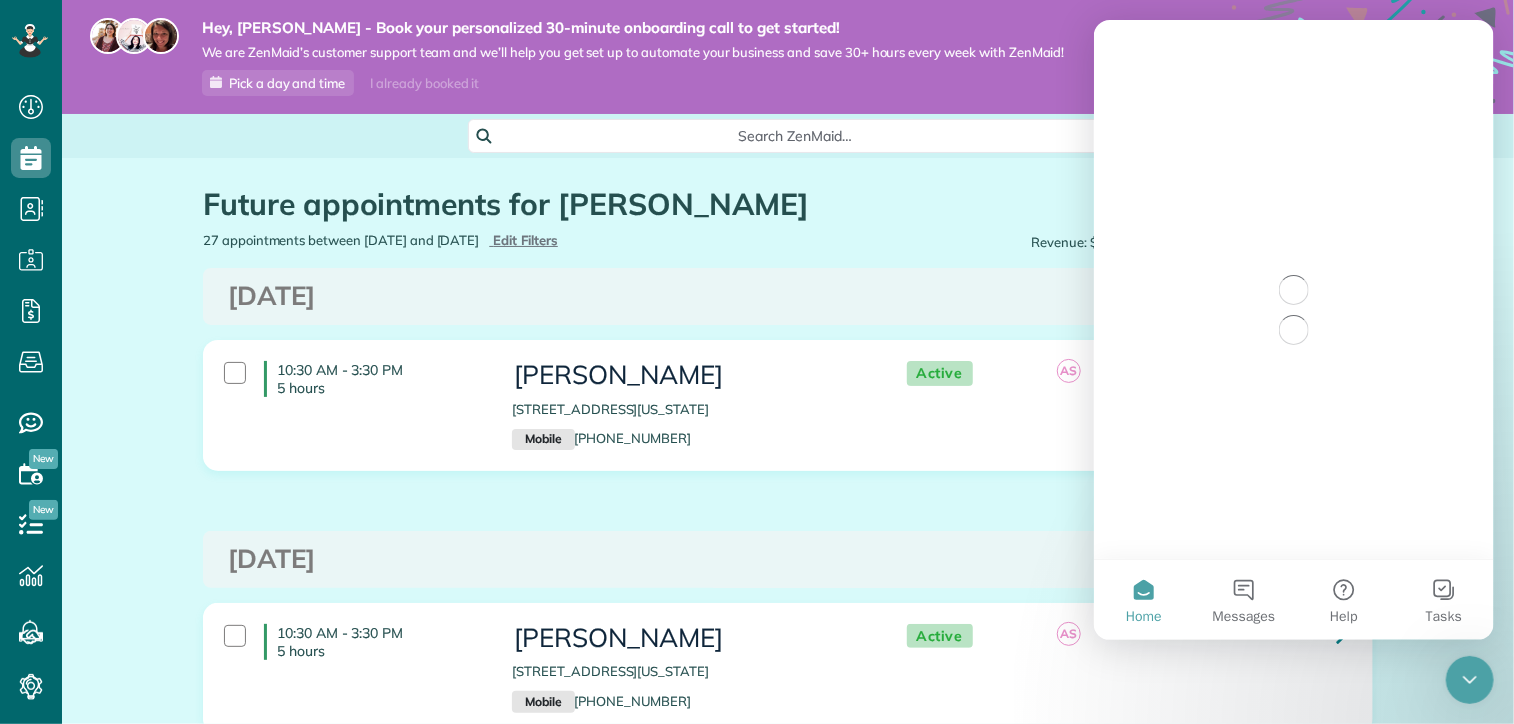 scroll, scrollTop: 0, scrollLeft: 0, axis: both 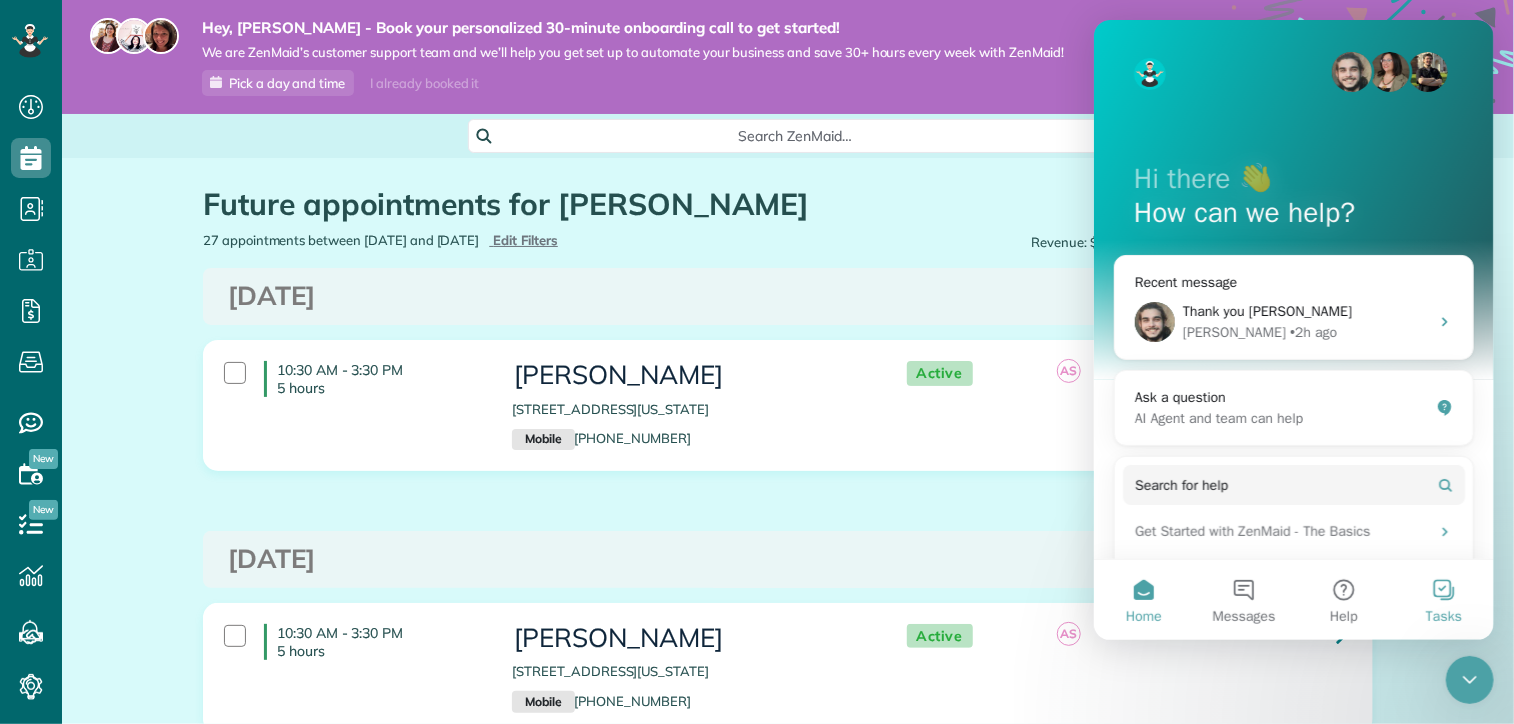 click on "Tasks" at bounding box center (1443, 600) 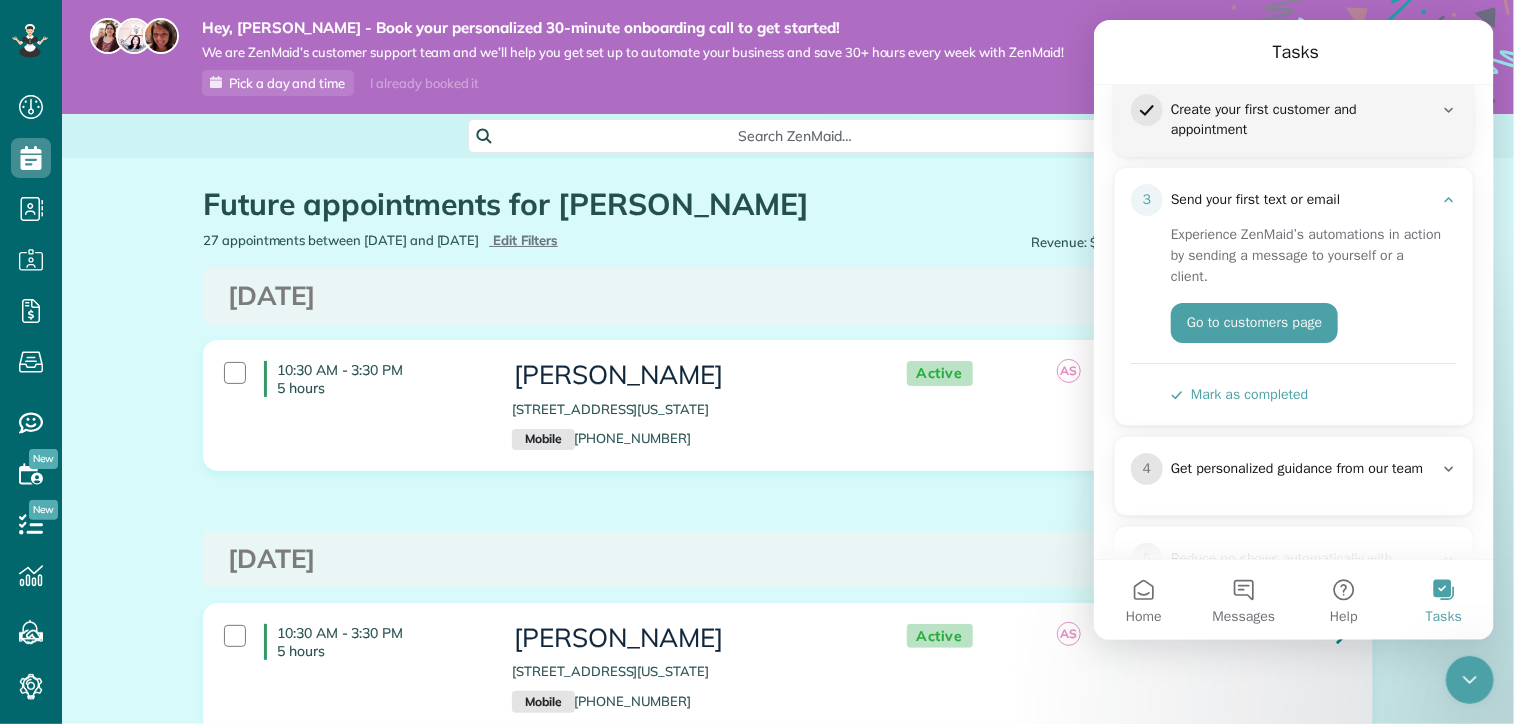 scroll, scrollTop: 200, scrollLeft: 0, axis: vertical 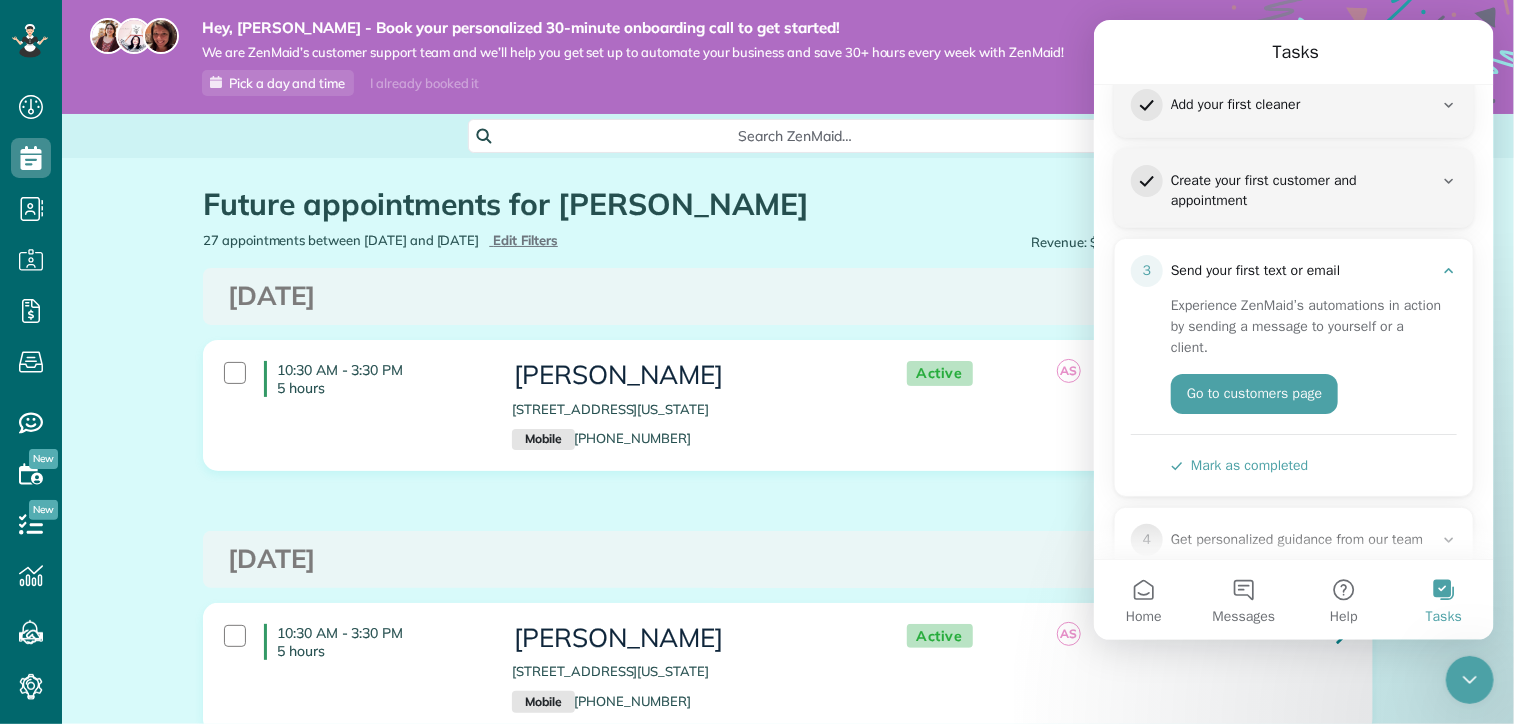 click on "Mark as completed" at bounding box center (1238, 465) 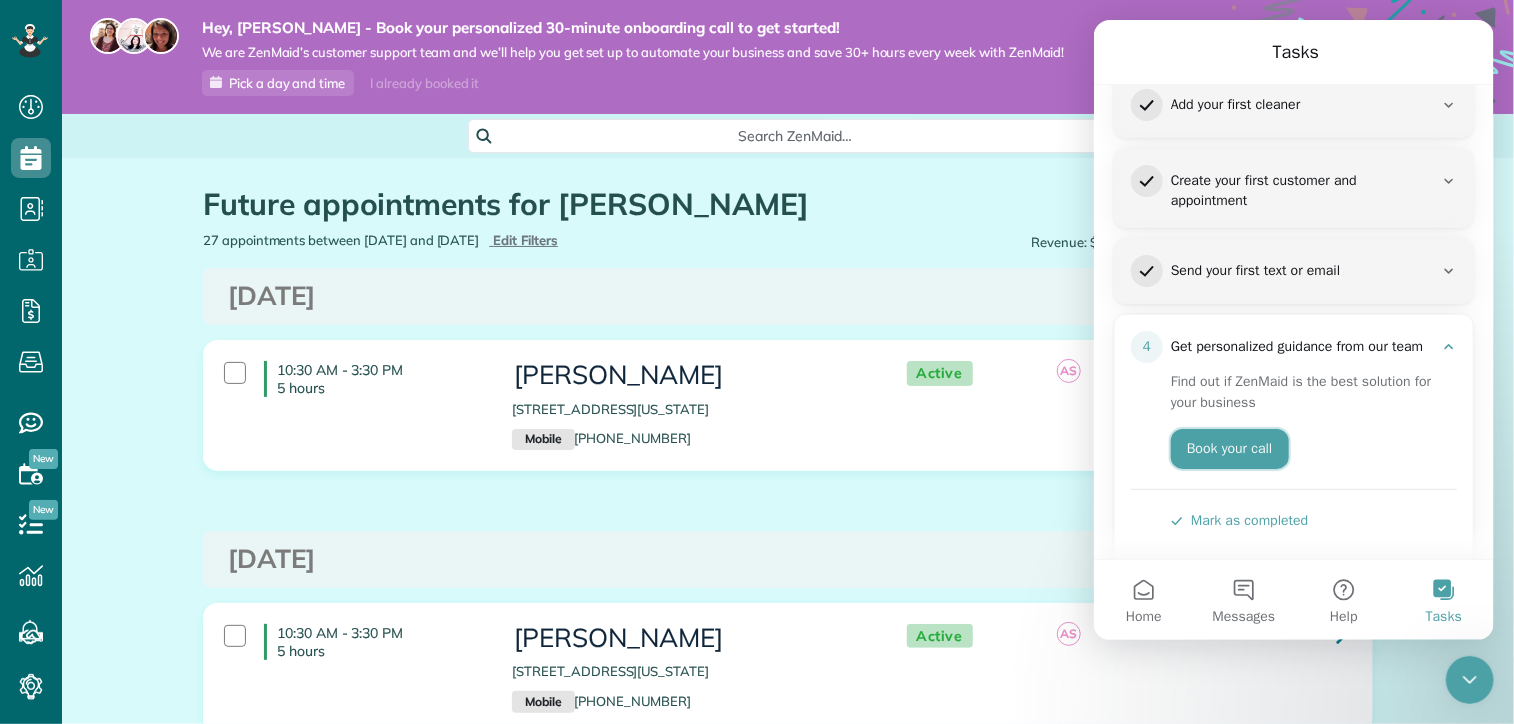 click on "Book your call" at bounding box center (1229, 449) 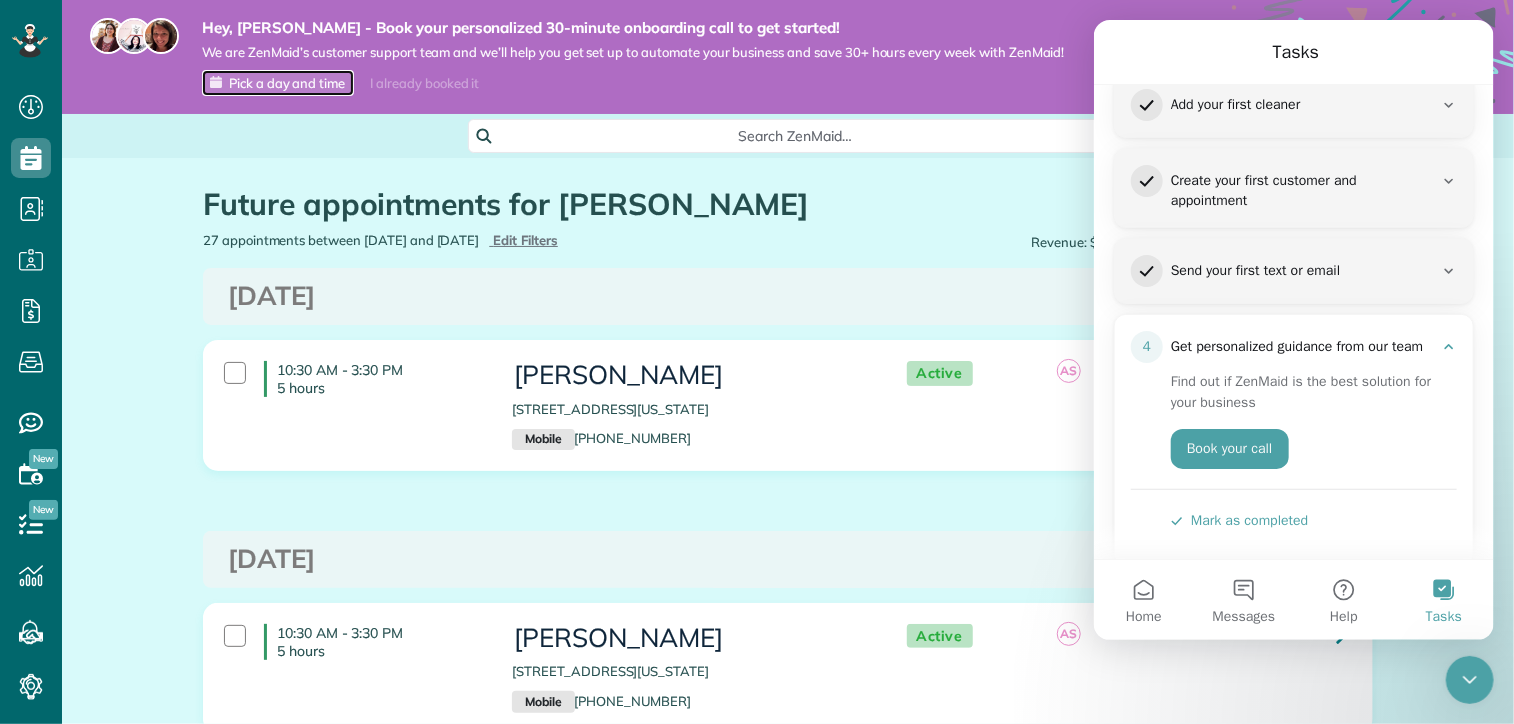 click on "Pick a day and time" at bounding box center (287, 83) 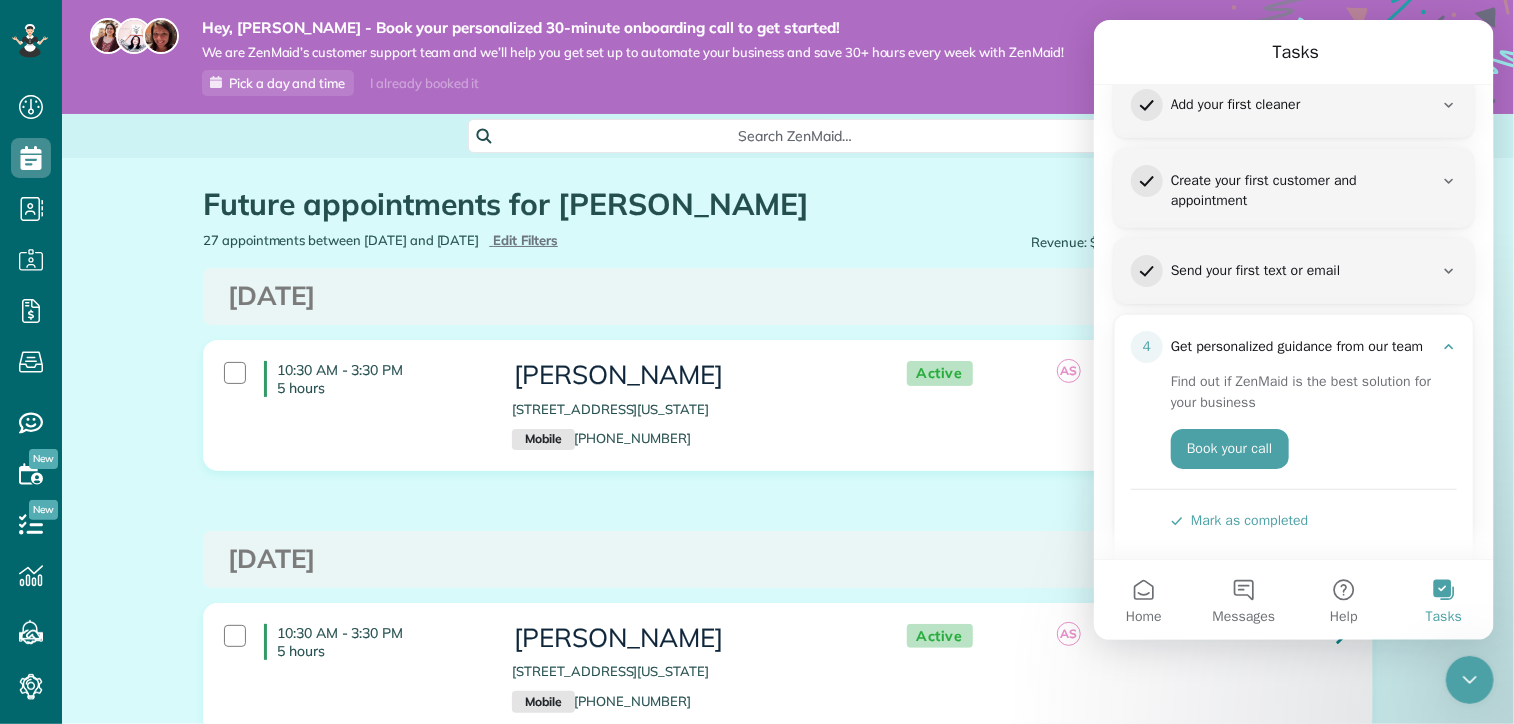 click on "Mark as completed" at bounding box center (1238, 520) 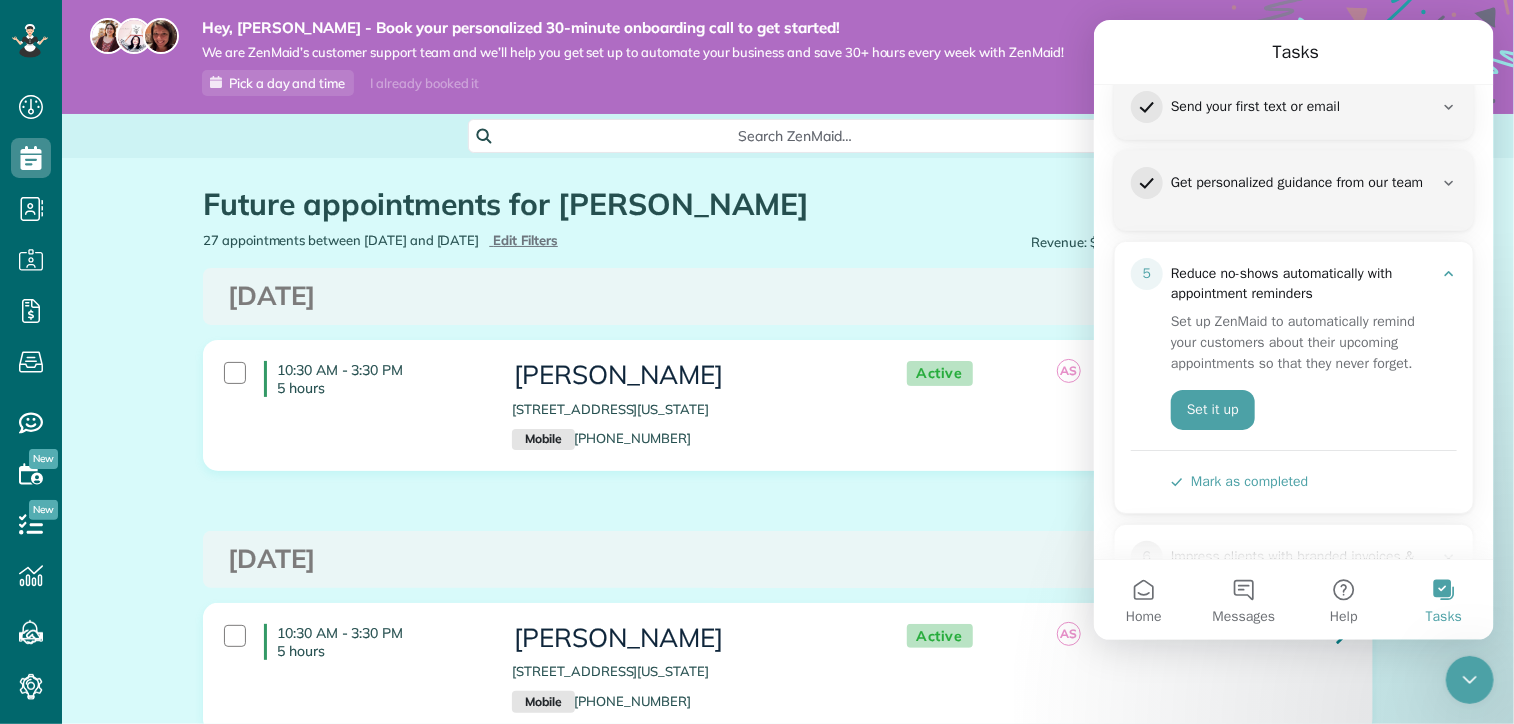 scroll, scrollTop: 400, scrollLeft: 0, axis: vertical 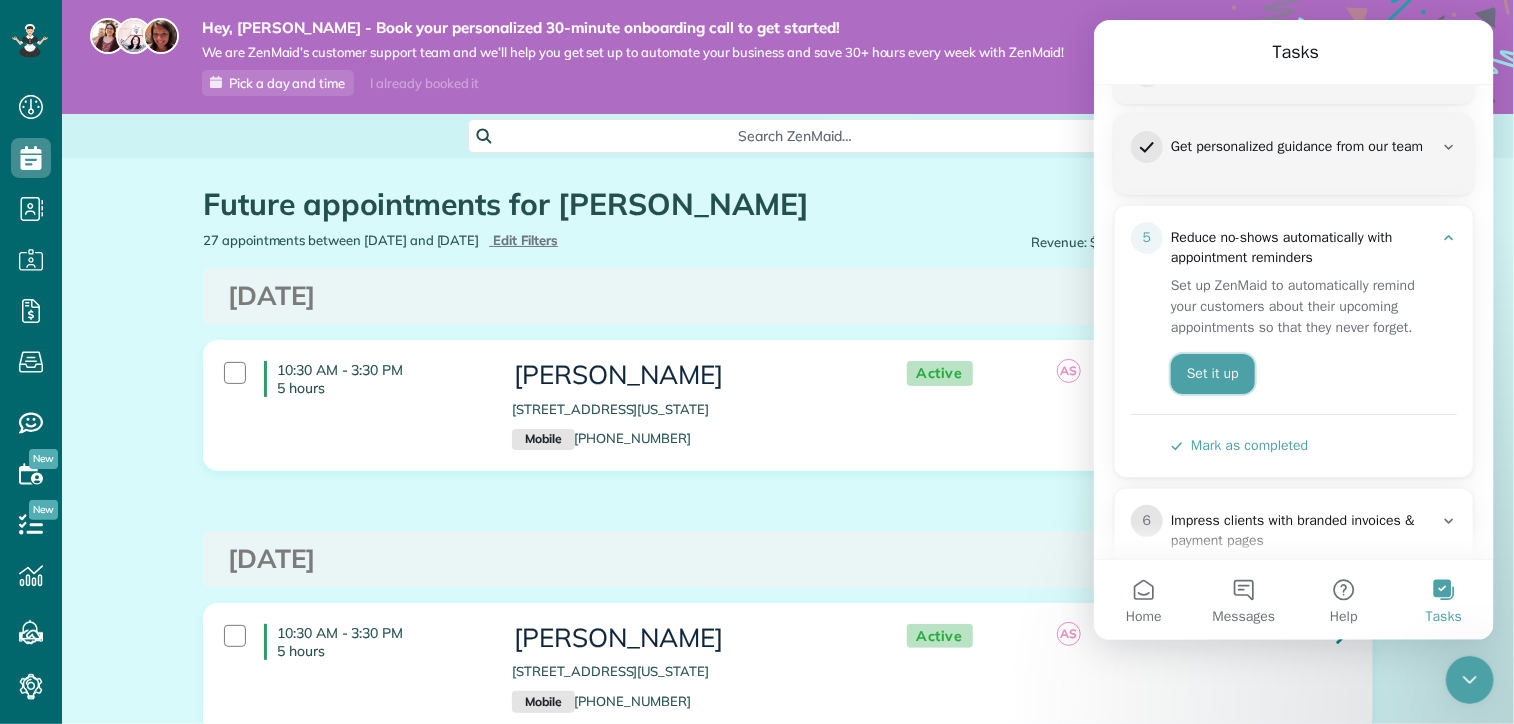 click on "Set it up" at bounding box center [1212, 374] 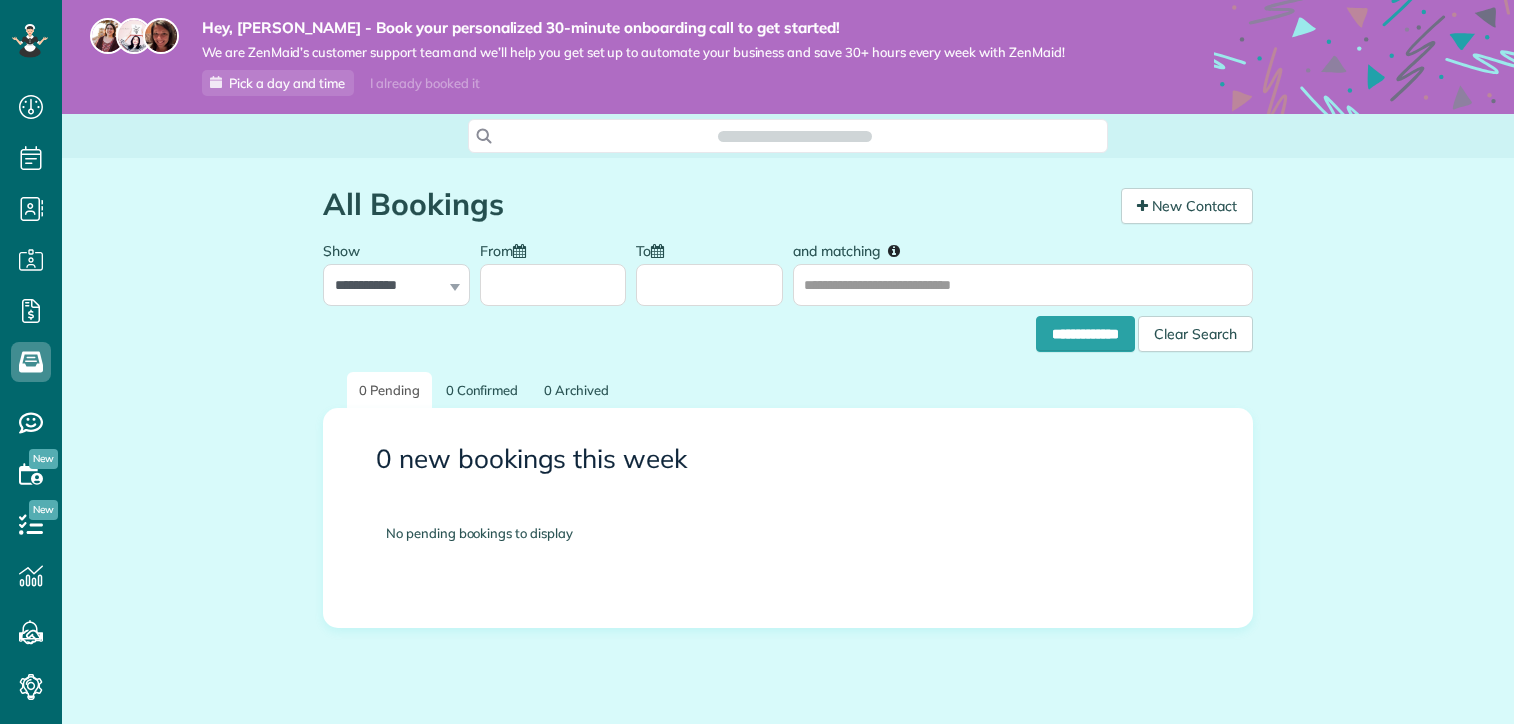 scroll, scrollTop: 0, scrollLeft: 0, axis: both 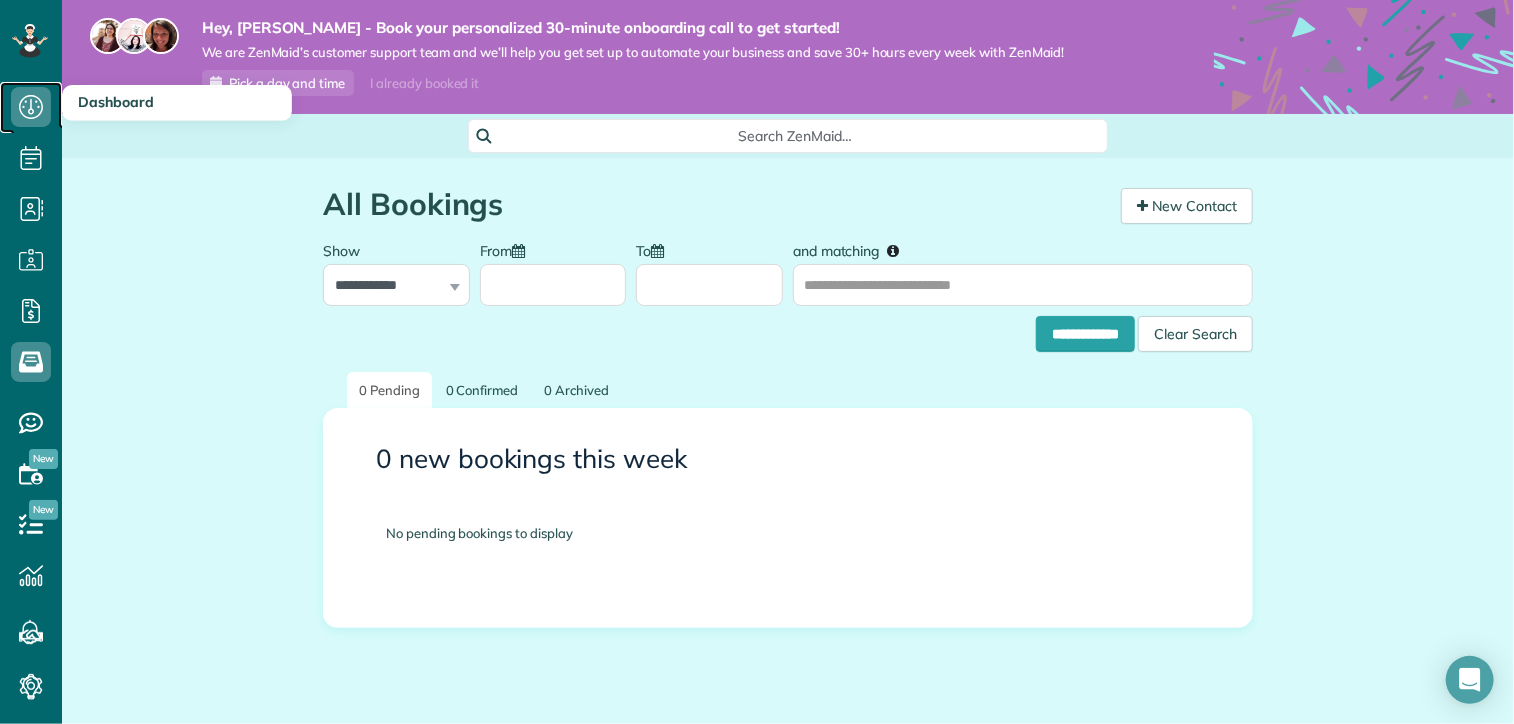 click 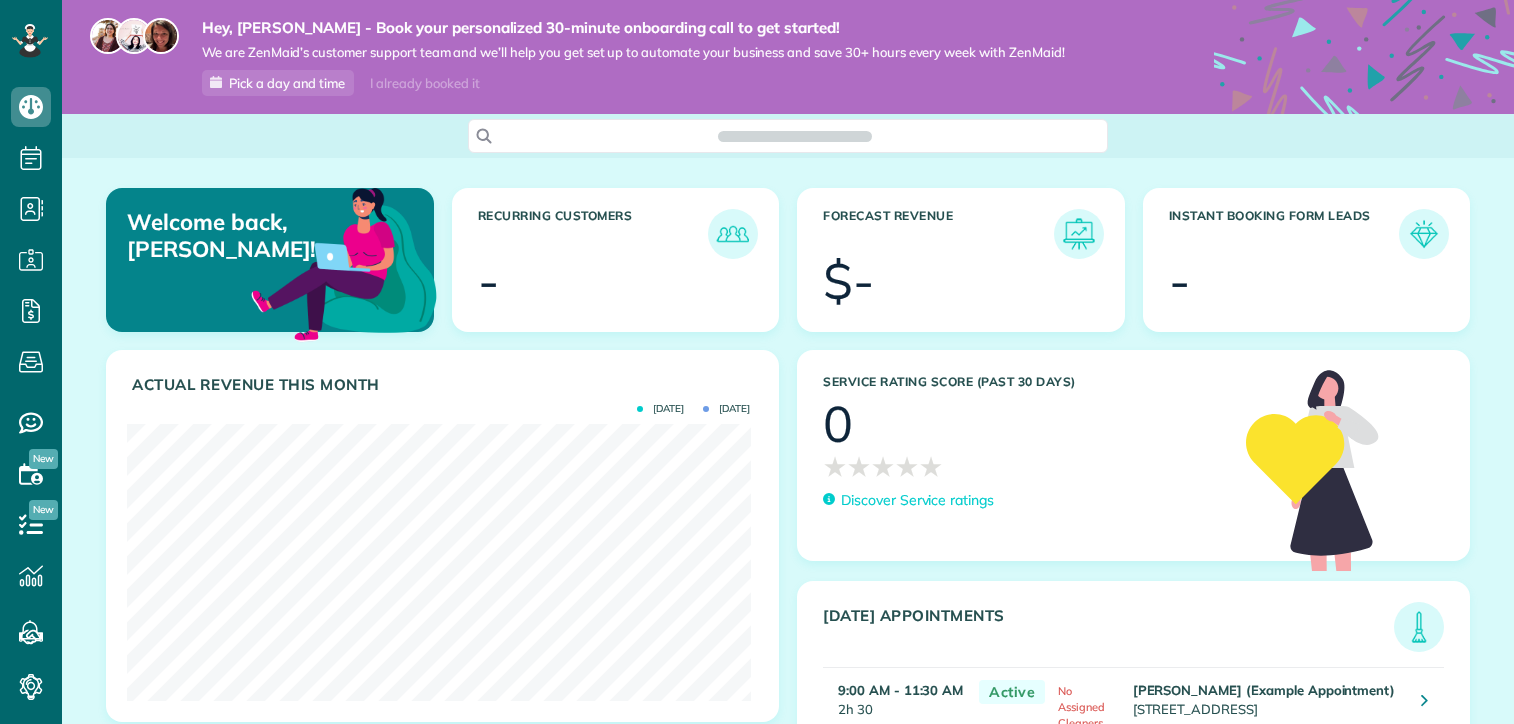 scroll, scrollTop: 0, scrollLeft: 0, axis: both 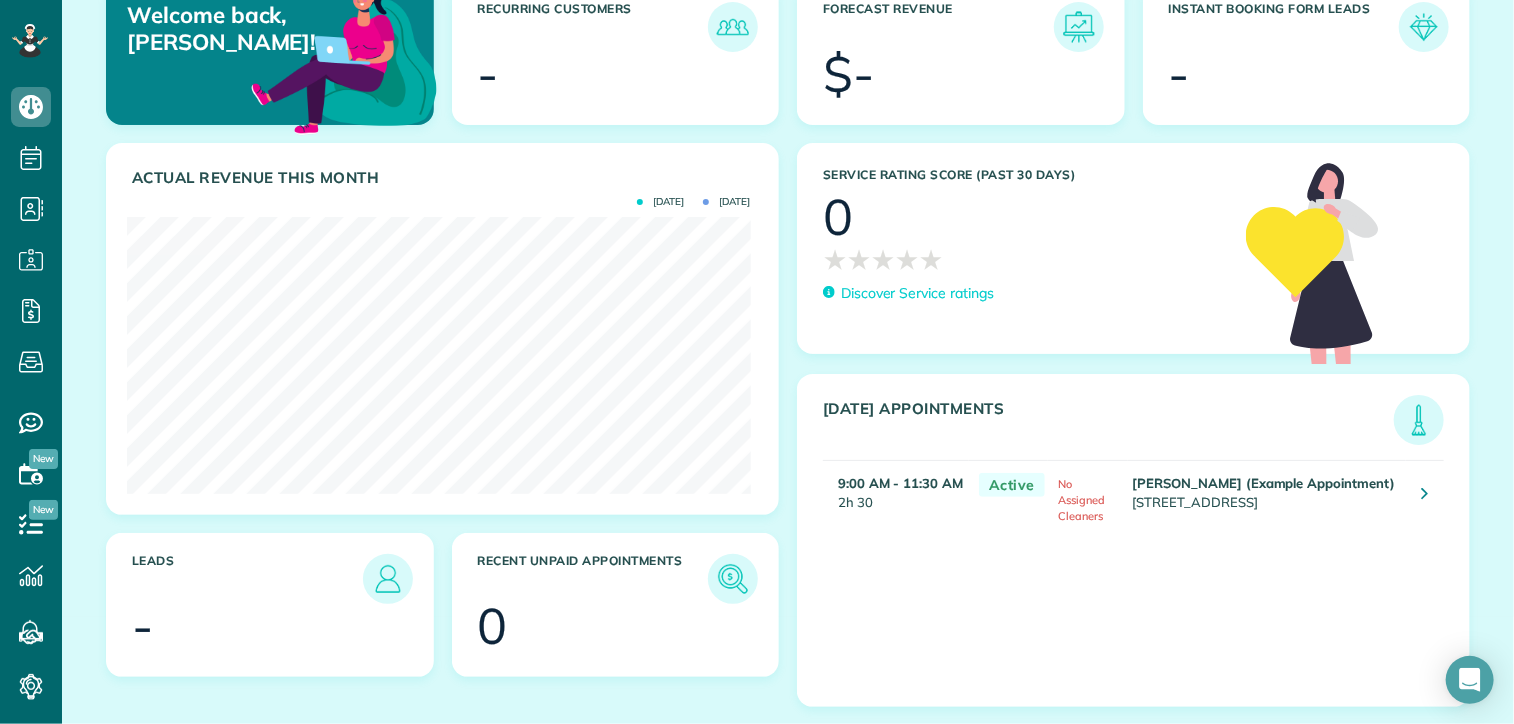 click on "[PERSON_NAME] (Example Appointment)
[STREET_ADDRESS]" at bounding box center (1267, 496) 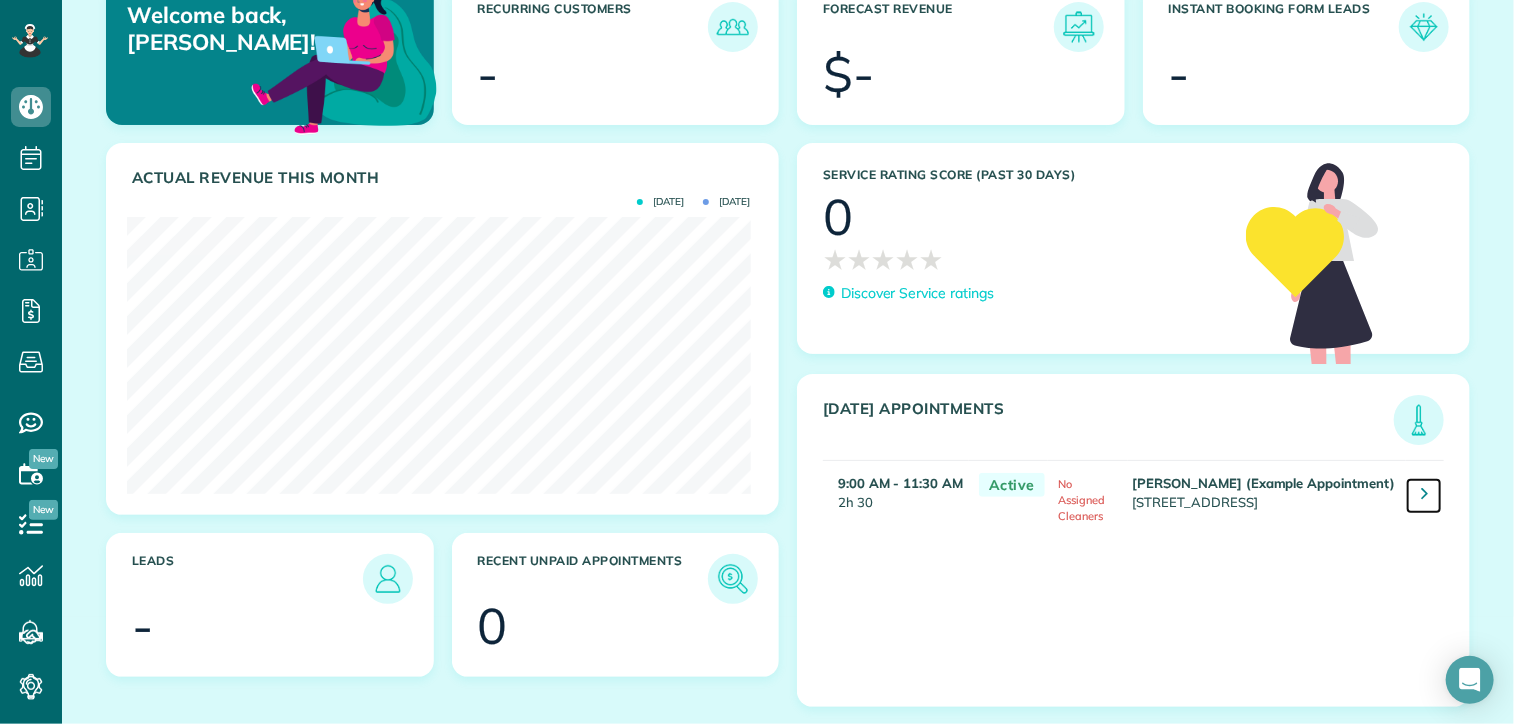 click at bounding box center (1424, 496) 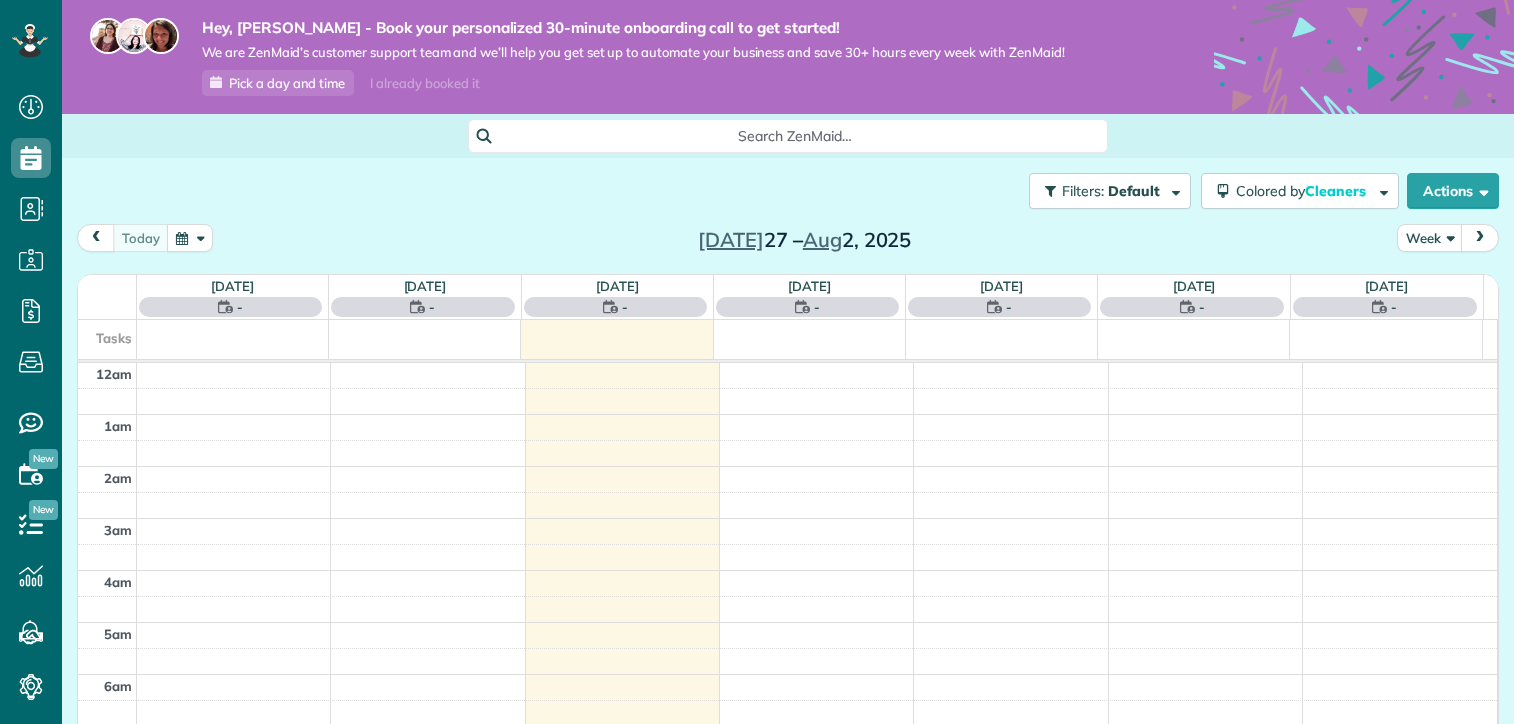 scroll, scrollTop: 0, scrollLeft: 0, axis: both 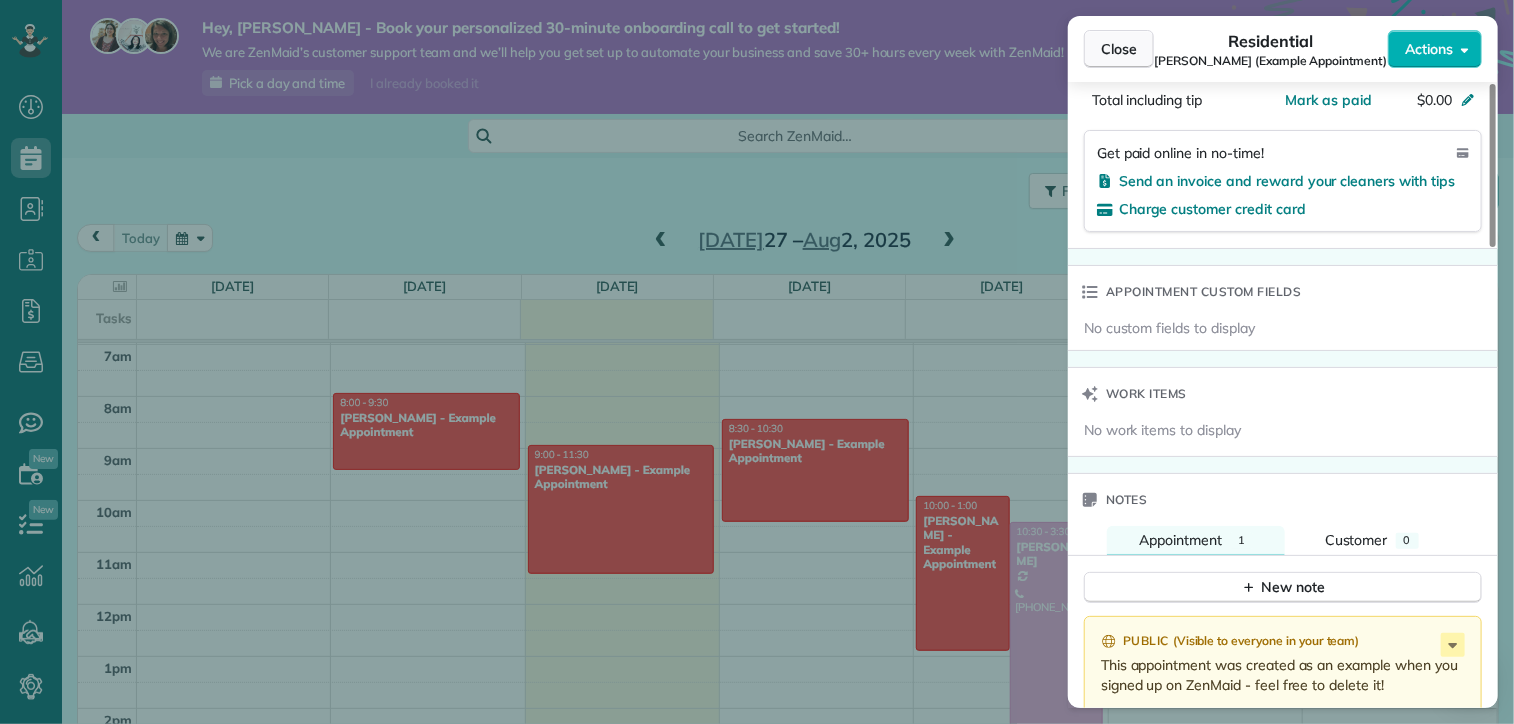 click on "Close" at bounding box center (1119, 49) 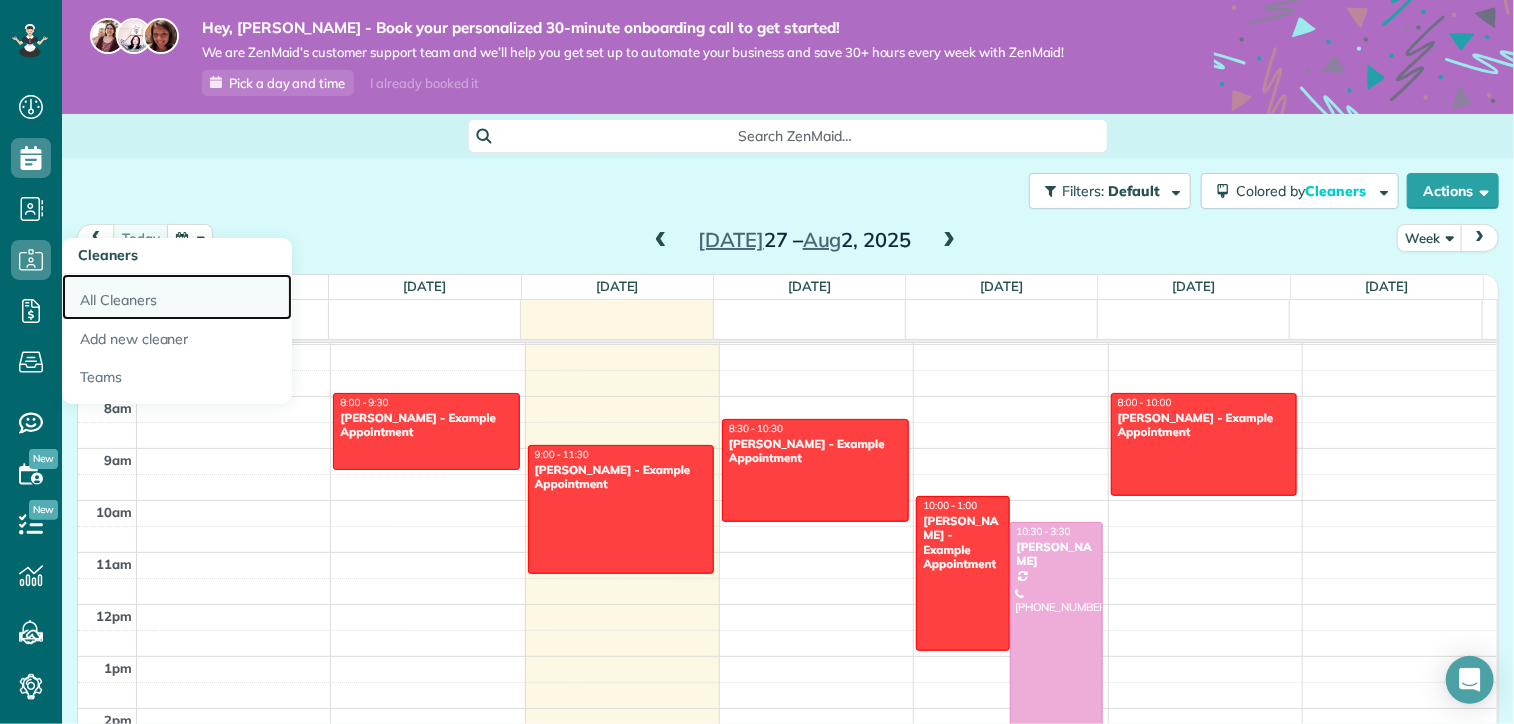 click on "All Cleaners" at bounding box center (177, 297) 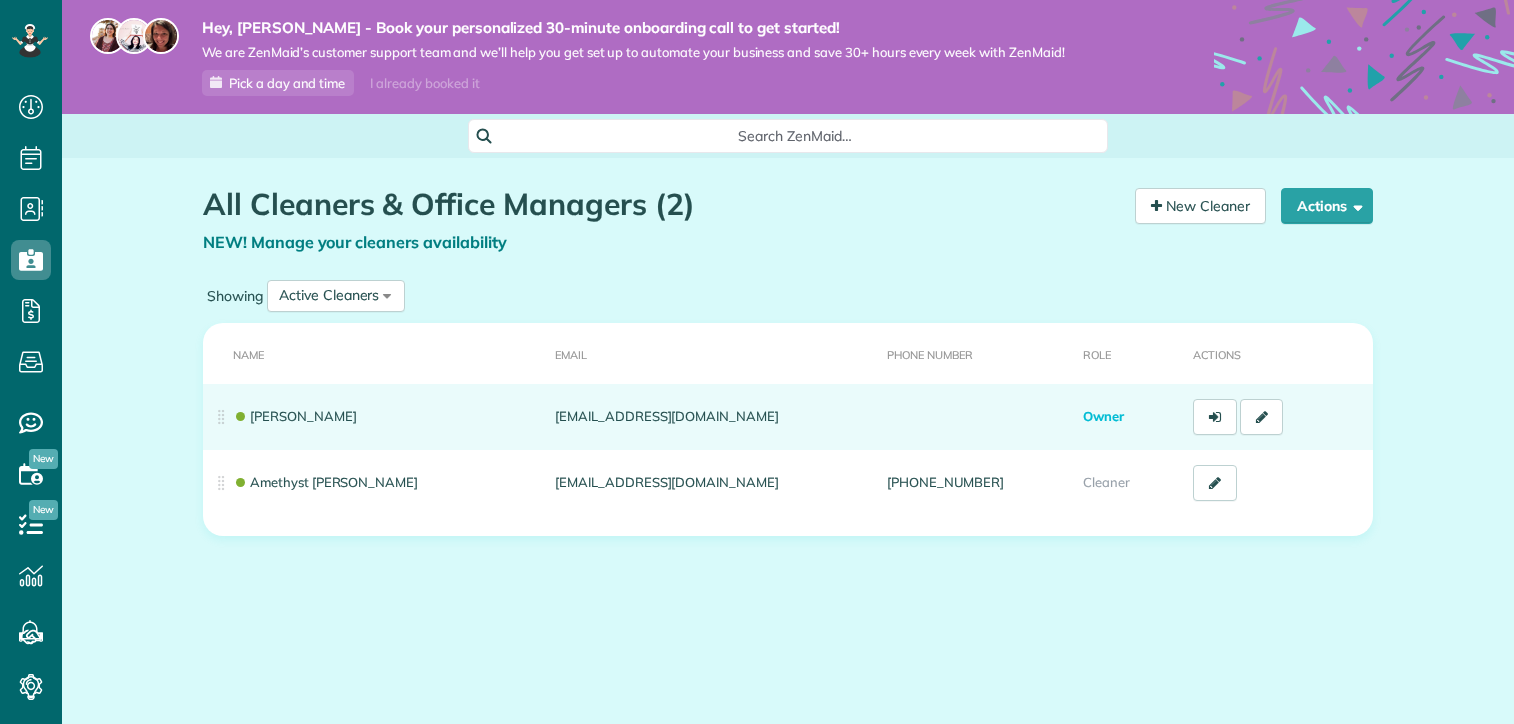 scroll, scrollTop: 0, scrollLeft: 0, axis: both 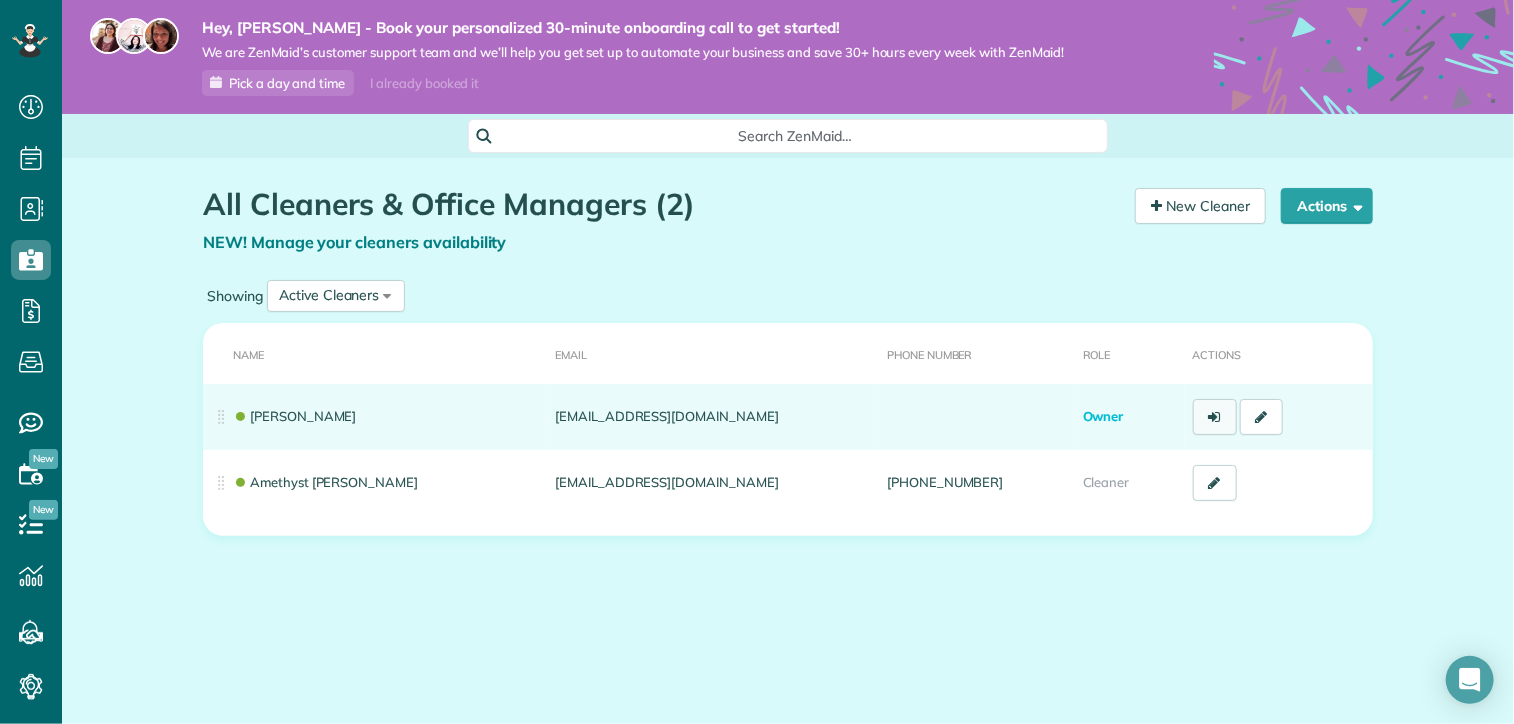 click at bounding box center [1215, 417] 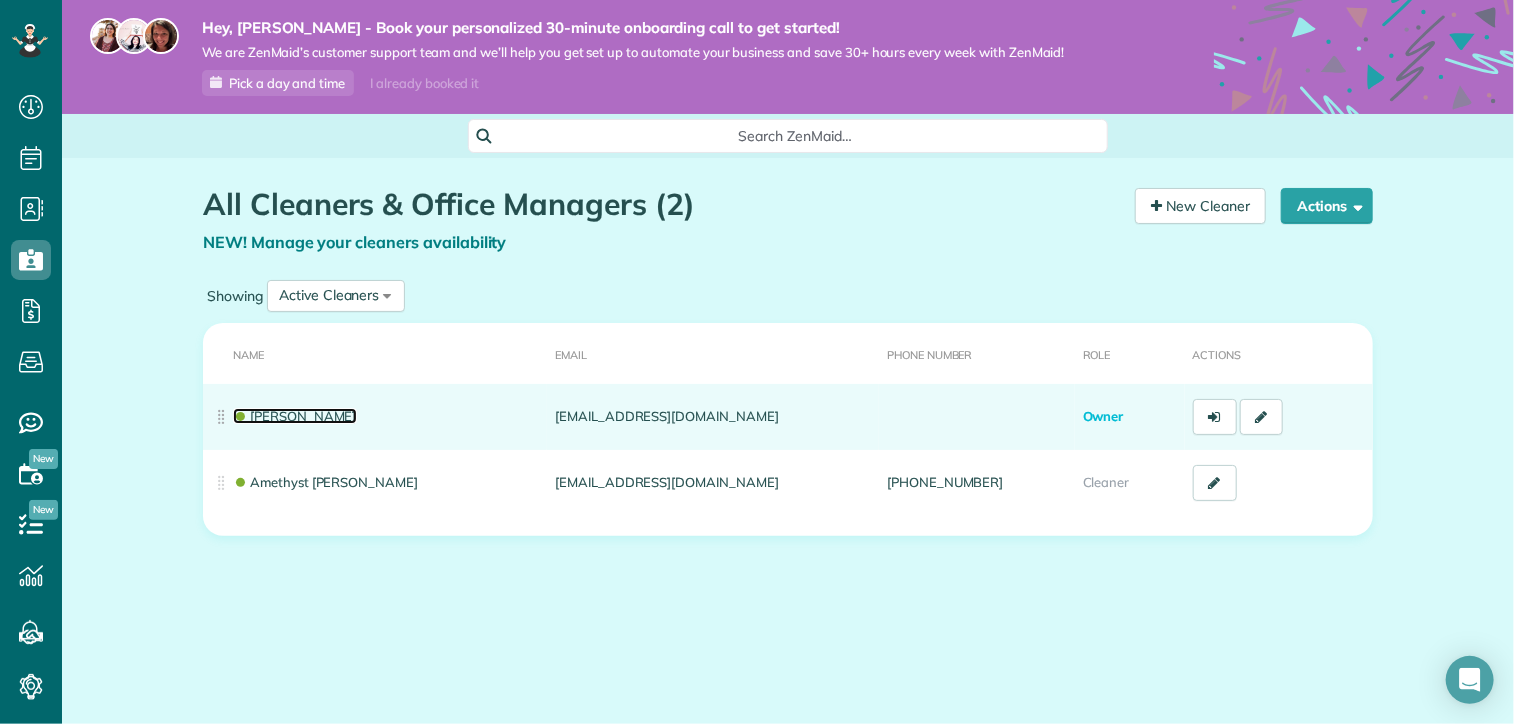 click on "Alina Gumerova" at bounding box center [295, 416] 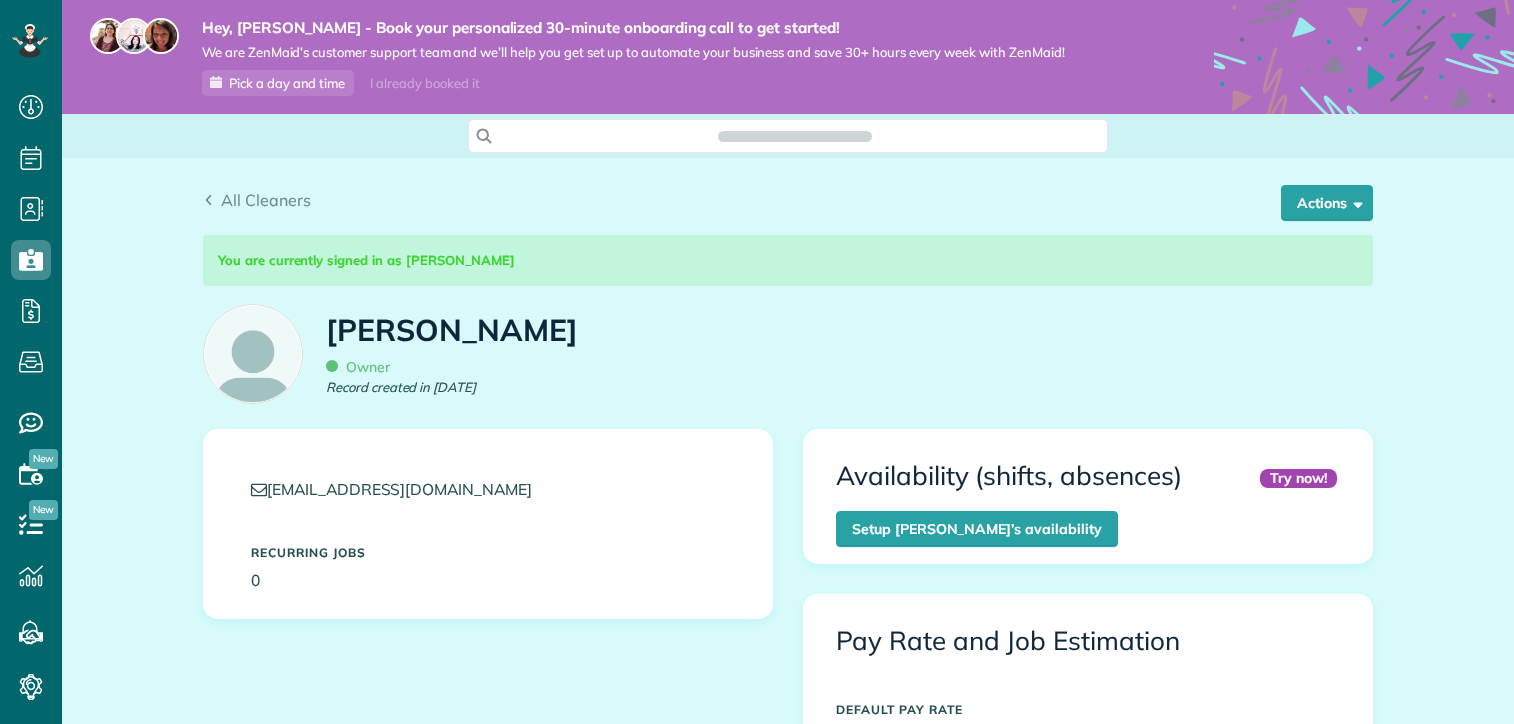 scroll, scrollTop: 0, scrollLeft: 0, axis: both 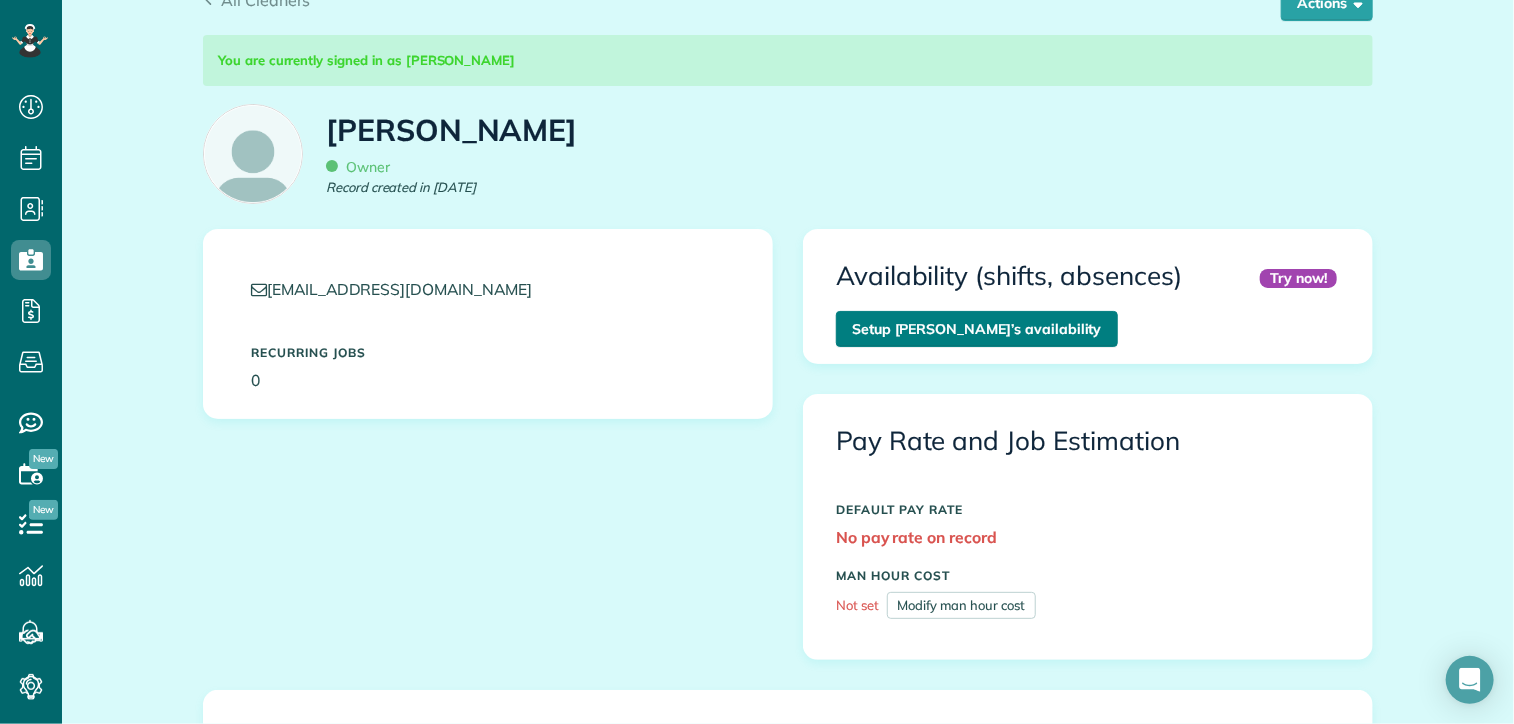 click on "Setup [PERSON_NAME]’s availability" at bounding box center [977, 329] 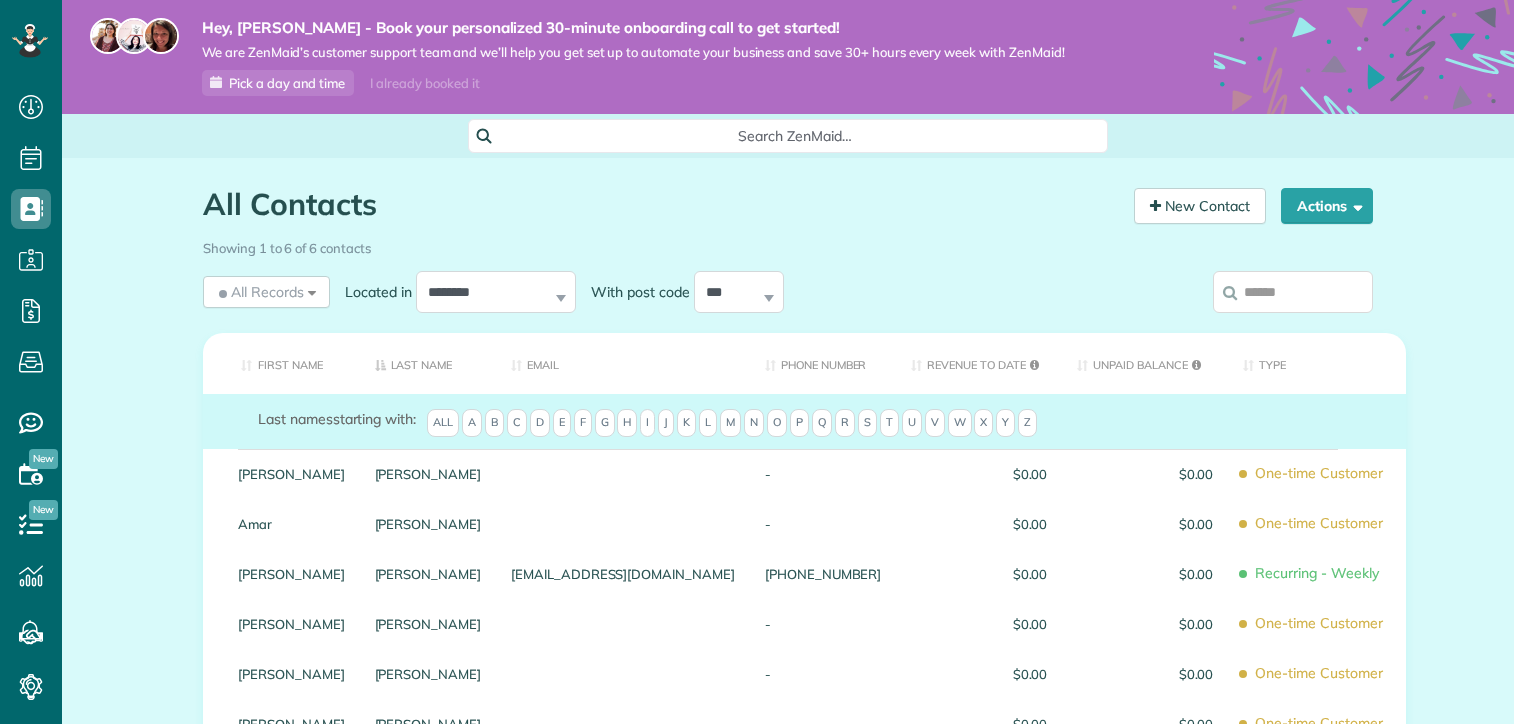 scroll, scrollTop: 0, scrollLeft: 0, axis: both 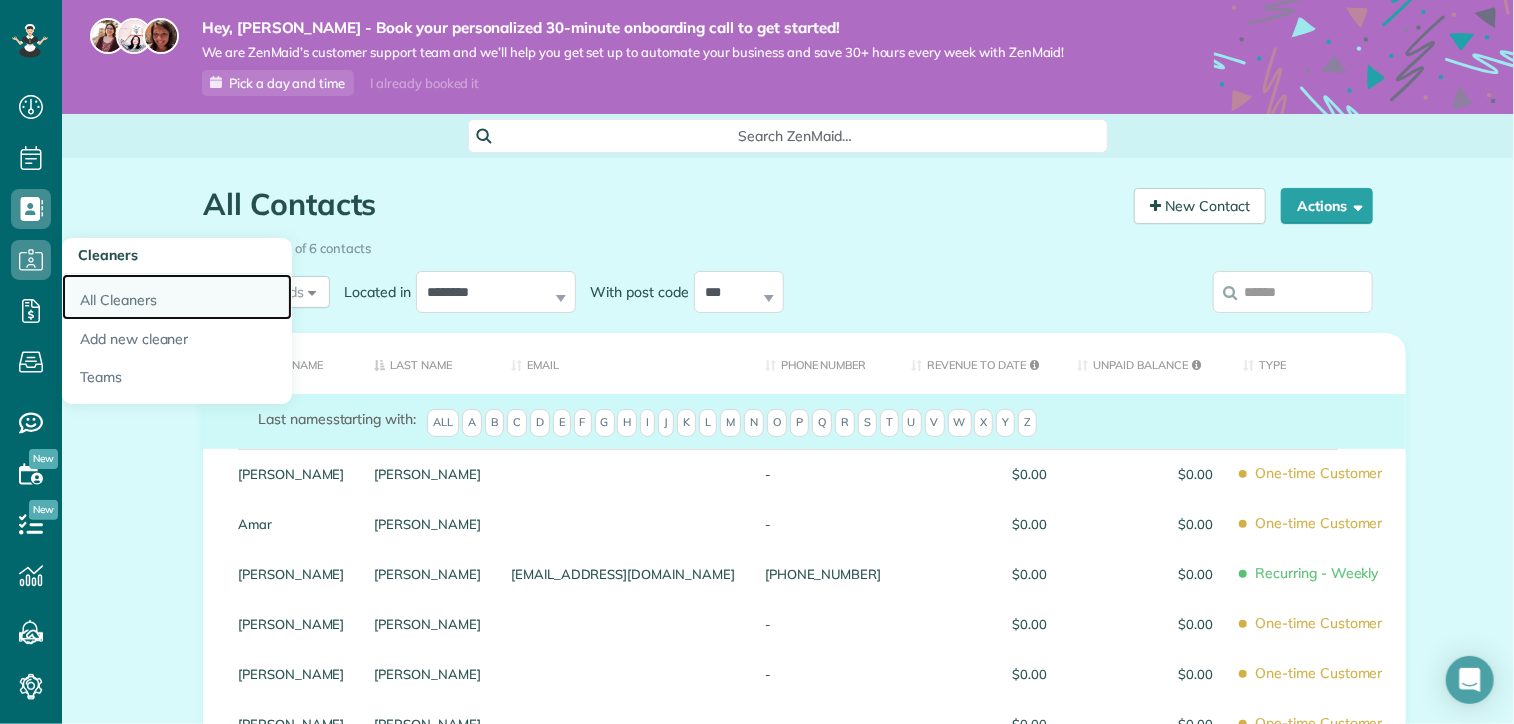 click on "All Cleaners" at bounding box center (177, 297) 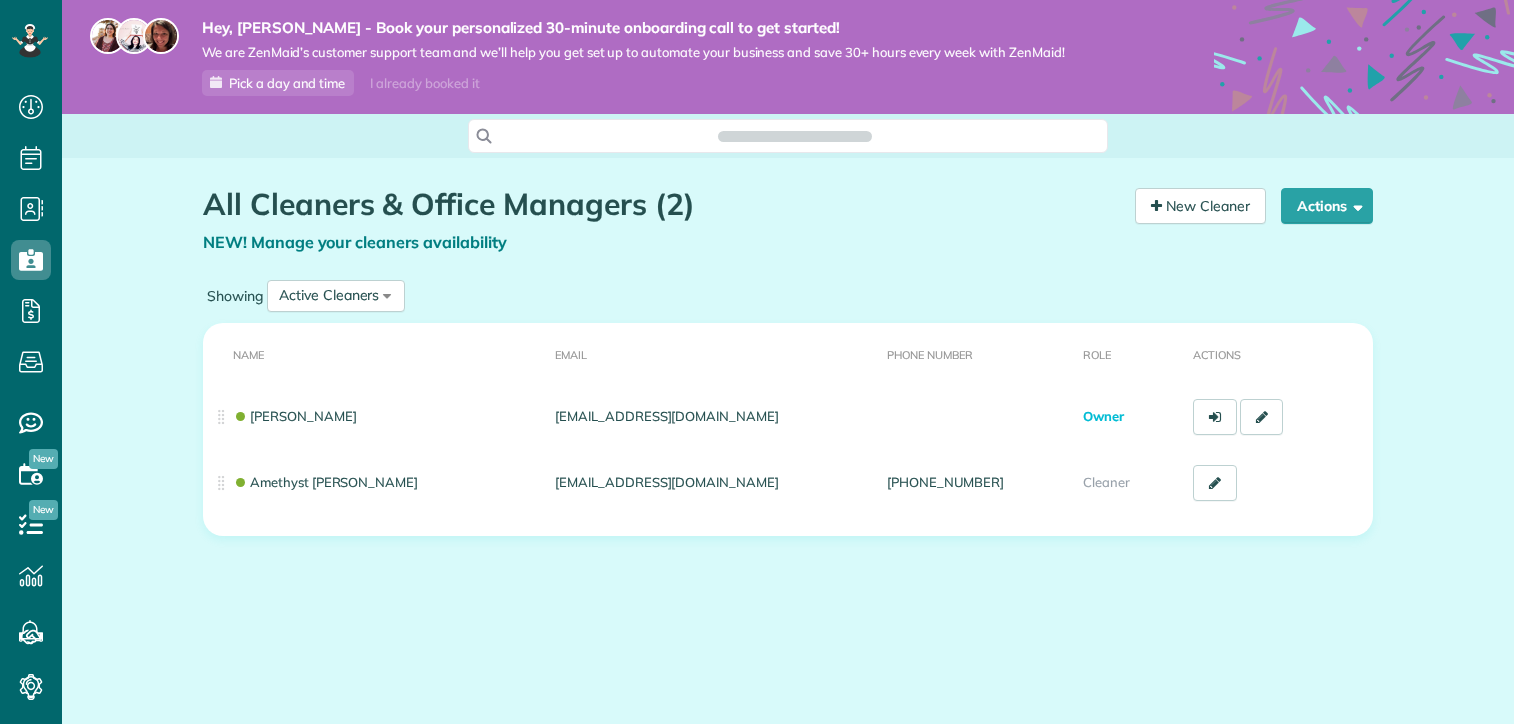 scroll, scrollTop: 0, scrollLeft: 0, axis: both 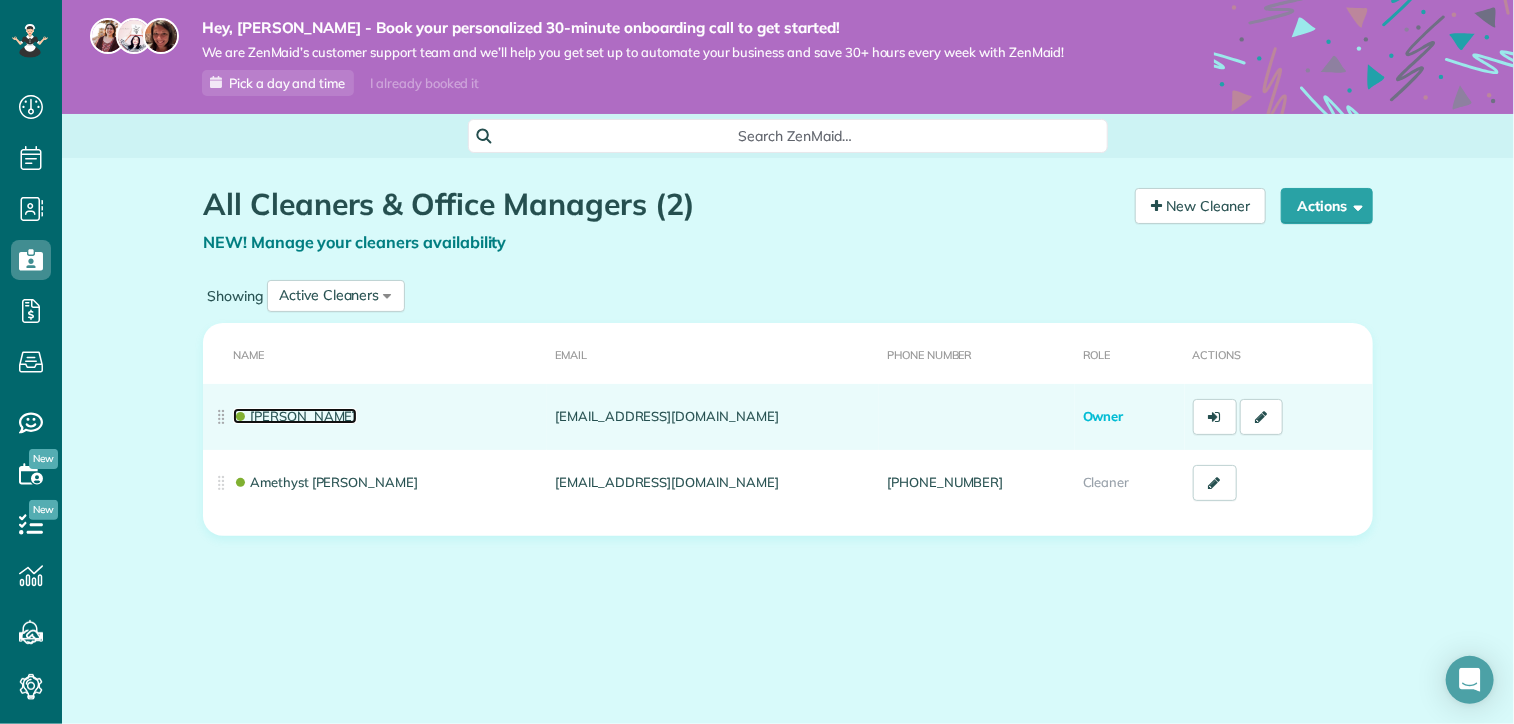 click on "[PERSON_NAME]" at bounding box center [295, 416] 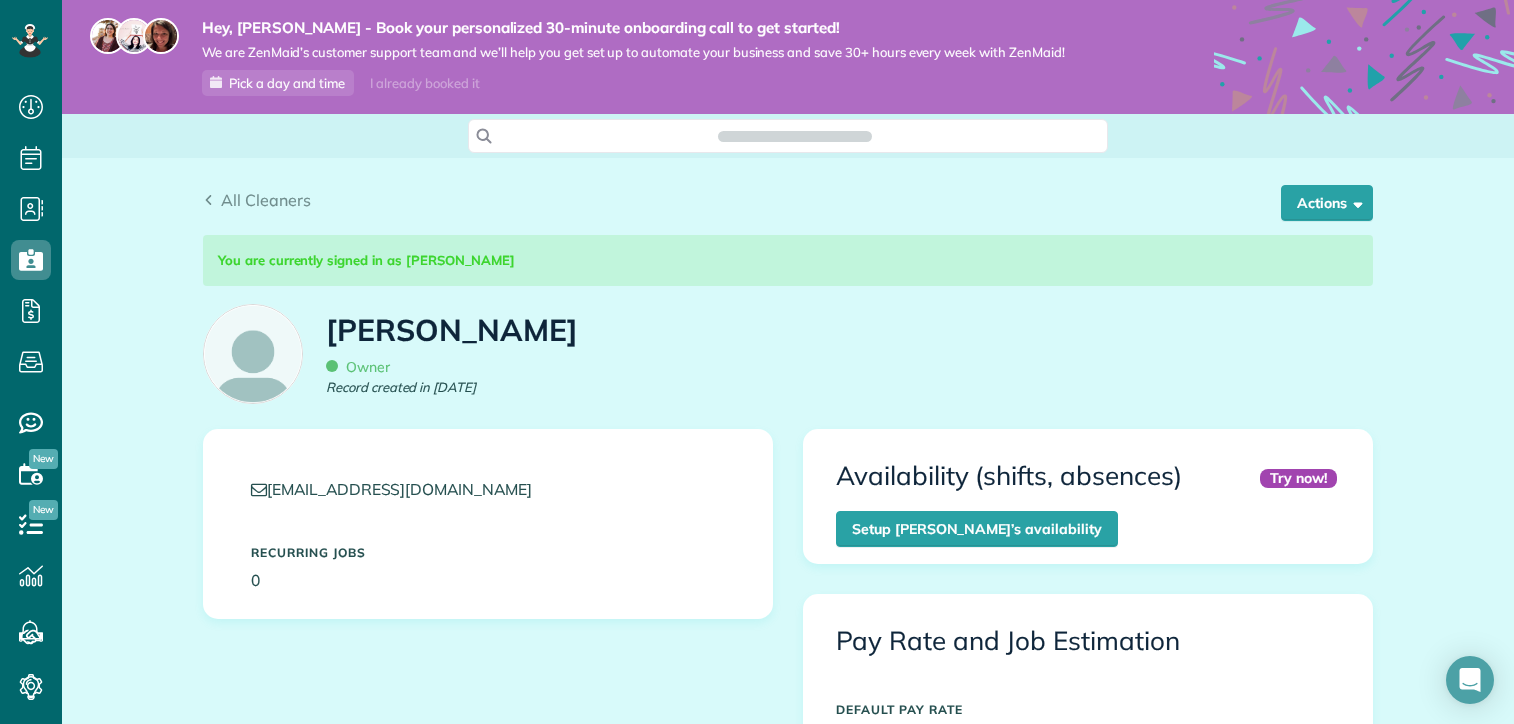 scroll, scrollTop: 0, scrollLeft: 0, axis: both 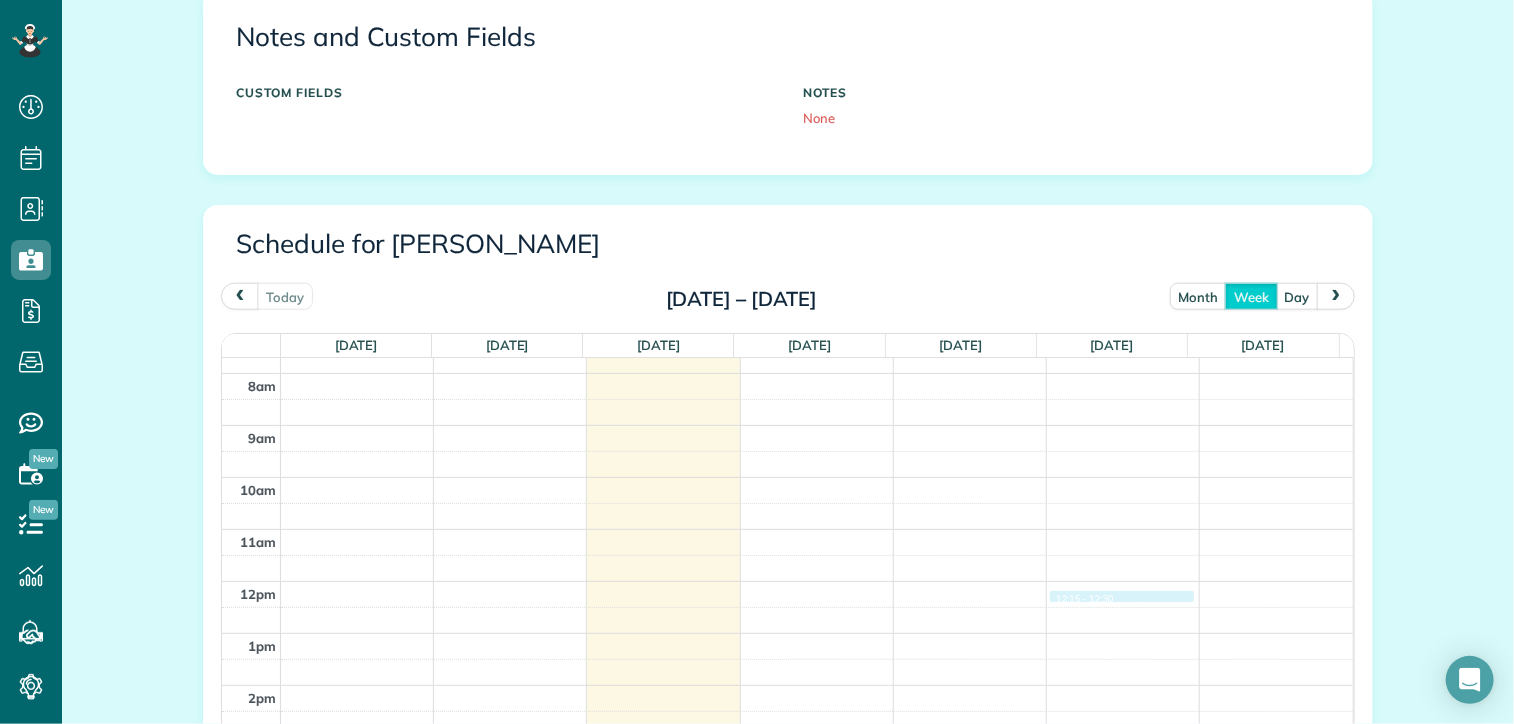 click on "12am 1am 2am 3am 4am 5am 6am 7am 8am 9am 10am 11am 12pm 1pm 2pm 3pm 4pm 5pm 6pm 7pm 8pm 9pm 10pm 11pm 12:15 - 12:30" at bounding box center [787, 581] 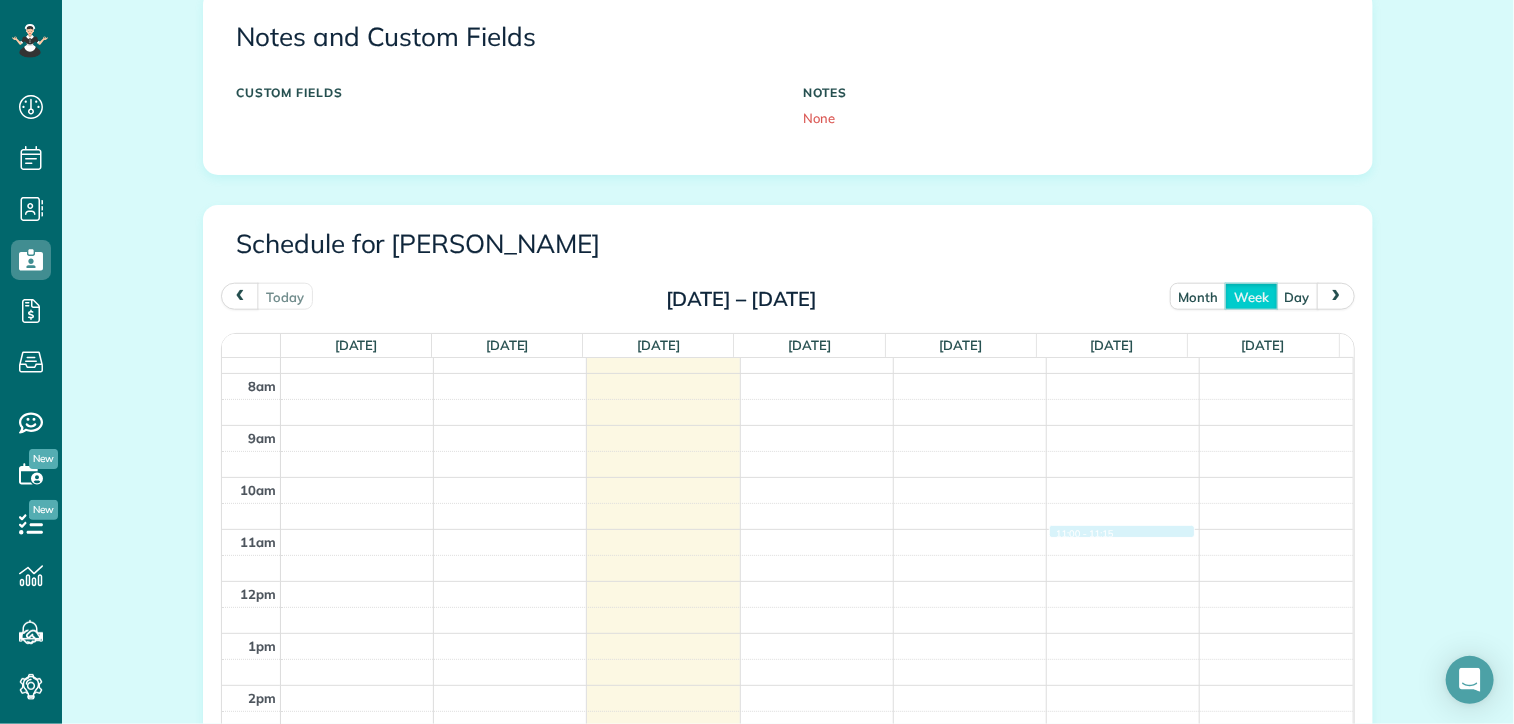 click on "12am 1am 2am 3am 4am 5am 6am 7am 8am 9am 10am 11am 12pm 1pm 2pm 3pm 4pm 5pm 6pm 7pm 8pm 9pm 10pm 11pm 11:00 - 11:15" at bounding box center [787, 581] 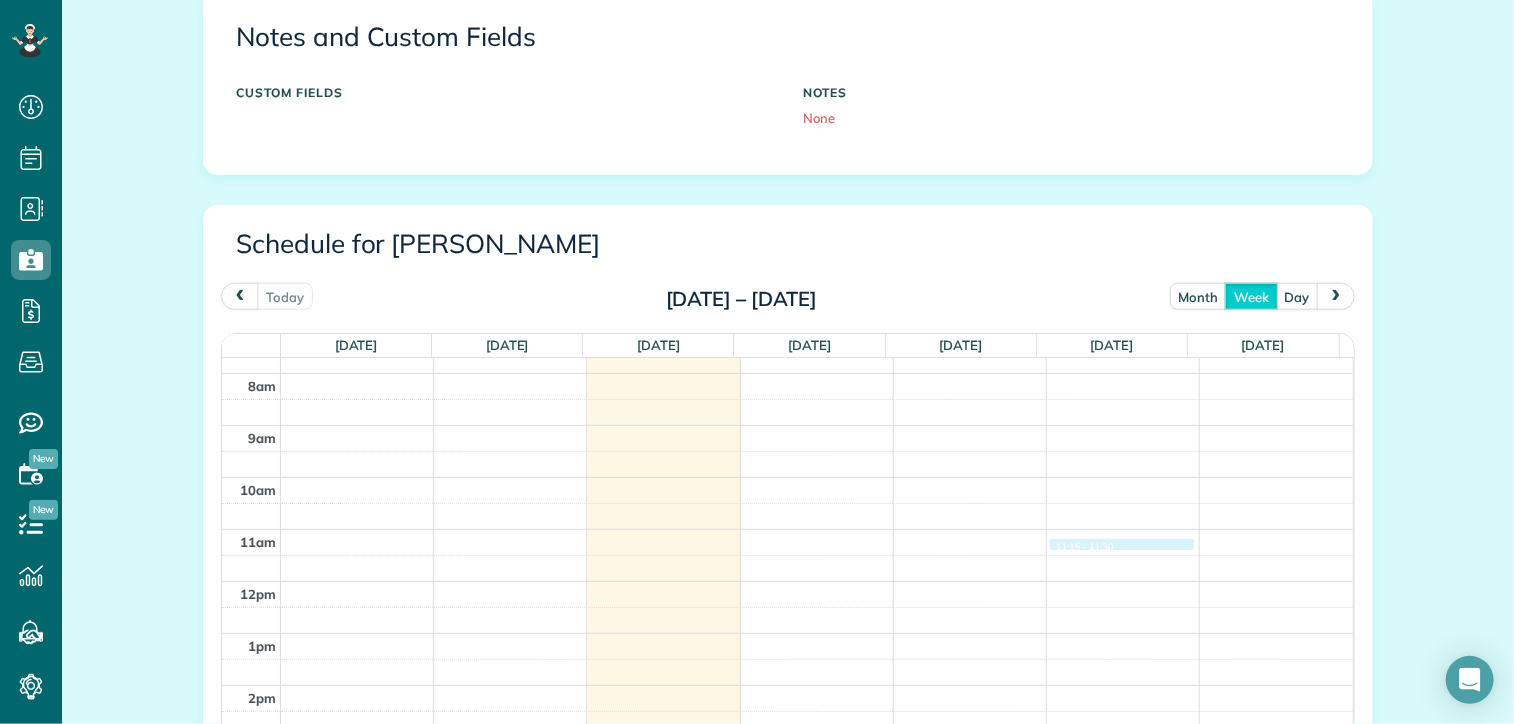 click on "12am 1am 2am 3am 4am 5am 6am 7am 8am 9am 10am 11am 12pm 1pm 2pm 3pm 4pm 5pm 6pm 7pm 8pm 9pm 10pm 11pm 11:15 - 11:30" at bounding box center [787, 581] 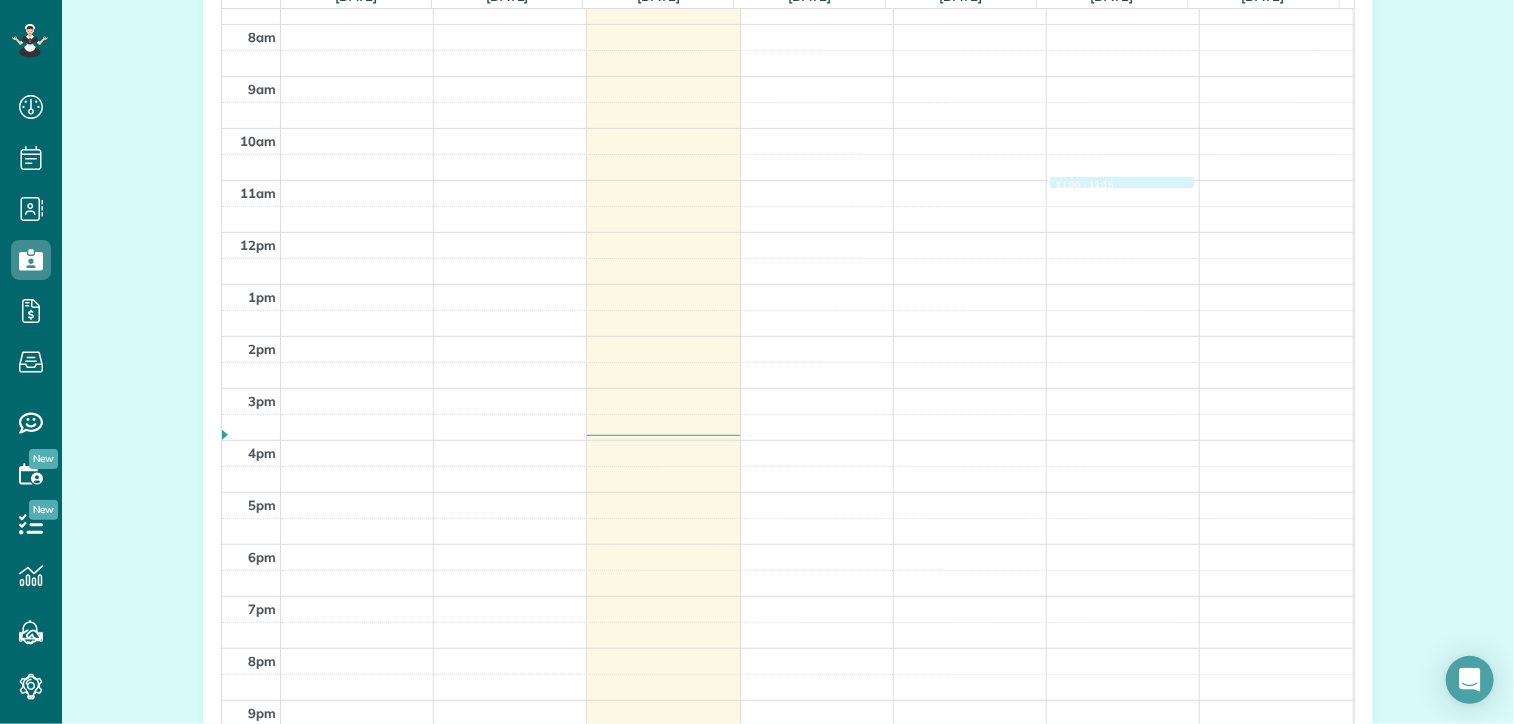 scroll, scrollTop: 913, scrollLeft: 0, axis: vertical 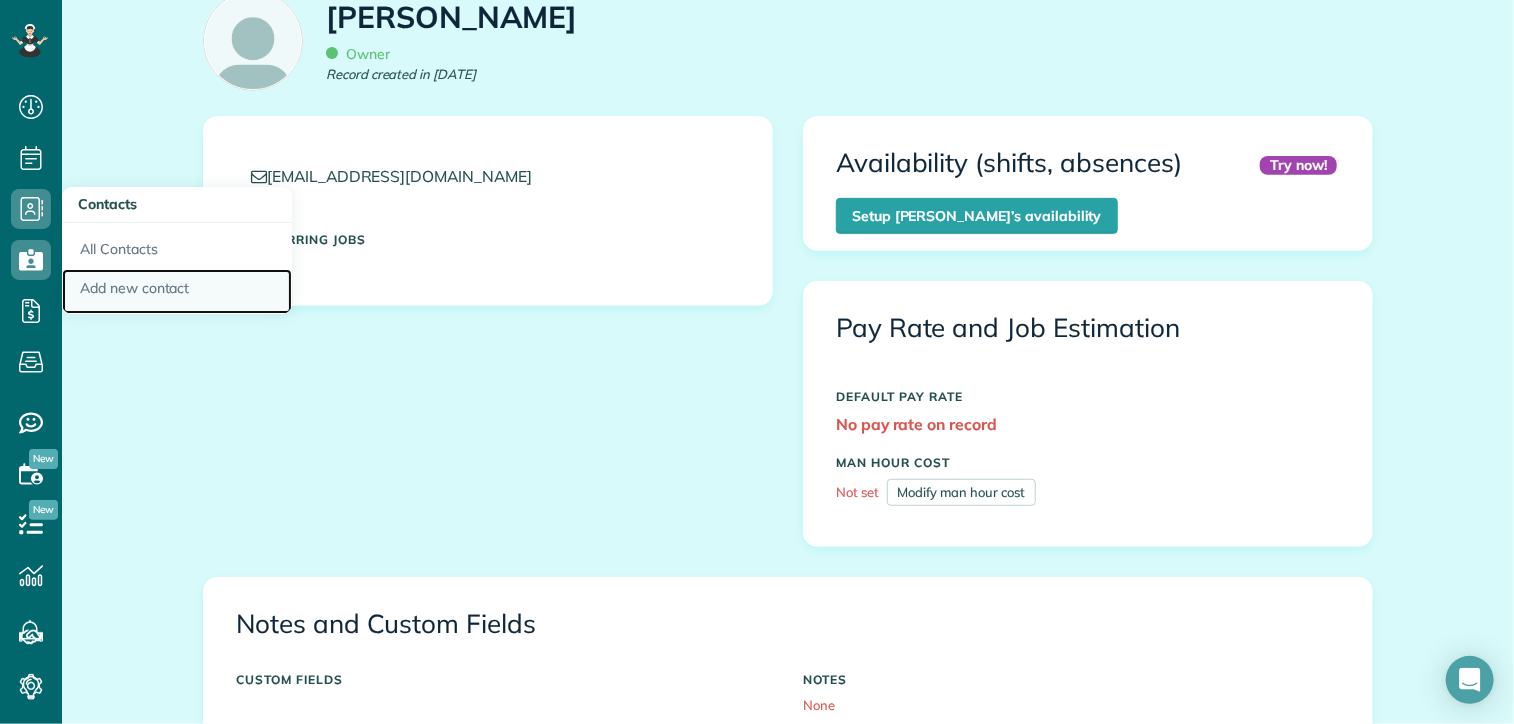 click on "Add new contact" at bounding box center (177, 292) 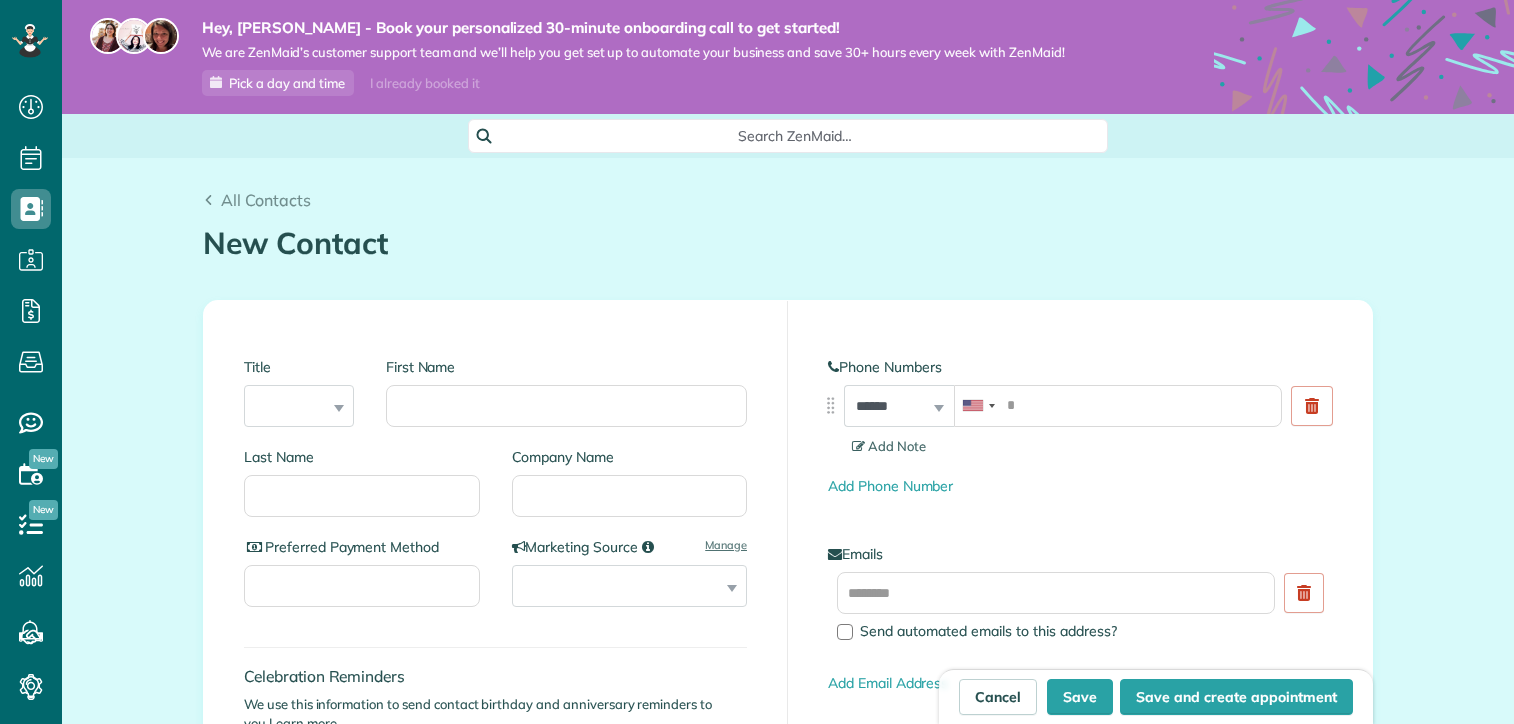 scroll, scrollTop: 0, scrollLeft: 0, axis: both 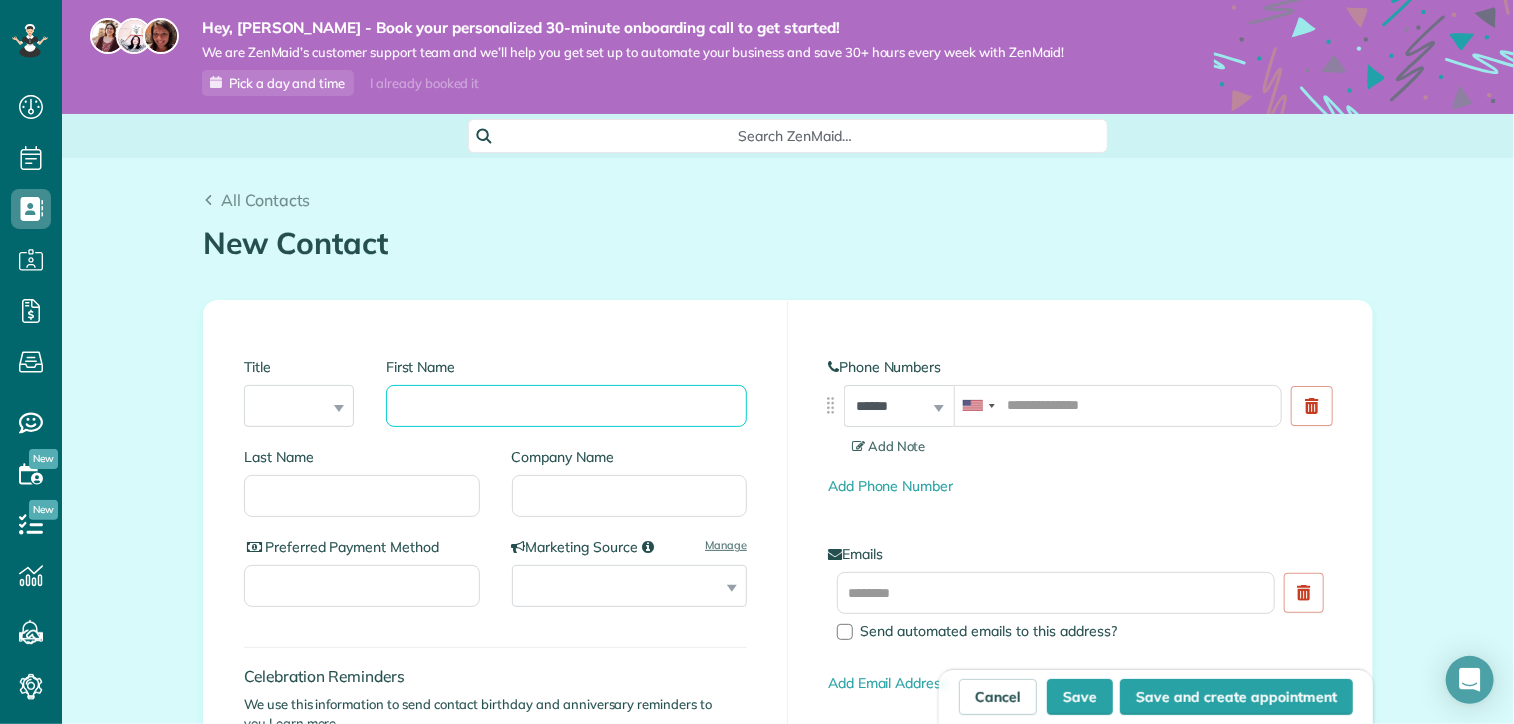 click on "First Name" at bounding box center (566, 406) 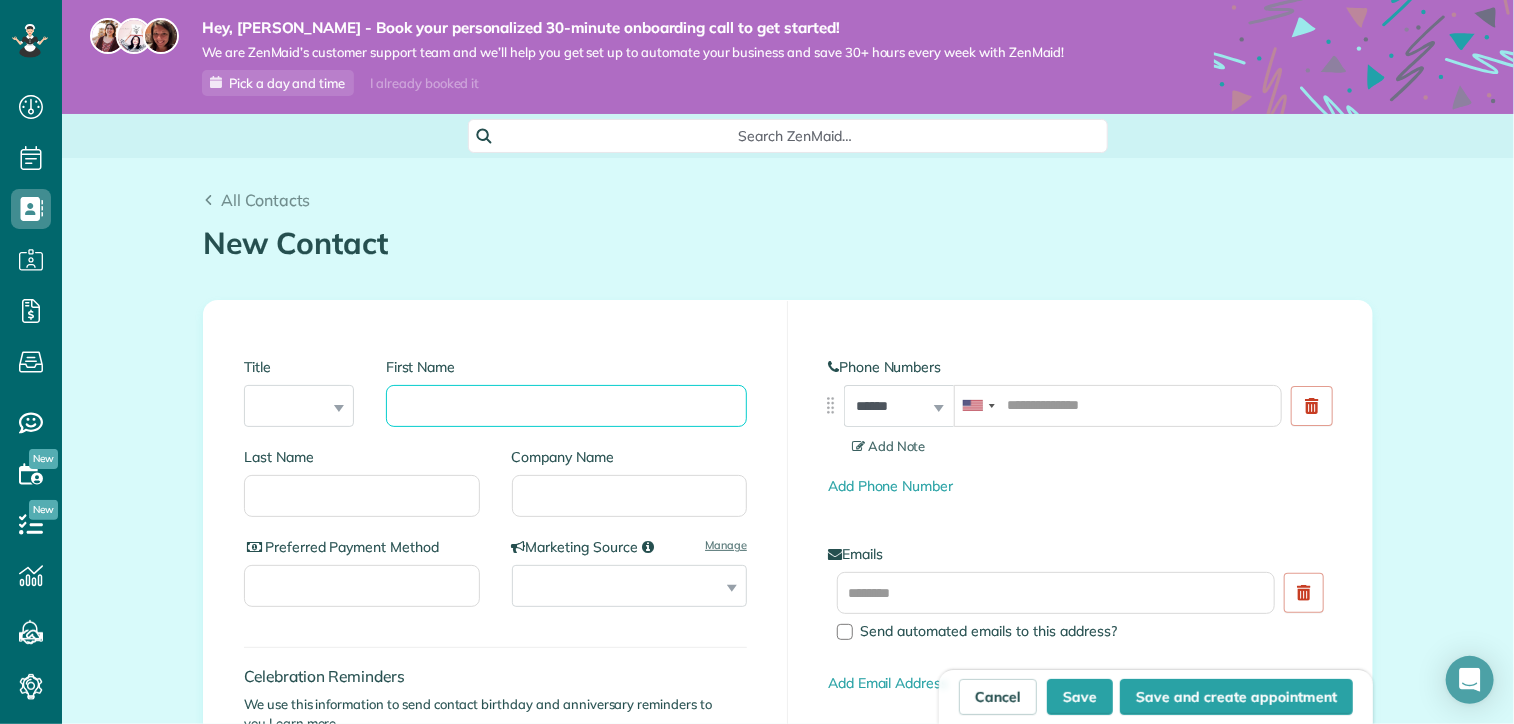scroll, scrollTop: 200, scrollLeft: 0, axis: vertical 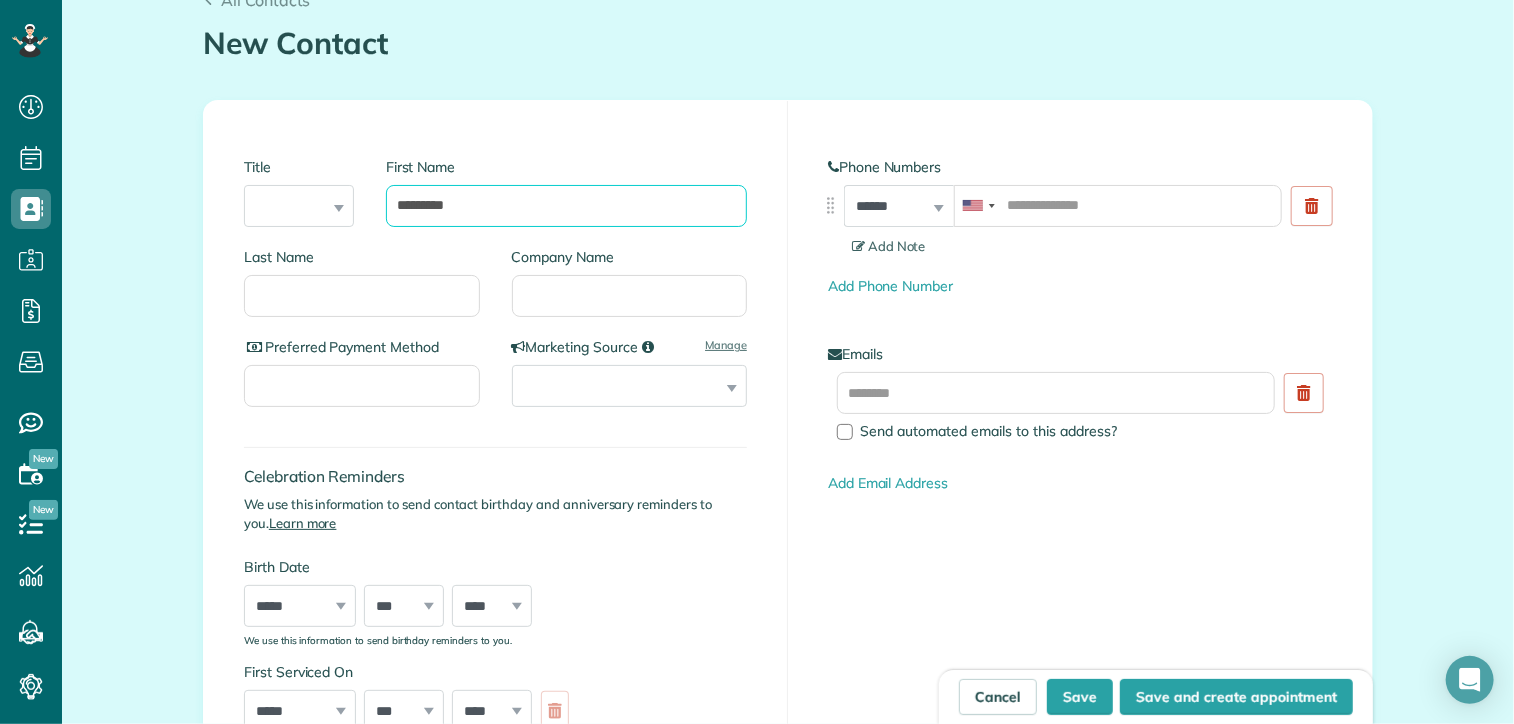 type on "********" 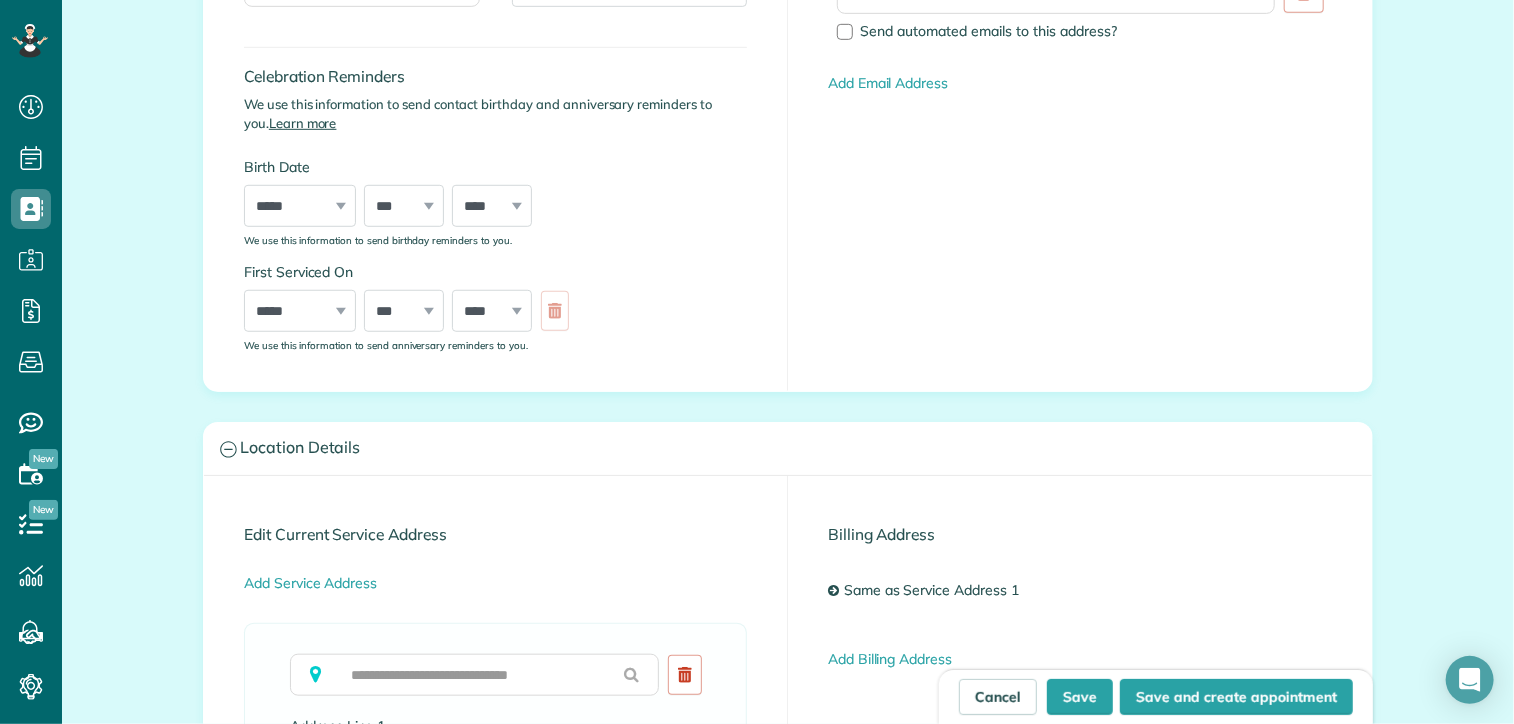 scroll, scrollTop: 200, scrollLeft: 0, axis: vertical 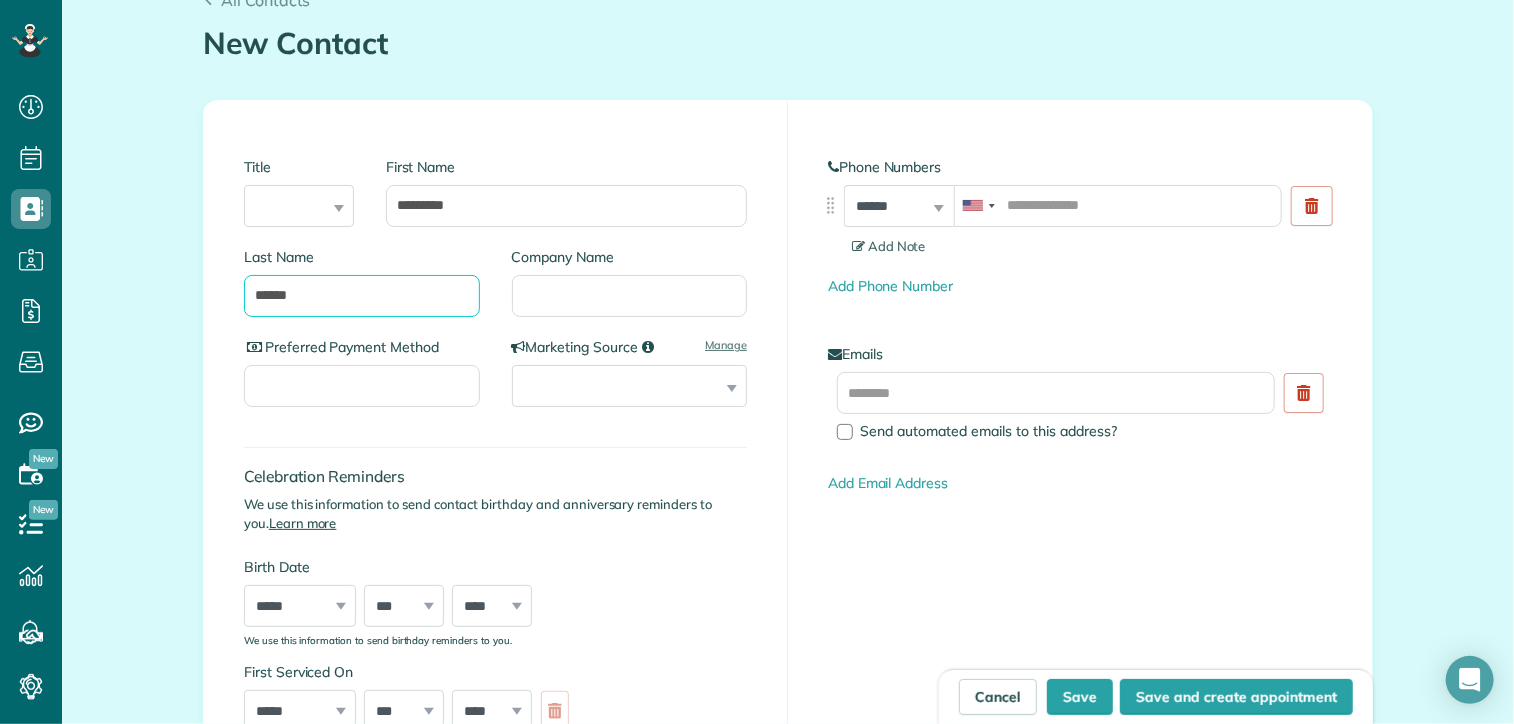 type on "******" 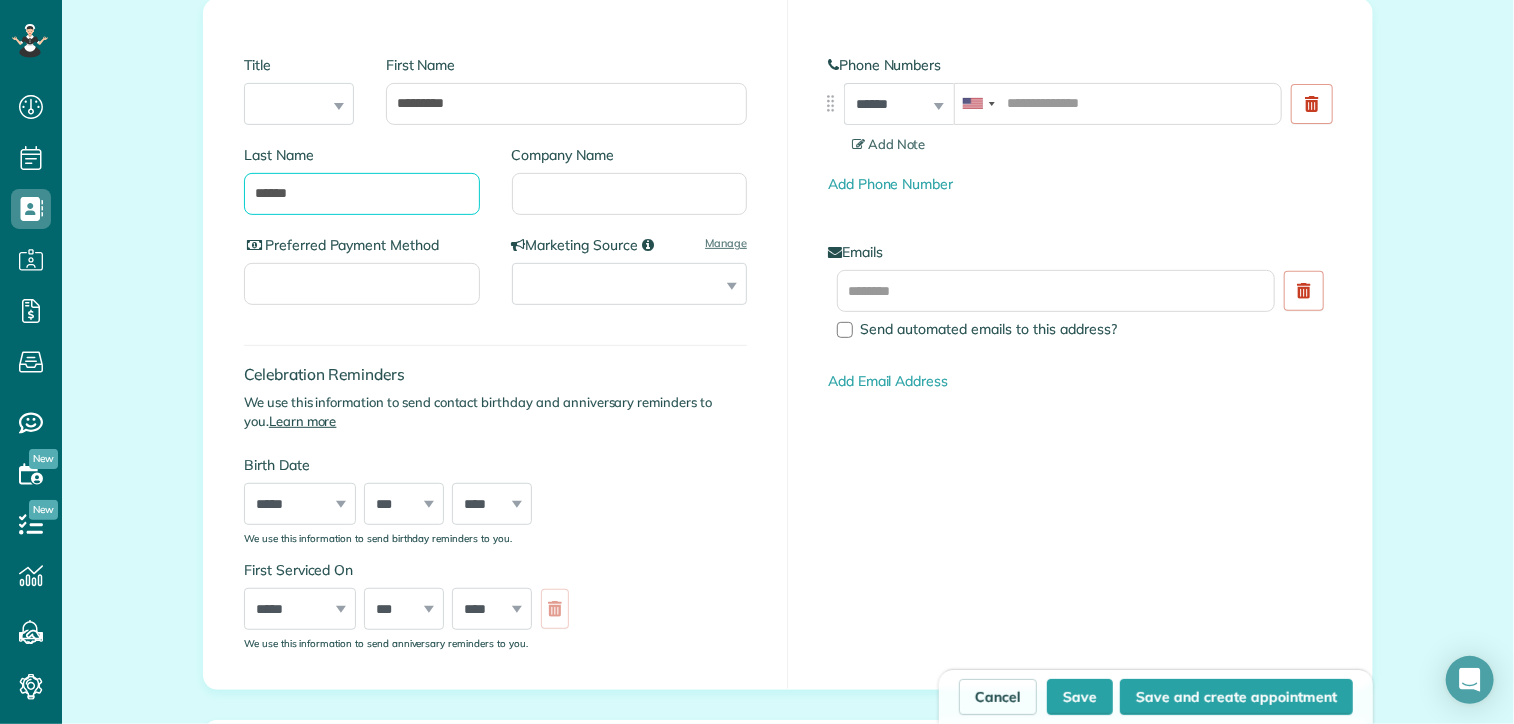 scroll, scrollTop: 400, scrollLeft: 0, axis: vertical 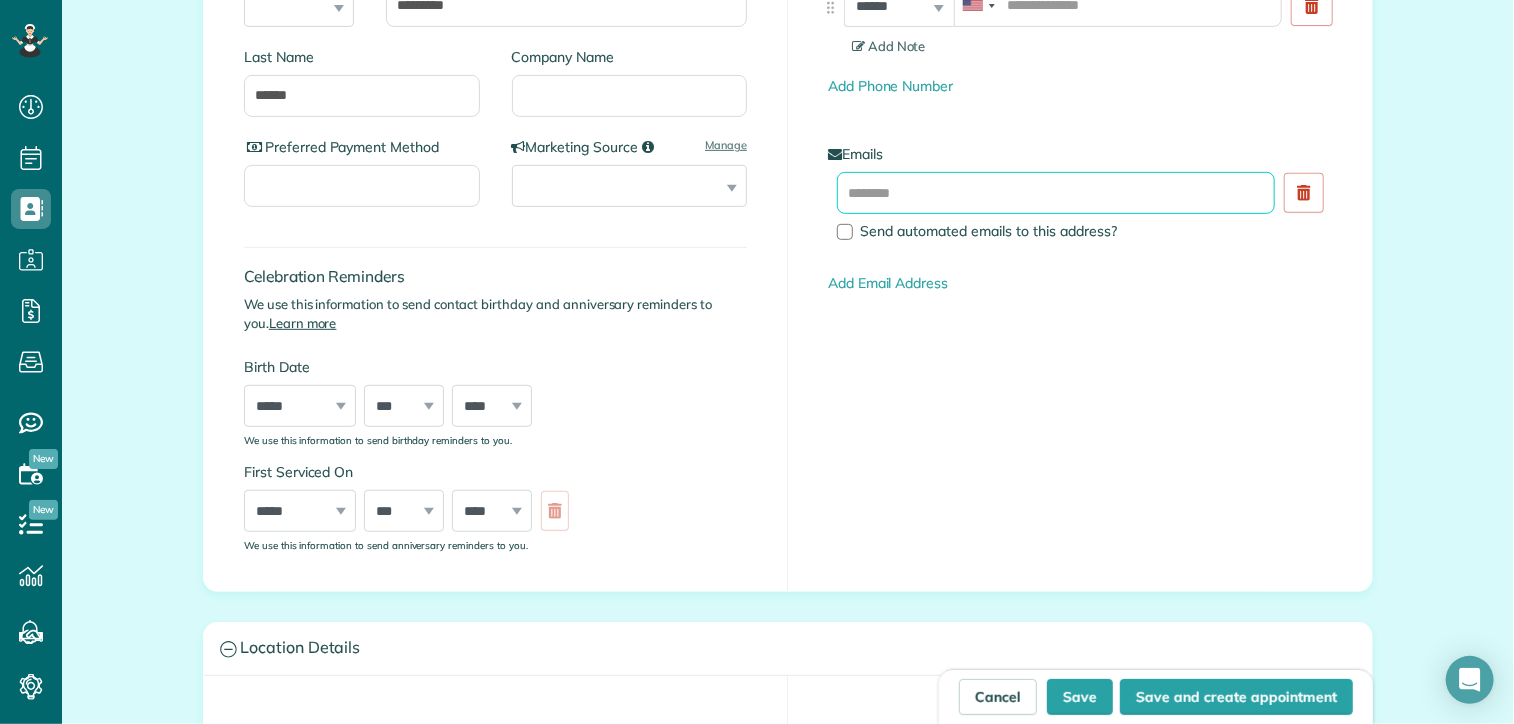 click at bounding box center (1056, 193) 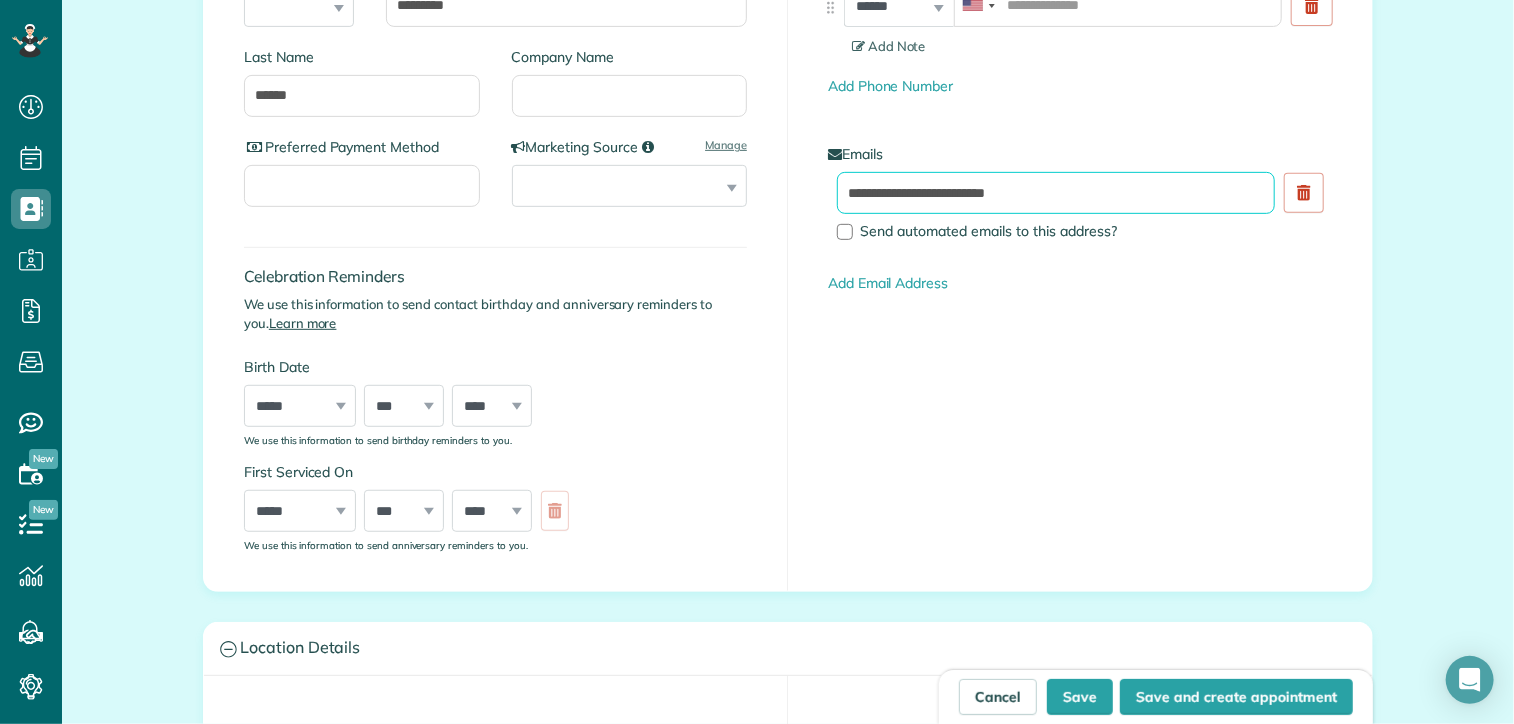 type on "**********" 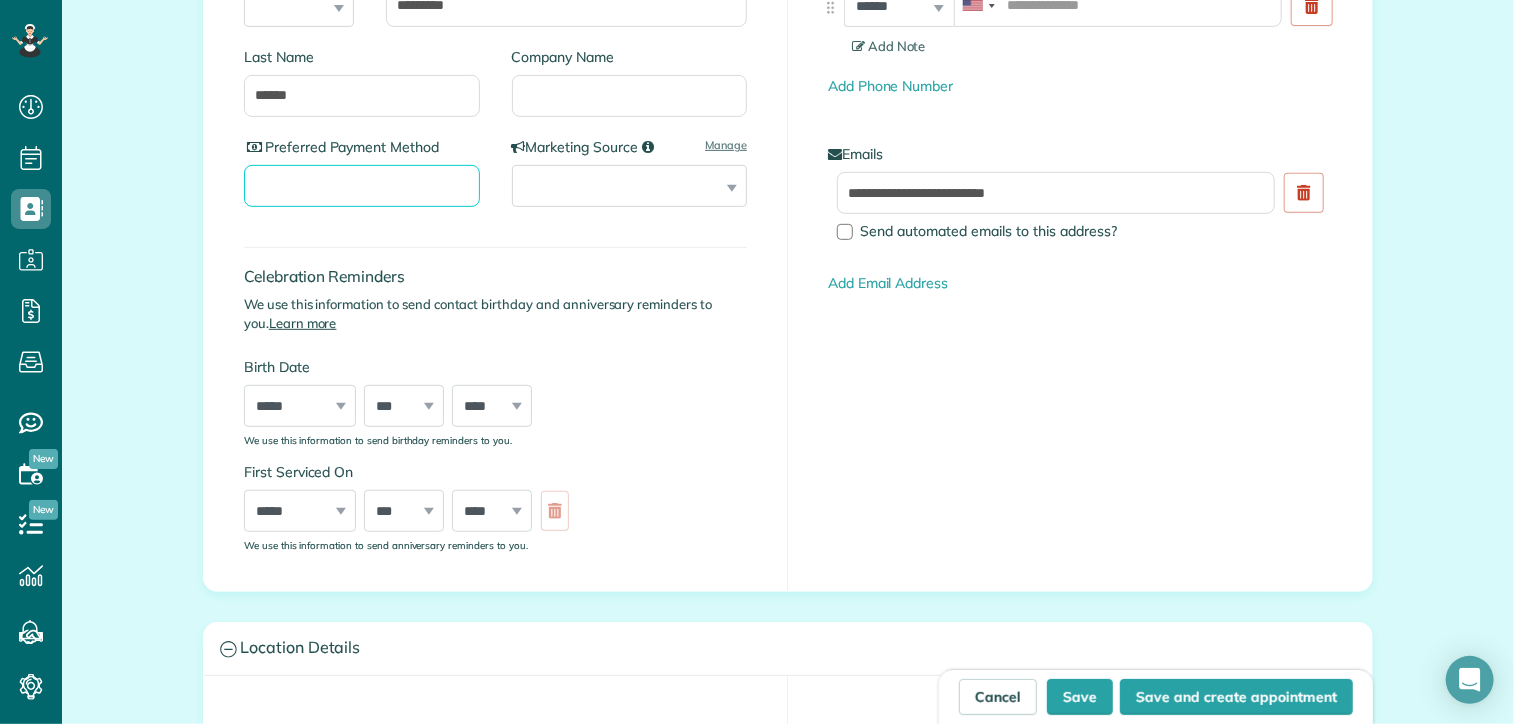 click on "Preferred Payment Method" at bounding box center [362, 186] 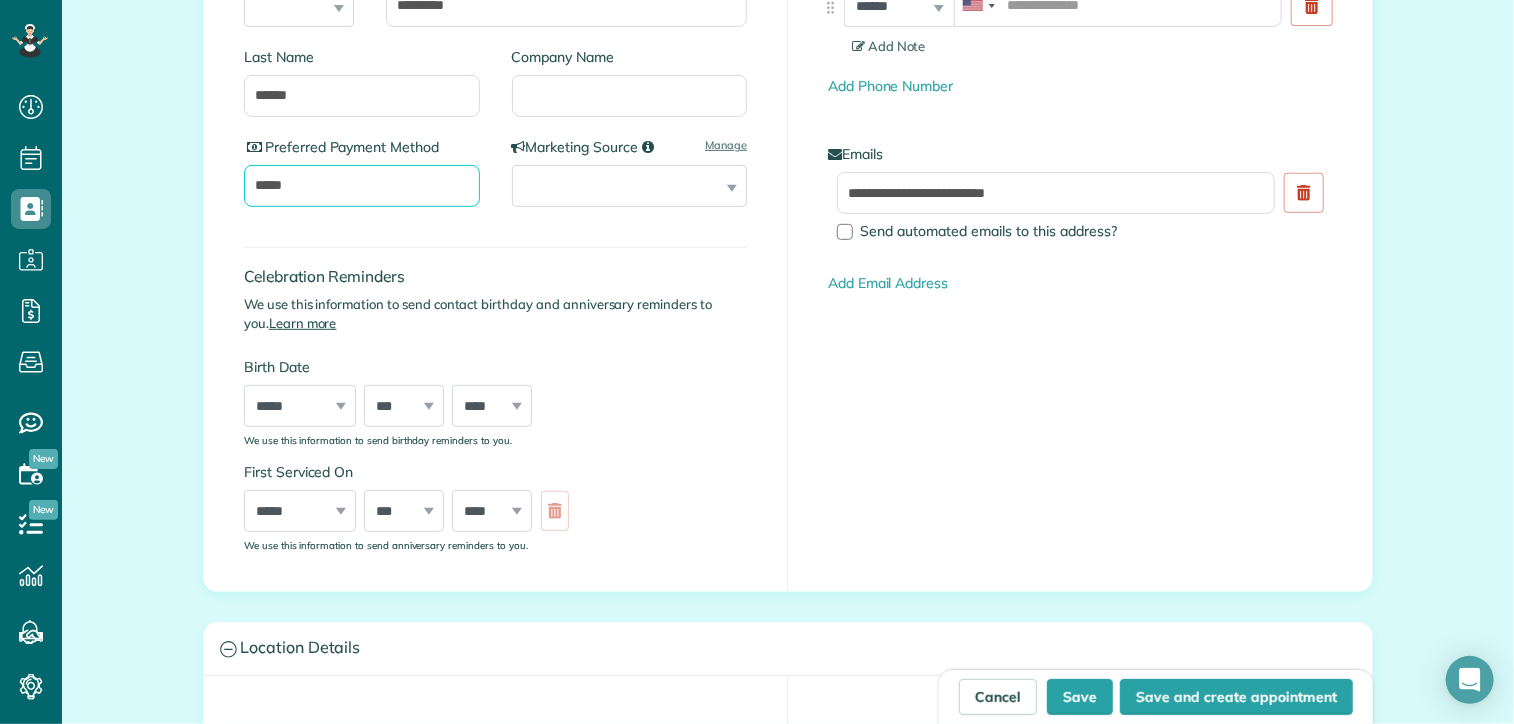 type on "*****" 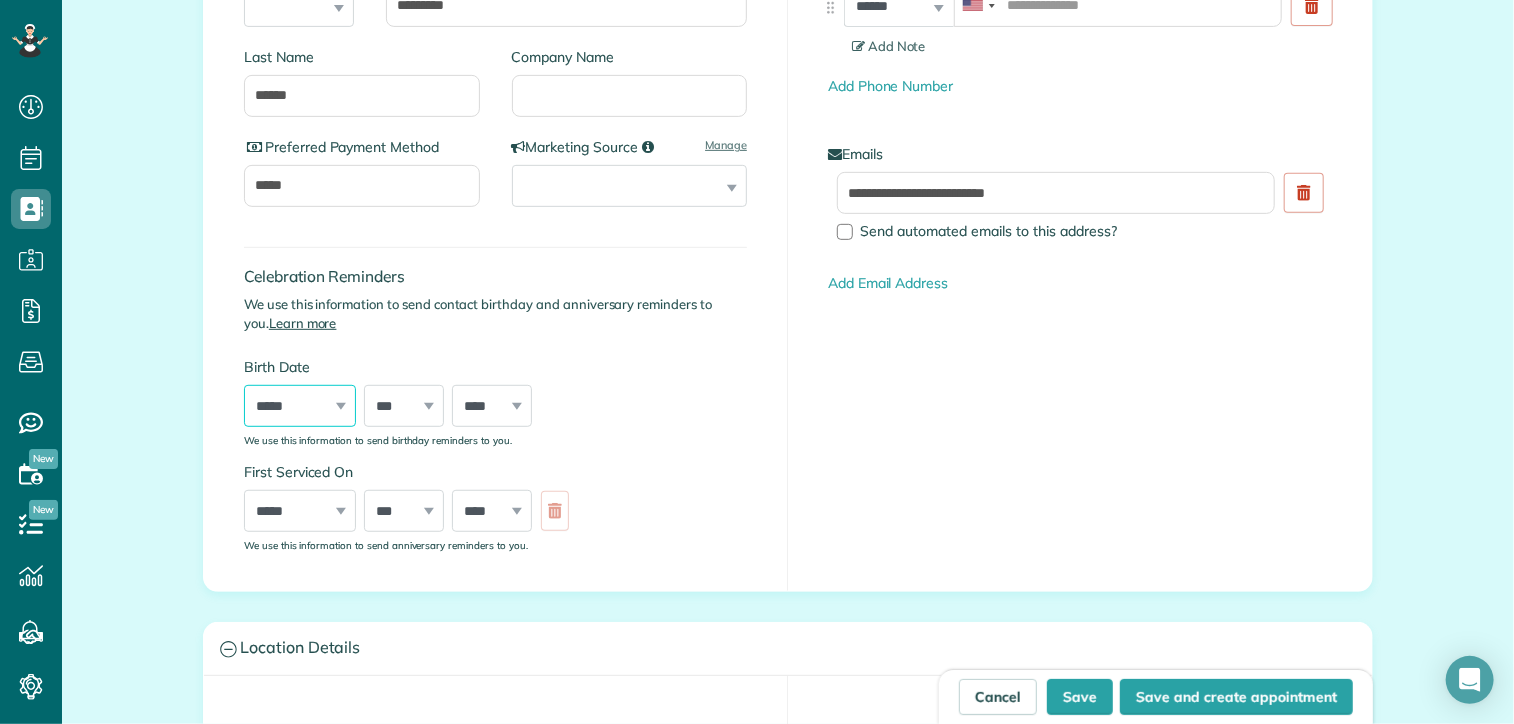 click on "*****
*******
********
*****
*****
***
****
****
******
*********
*******
********
********" at bounding box center (300, 406) 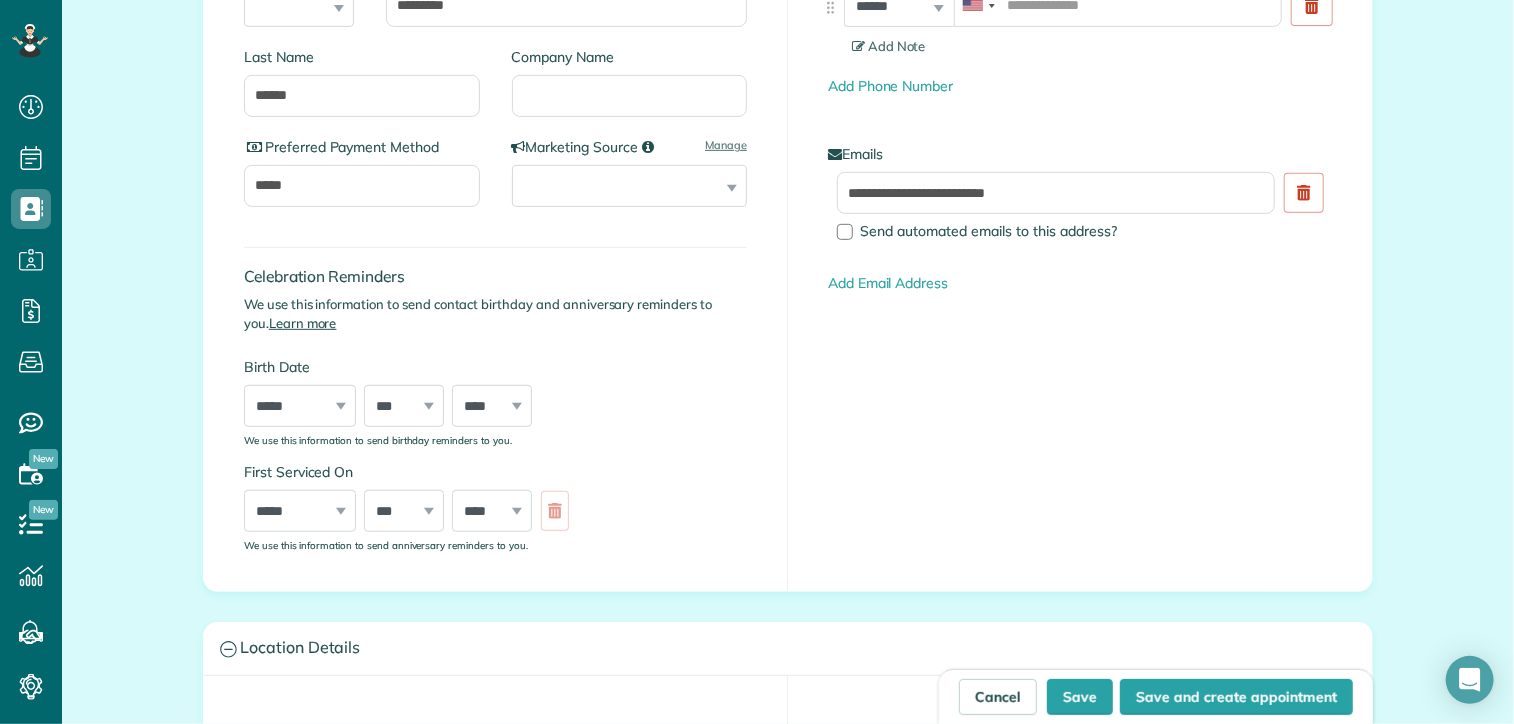 click on "**********" at bounding box center [1080, 246] 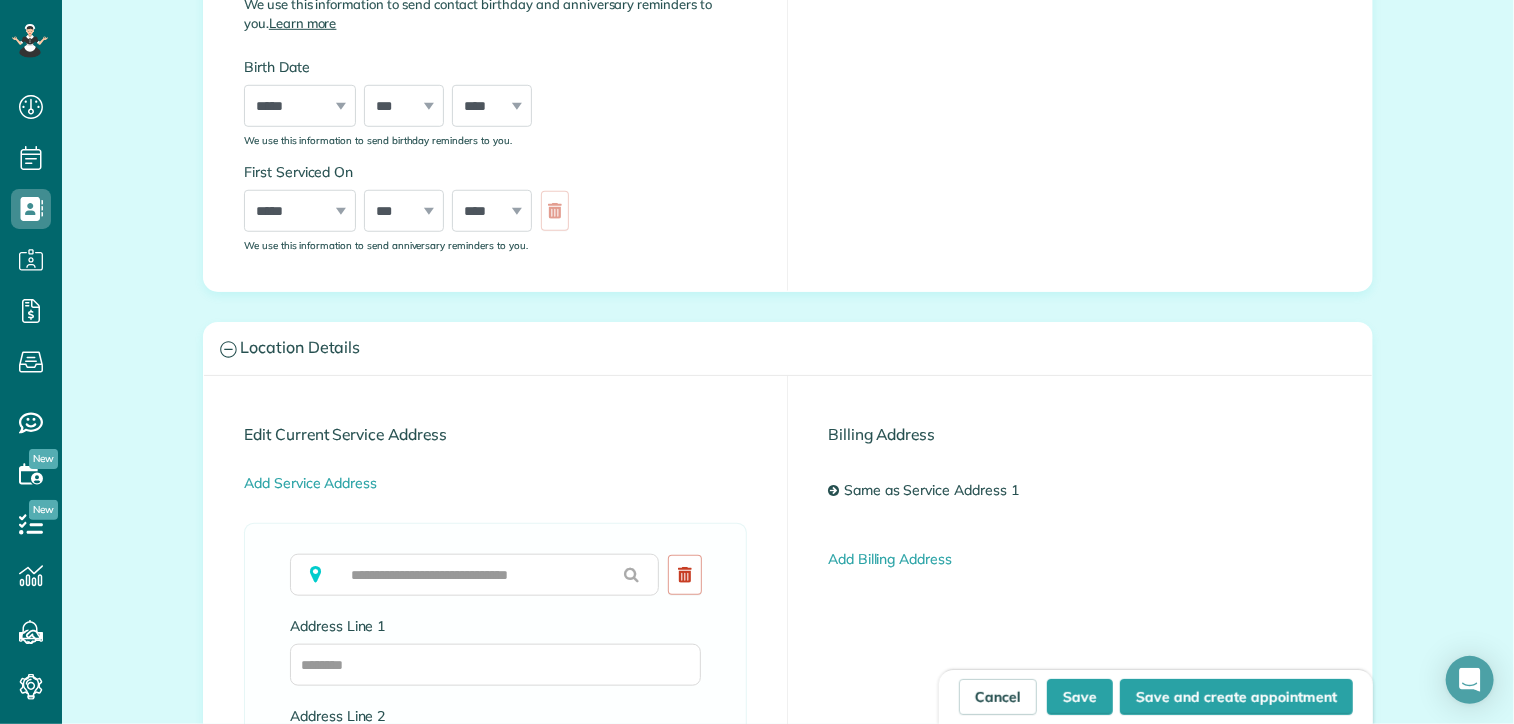 scroll, scrollTop: 1000, scrollLeft: 0, axis: vertical 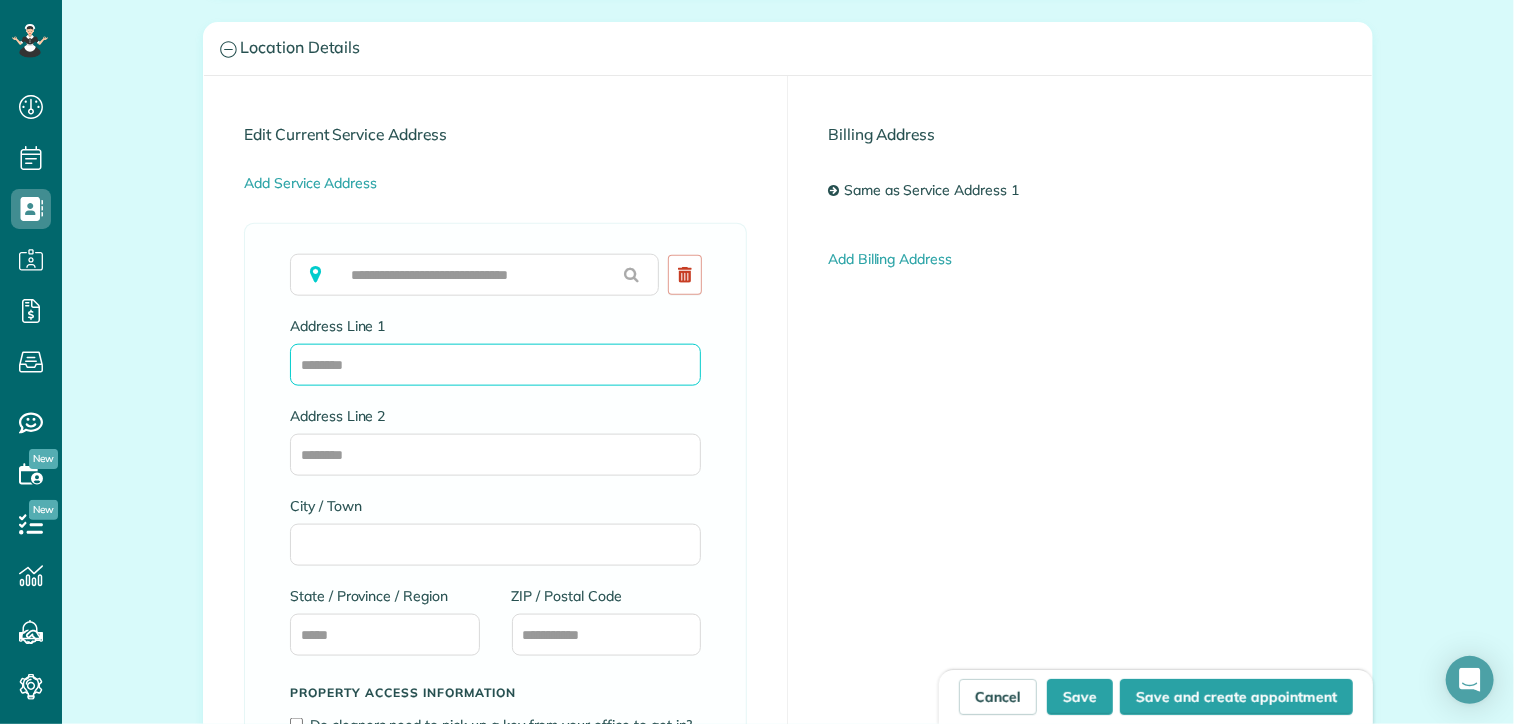 drag, startPoint x: 345, startPoint y: 384, endPoint x: 374, endPoint y: 363, distance: 35.805027 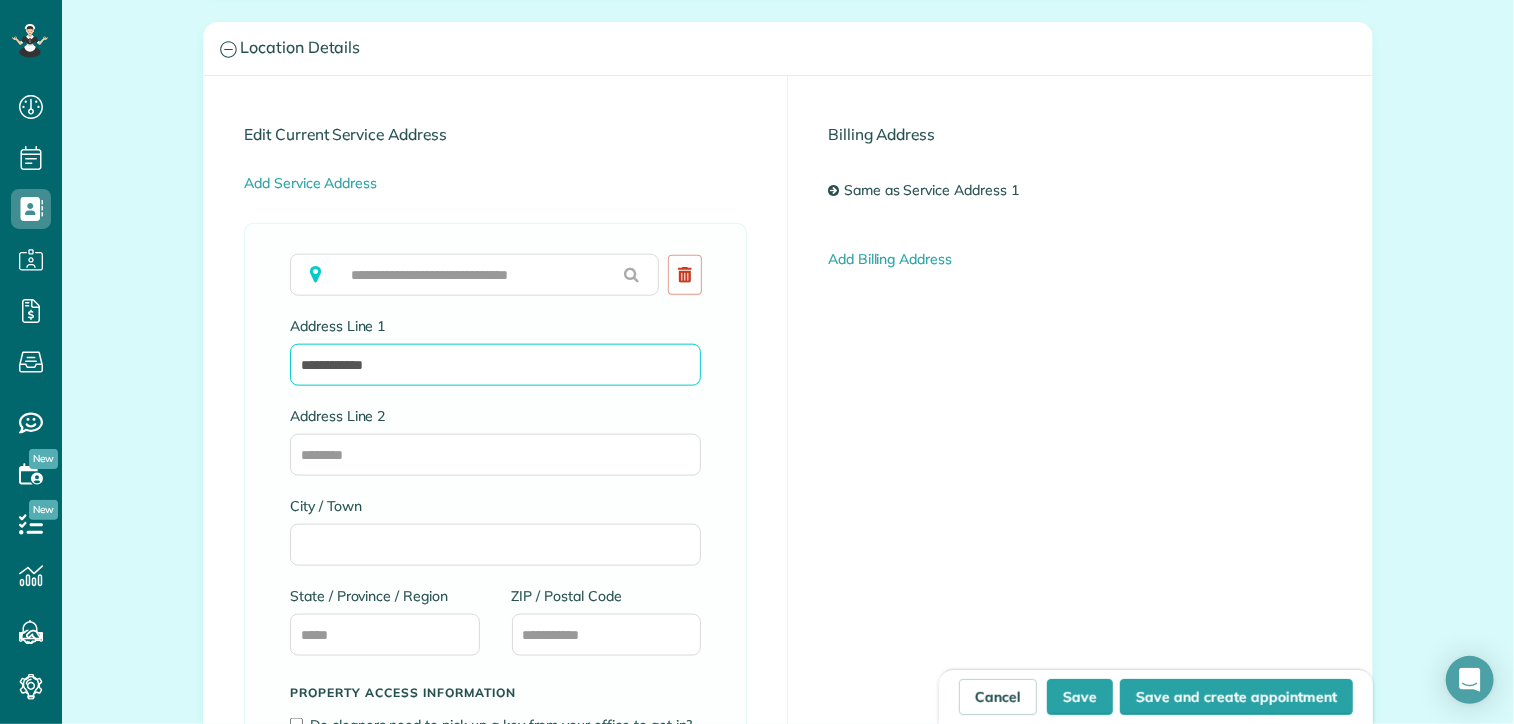 type on "**********" 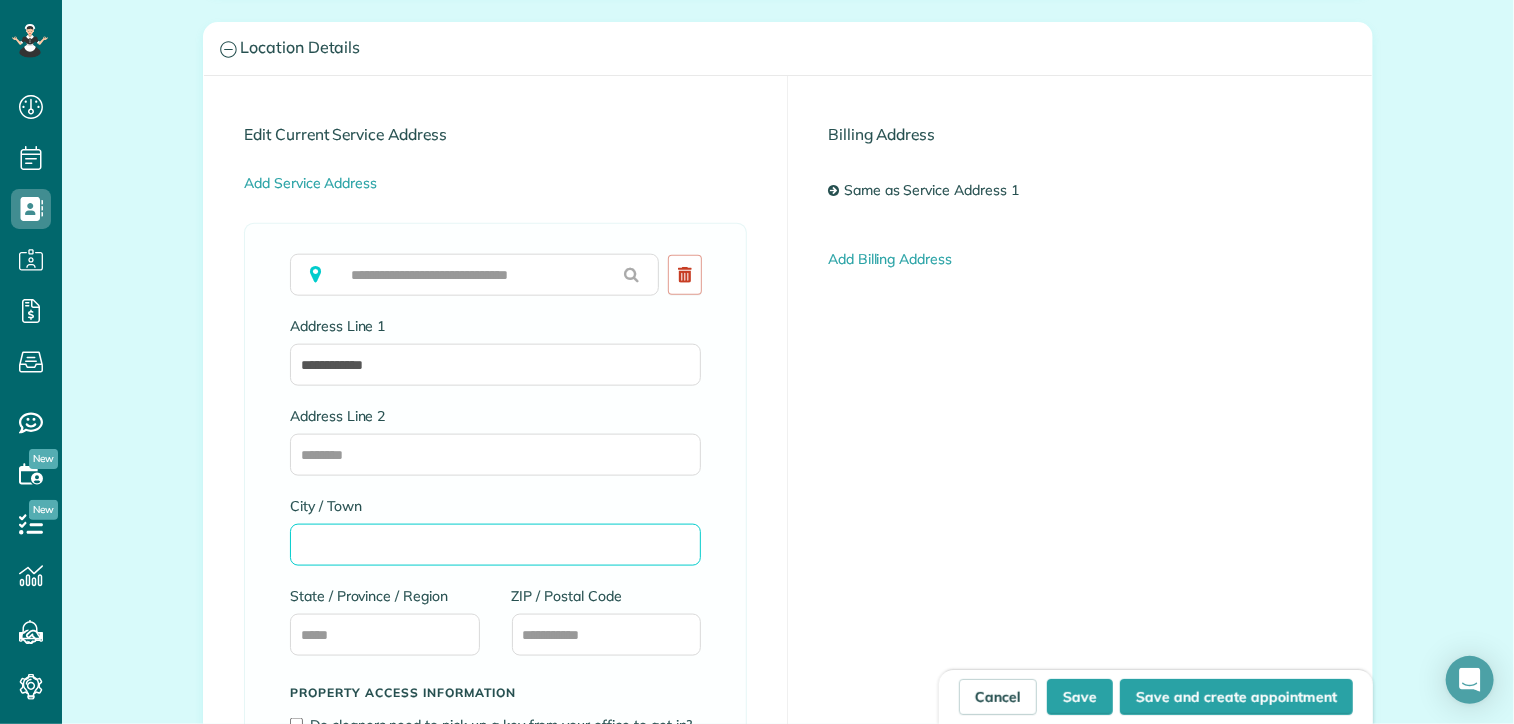 click on "City / Town" at bounding box center [495, 545] 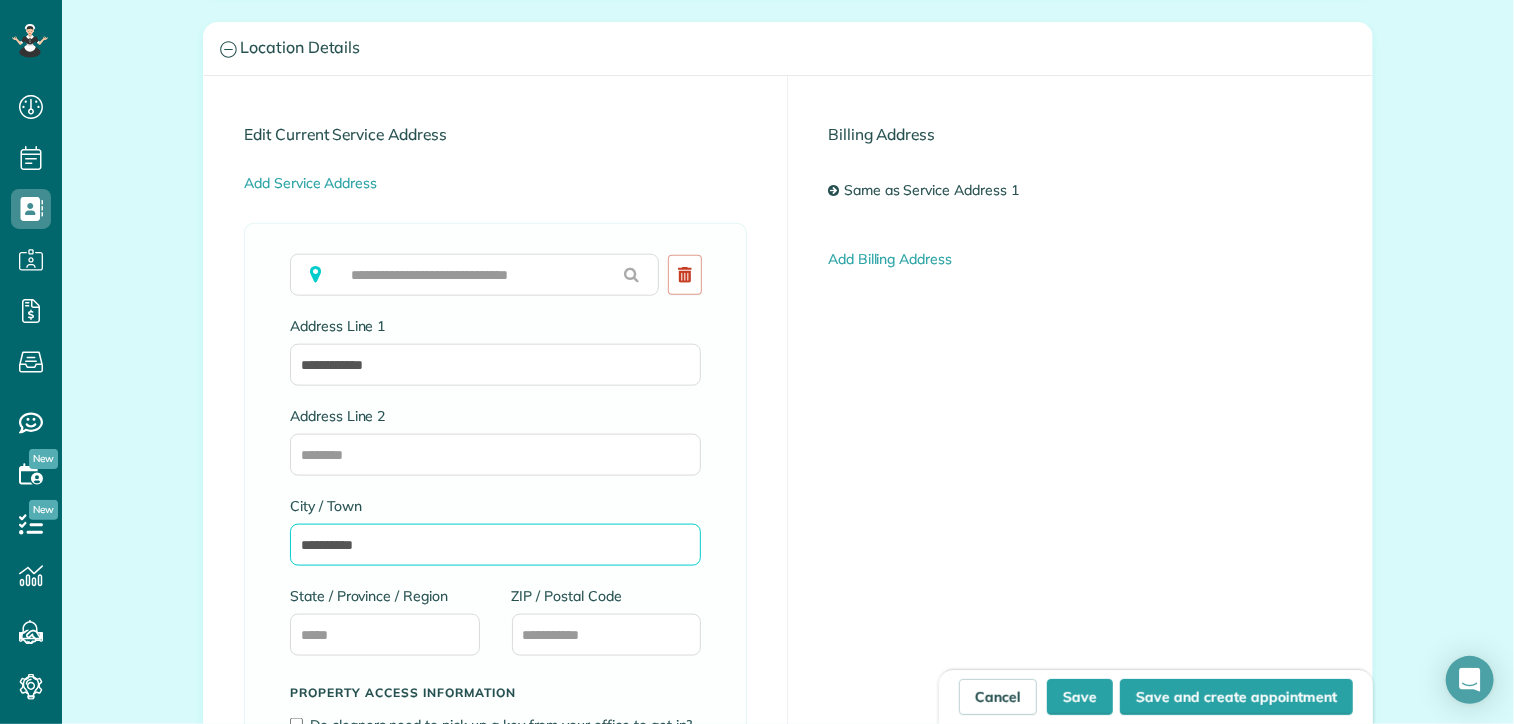 type on "**********" 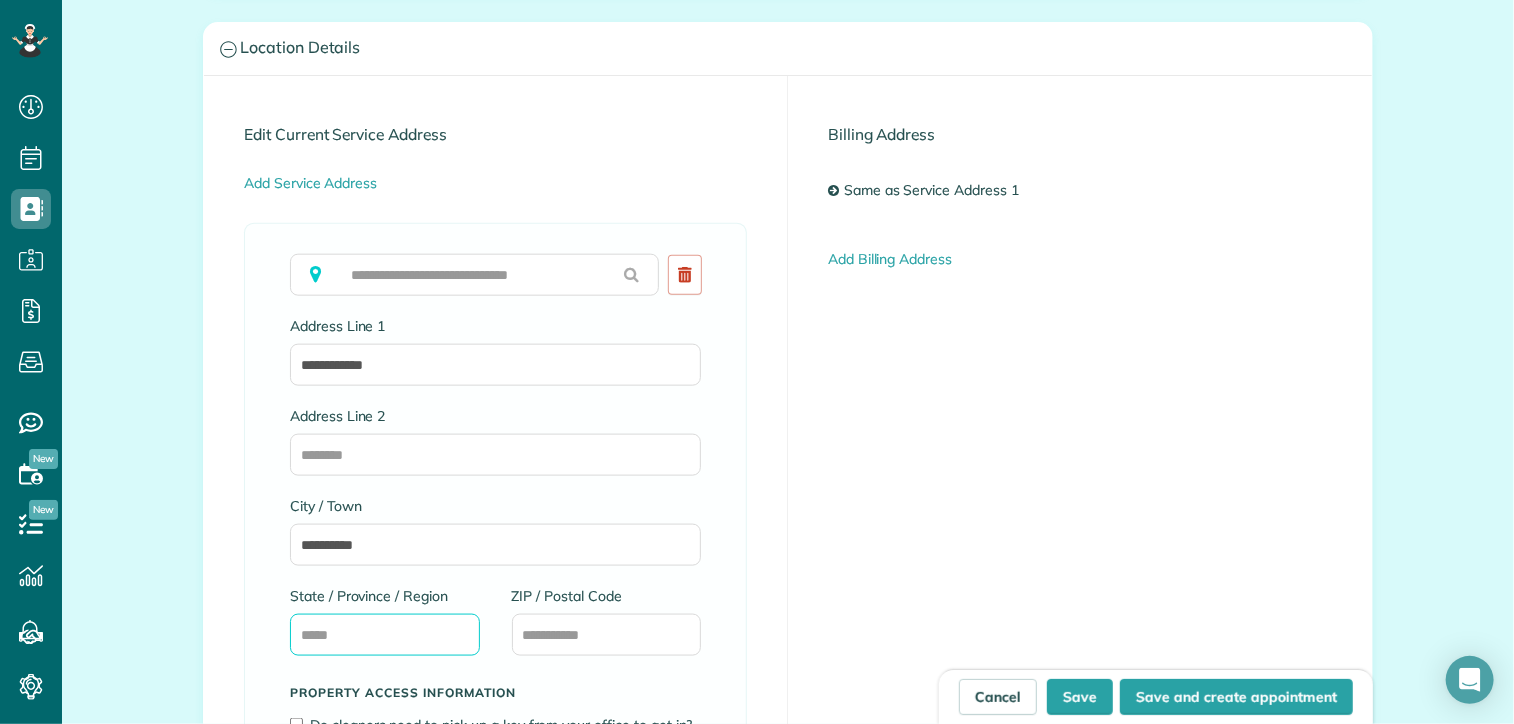 click on "State / Province / Region" at bounding box center (385, 635) 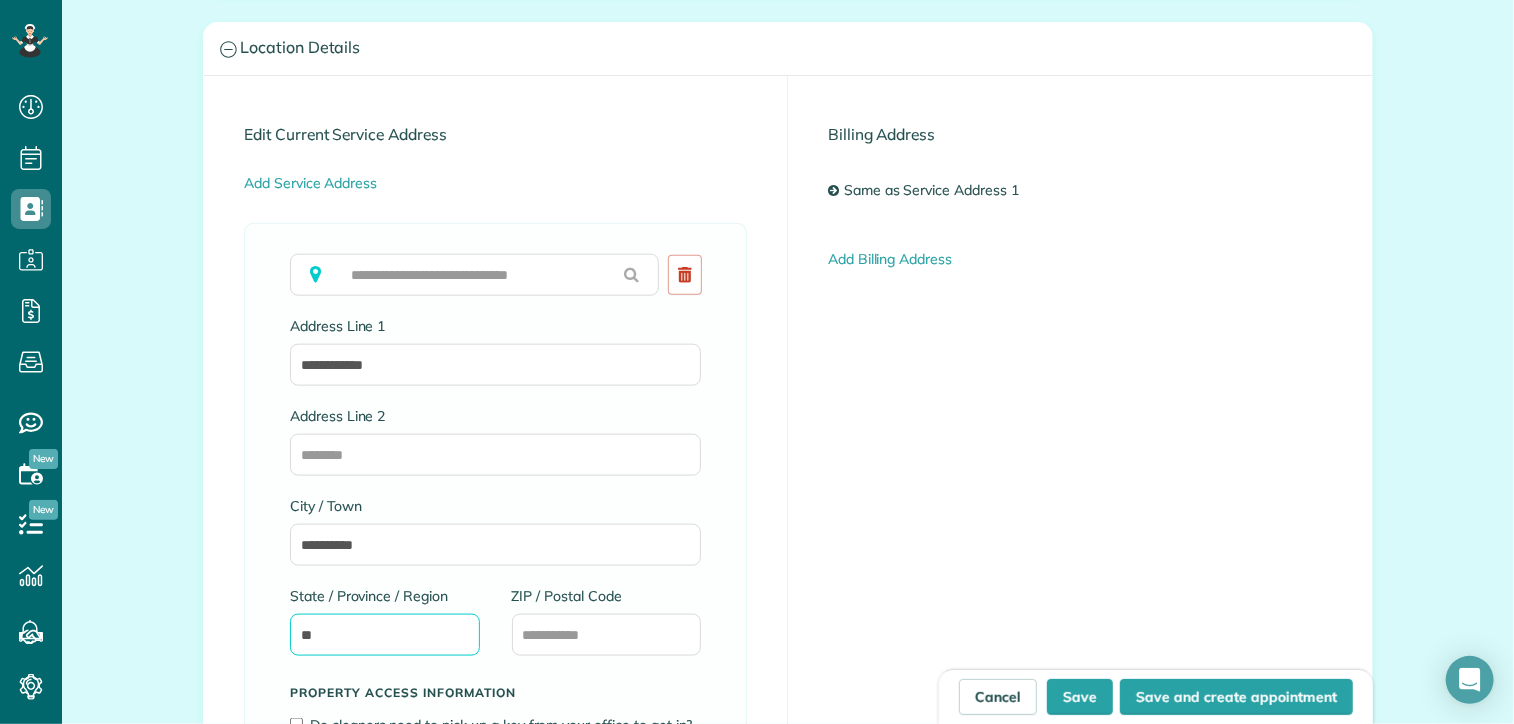 type on "**" 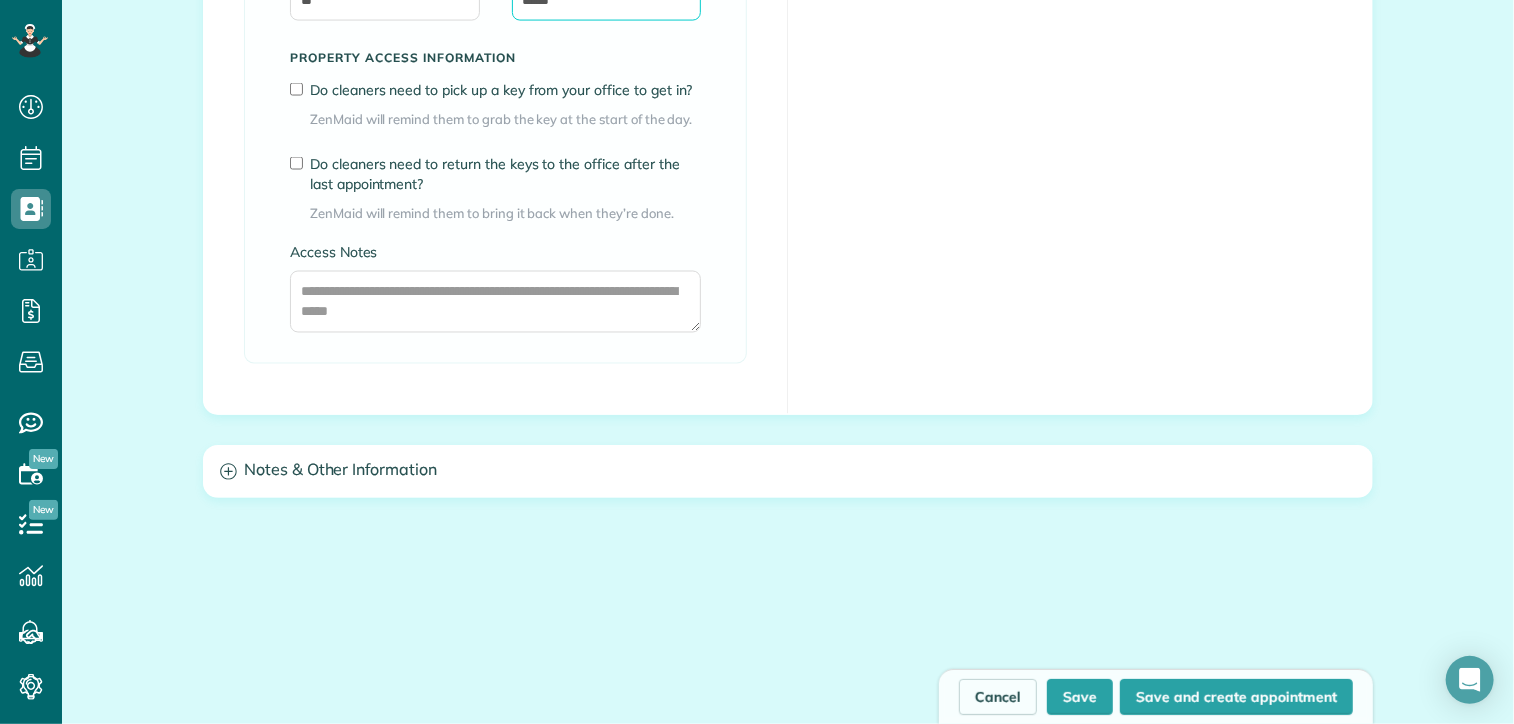 scroll, scrollTop: 1600, scrollLeft: 0, axis: vertical 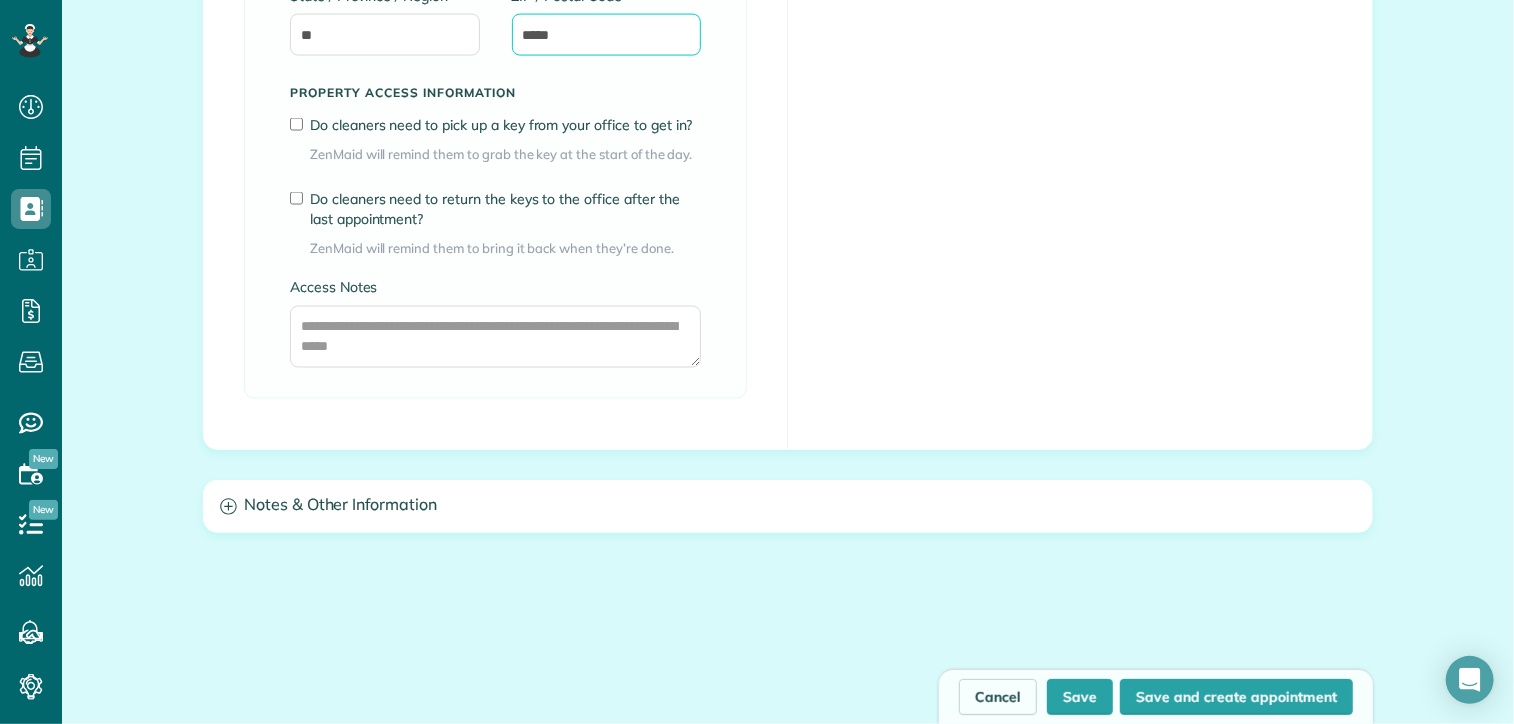 type on "*****" 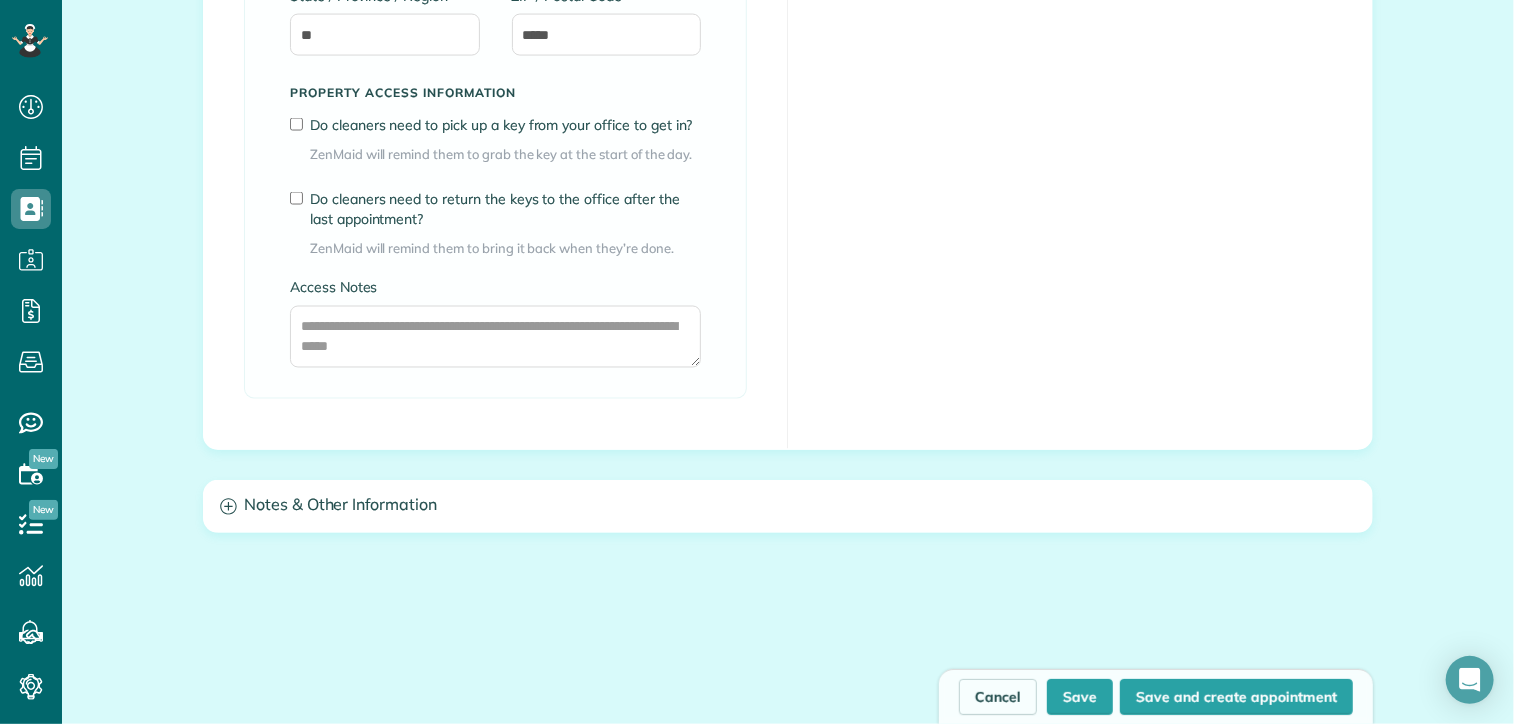 click on "ZenMaid will remind them to bring it back when they’re done." at bounding box center (505, 248) 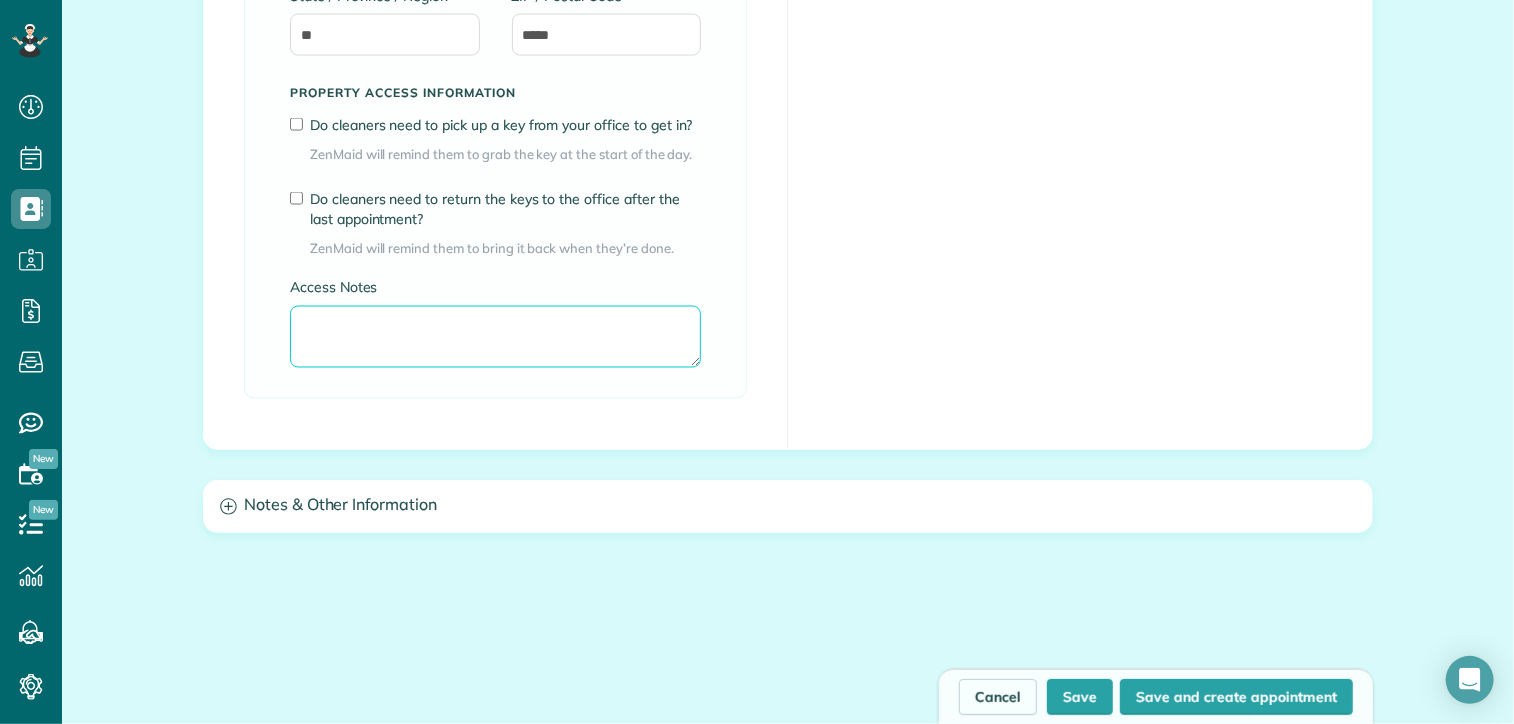 click on "Access Notes" at bounding box center (495, 337) 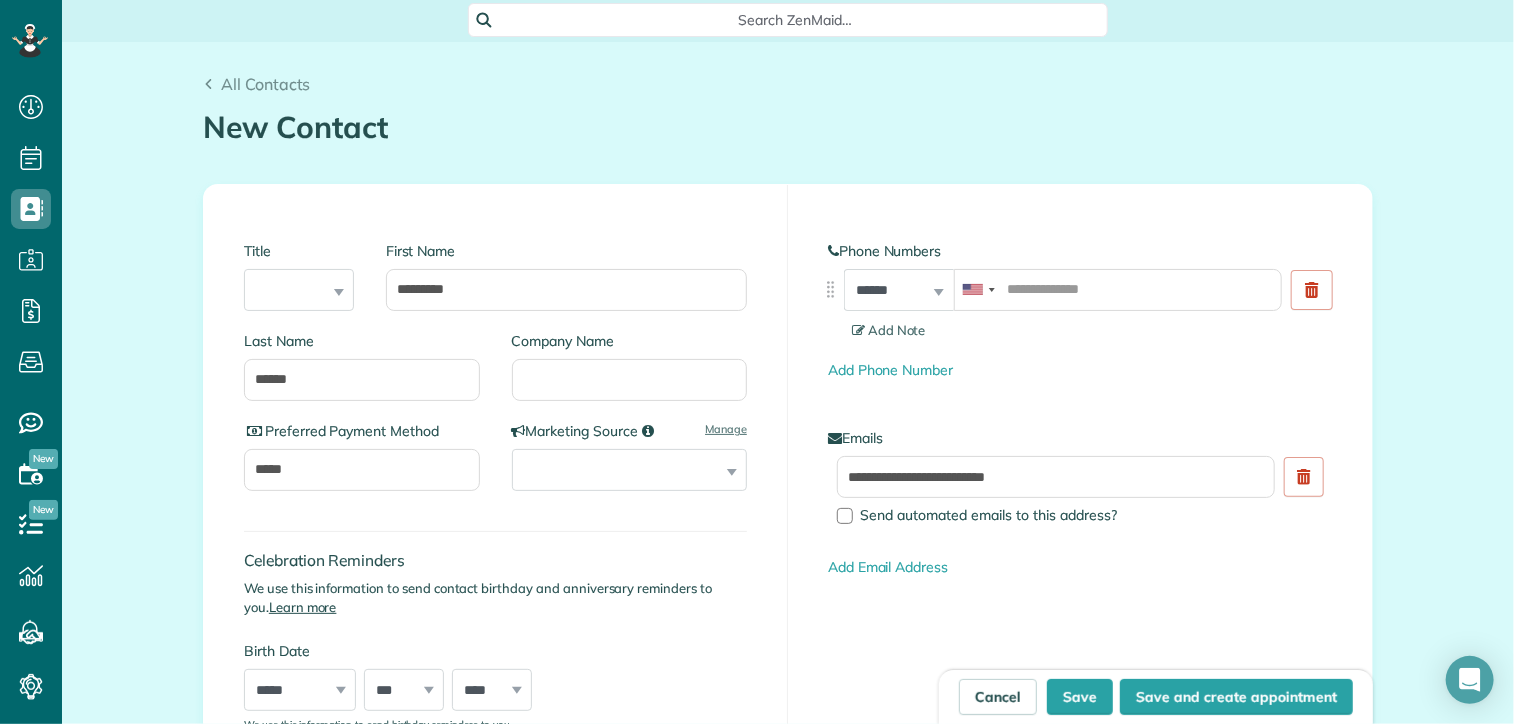 scroll, scrollTop: 100, scrollLeft: 0, axis: vertical 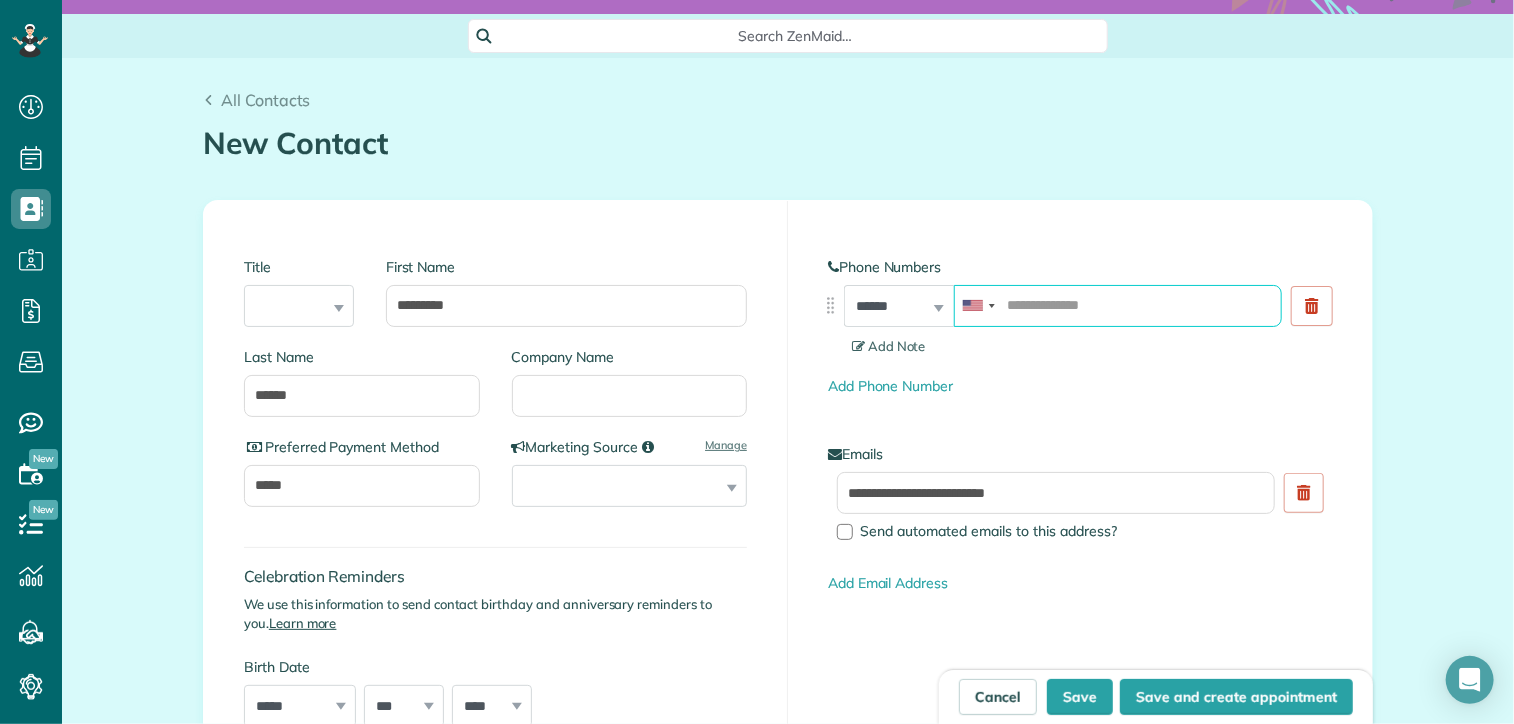 click at bounding box center (1118, 306) 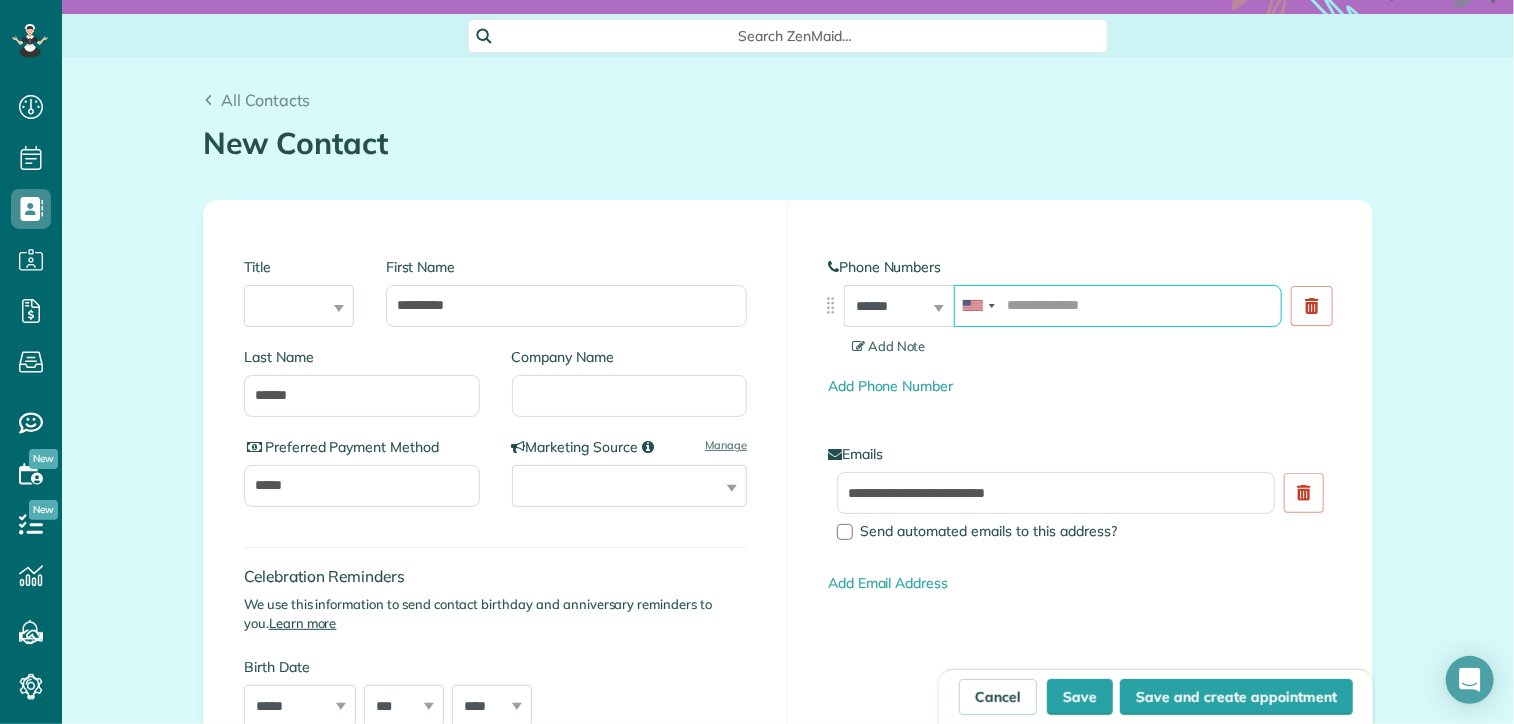 paste on "**********" 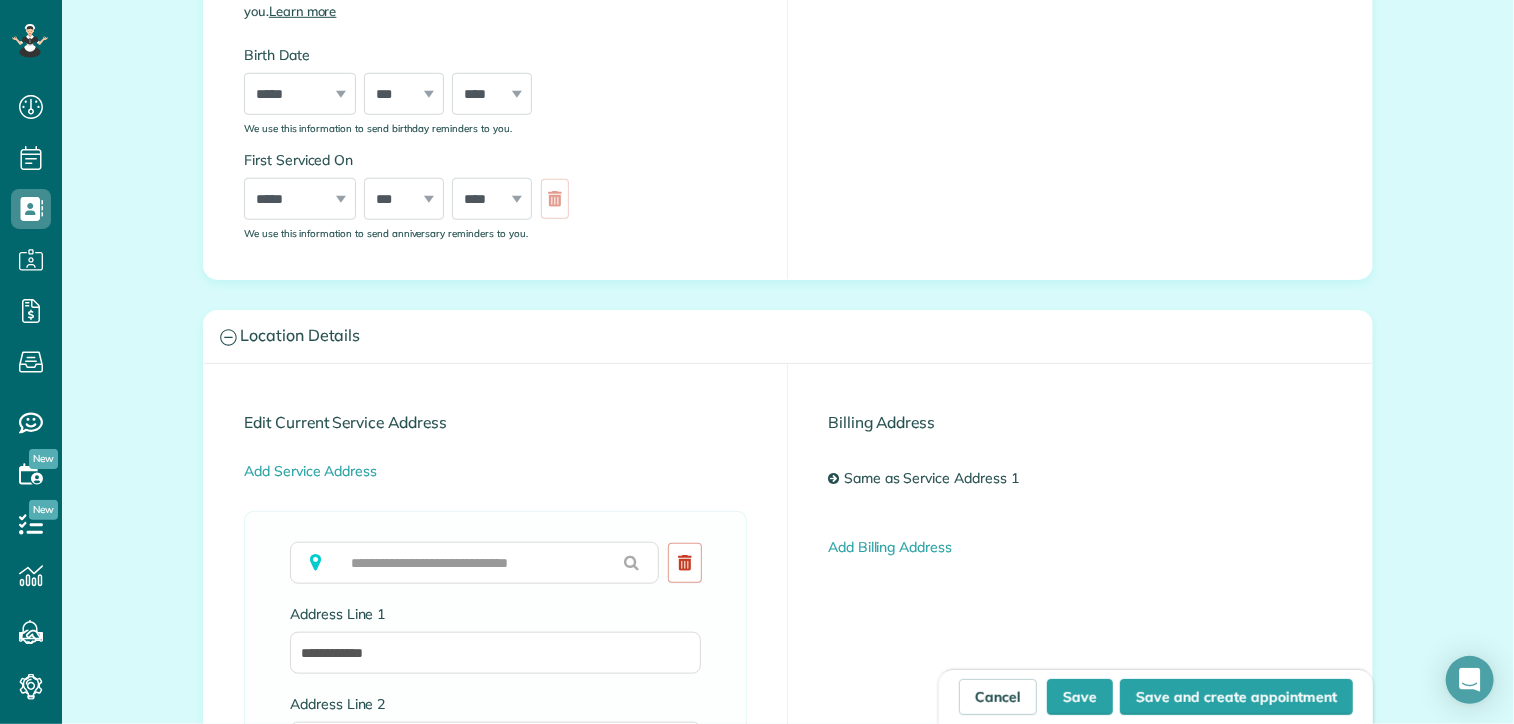scroll, scrollTop: 700, scrollLeft: 0, axis: vertical 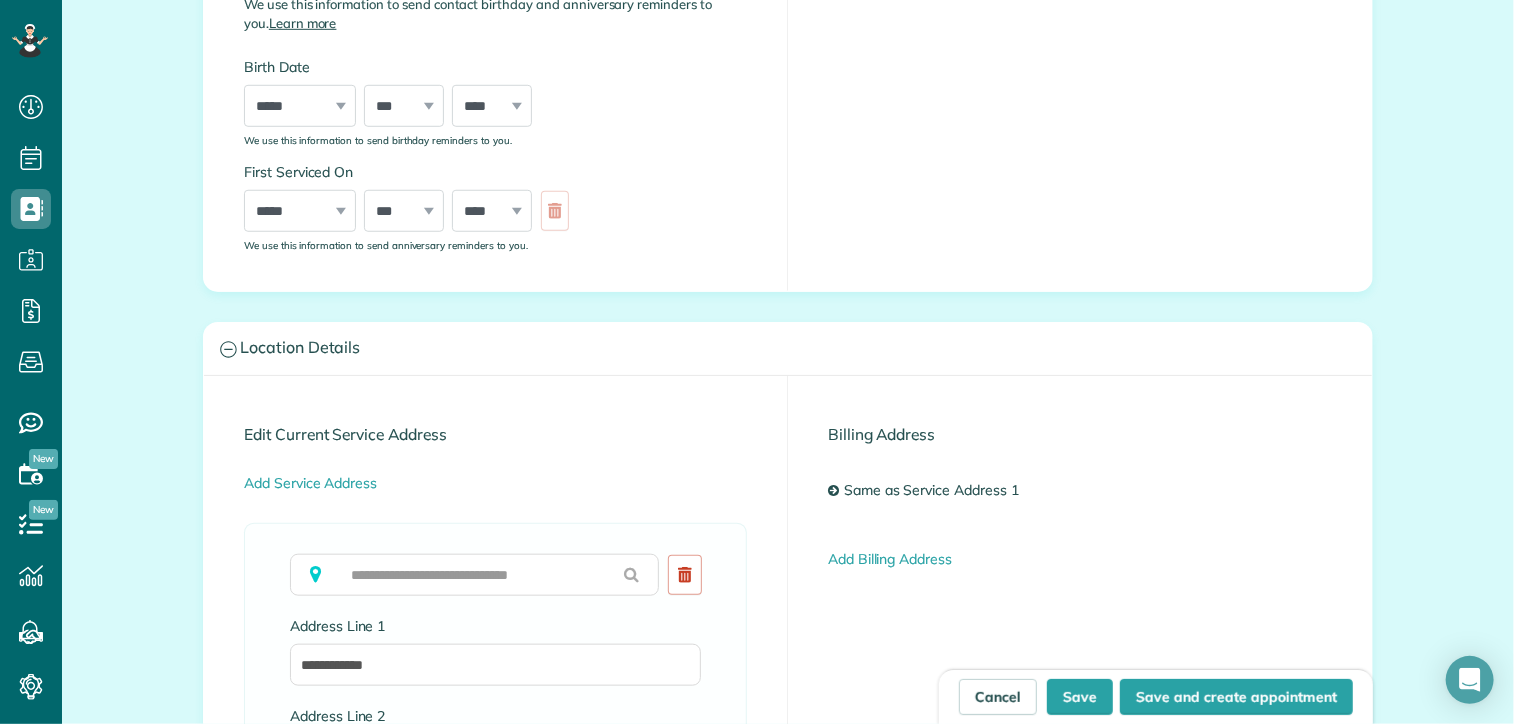 type on "**********" 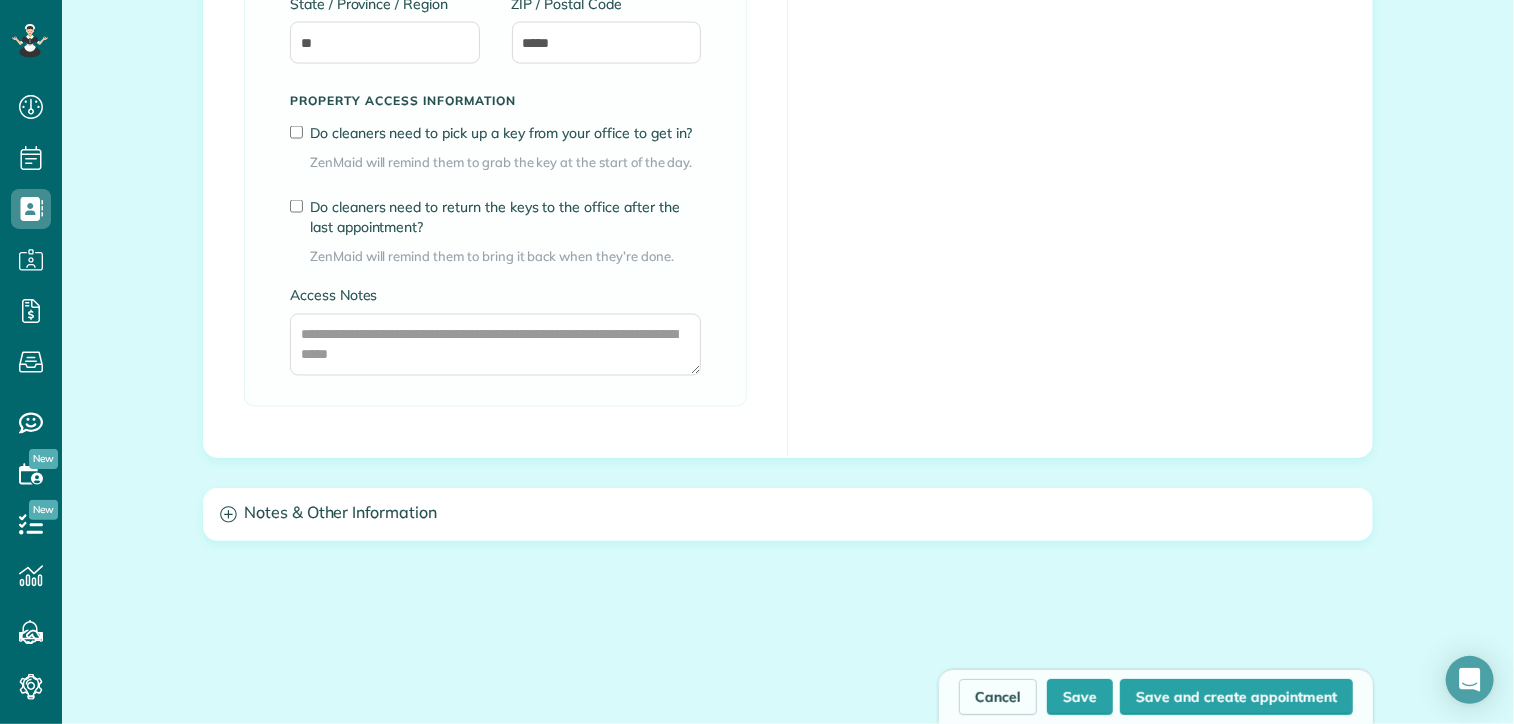 scroll, scrollTop: 1600, scrollLeft: 0, axis: vertical 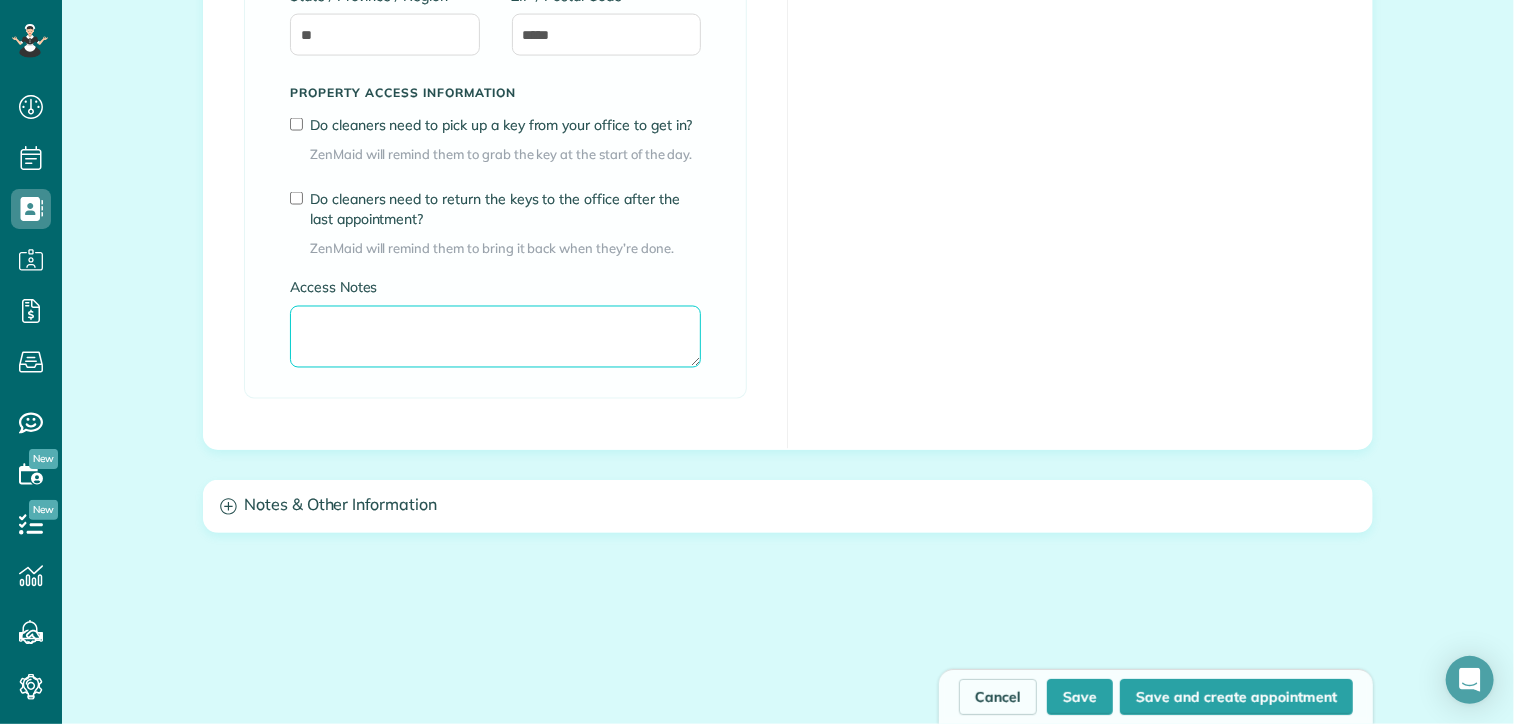 click on "Access Notes" at bounding box center [495, 337] 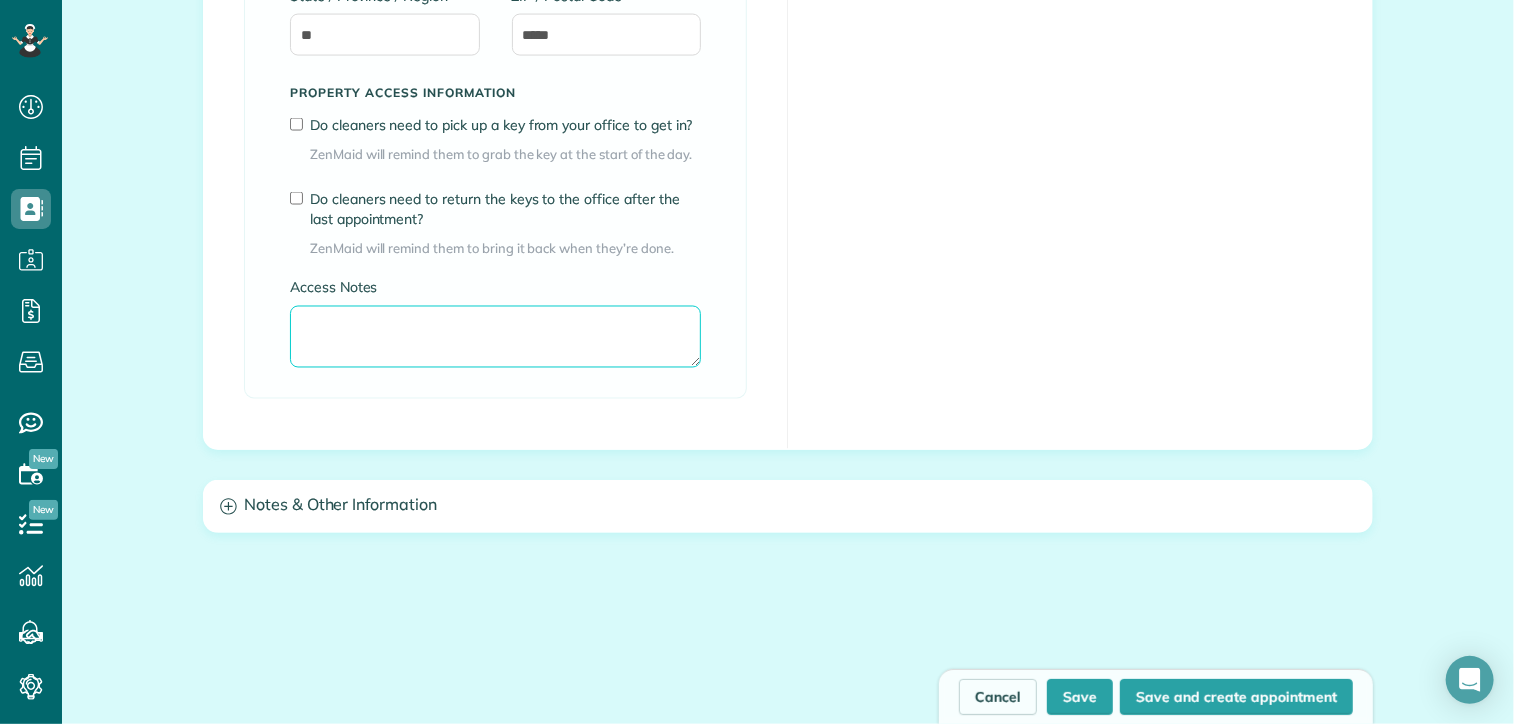 paste on "**********" 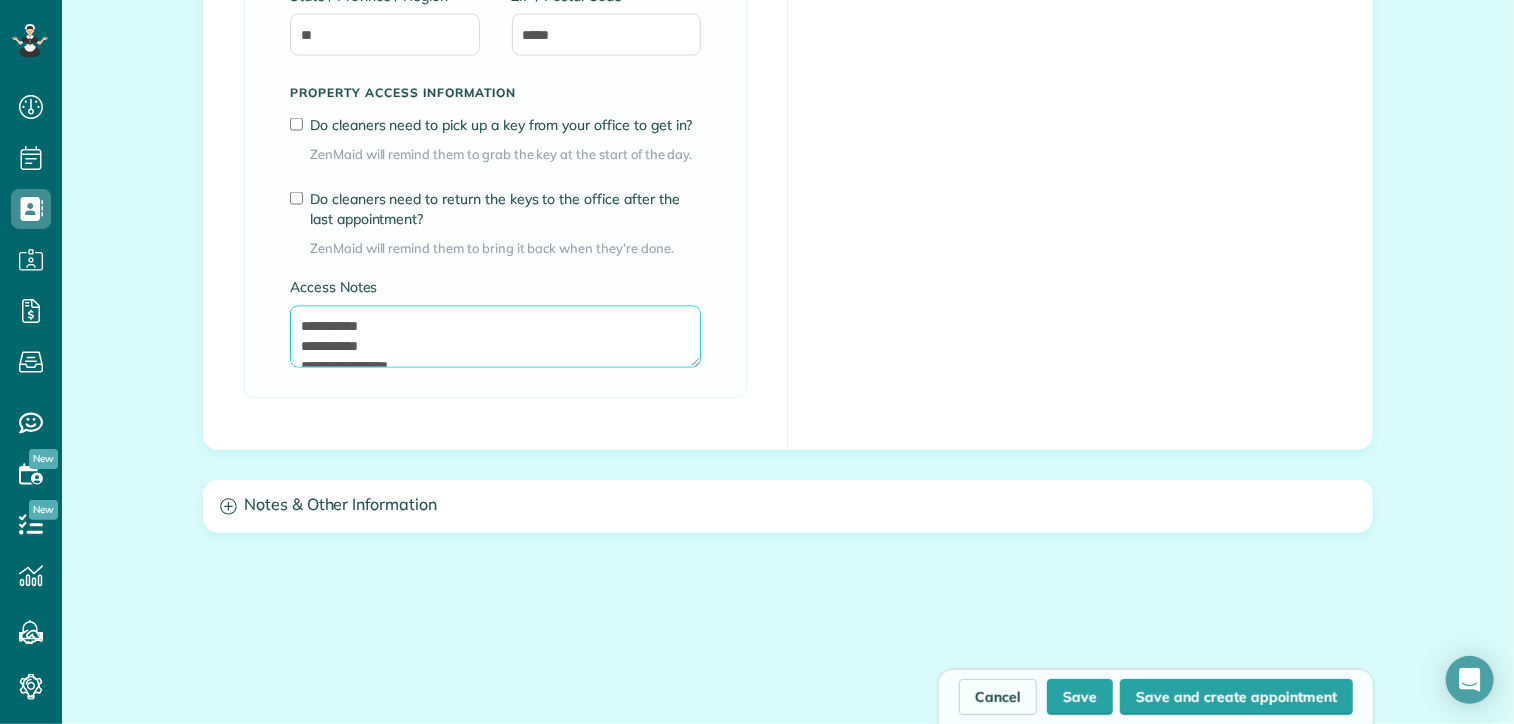 scroll, scrollTop: 8, scrollLeft: 0, axis: vertical 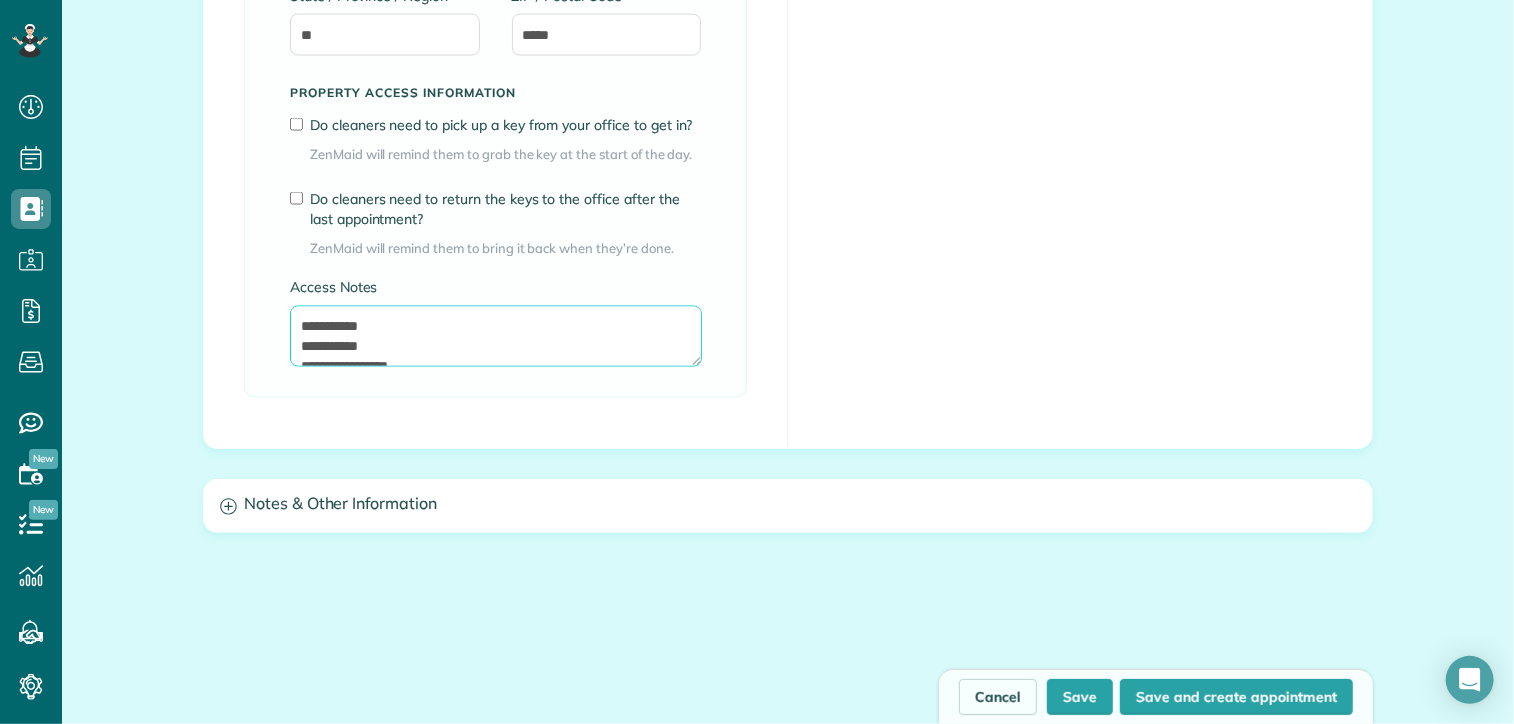 drag, startPoint x: 383, startPoint y: 316, endPoint x: 283, endPoint y: 307, distance: 100.40418 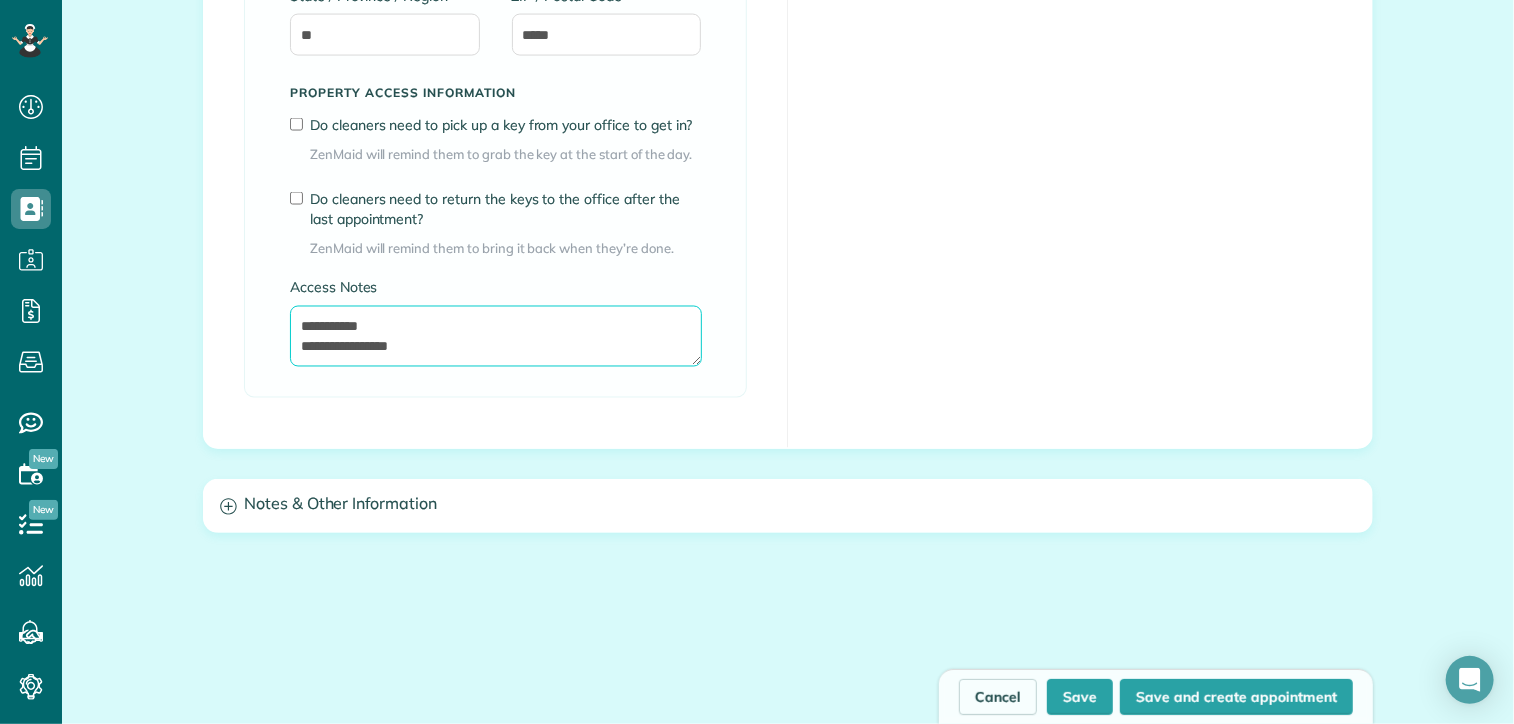 type on "**********" 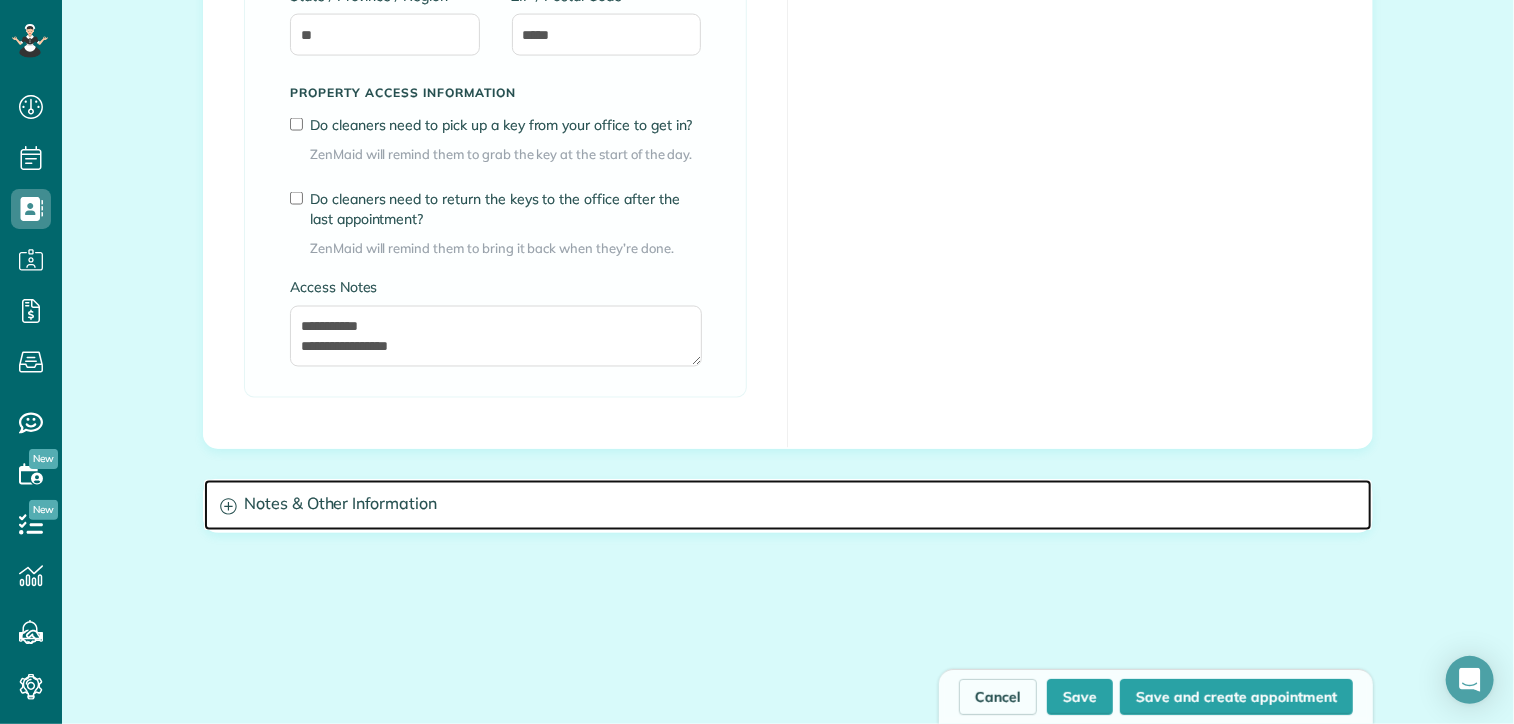click on "Notes & Other Information" at bounding box center [788, 505] 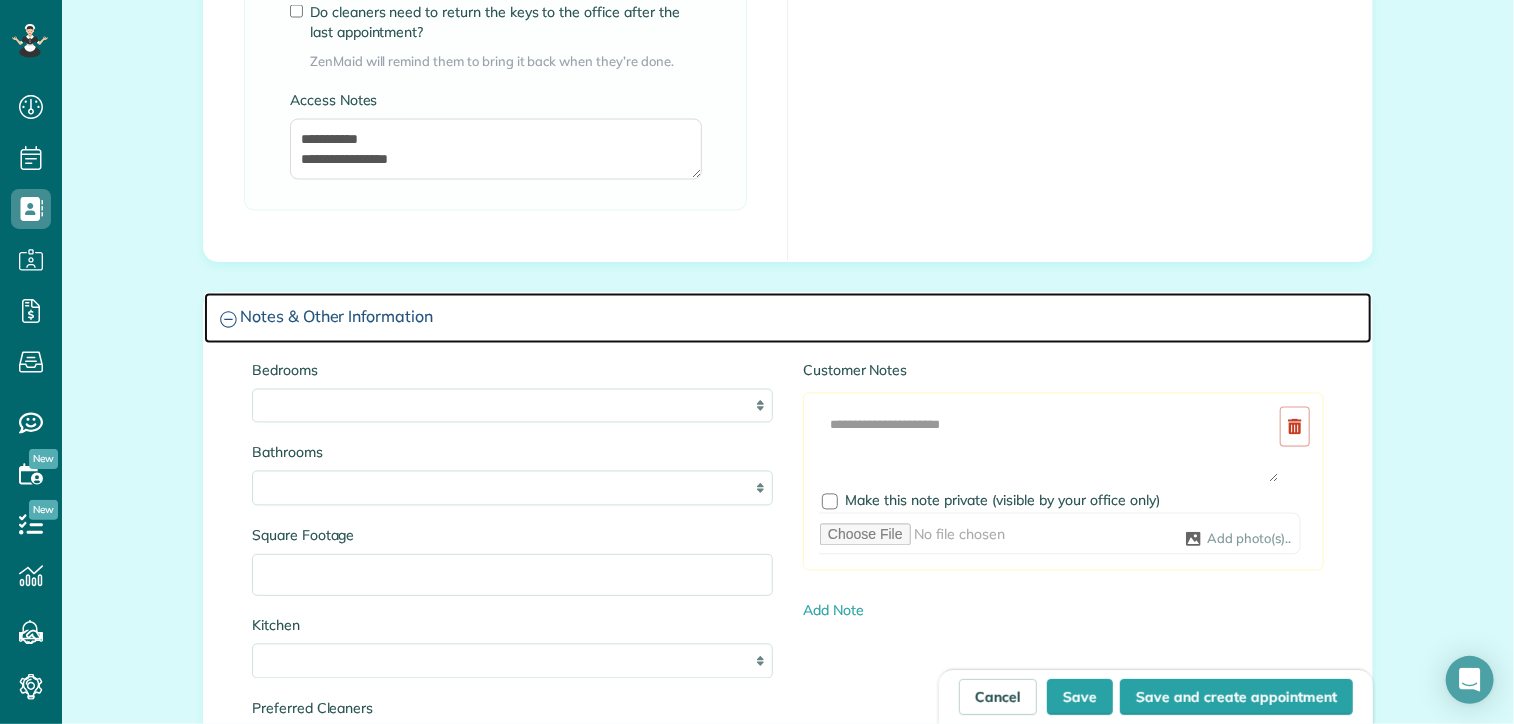 scroll, scrollTop: 1800, scrollLeft: 0, axis: vertical 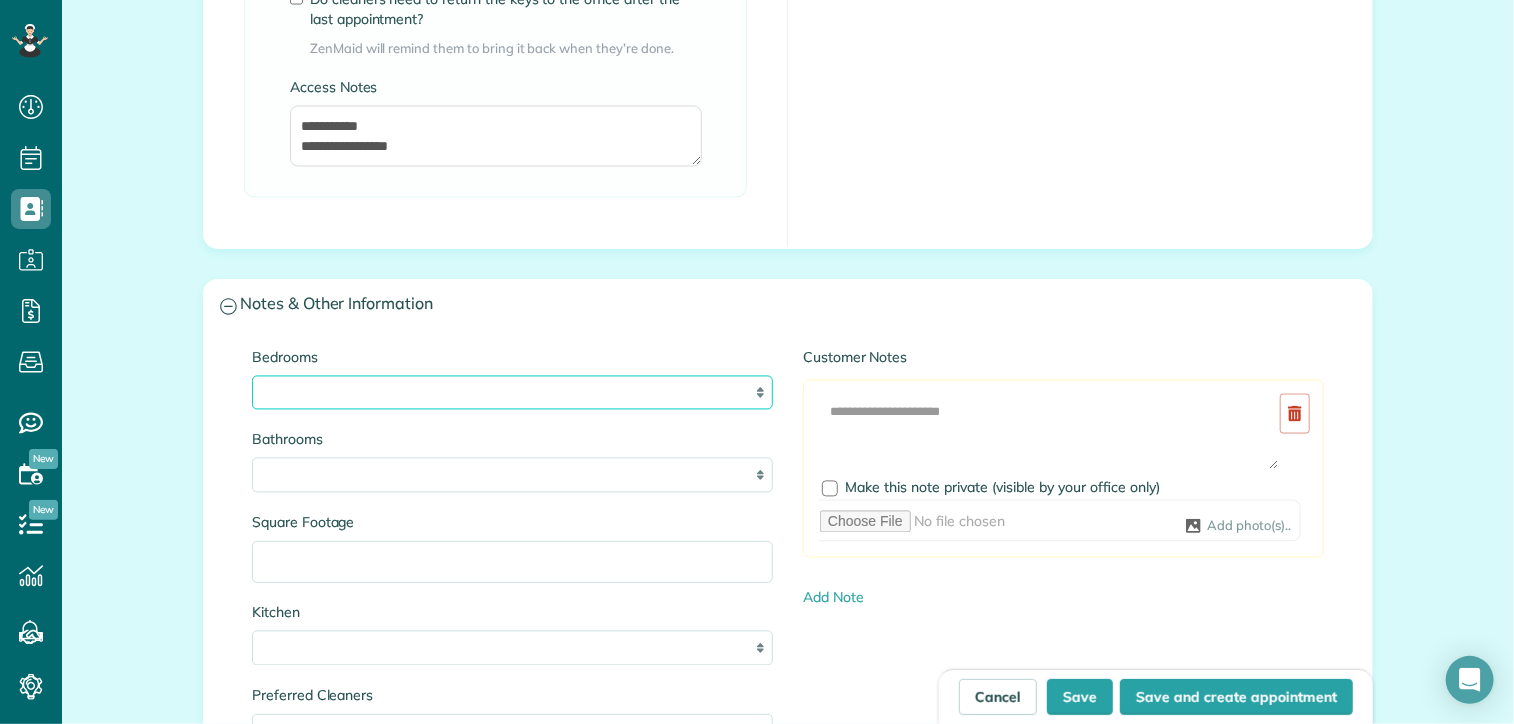click on "*
*
*
*
**" at bounding box center (512, 393) 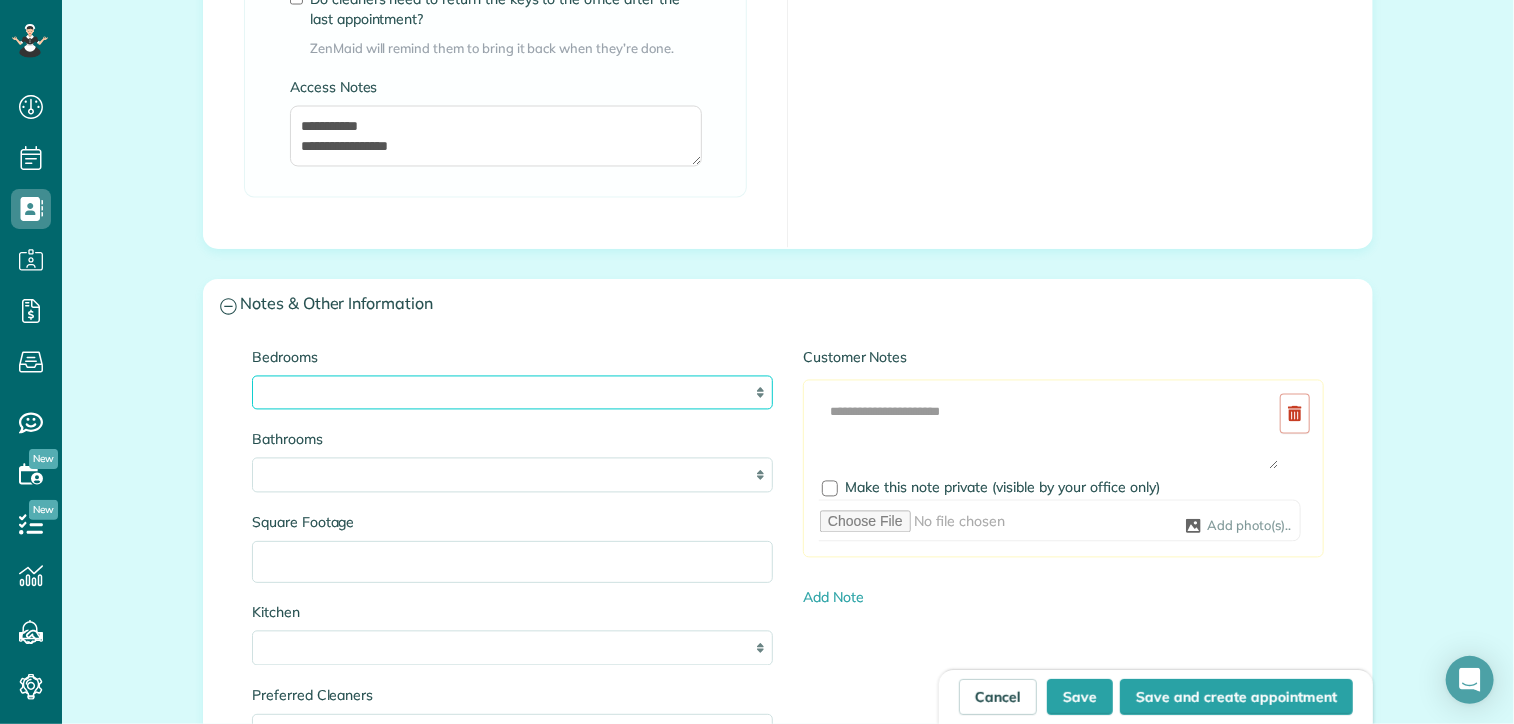 select on "*" 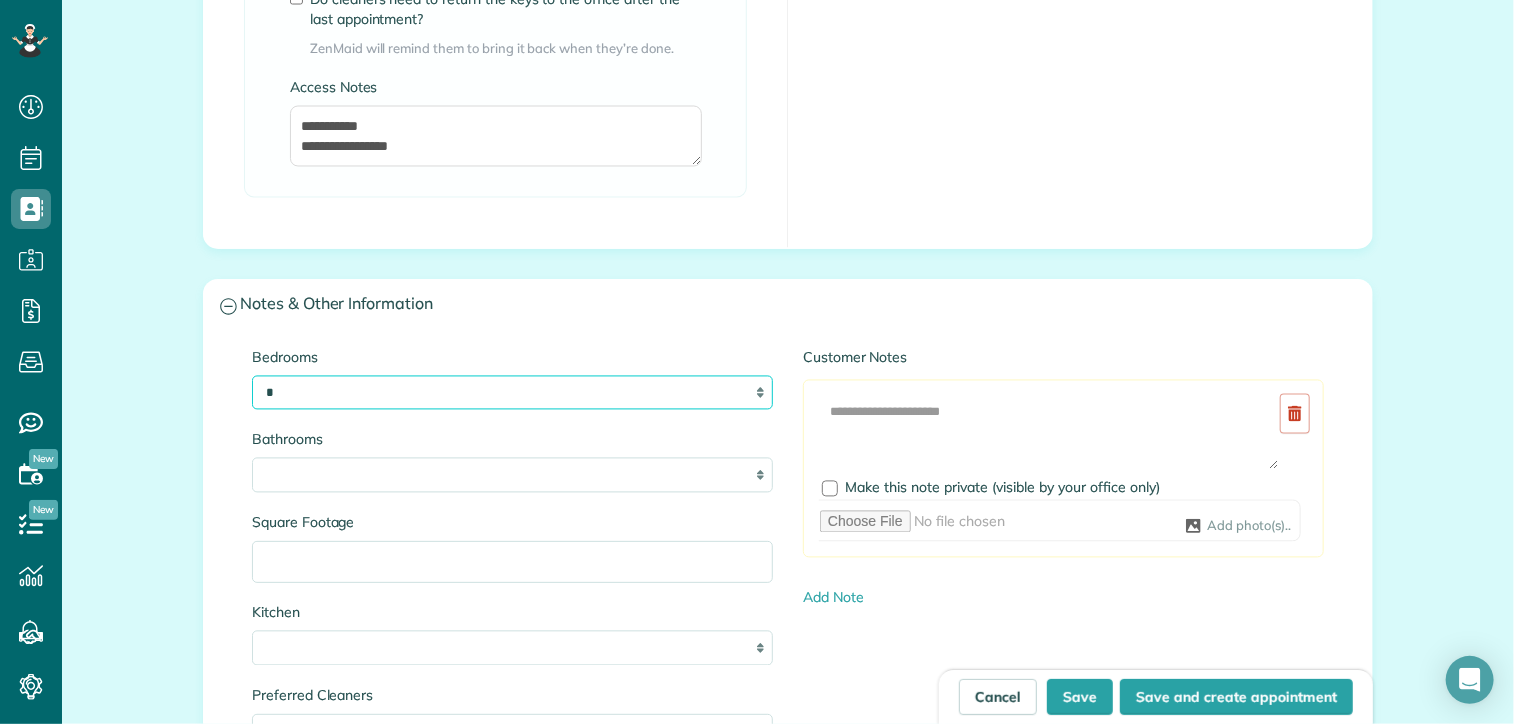 click on "*
*
*
*
**" at bounding box center [512, 393] 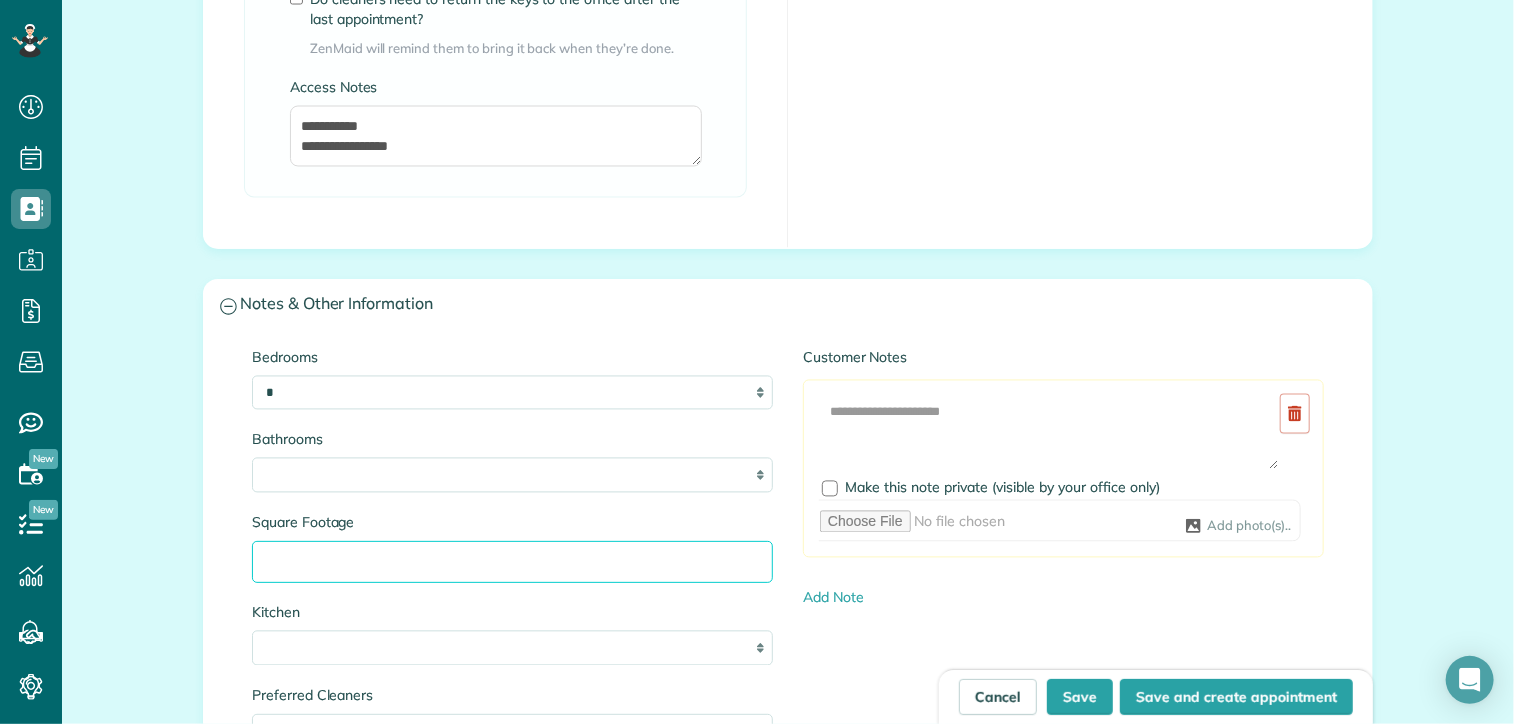 click on "Square Footage" at bounding box center [512, 562] 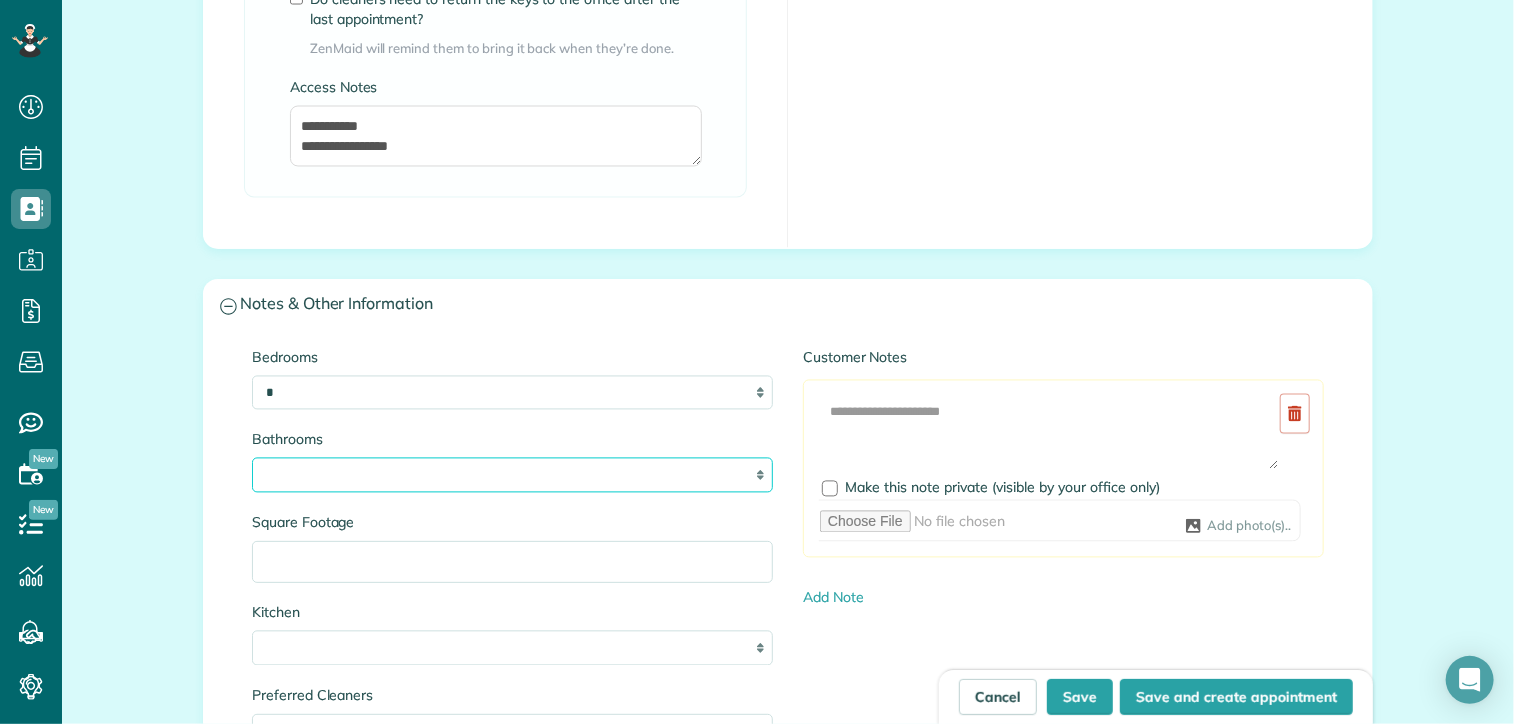 click on "*
***
*
***
*
***
*
***
**" at bounding box center [512, 475] 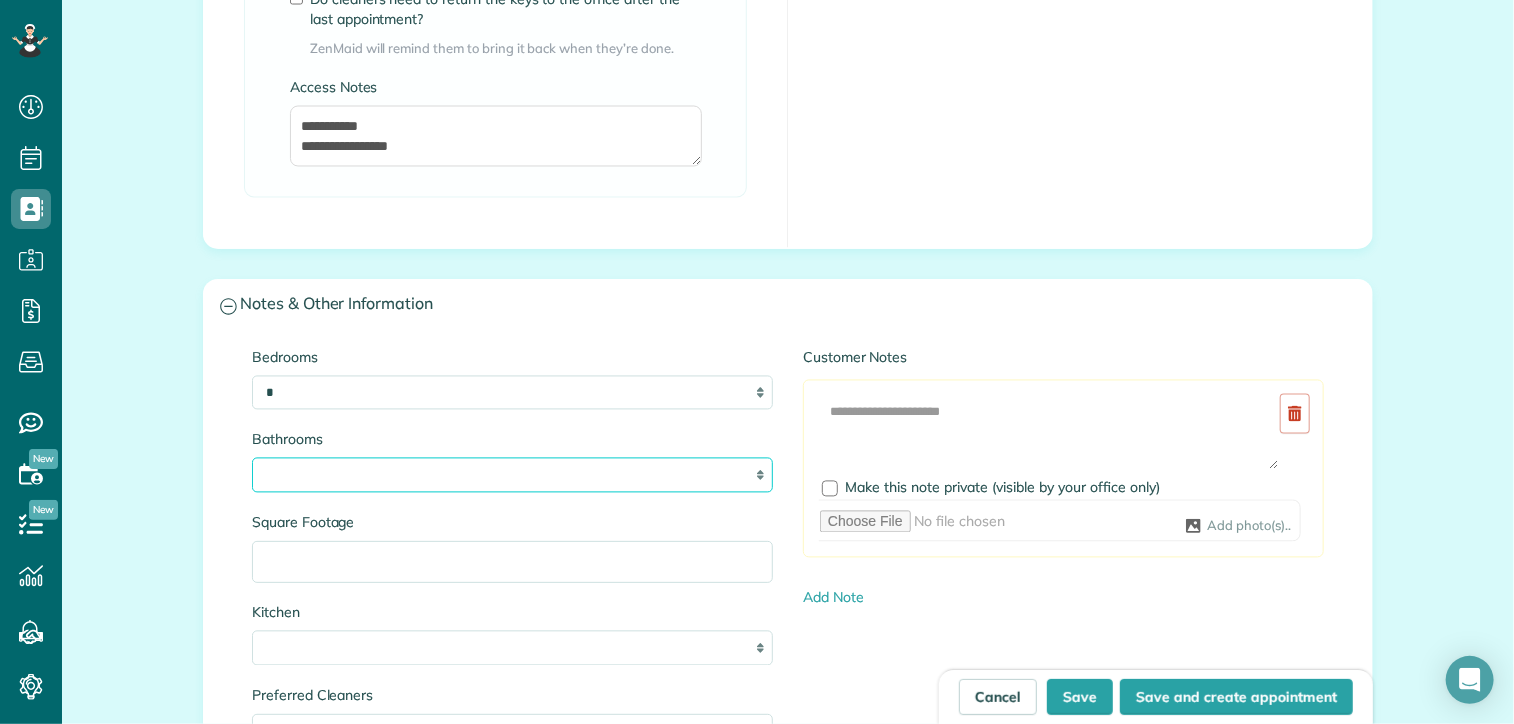 select on "*" 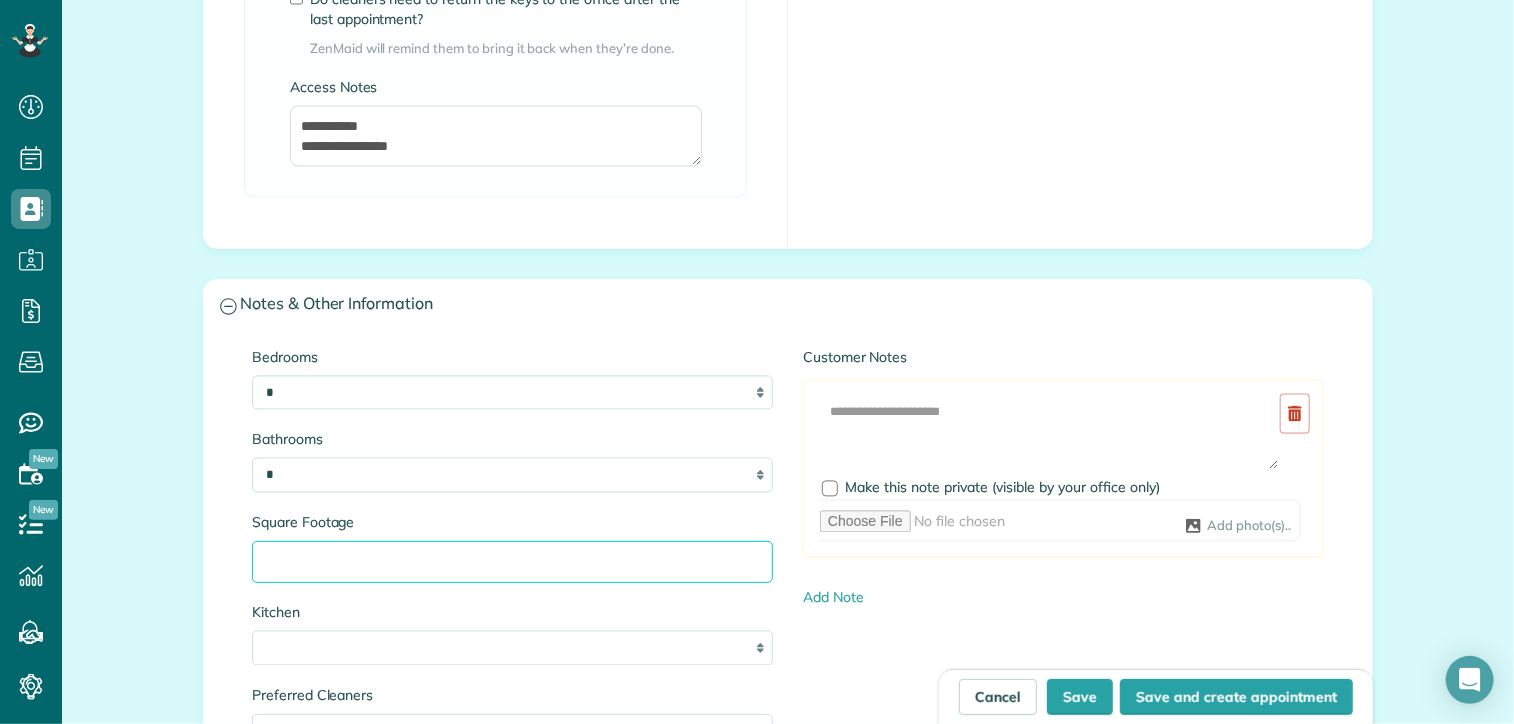 click on "Square Footage" at bounding box center [512, 562] 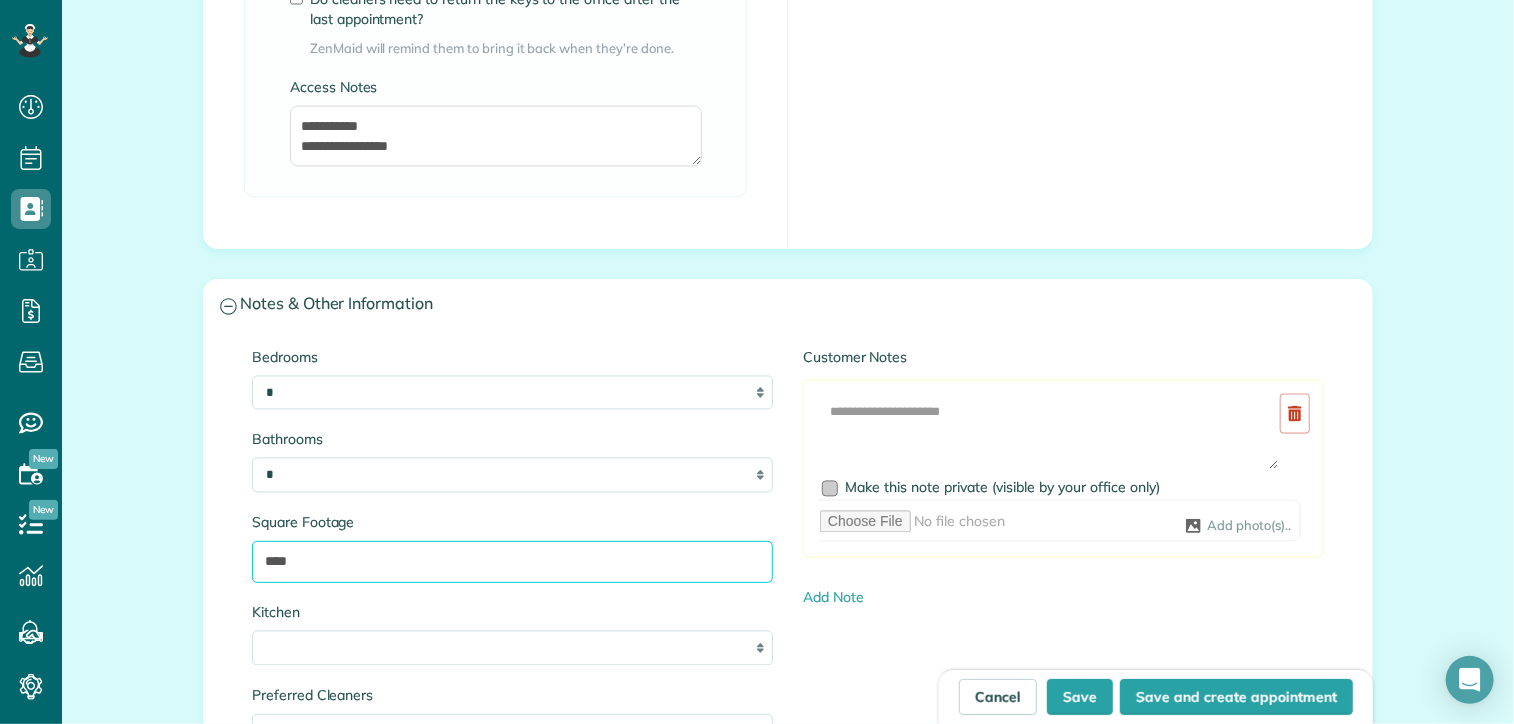 type on "****" 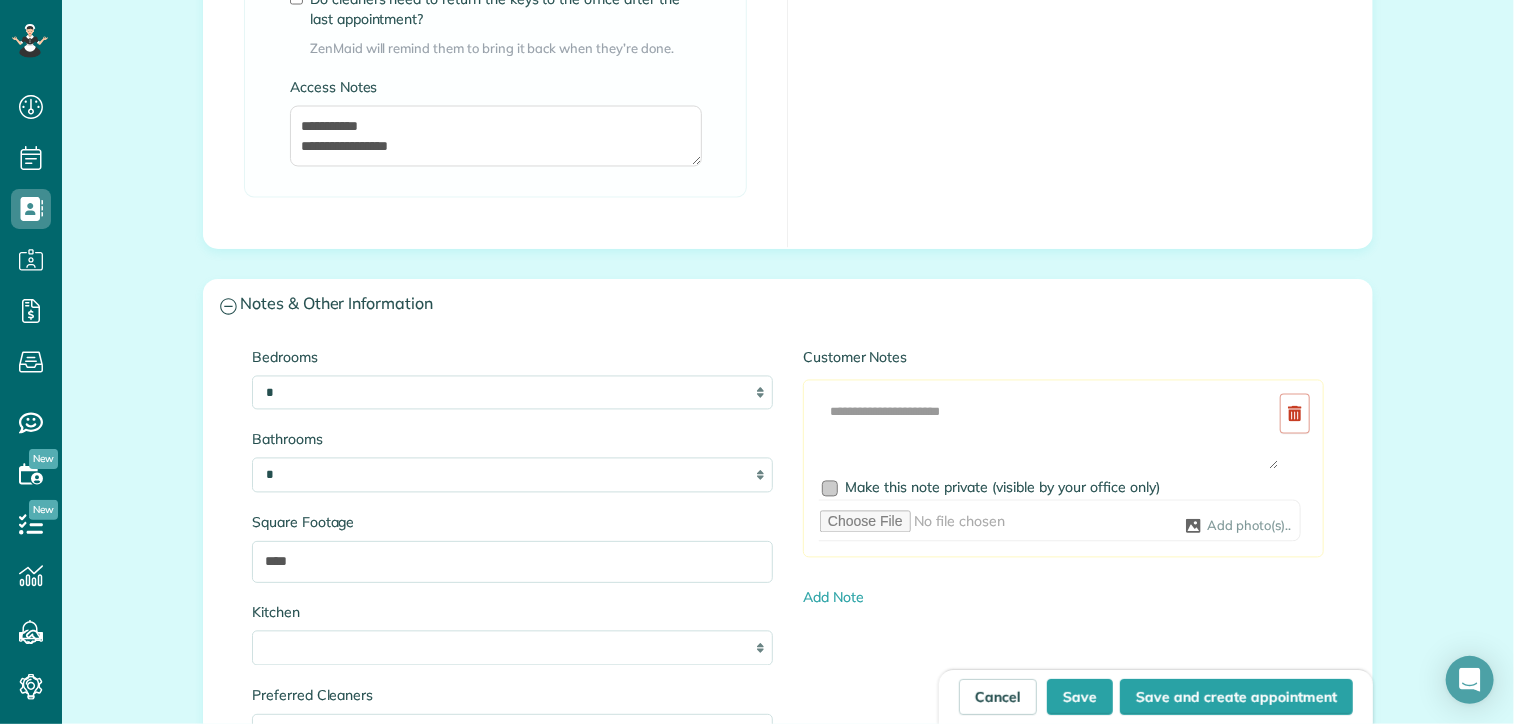 drag, startPoint x: 872, startPoint y: 485, endPoint x: 884, endPoint y: 482, distance: 12.369317 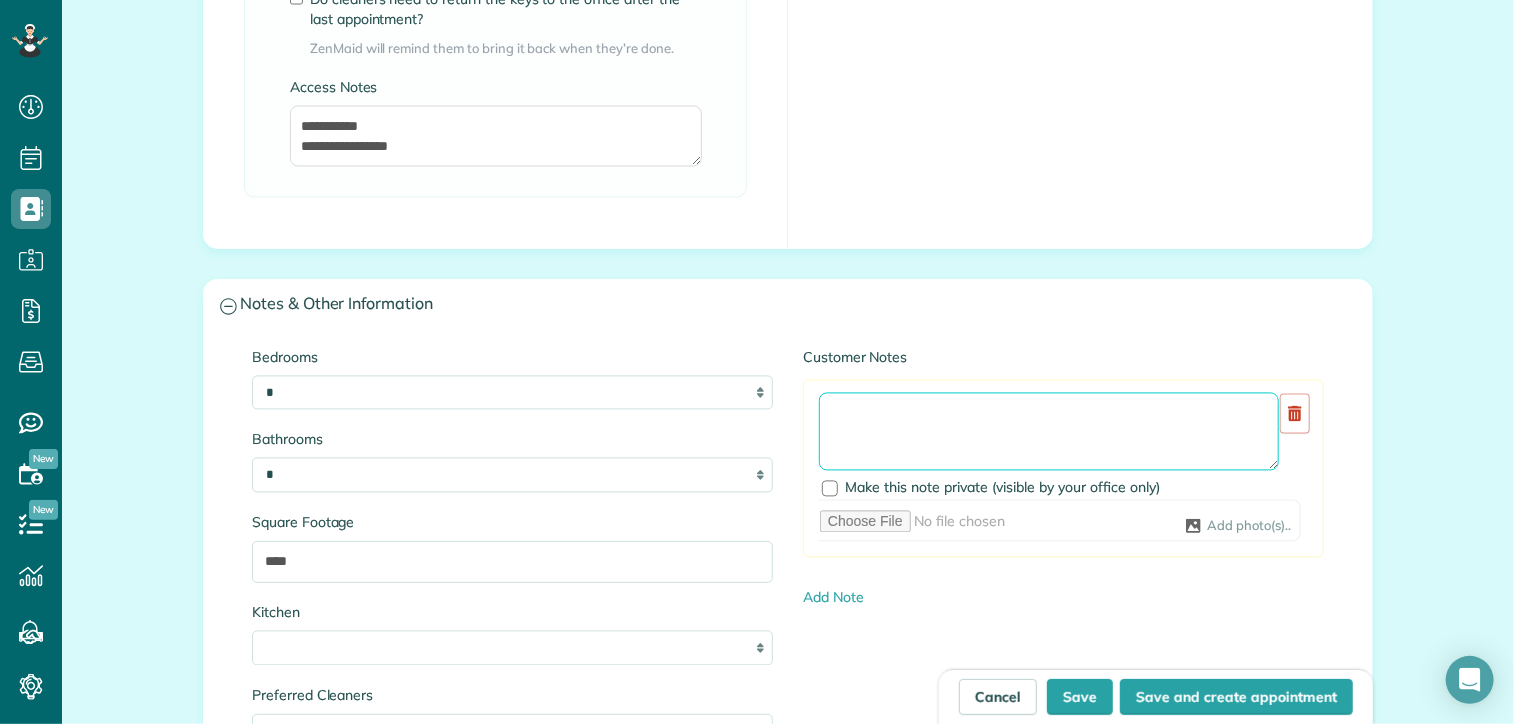 paste on "**********" 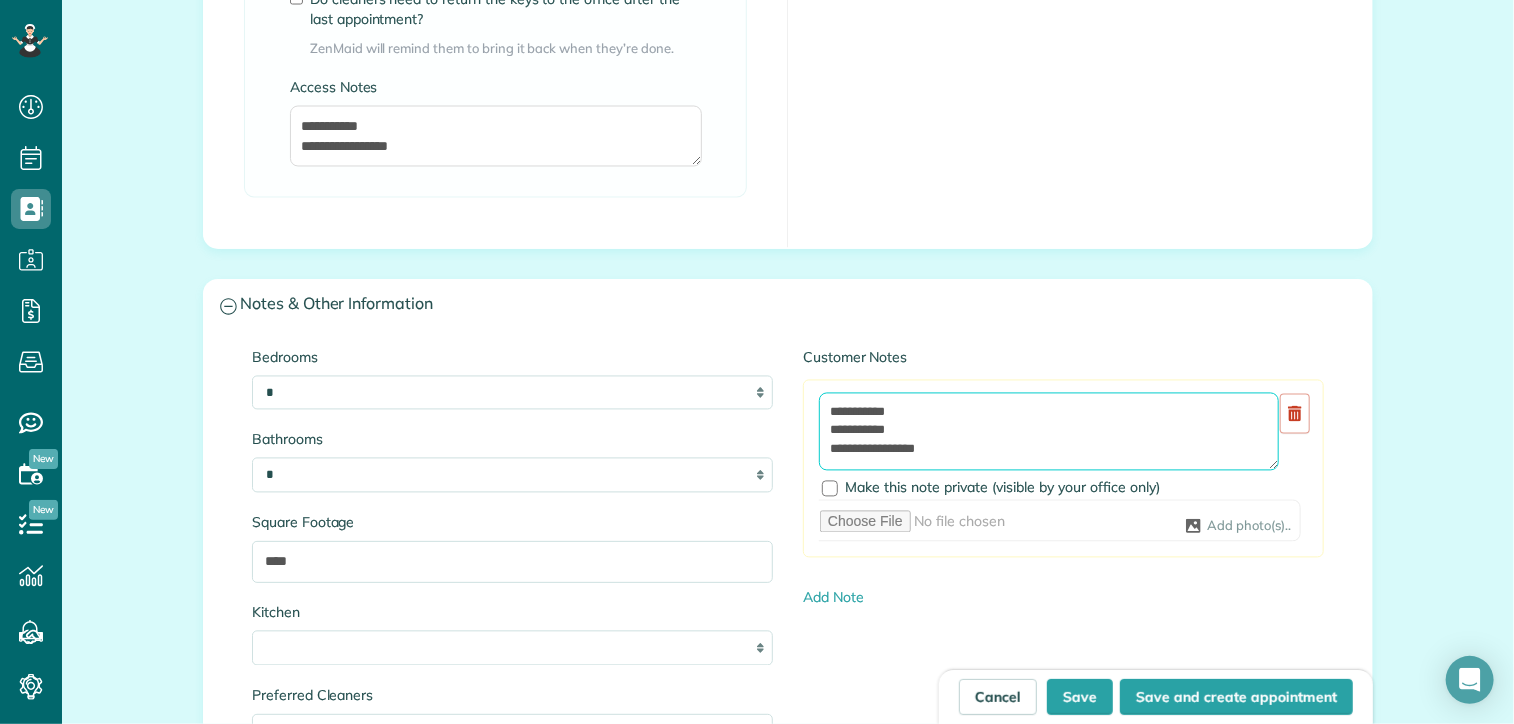 drag, startPoint x: 944, startPoint y: 446, endPoint x: 828, endPoint y: 436, distance: 116.43024 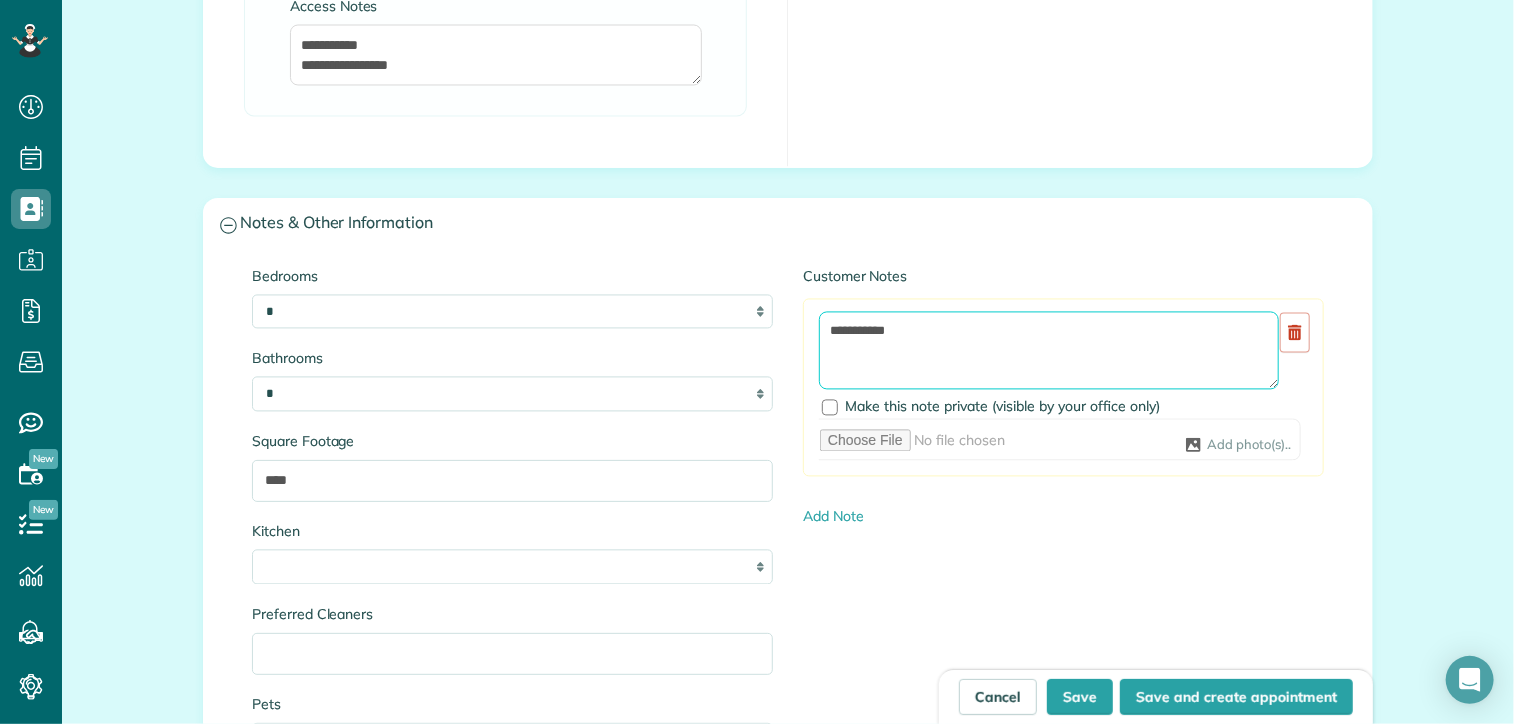 scroll, scrollTop: 2000, scrollLeft: 0, axis: vertical 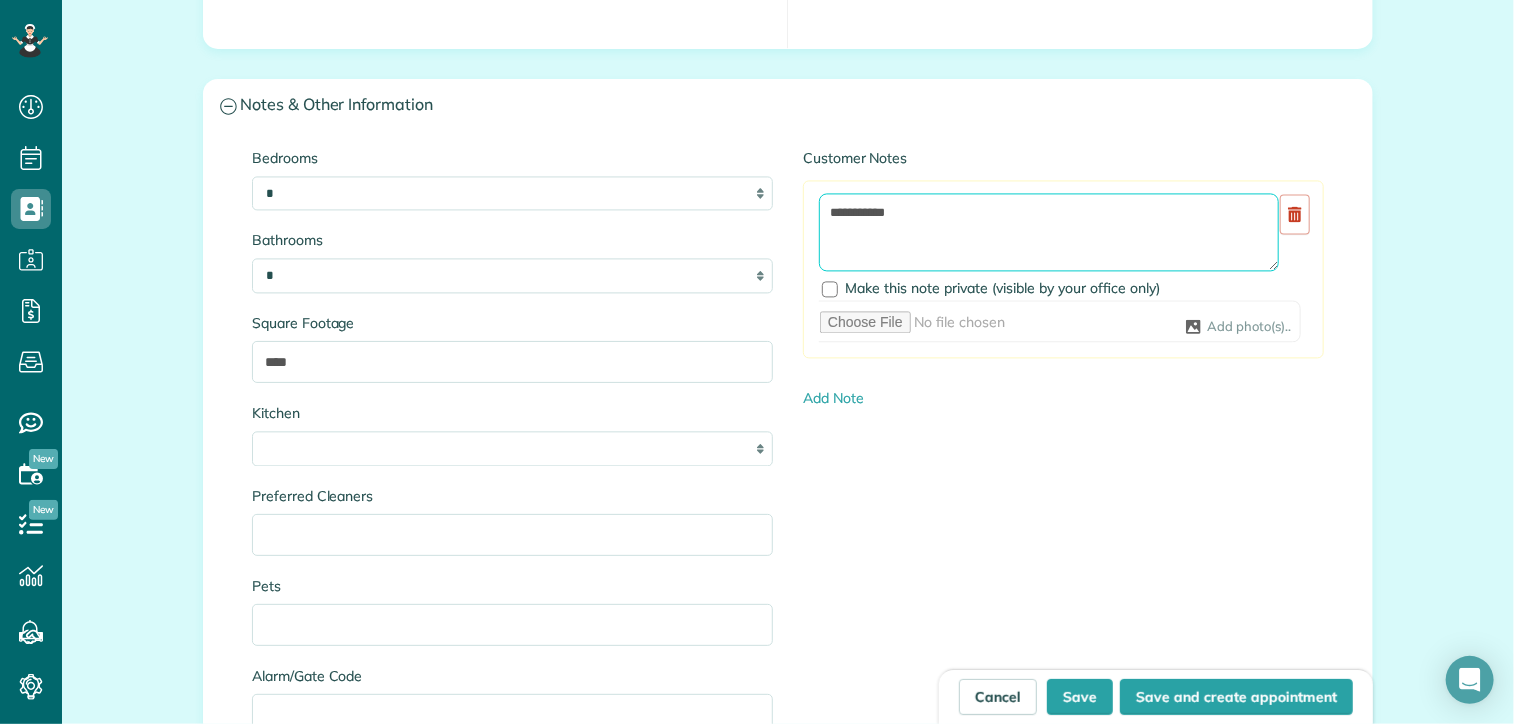 type on "**********" 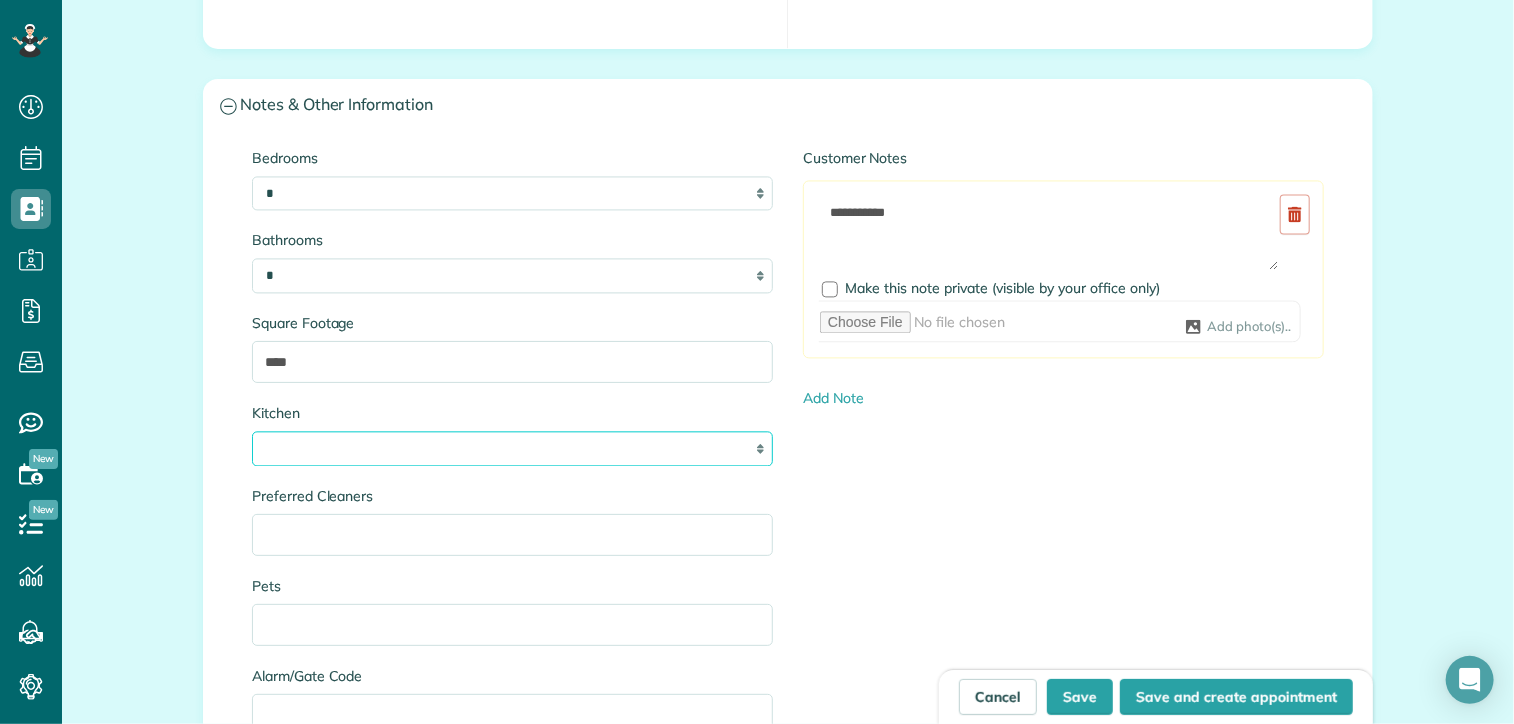 click on "*
*
*
*" at bounding box center (512, 448) 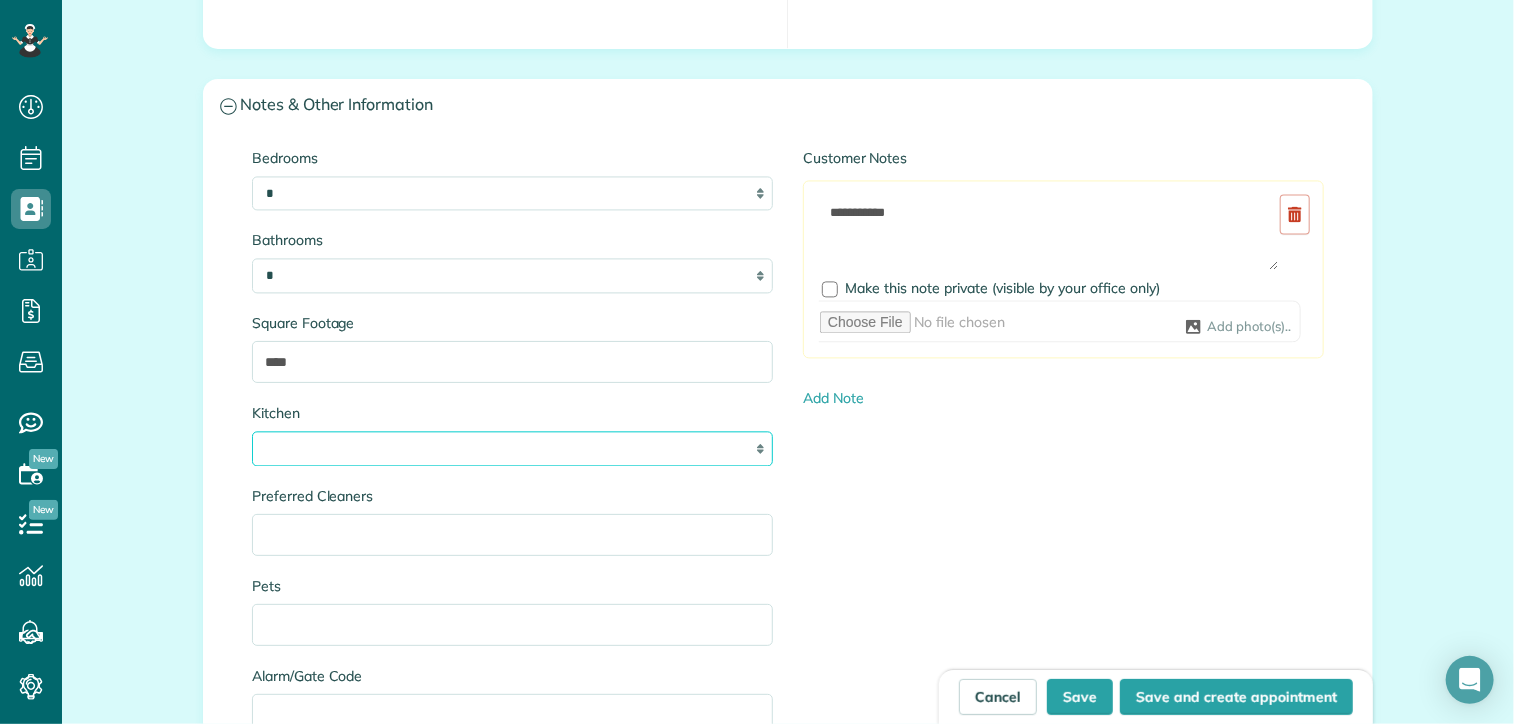 select on "*" 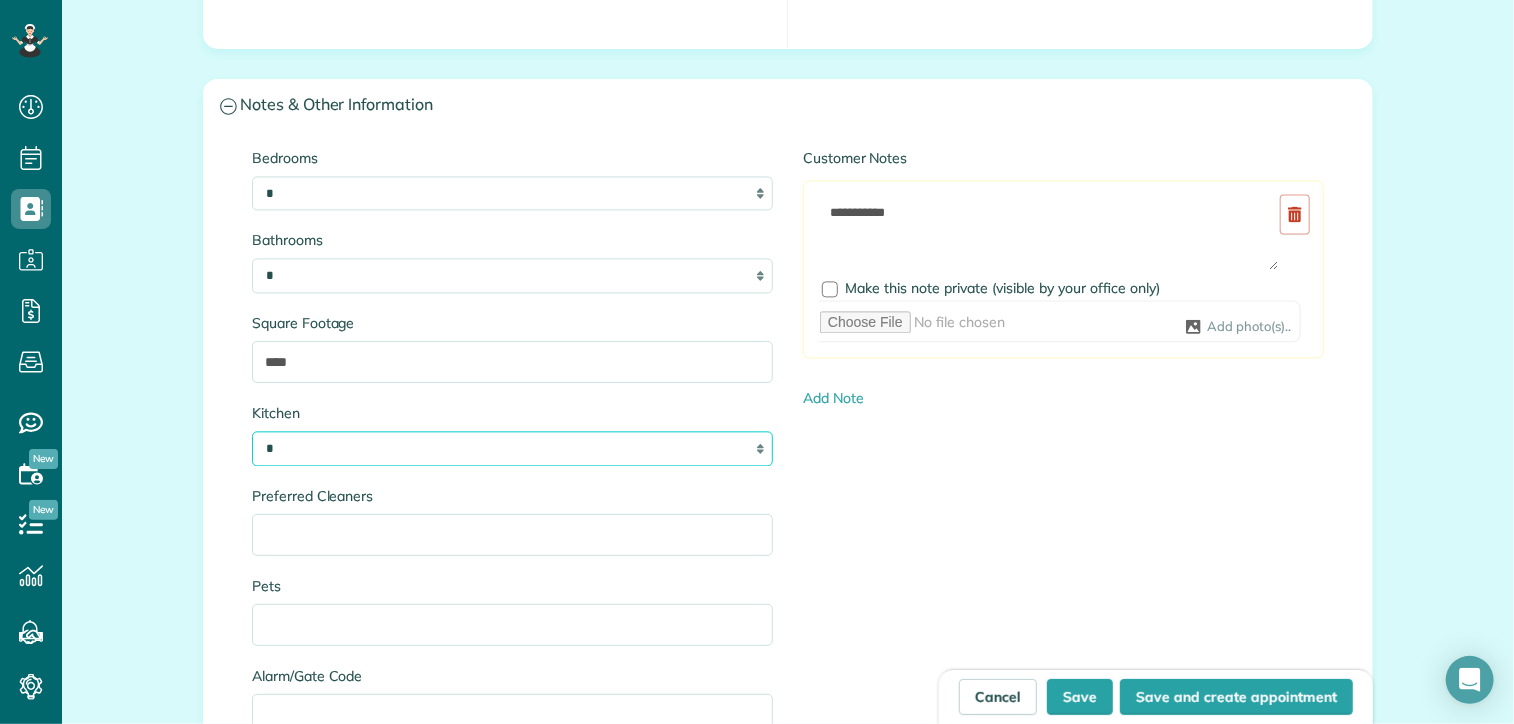 click on "*
*
*
*" at bounding box center [512, 448] 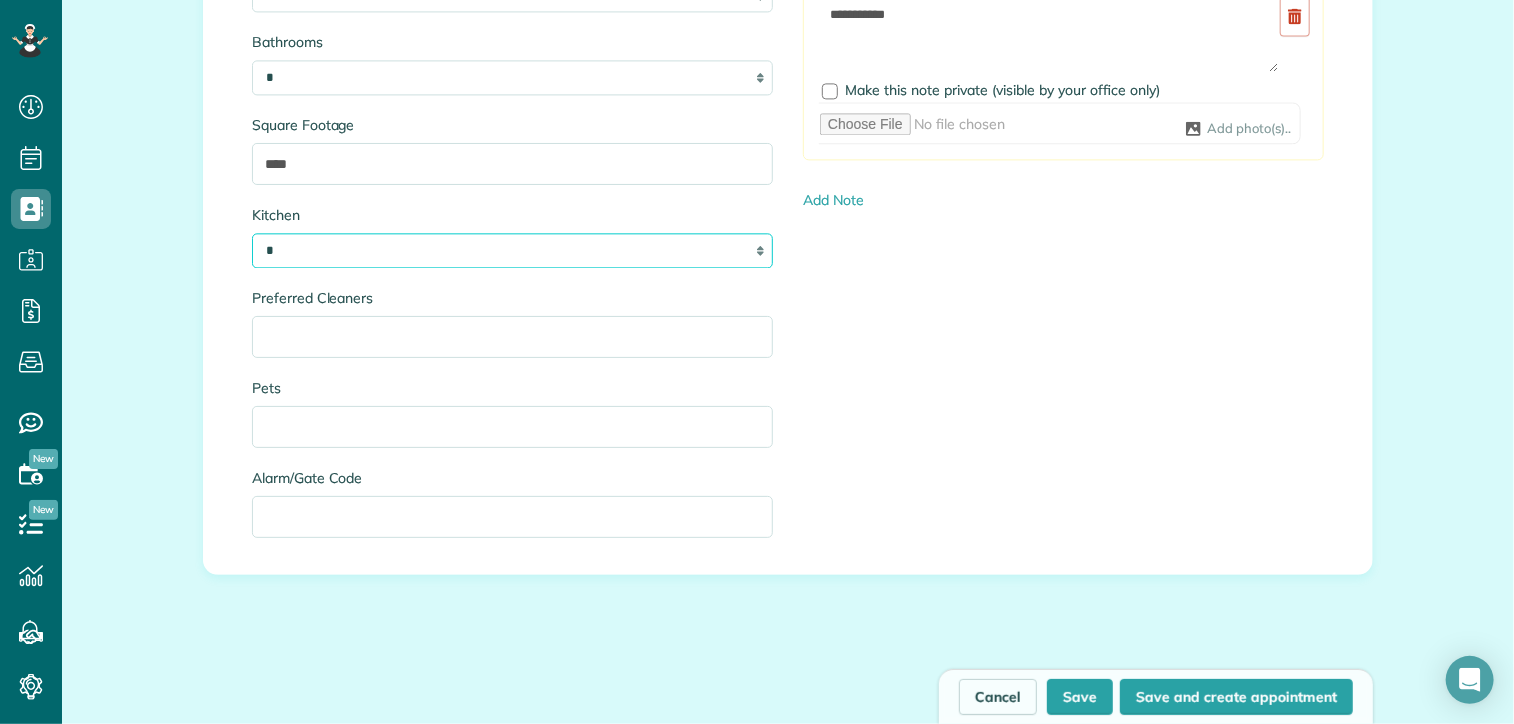 scroll, scrollTop: 2200, scrollLeft: 0, axis: vertical 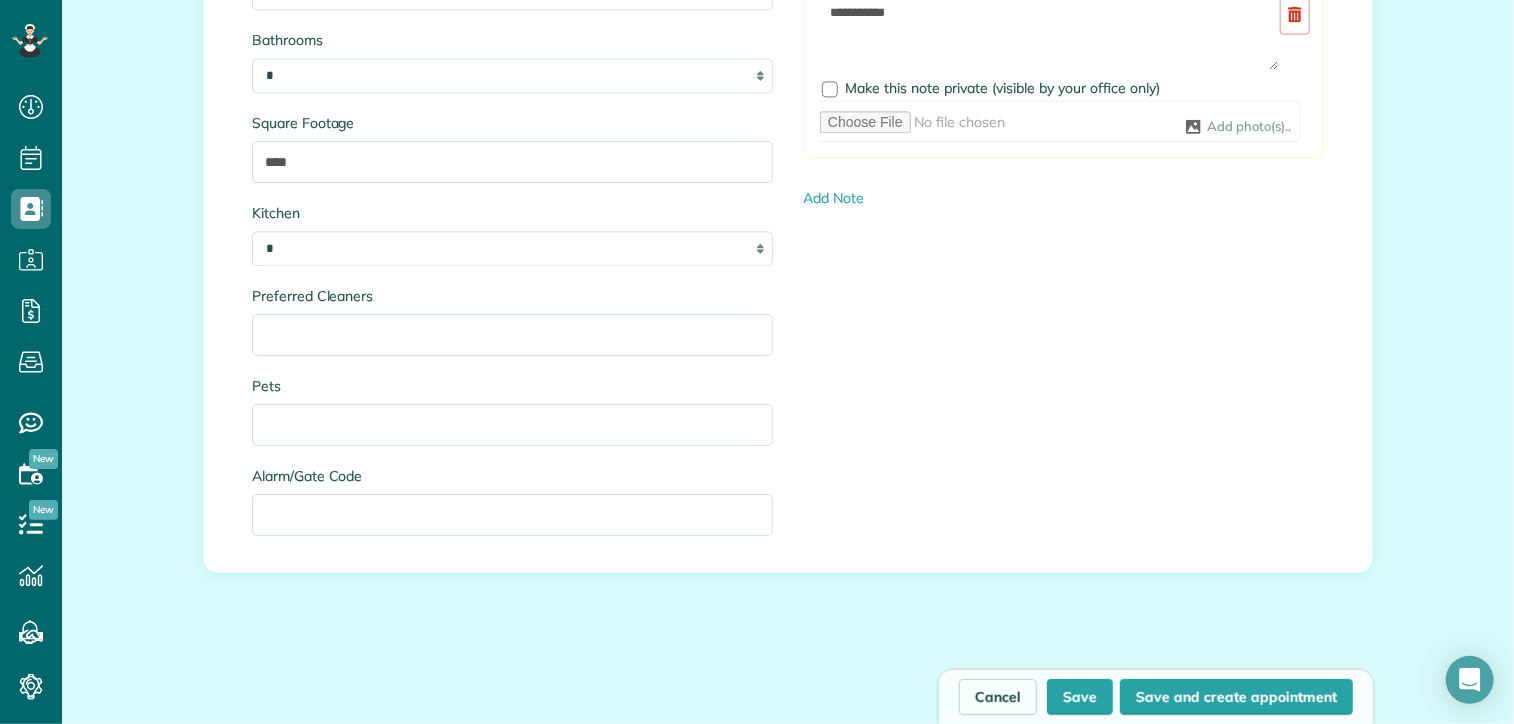 click on "Preferred Cleaners" at bounding box center [512, 296] 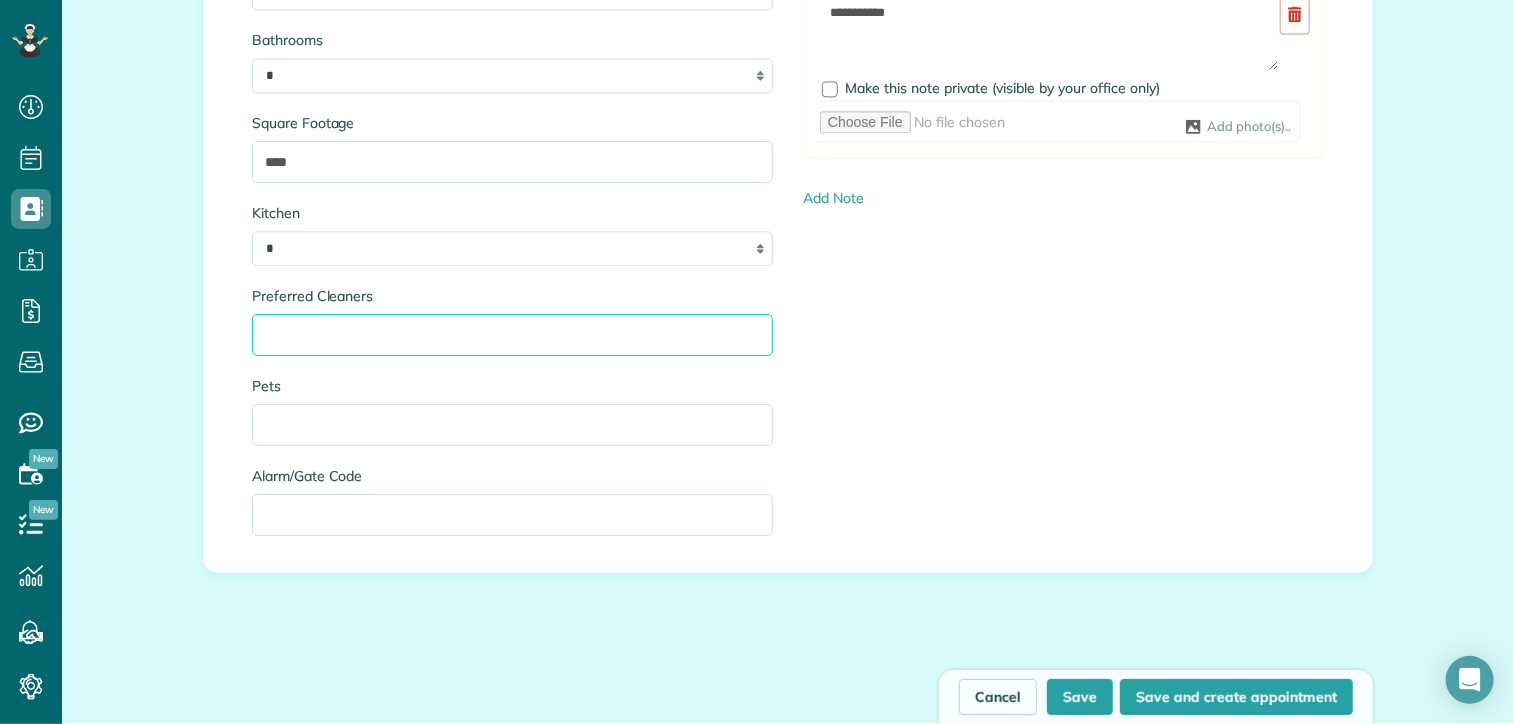 click on "Preferred Cleaners" at bounding box center [512, 335] 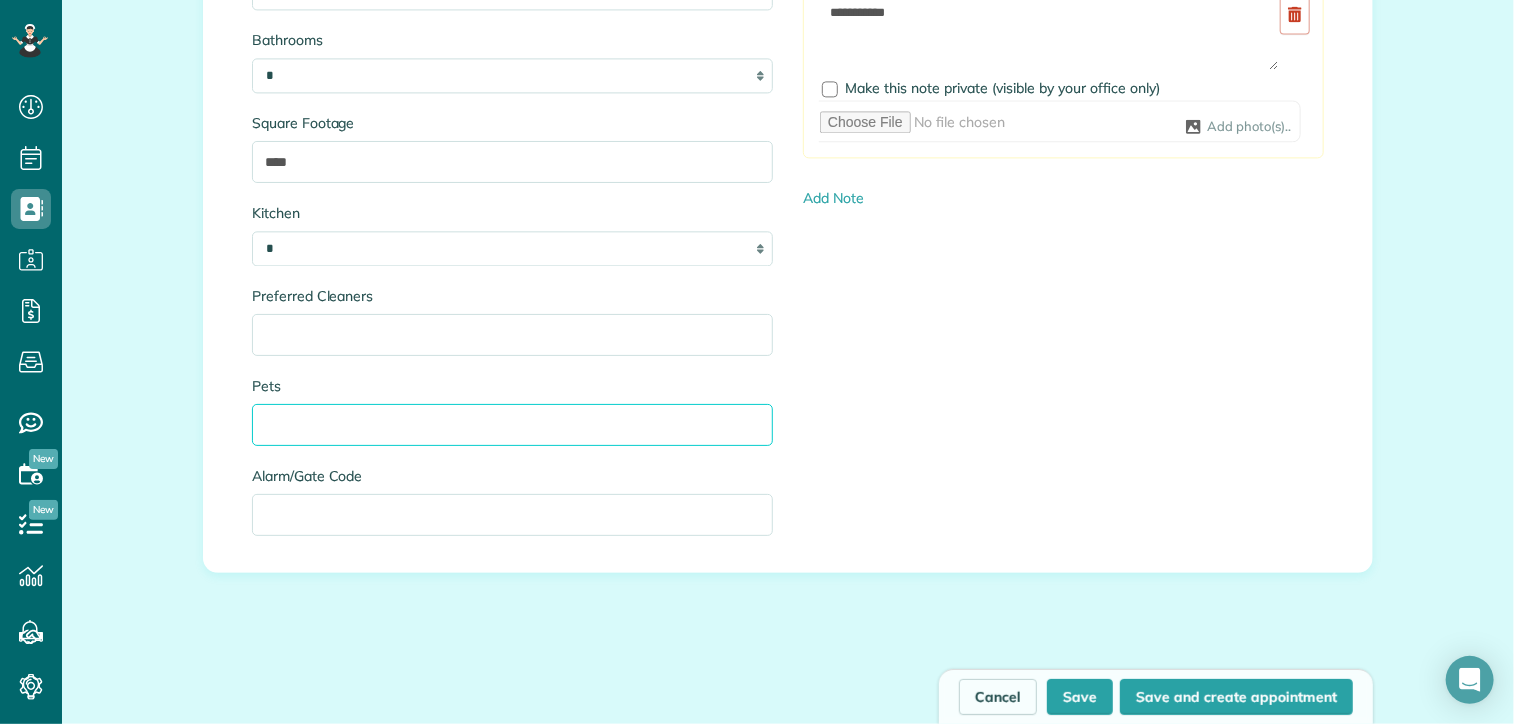 click on "Pets" at bounding box center [512, 425] 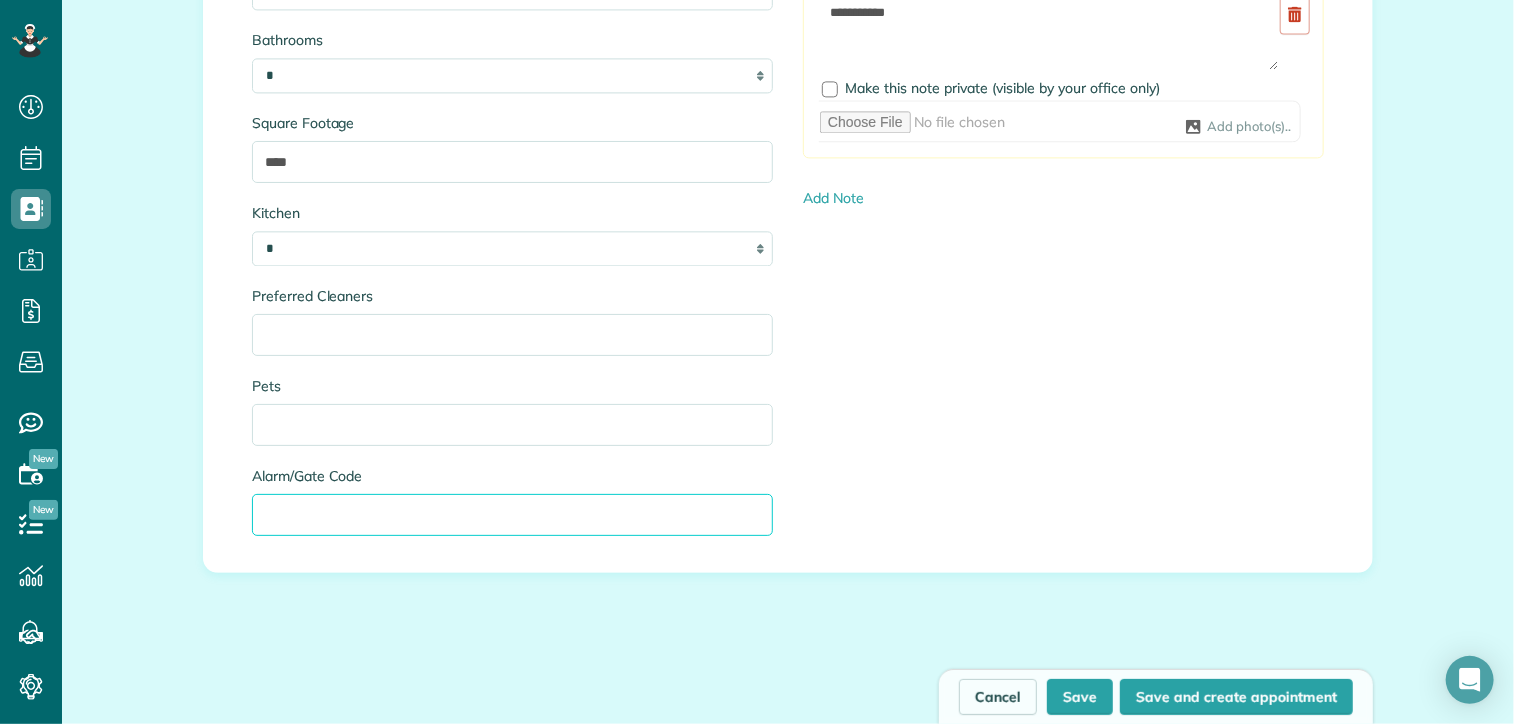 click on "Alarm/Gate Code" at bounding box center (512, 515) 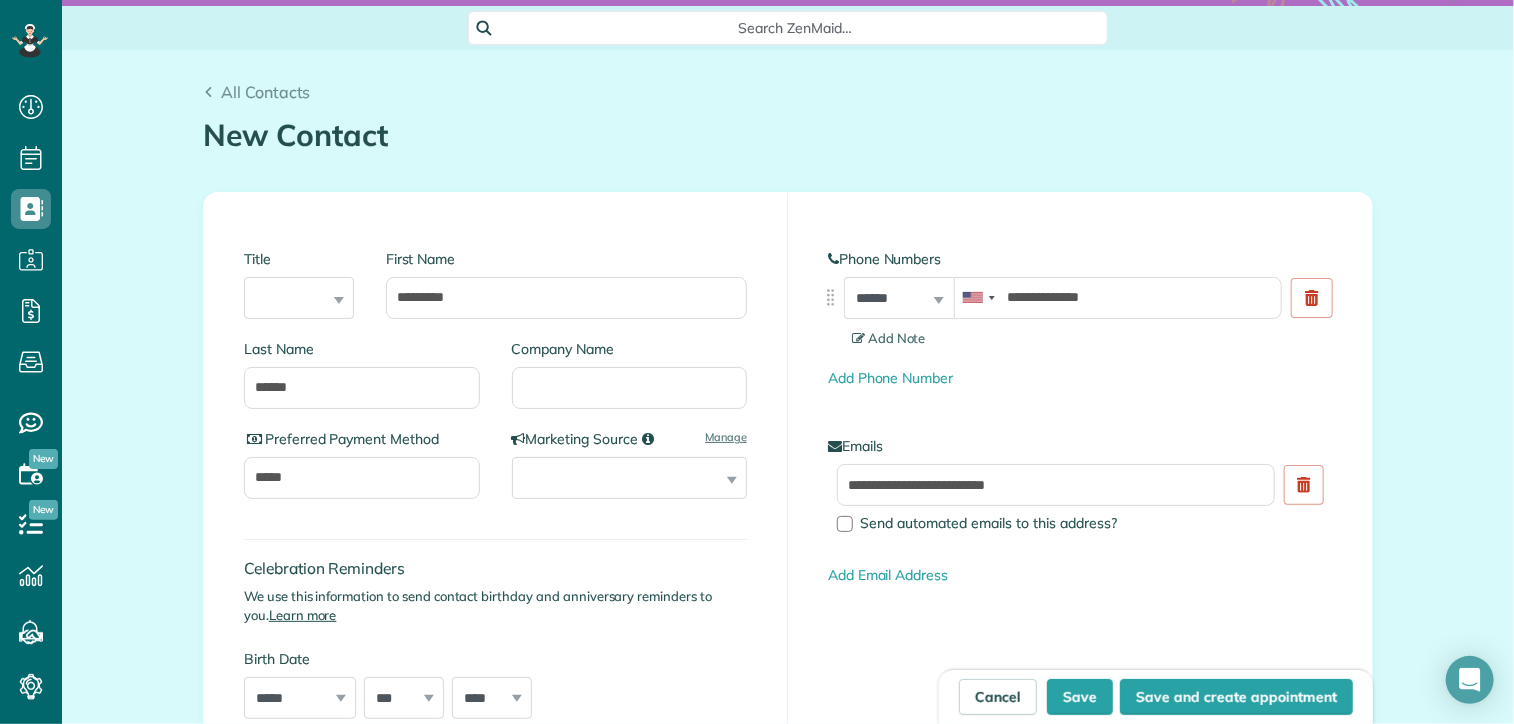 scroll, scrollTop: 0, scrollLeft: 0, axis: both 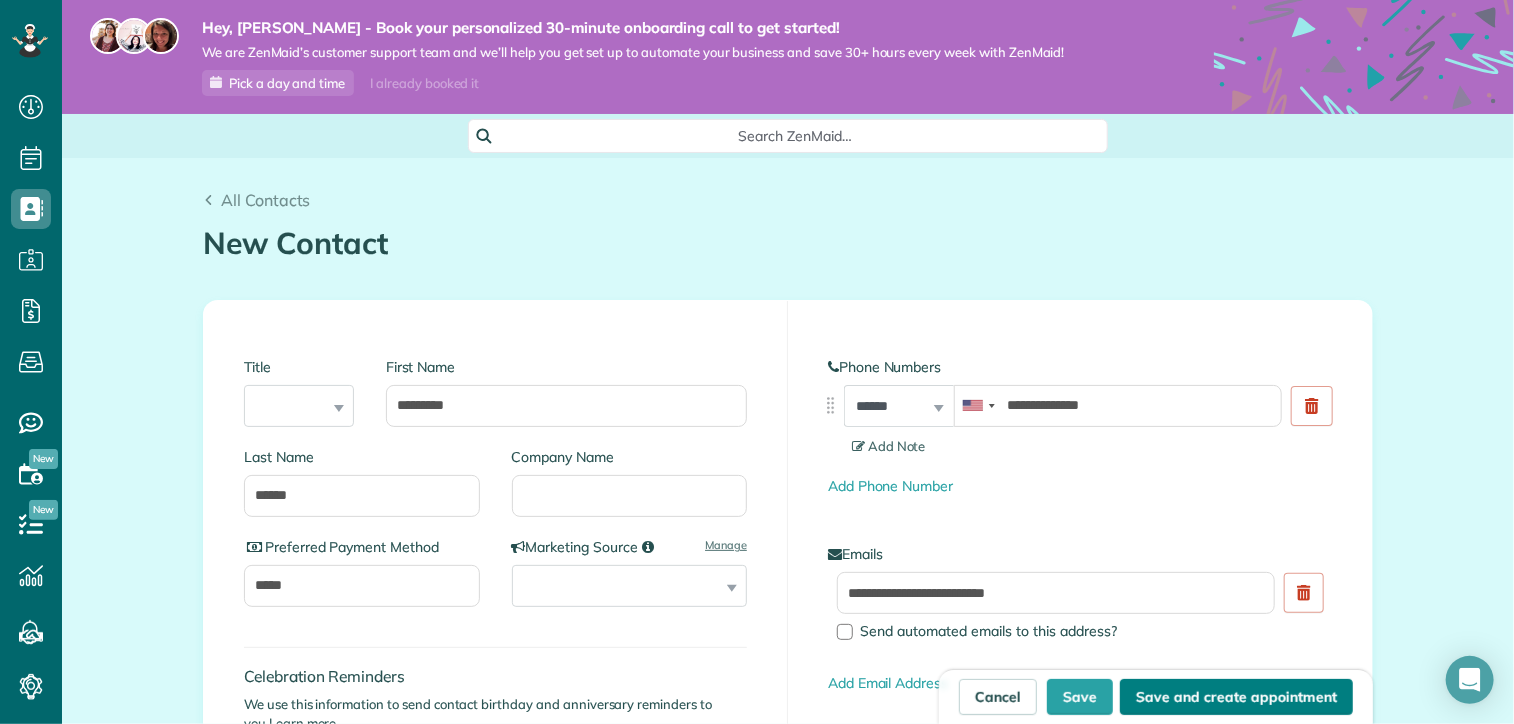 click on "Save and create appointment" at bounding box center (1236, 697) 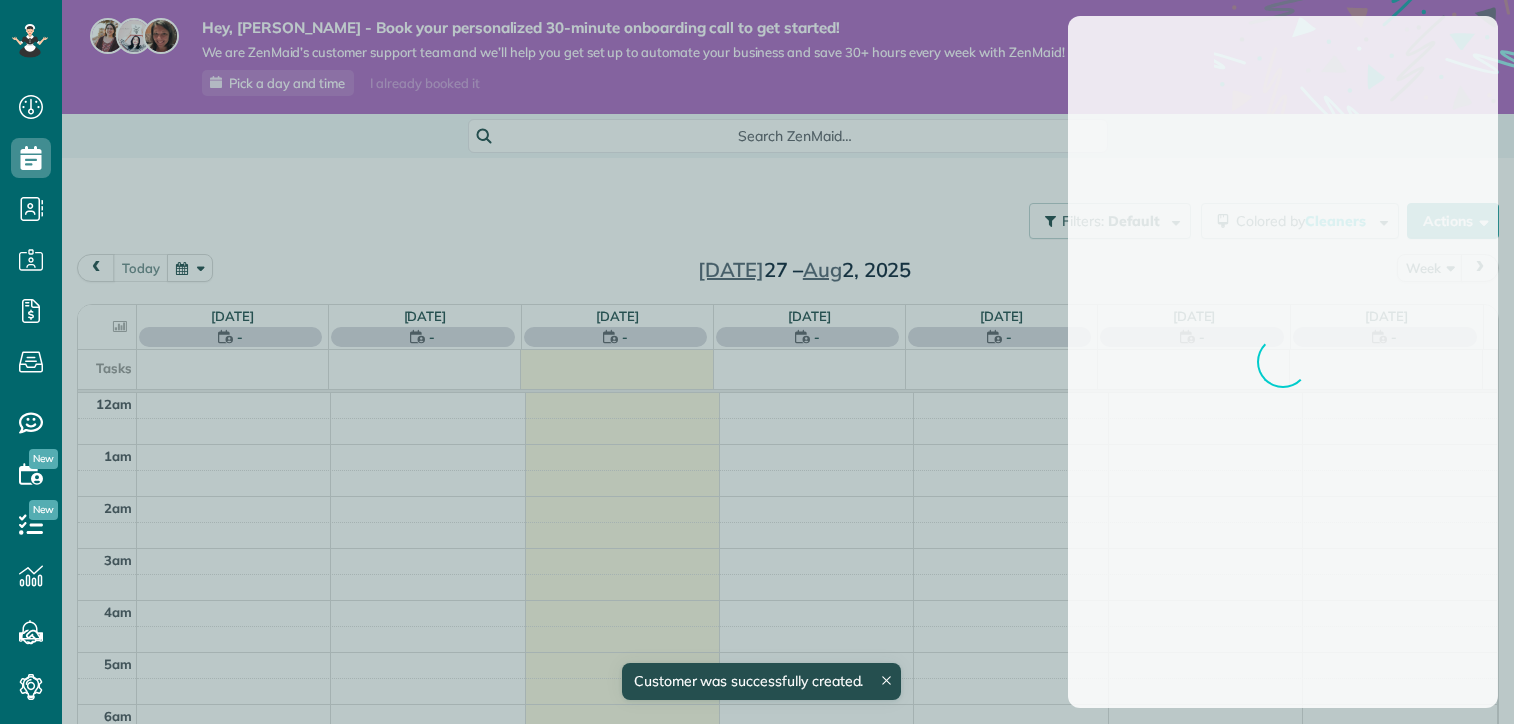 scroll, scrollTop: 0, scrollLeft: 0, axis: both 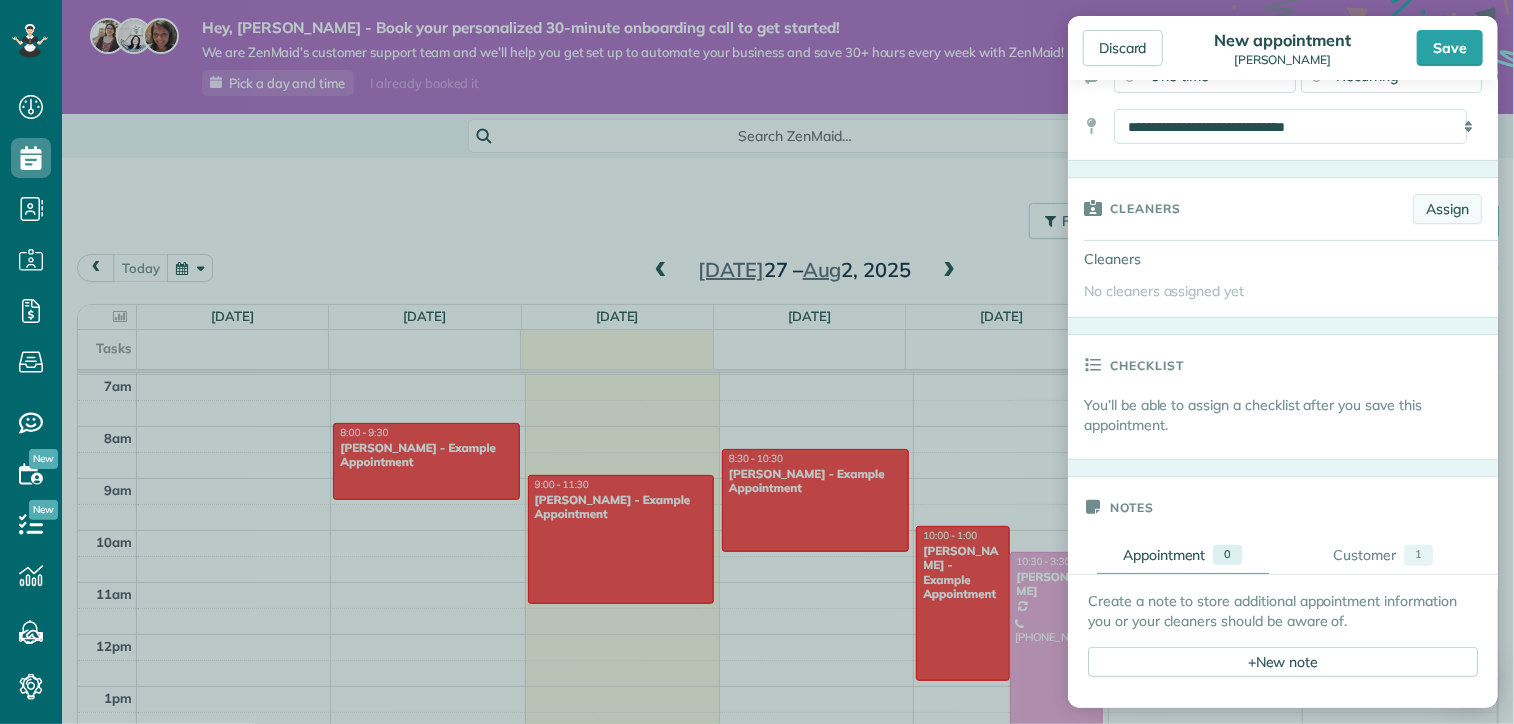 click on "Assign" at bounding box center [1447, 209] 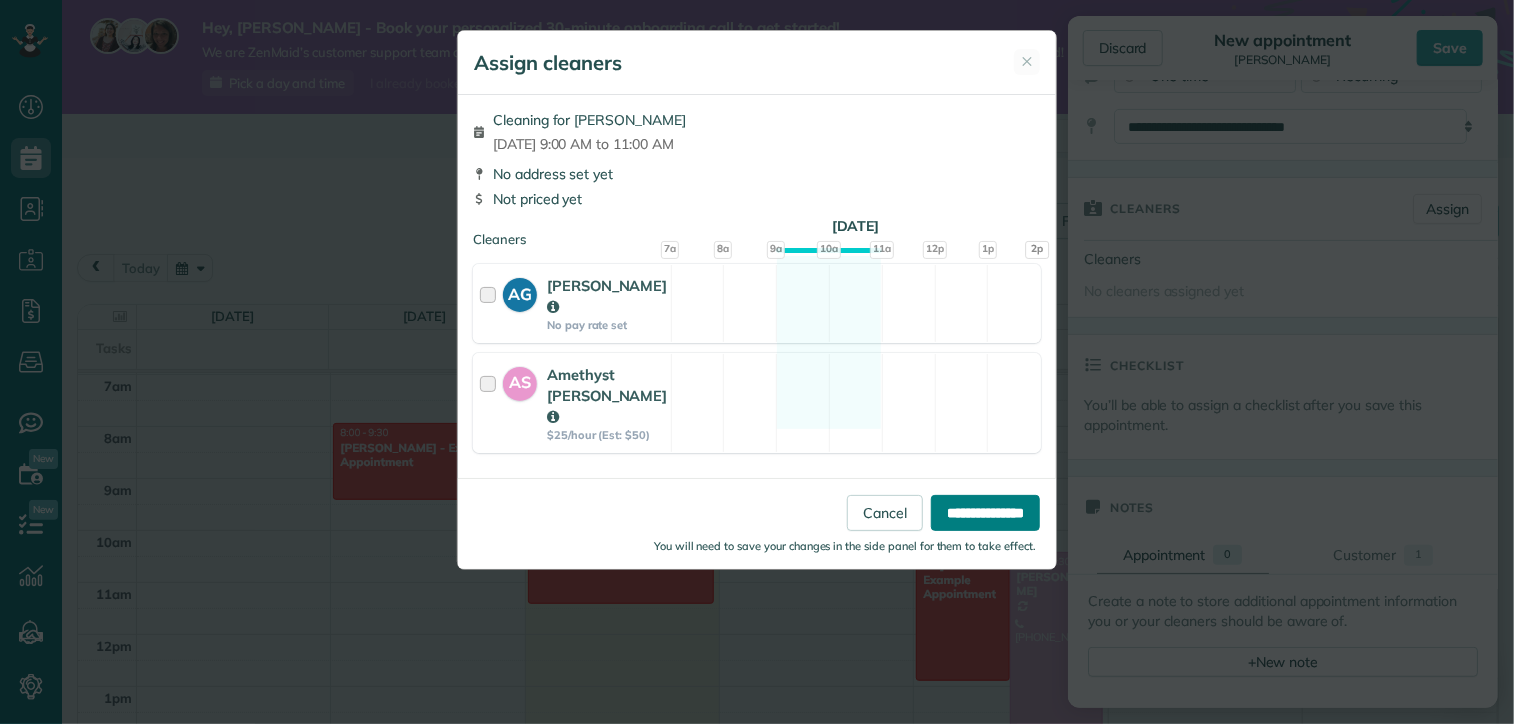 click on "**********" at bounding box center [985, 513] 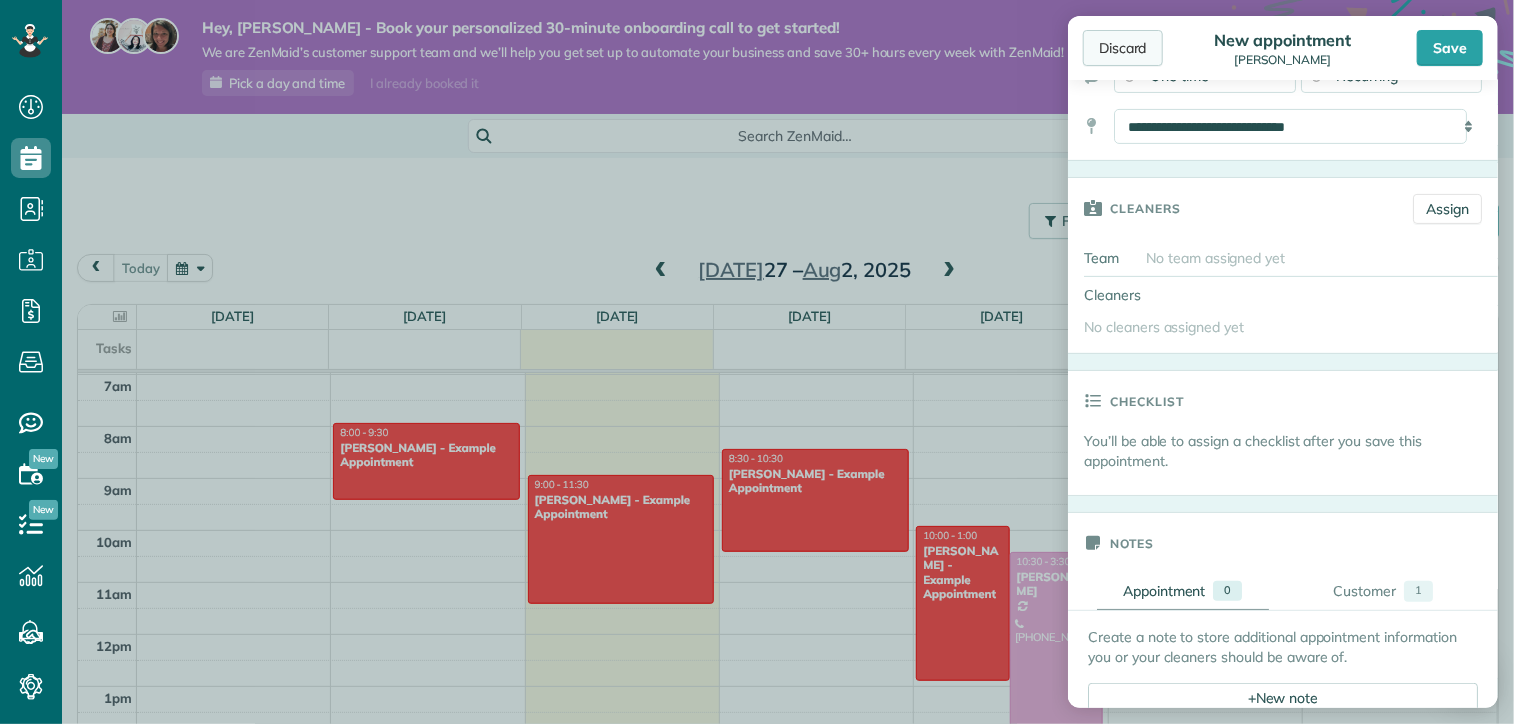 click on "Discard" at bounding box center (1123, 48) 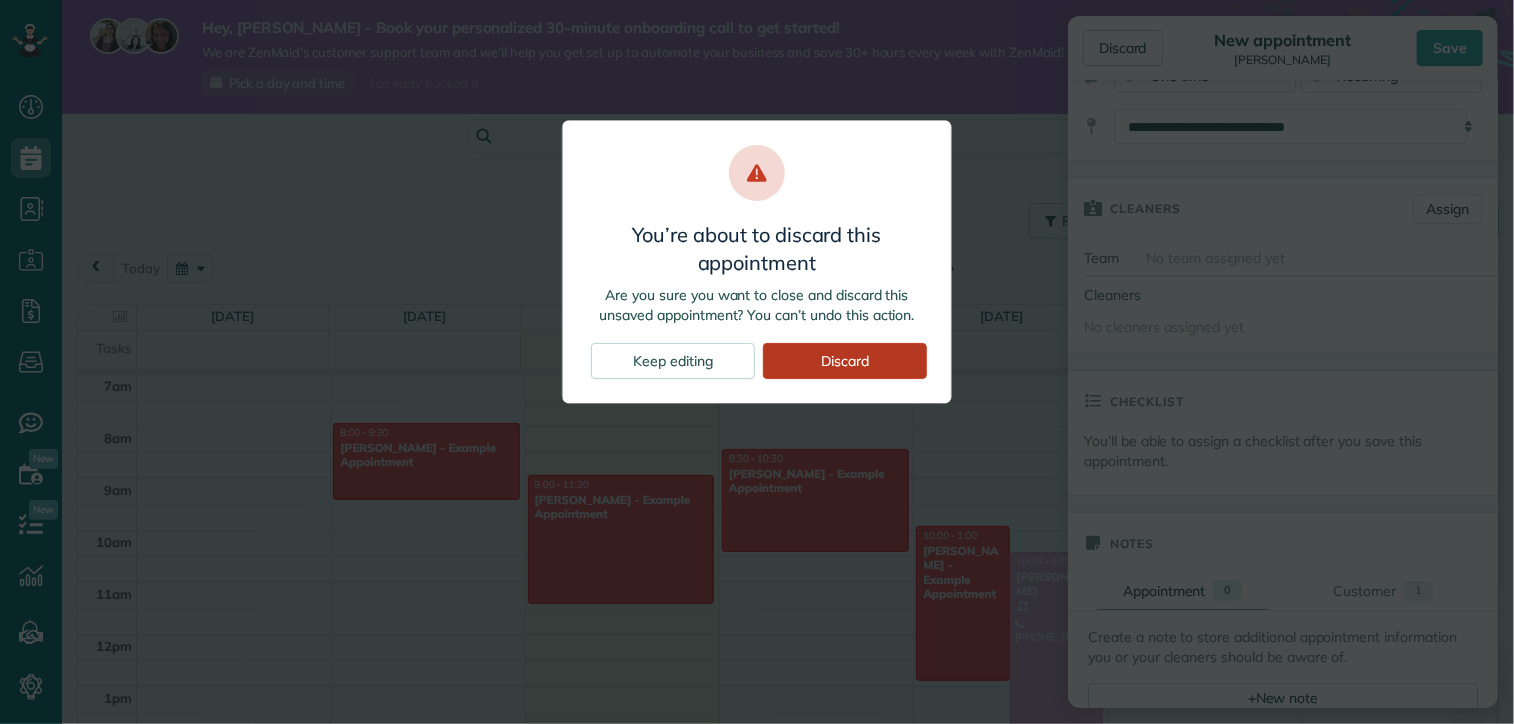 click on "Discard" at bounding box center [845, 361] 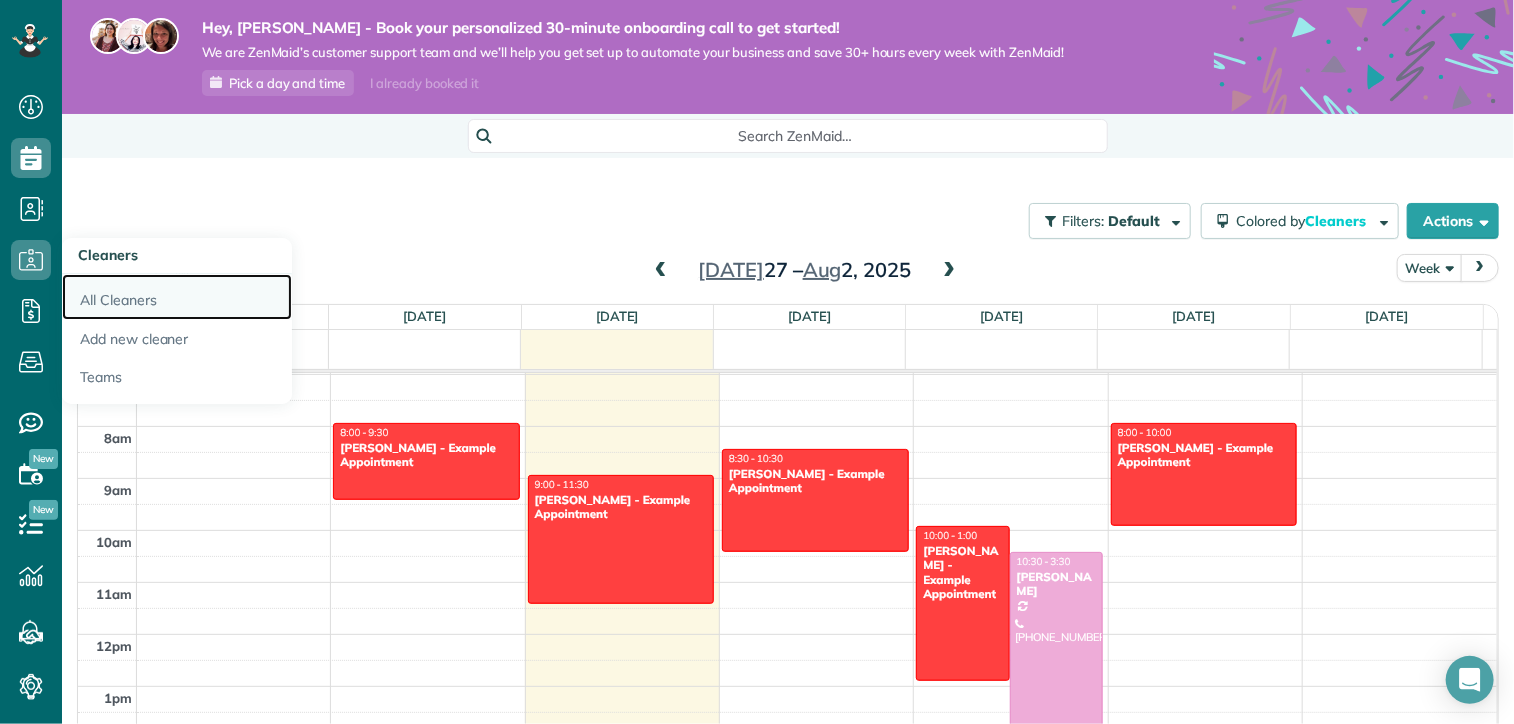 click on "All Cleaners" at bounding box center [177, 297] 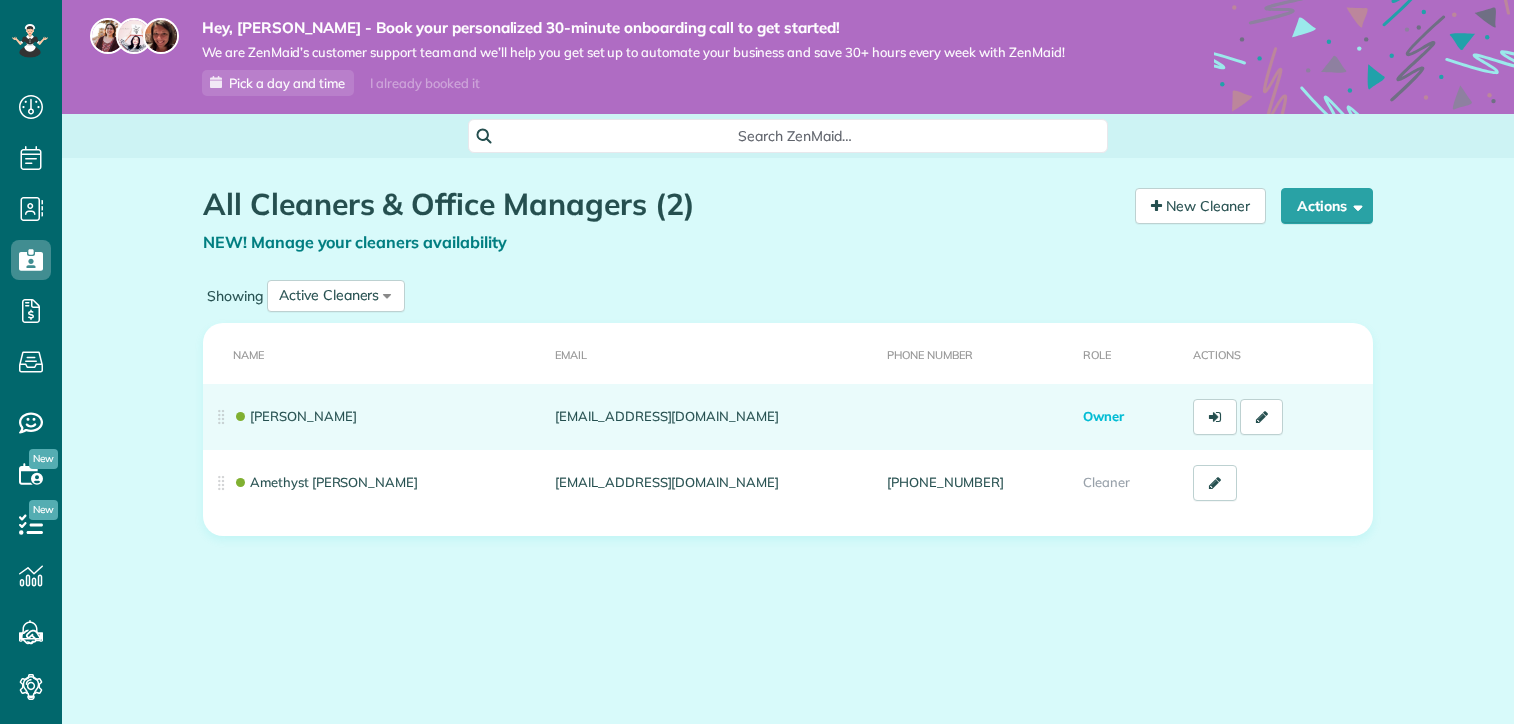 scroll, scrollTop: 0, scrollLeft: 0, axis: both 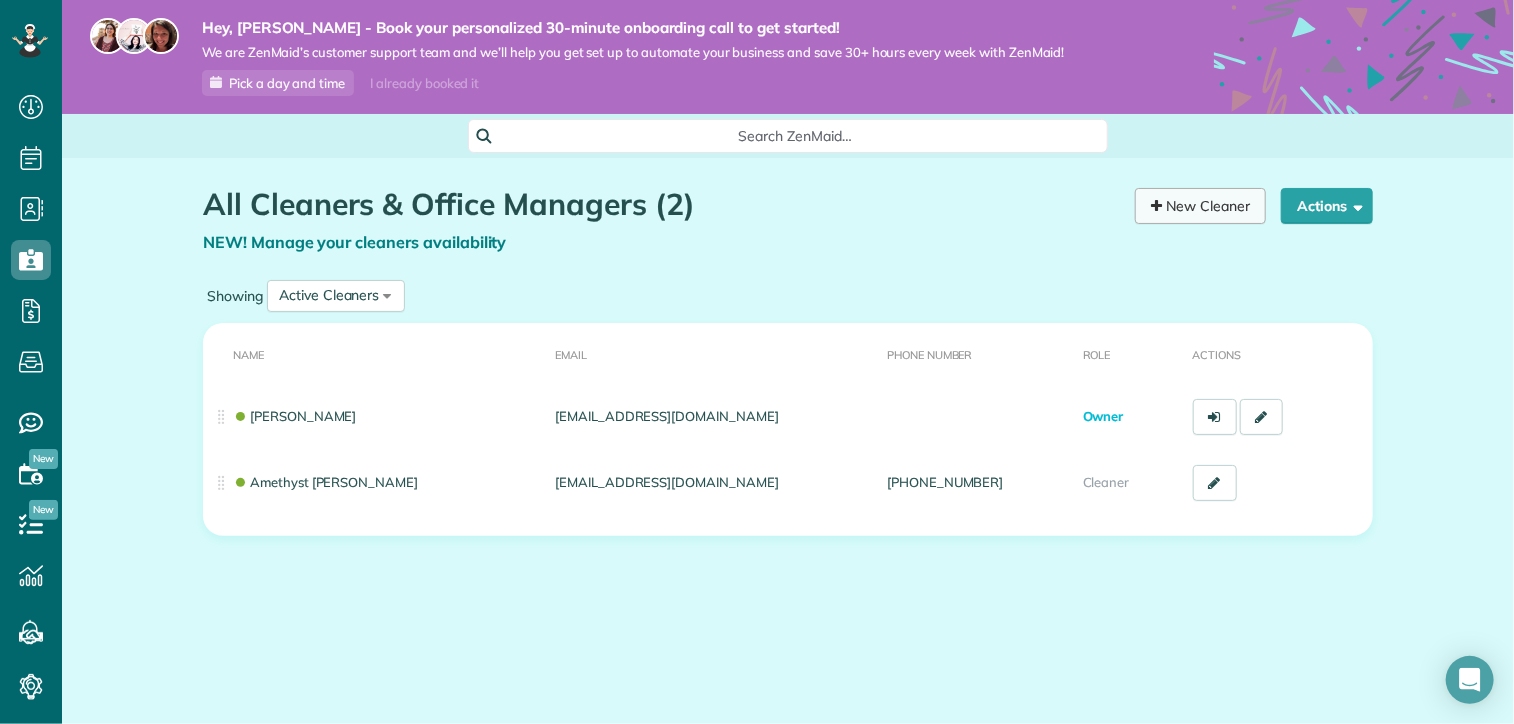 click on "New Cleaner" at bounding box center [1200, 206] 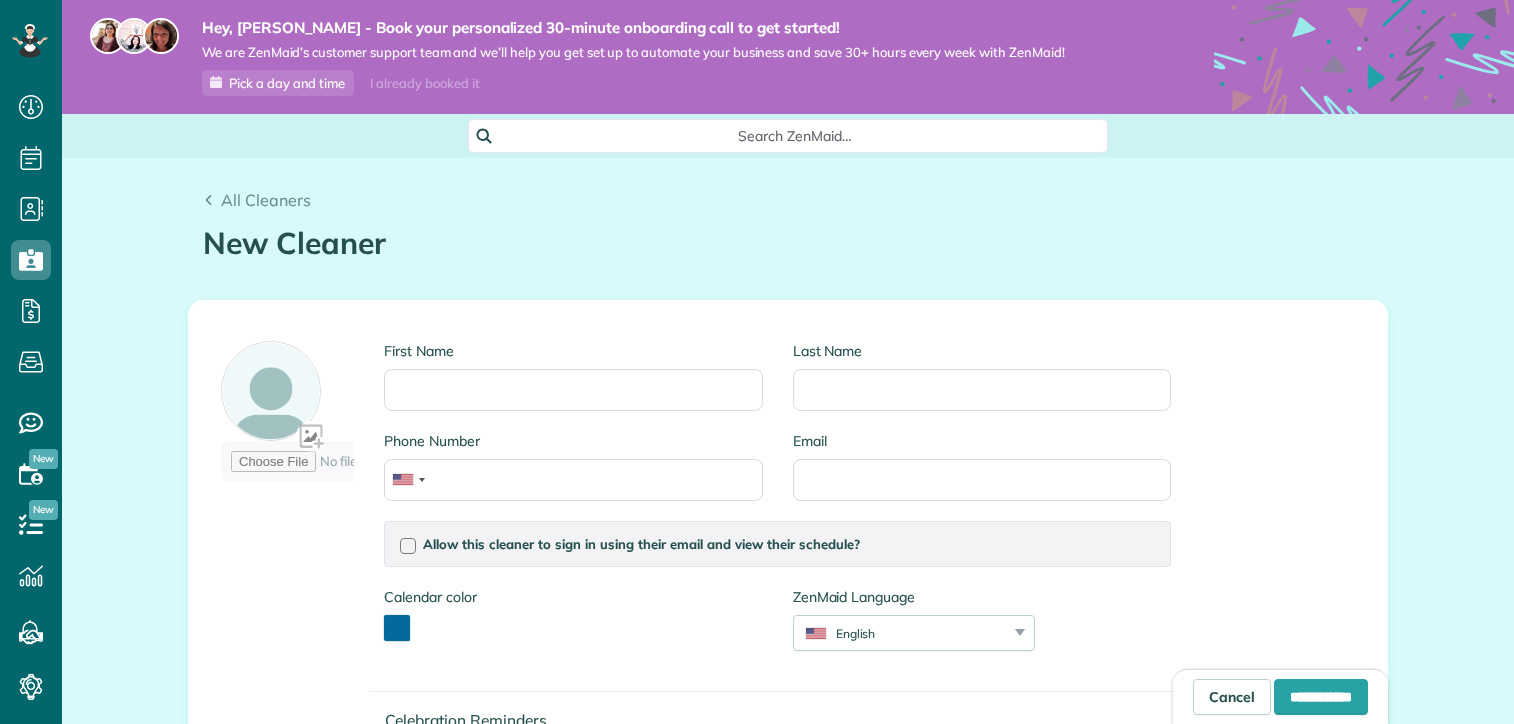 scroll, scrollTop: 0, scrollLeft: 0, axis: both 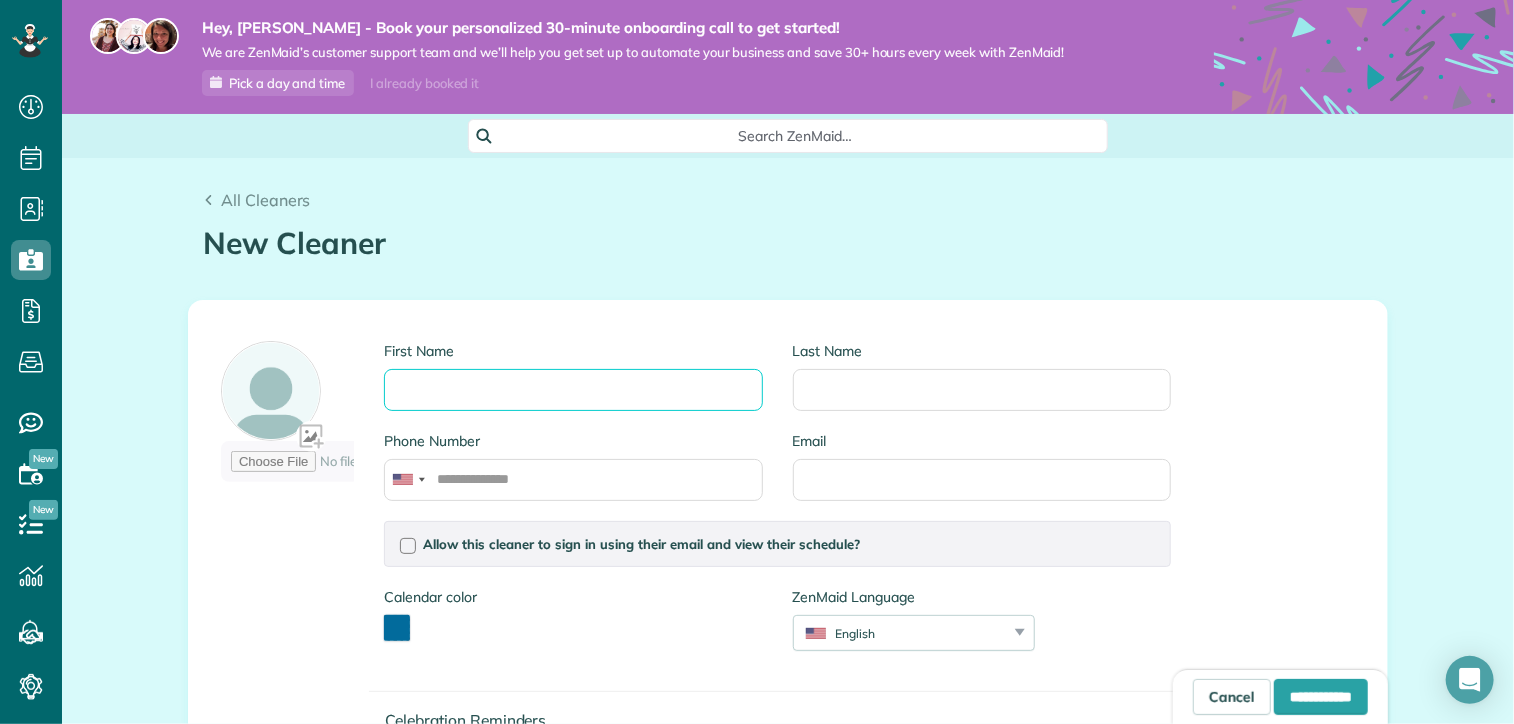 click on "First Name" at bounding box center (573, 390) 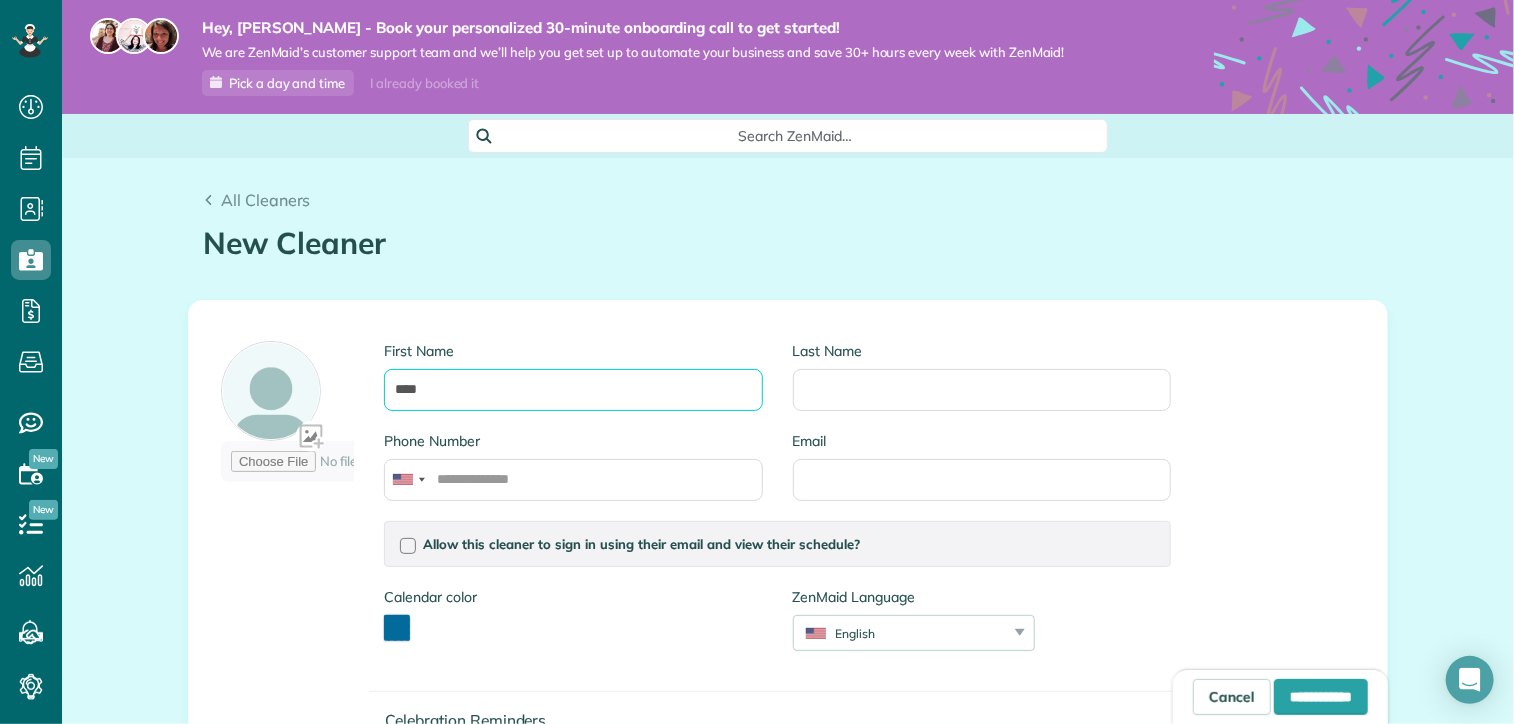 type on "****" 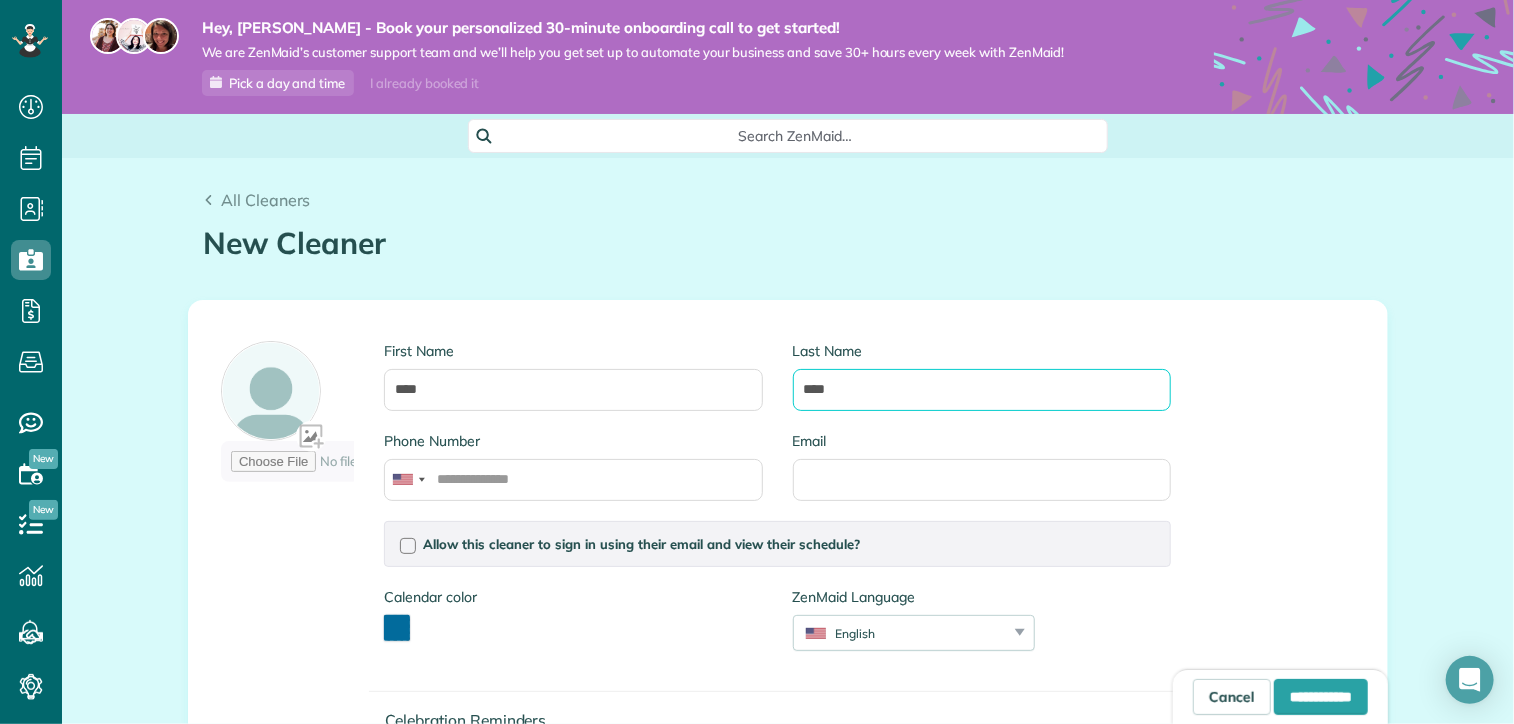 type on "****" 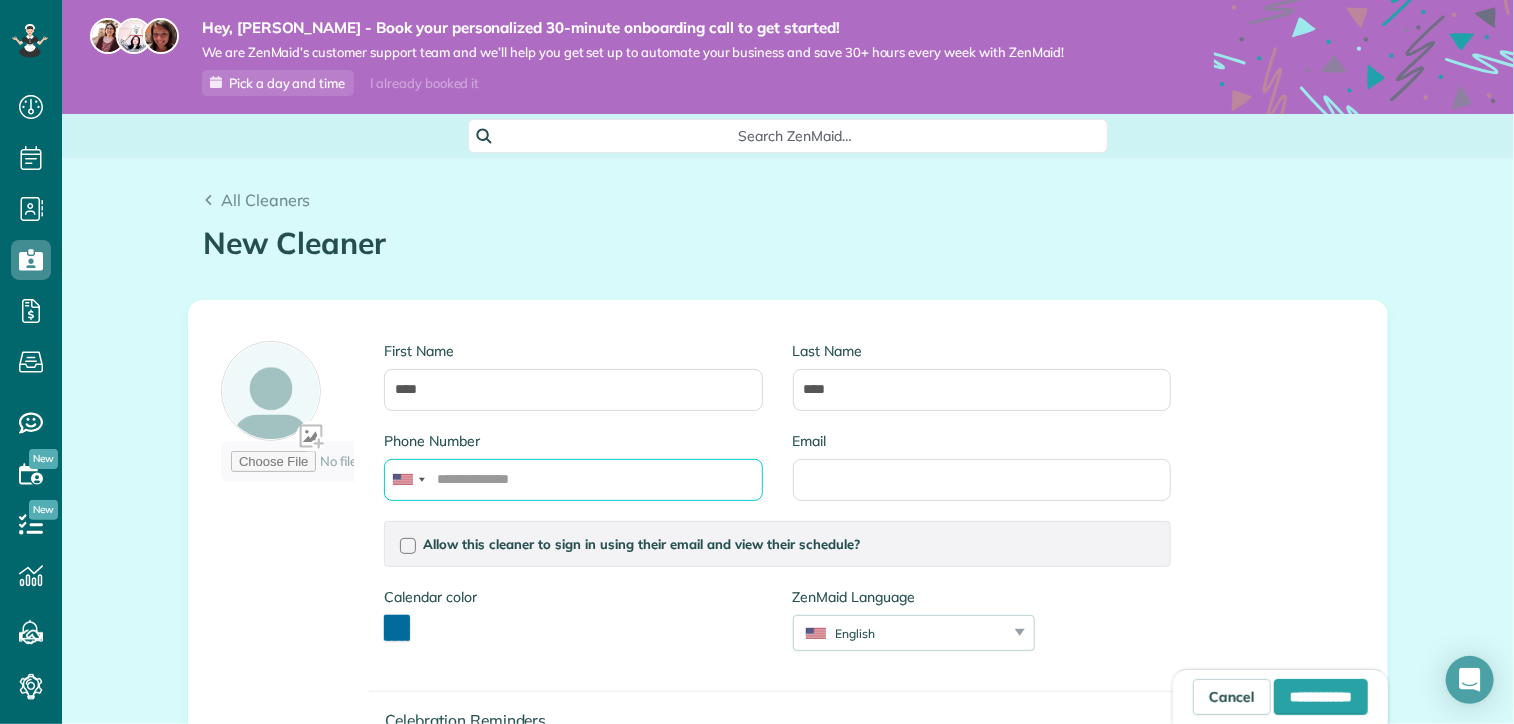 click on "Phone Number" at bounding box center (573, 480) 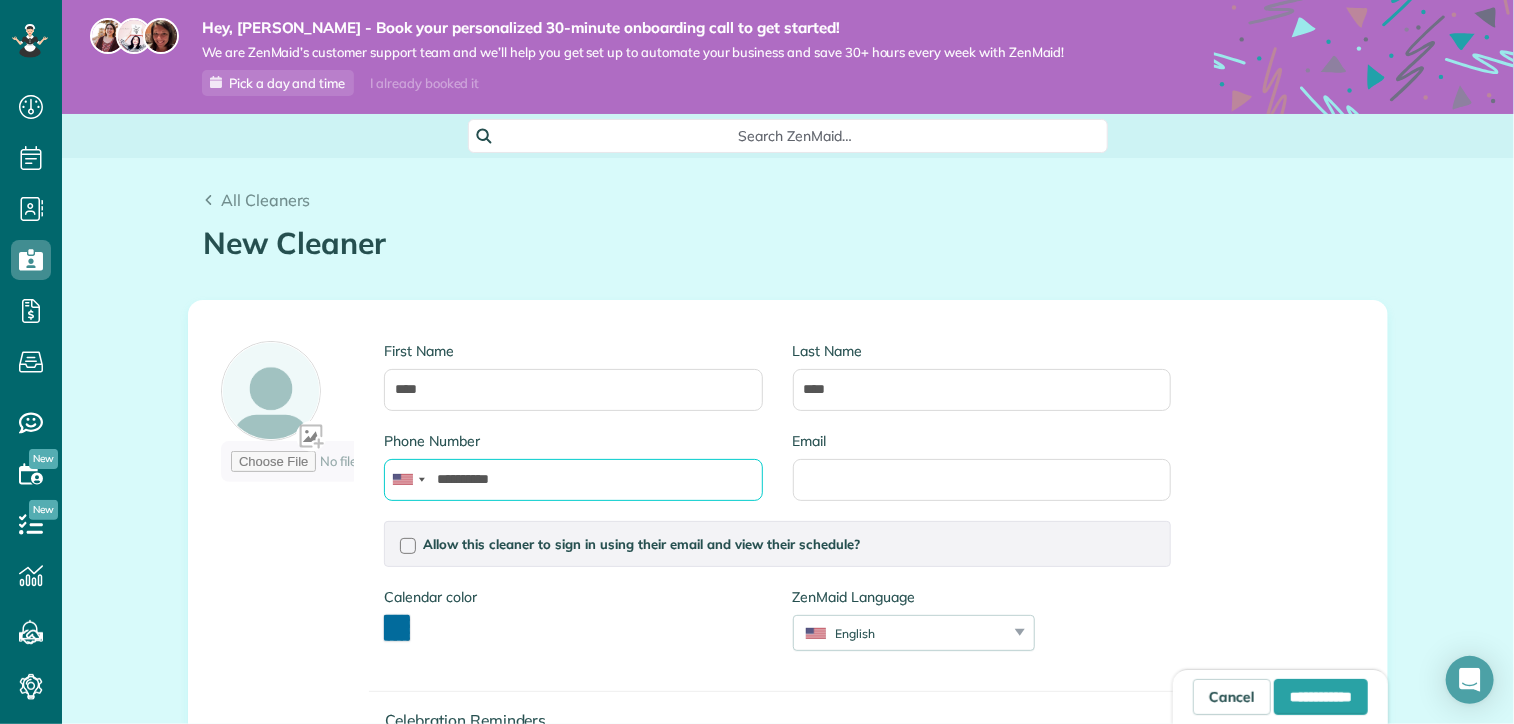 type on "**********" 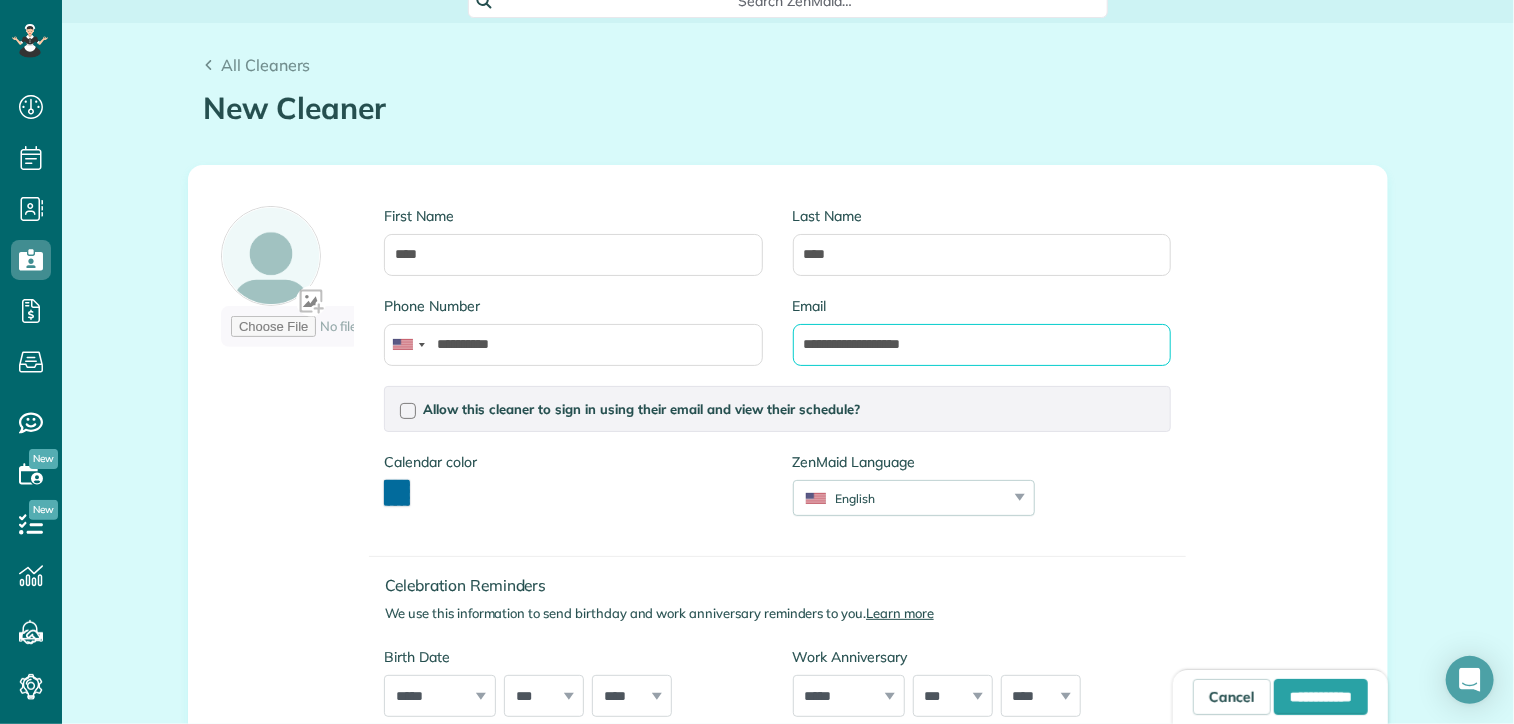 scroll, scrollTop: 300, scrollLeft: 0, axis: vertical 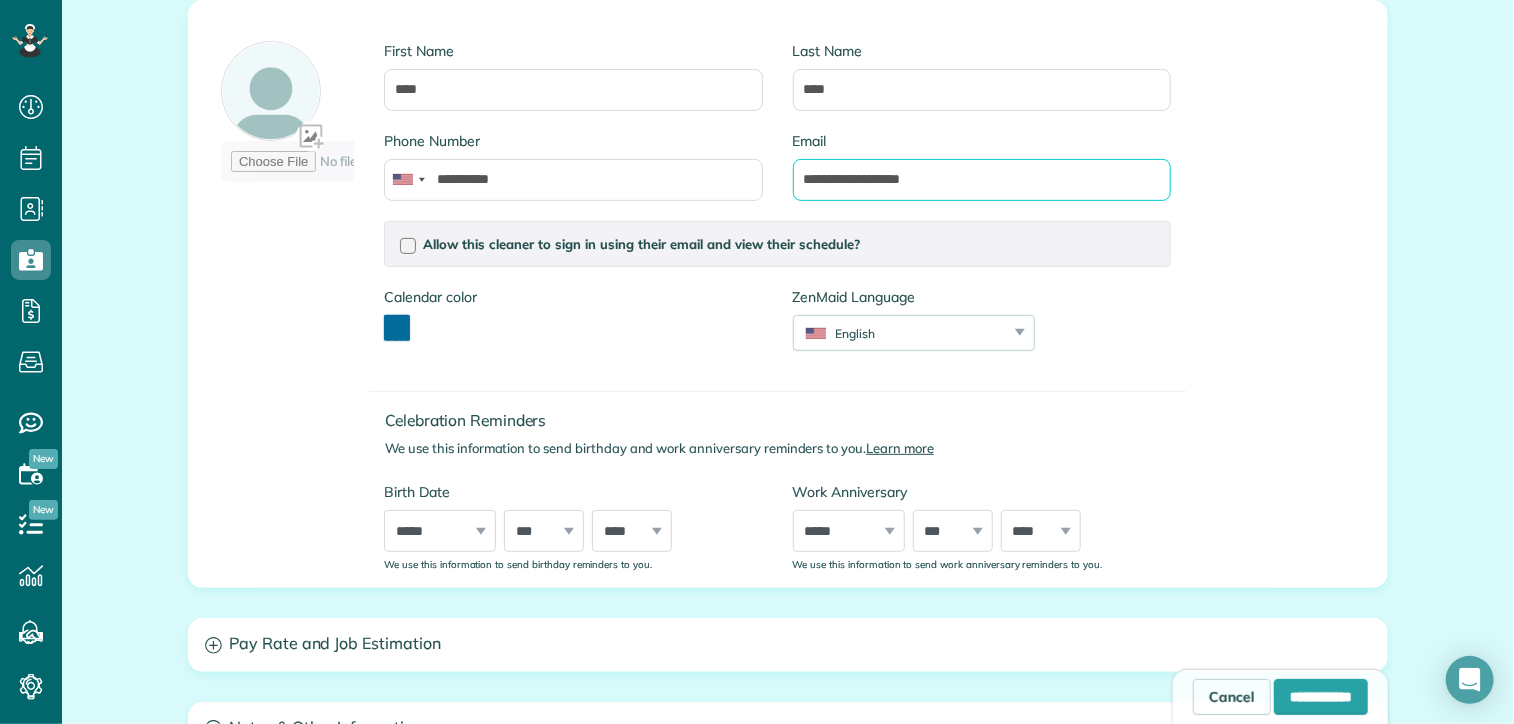 type on "**********" 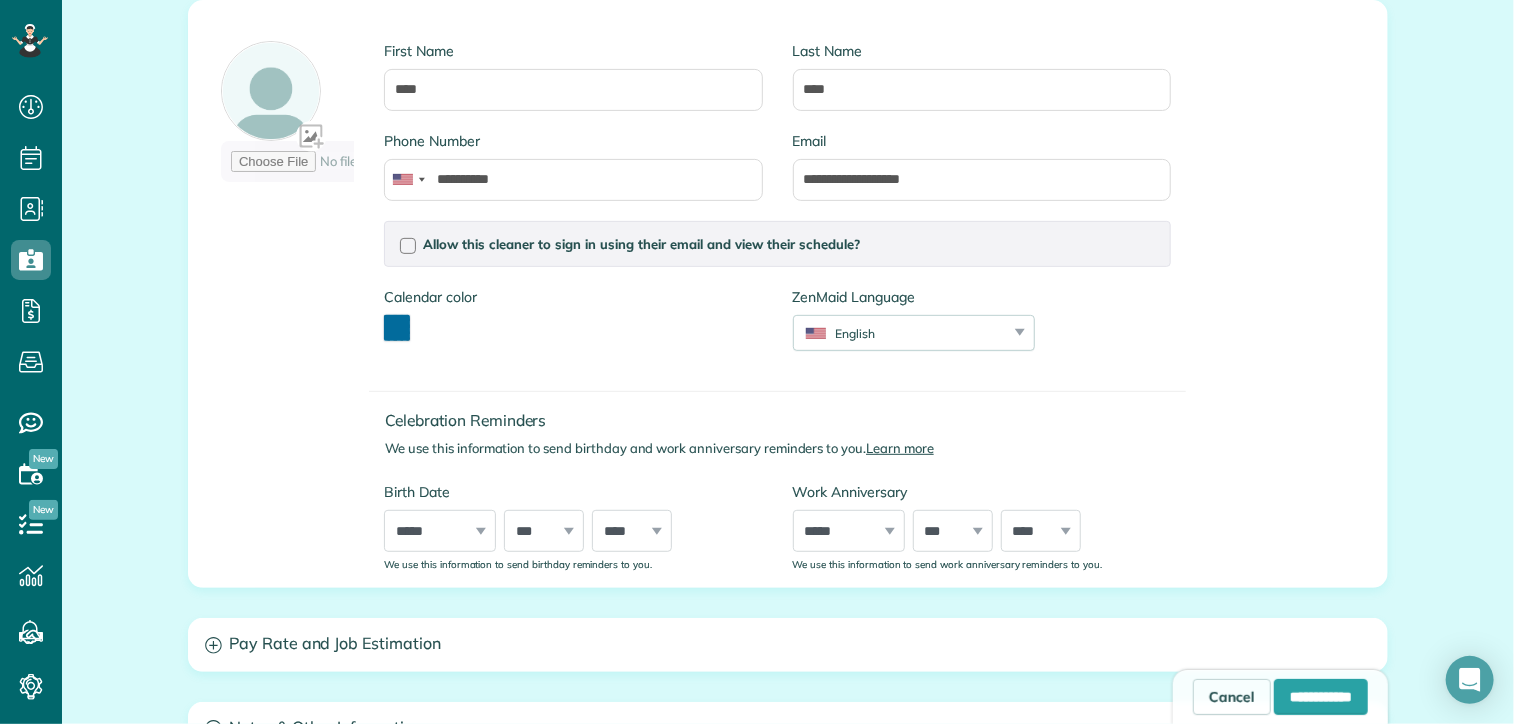 click on "*****
*******
********
*****
*****
***
****
****
******
*********
*******
********
********" at bounding box center [440, 531] 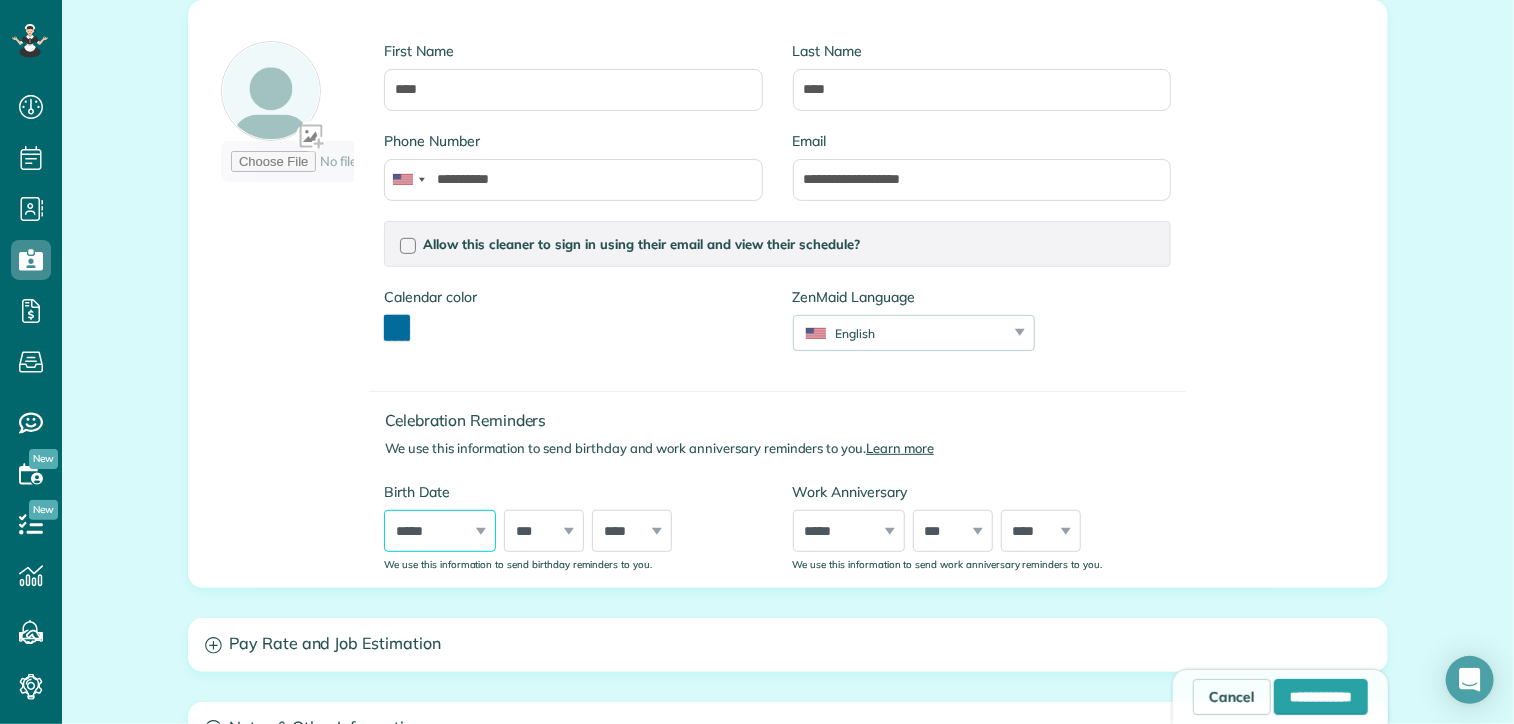 click on "*****
*******
********
*****
*****
***
****
****
******
*********
*******
********
********" at bounding box center [440, 531] 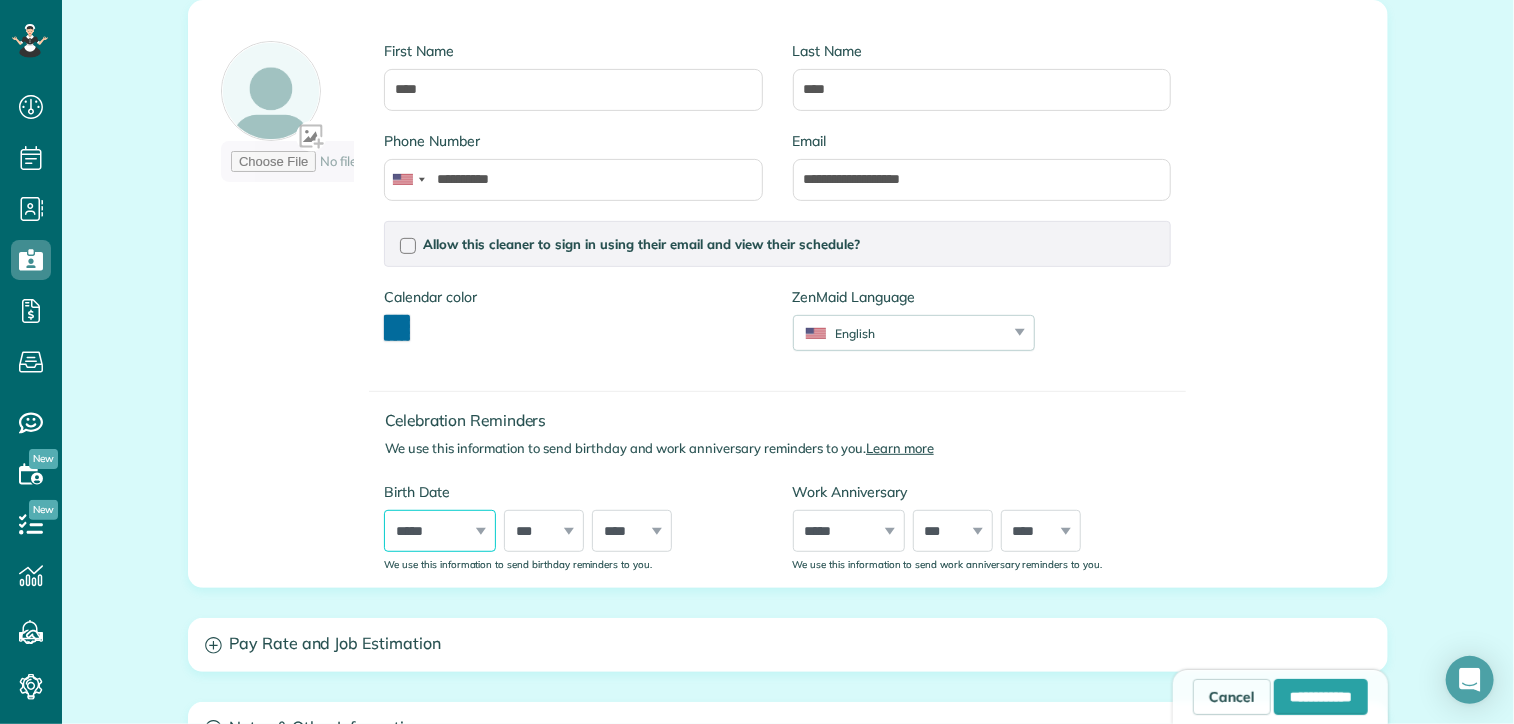 select on "*" 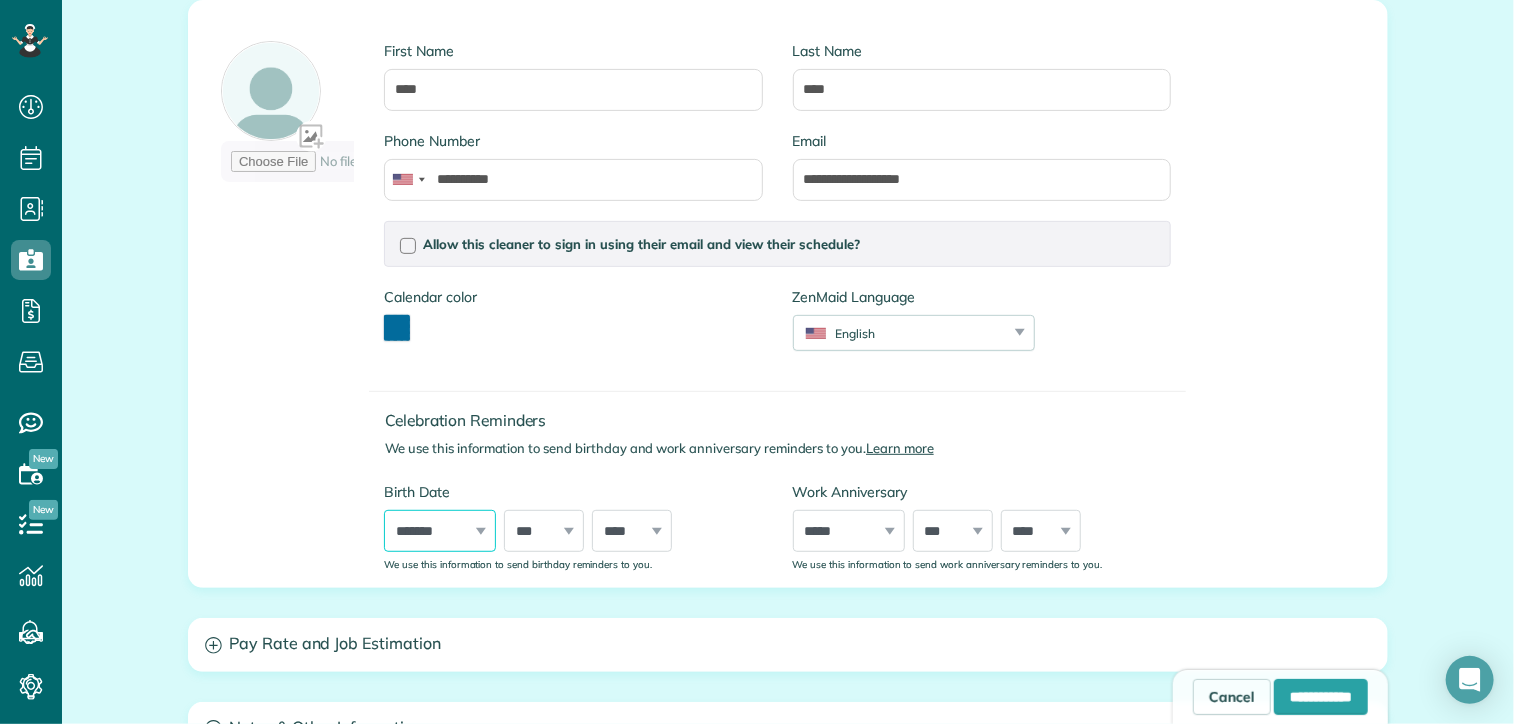 click on "*****
*******
********
*****
*****
***
****
****
******
*********
*******
********
********" at bounding box center (440, 531) 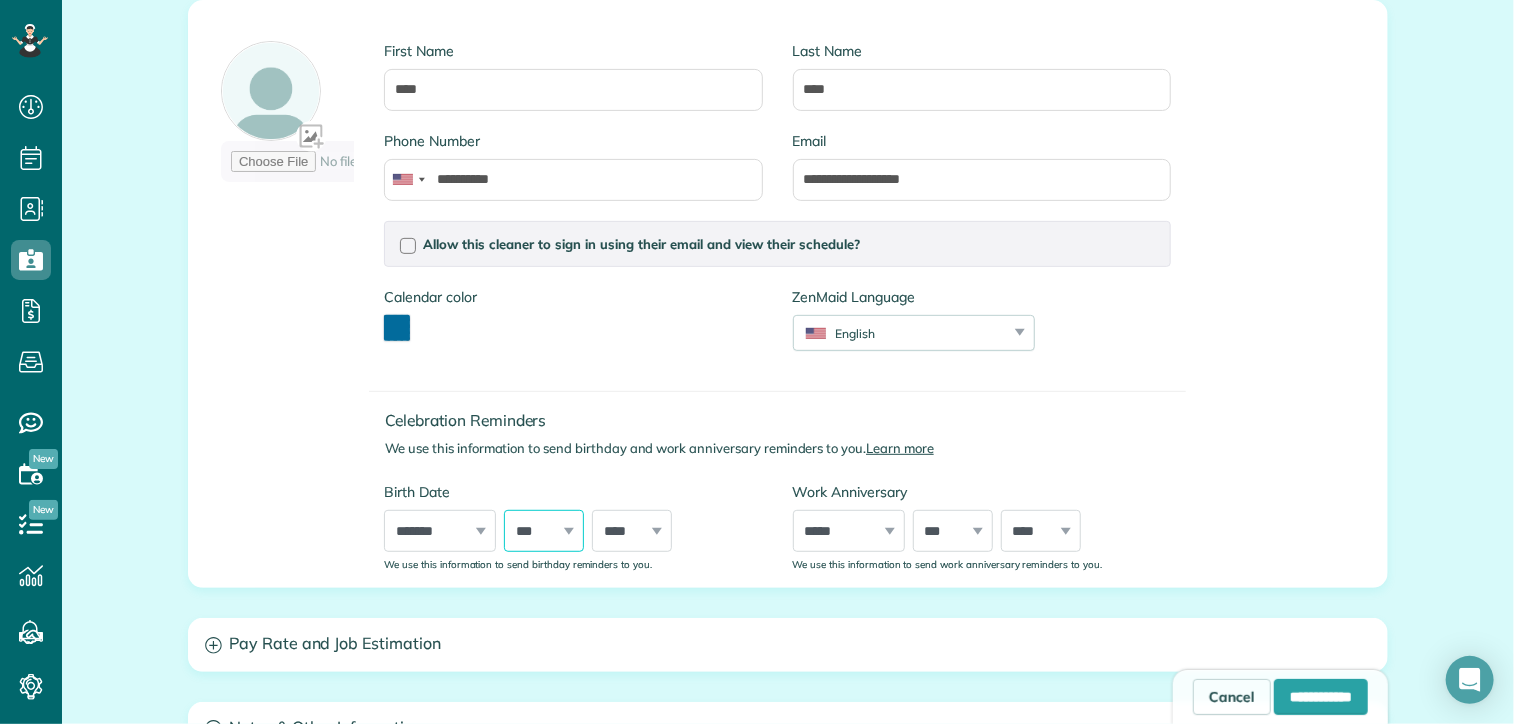 click on "***
*
*
*
*
*
*
*
*
*
**
**
**
**
**
**
**
**
**
**
**
**
**
**
**
**
**
**
**
**
**
**" at bounding box center [544, 531] 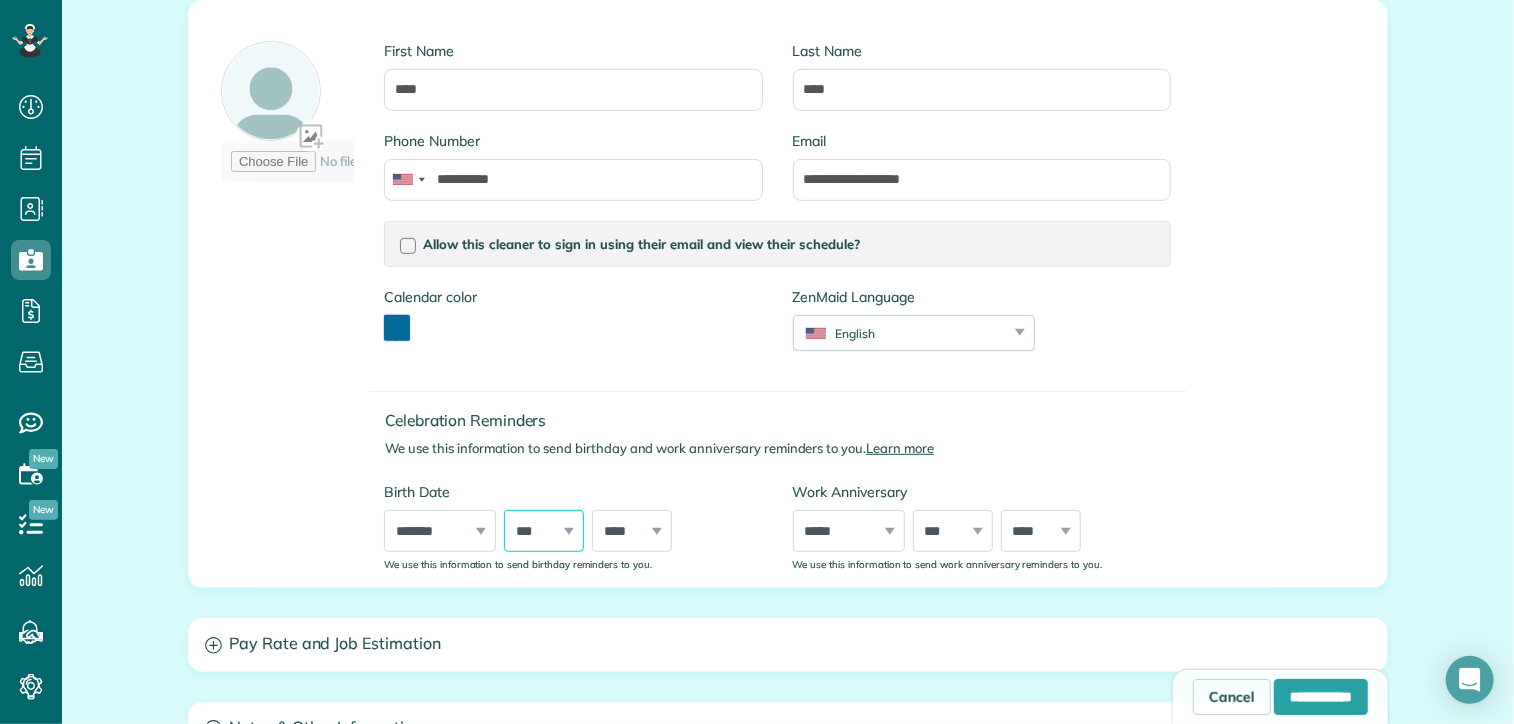 select on "**" 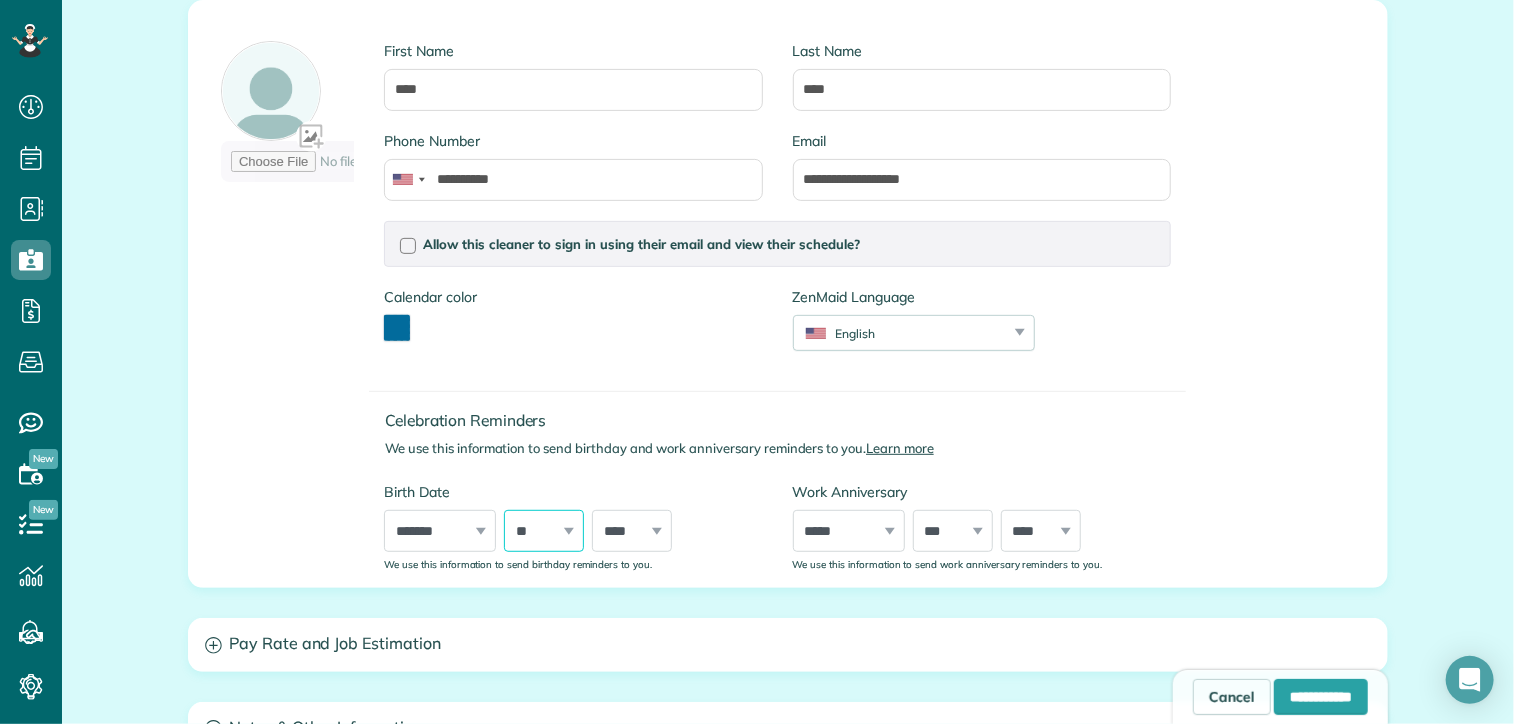 click on "***
*
*
*
*
*
*
*
*
*
**
**
**
**
**
**
**
**
**
**
**
**
**
**
**
**
**
**
**
**
**
**" at bounding box center (544, 531) 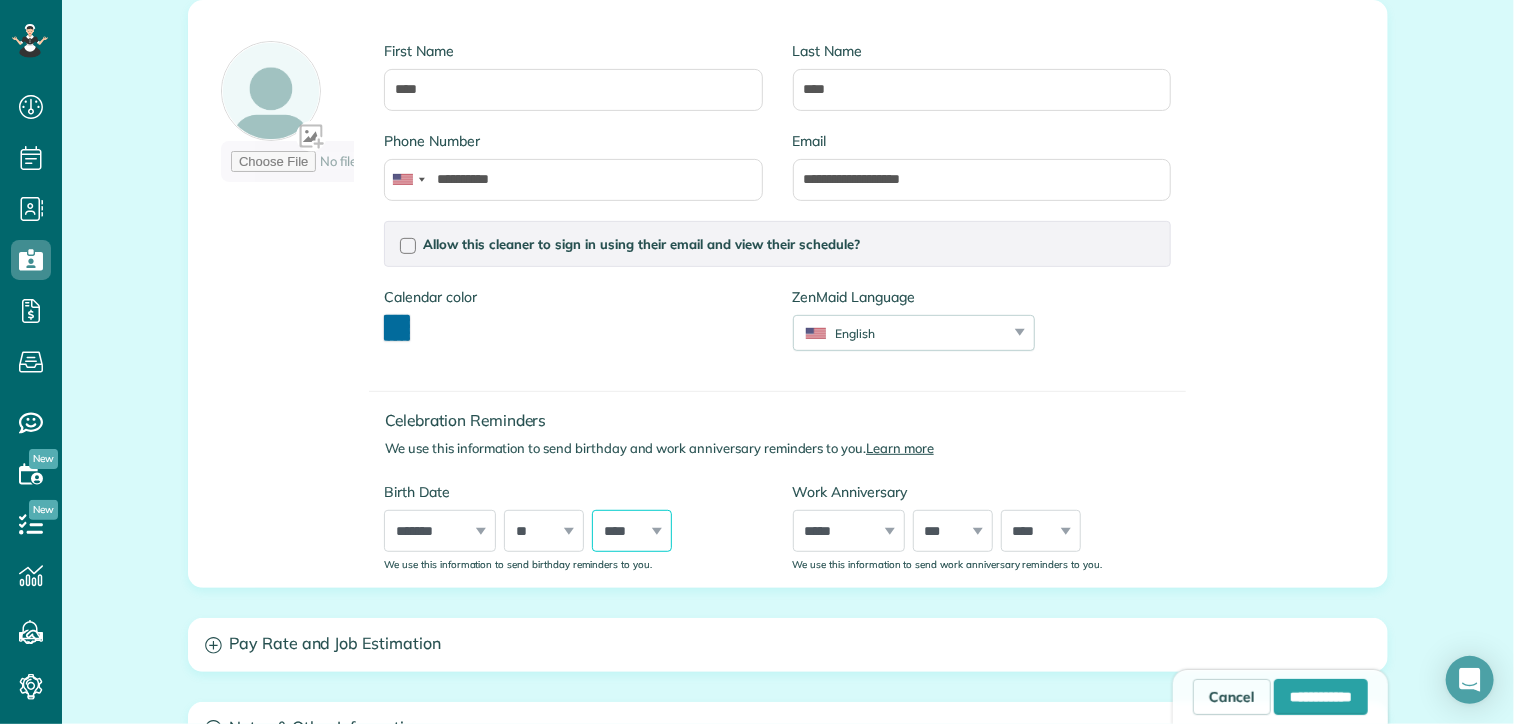 click on "****
****
****
****
****
****
****
****
****
****
****
****
****
****
****
****
****
****
****
****
****
****
****
****
****
****
****
****
****
****
****
****
****
****
****
****
****
****
****
****
****
****
****
****
****
****
****
****
****
****
****
****
****
****
****
****
****
****
****
****
****
****
****
****
****
****
****
****
****
****
****
****
****
****
****
****
****
****
****
****" at bounding box center [632, 531] 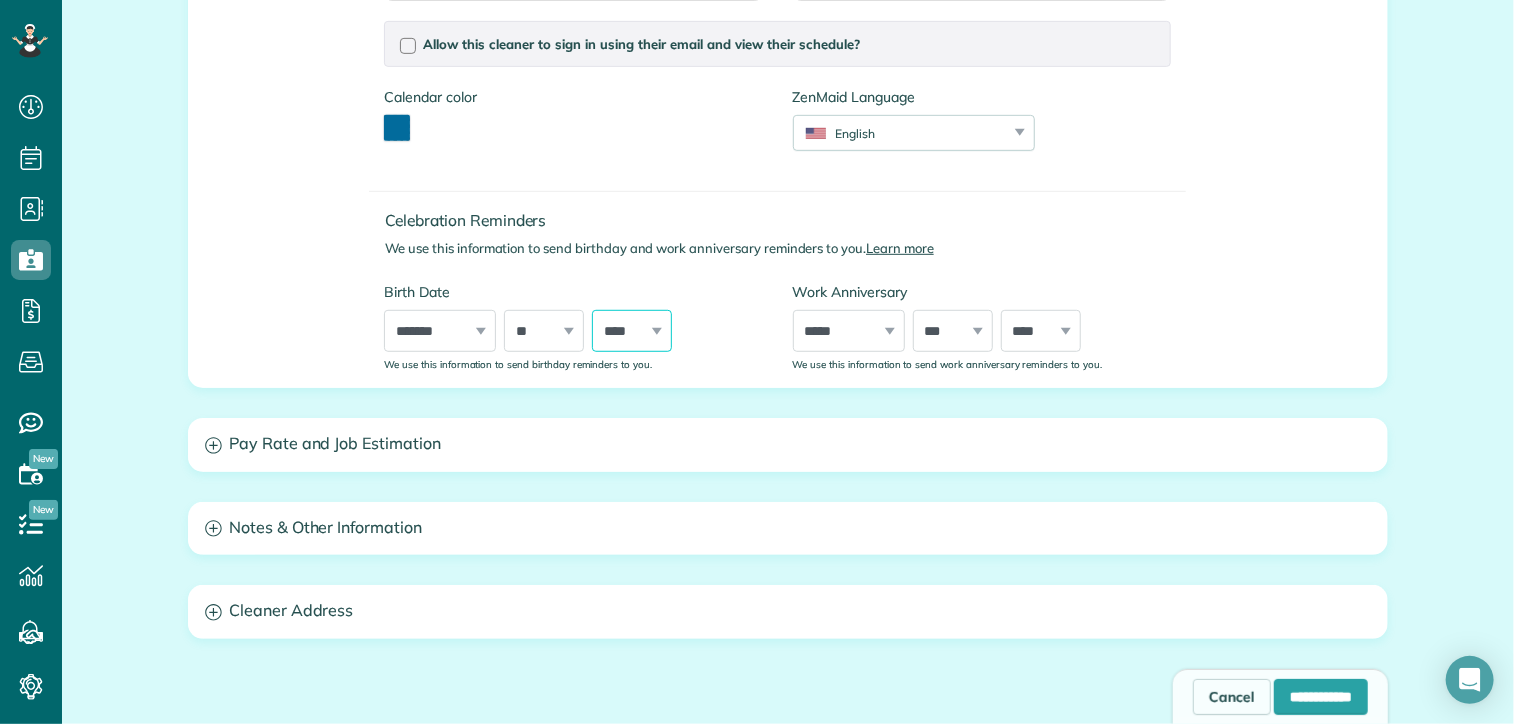 scroll, scrollTop: 282, scrollLeft: 0, axis: vertical 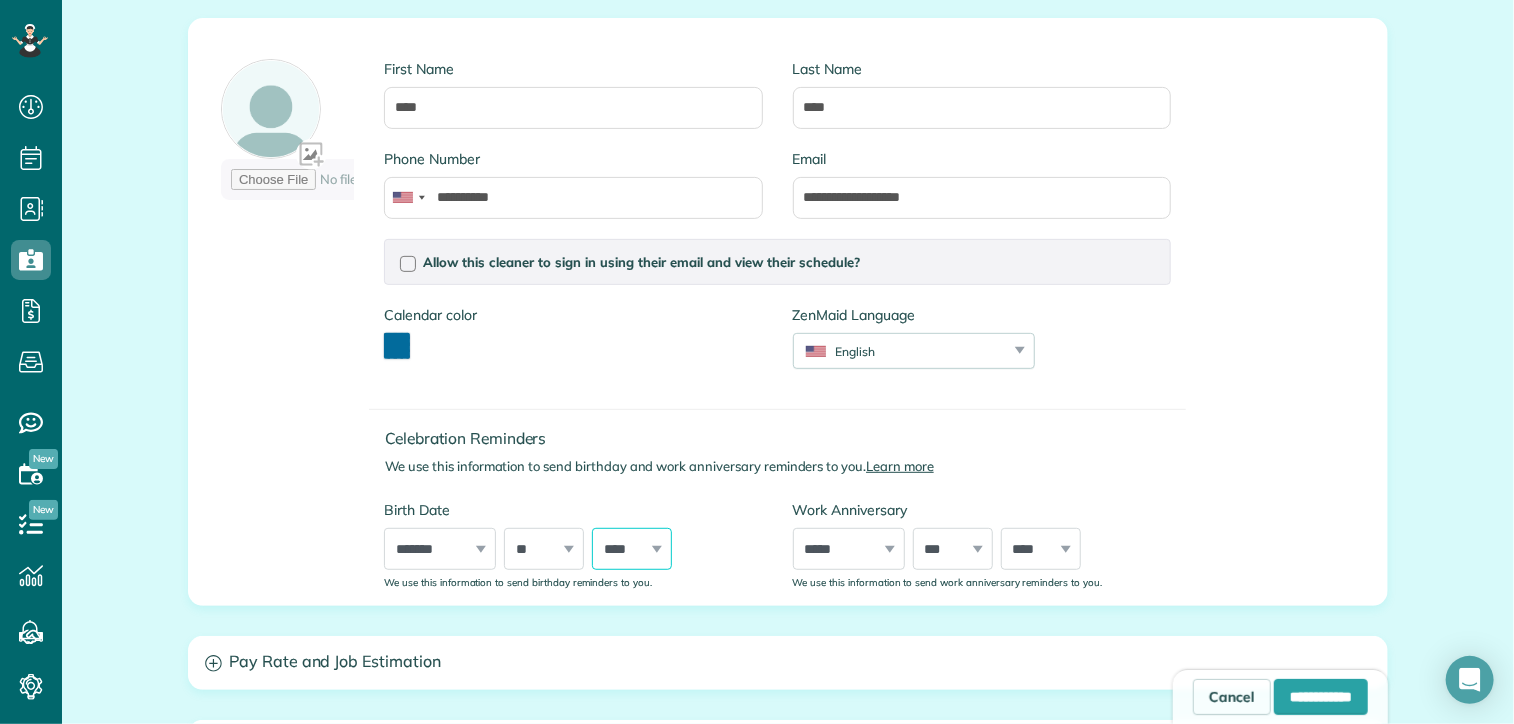 click on "****
****
****
****
****
****
****
****
****
****
****
****
****
****
****
****
****
****
****
****
****
****
****
****
****
****
****
****
****
****
****
****
****
****
****
****
****
****
****
****
****
****
****
****
****
****
****
****
****
****
****
****
****
****
****
****
****
****
****
****
****
****
****
****
****
****
****
****
****
****
****
****
****
****
****
****
****
****
****
****" at bounding box center (632, 549) 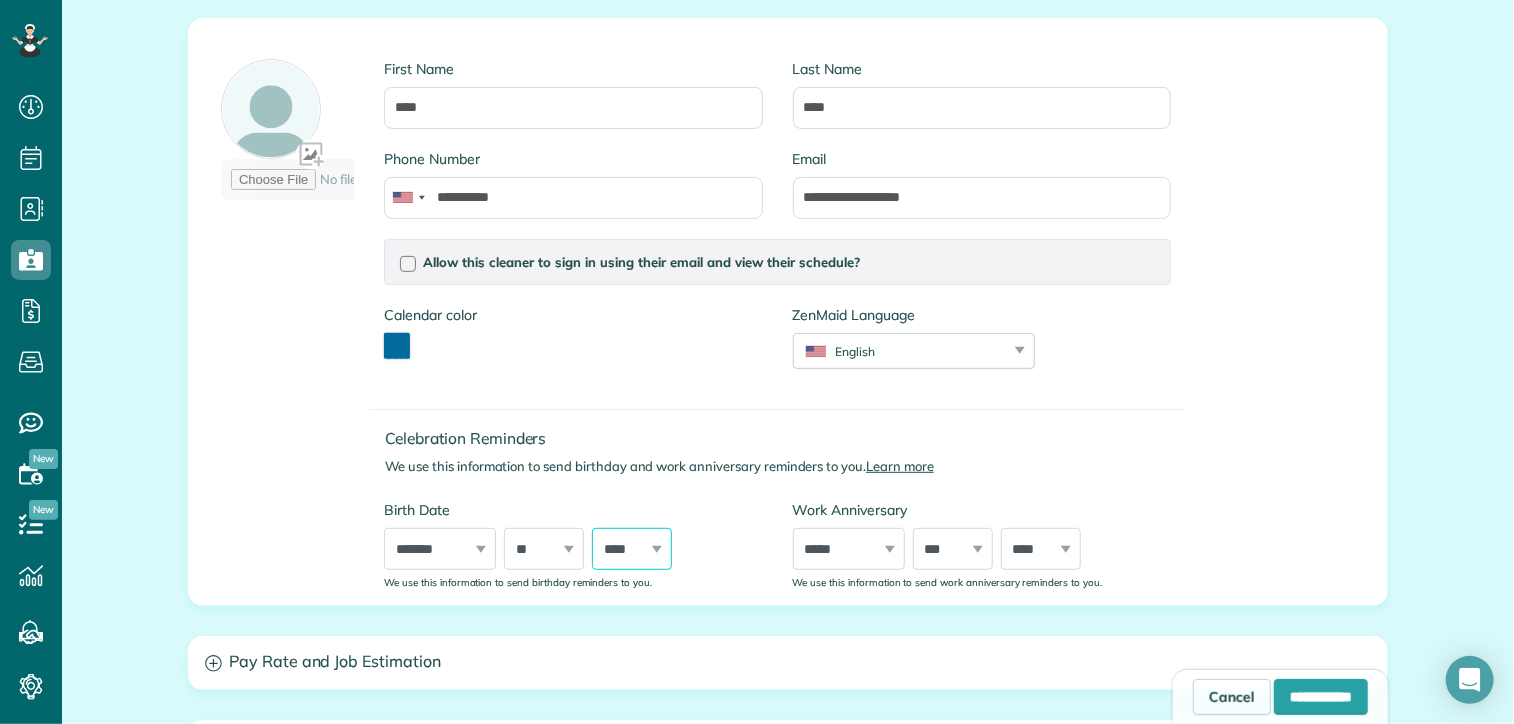 select on "****" 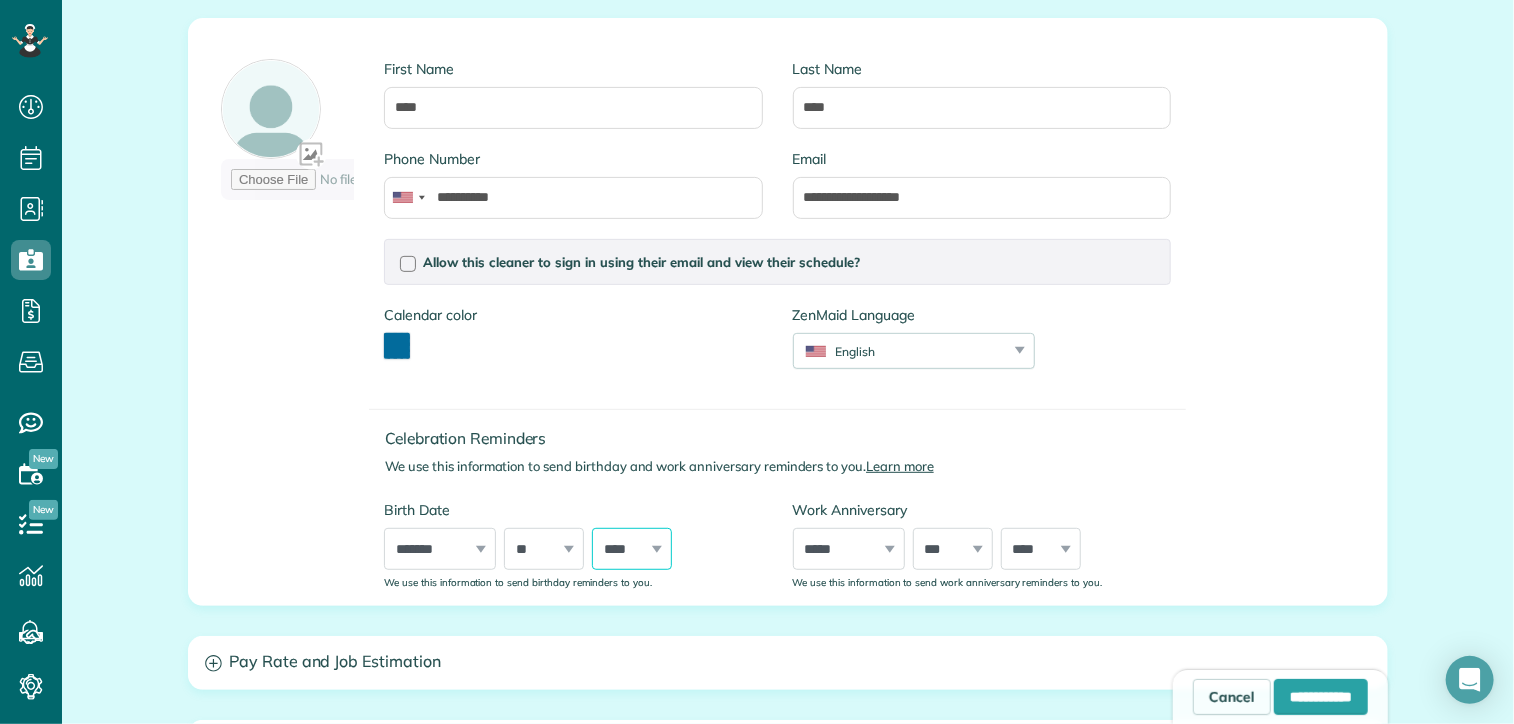 click on "****
****
****
****
****
****
****
****
****
****
****
****
****
****
****
****
****
****
****
****
****
****
****
****
****
****
****
****
****
****
****
****
****
****
****
****
****
****
****
****
****
****
****
****
****
****
****
****
****
****
****
****
****
****
****
****
****
****
****
****
****
****
****
****
****
****
****
****
****
****
****
****
****
****
****
****
****
****
****
****" at bounding box center [632, 549] 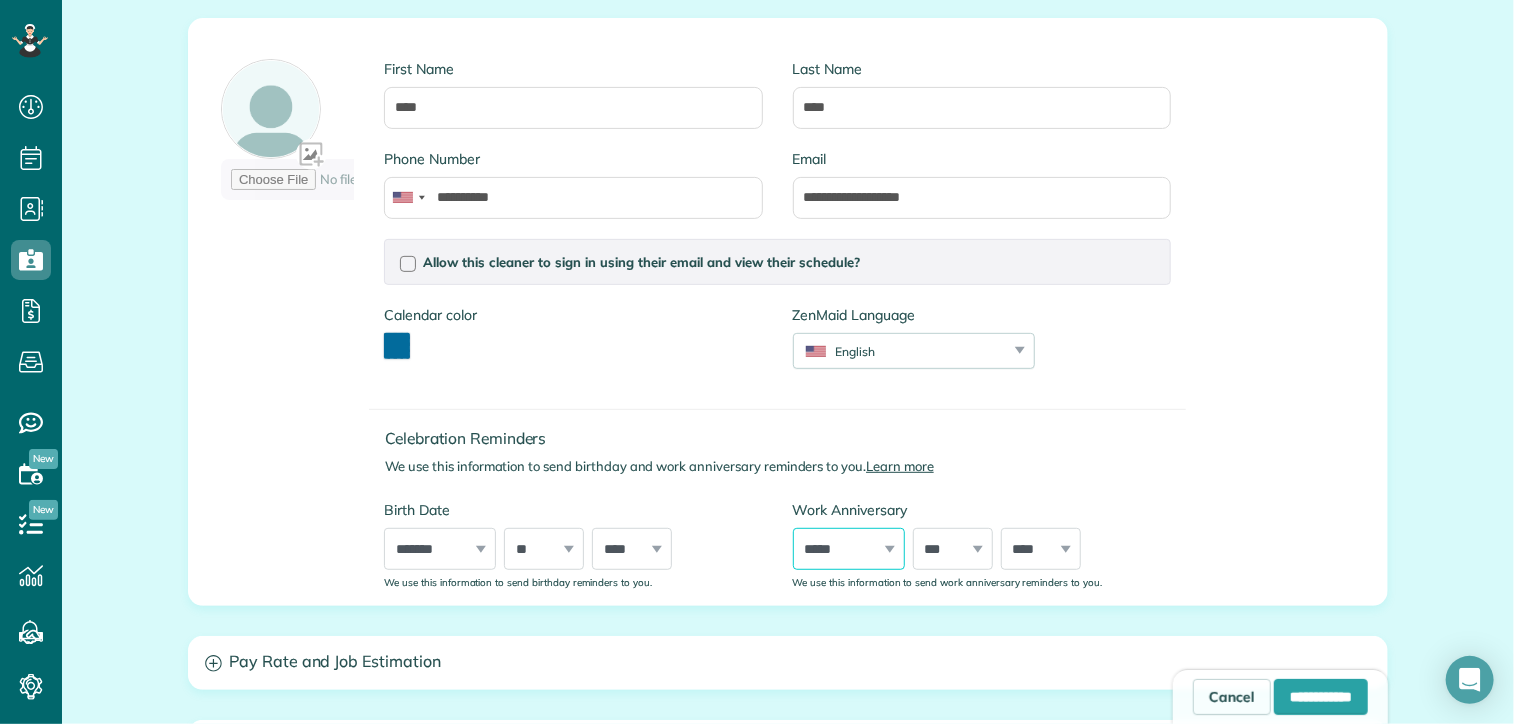 click on "*****
*******
********
*****
*****
***
****
****
******
*********
*******
********
********" at bounding box center [849, 549] 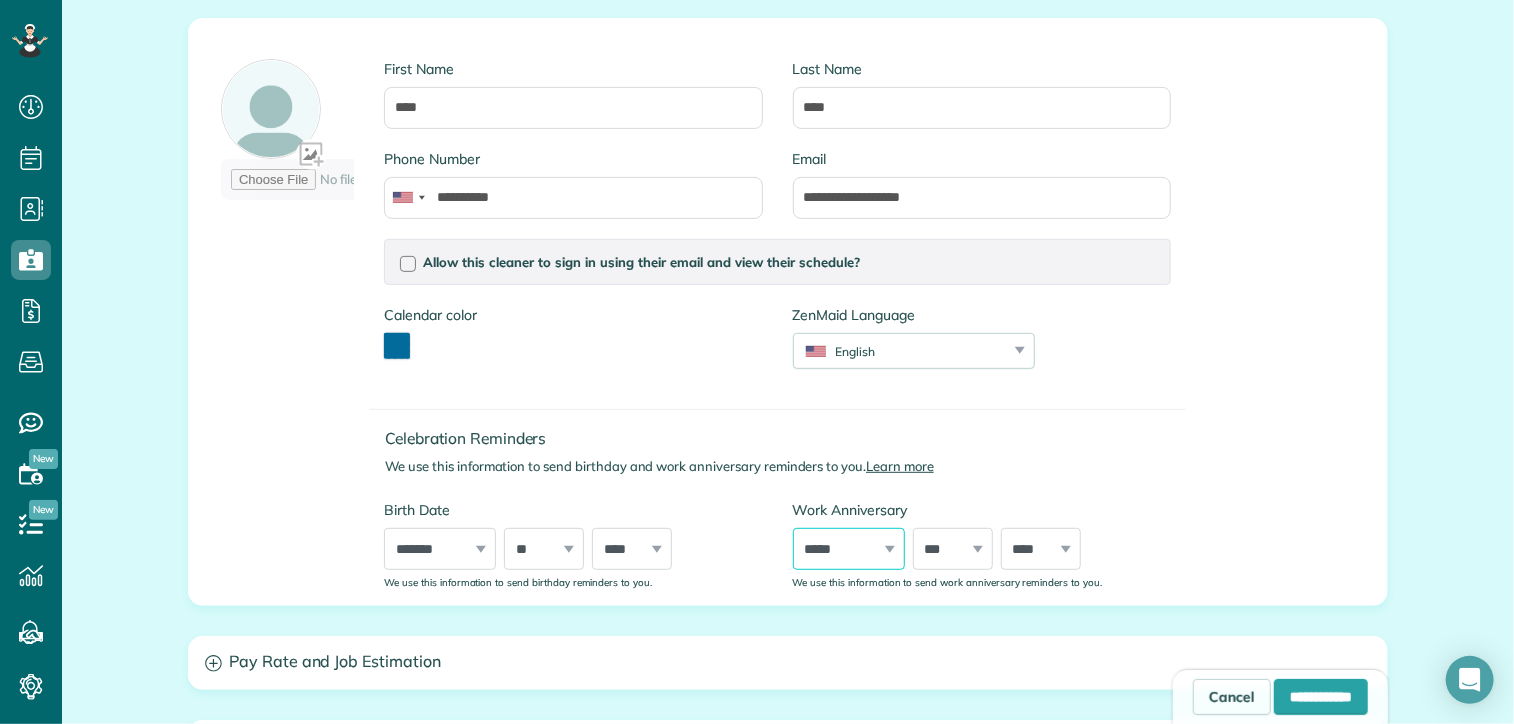 select on "*" 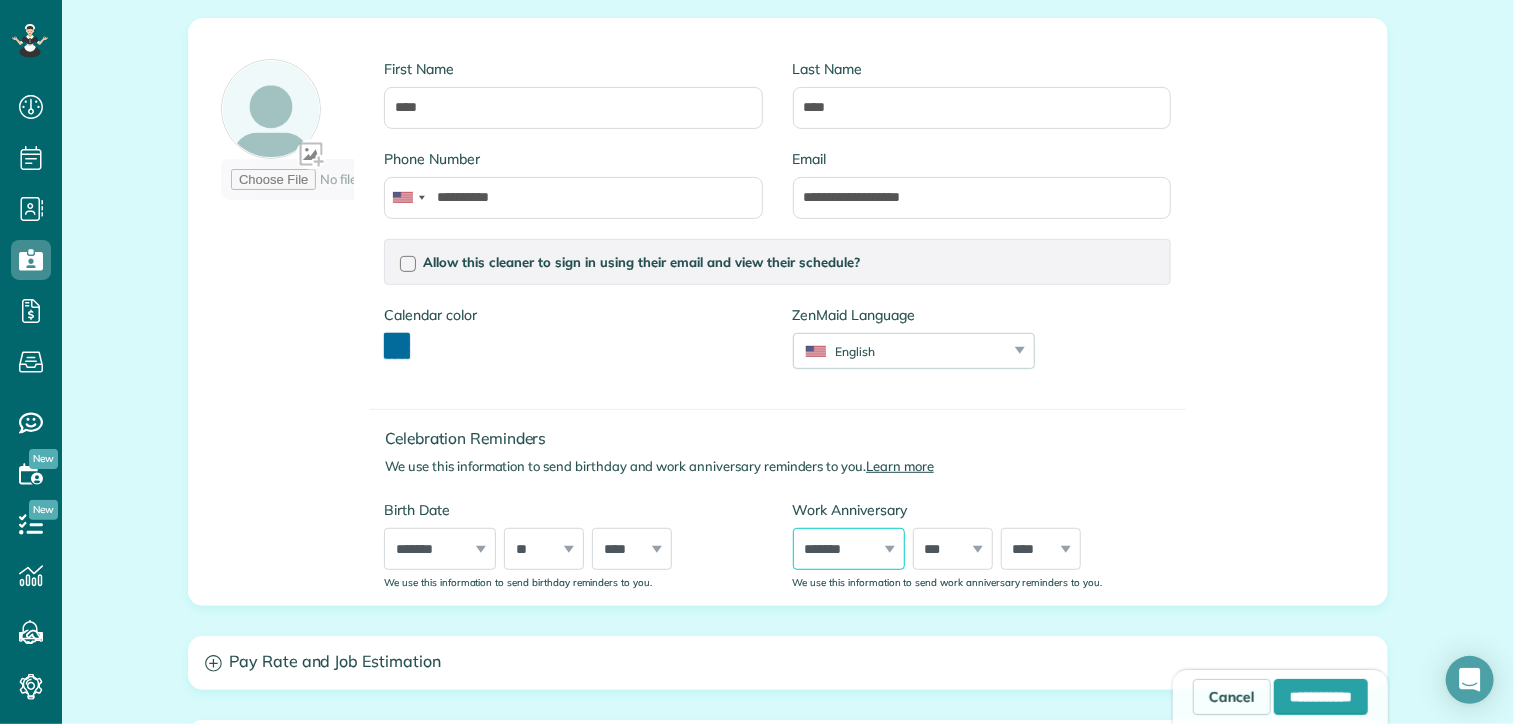 click on "*****
*******
********
*****
*****
***
****
****
******
*********
*******
********
********" at bounding box center (849, 549) 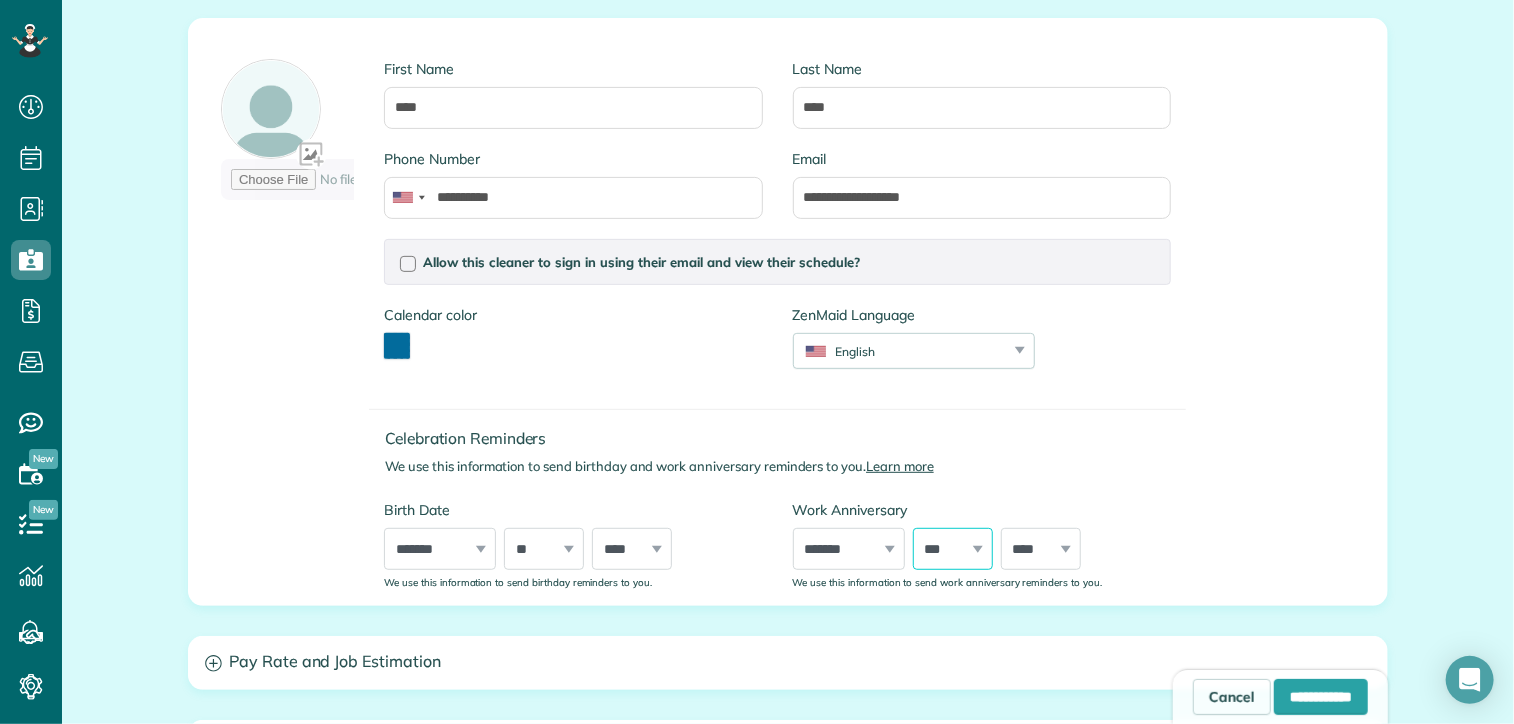 click on "***
*
*
*
*
*
*
*
*
*
**
**
**
**
**
**
**
**
**
**
**
**
**
**
**
**
**
**
**
**
**
**" at bounding box center (953, 549) 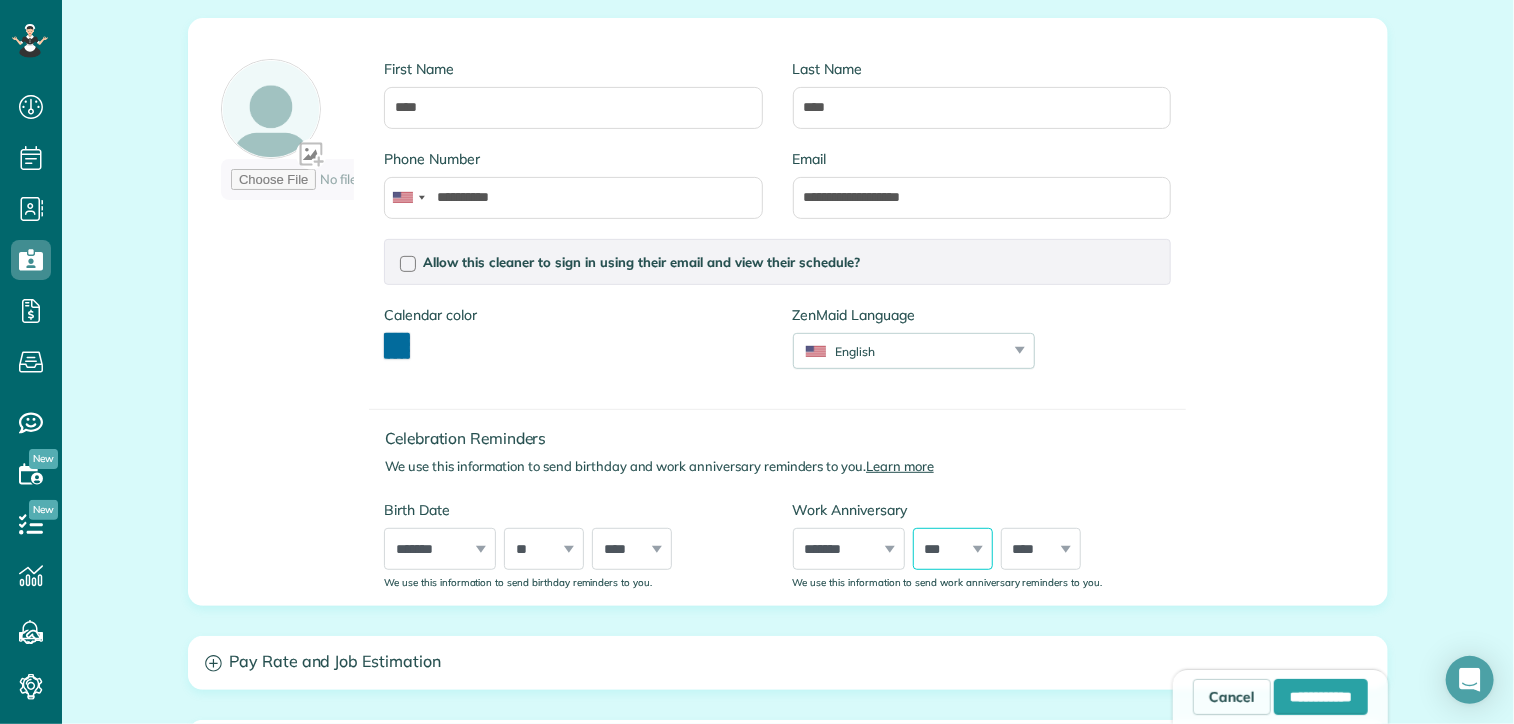 select on "*" 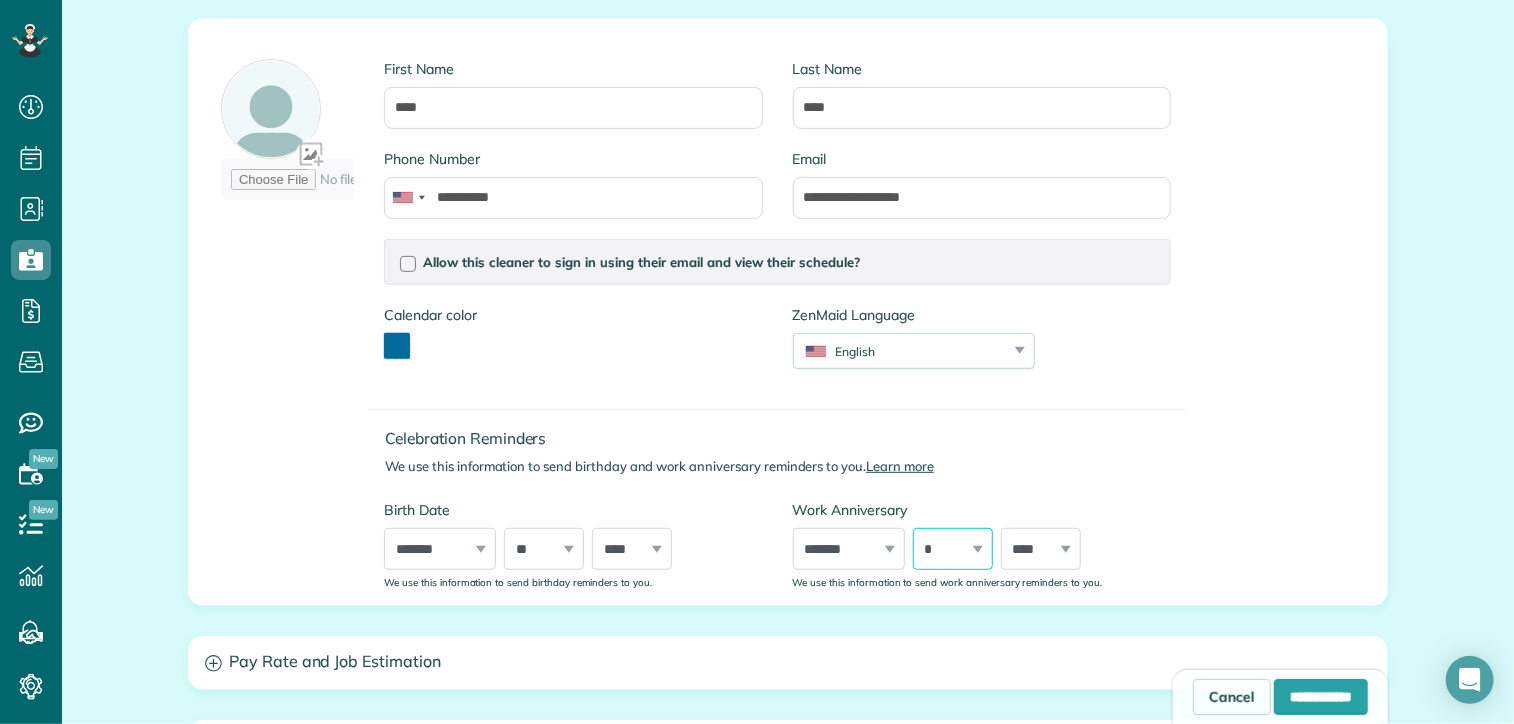 click on "***
*
*
*
*
*
*
*
*
*
**
**
**
**
**
**
**
**
**
**
**
**
**
**
**
**
**
**
**
**
**
**" at bounding box center (953, 549) 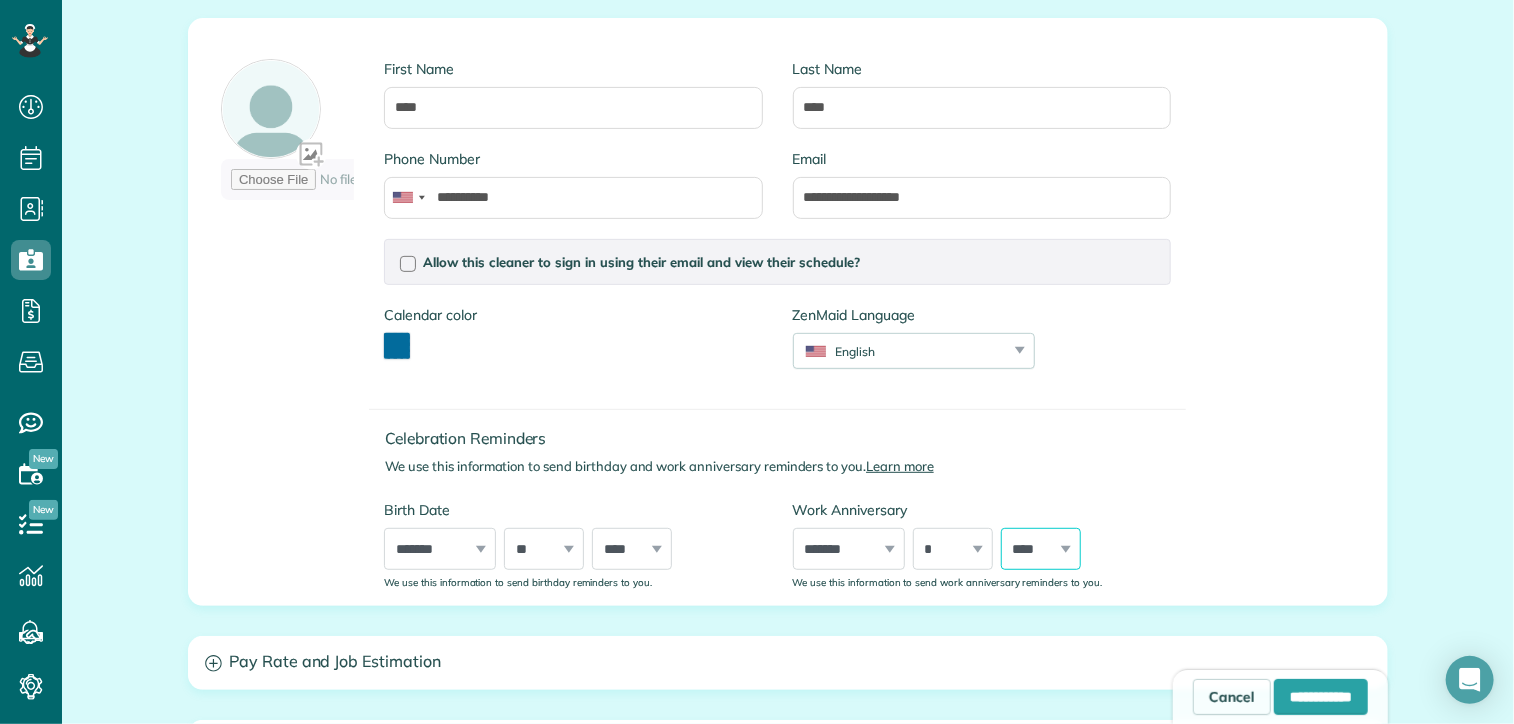 click on "****
****
****
****
****
****
****
****
****
****
****
****
****
****
****
****
****
****
****
****
****
****
****
****
****
****
****
****
****
****
****
****
****
****
****
****
****
****
****
****
****
****
****
****
****
****
****
****
****
****
****
****
****" at bounding box center [1041, 549] 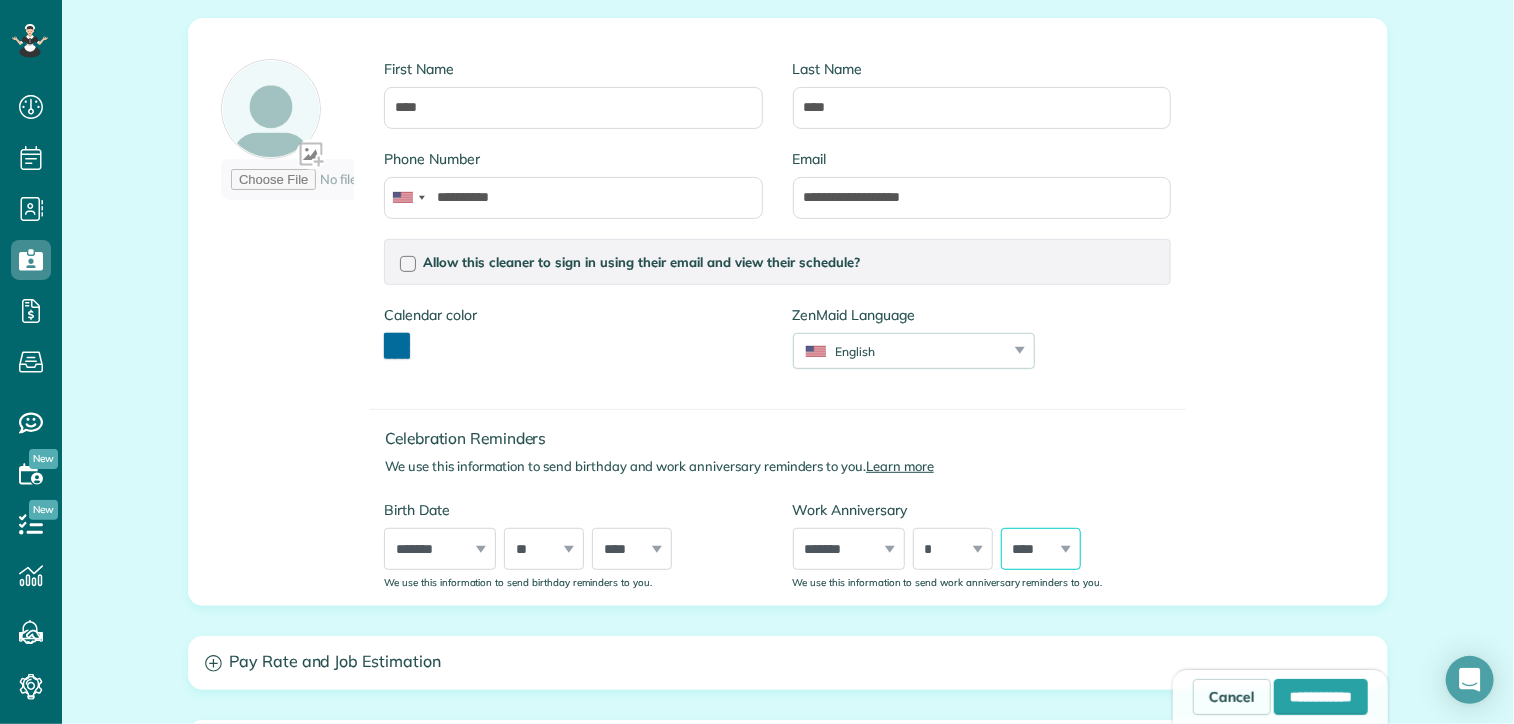 select on "****" 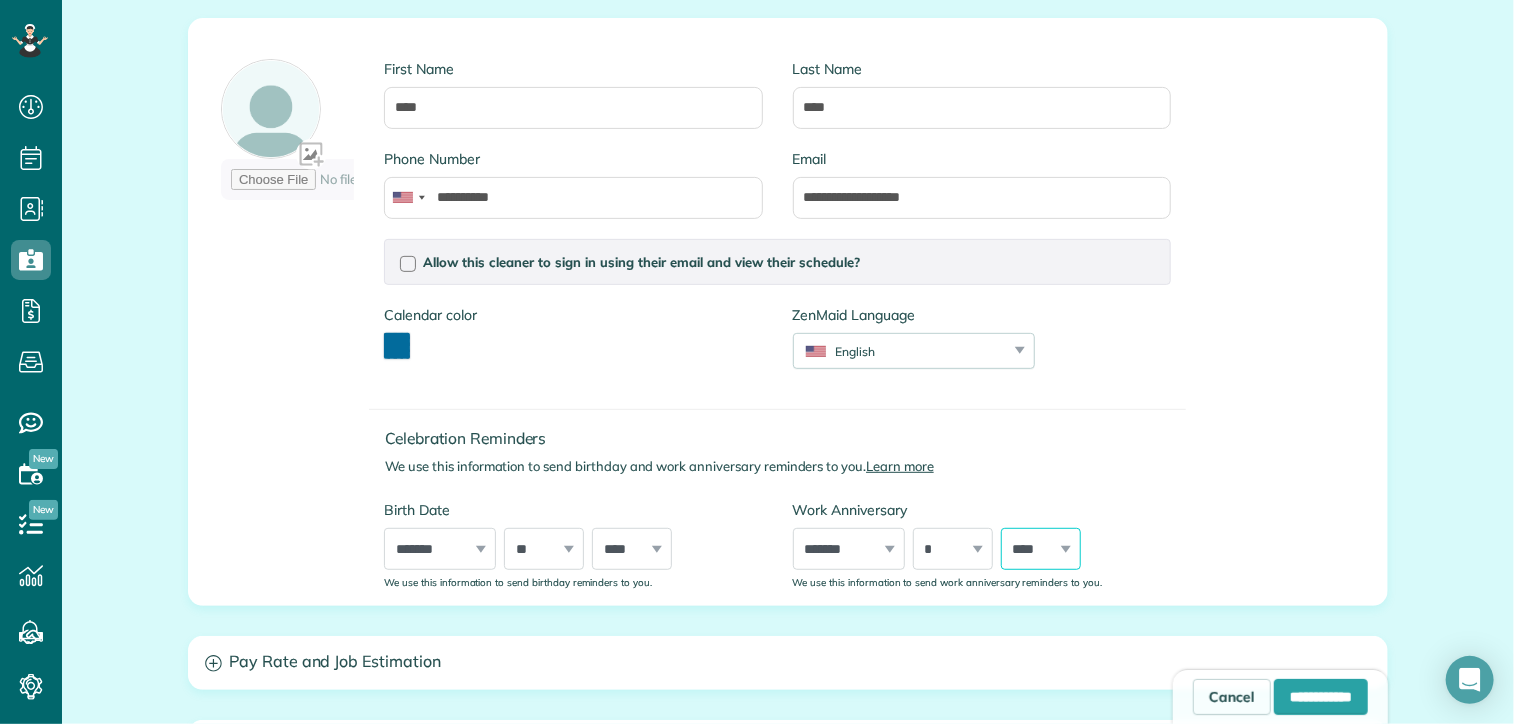 click on "****
****
****
****
****
****
****
****
****
****
****
****
****
****
****
****
****
****
****
****
****
****
****
****
****
****
****
****
****
****
****
****
****
****
****
****
****
****
****
****
****
****
****
****
****
****
****
****
****
****
****
****
****" at bounding box center [1041, 549] 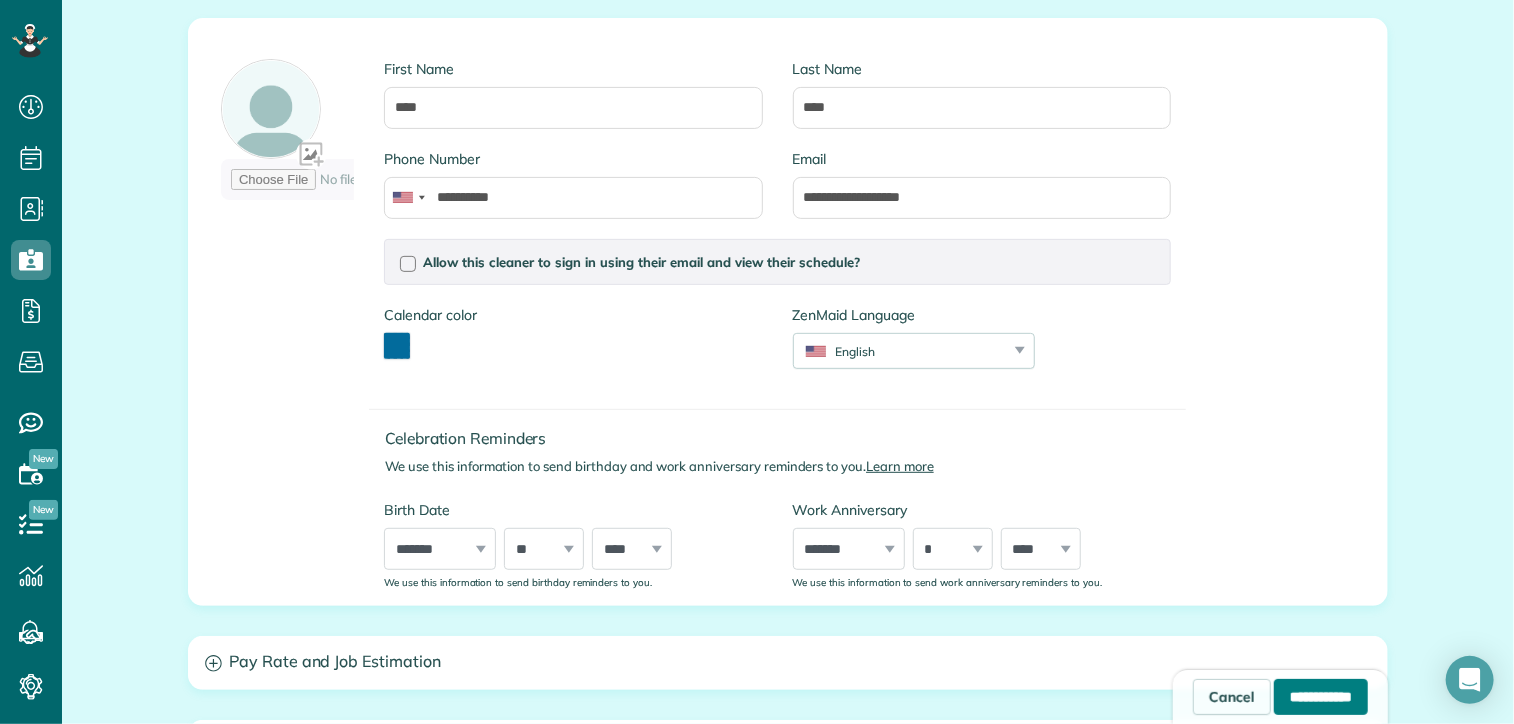 click on "**********" at bounding box center (1321, 697) 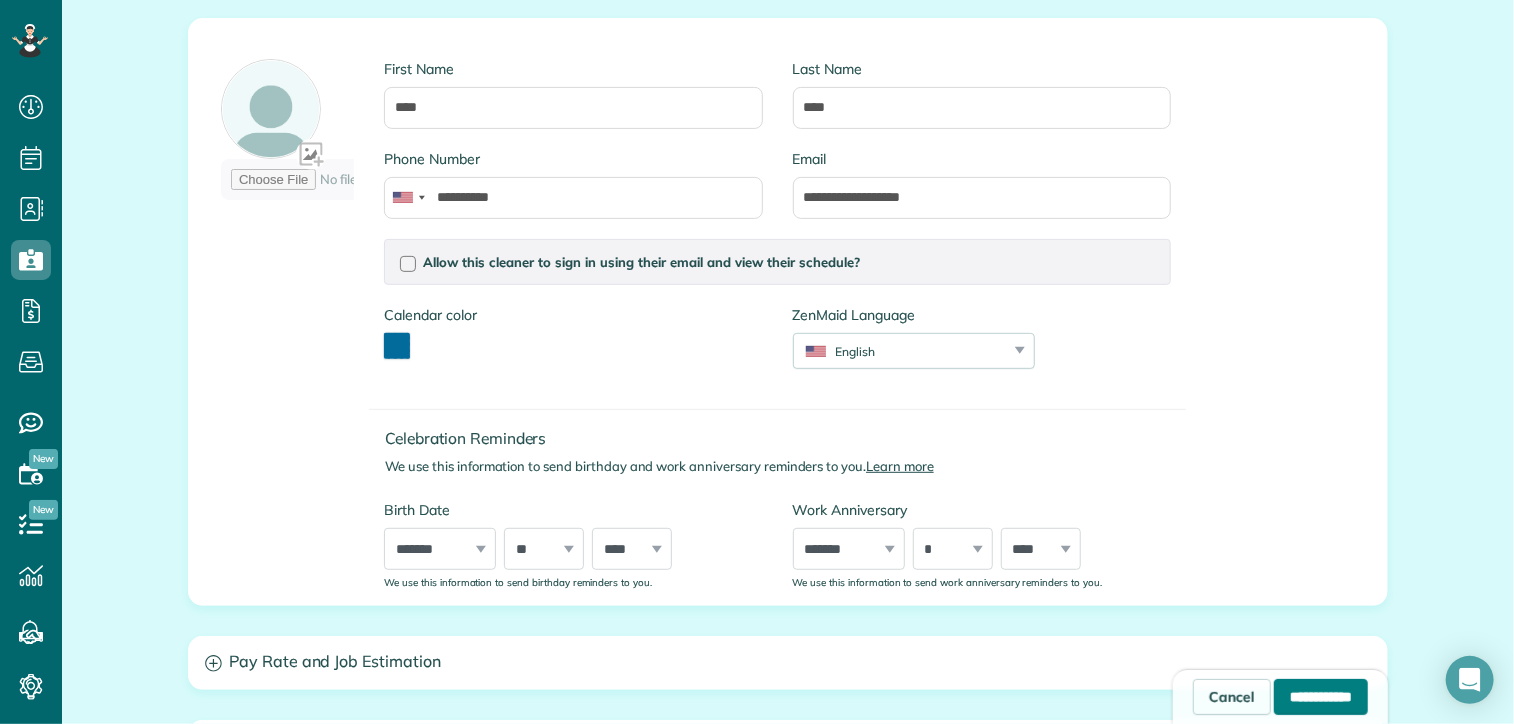 type on "**********" 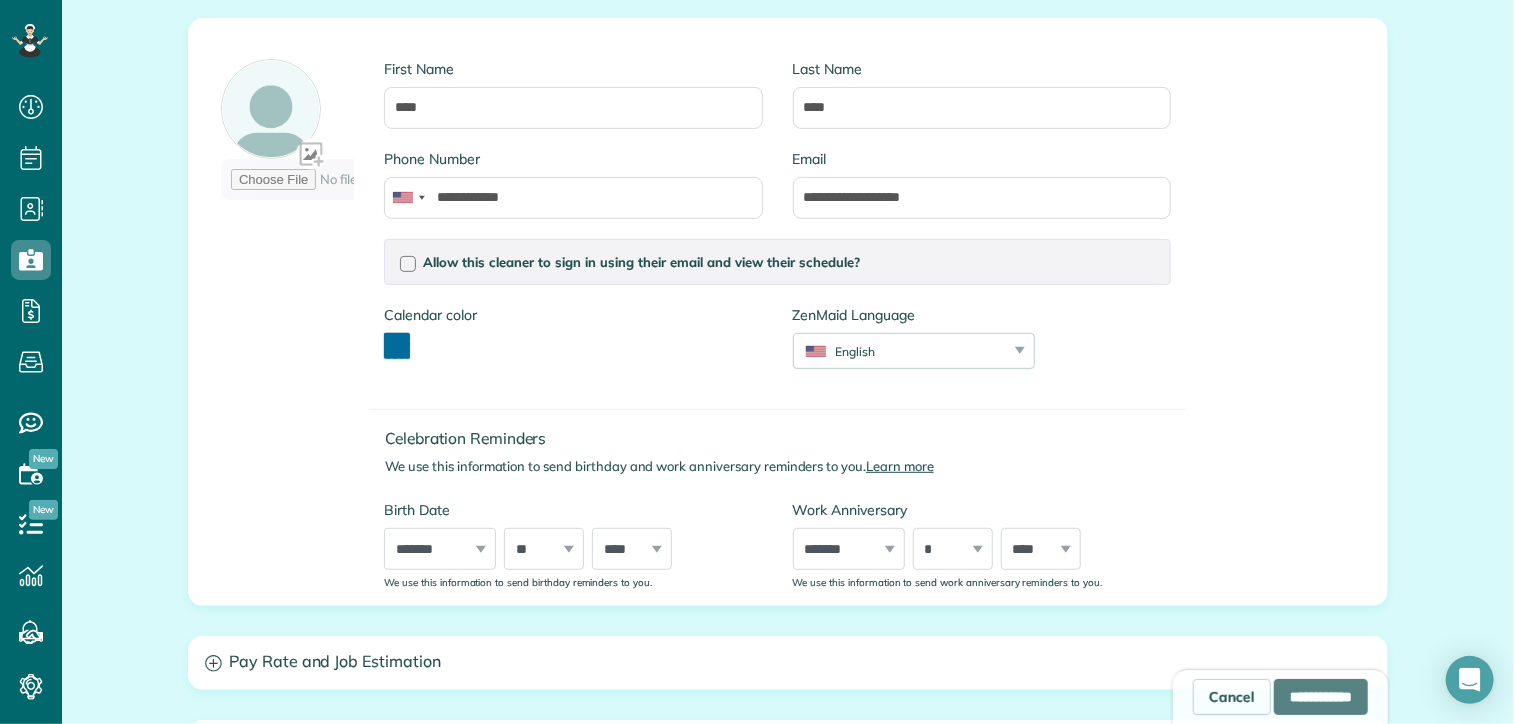 scroll, scrollTop: 682, scrollLeft: 0, axis: vertical 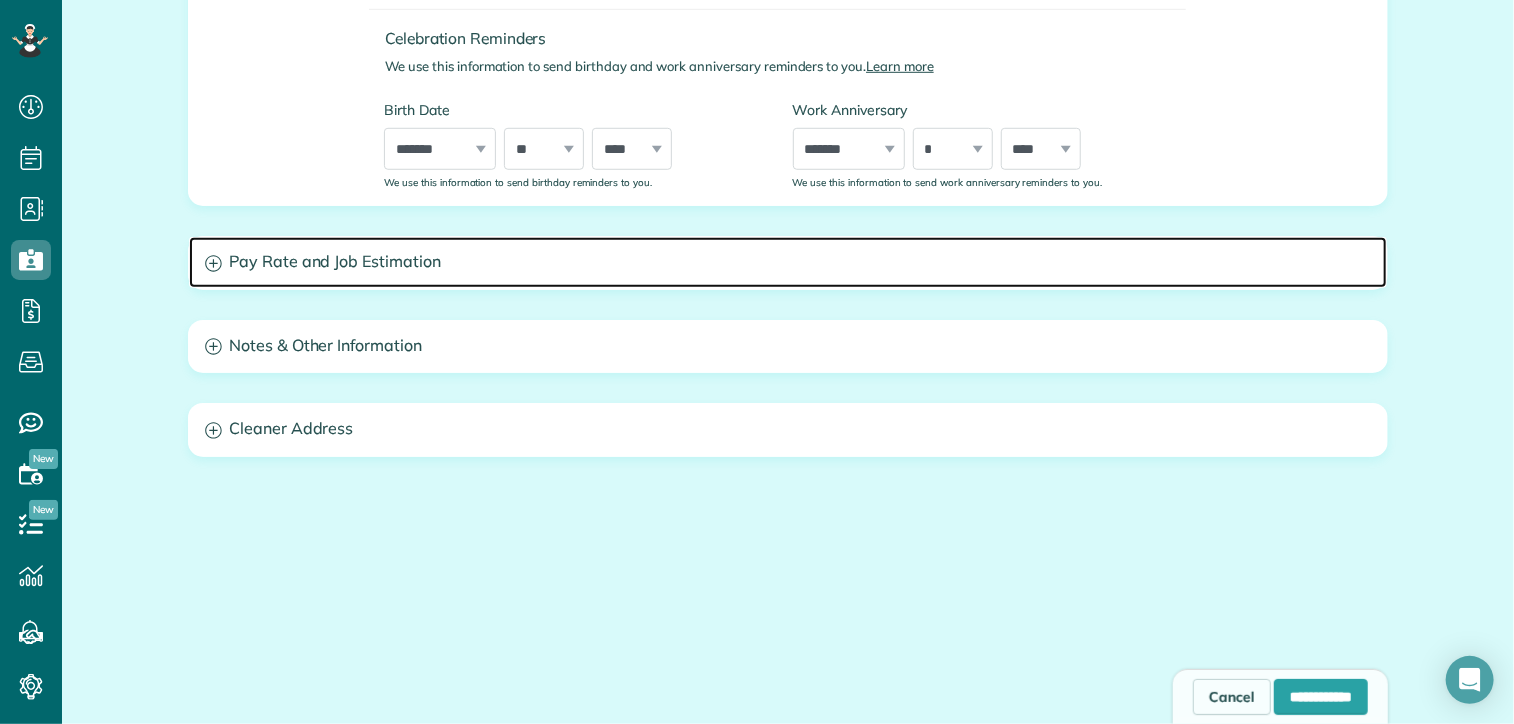 click on "Pay Rate and Job Estimation" at bounding box center [788, 262] 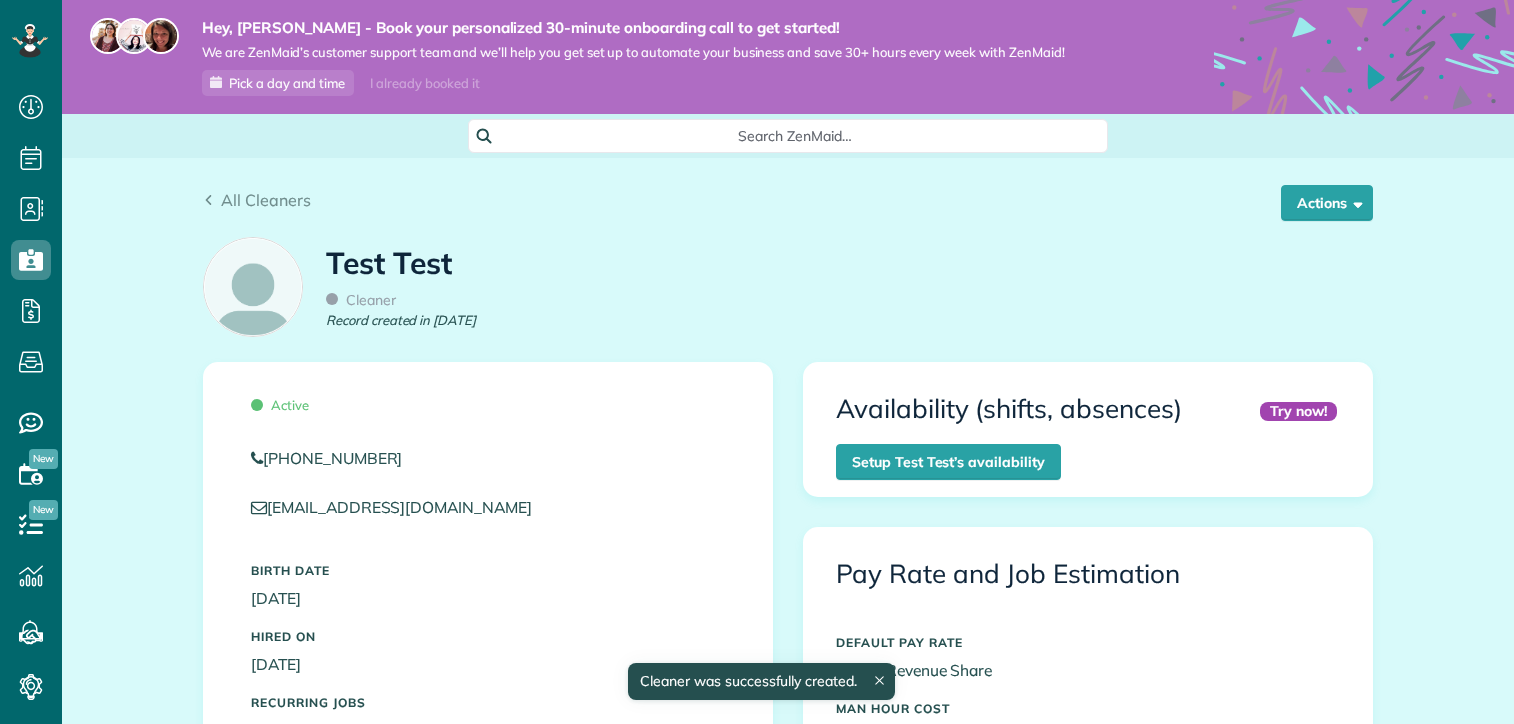 scroll, scrollTop: 0, scrollLeft: 0, axis: both 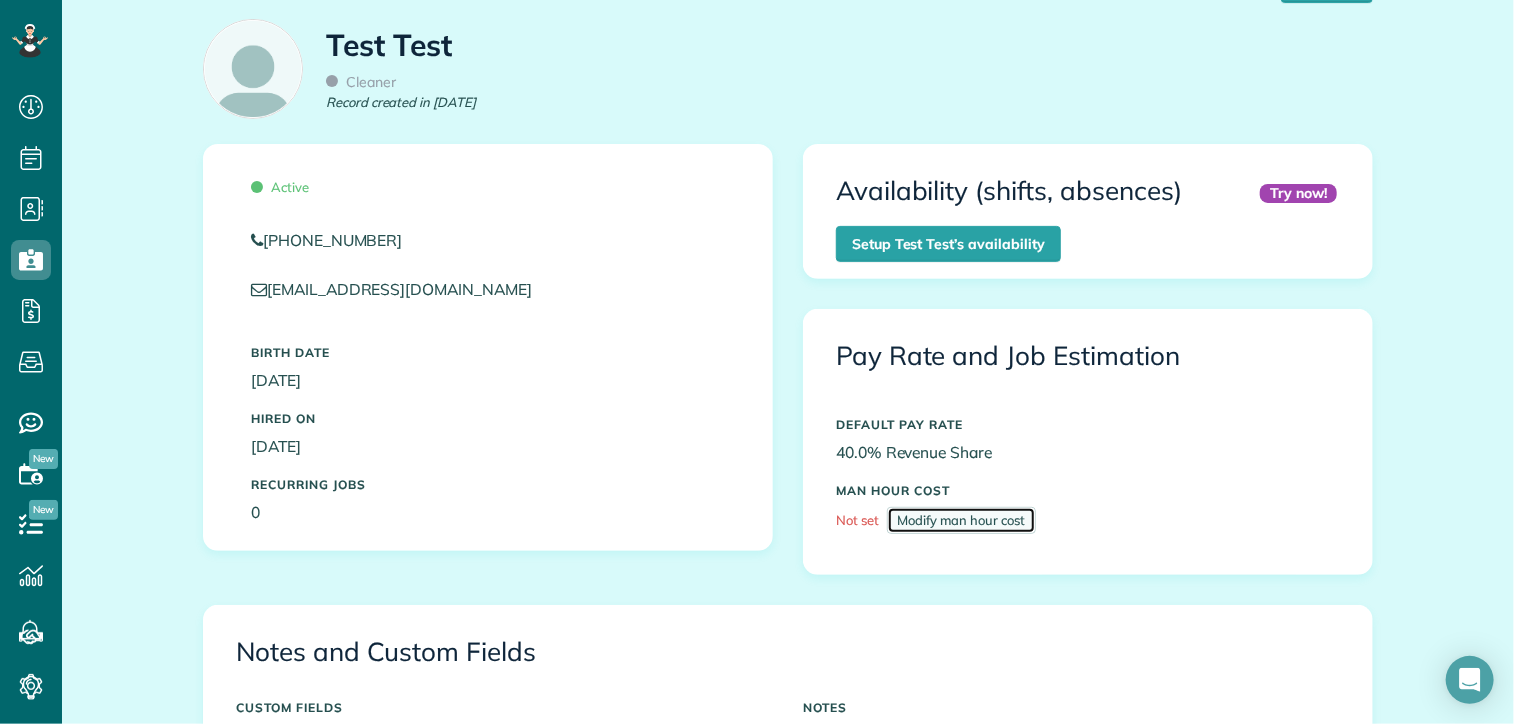 click on "Modify man hour cost" at bounding box center (961, 520) 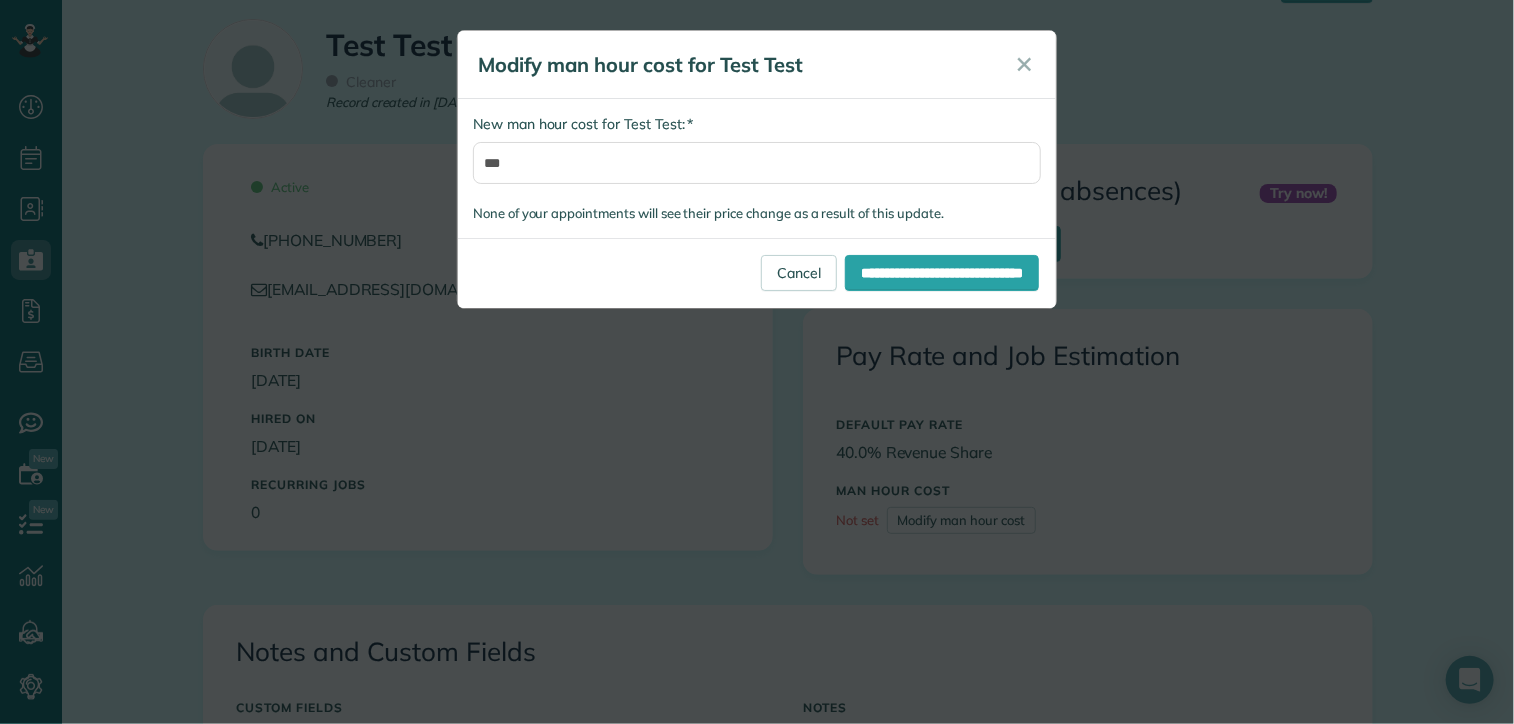 click on "*  New man hour cost for Test Test: ***" at bounding box center (757, 159) 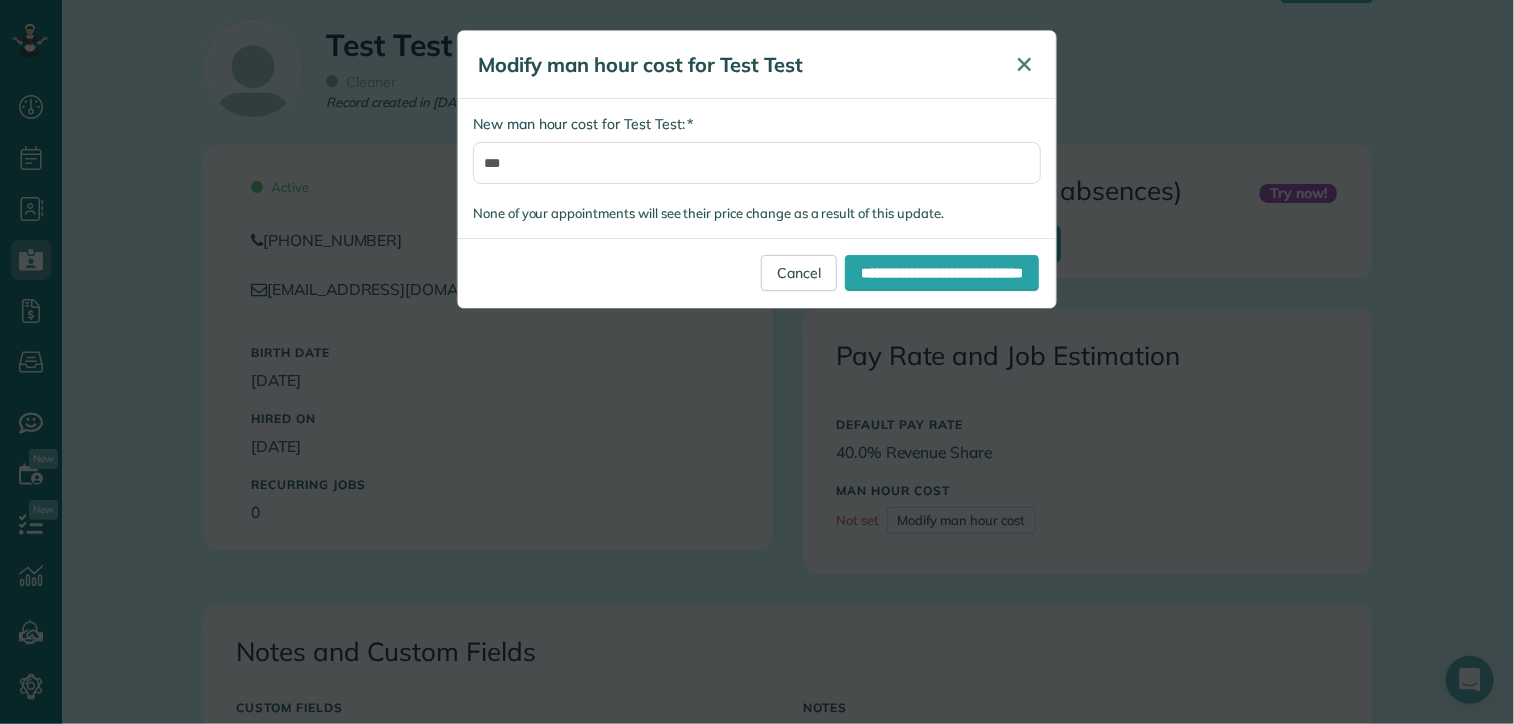 click on "✕" at bounding box center (1024, 64) 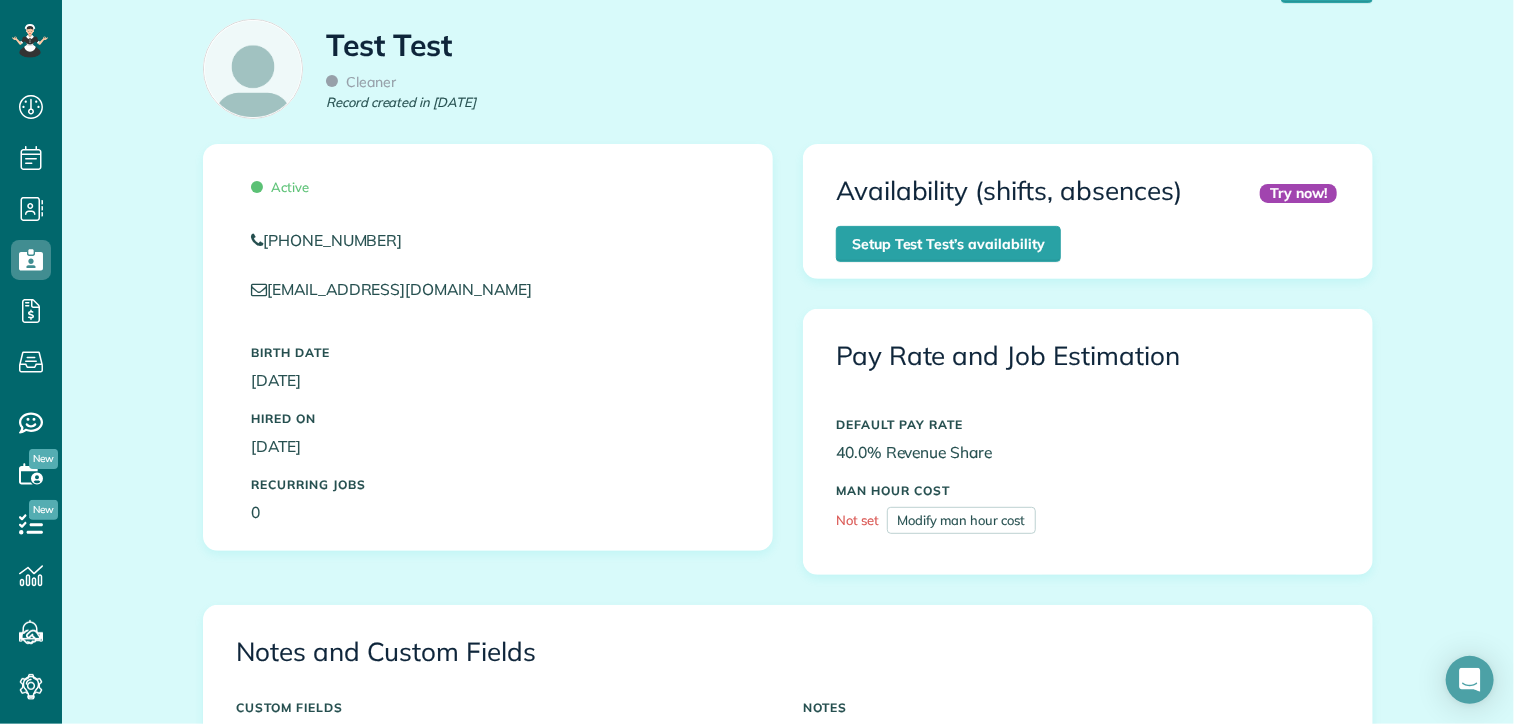 click on "40.0% Revenue Share" at bounding box center [1088, 452] 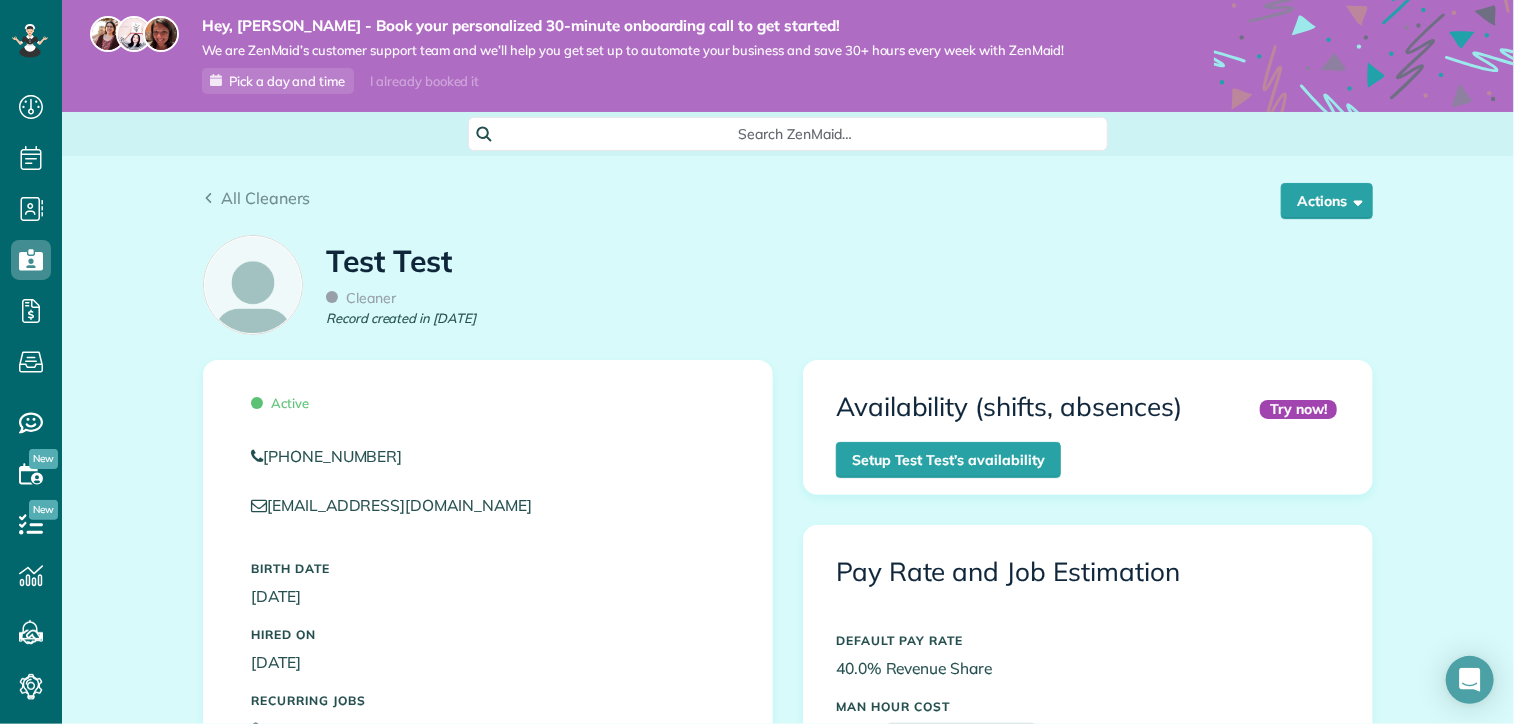 scroll, scrollTop: 0, scrollLeft: 0, axis: both 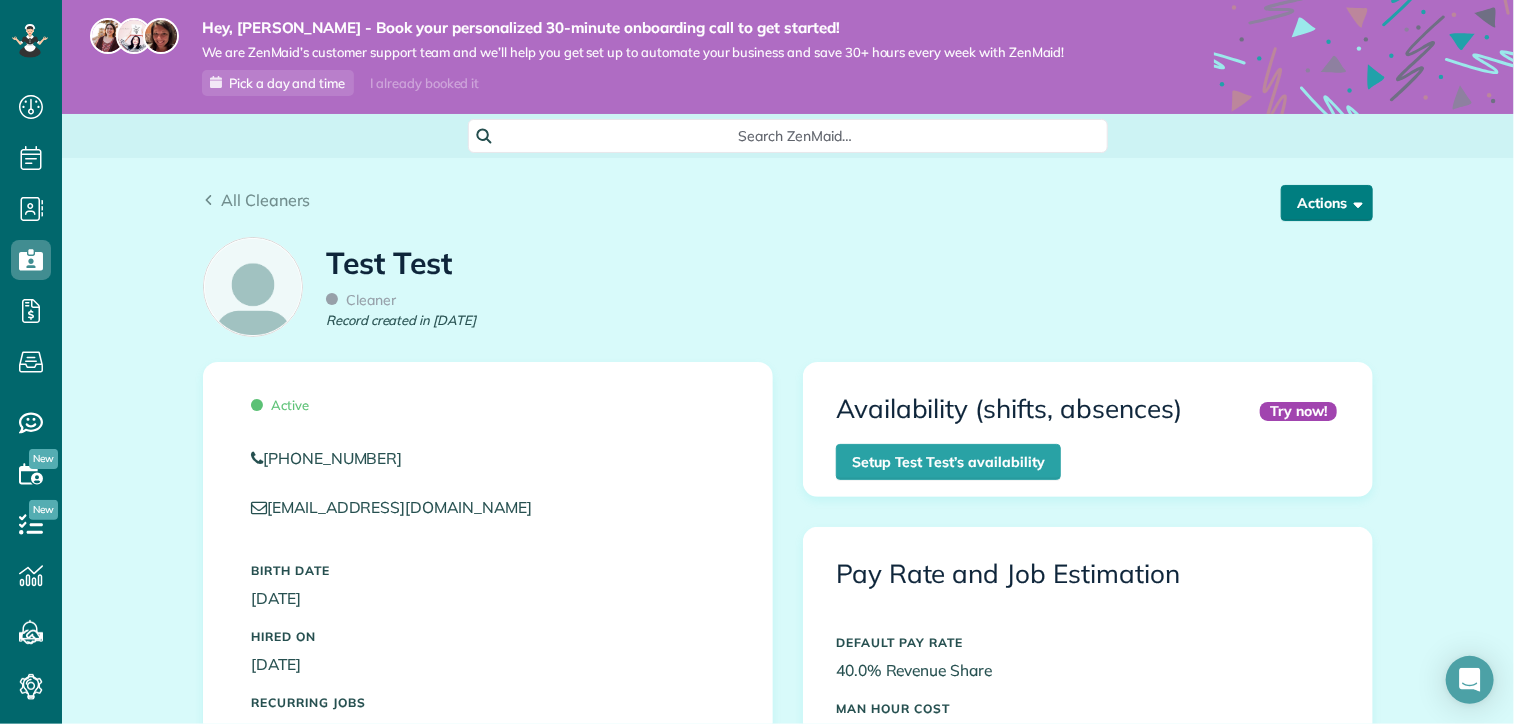 click on "Actions" at bounding box center (1327, 203) 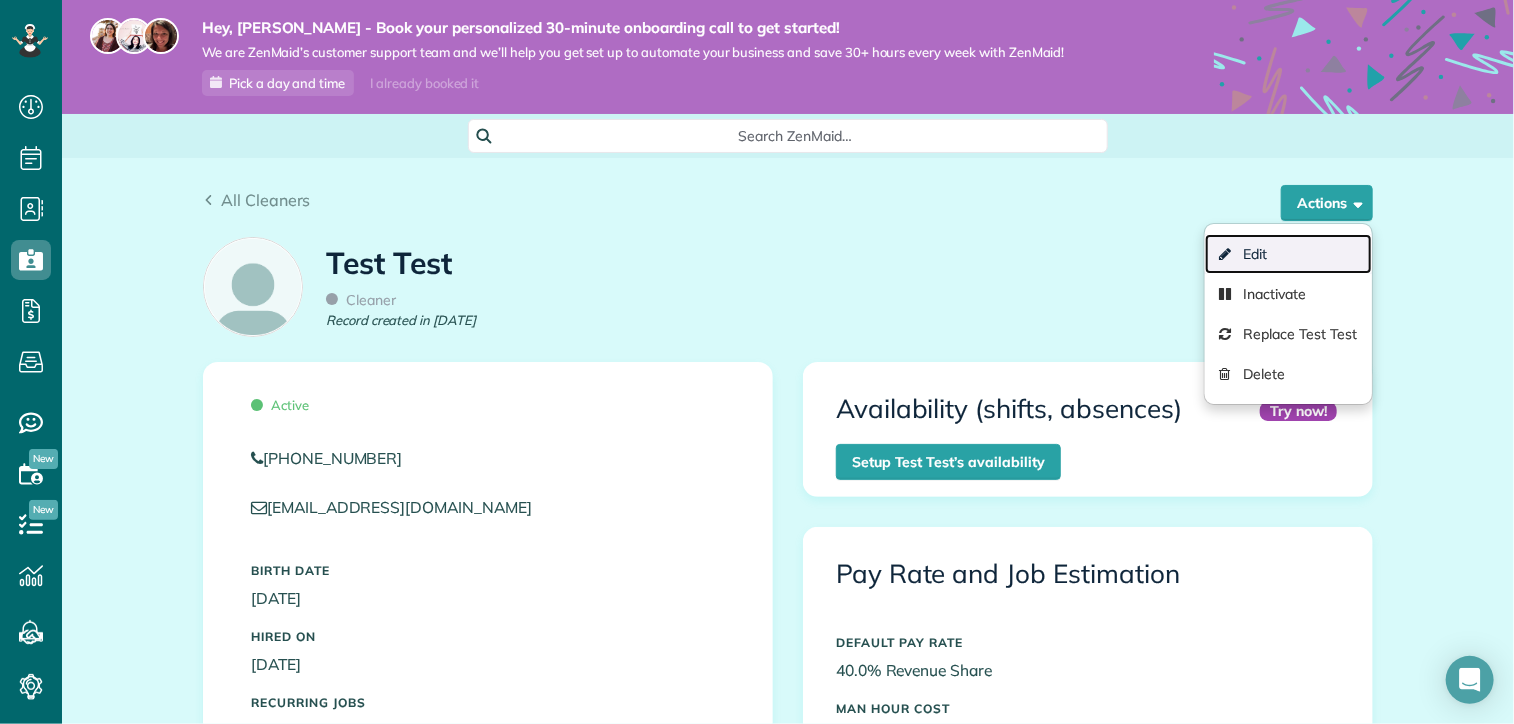 click on "Edit" at bounding box center [1288, 254] 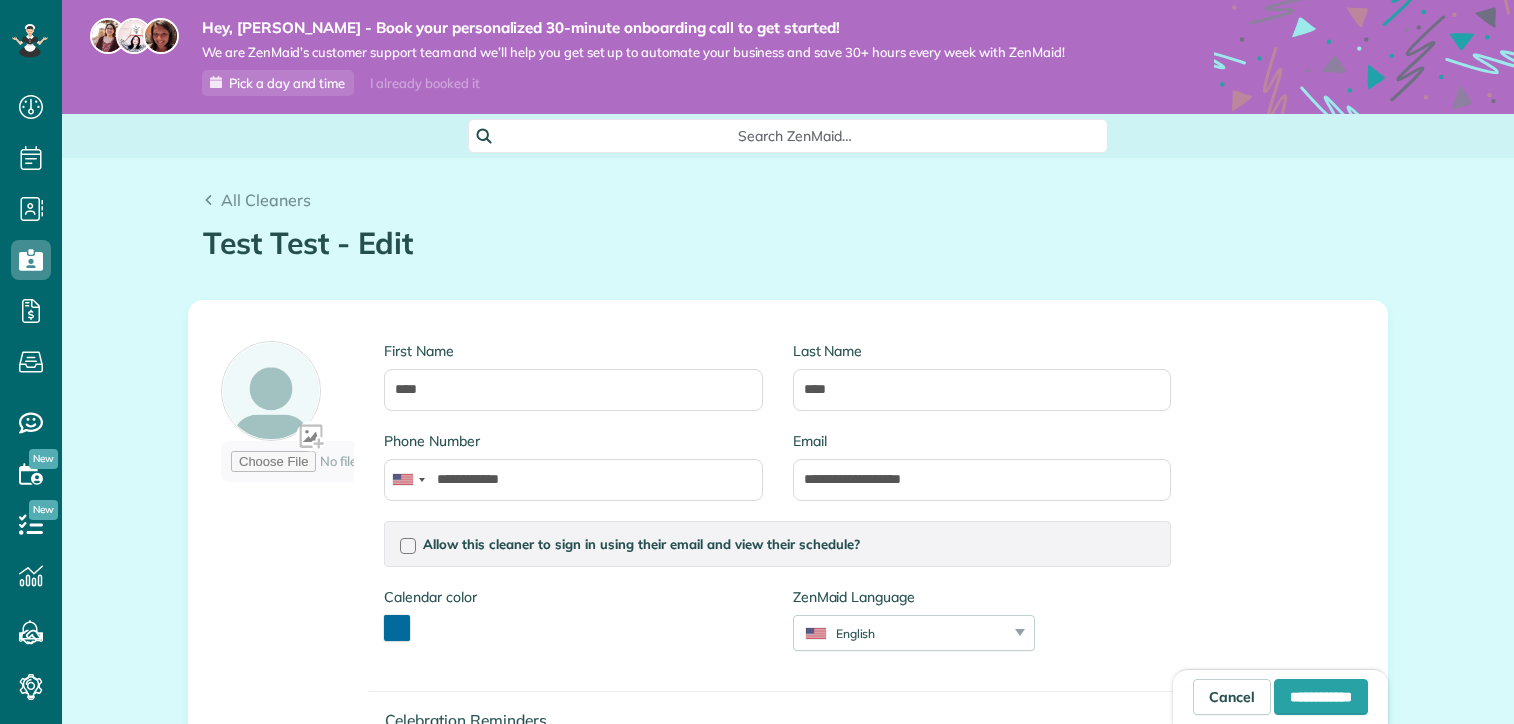 scroll, scrollTop: 0, scrollLeft: 0, axis: both 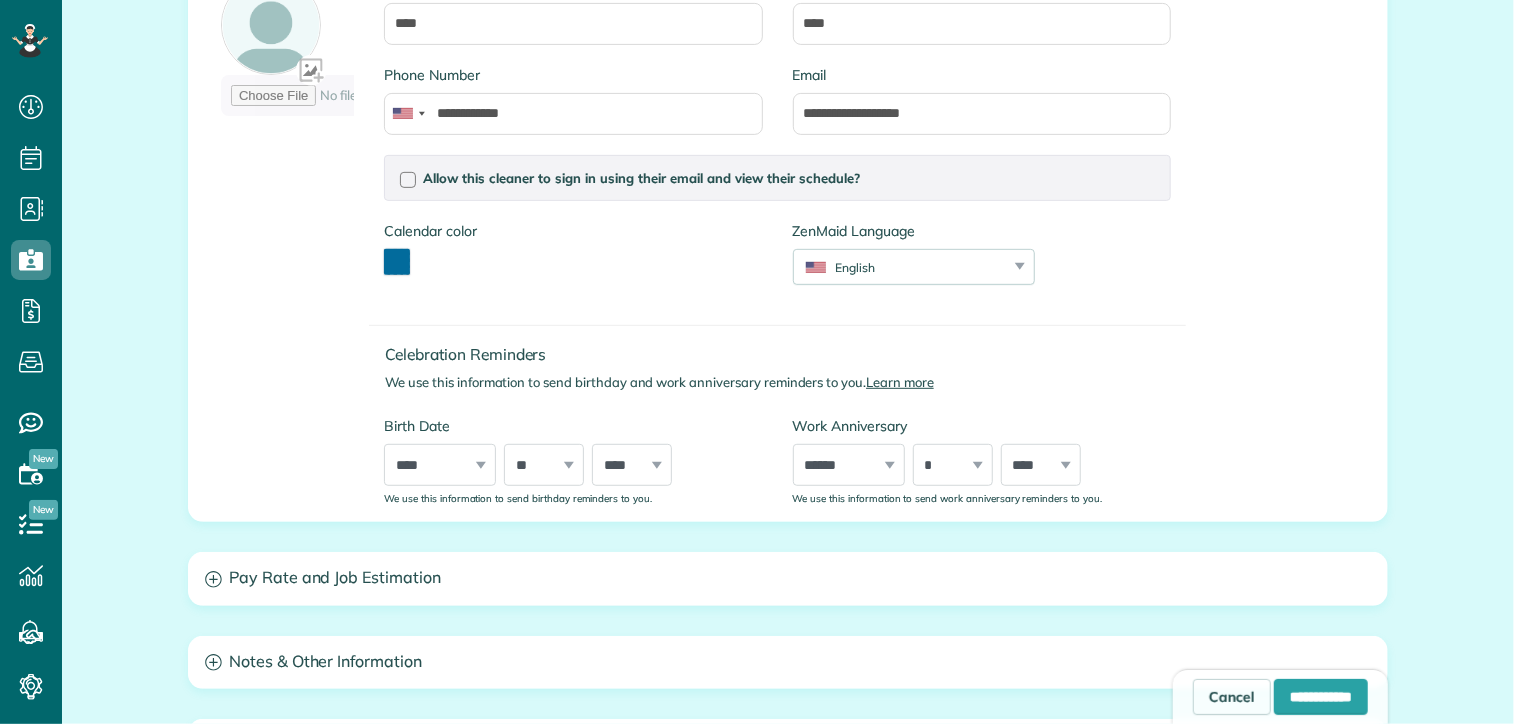 type on "**********" 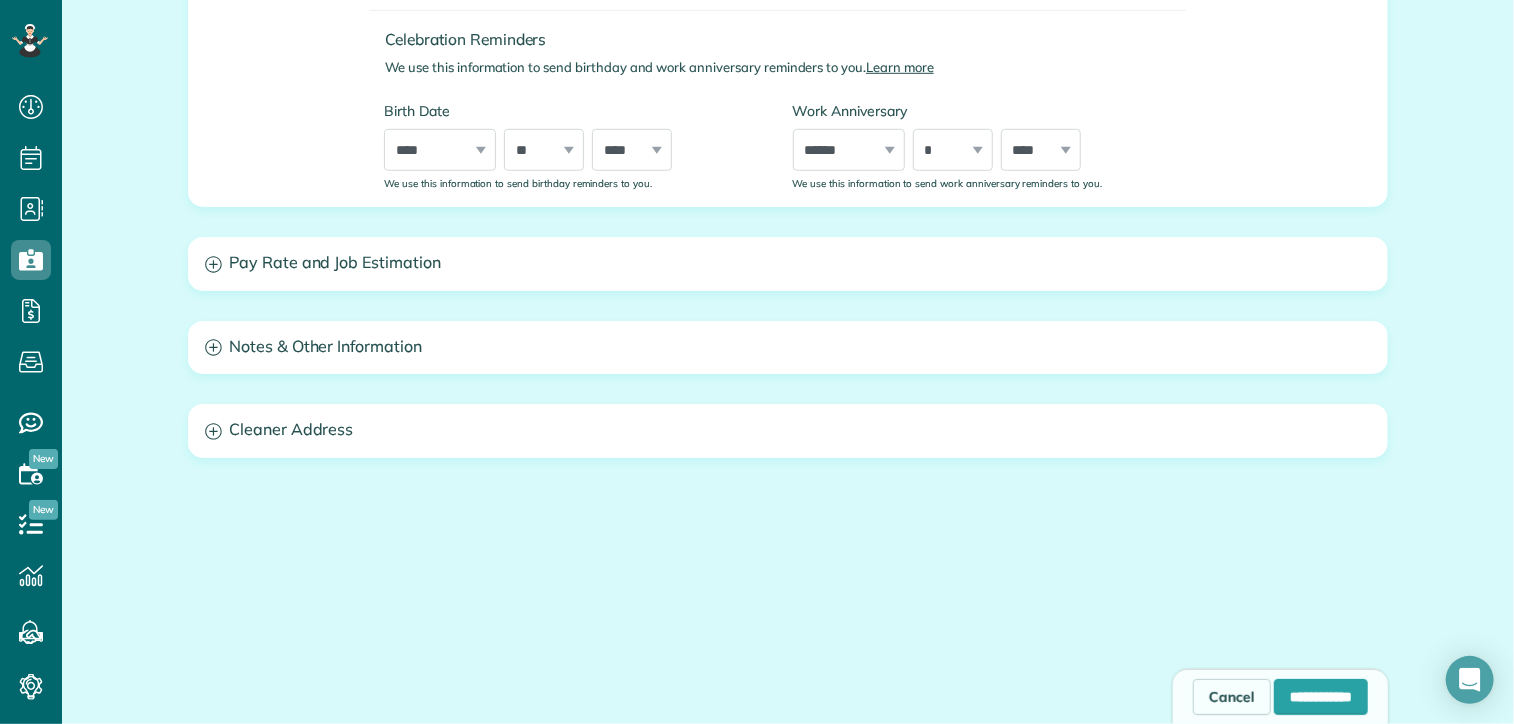 scroll, scrollTop: 682, scrollLeft: 0, axis: vertical 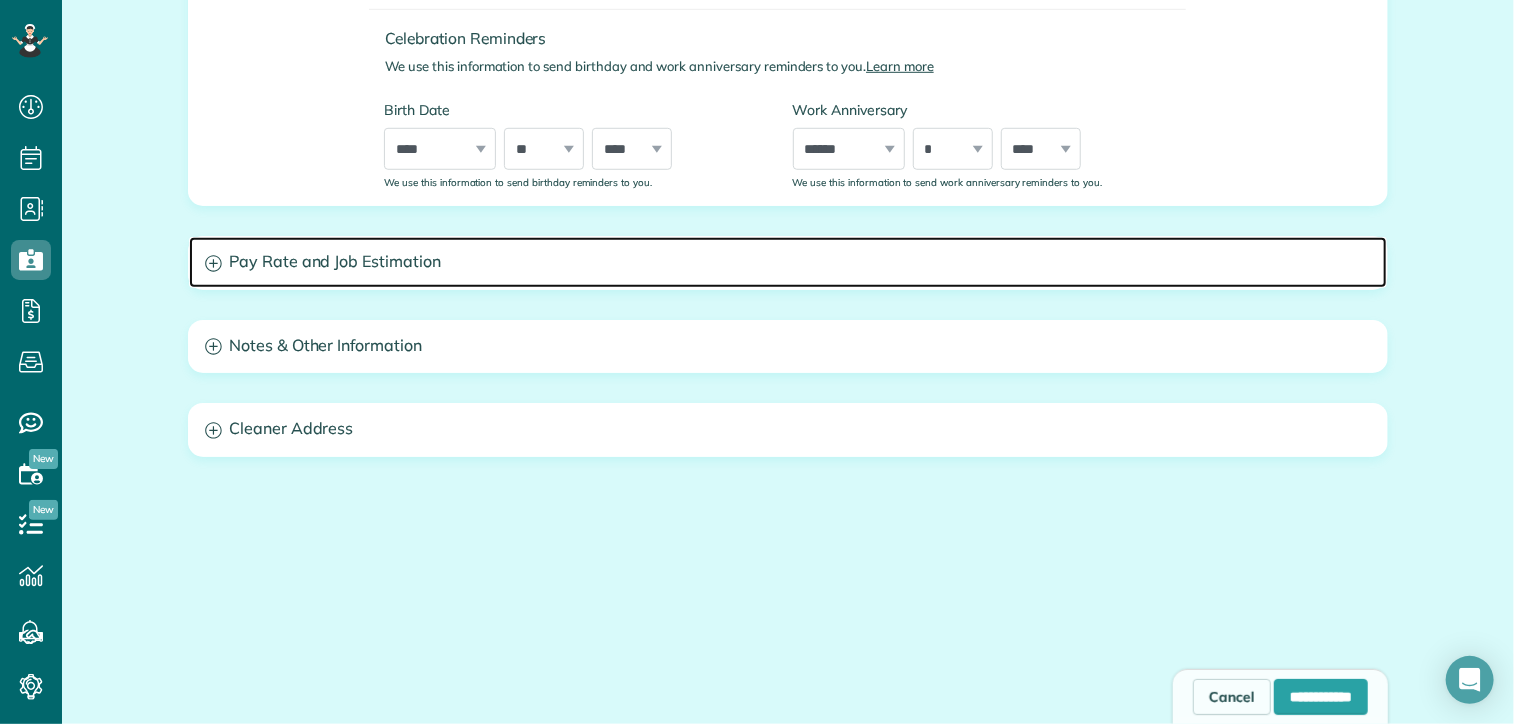 click on "Pay Rate and Job Estimation" at bounding box center [788, 262] 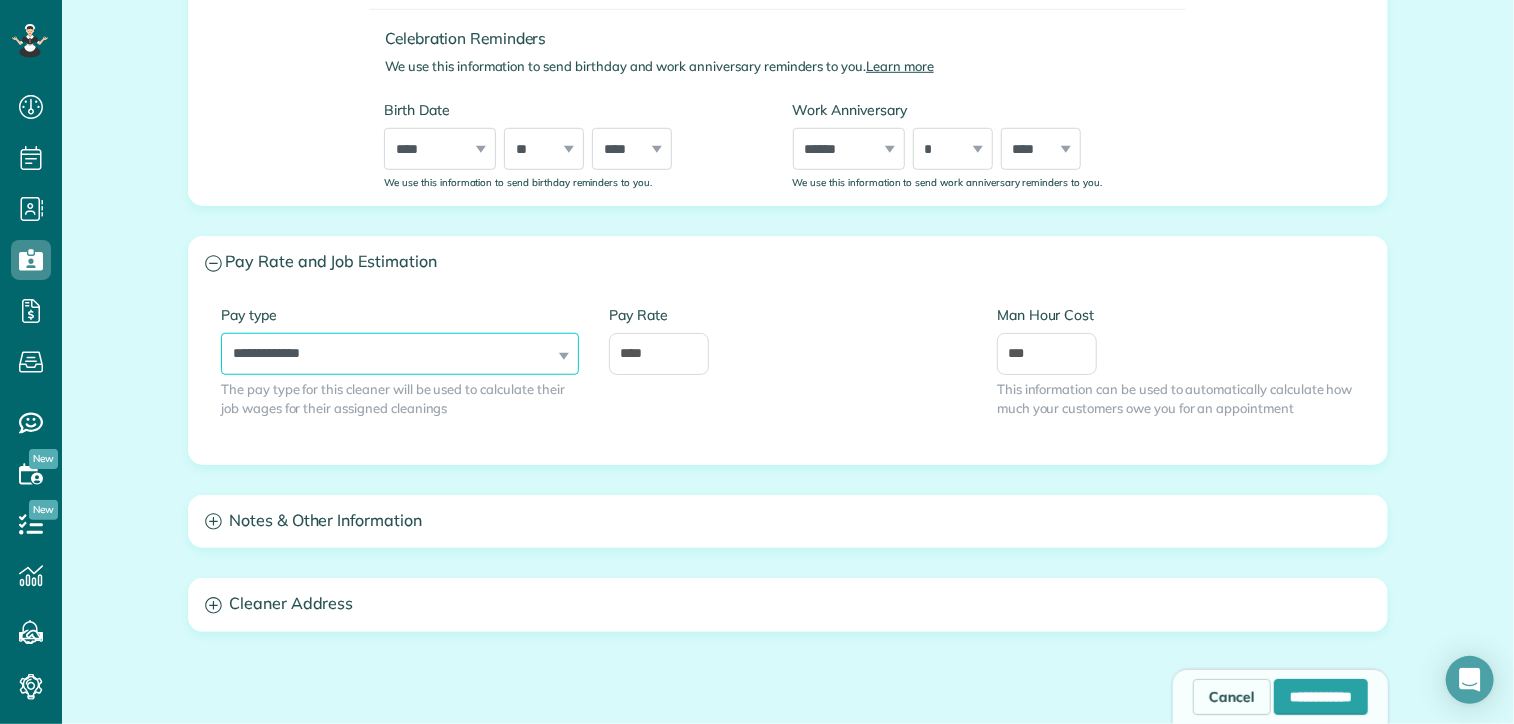 click on "**********" at bounding box center [400, 354] 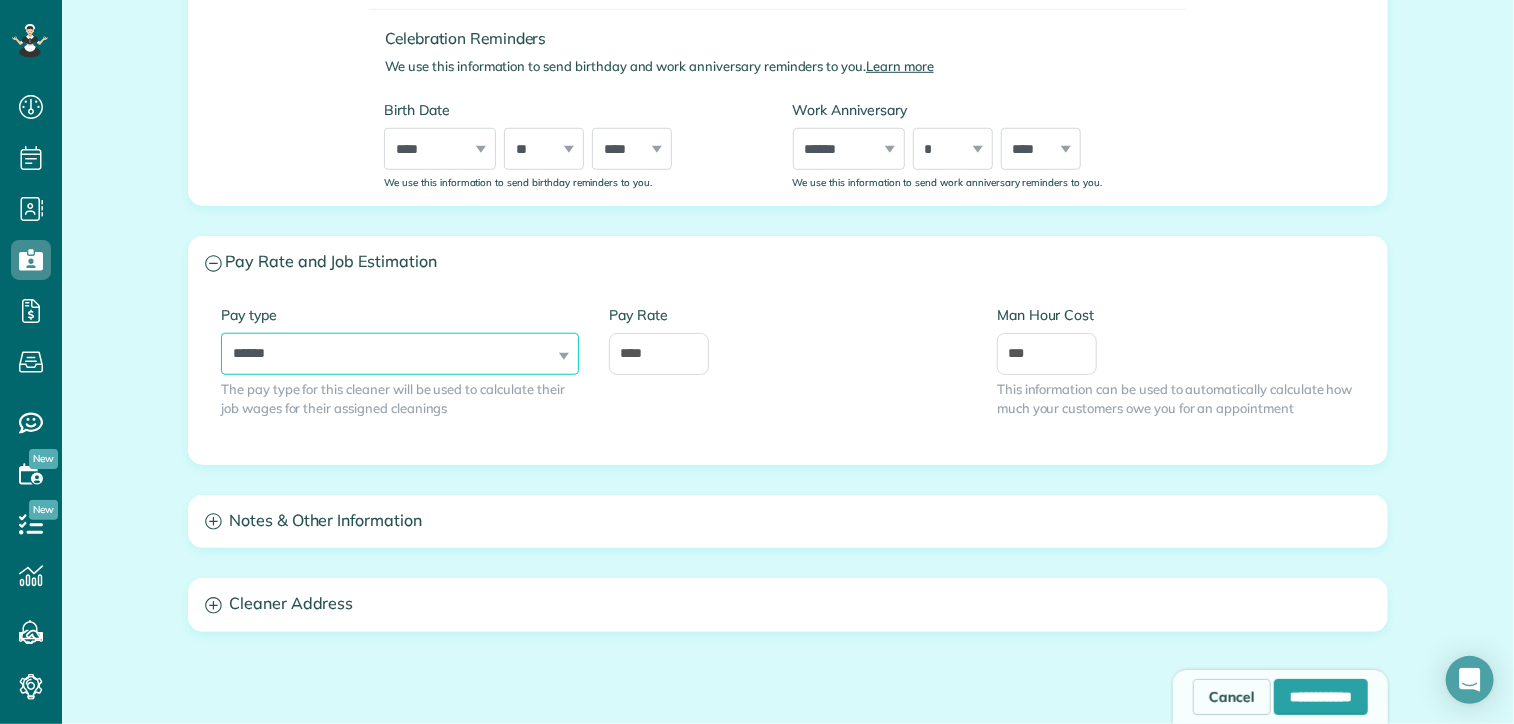 click on "**********" at bounding box center [400, 354] 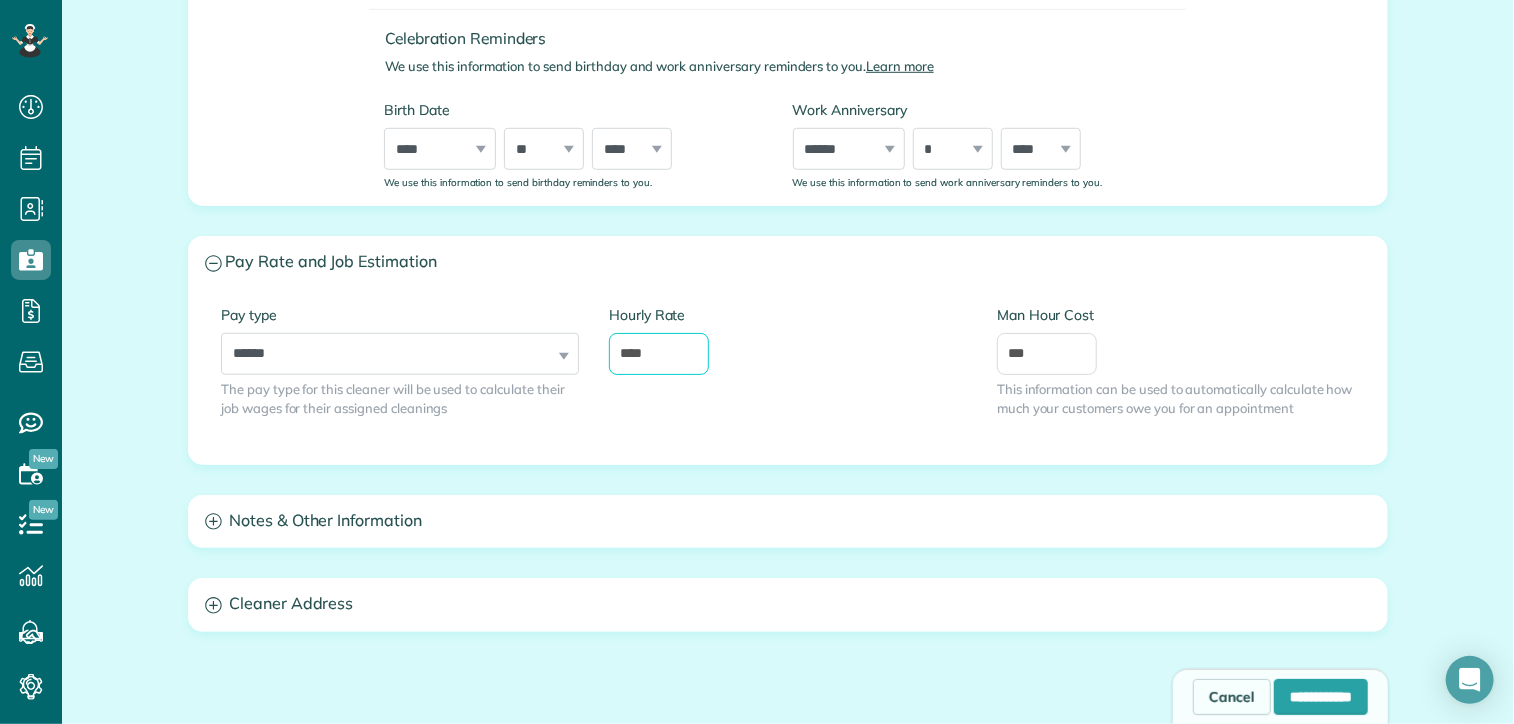 click on "****" at bounding box center [659, 354] 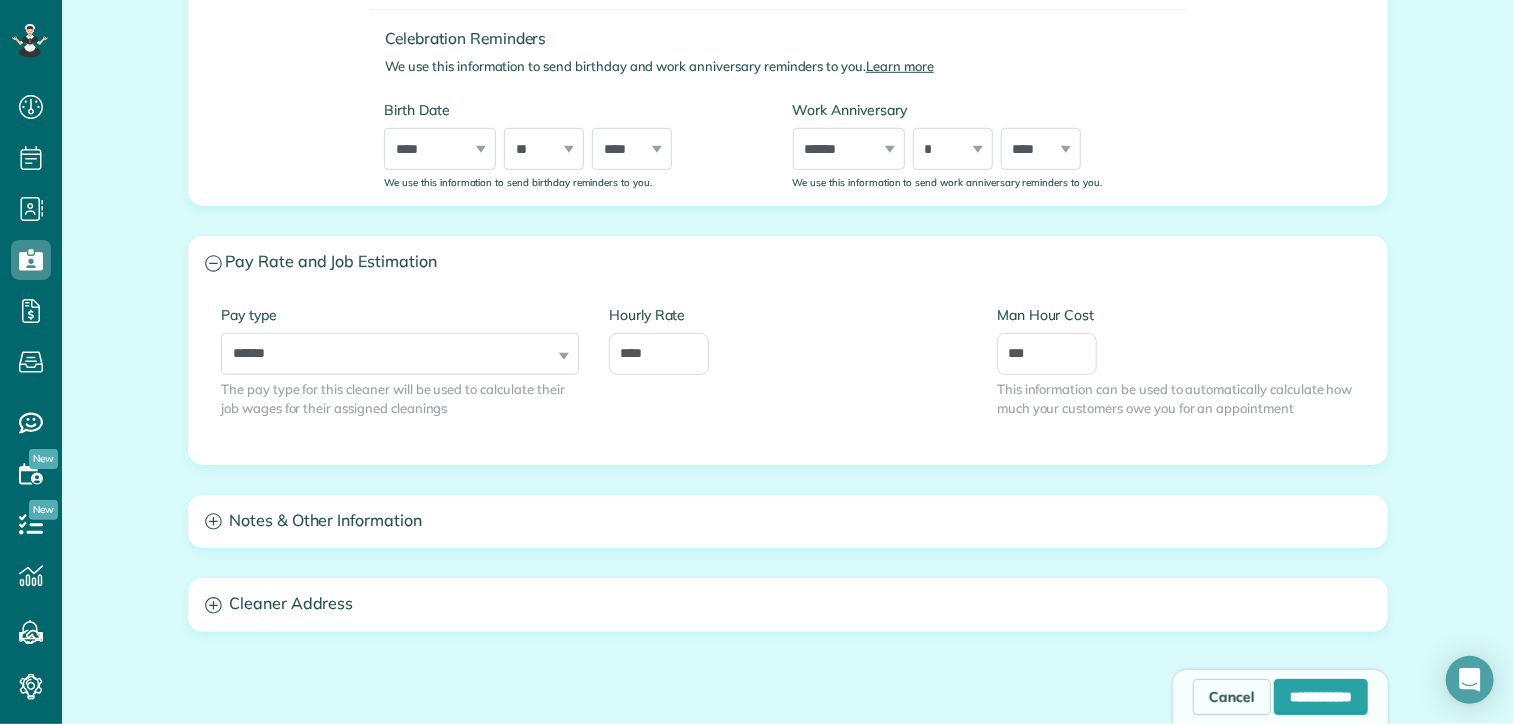 drag, startPoint x: 714, startPoint y: 348, endPoint x: 587, endPoint y: 349, distance: 127.00394 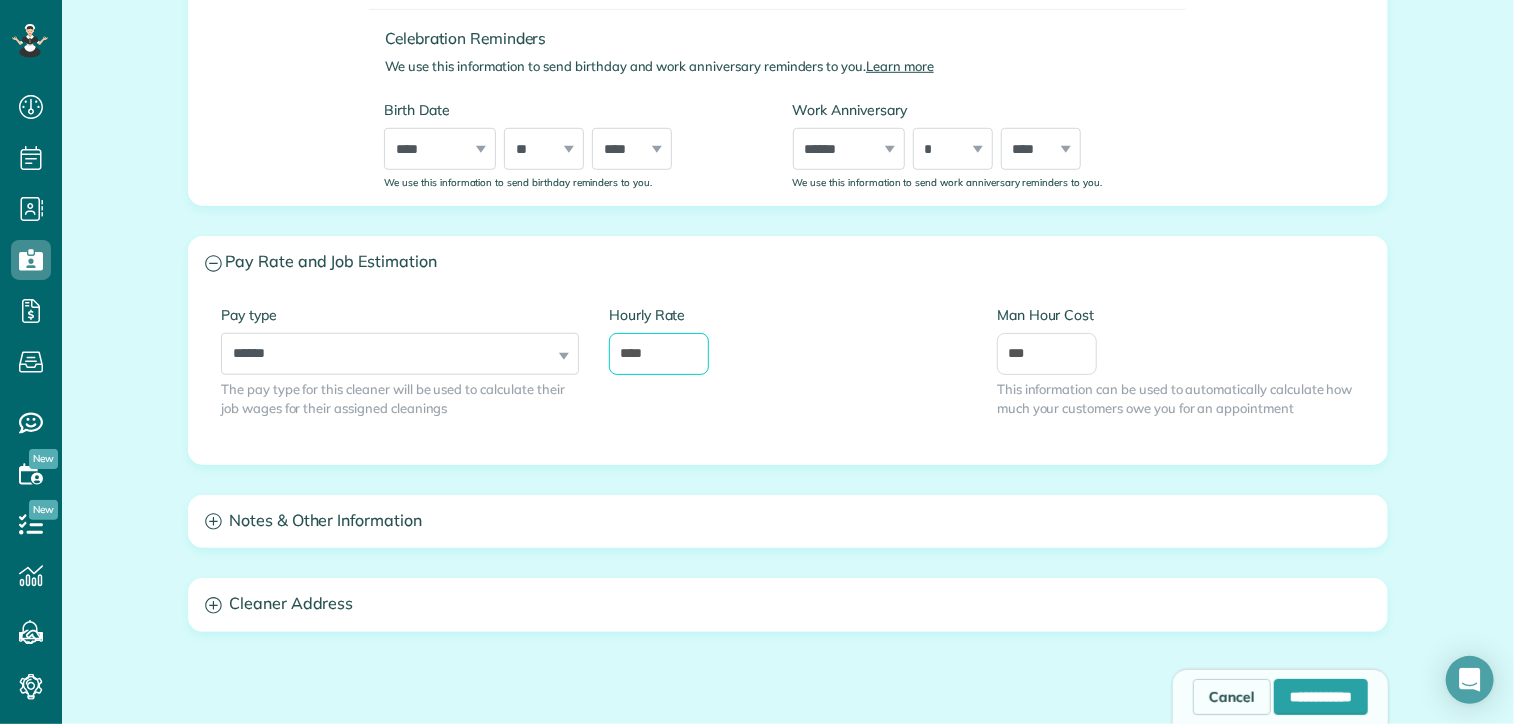 drag, startPoint x: 656, startPoint y: 350, endPoint x: 548, endPoint y: 336, distance: 108.903625 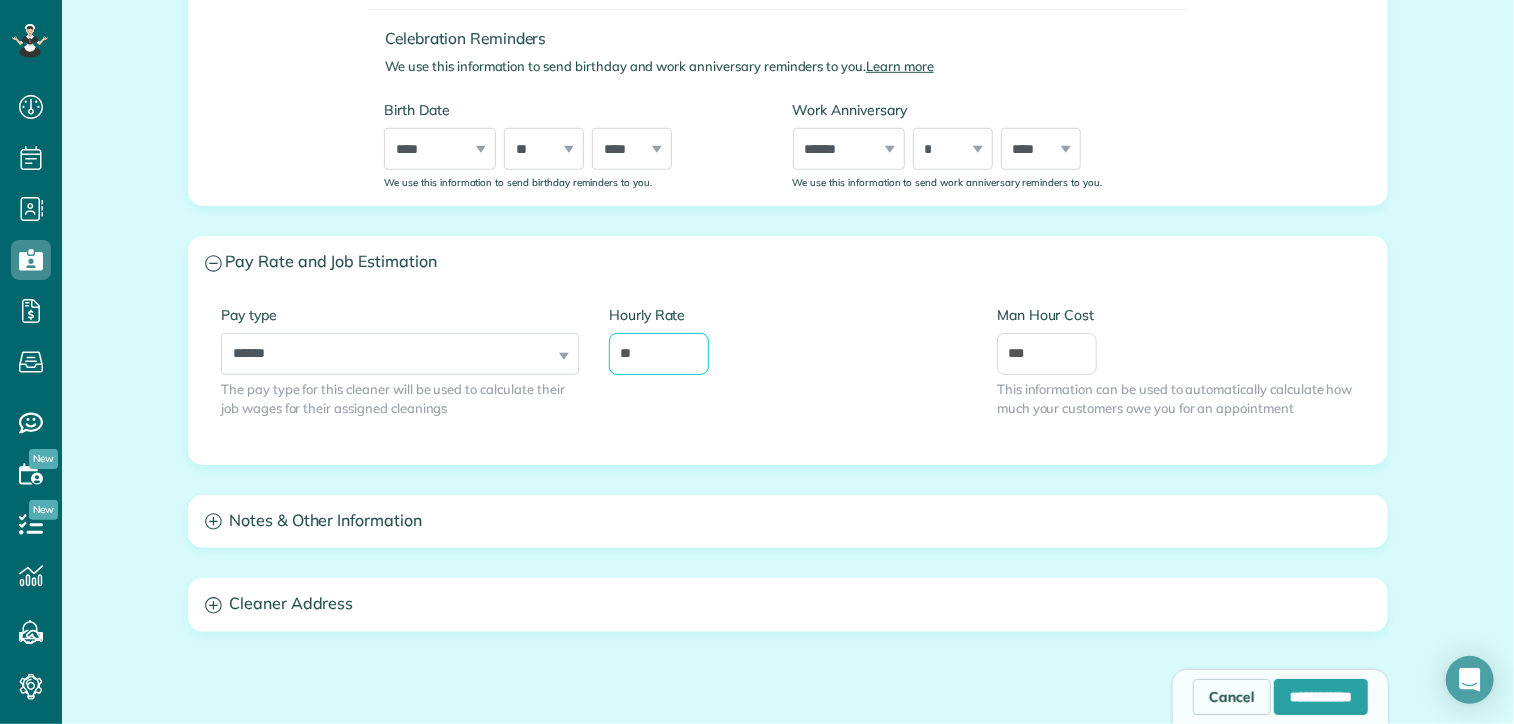 type on "**" 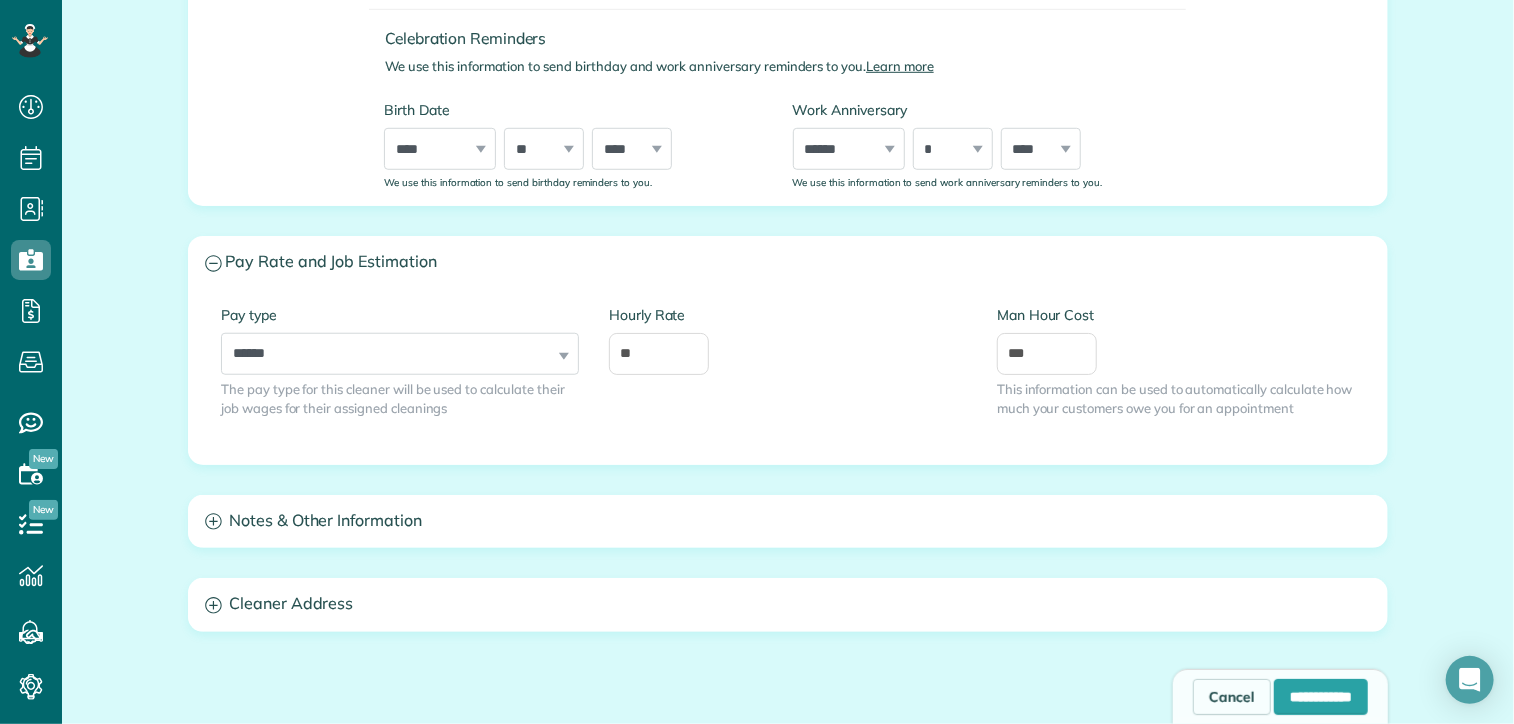 click on "Hourly Rate **" at bounding box center [788, 350] 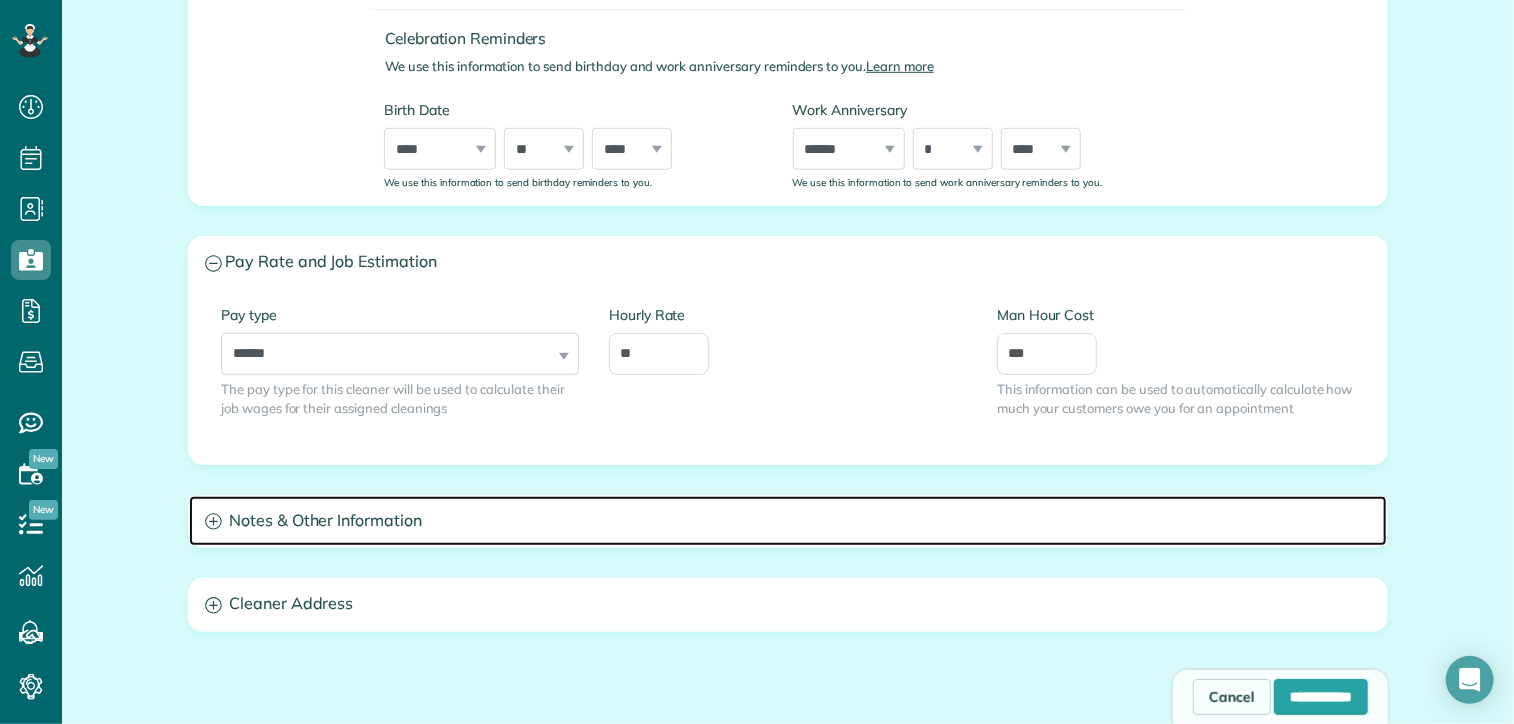 click on "Notes & Other Information" at bounding box center (788, 521) 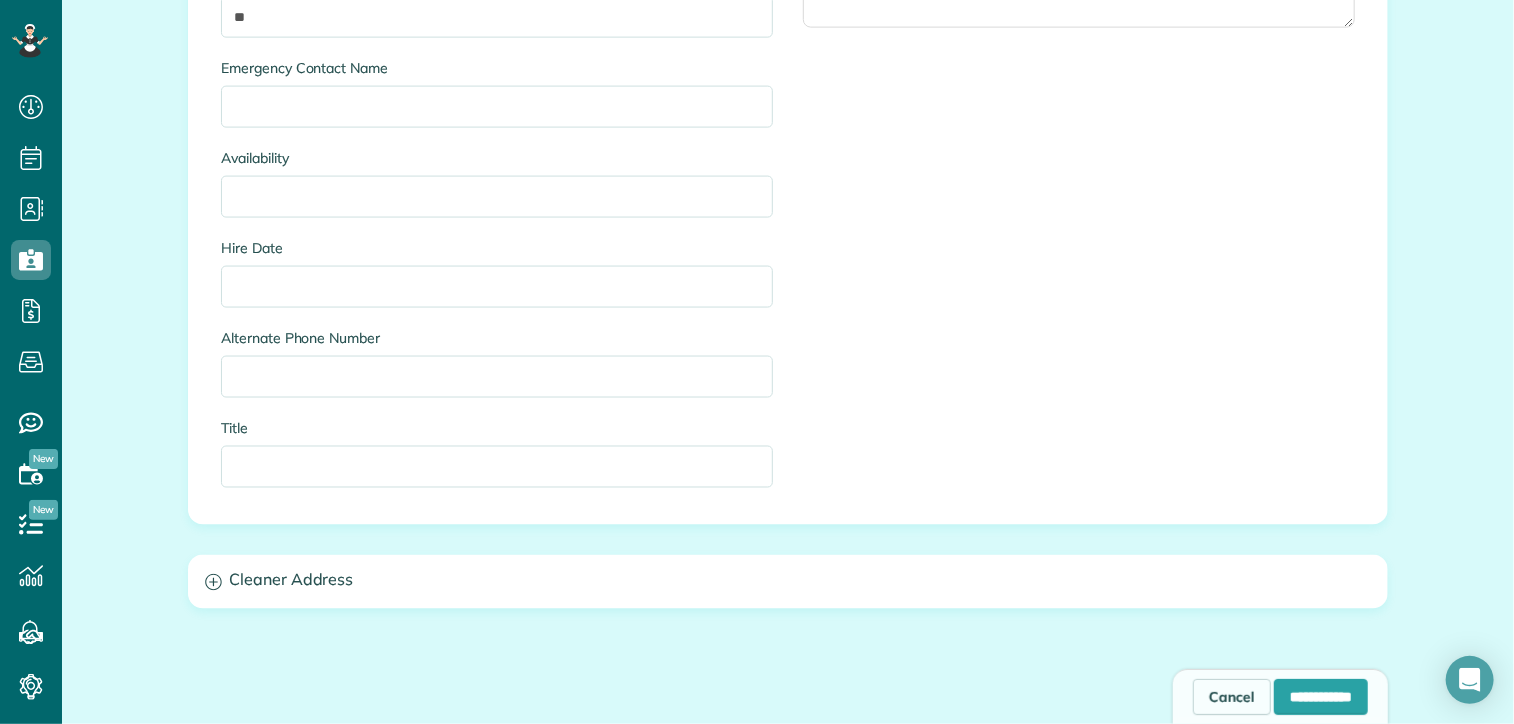 scroll, scrollTop: 1556, scrollLeft: 0, axis: vertical 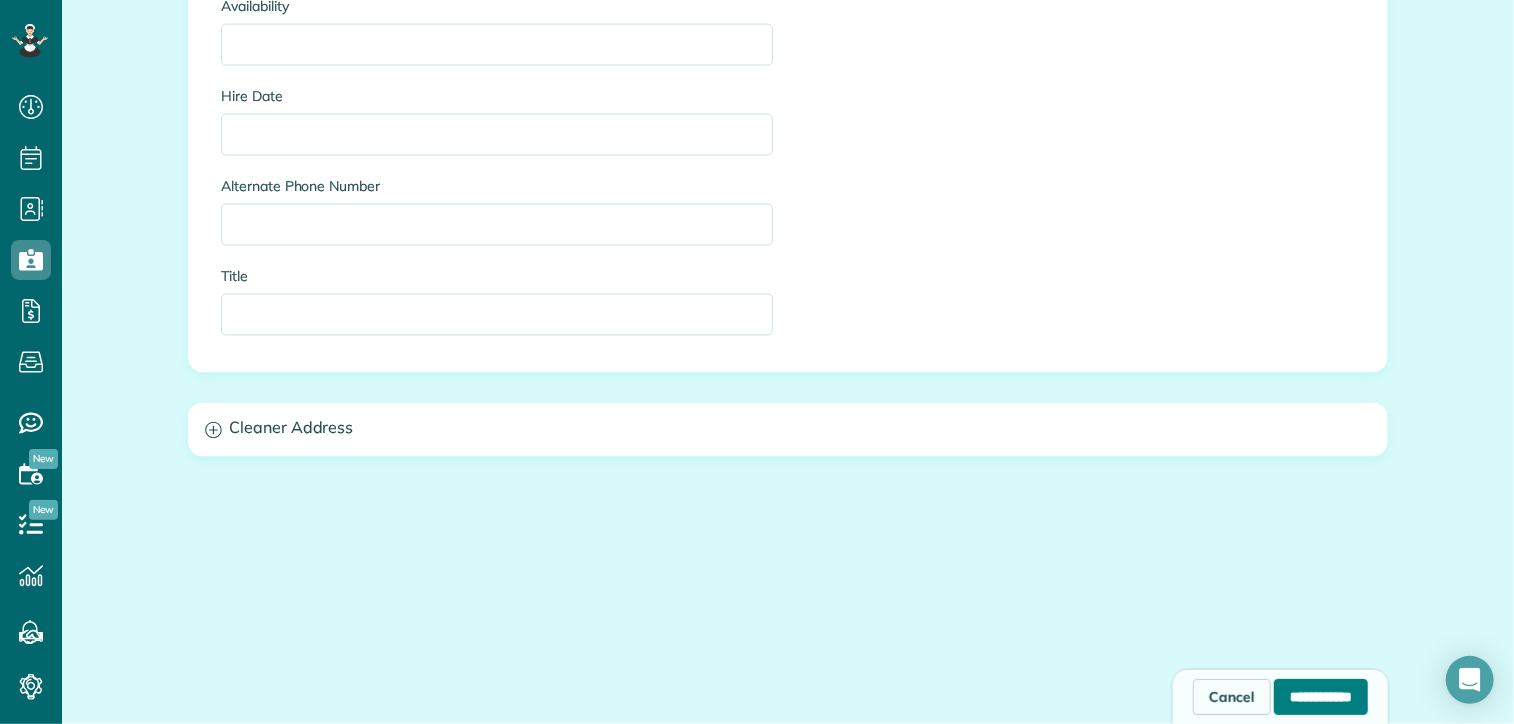 click on "**********" at bounding box center [1321, 697] 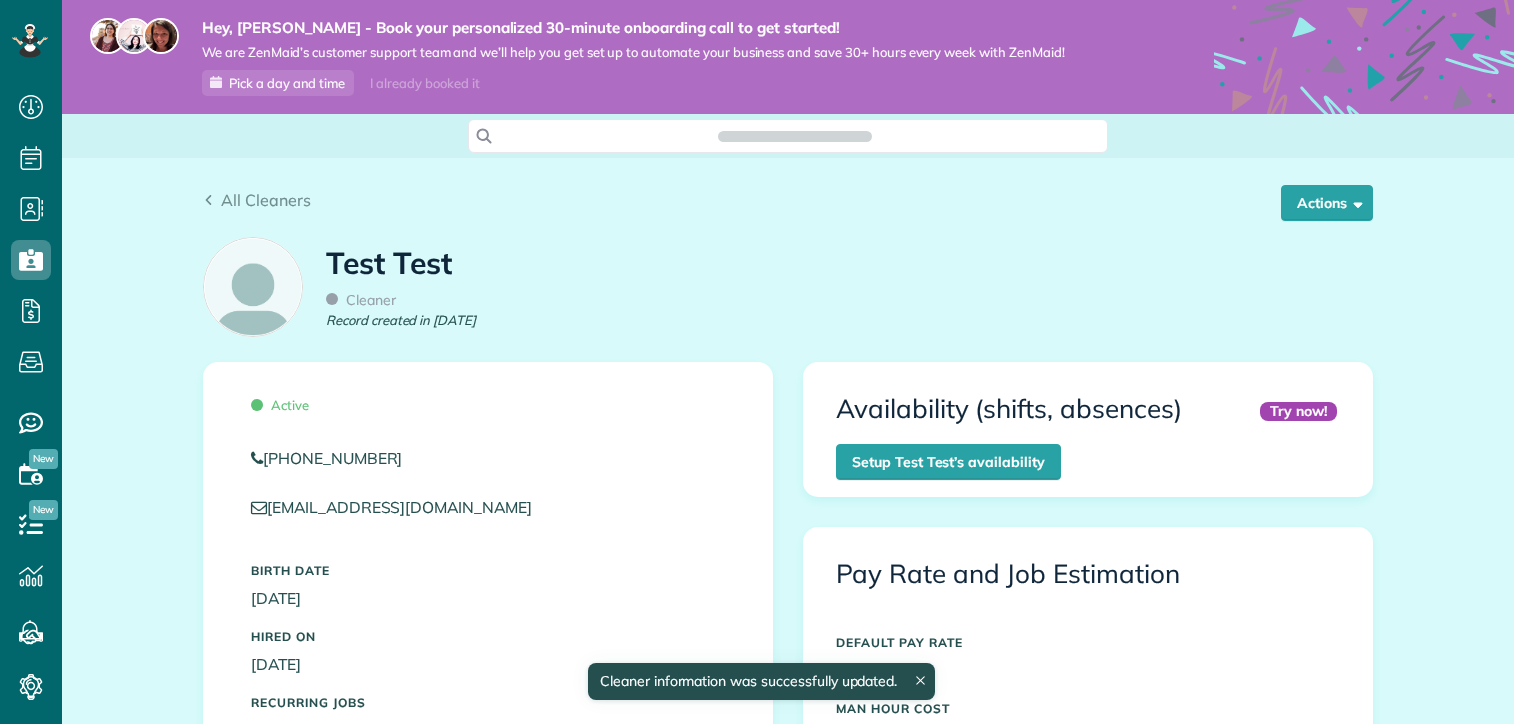 scroll, scrollTop: 0, scrollLeft: 0, axis: both 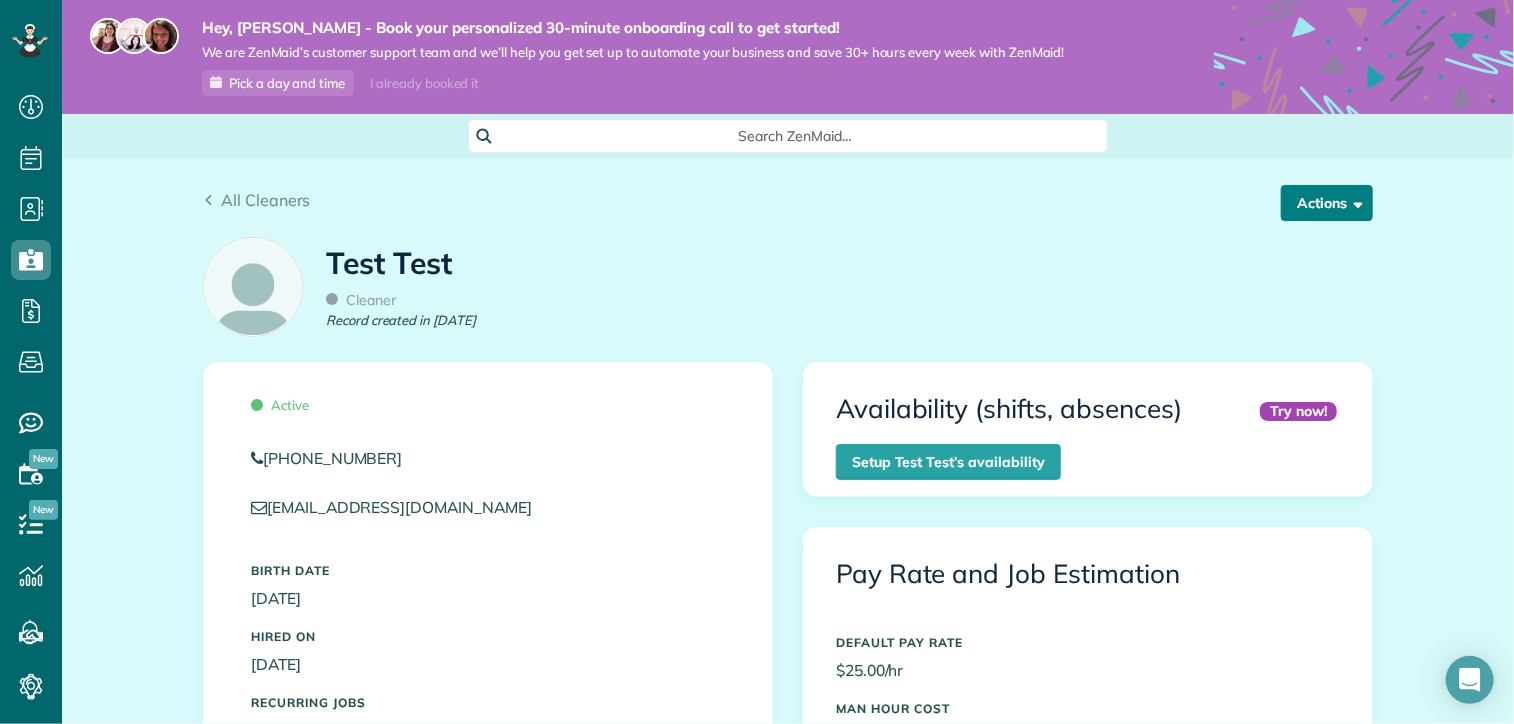 click on "Actions" at bounding box center (1327, 203) 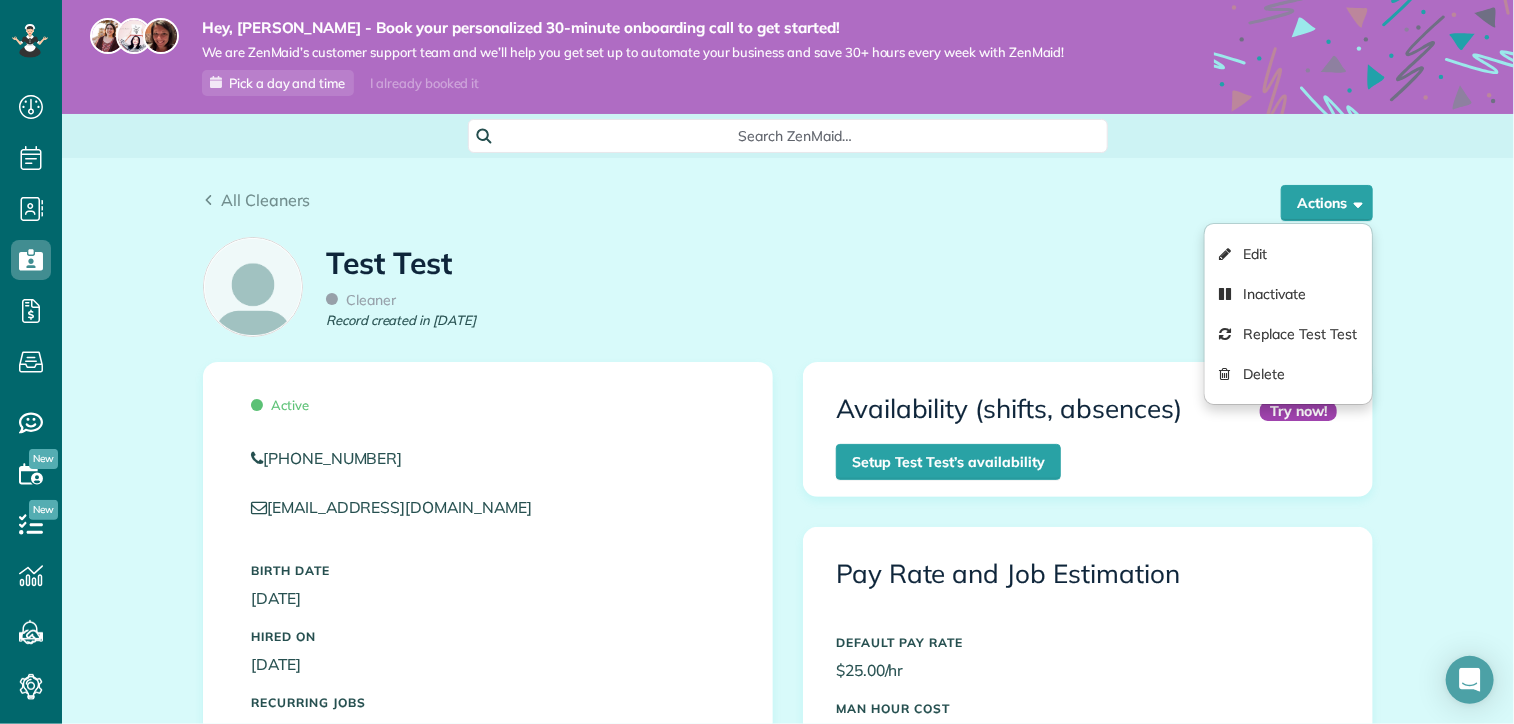 click on "Test Test
Cleaner
Record created in [DATE]" at bounding box center (788, 294) 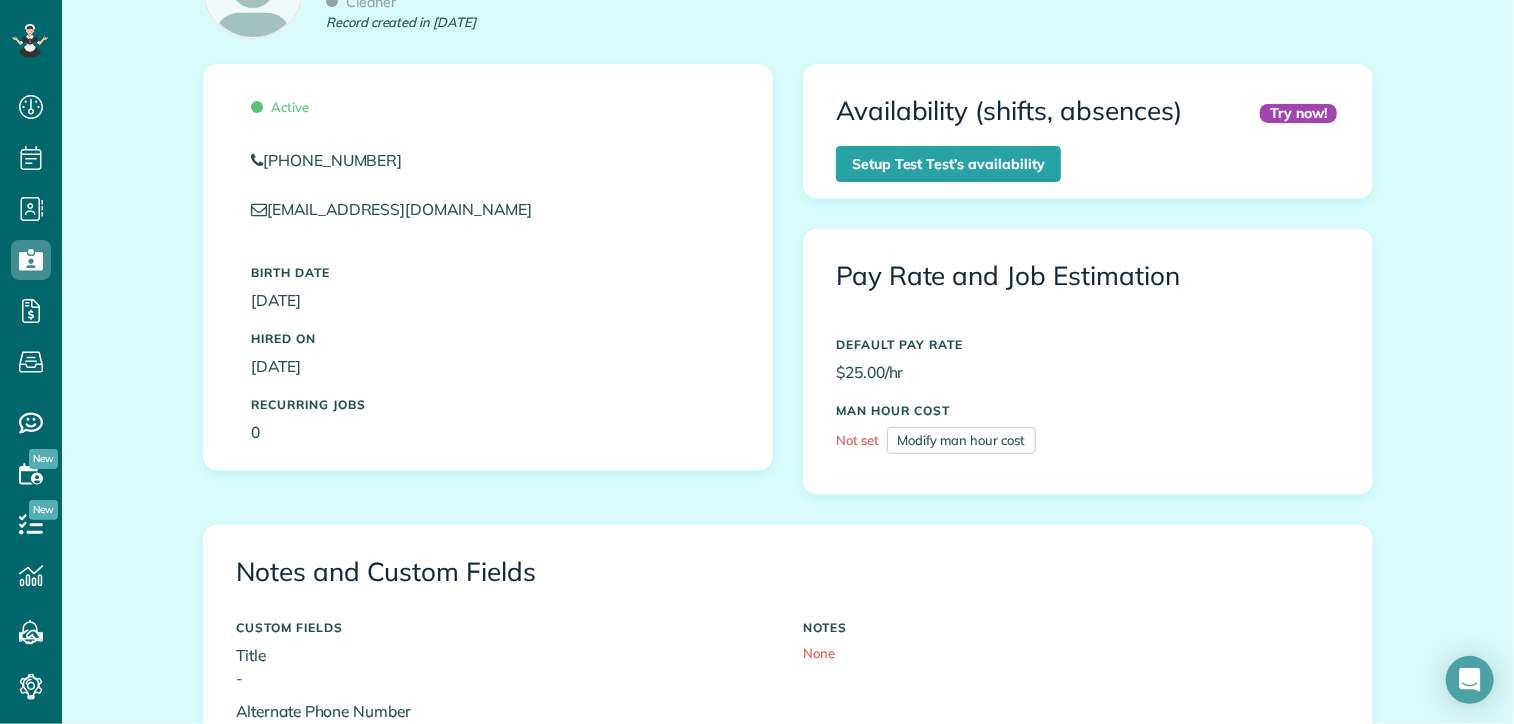 scroll, scrollTop: 300, scrollLeft: 0, axis: vertical 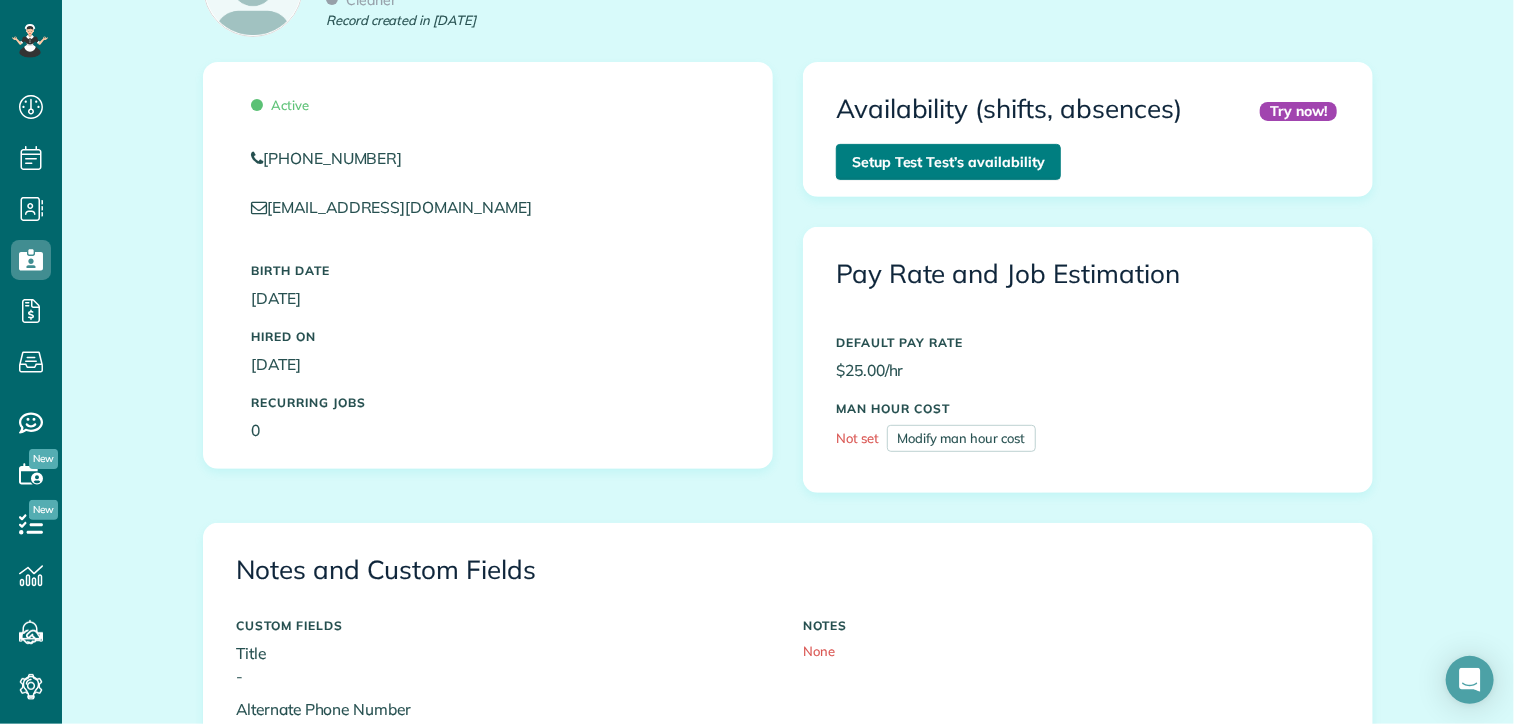 click on "Setup Test Test’s availability" at bounding box center (948, 162) 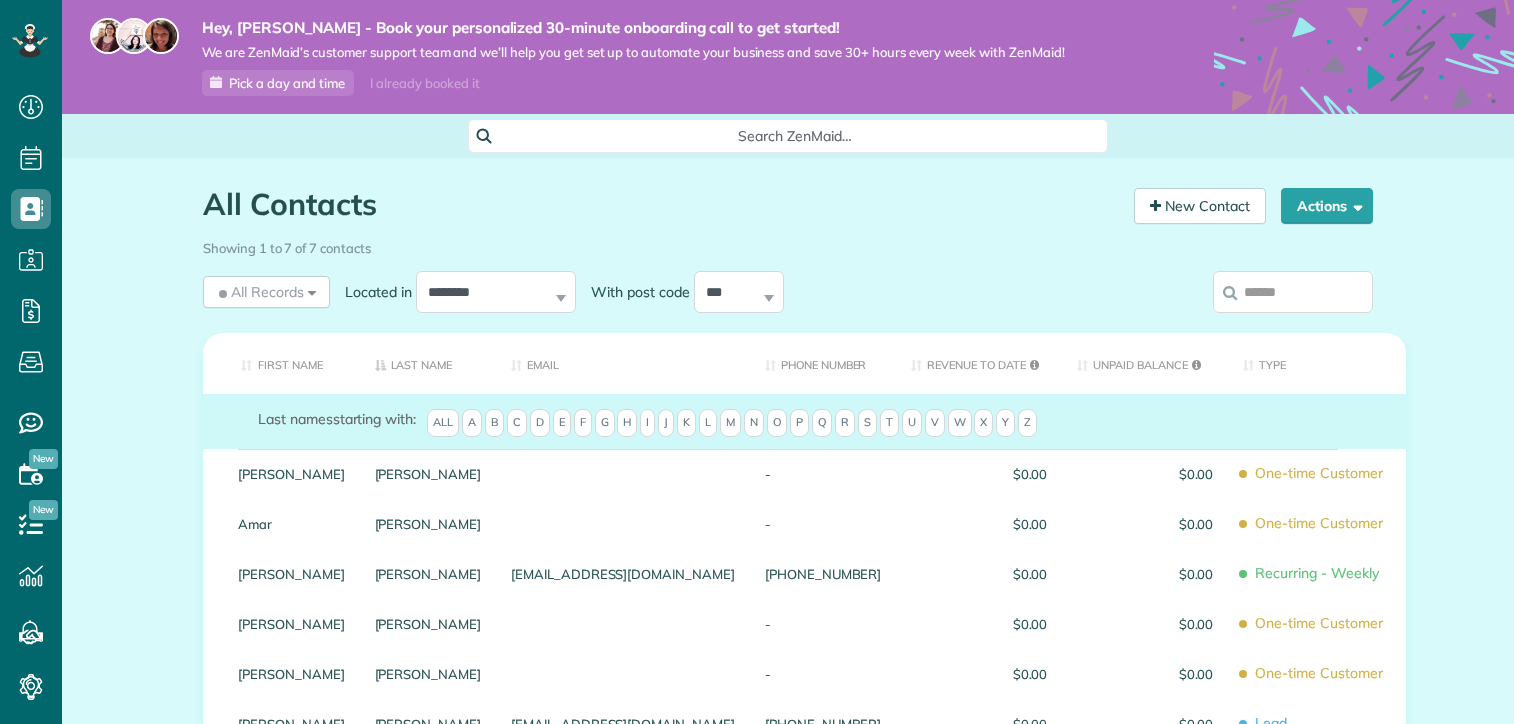 scroll, scrollTop: 0, scrollLeft: 0, axis: both 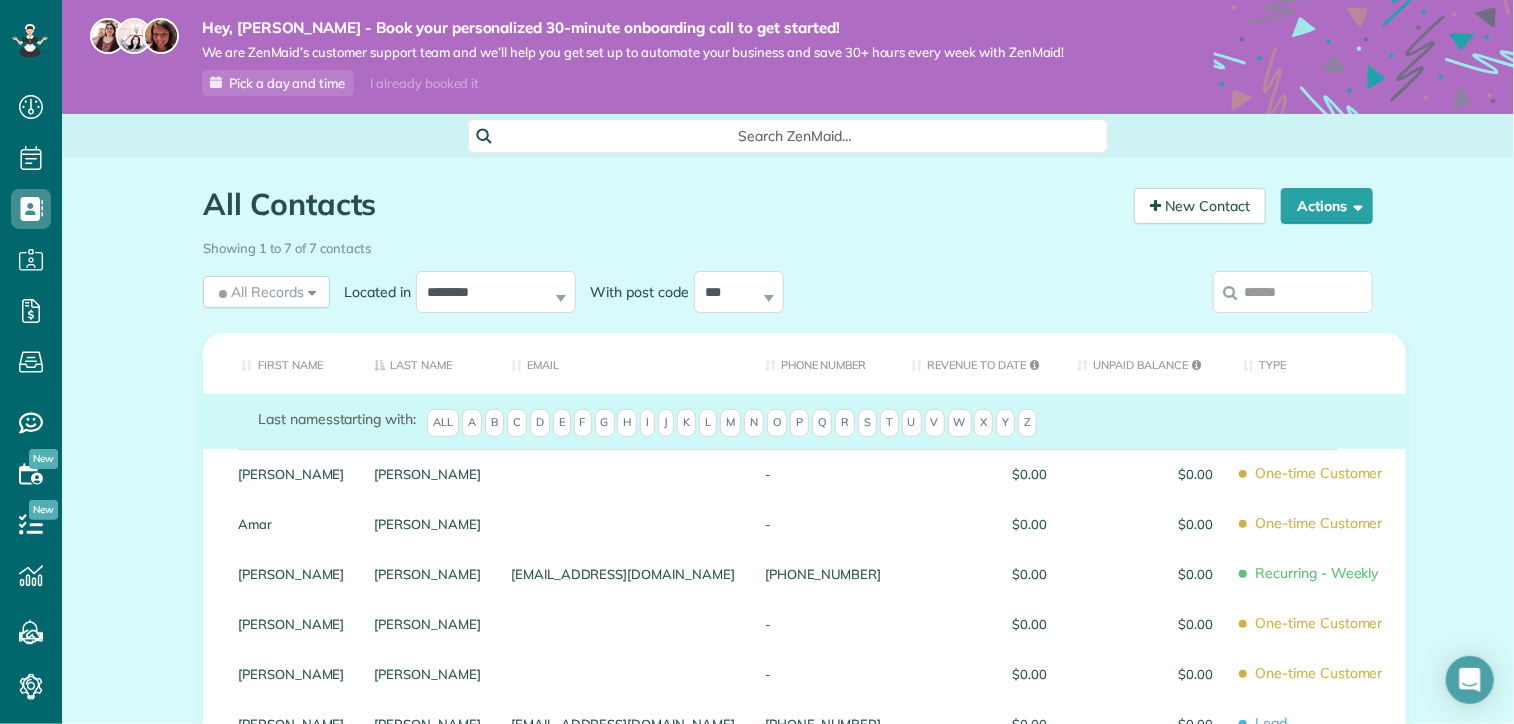 click at bounding box center [1293, 292] 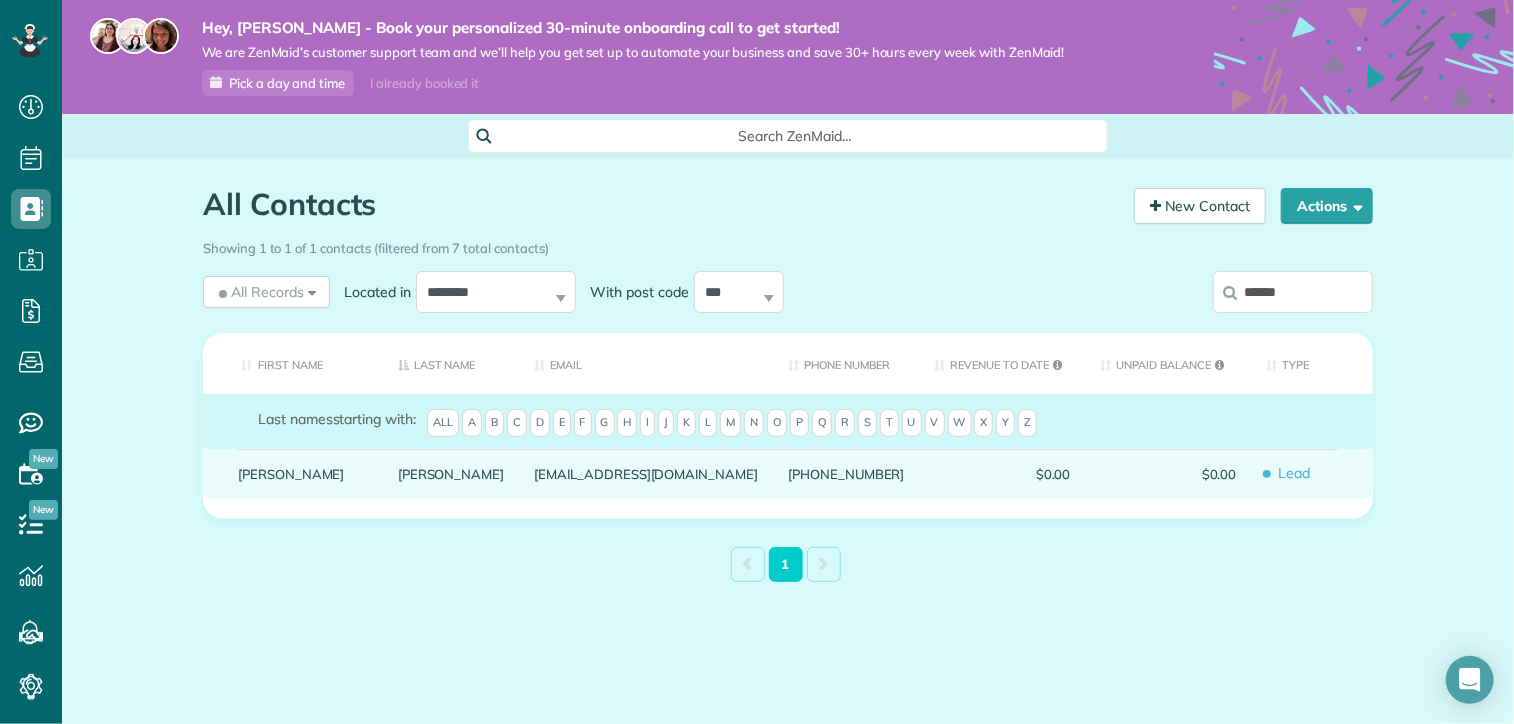 type on "******" 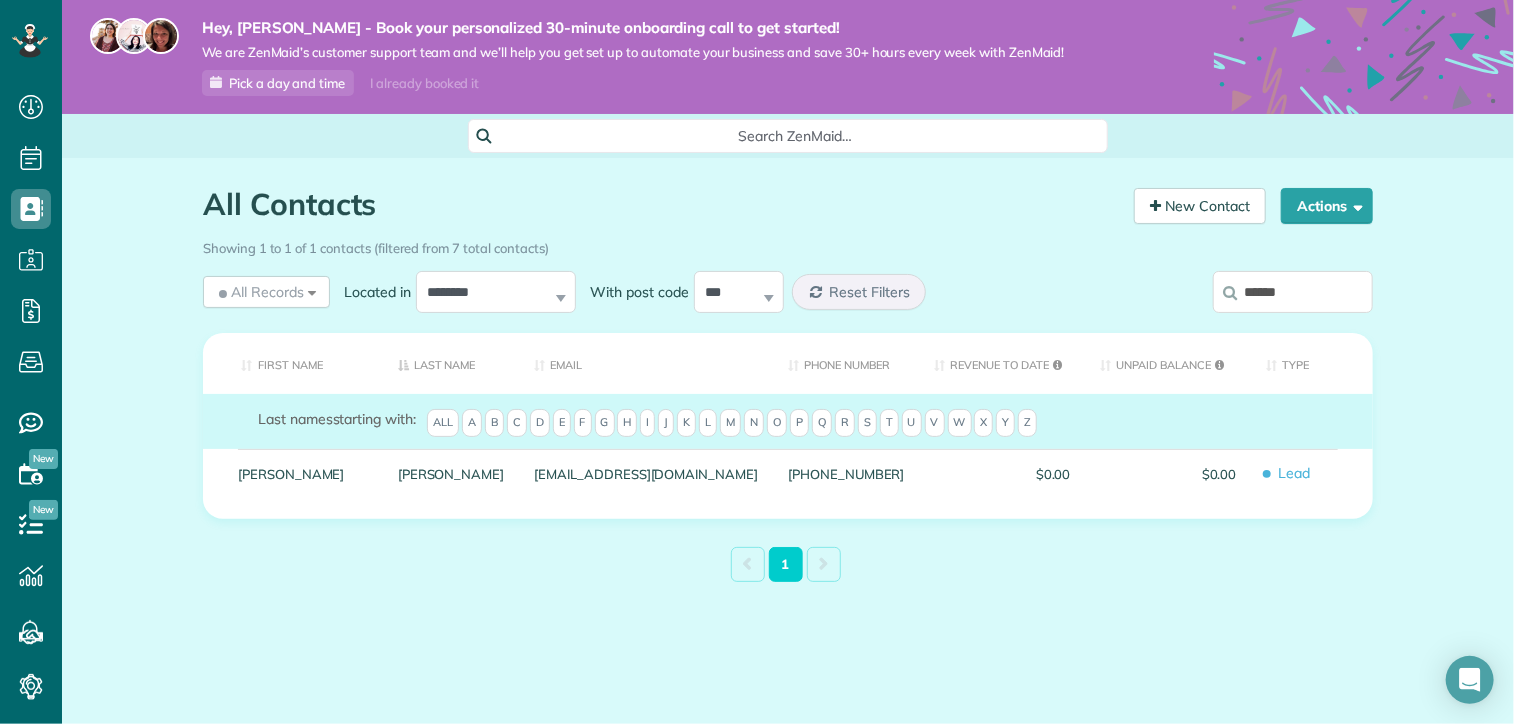 click on "Lead" at bounding box center [1312, 473] 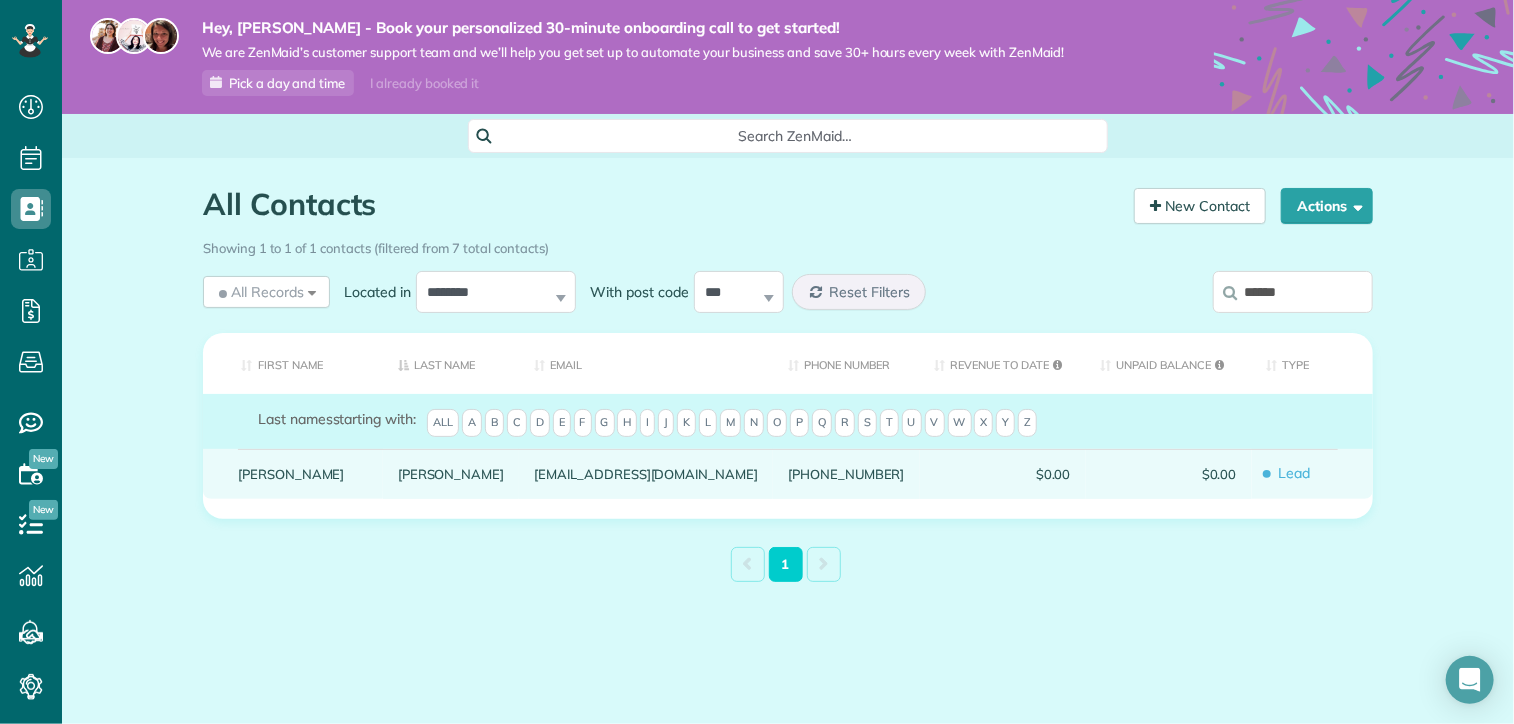 click on "Thomas" at bounding box center [451, 474] 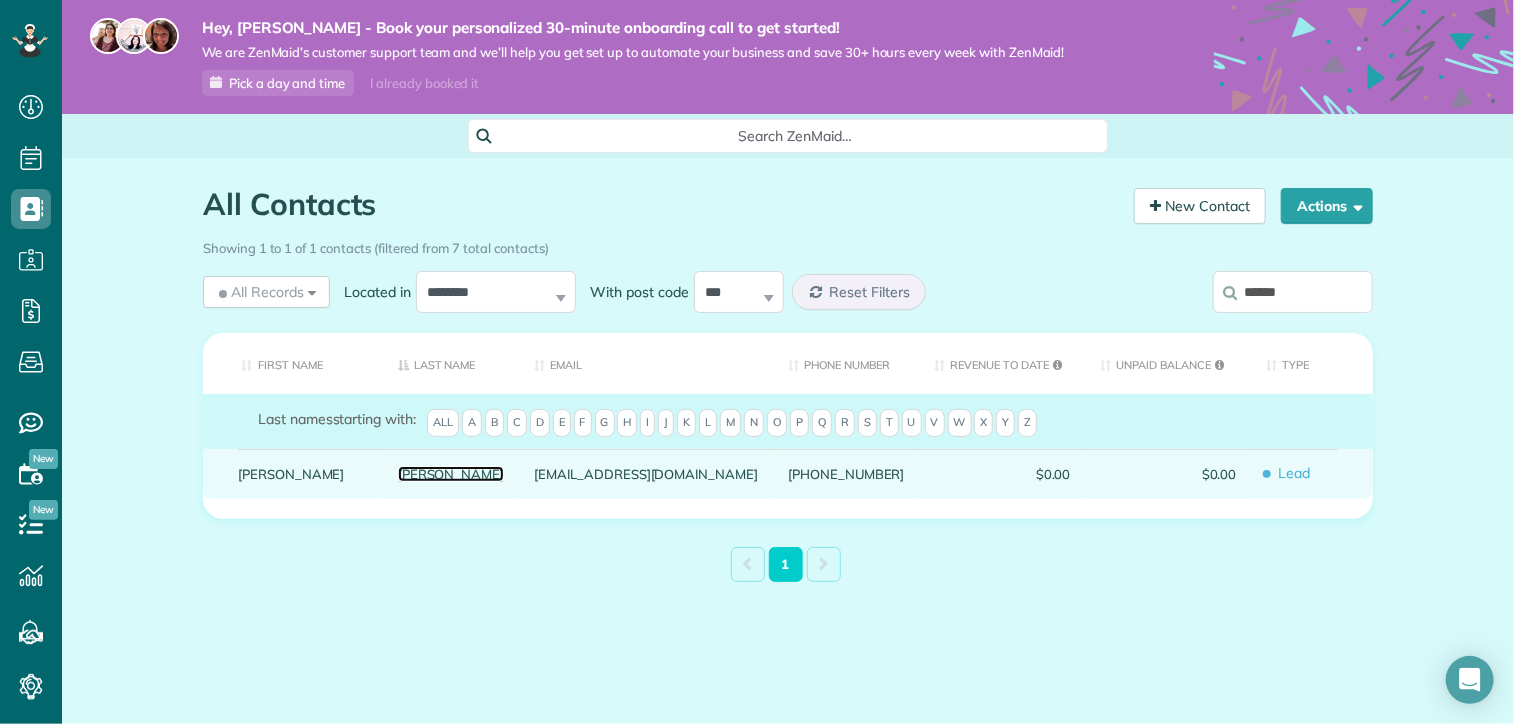 click on "Thomas" at bounding box center (451, 474) 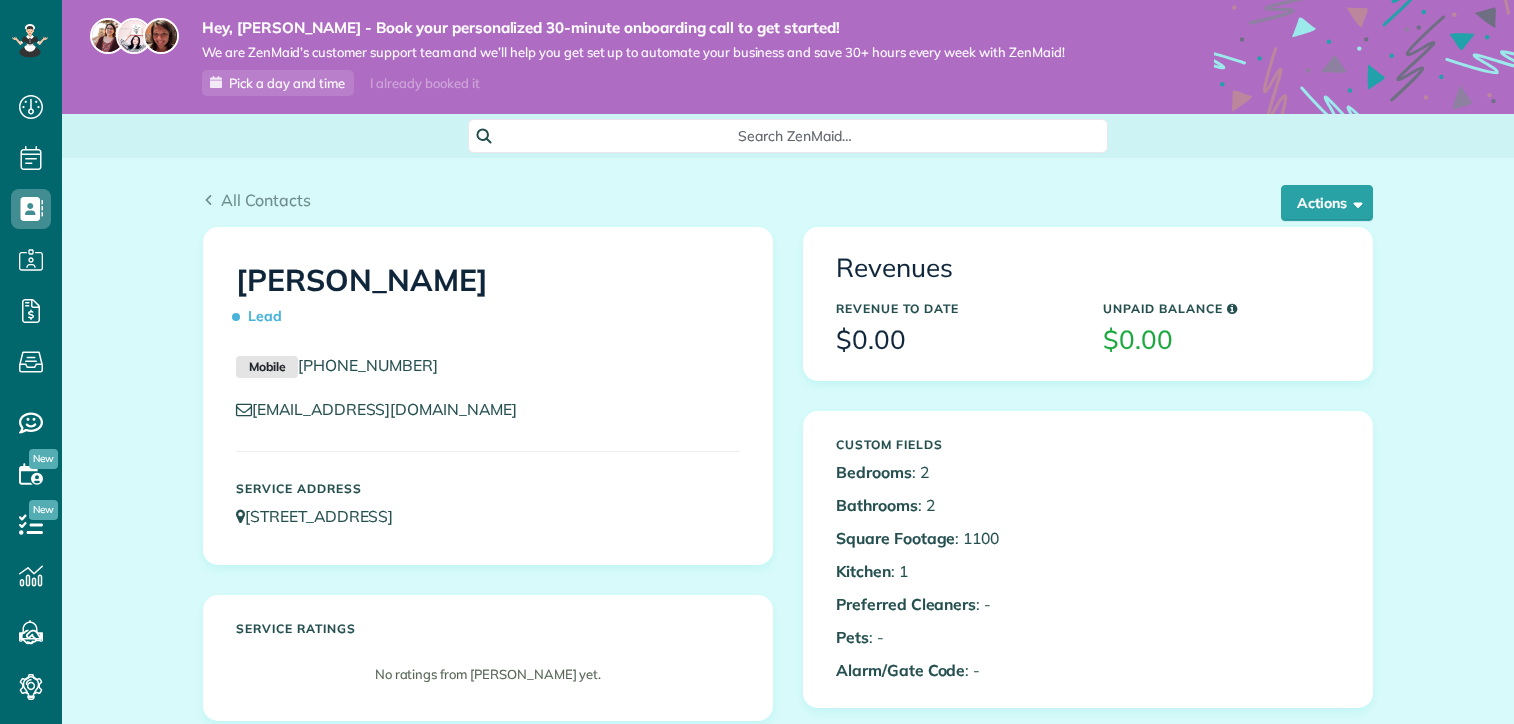 scroll, scrollTop: 0, scrollLeft: 0, axis: both 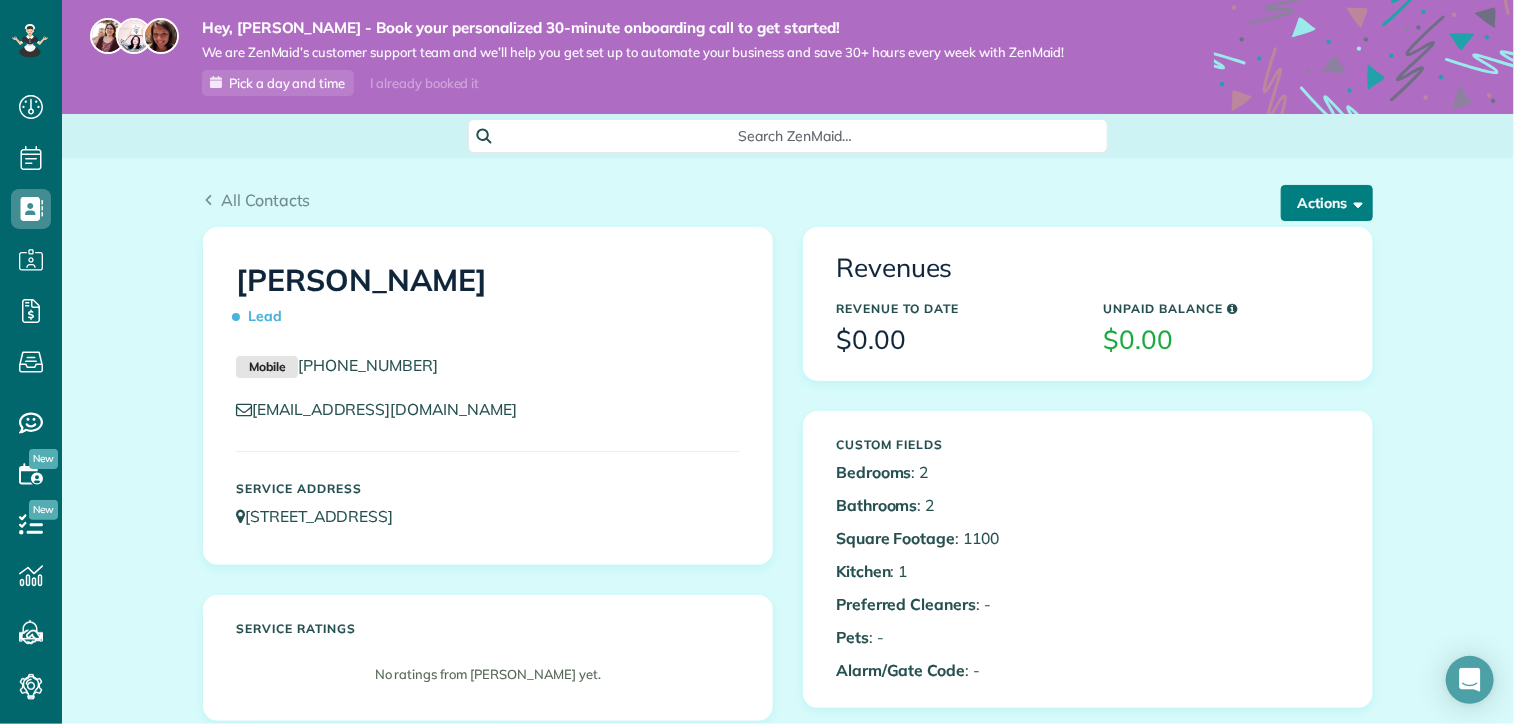 click on "Actions" at bounding box center (1327, 203) 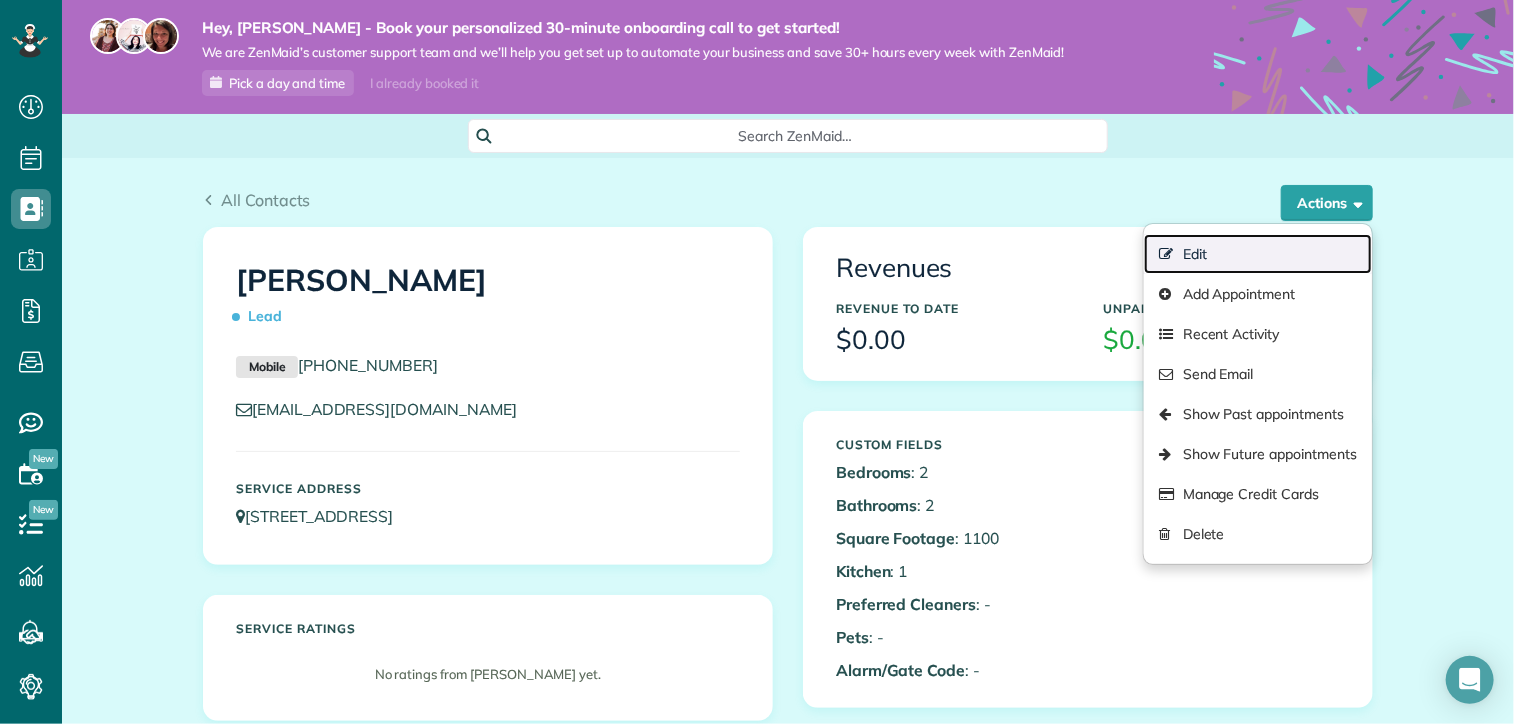 click on "Edit" at bounding box center [1258, 254] 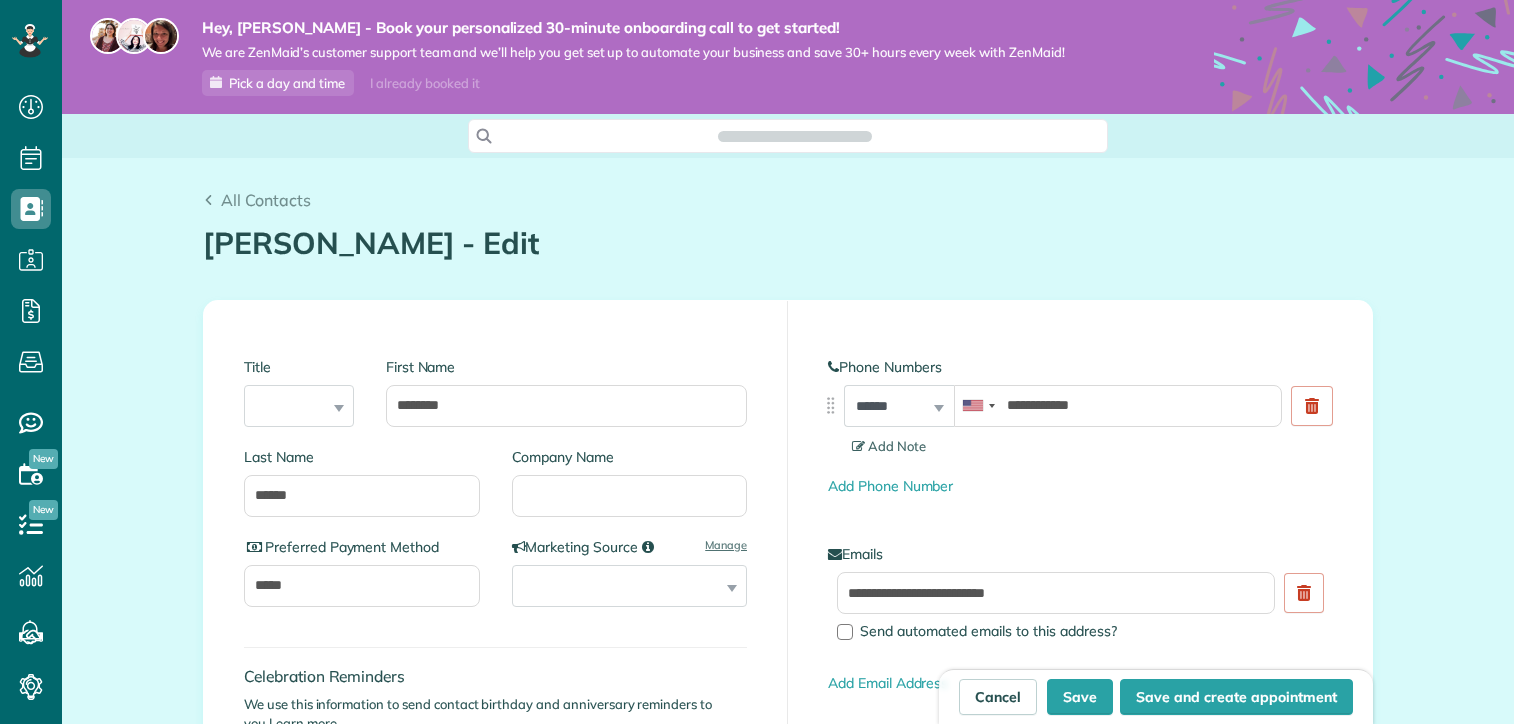 scroll, scrollTop: 0, scrollLeft: 0, axis: both 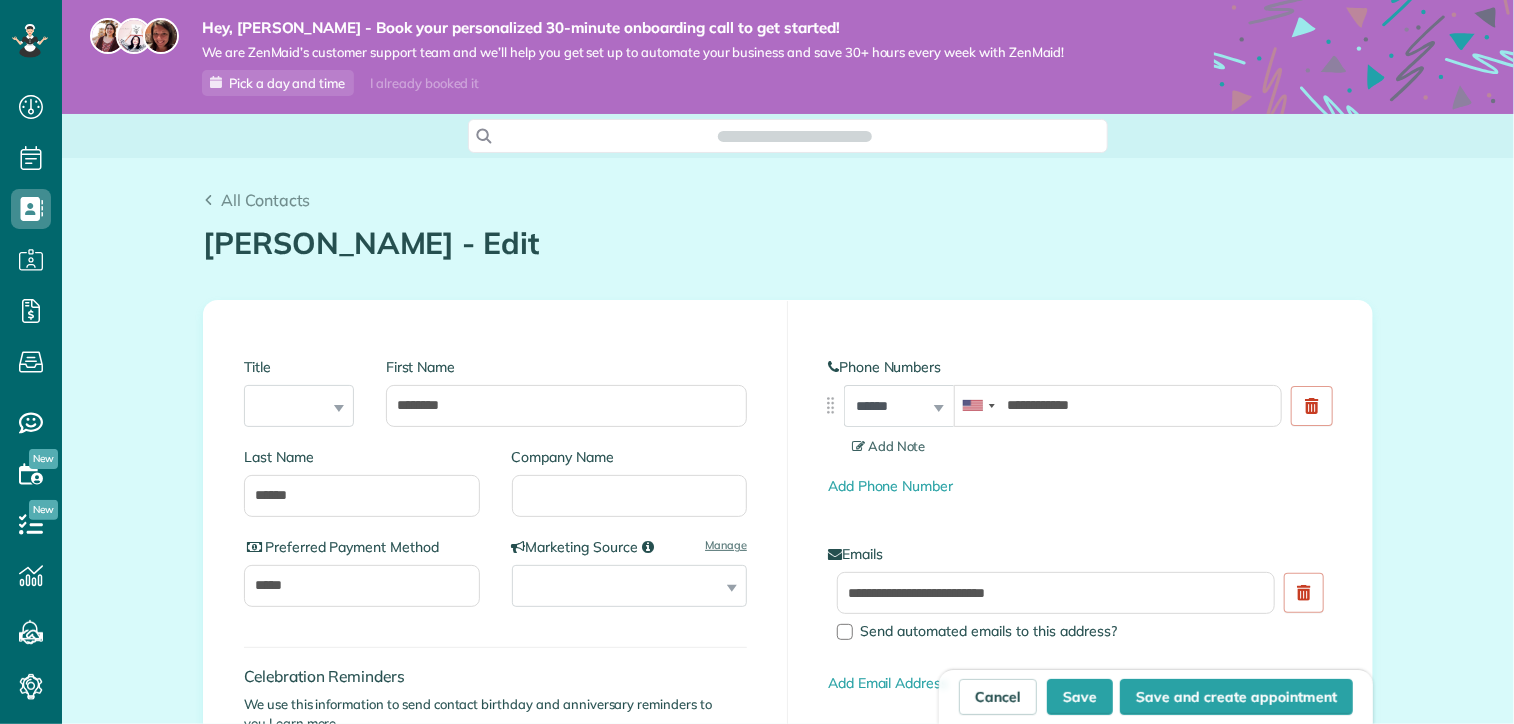type on "**********" 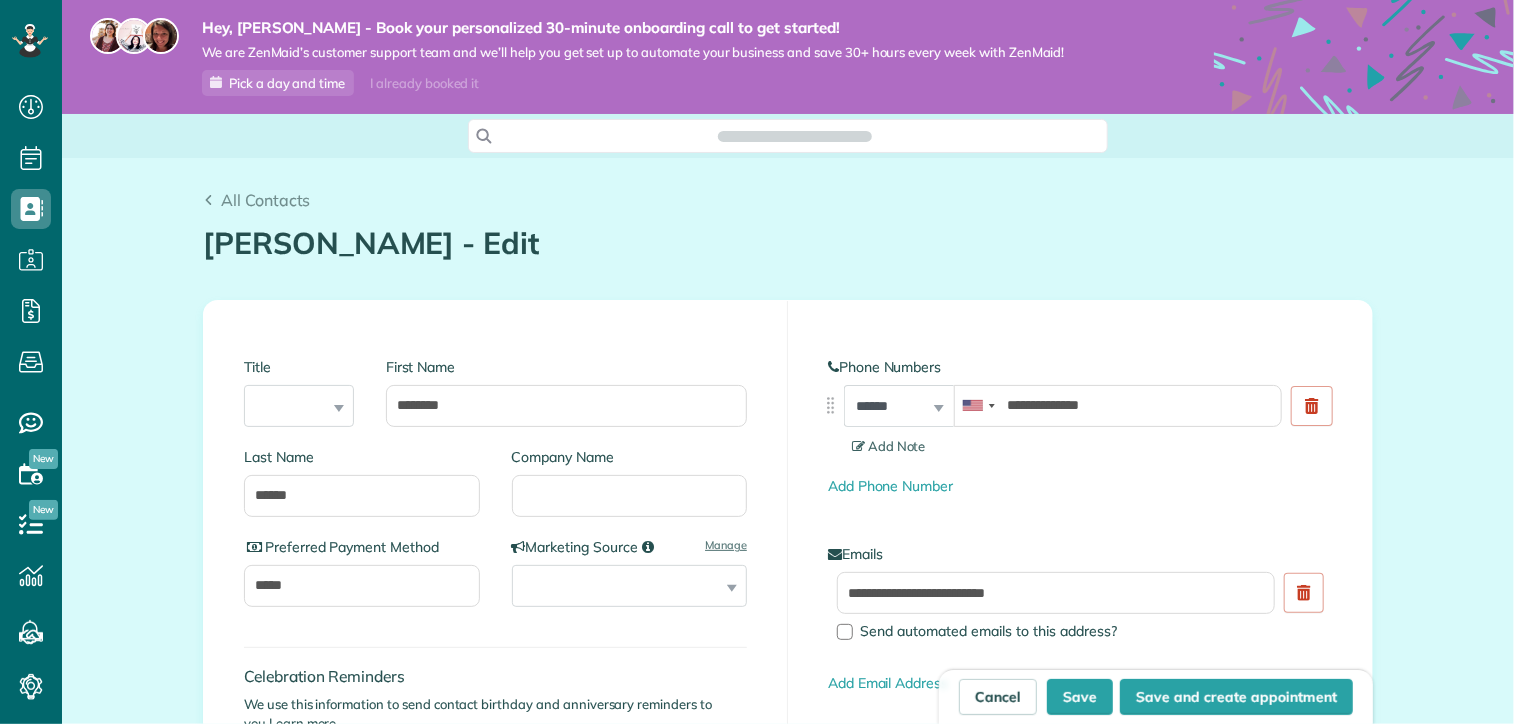 scroll, scrollTop: 724, scrollLeft: 61, axis: both 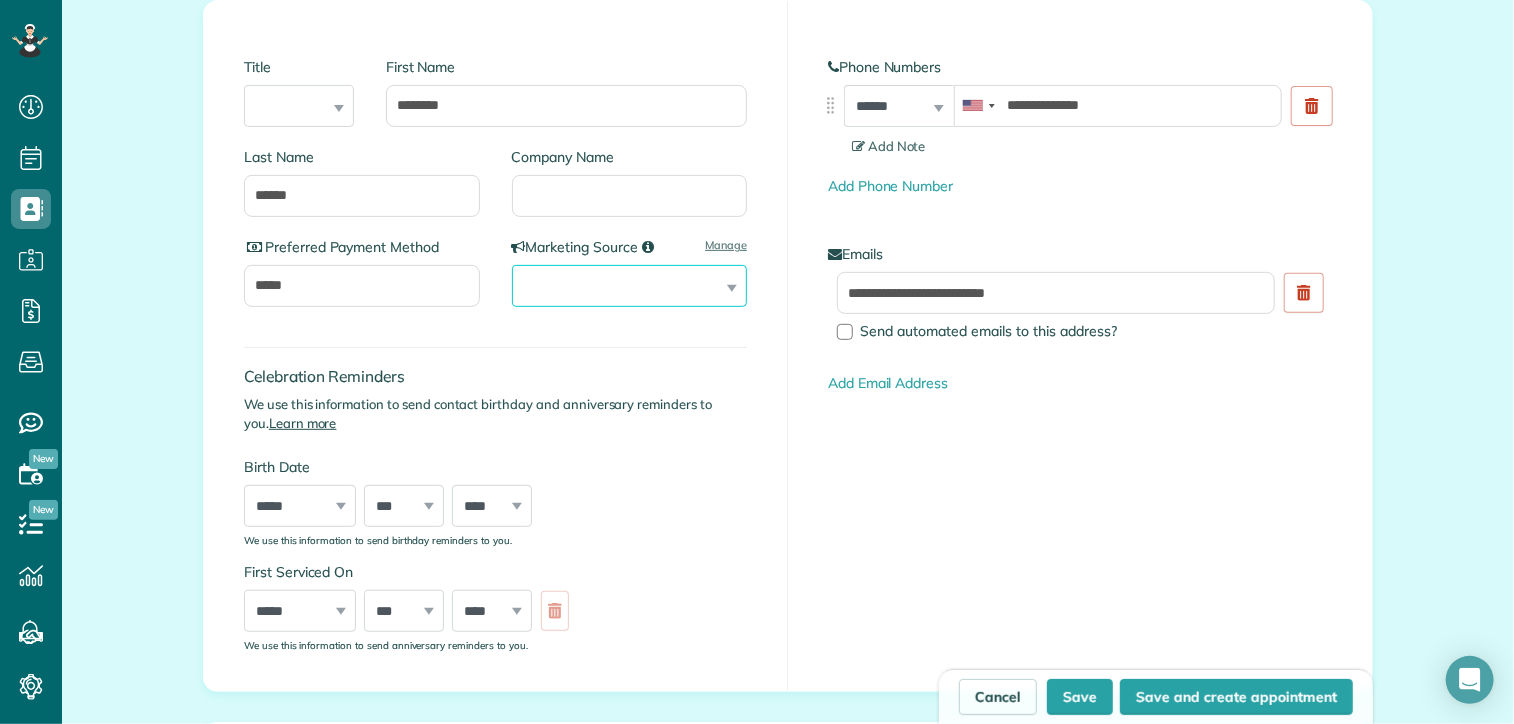 click on "**********" at bounding box center (630, 286) 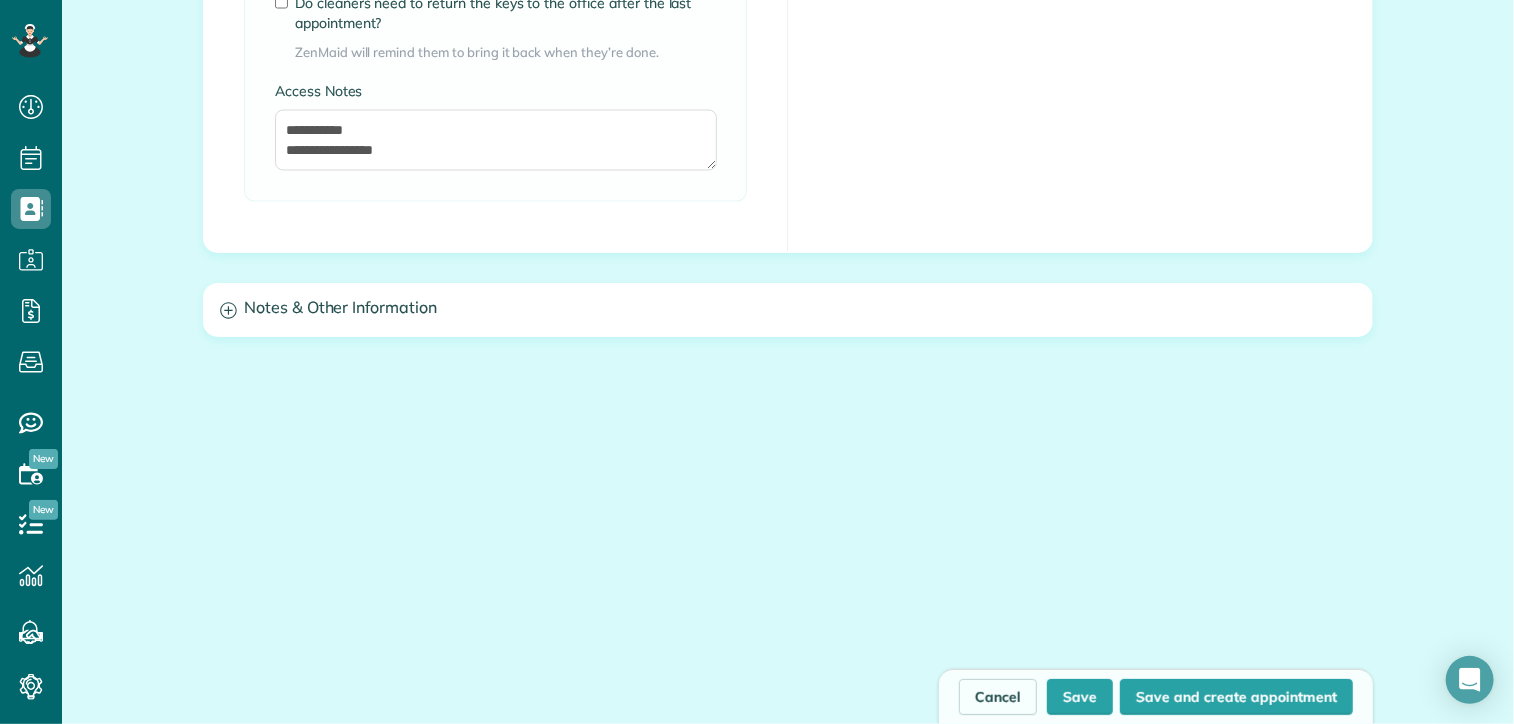 scroll, scrollTop: 1796, scrollLeft: 0, axis: vertical 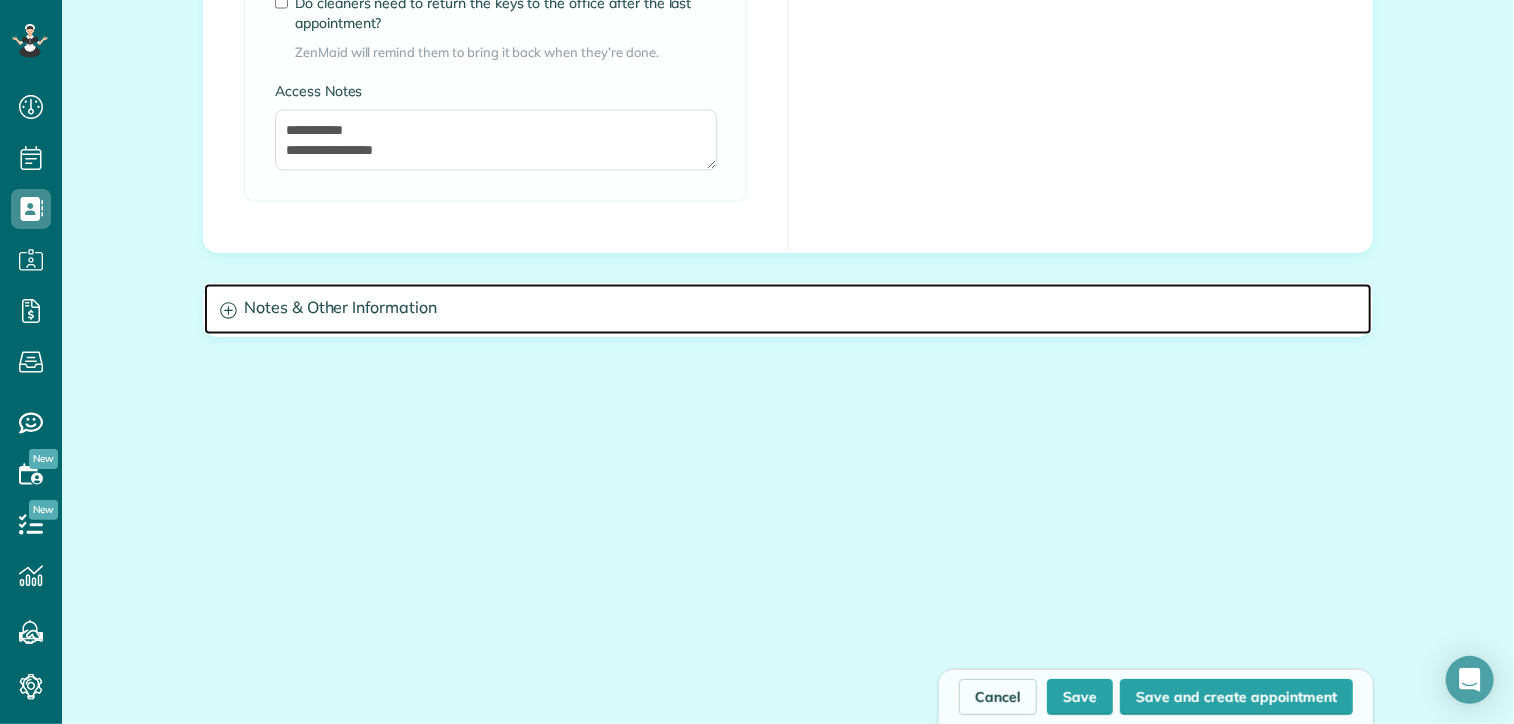 click on "Notes & Other Information" at bounding box center [788, 309] 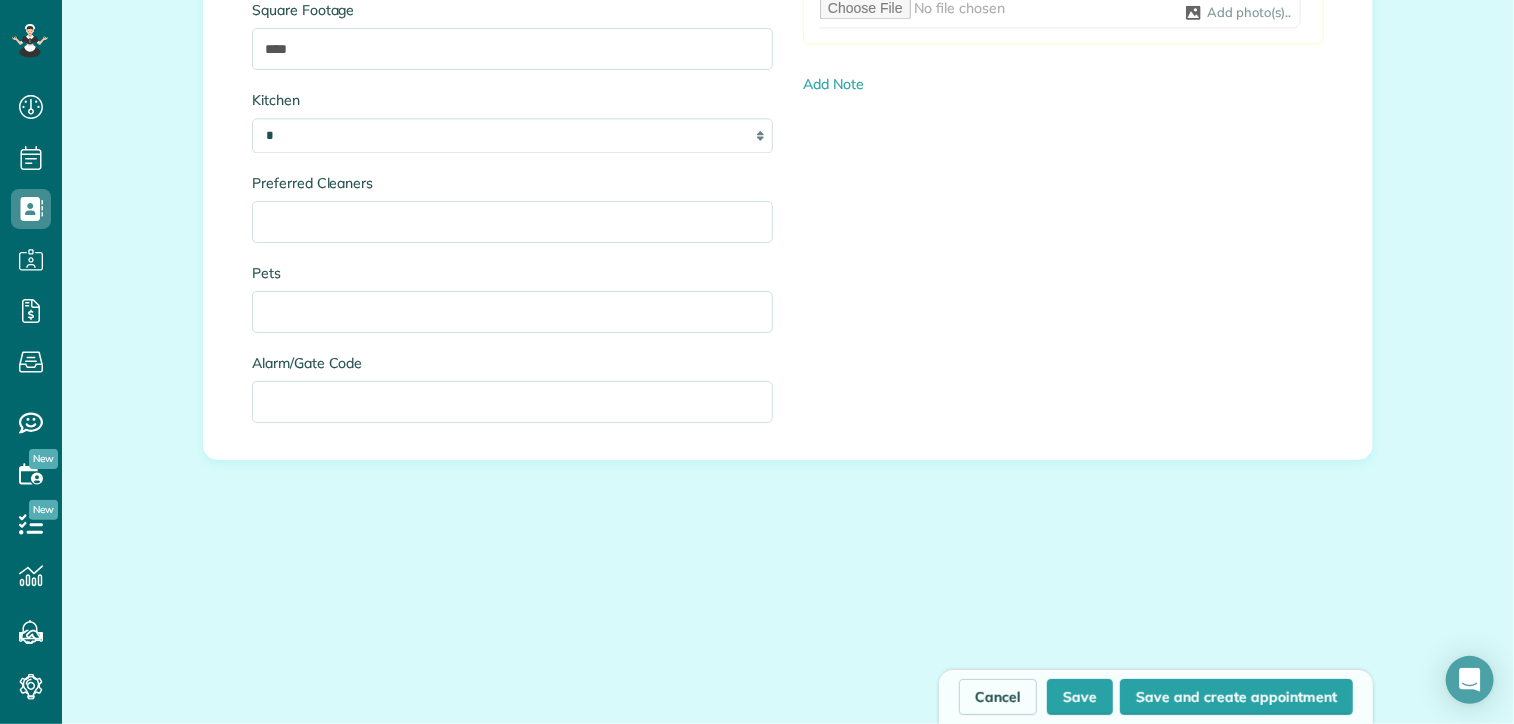 scroll, scrollTop: 1936, scrollLeft: 0, axis: vertical 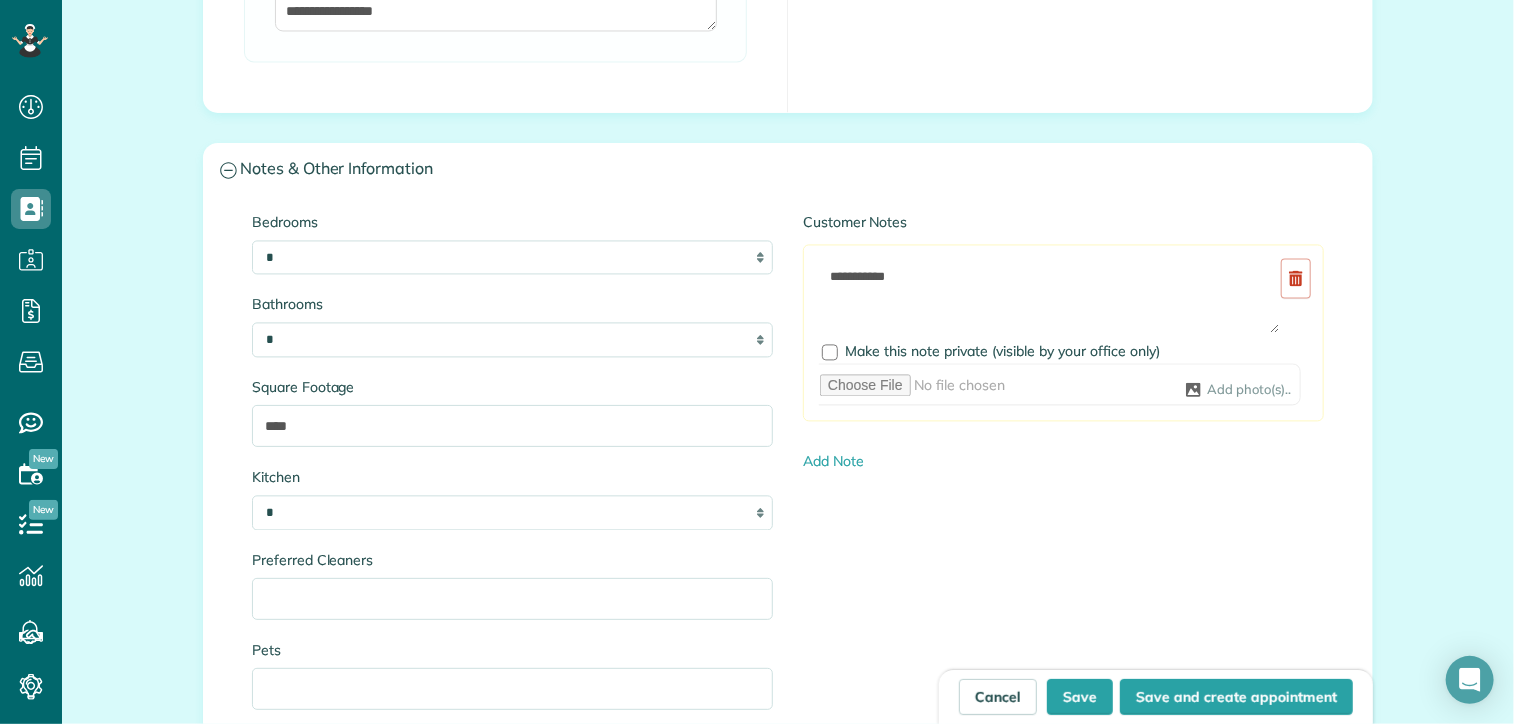 click on "**********" at bounding box center (1063, 342) 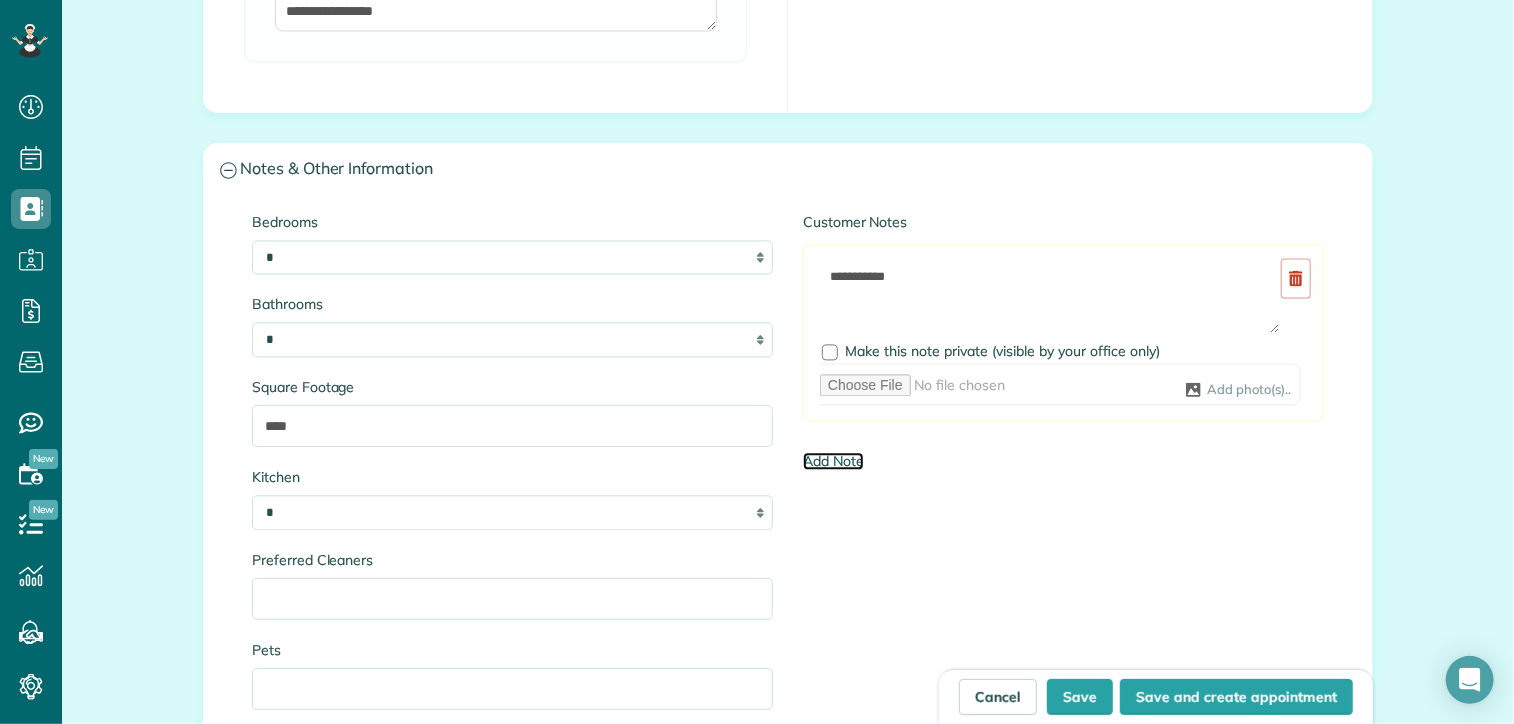 click on "Add Note" at bounding box center (833, 461) 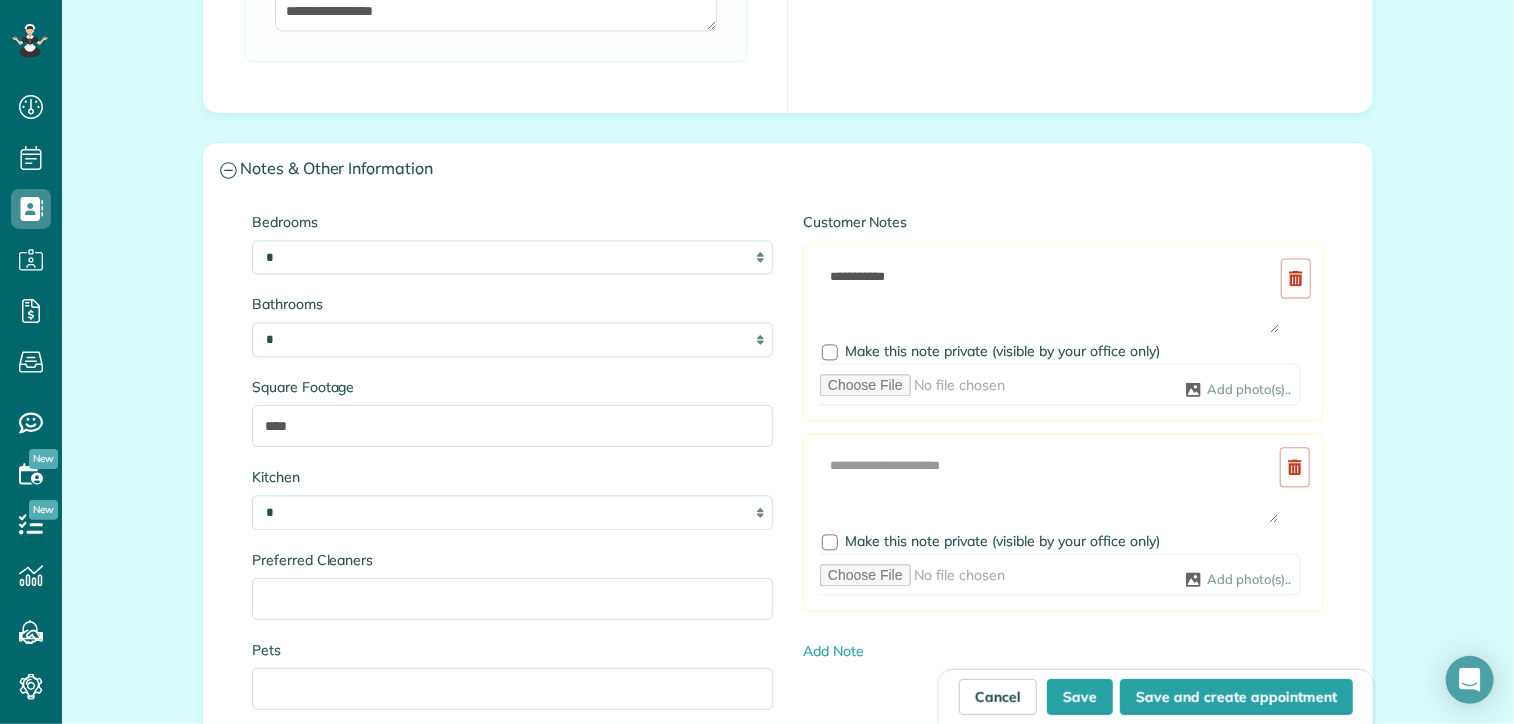 click at bounding box center [1065, 485] 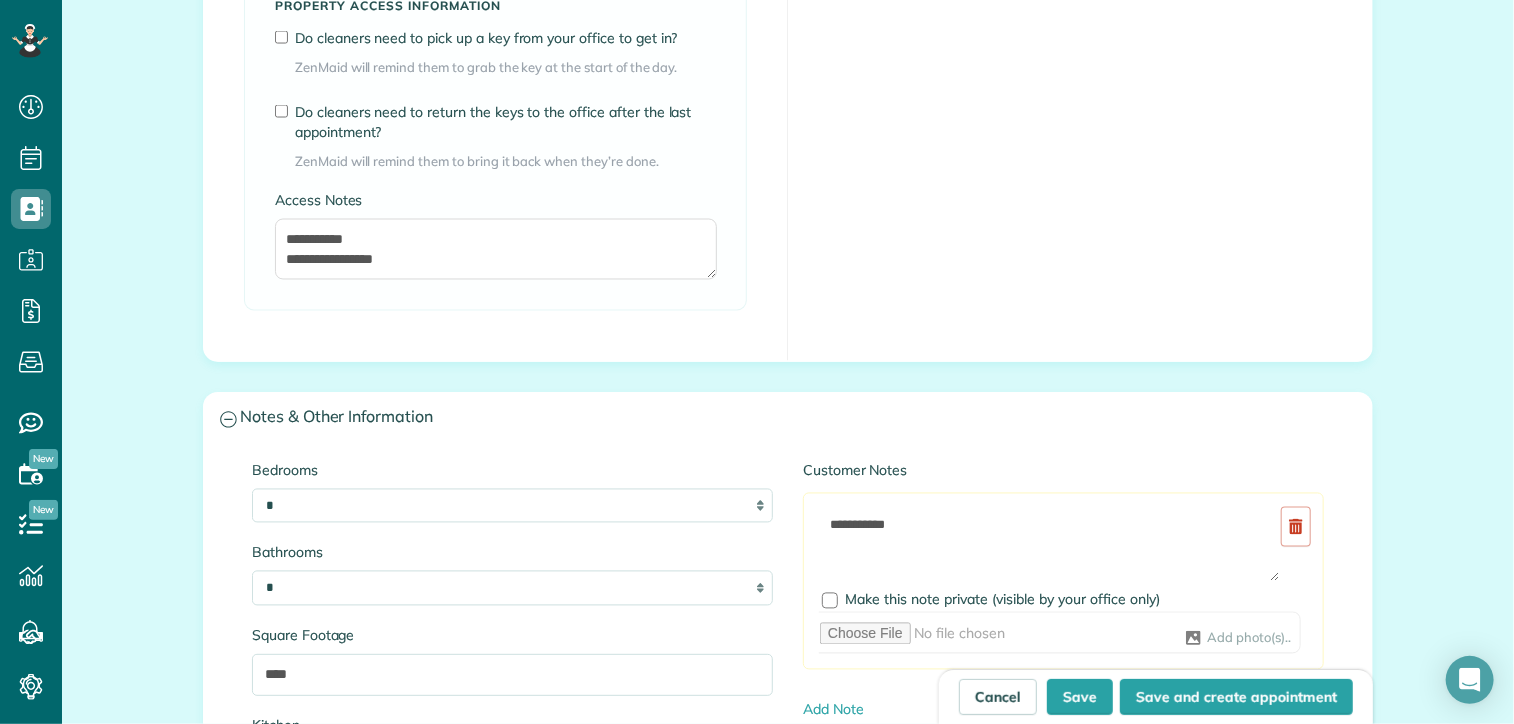 scroll, scrollTop: 1836, scrollLeft: 0, axis: vertical 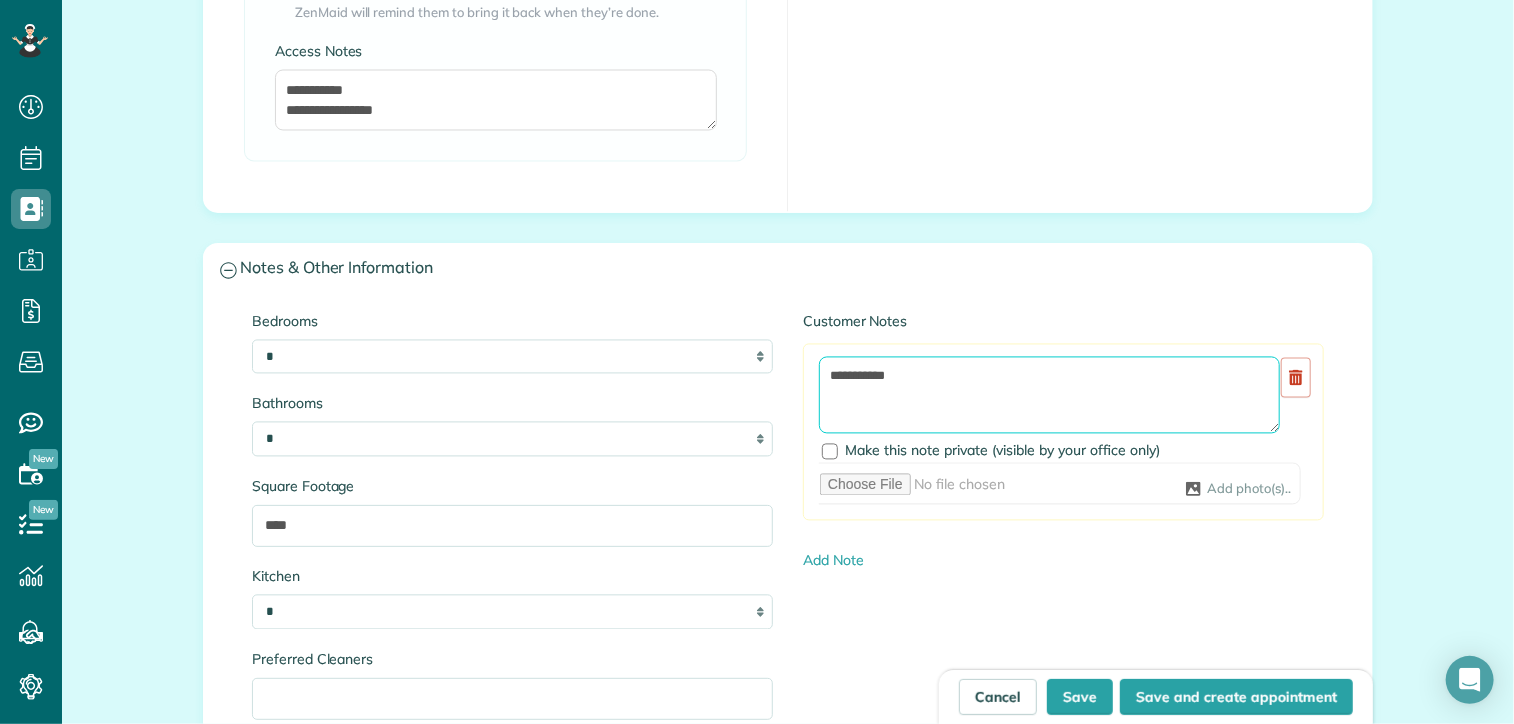 drag, startPoint x: 1002, startPoint y: 392, endPoint x: 998, endPoint y: 375, distance: 17.464249 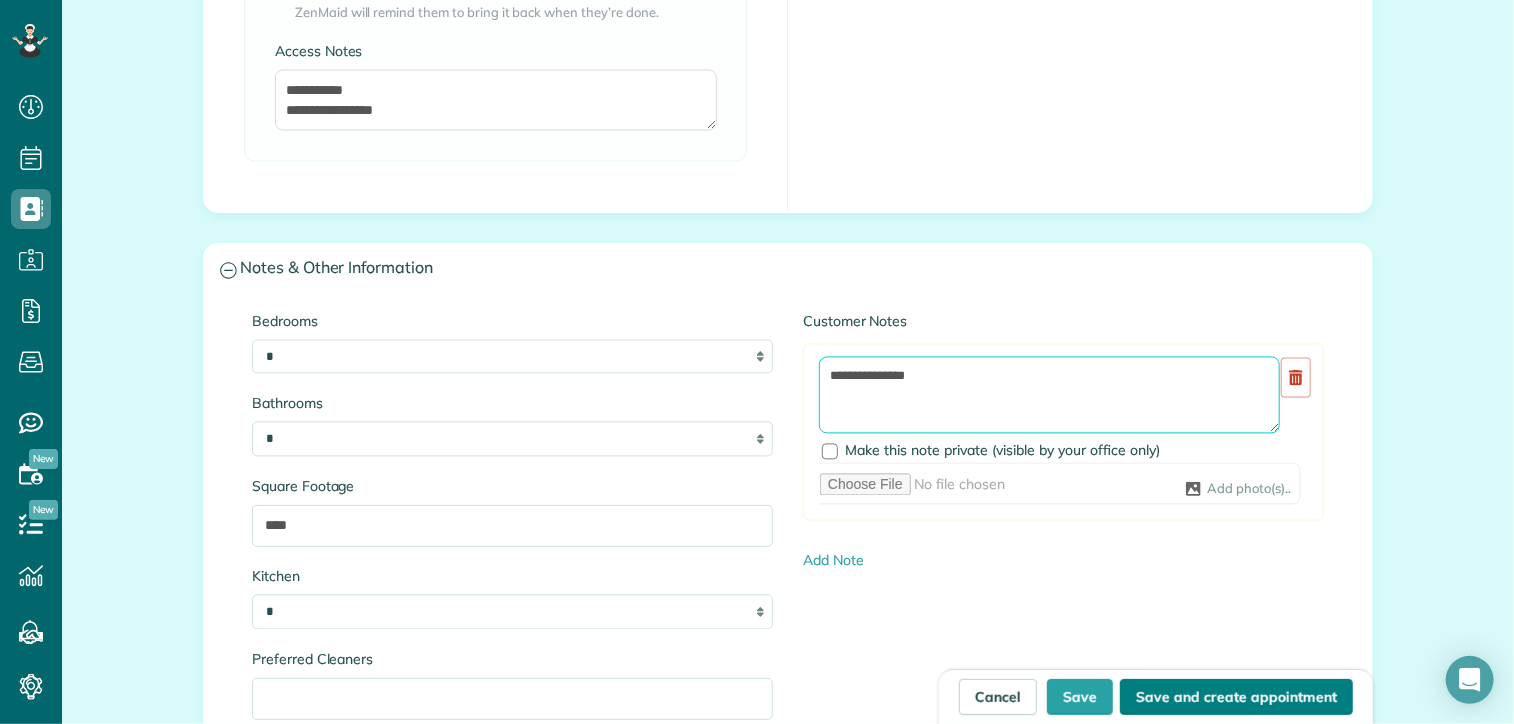 type on "**********" 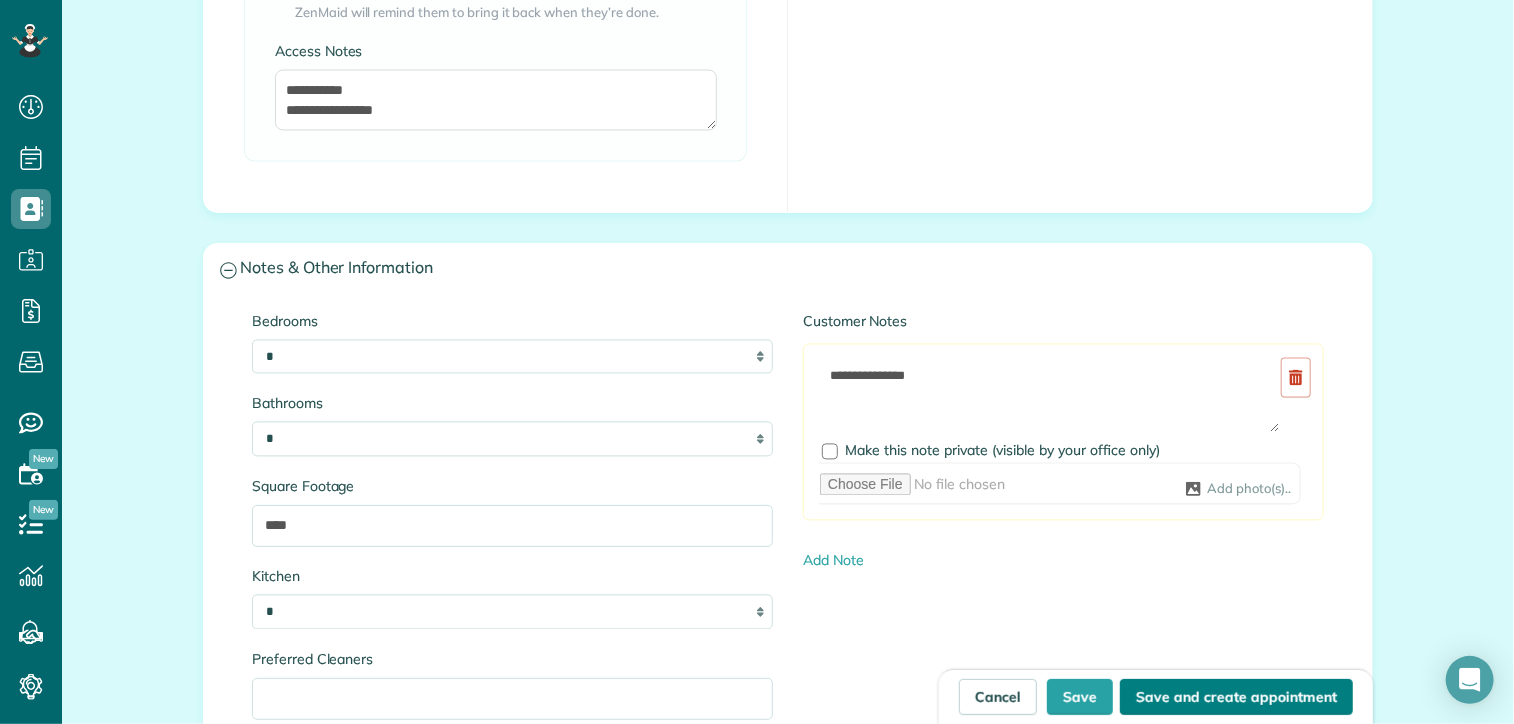 click on "Save and create appointment" at bounding box center (1236, 697) 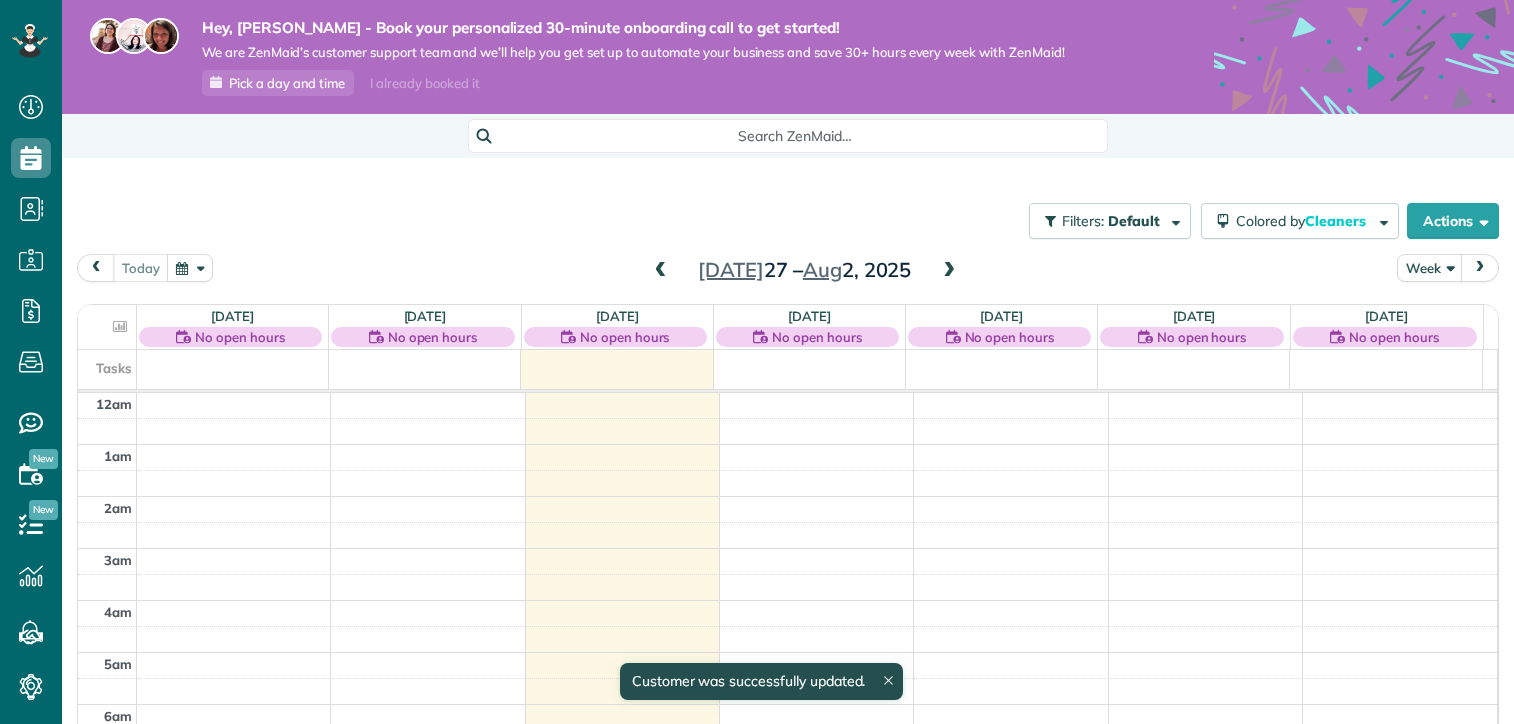 scroll, scrollTop: 0, scrollLeft: 0, axis: both 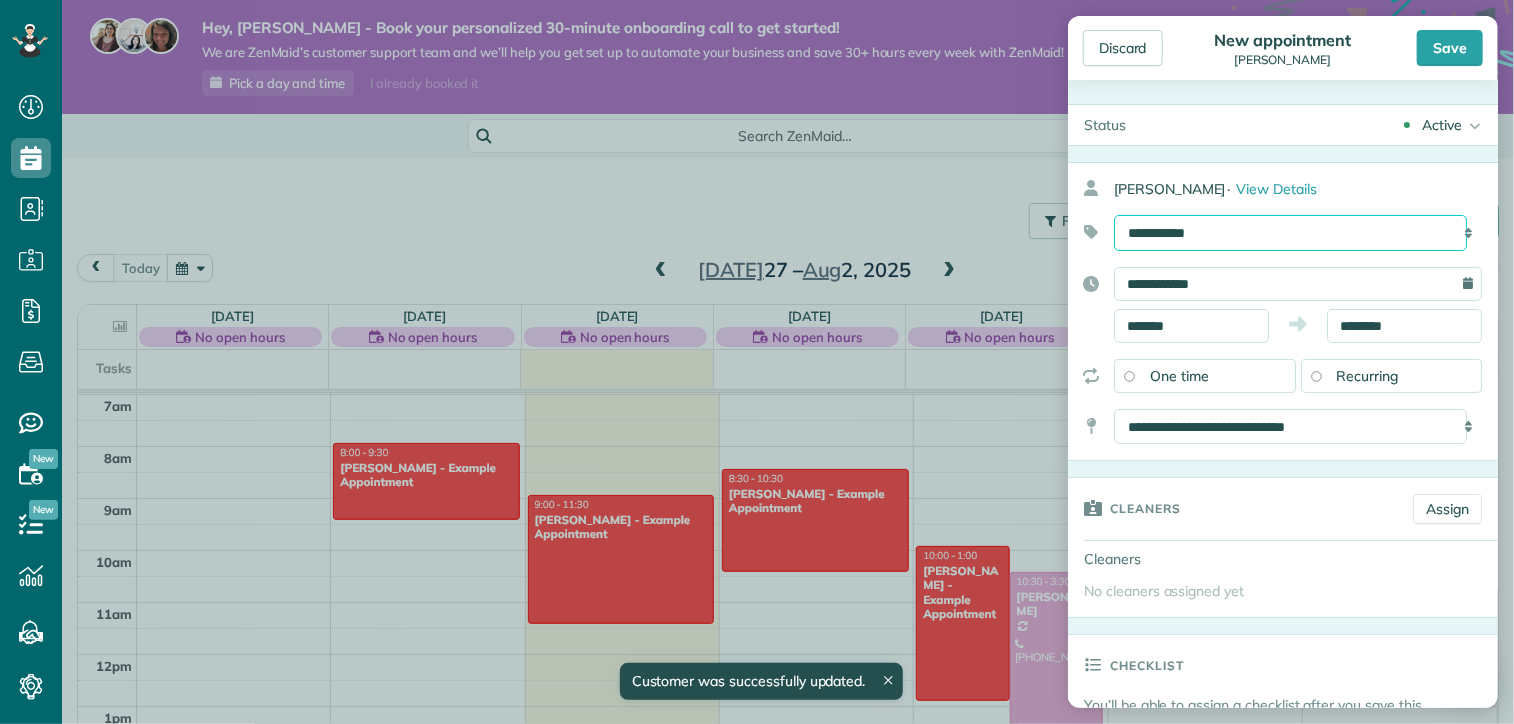 click on "**********" at bounding box center (1290, 233) 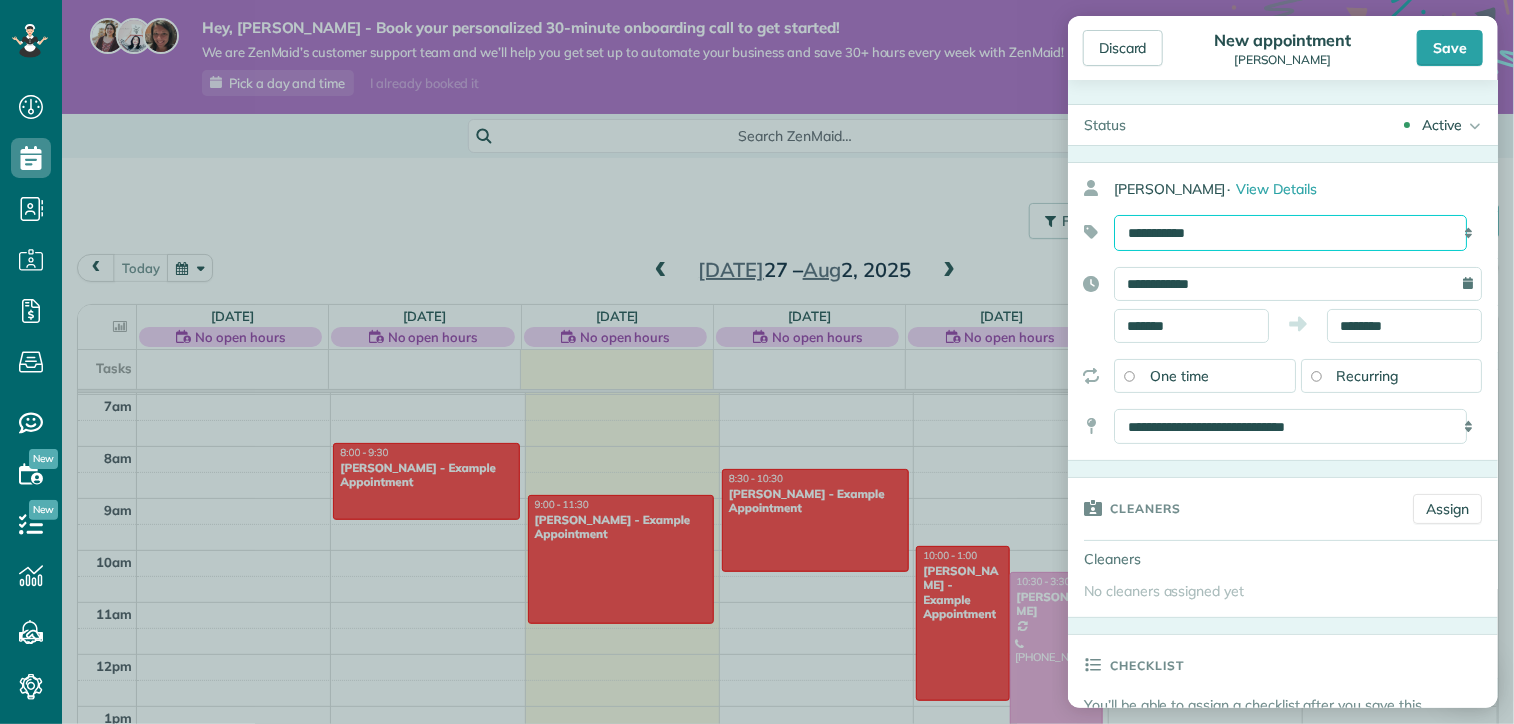 click on "**********" at bounding box center [1290, 233] 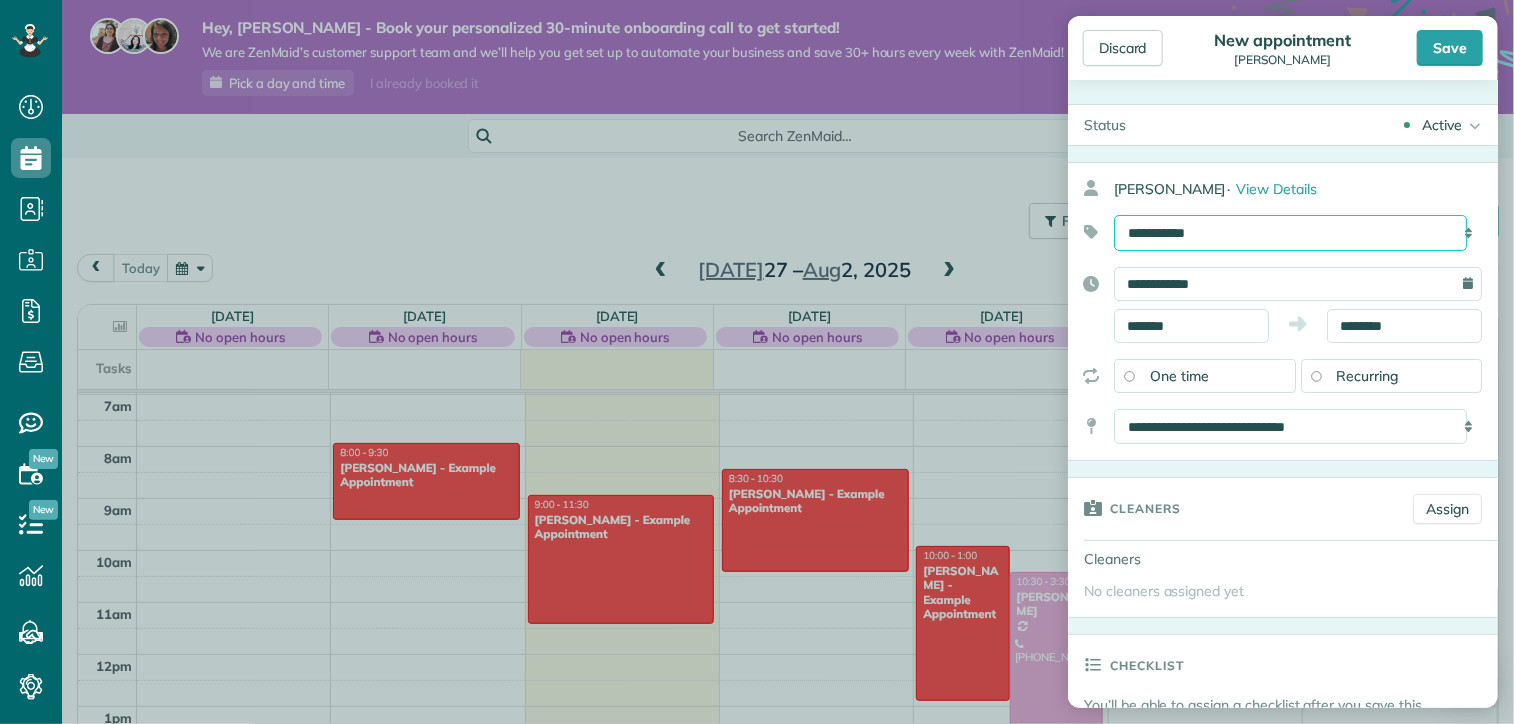 select on "******" 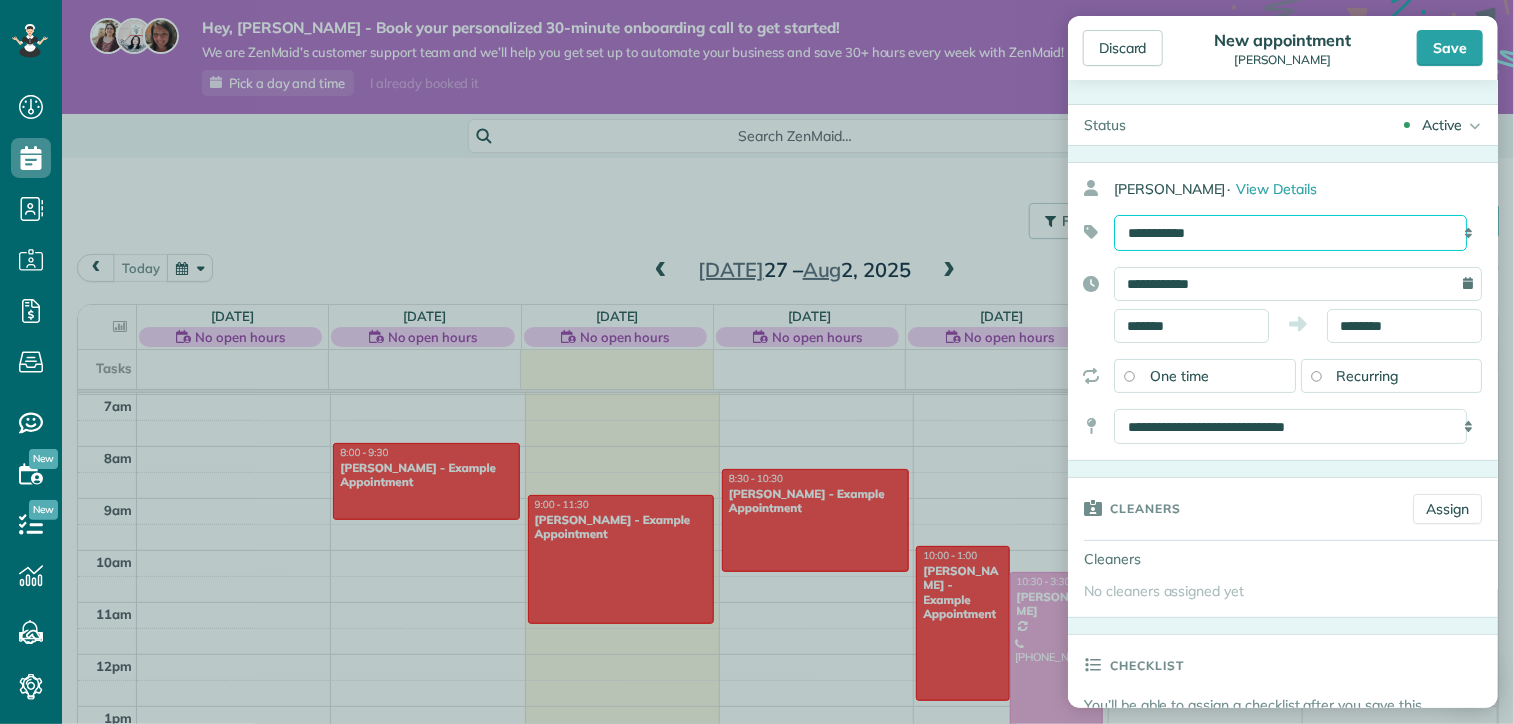 click on "**********" at bounding box center (1290, 233) 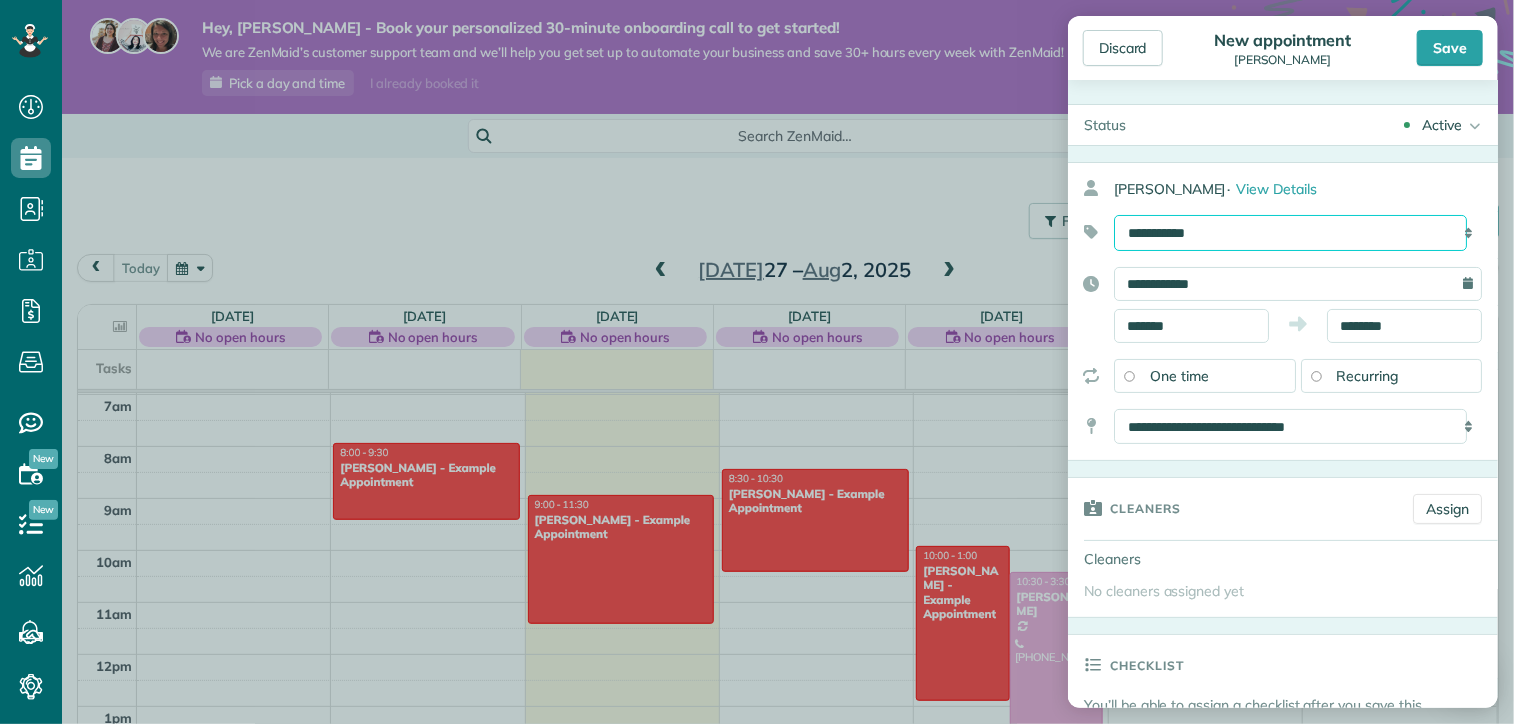 scroll, scrollTop: 300, scrollLeft: 0, axis: vertical 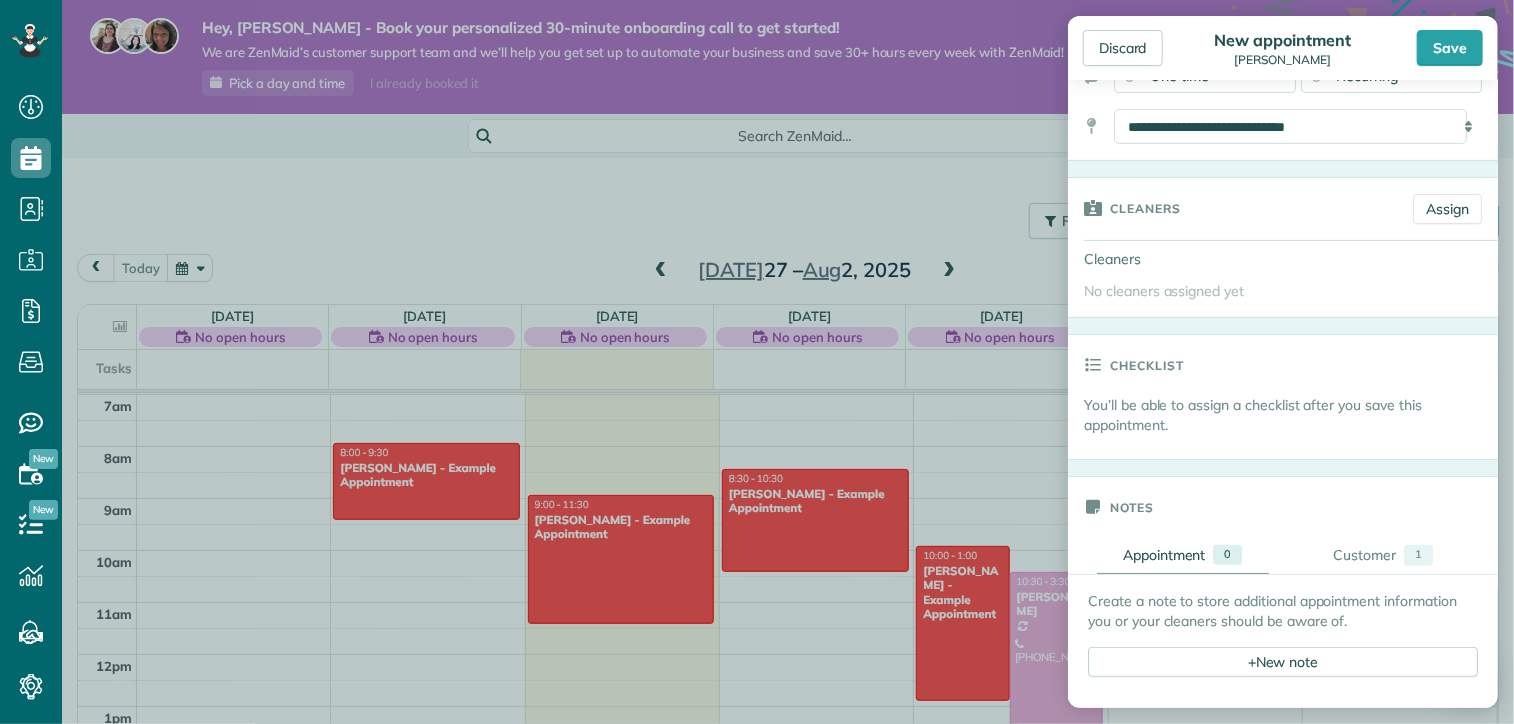 click on "Cleaners" at bounding box center (1138, 259) 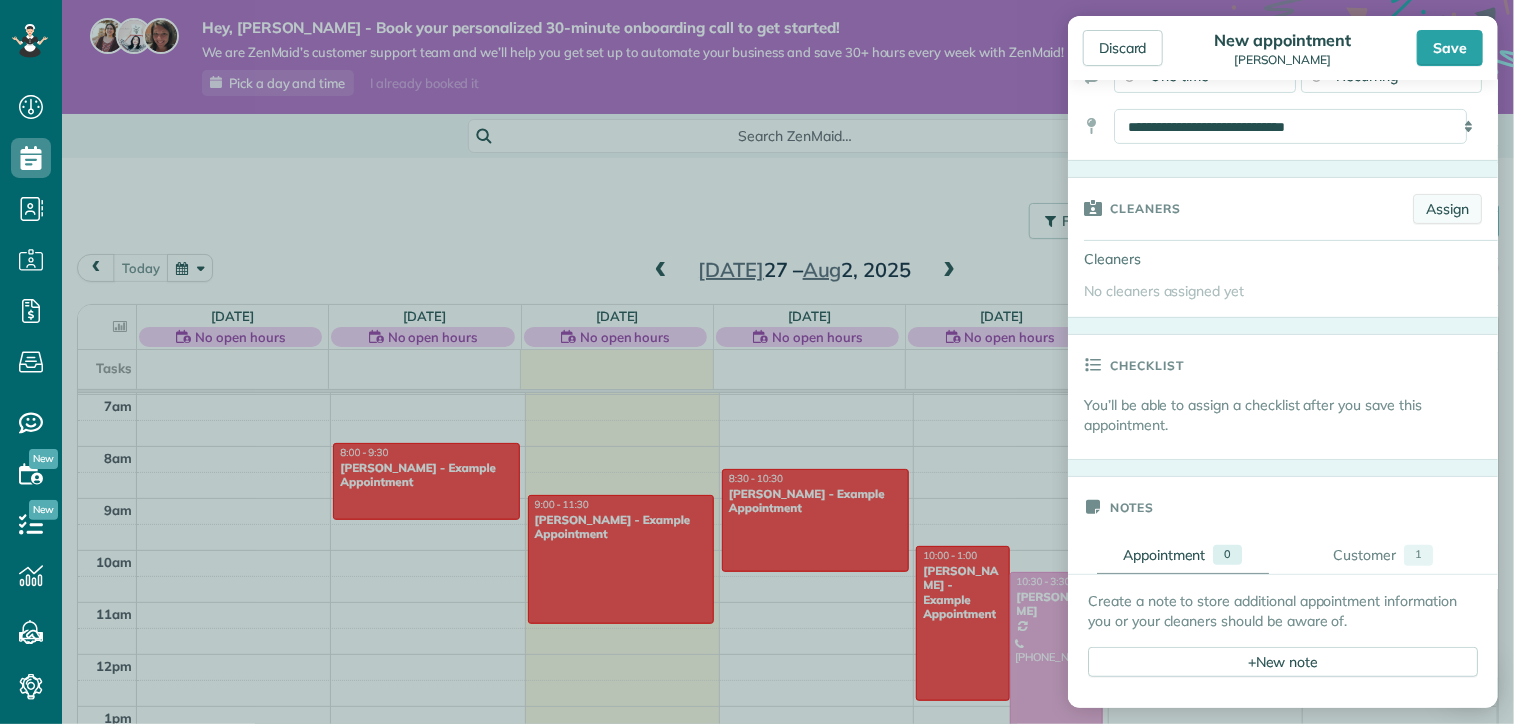 click on "Assign" at bounding box center [1447, 209] 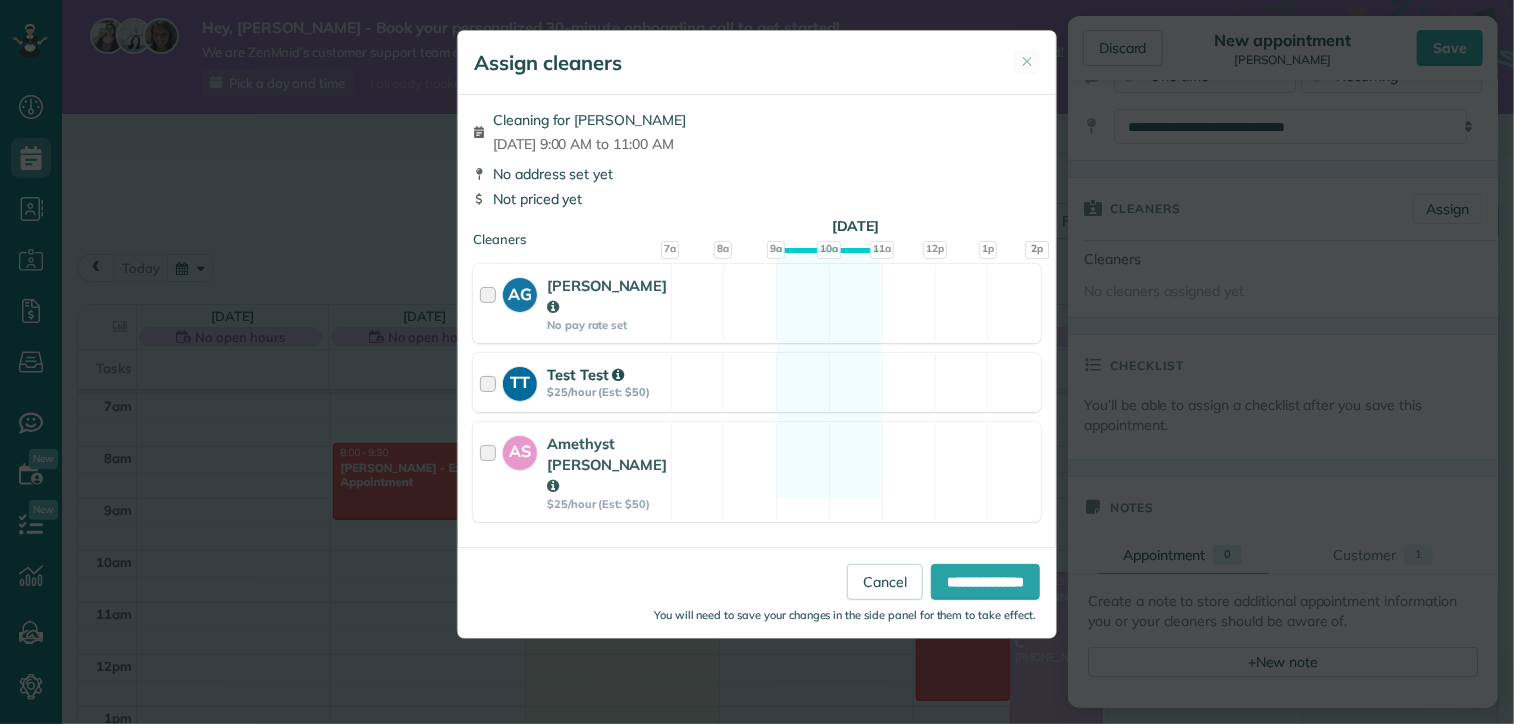 click on "TT" at bounding box center (525, 382) 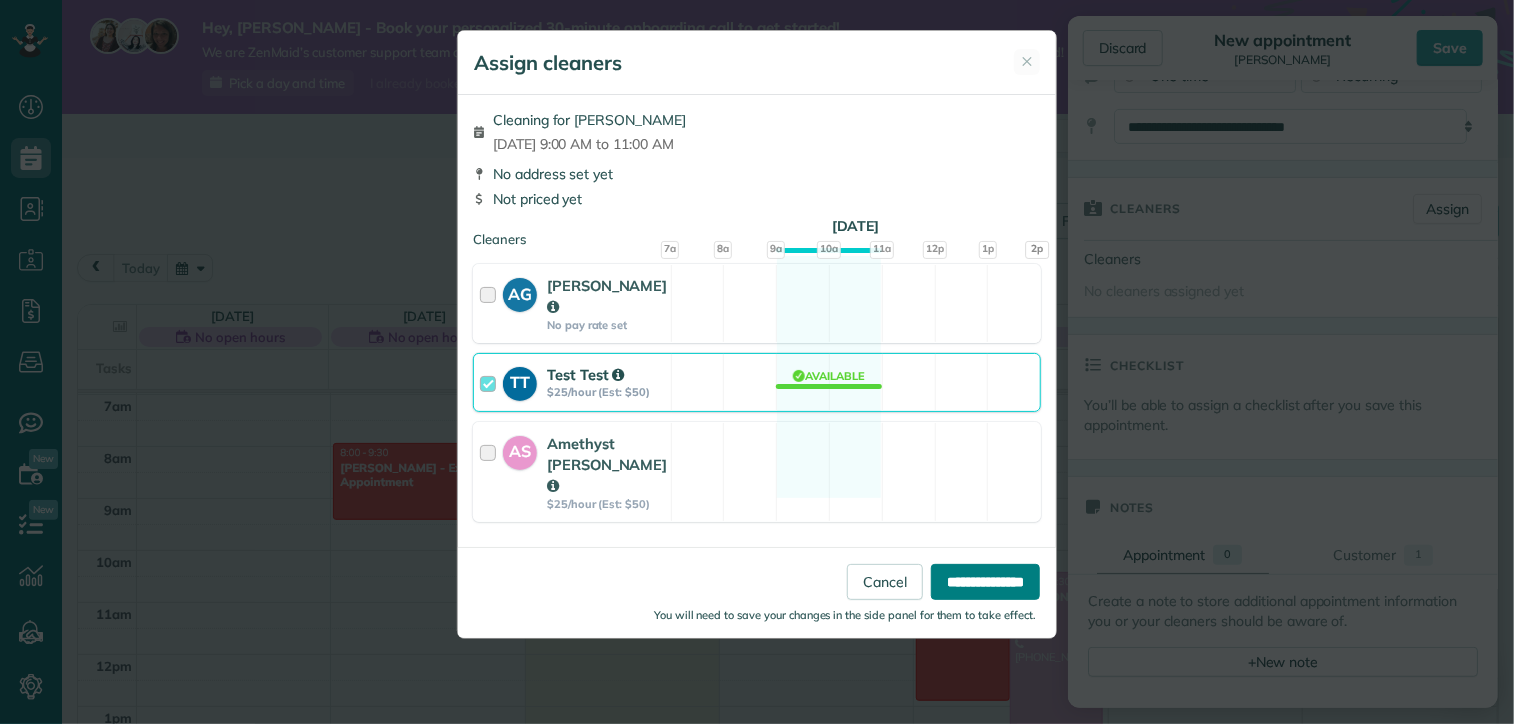 click on "**********" at bounding box center (985, 582) 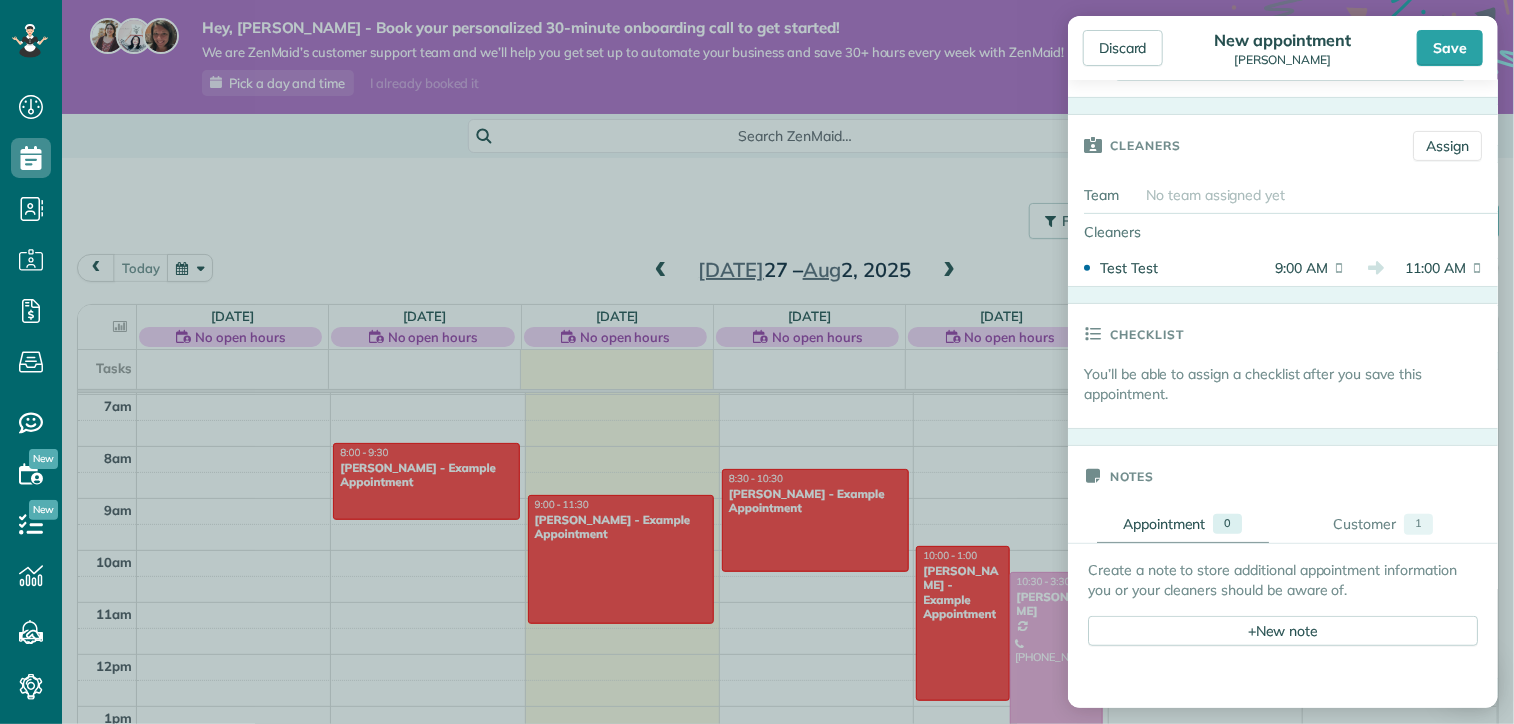 scroll, scrollTop: 400, scrollLeft: 0, axis: vertical 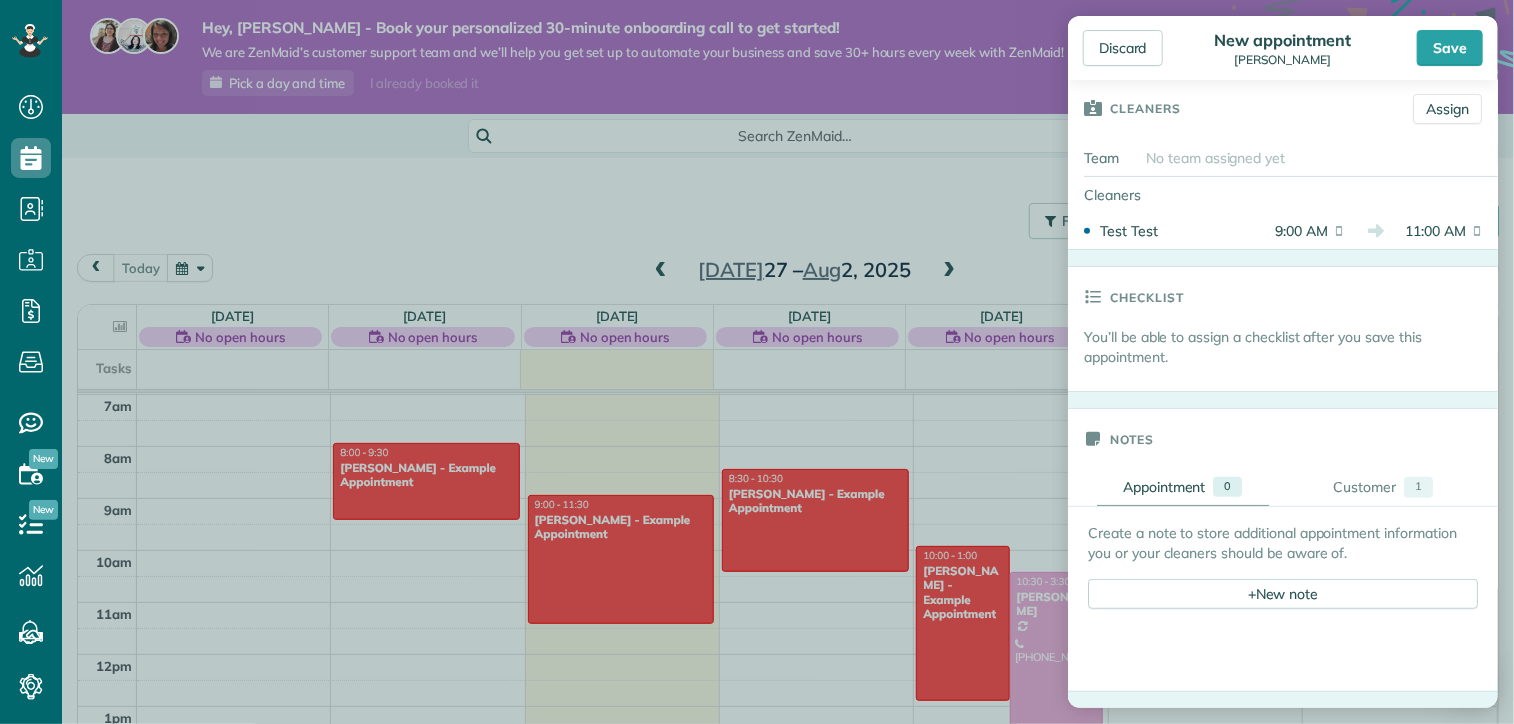 click on "You’ll be able to assign a checklist after you save this appointment." at bounding box center [1291, 347] 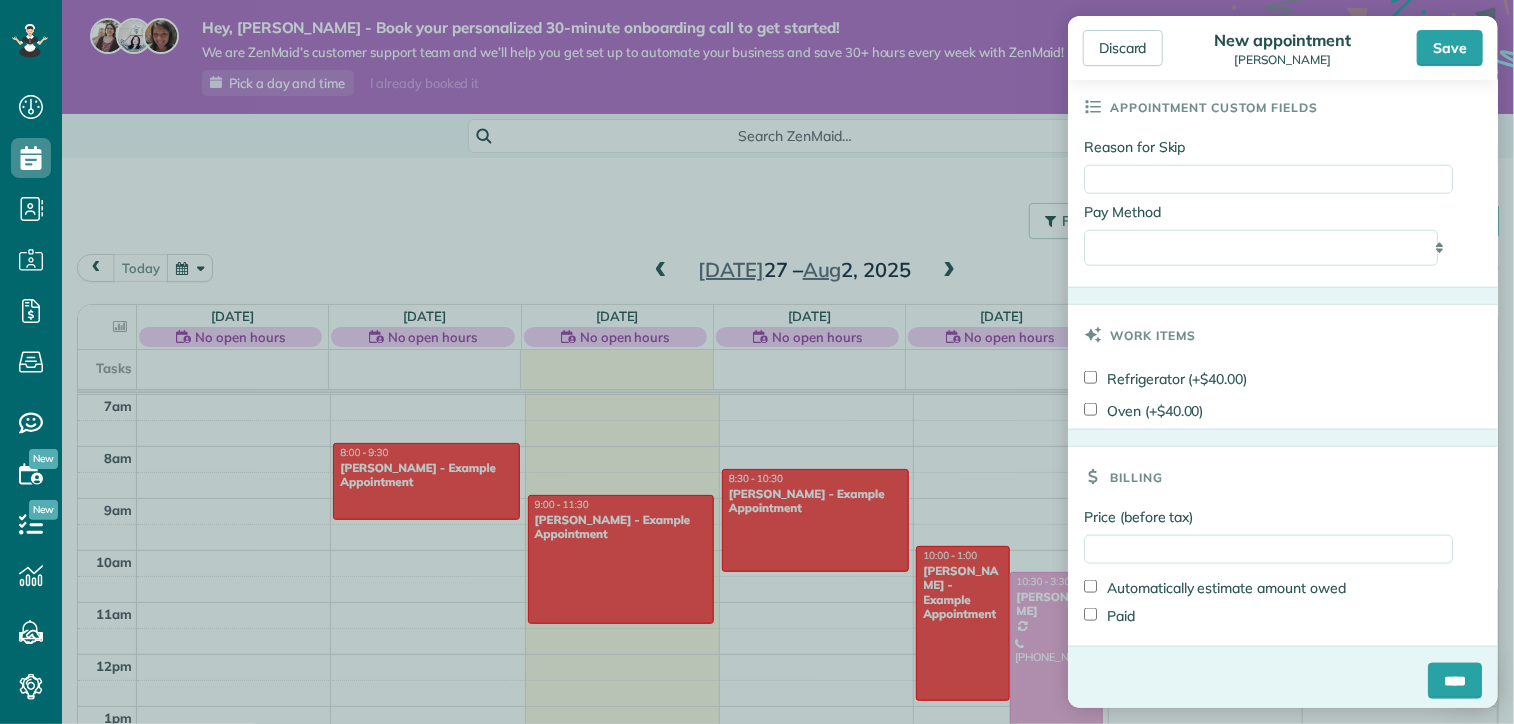 scroll, scrollTop: 1039, scrollLeft: 0, axis: vertical 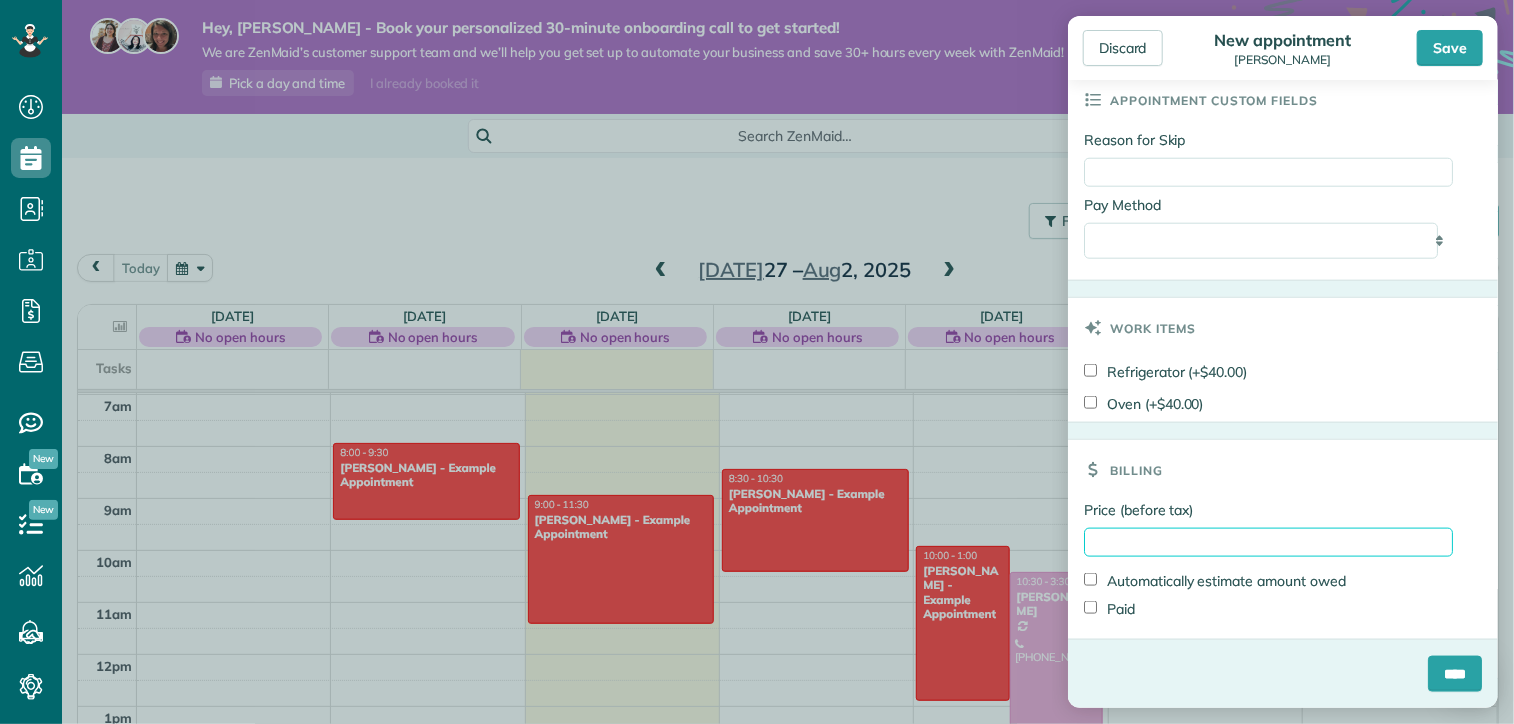 click on "Price (before tax)" at bounding box center [1268, 542] 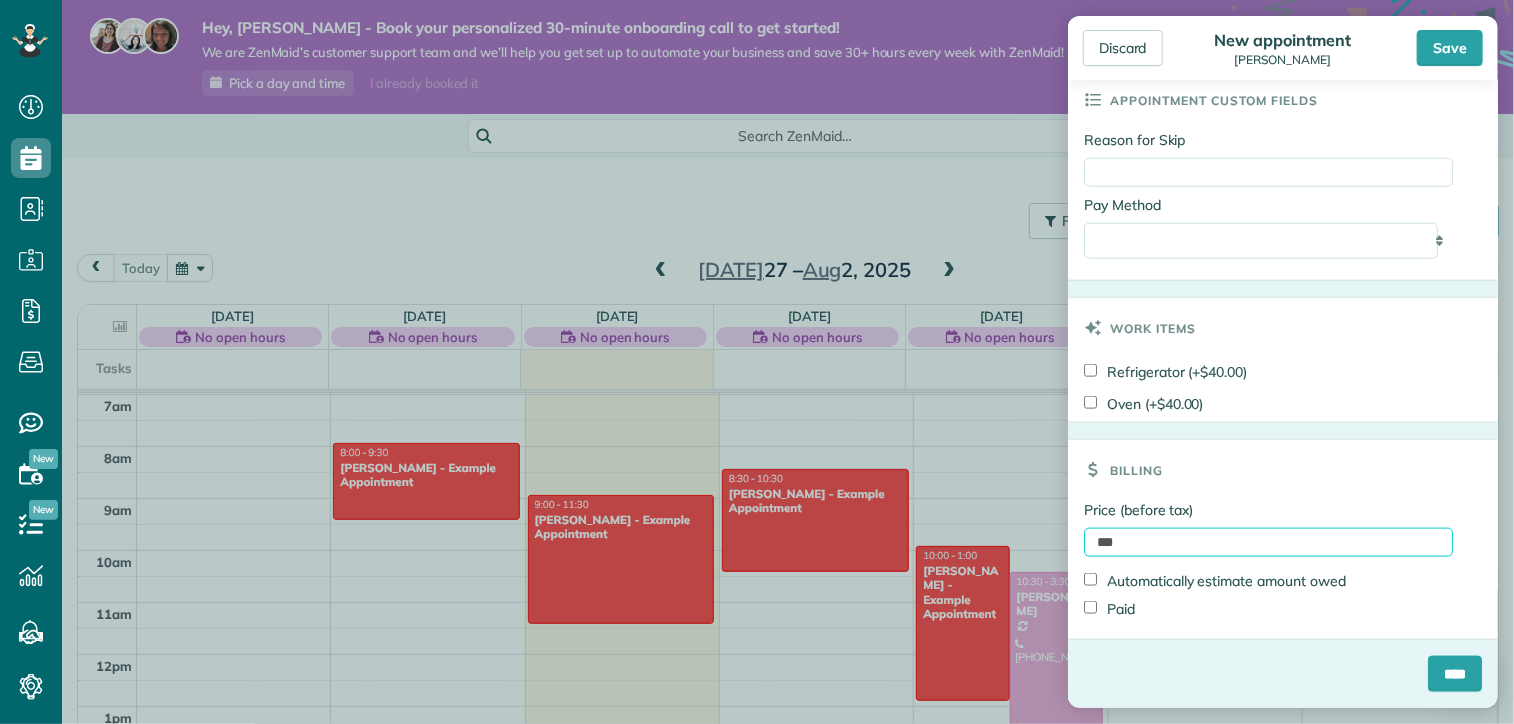 type on "***" 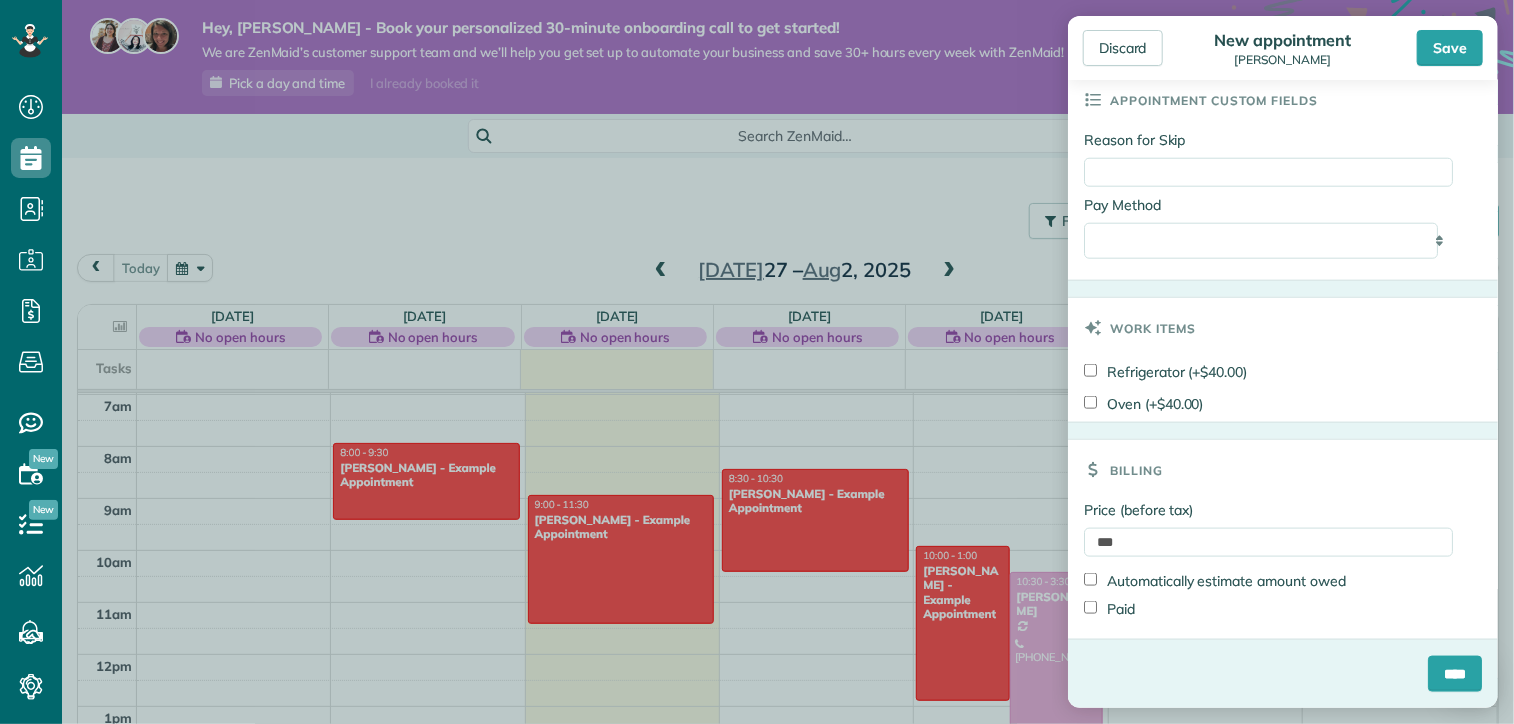 click on "Price (before tax) ***
Automatically estimate amount owed
Paid" at bounding box center (1283, 569) 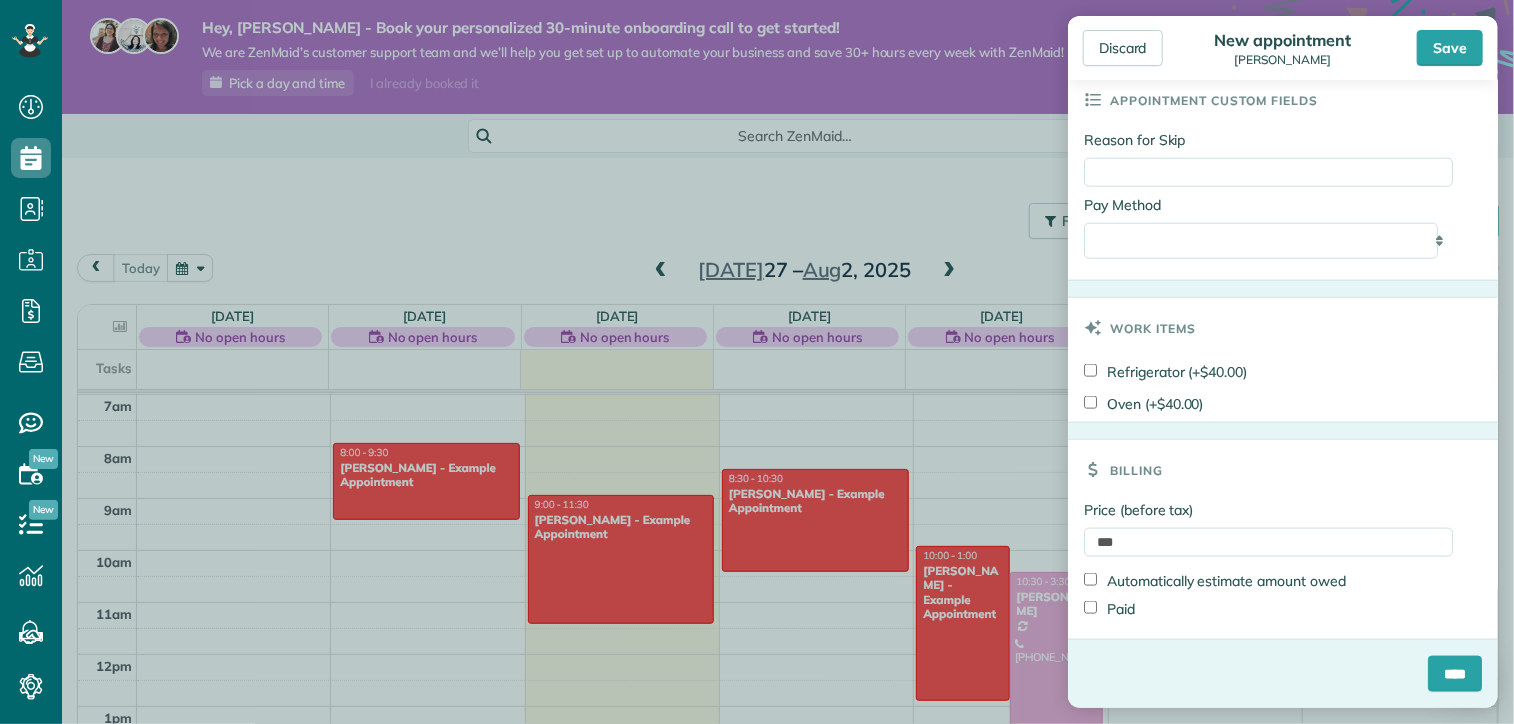 scroll, scrollTop: 739, scrollLeft: 0, axis: vertical 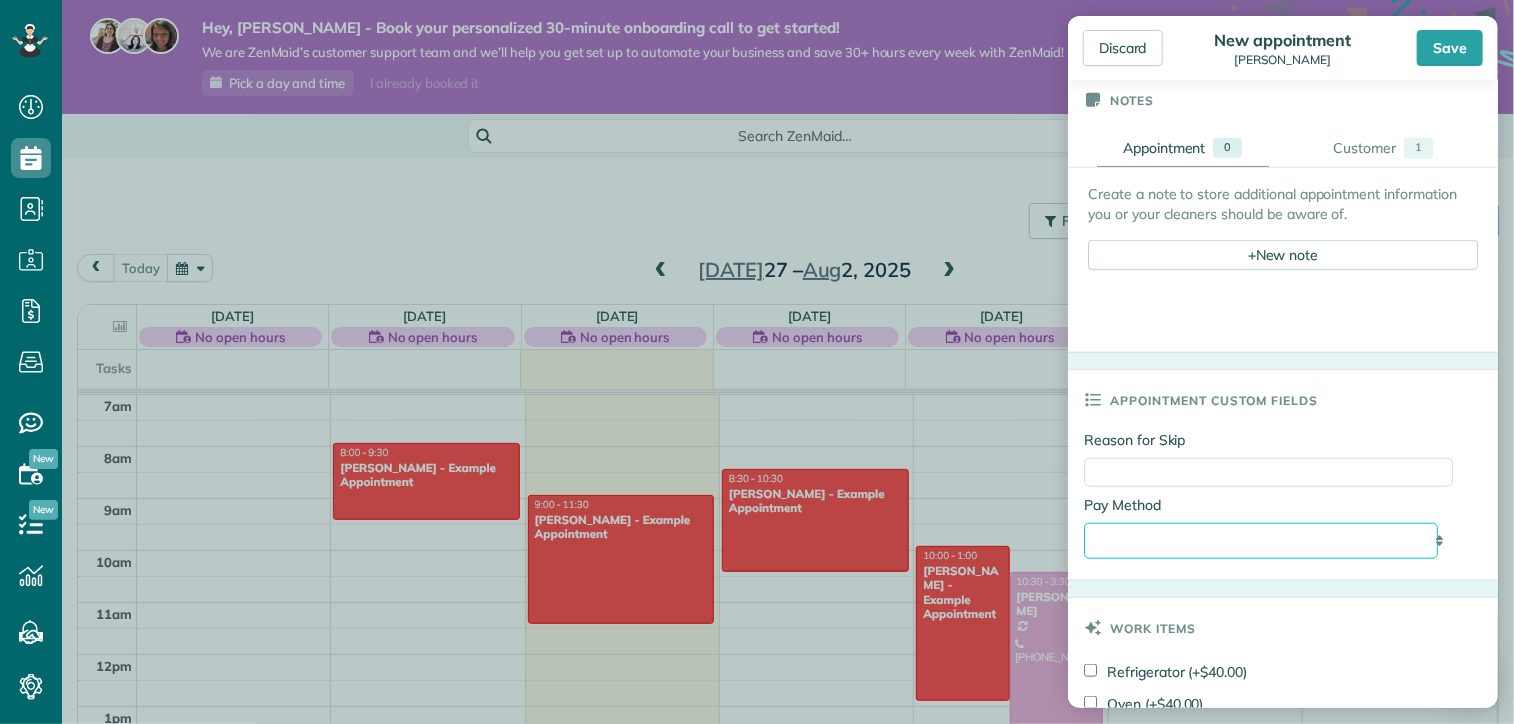 click on "**********" at bounding box center (1261, 541) 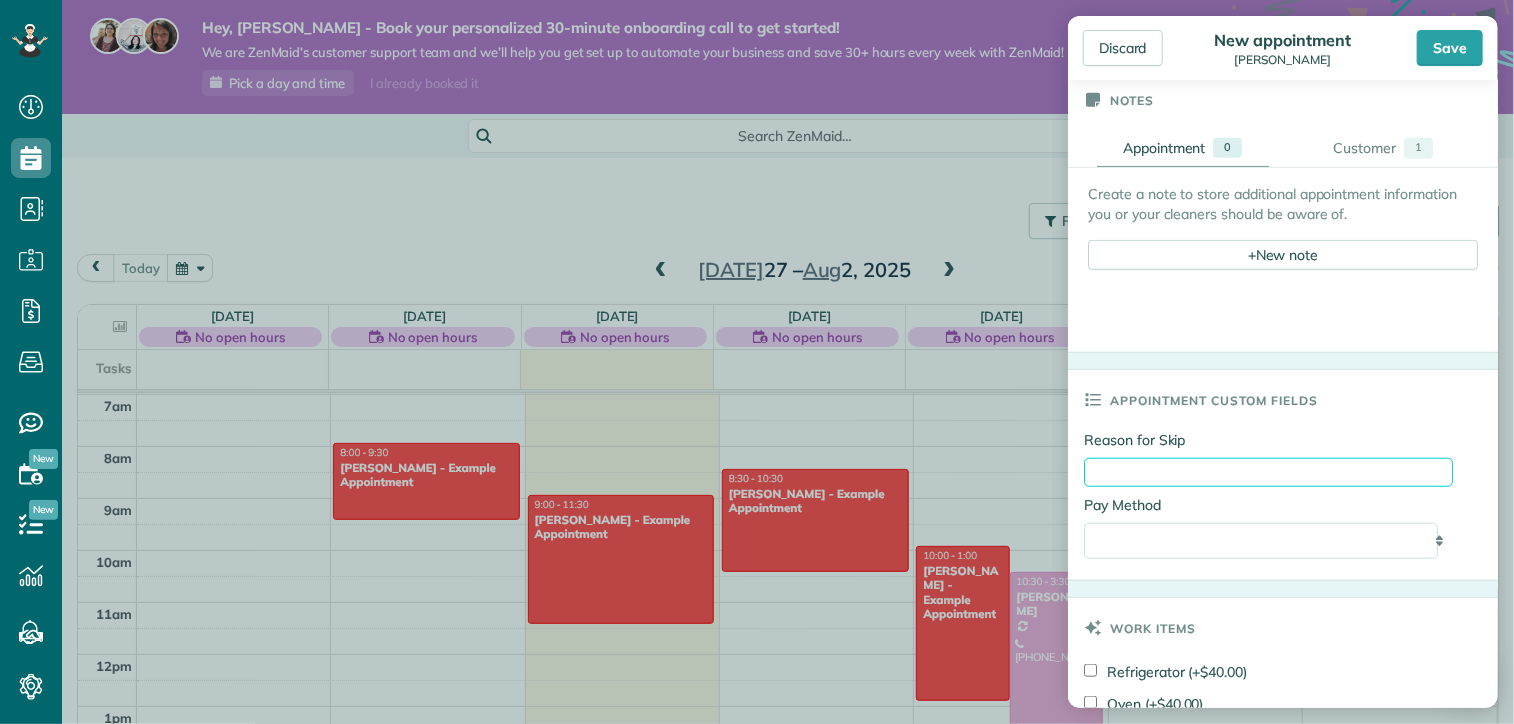 click on "Reason for Skip" at bounding box center (1268, 472) 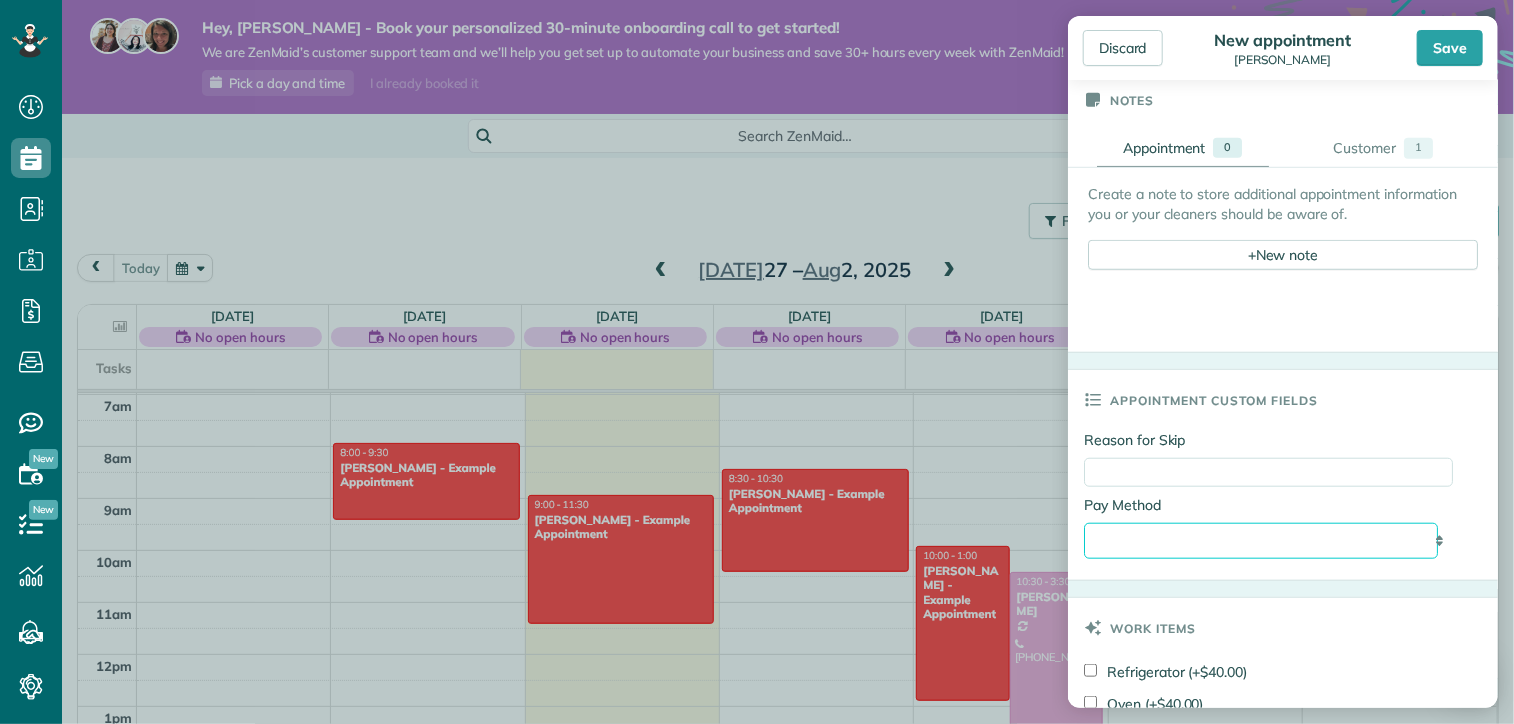 click on "**********" at bounding box center (1261, 541) 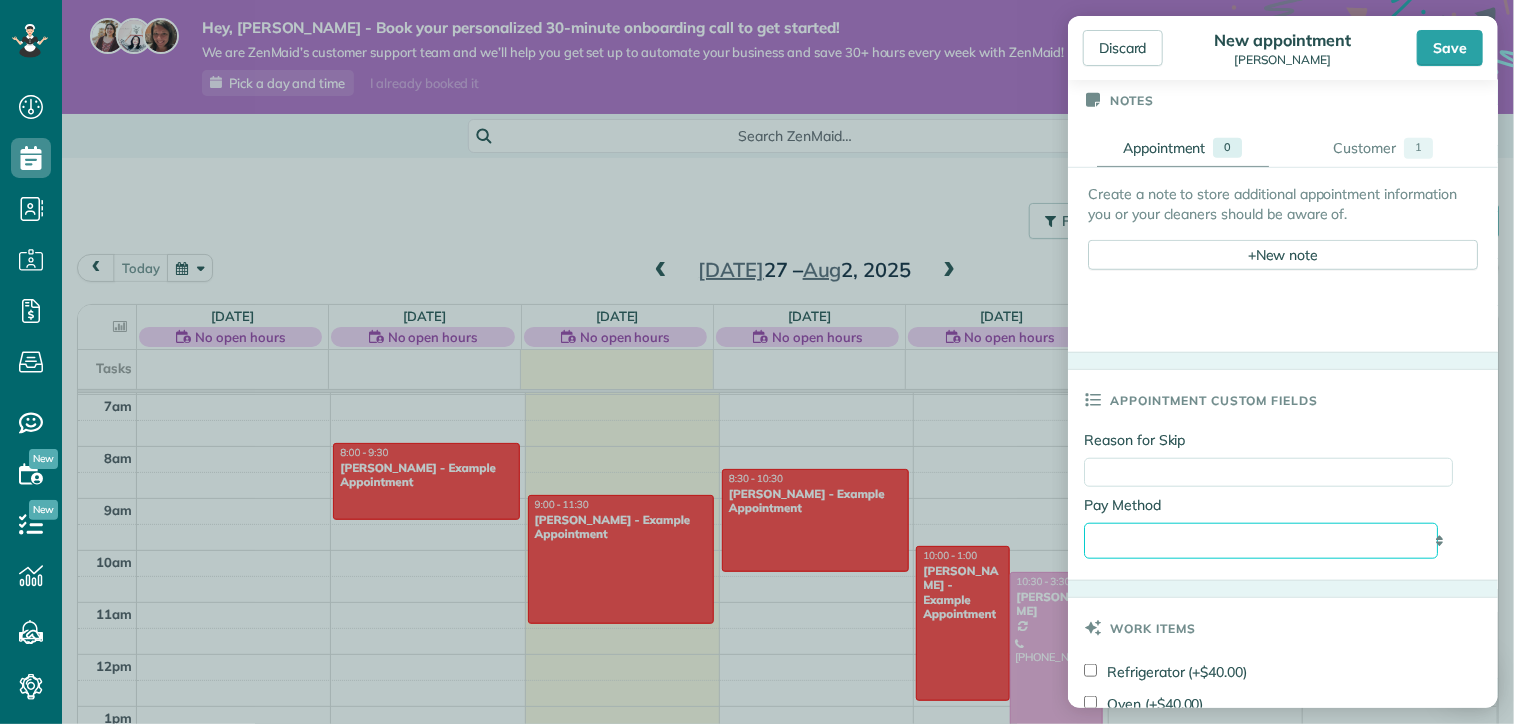 click on "**********" at bounding box center (1261, 541) 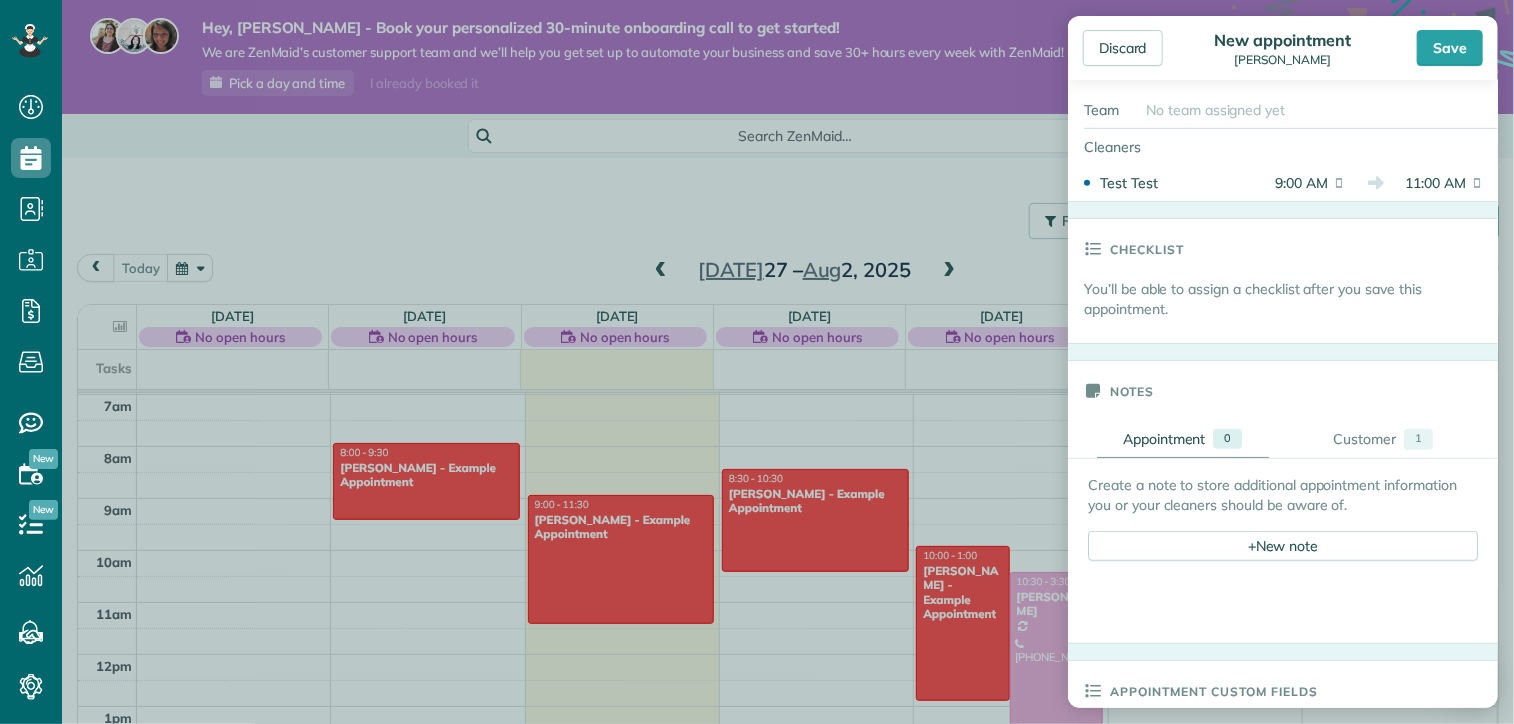scroll, scrollTop: 439, scrollLeft: 0, axis: vertical 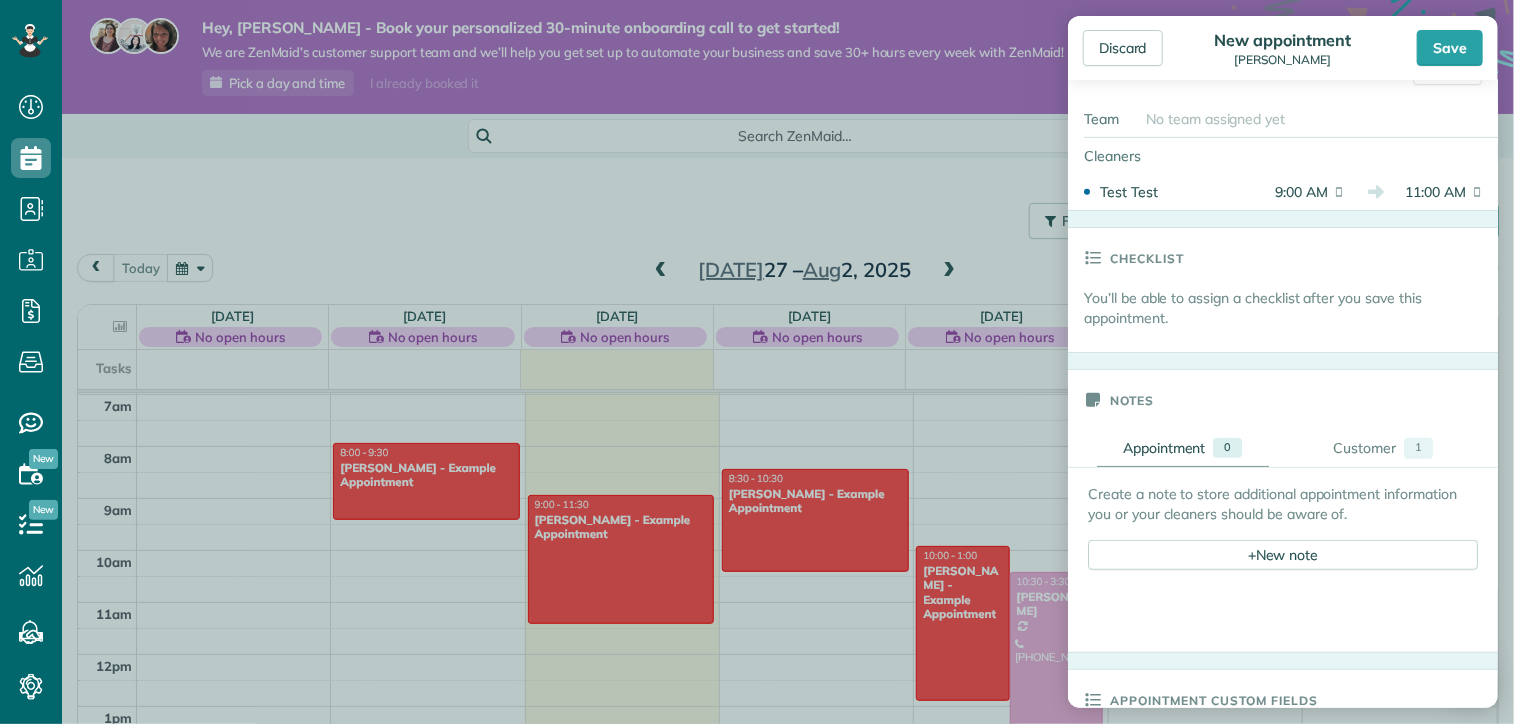 click on "Create a note to store additional appointment information you or your cleaners should be aware of.
+ New note" at bounding box center (1283, 527) 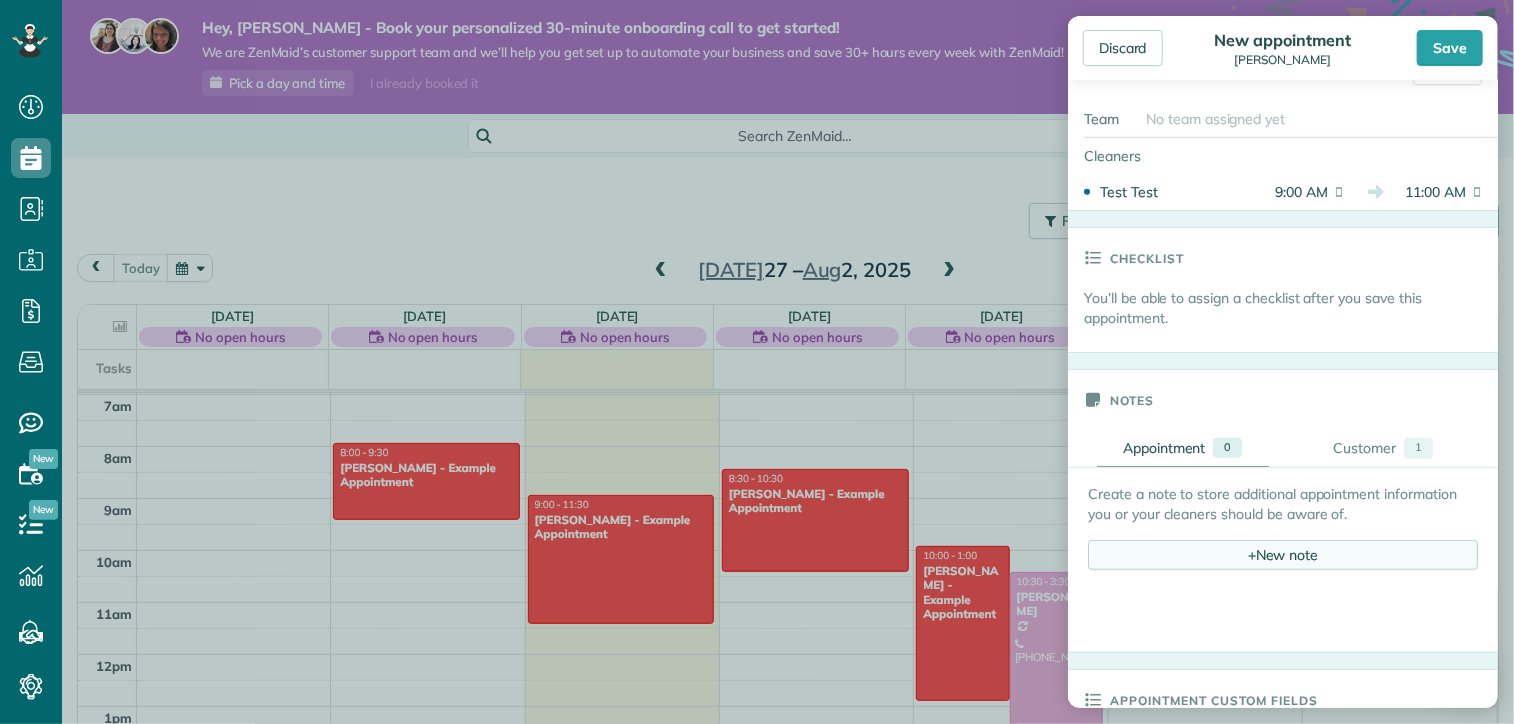 click on "+ New note" at bounding box center [1283, 555] 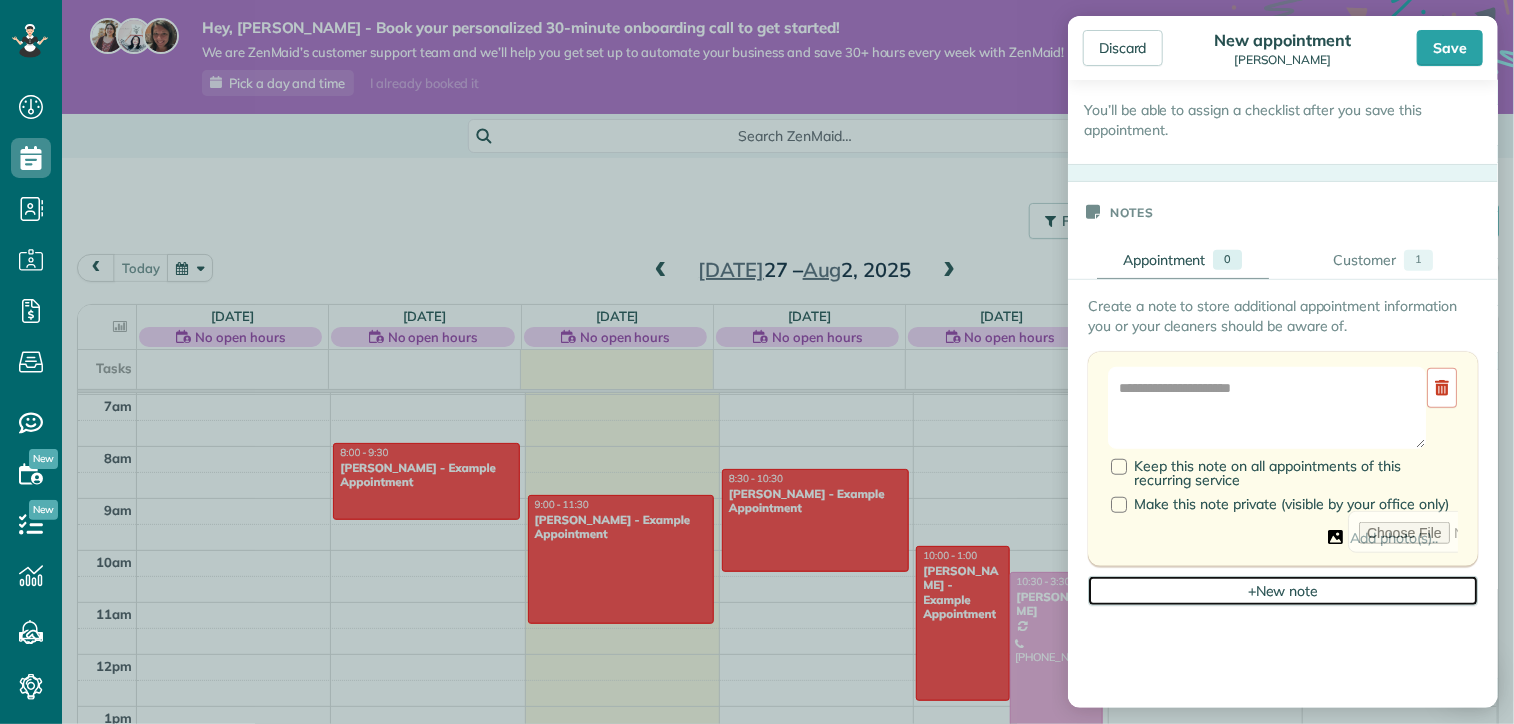 scroll, scrollTop: 639, scrollLeft: 0, axis: vertical 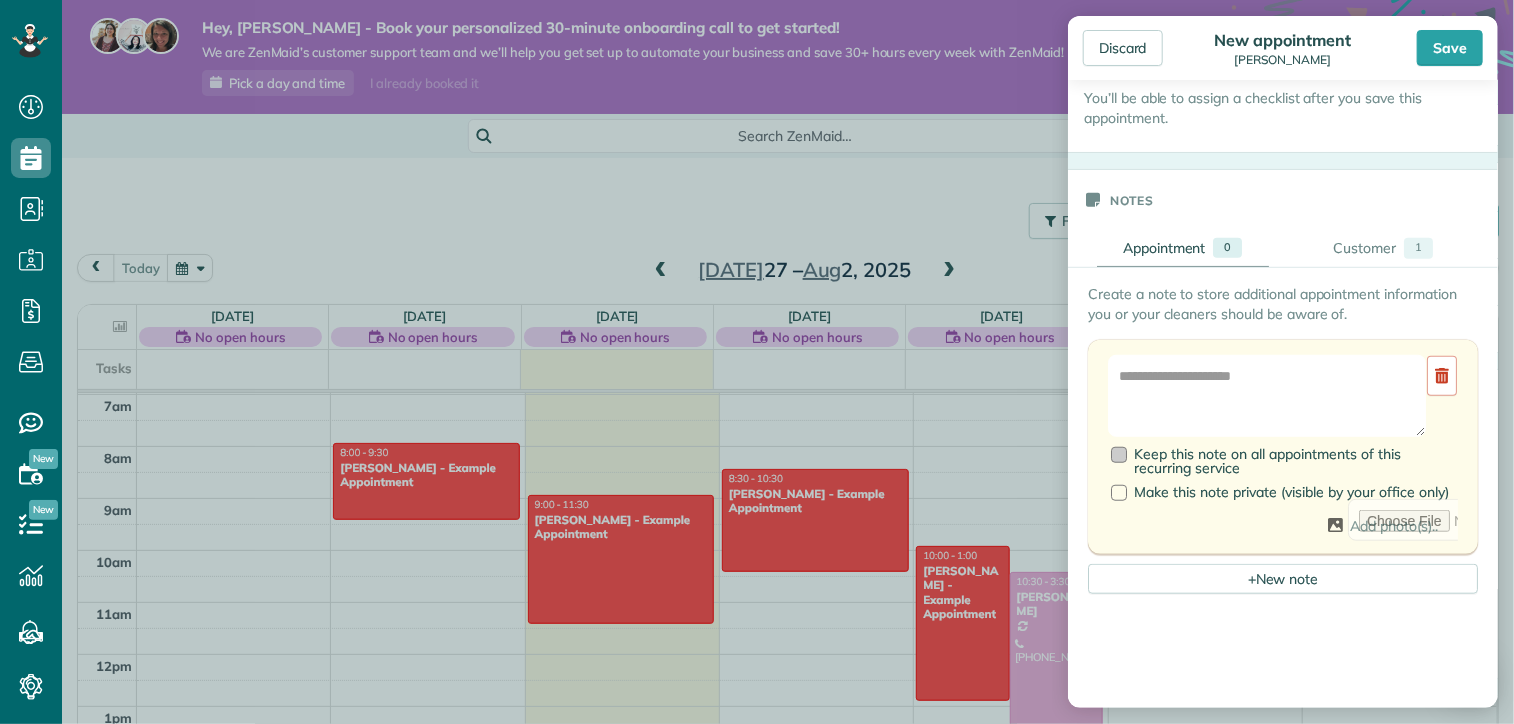 click on "Keep this note on all appointments of this recurring service" at bounding box center [1267, 461] 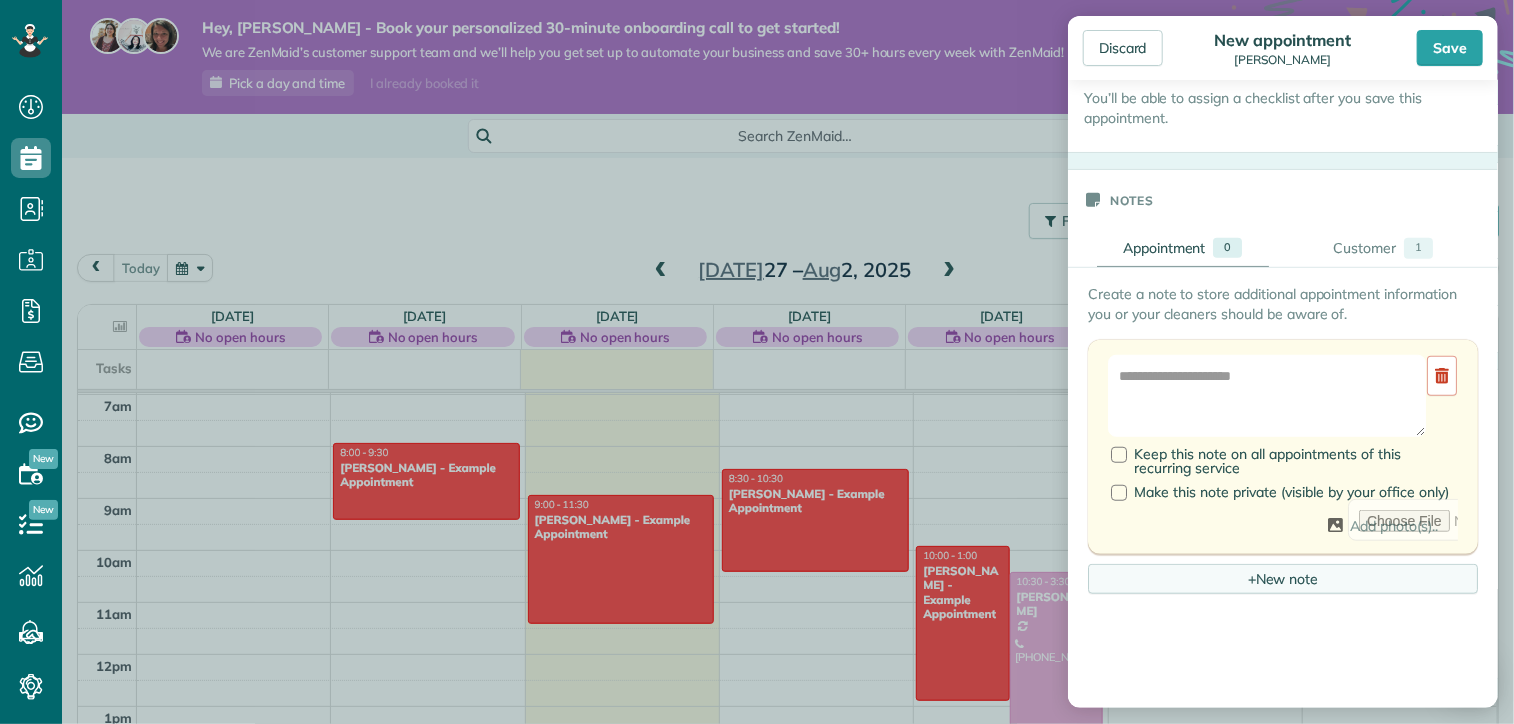click on "+ New note" at bounding box center (1283, 579) 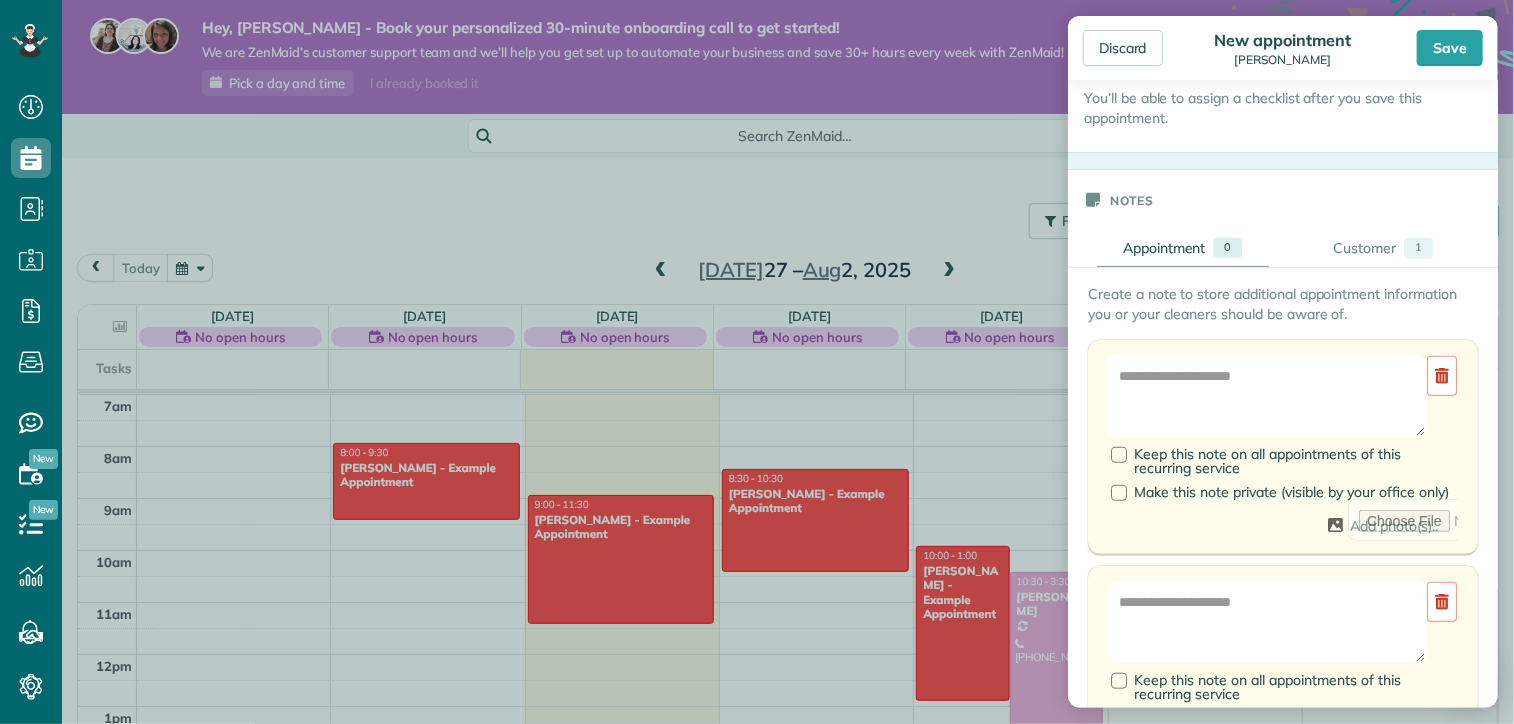scroll, scrollTop: 939, scrollLeft: 0, axis: vertical 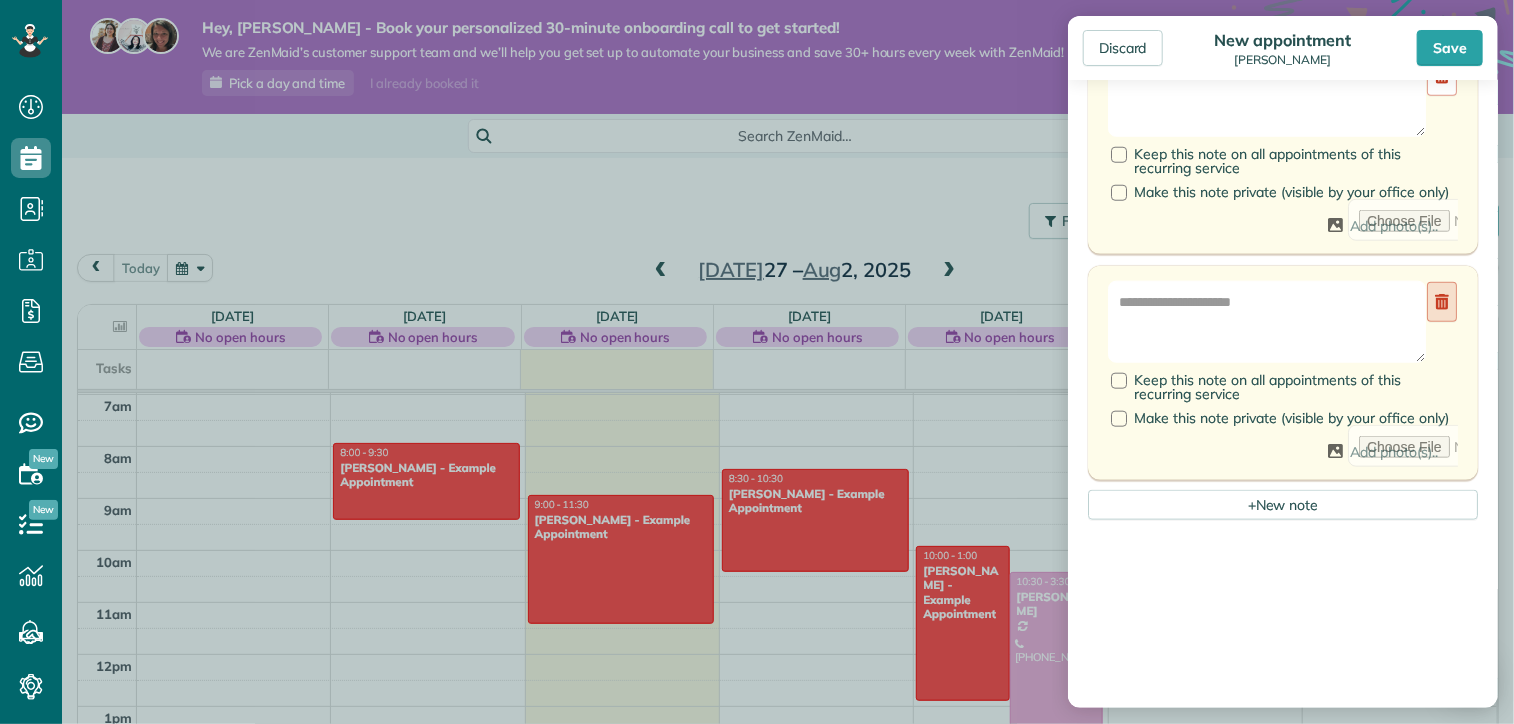 click at bounding box center (1442, 302) 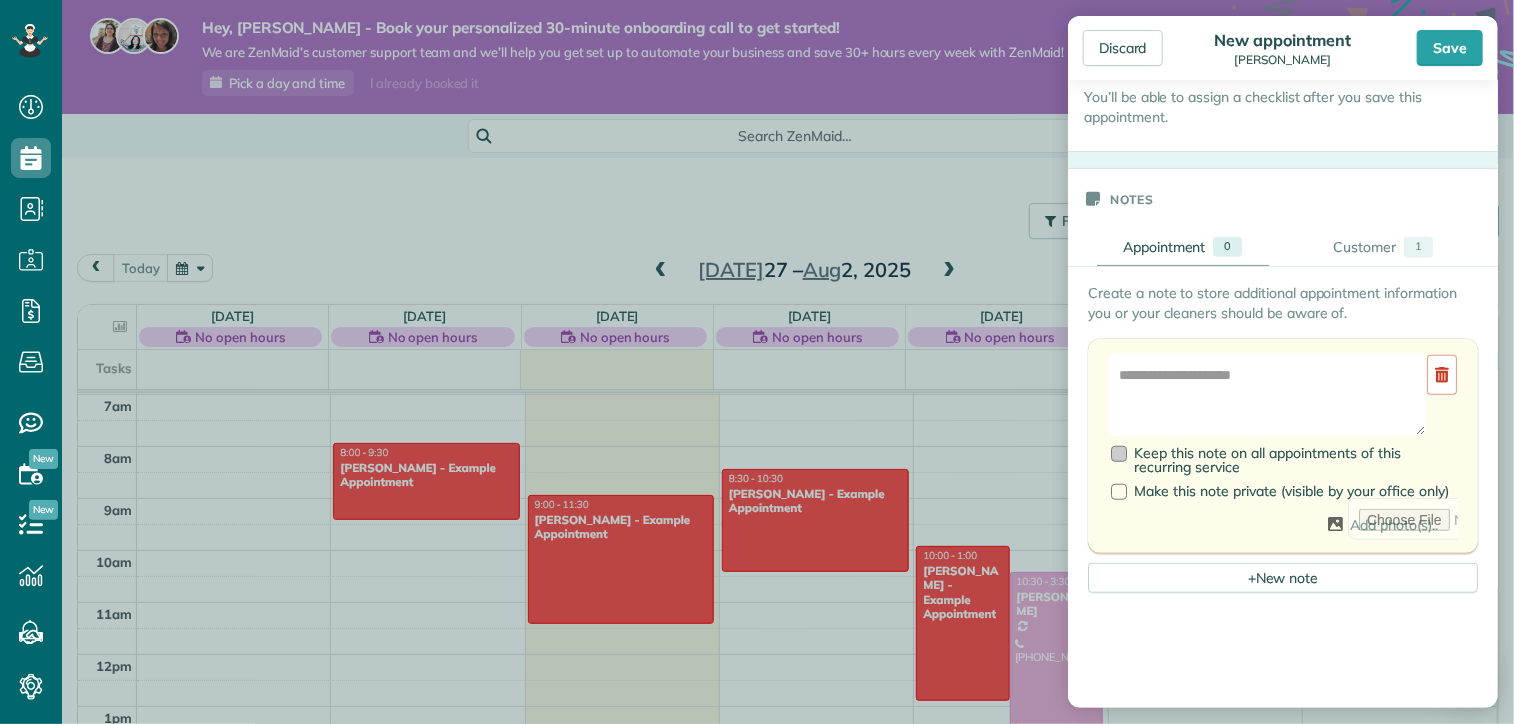 scroll, scrollTop: 639, scrollLeft: 0, axis: vertical 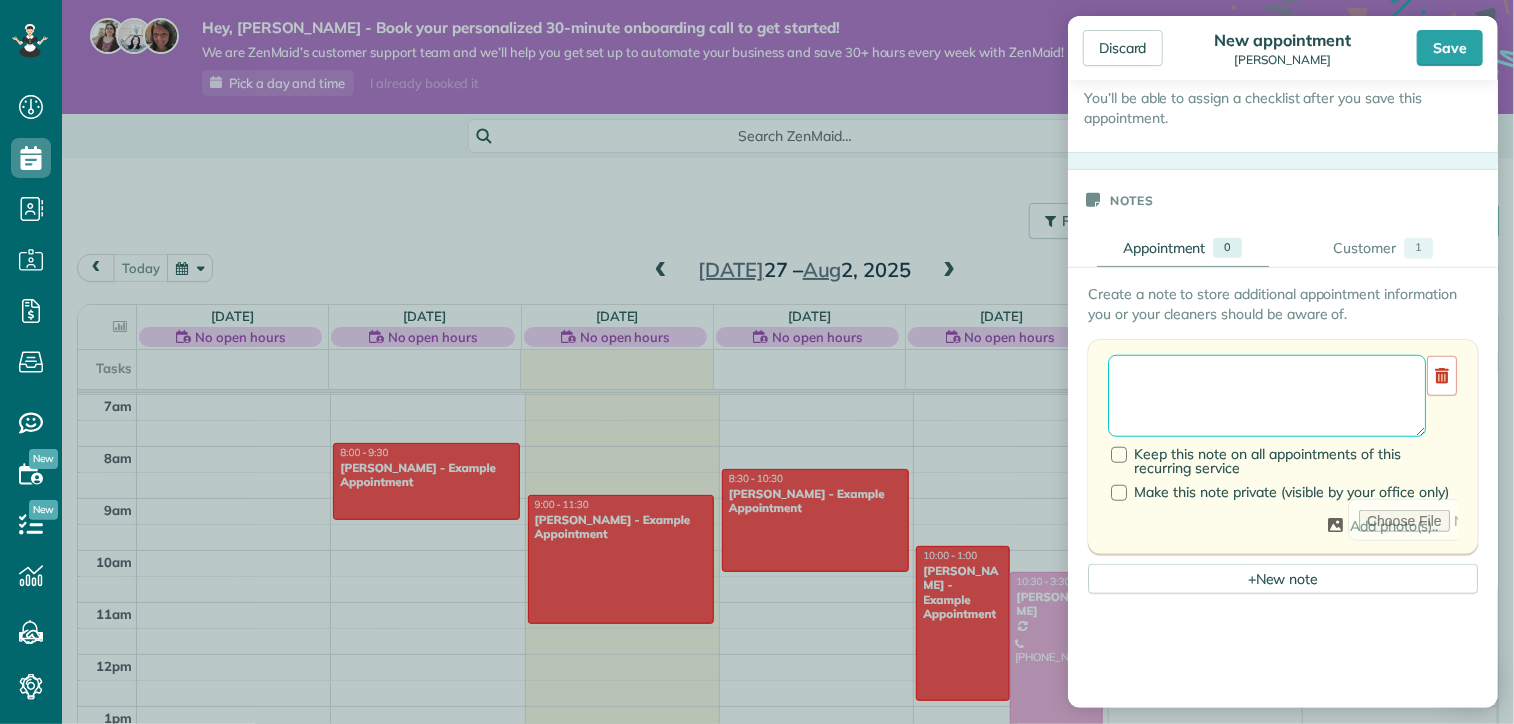 click at bounding box center (1267, 396) 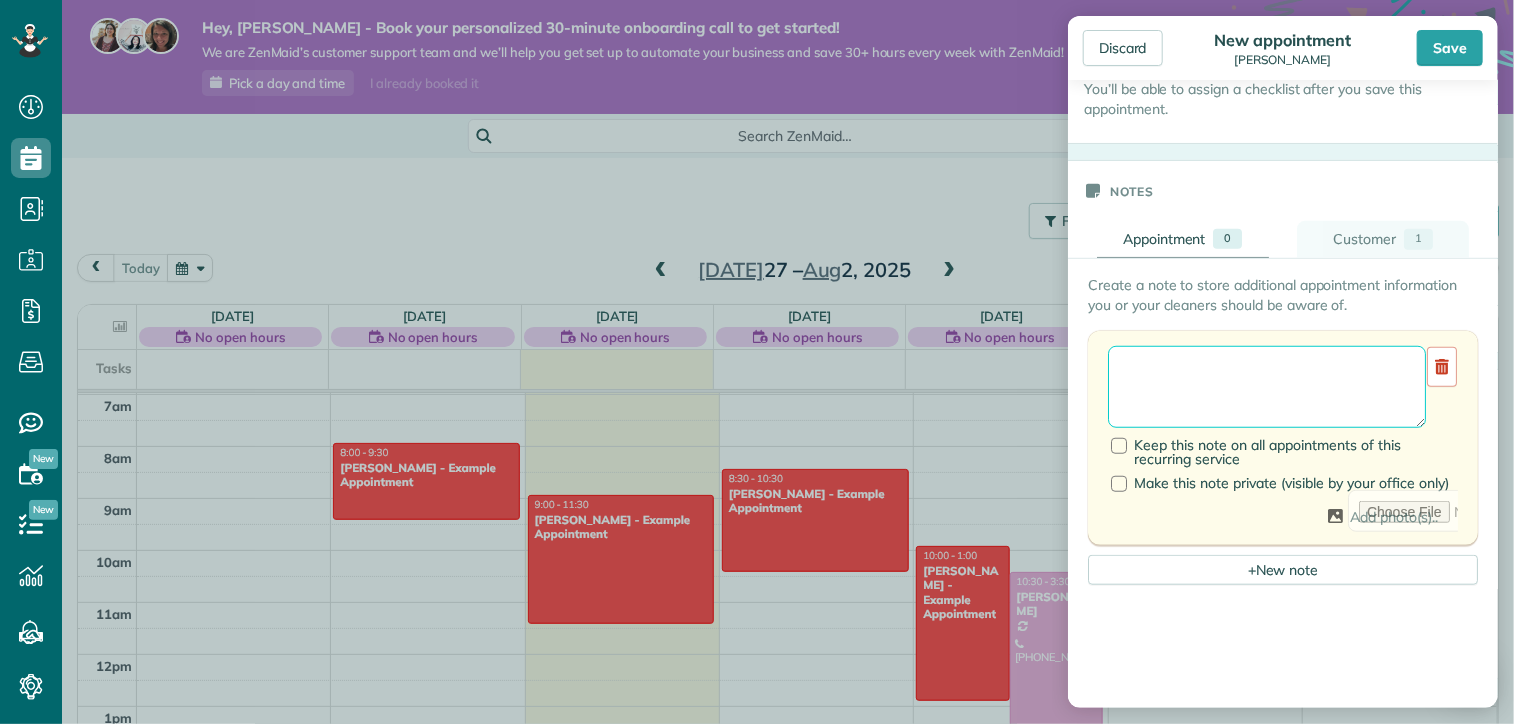 scroll, scrollTop: 739, scrollLeft: 0, axis: vertical 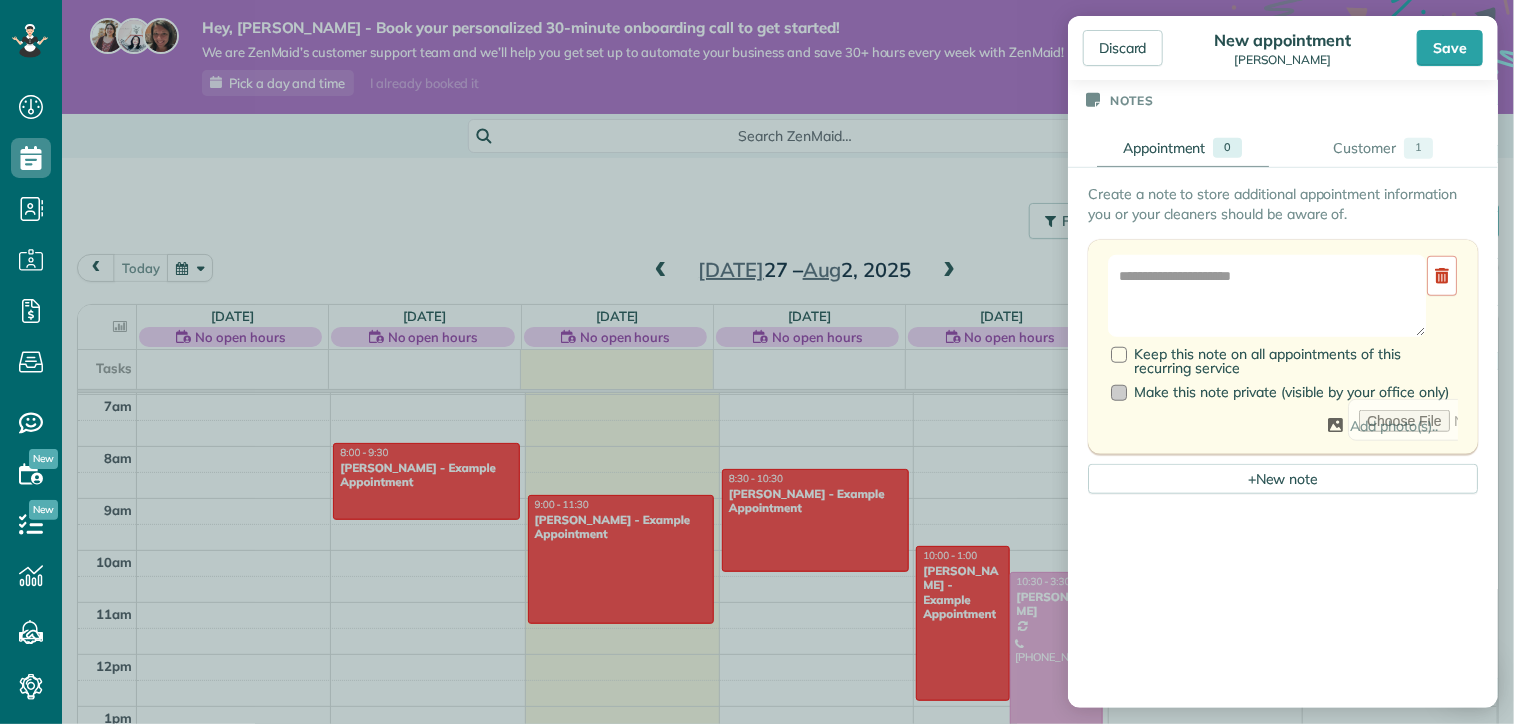 click on "Make this note private (visible by your office only)" at bounding box center [1291, 392] 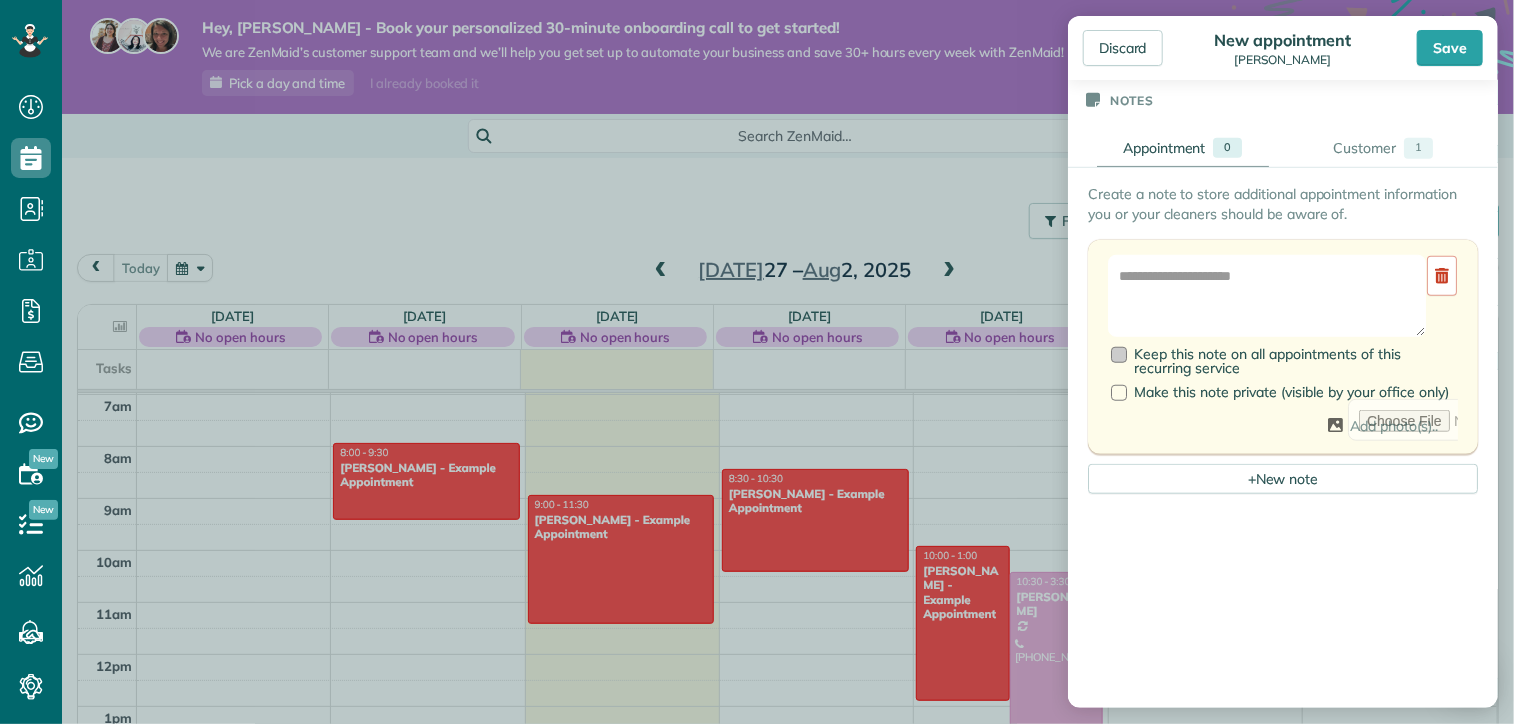 click at bounding box center (1119, 355) 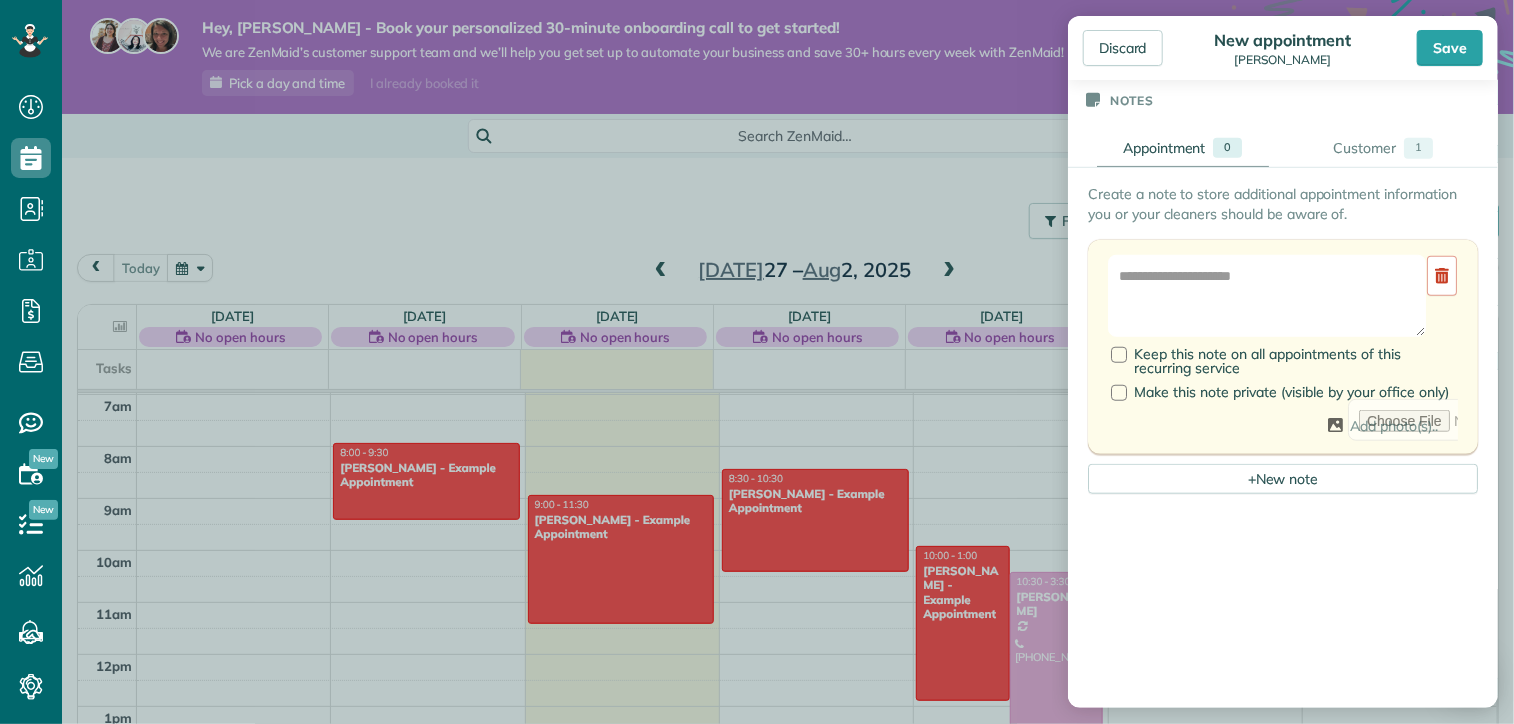 click at bounding box center [1283, 660] 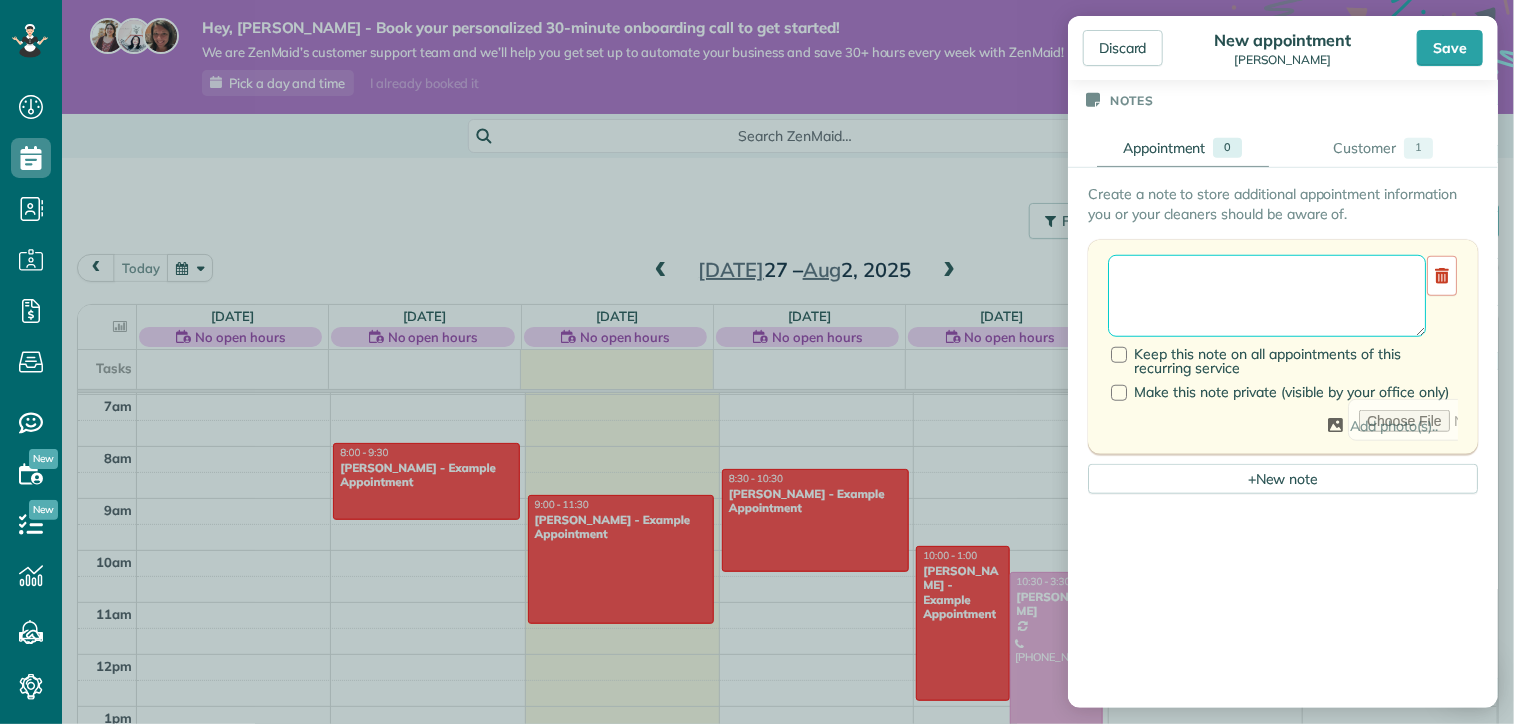 click at bounding box center [1267, 296] 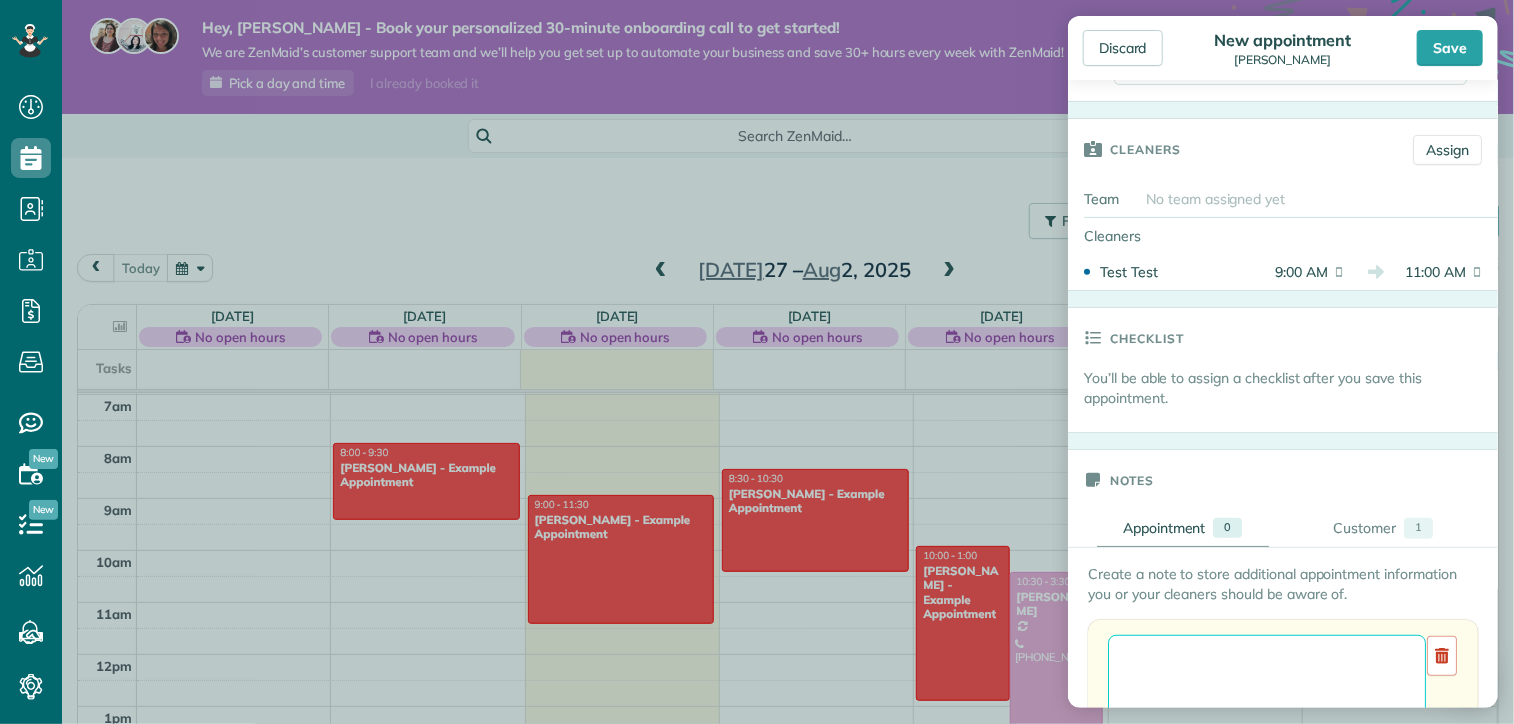 scroll, scrollTop: 339, scrollLeft: 0, axis: vertical 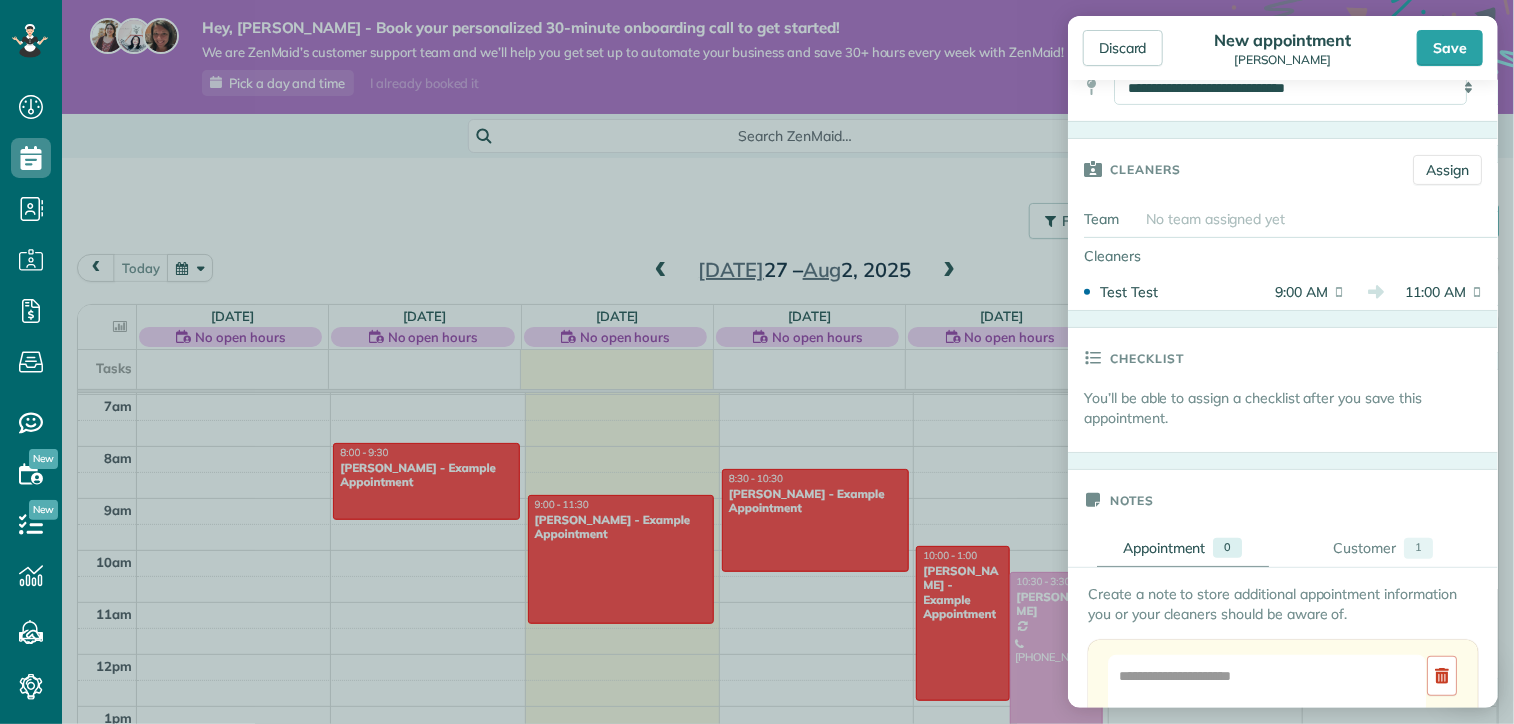 click on "You’ll be able to assign a checklist after you save this appointment." at bounding box center (1291, 408) 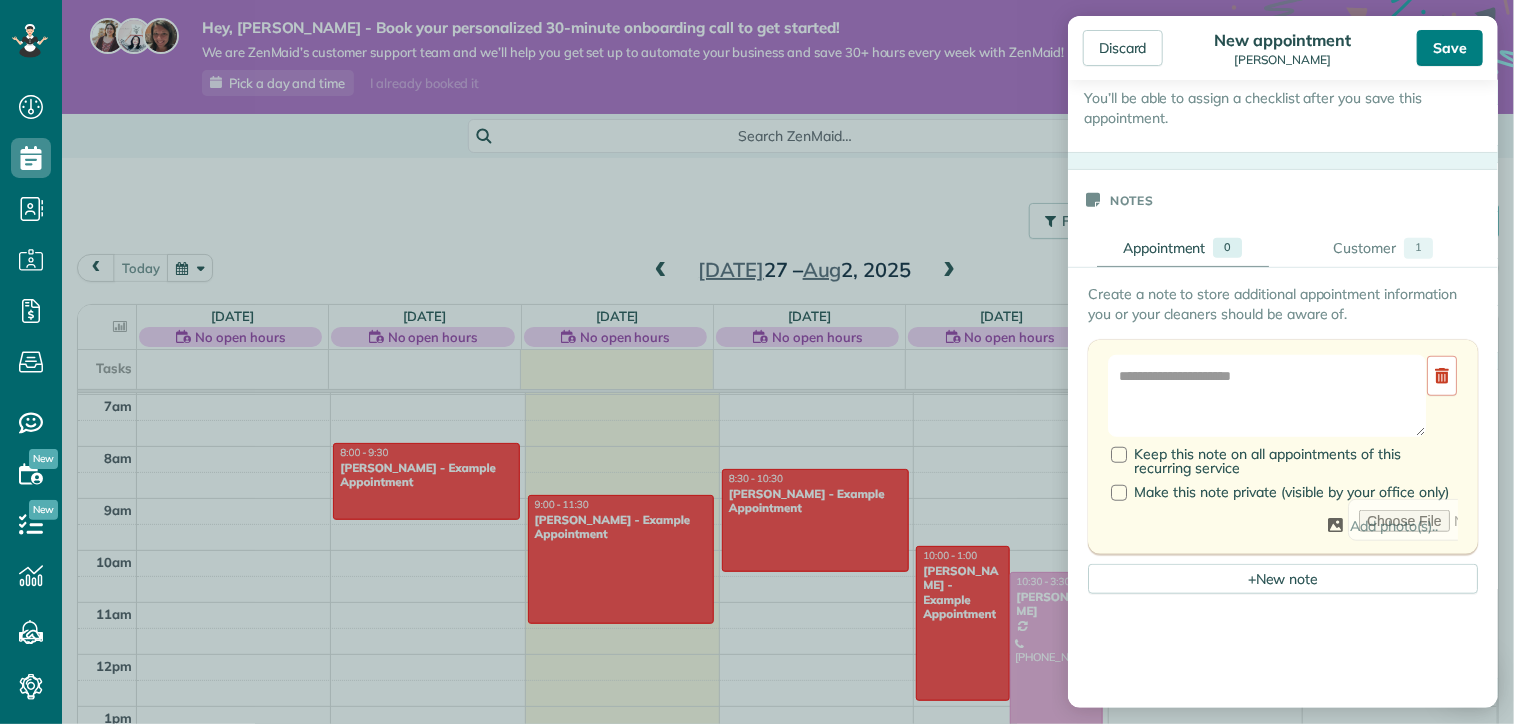 click on "Save" at bounding box center (1450, 48) 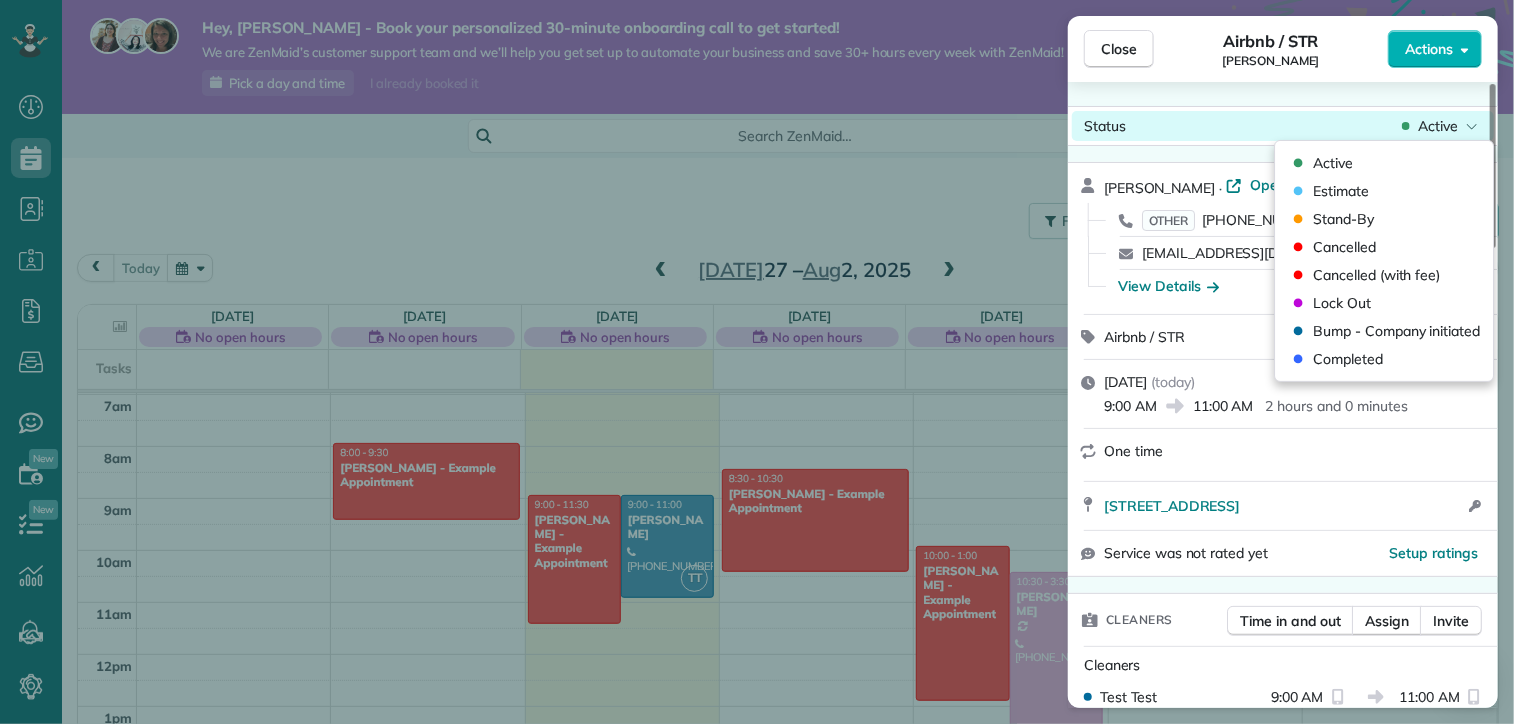 click on "Active" at bounding box center [1440, 126] 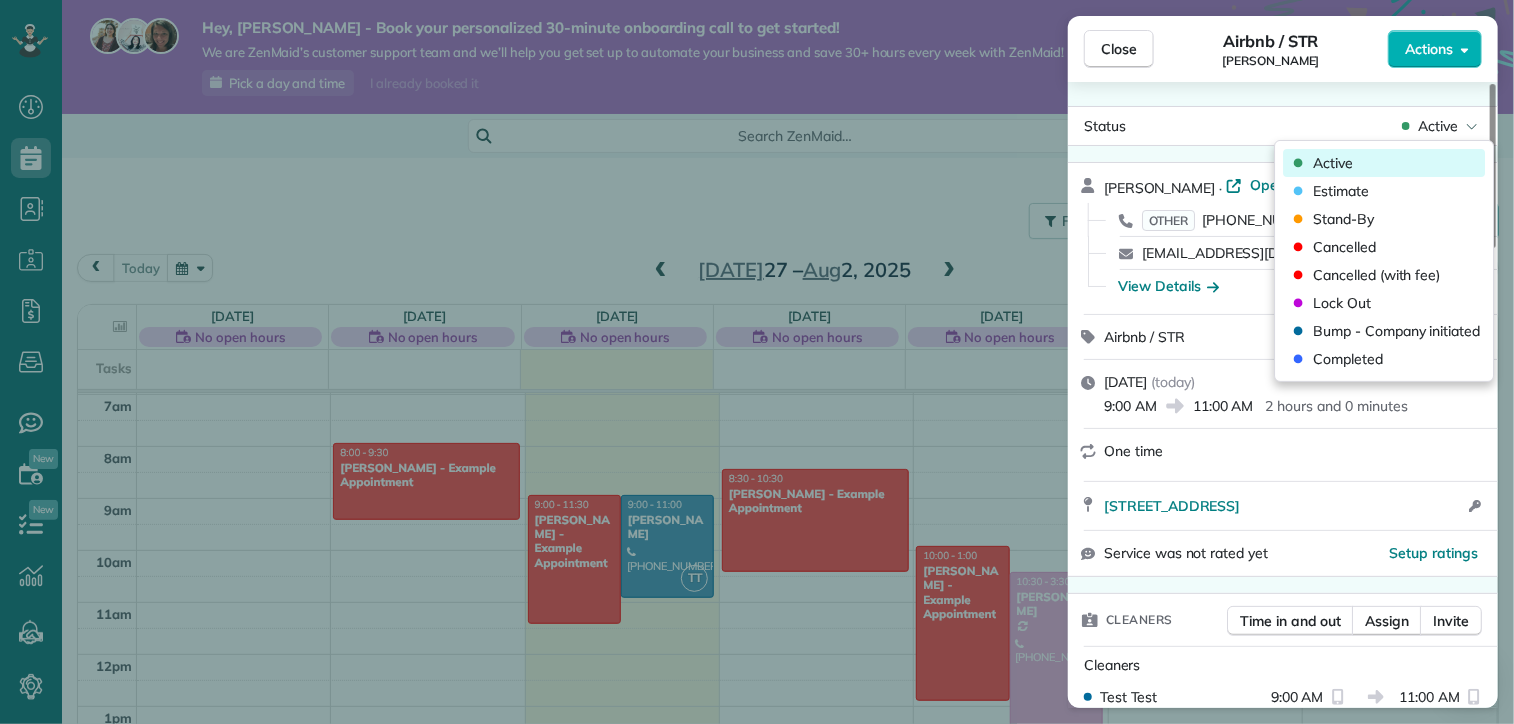 click on "Active" at bounding box center [1320, 163] 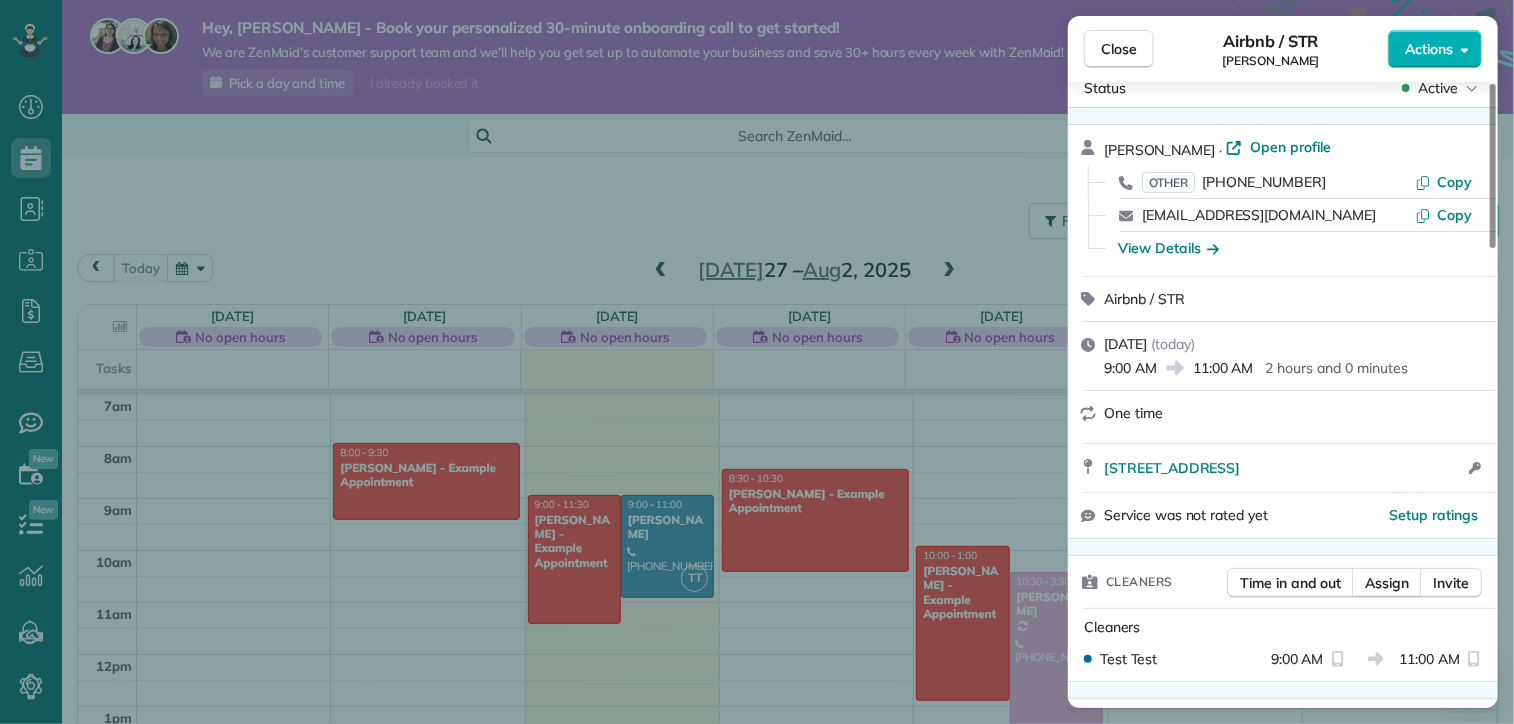 scroll, scrollTop: 0, scrollLeft: 0, axis: both 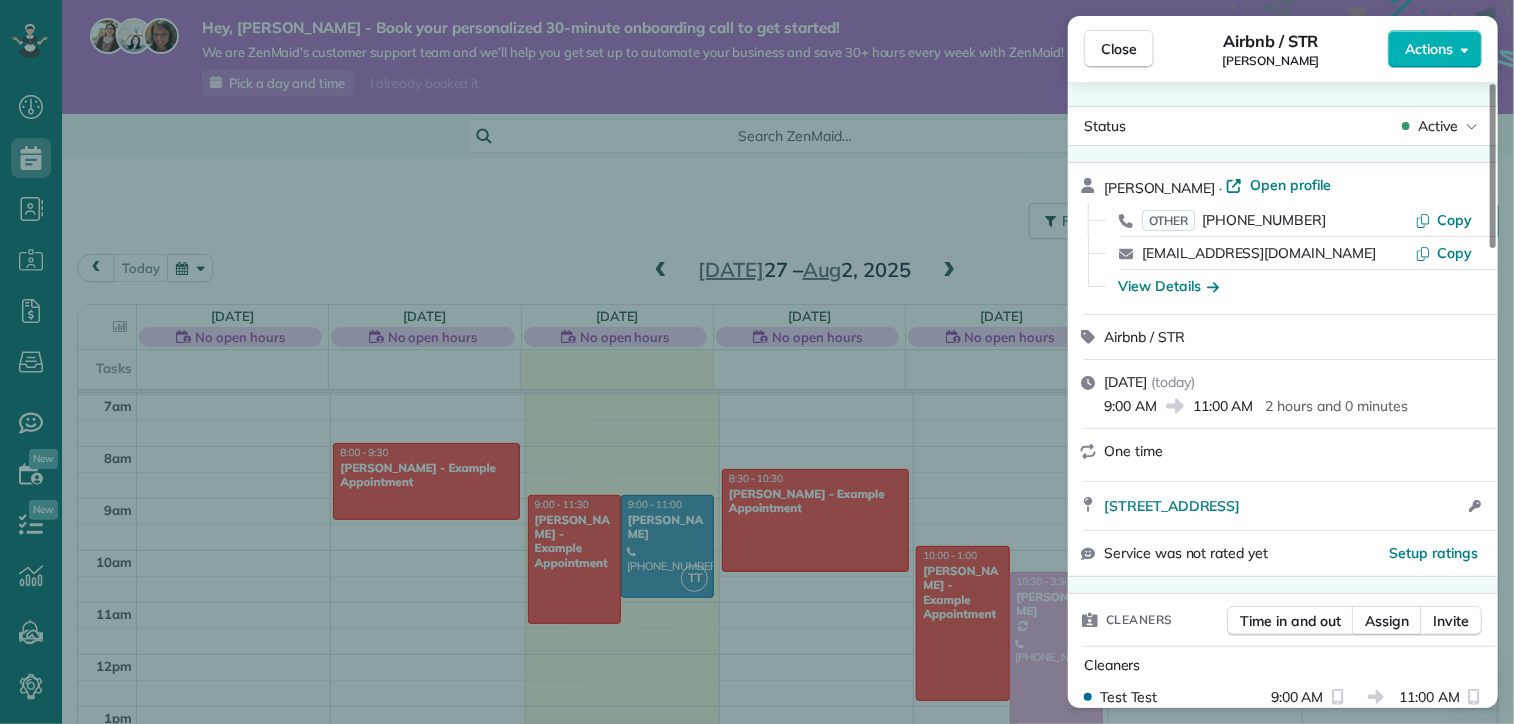 click on "11:00 AM" at bounding box center [1223, 406] 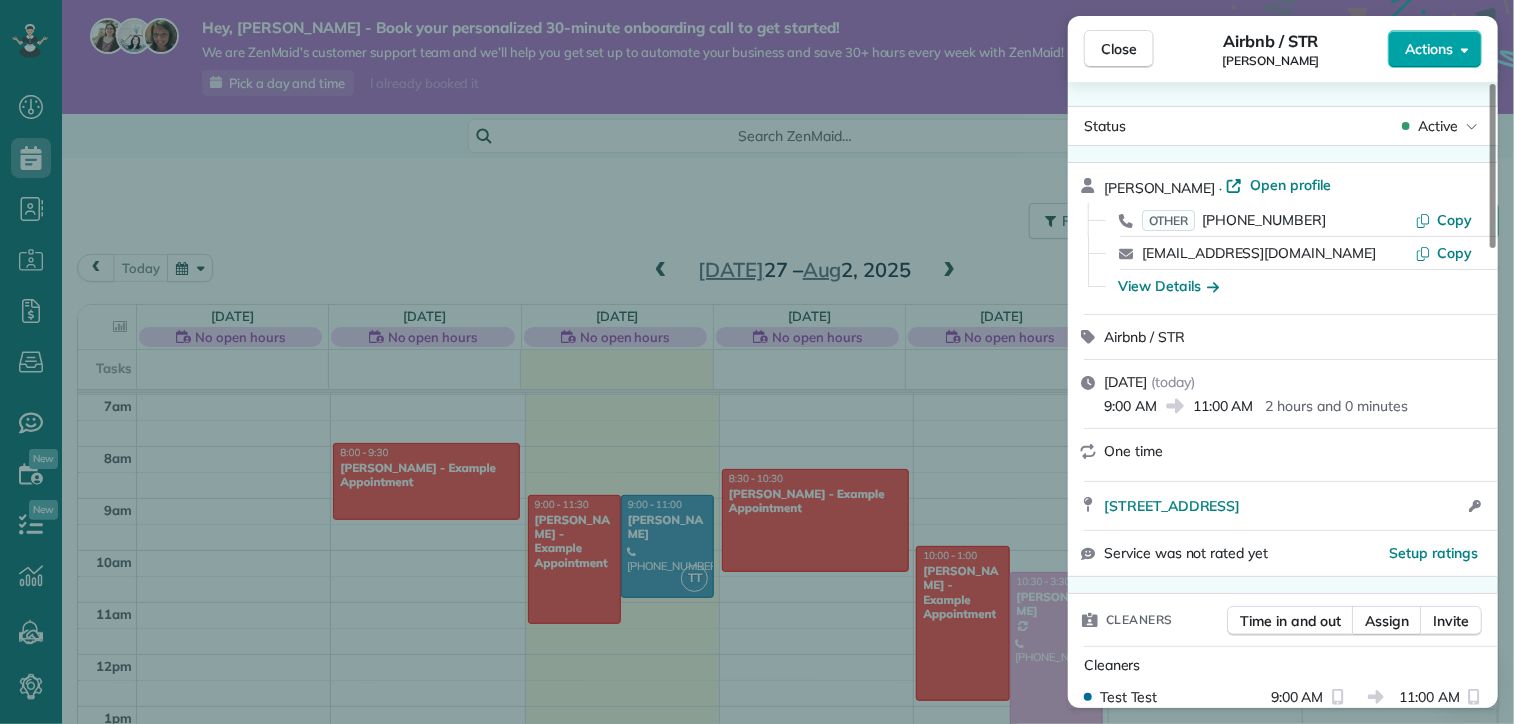click on "Actions" at bounding box center (1429, 49) 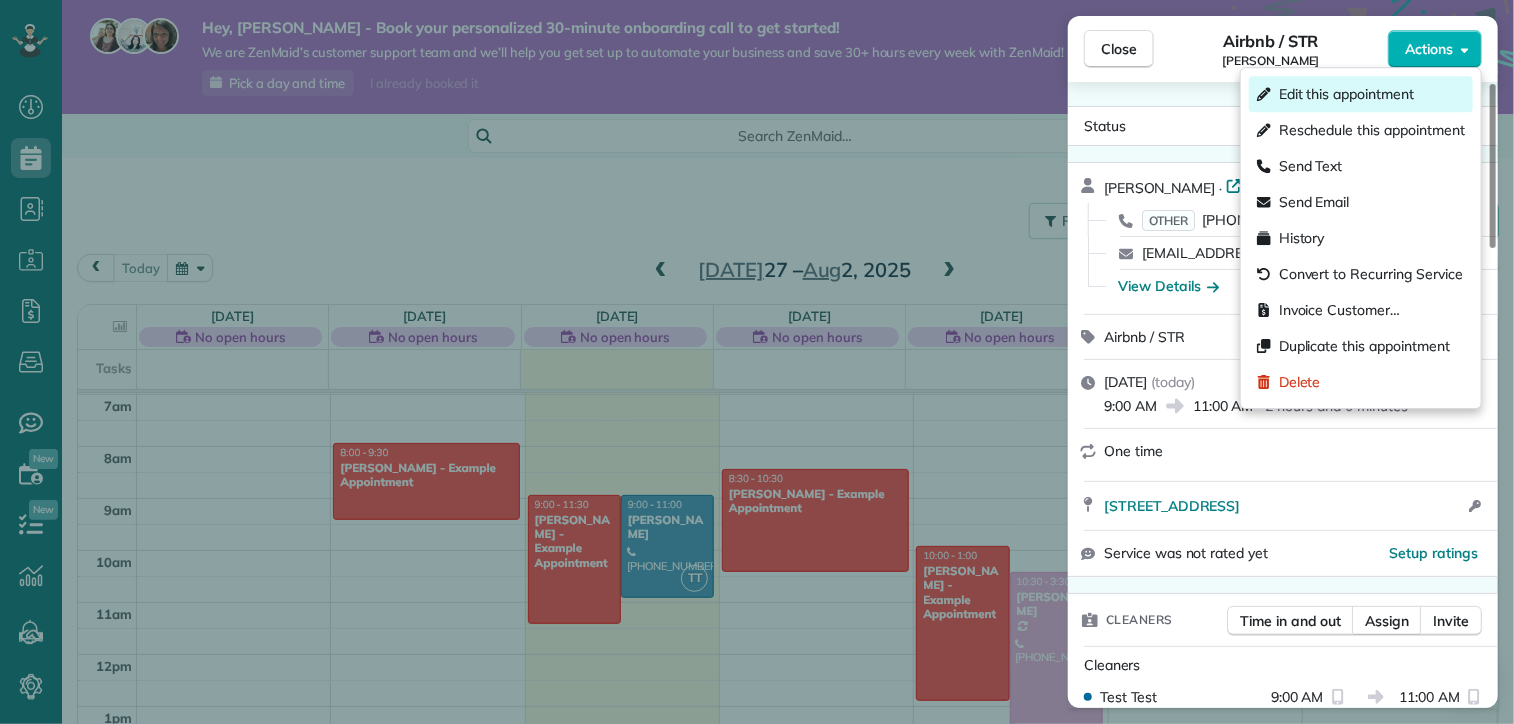 click on "Edit this appointment" at bounding box center (1346, 94) 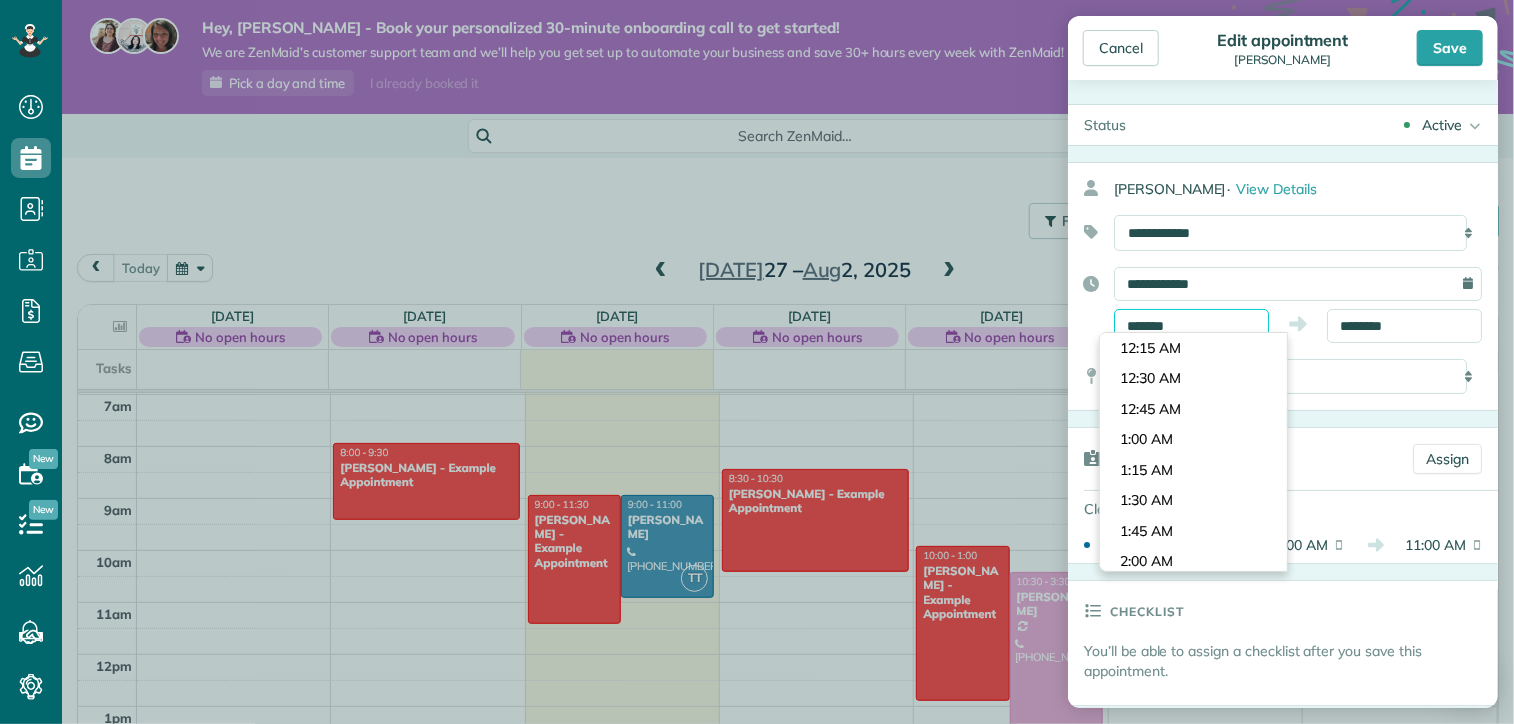 click on "*******" at bounding box center [1191, 326] 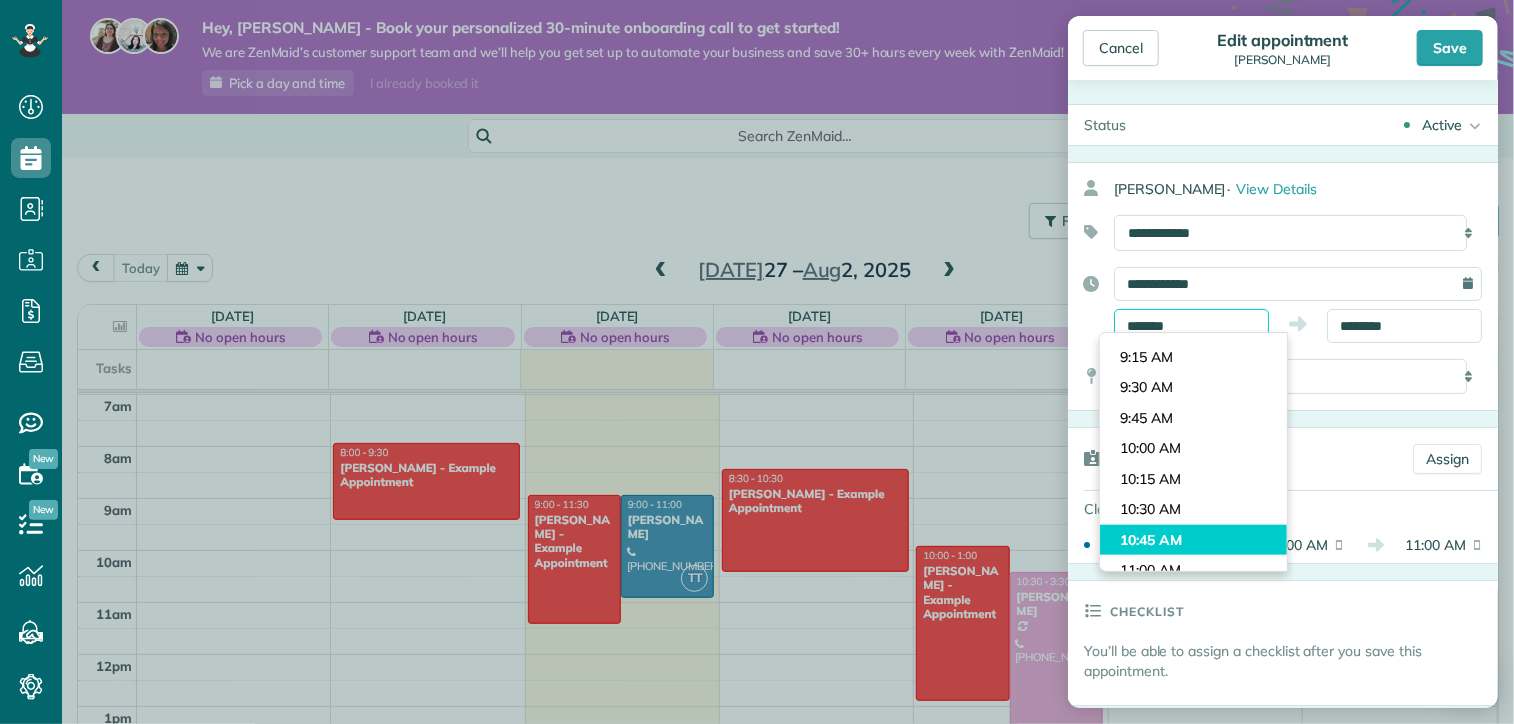 scroll, scrollTop: 1137, scrollLeft: 0, axis: vertical 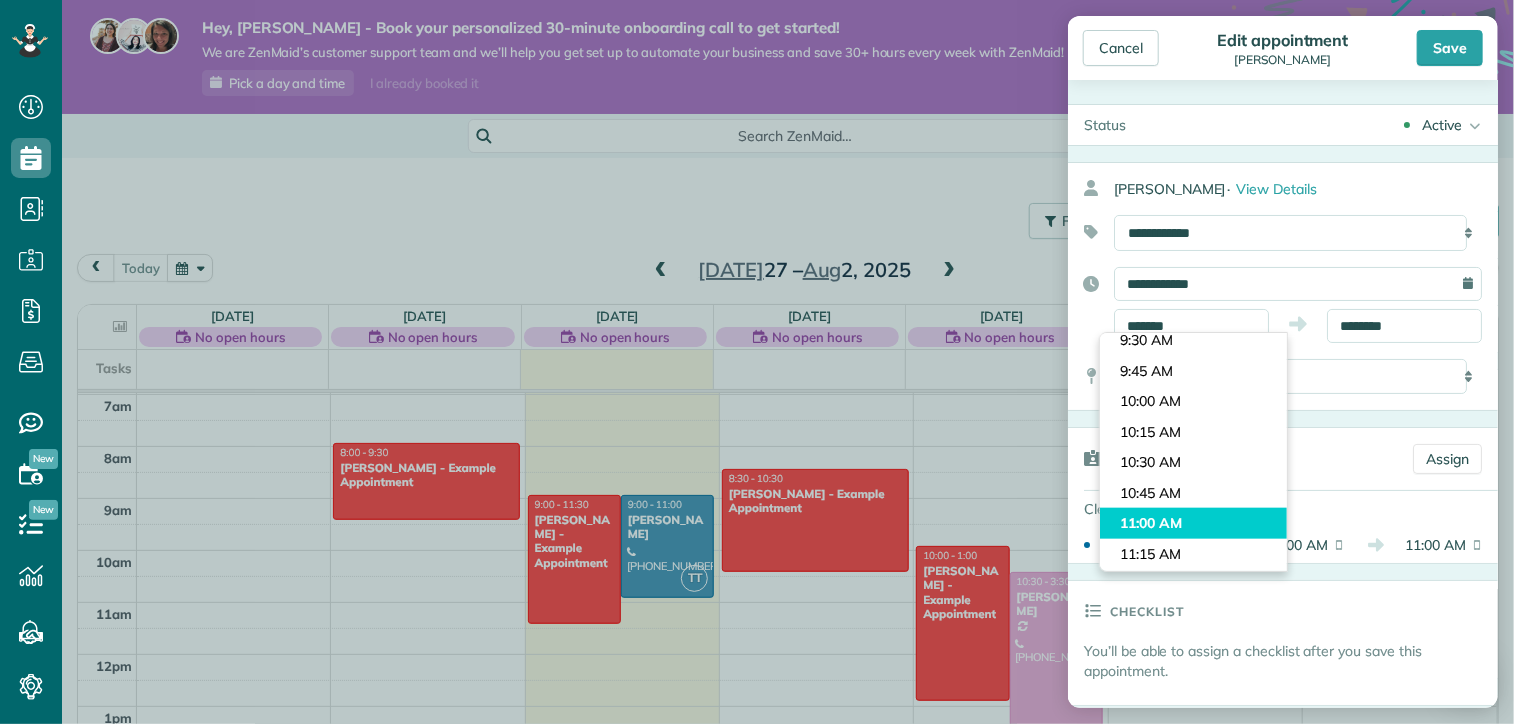type on "********" 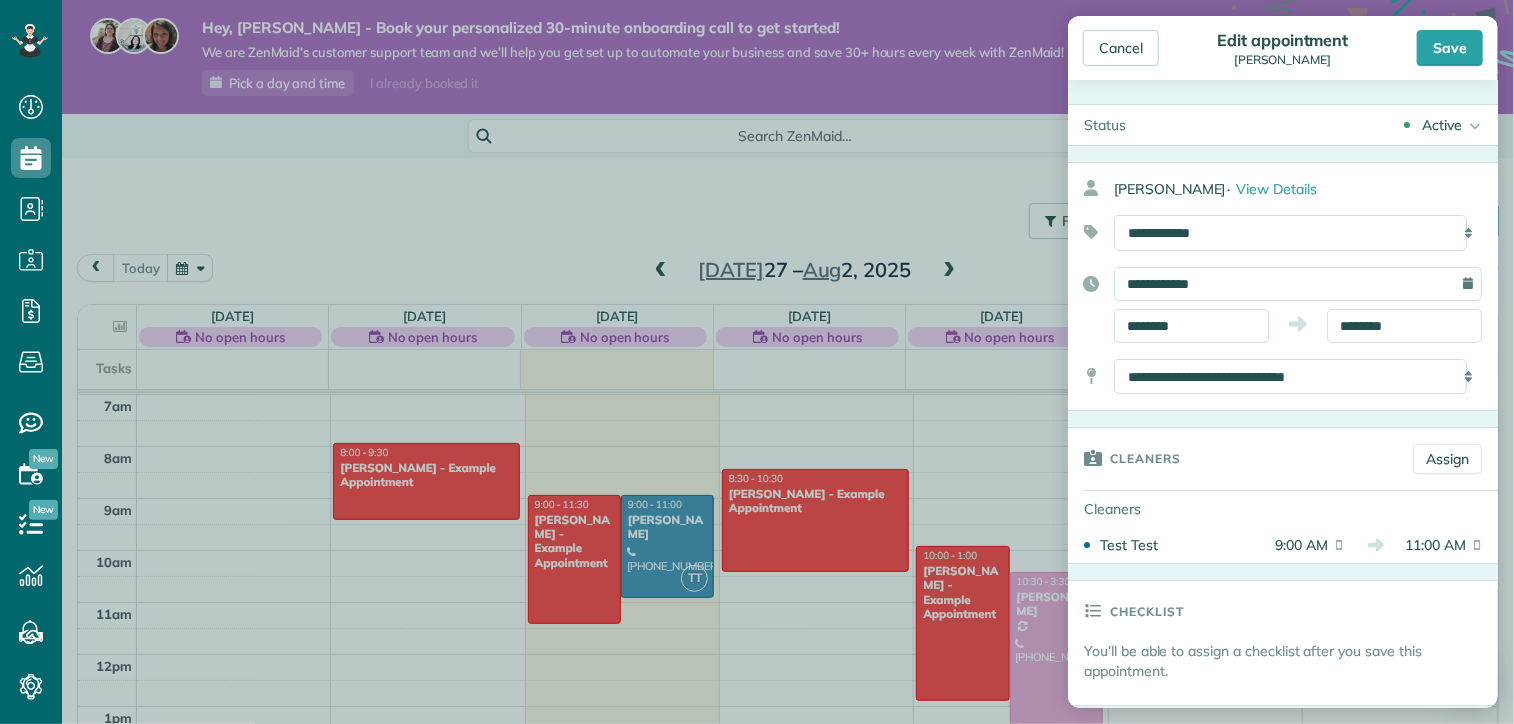 click on "Dashboard
Scheduling
Calendar View
List View
Dispatch View - Weekly scheduling (Beta)" at bounding box center [757, 362] 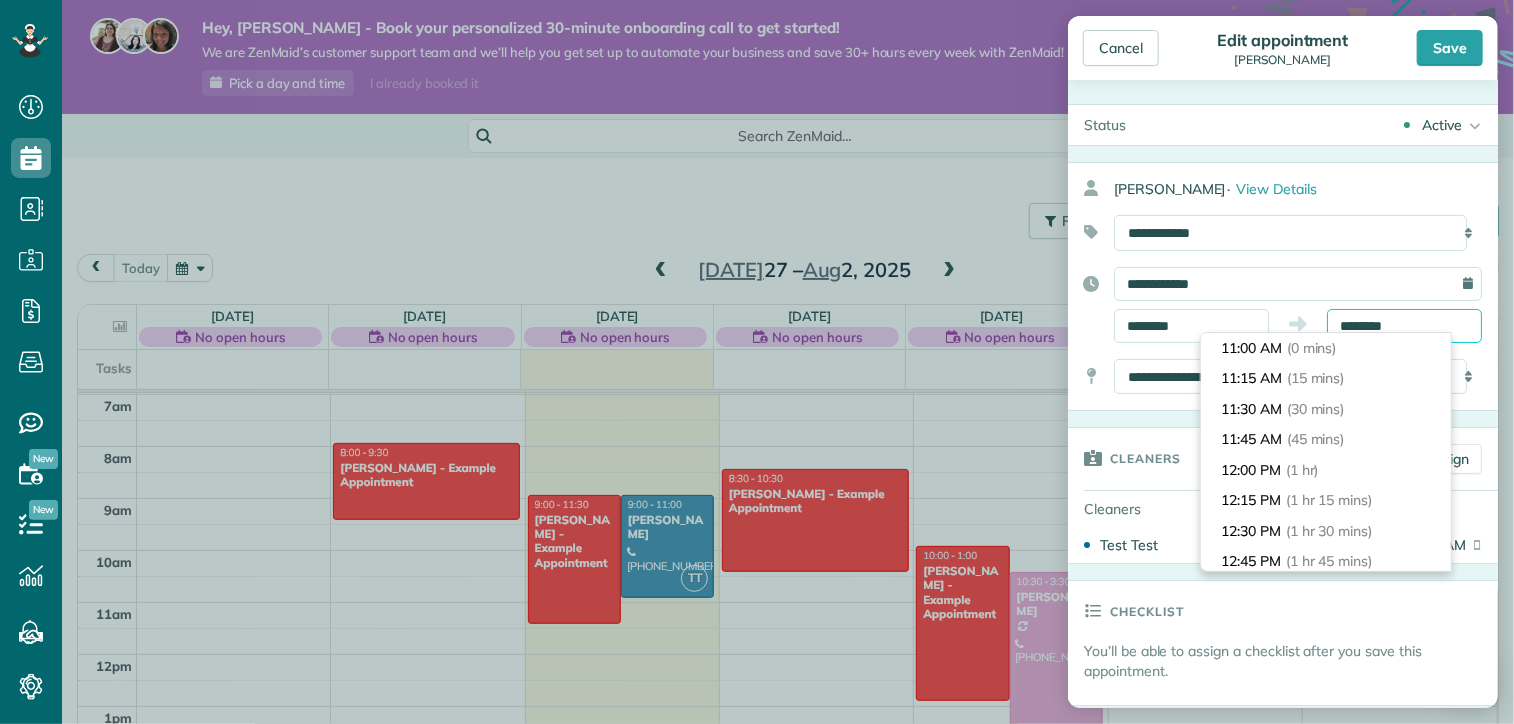 click on "Dashboard
Scheduling
Calendar View
List View
Dispatch View - Weekly scheduling (Beta)" at bounding box center [757, 362] 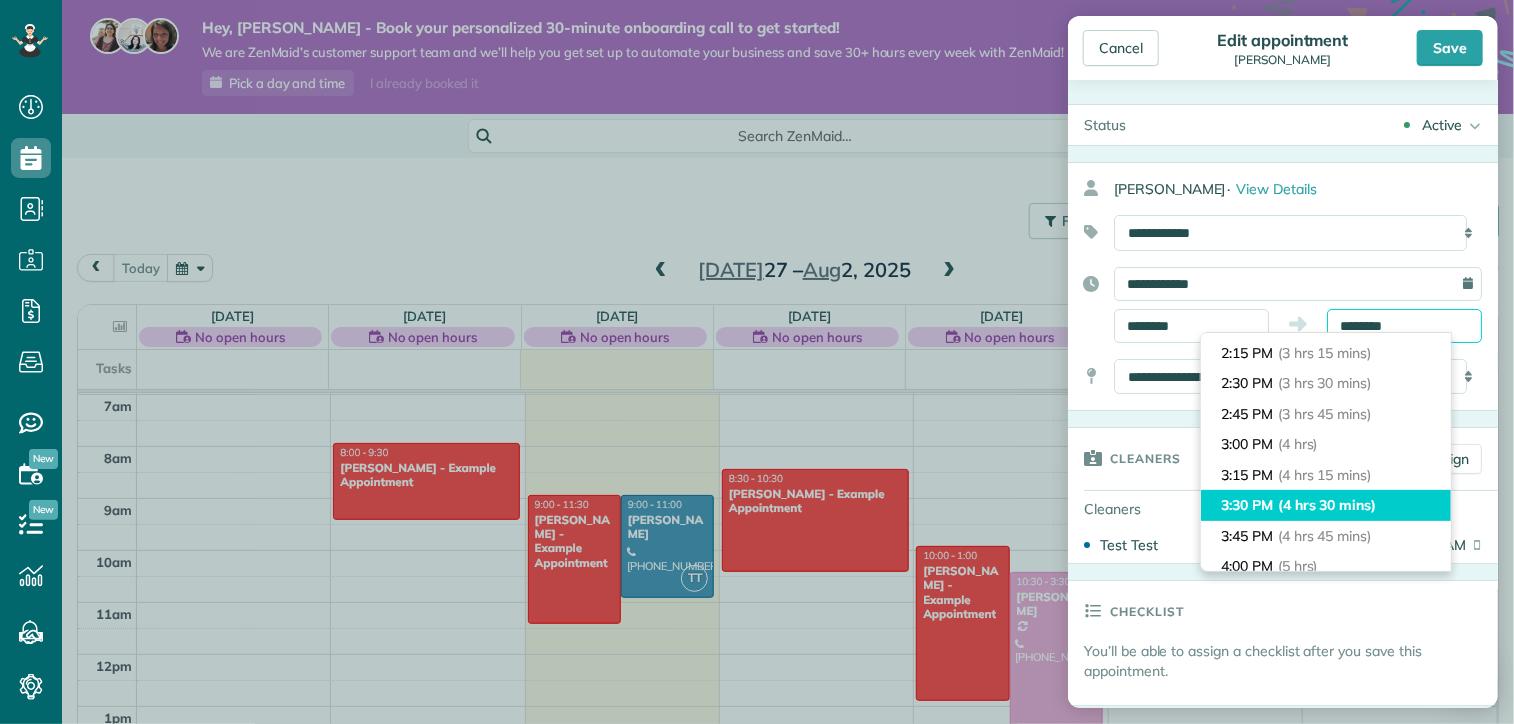 scroll, scrollTop: 400, scrollLeft: 0, axis: vertical 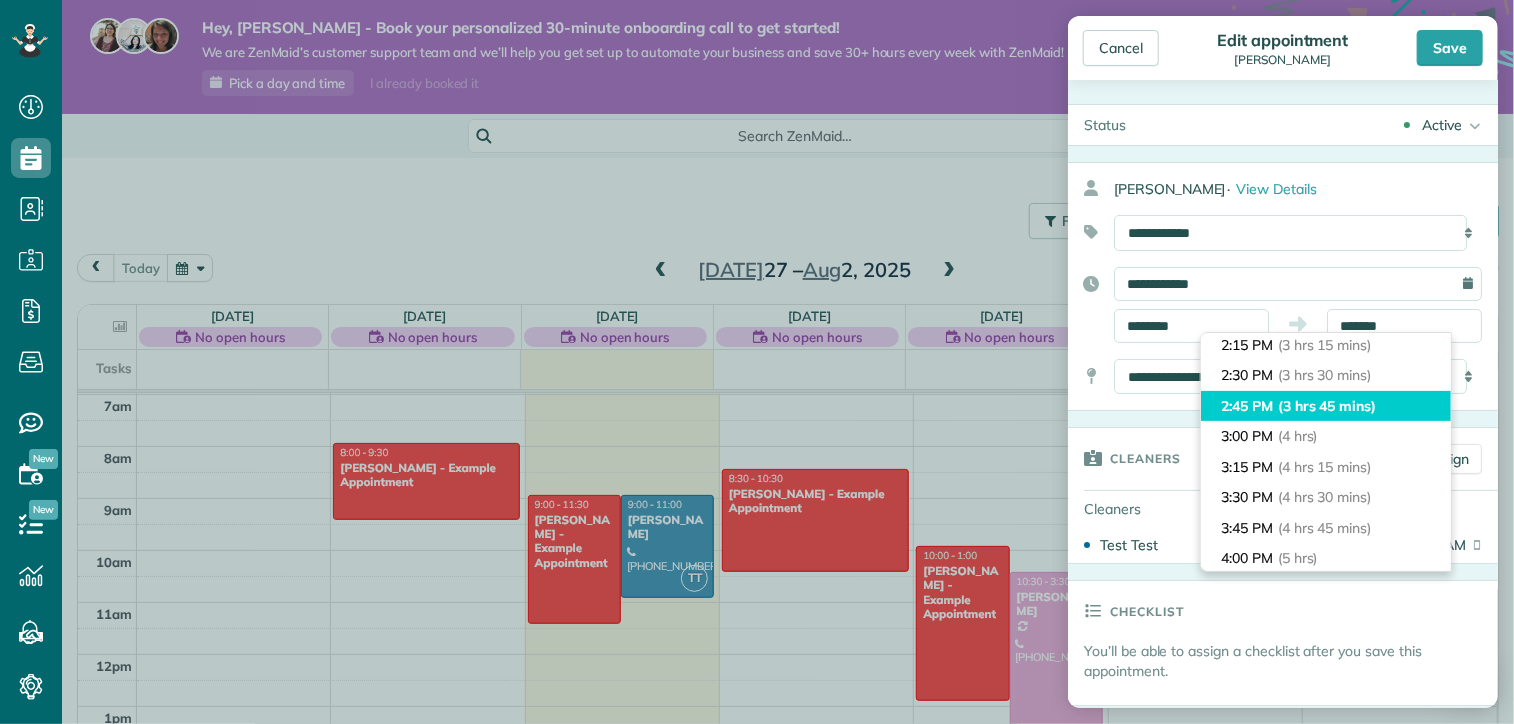 click on "2:45 PM  (3 hrs 45 mins)" at bounding box center (1326, 406) 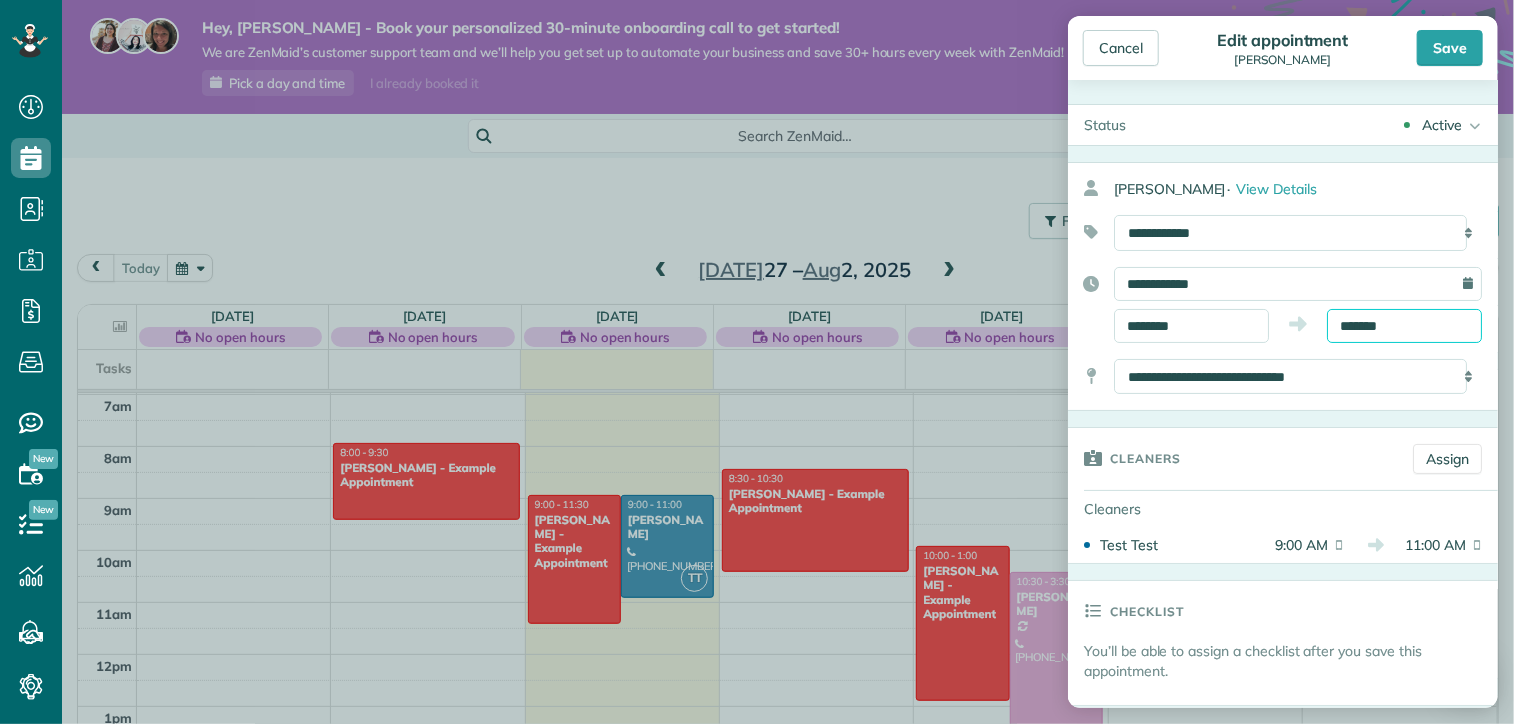 click on "*******" at bounding box center [1404, 326] 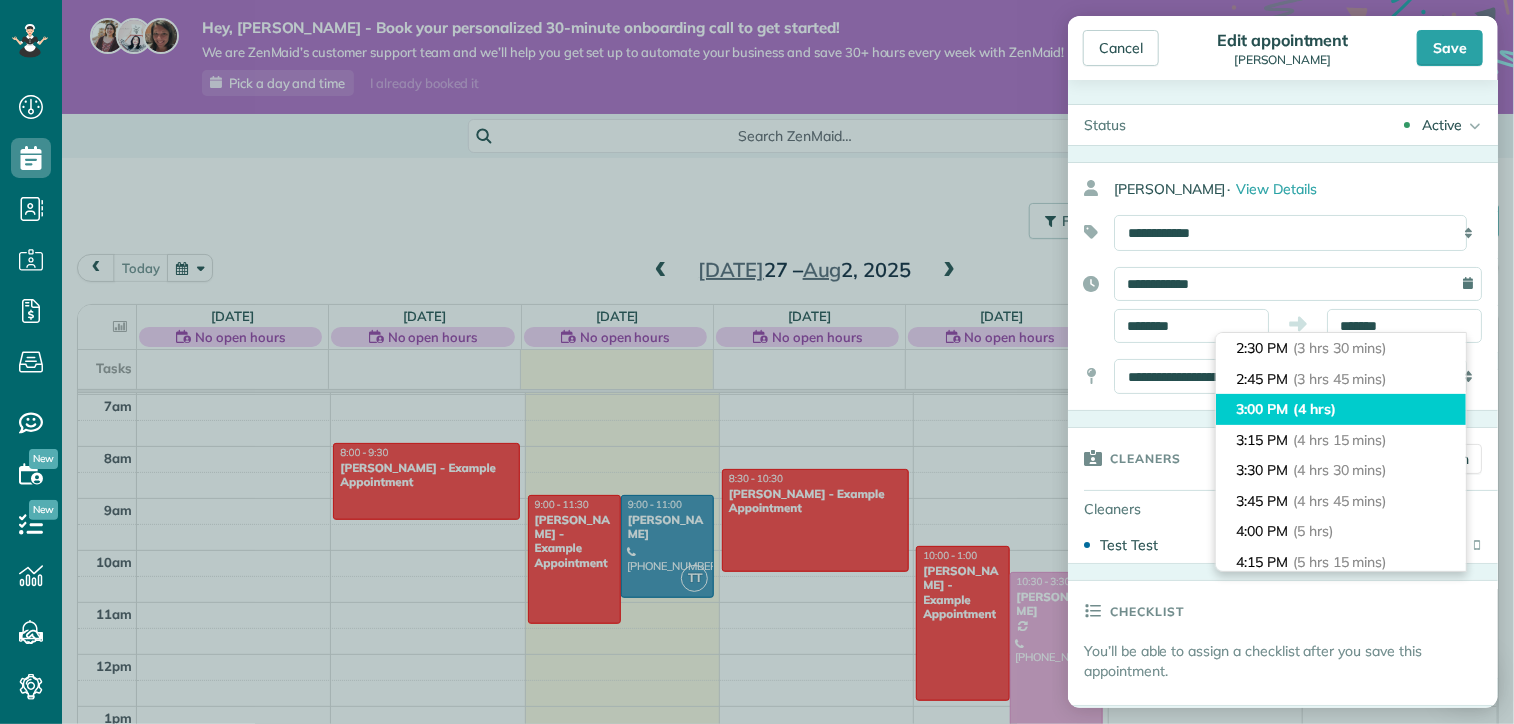 type on "*******" 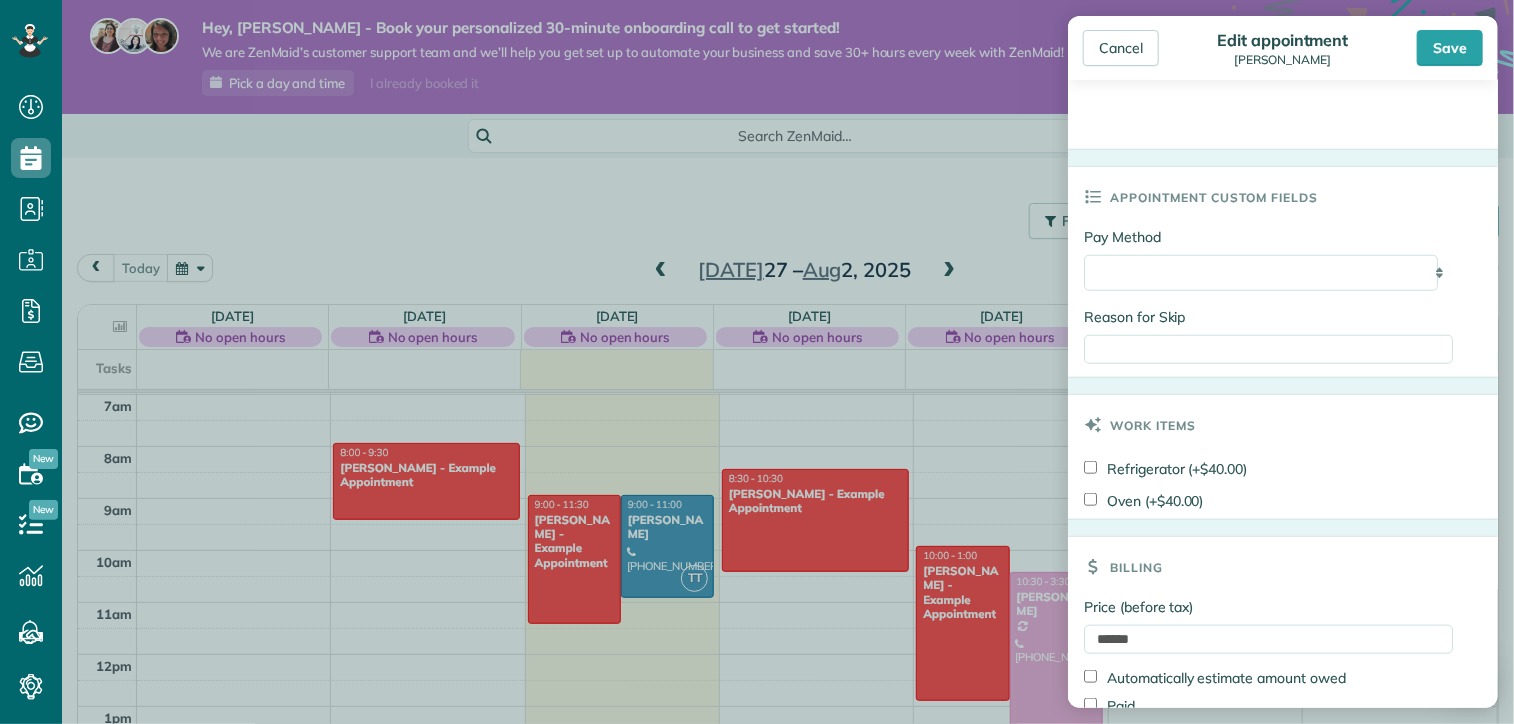 scroll, scrollTop: 897, scrollLeft: 0, axis: vertical 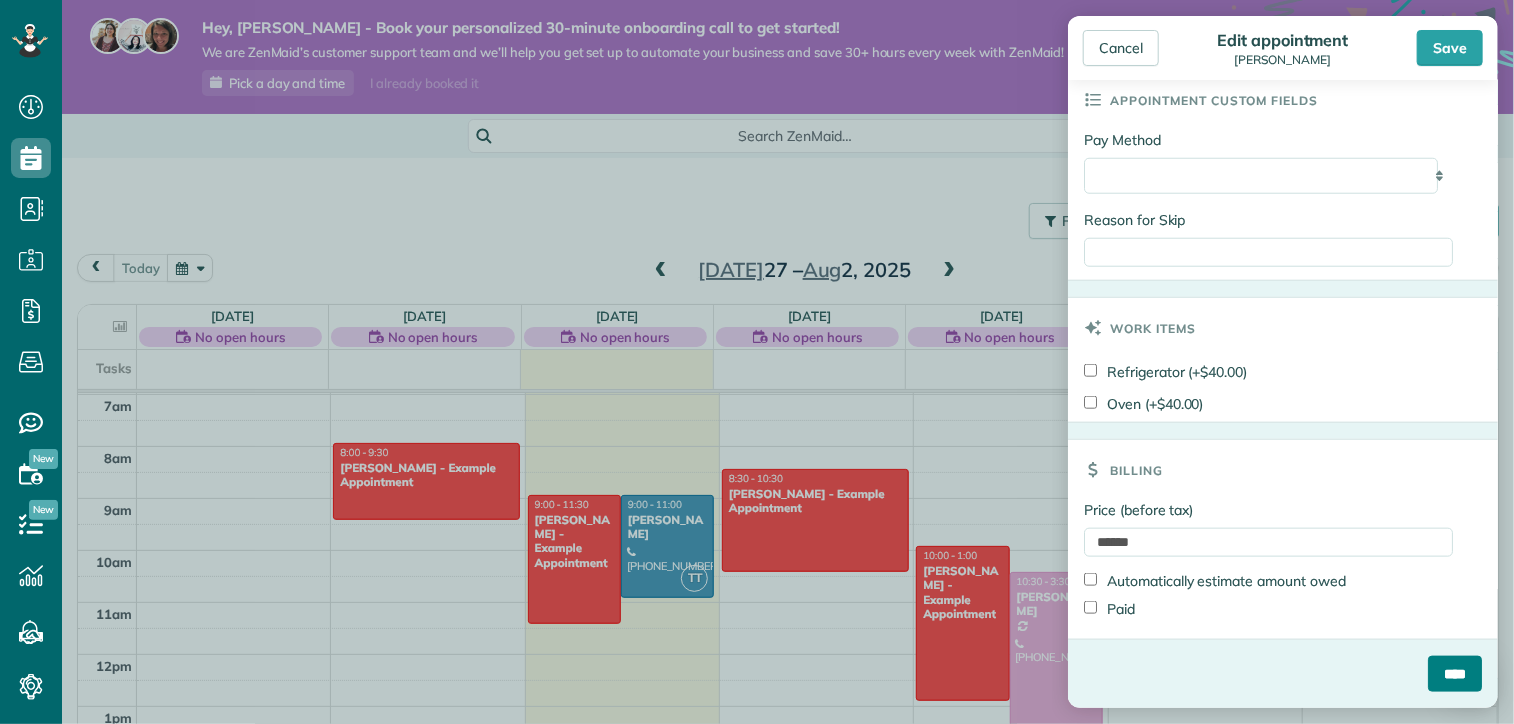 click on "****" at bounding box center [1455, 674] 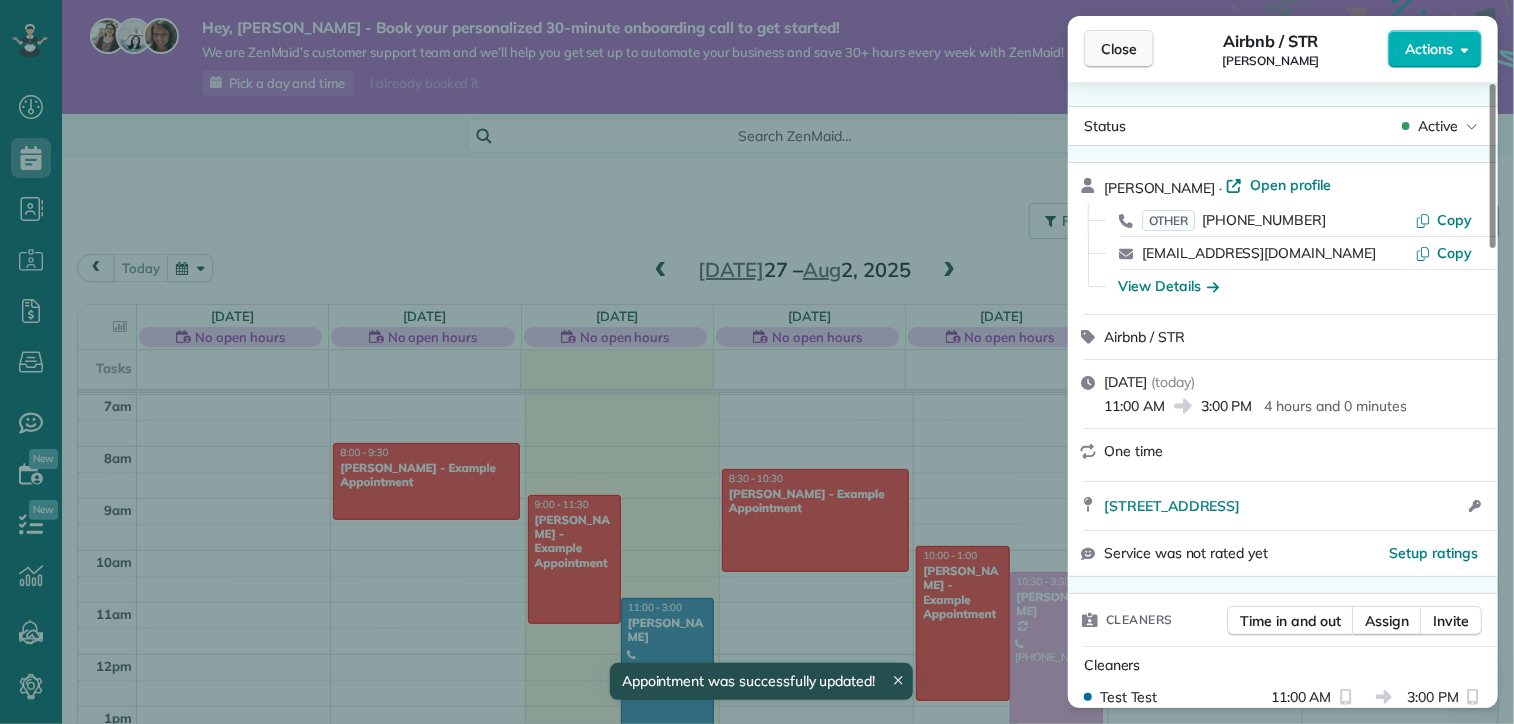 click on "Close" at bounding box center (1119, 49) 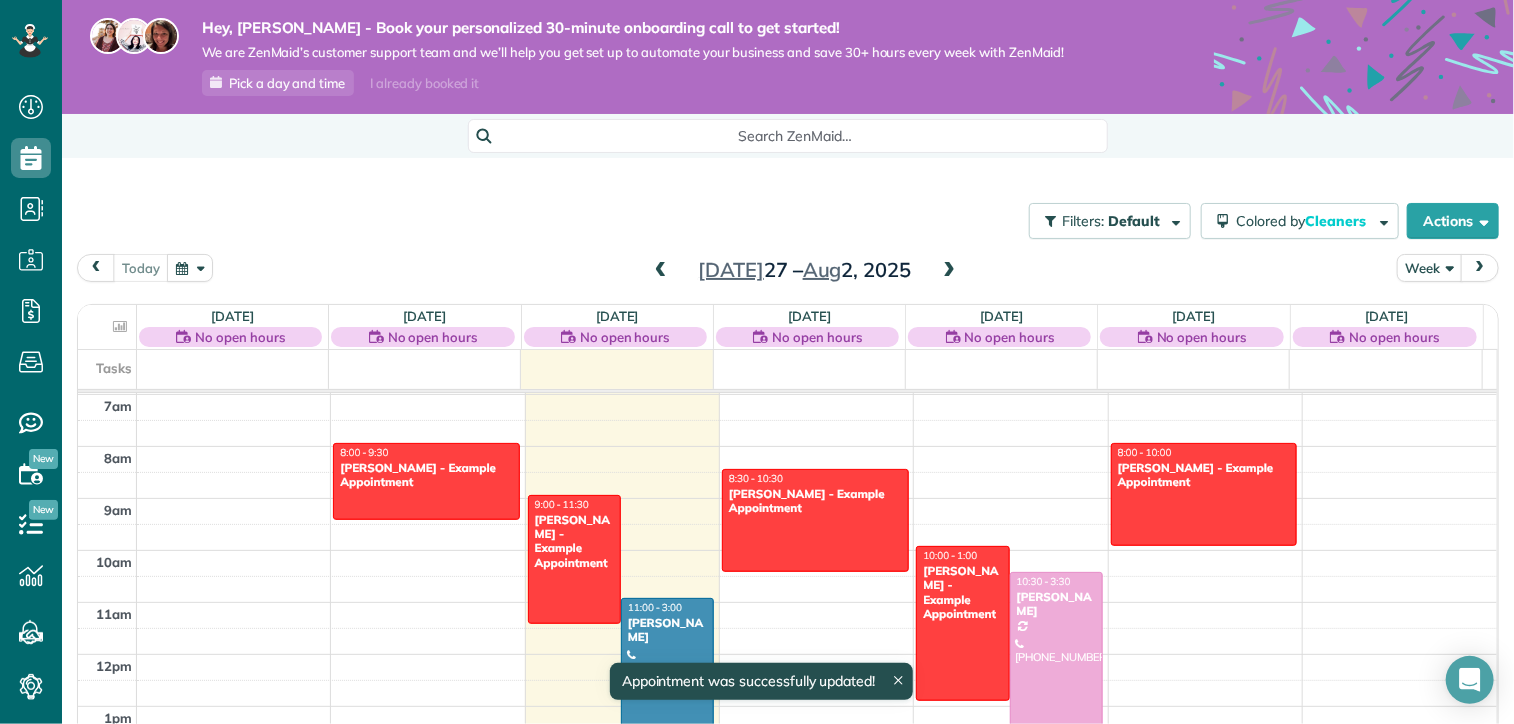scroll, scrollTop: 170, scrollLeft: 0, axis: vertical 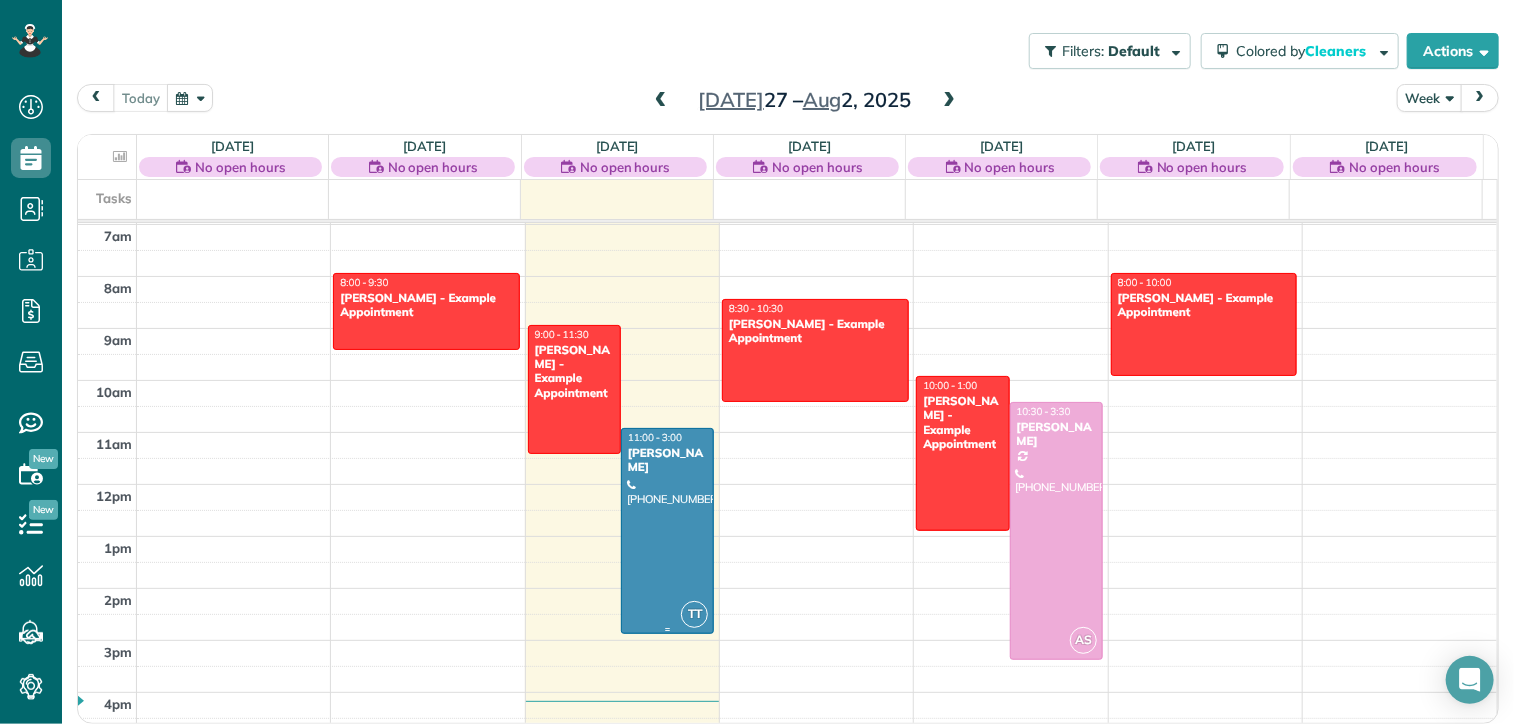 click at bounding box center [667, 531] 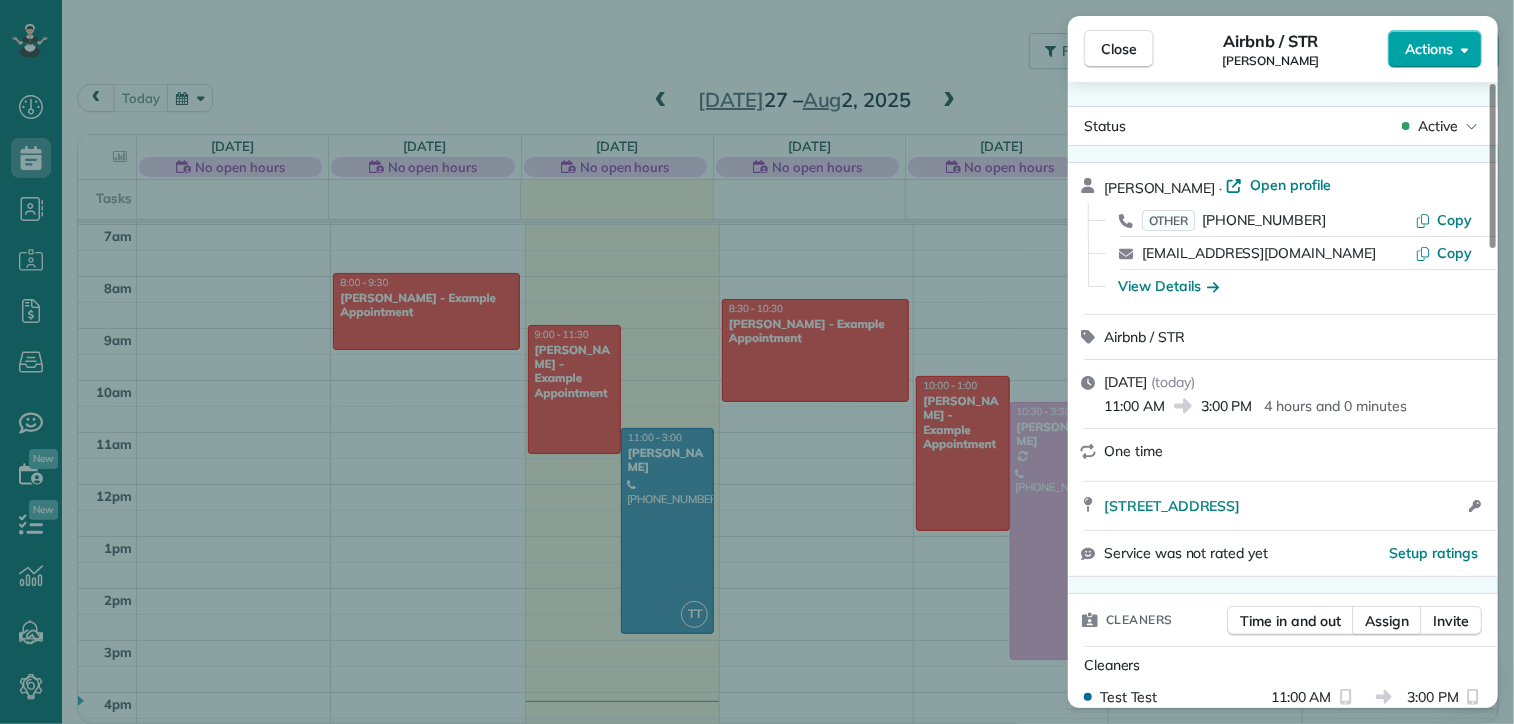 click on "Actions" at bounding box center (1435, 49) 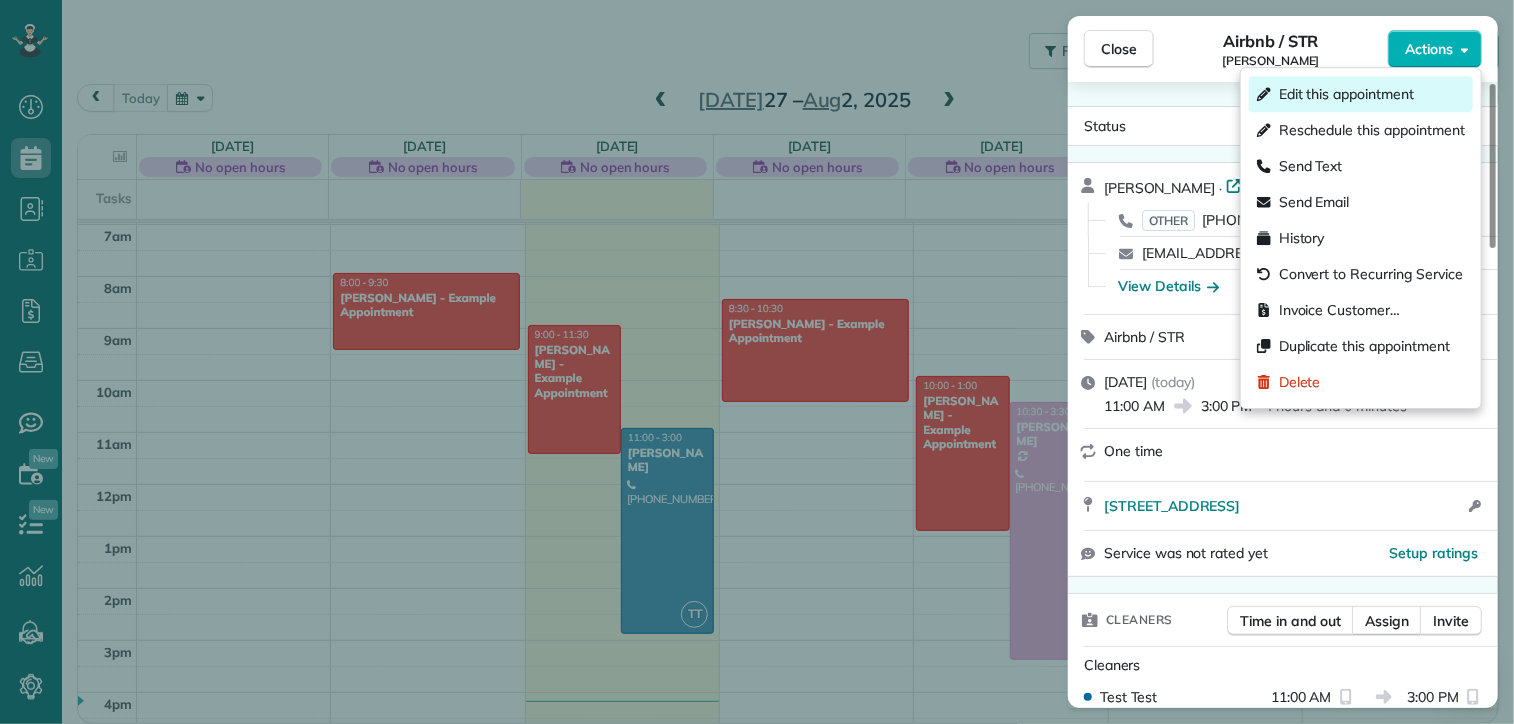 click on "Edit this appointment" at bounding box center (1361, 94) 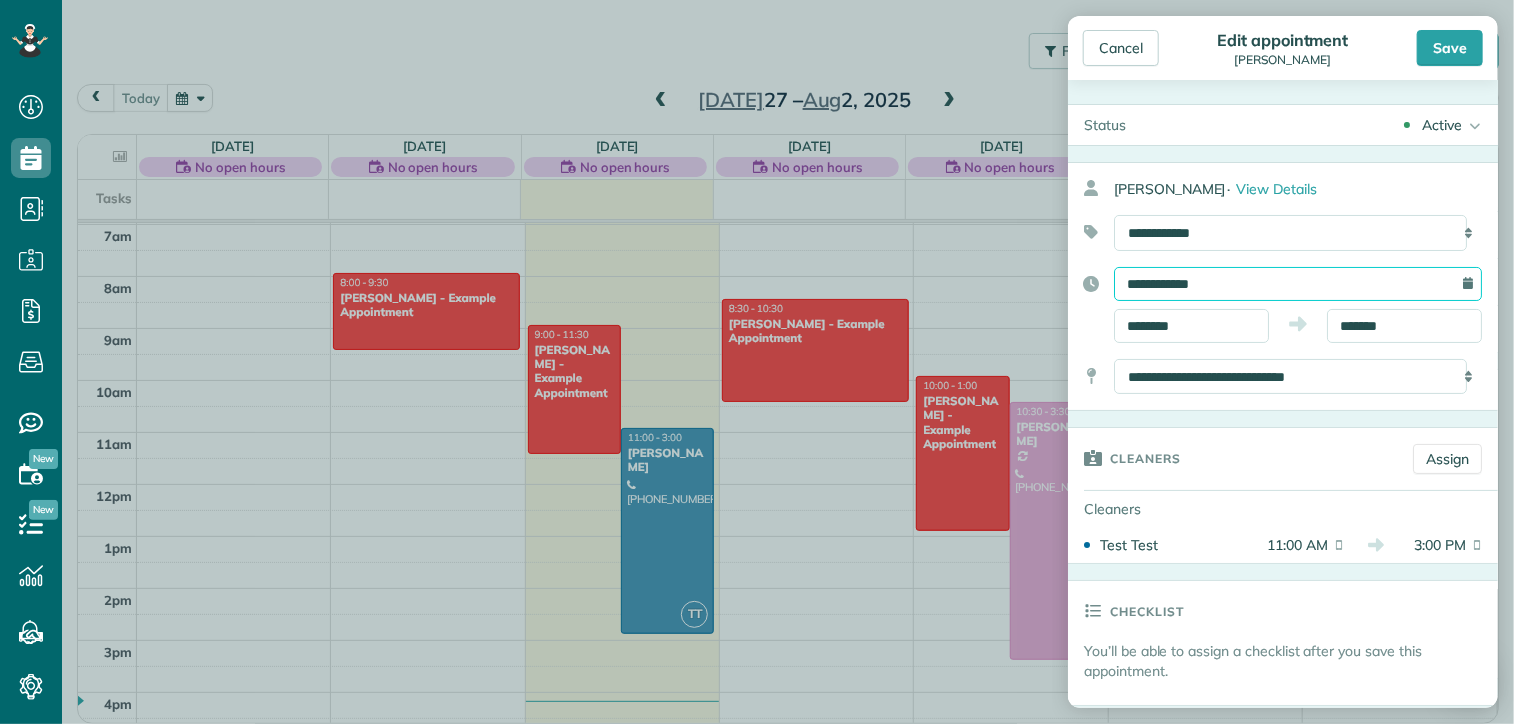 click on "**********" at bounding box center (1298, 284) 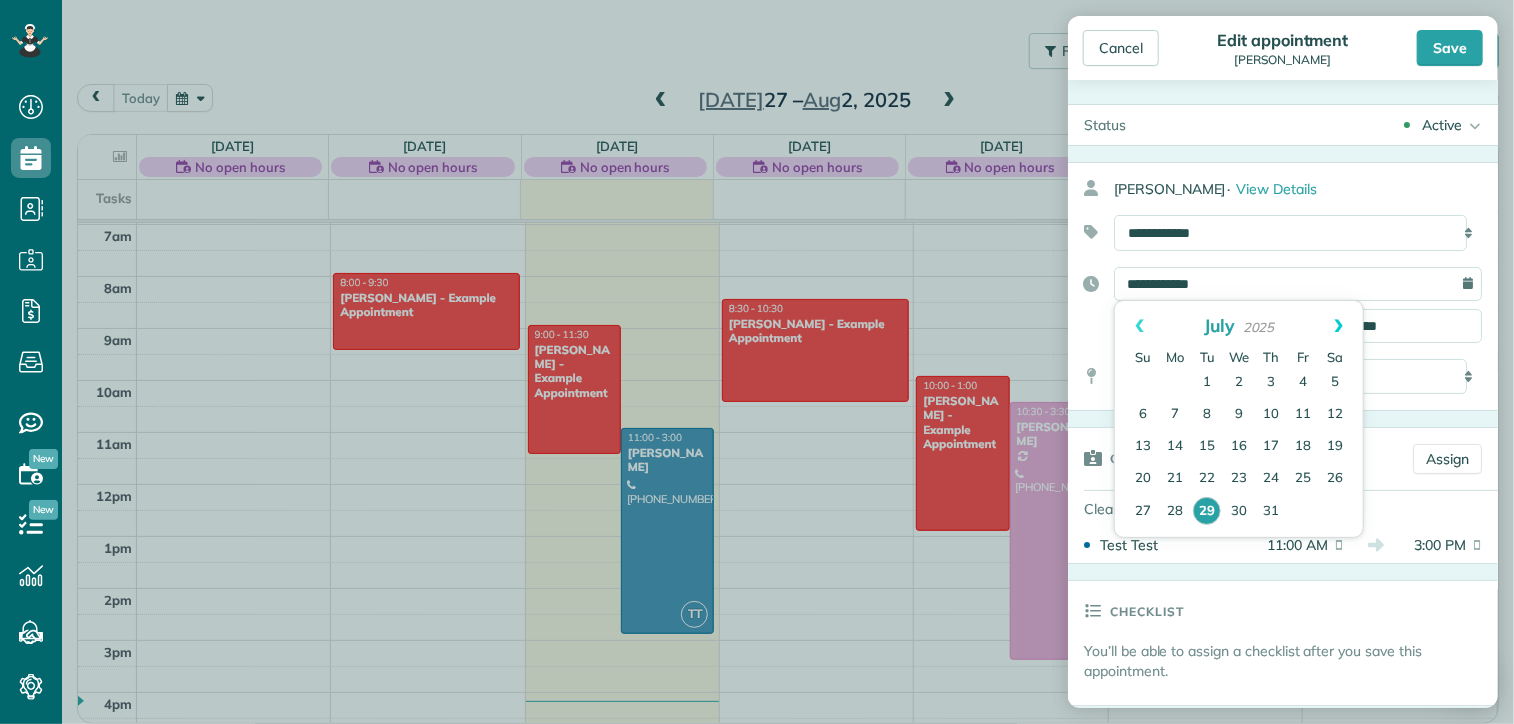 click on "Next" at bounding box center [1338, 326] 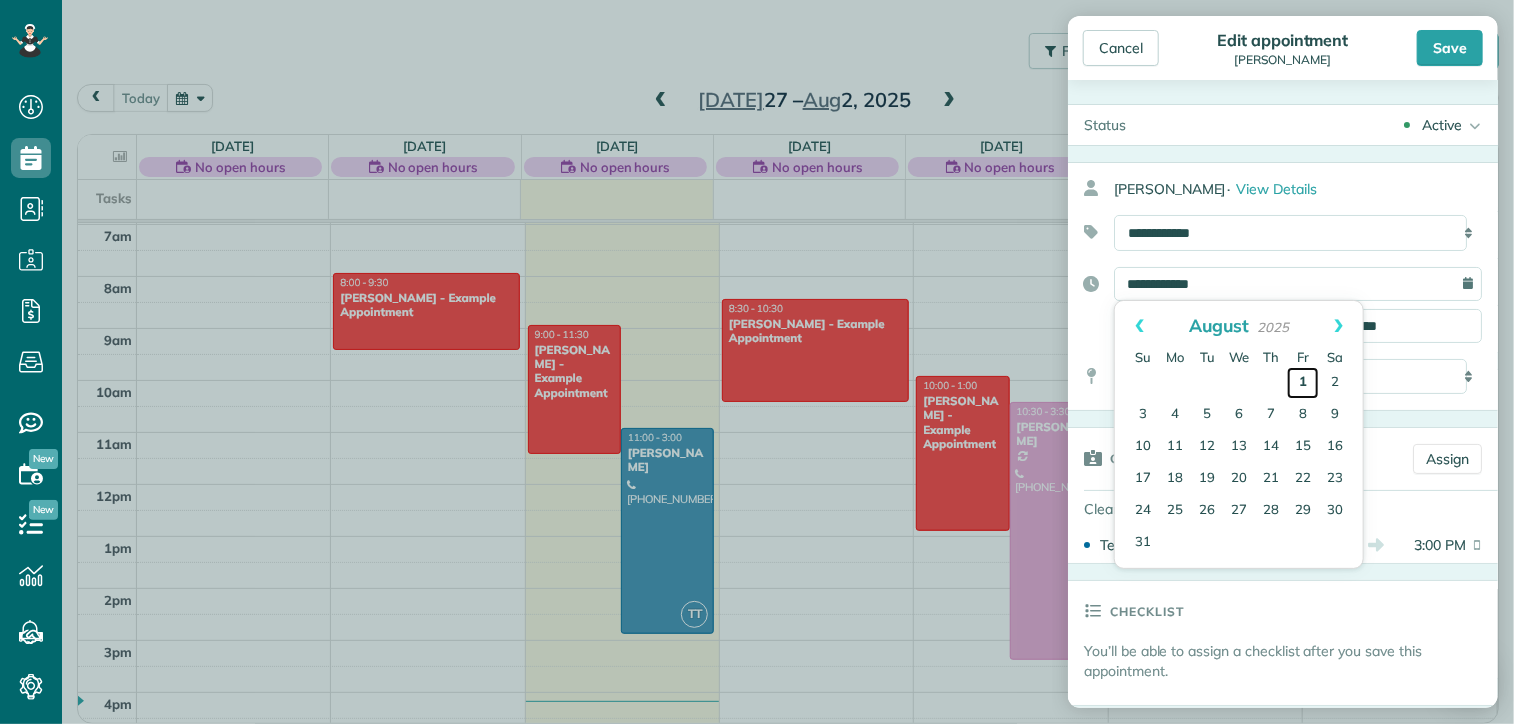 click on "1" at bounding box center [1303, 383] 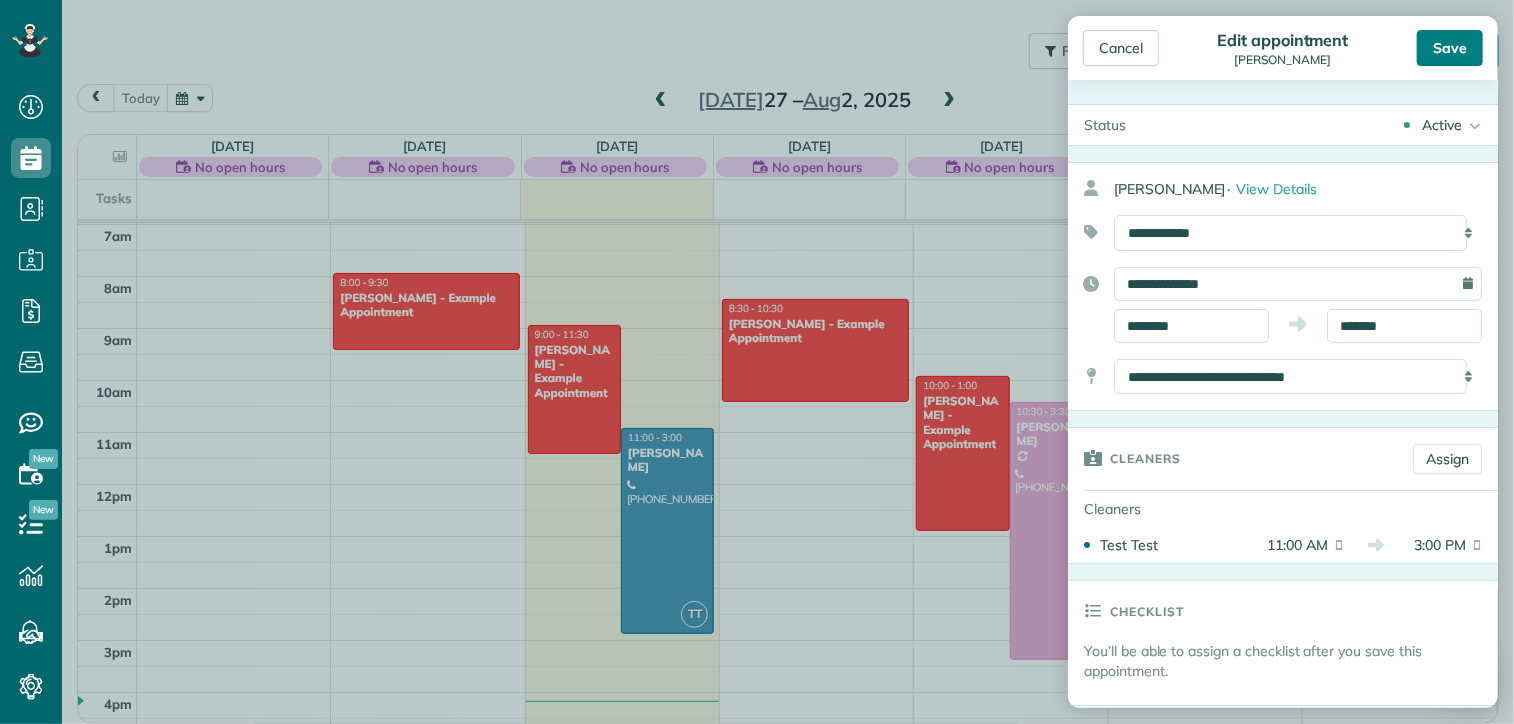 click on "Save" at bounding box center [1450, 48] 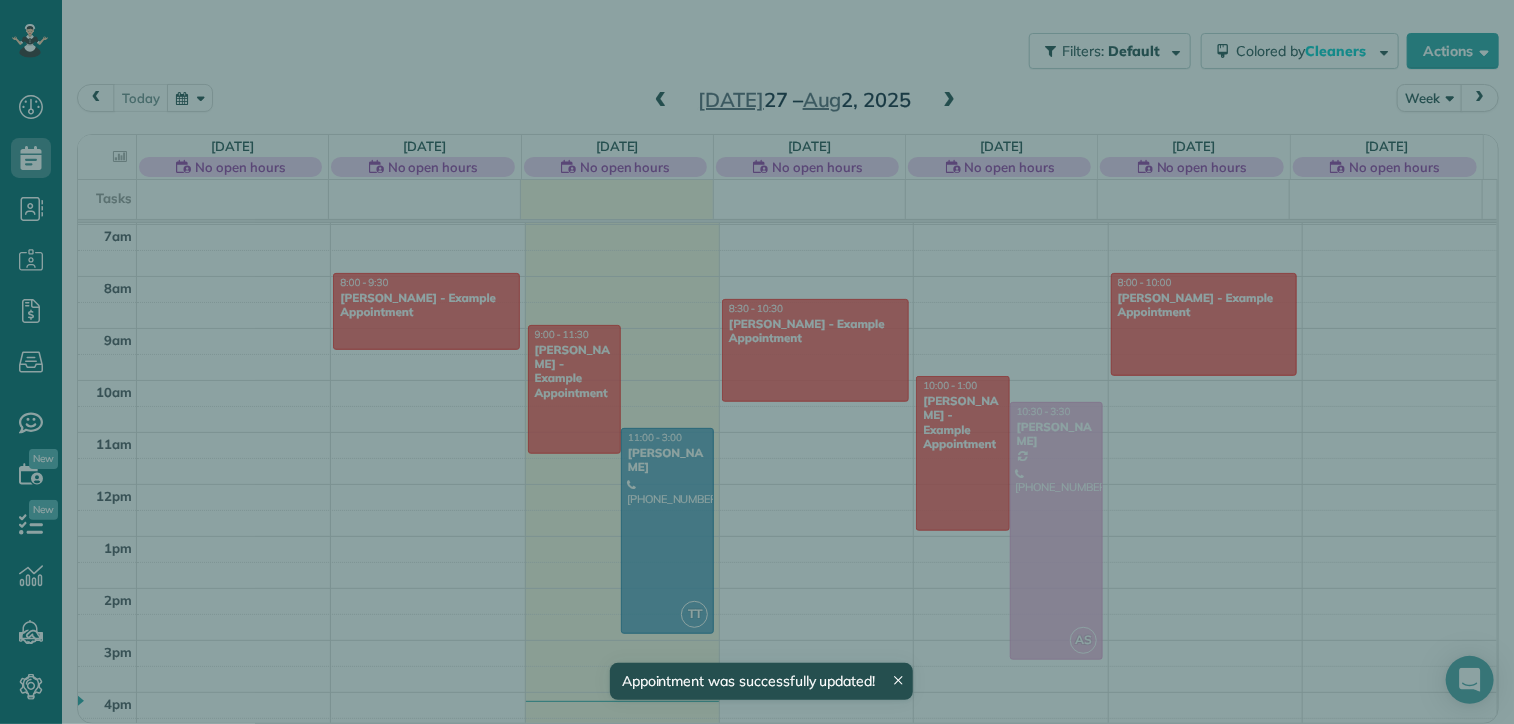 scroll, scrollTop: 168, scrollLeft: 0, axis: vertical 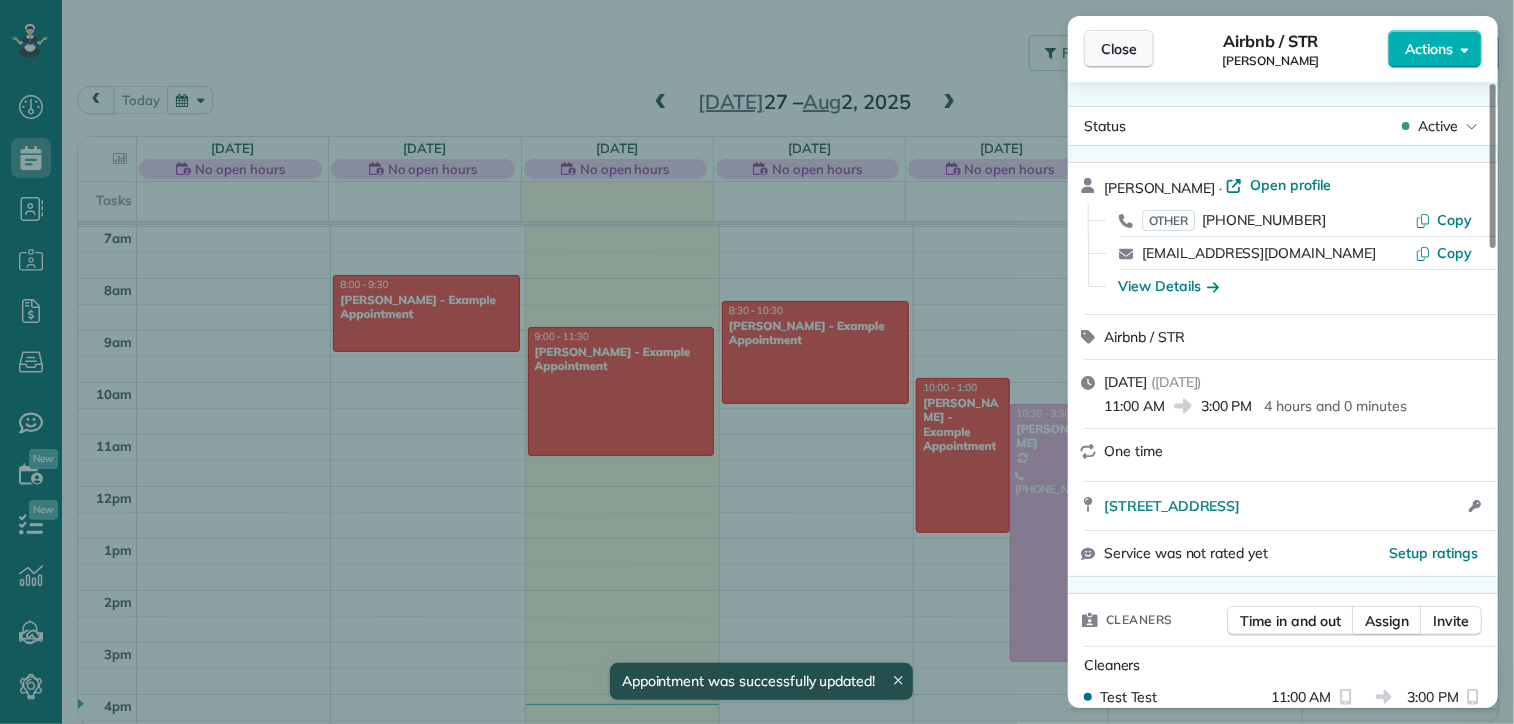 click on "Close" at bounding box center (1119, 49) 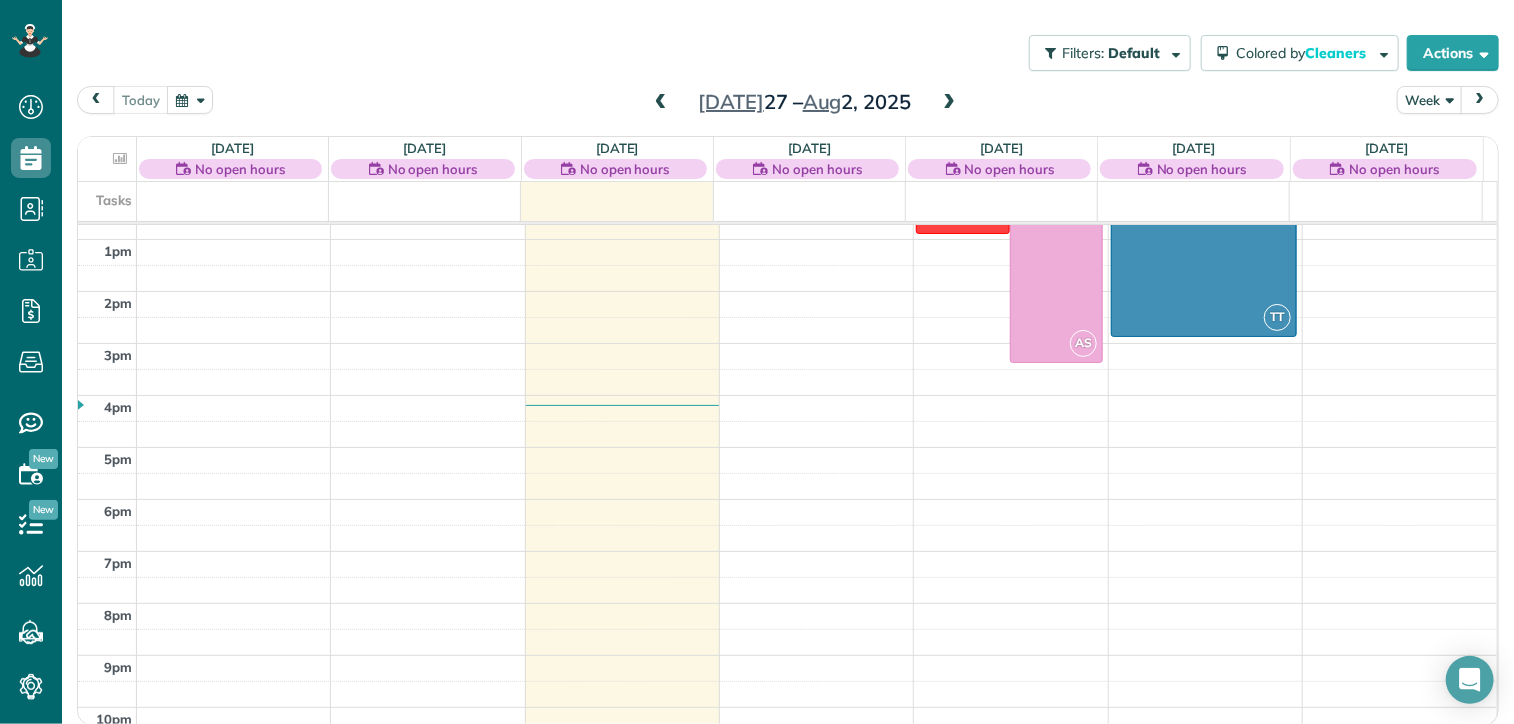 scroll, scrollTop: 662, scrollLeft: 0, axis: vertical 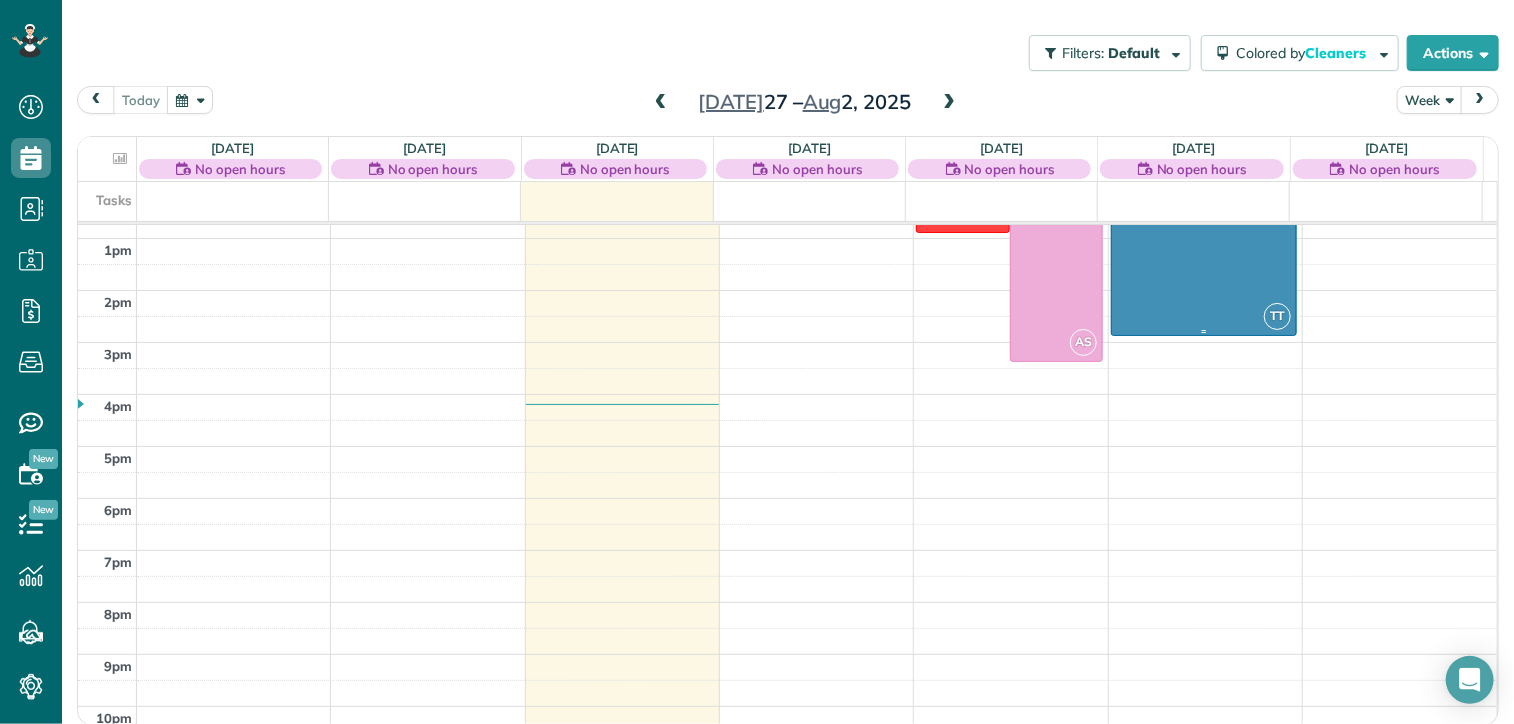 click at bounding box center (1204, 233) 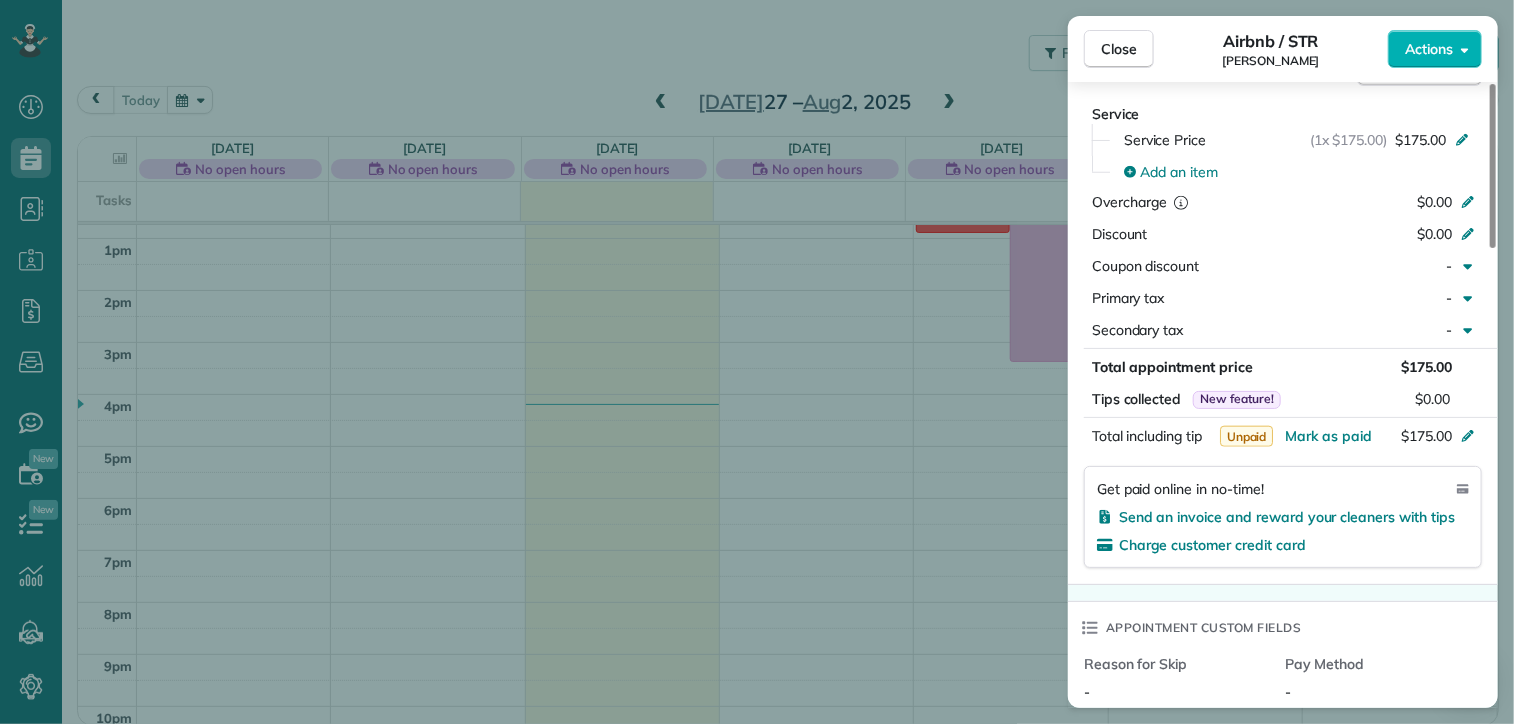 scroll, scrollTop: 1000, scrollLeft: 0, axis: vertical 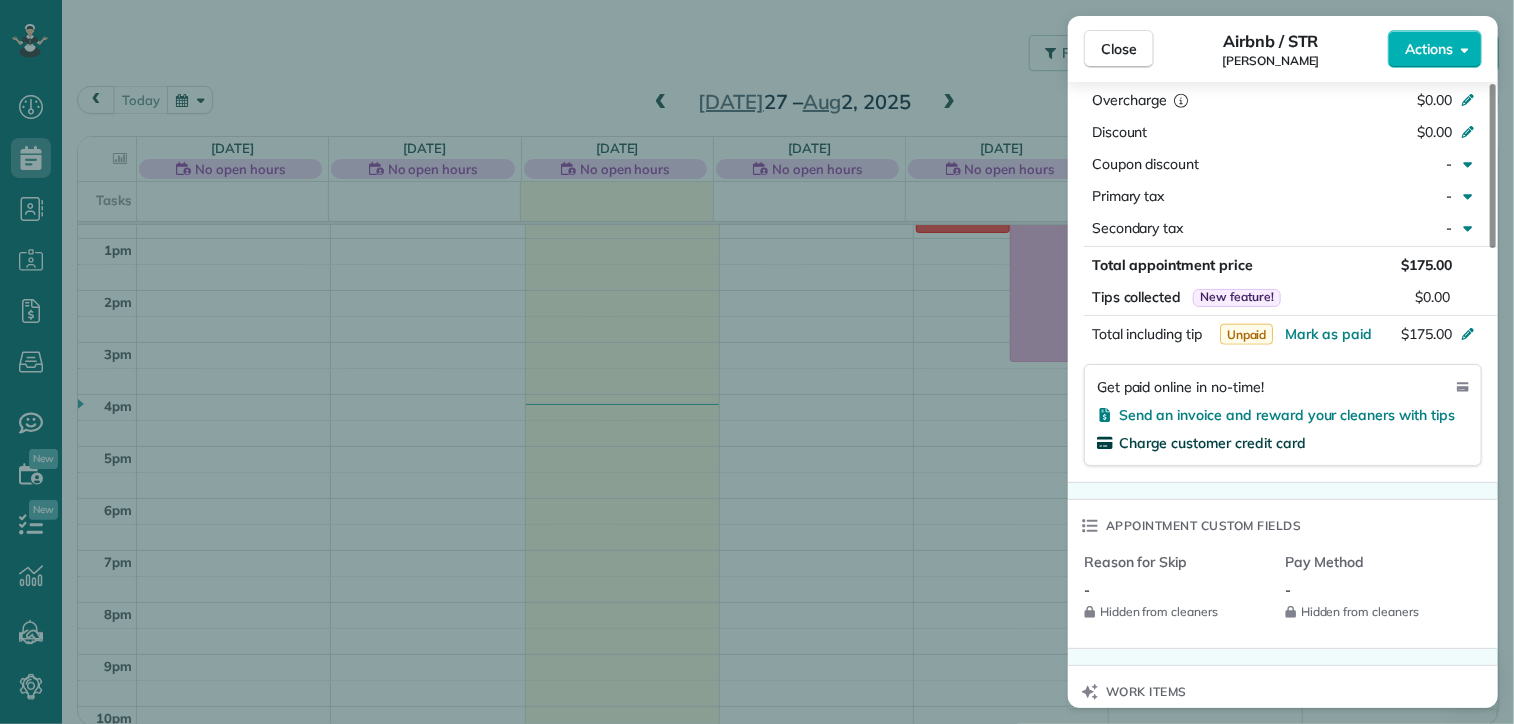 click on "Charge customer credit card" at bounding box center [1212, 443] 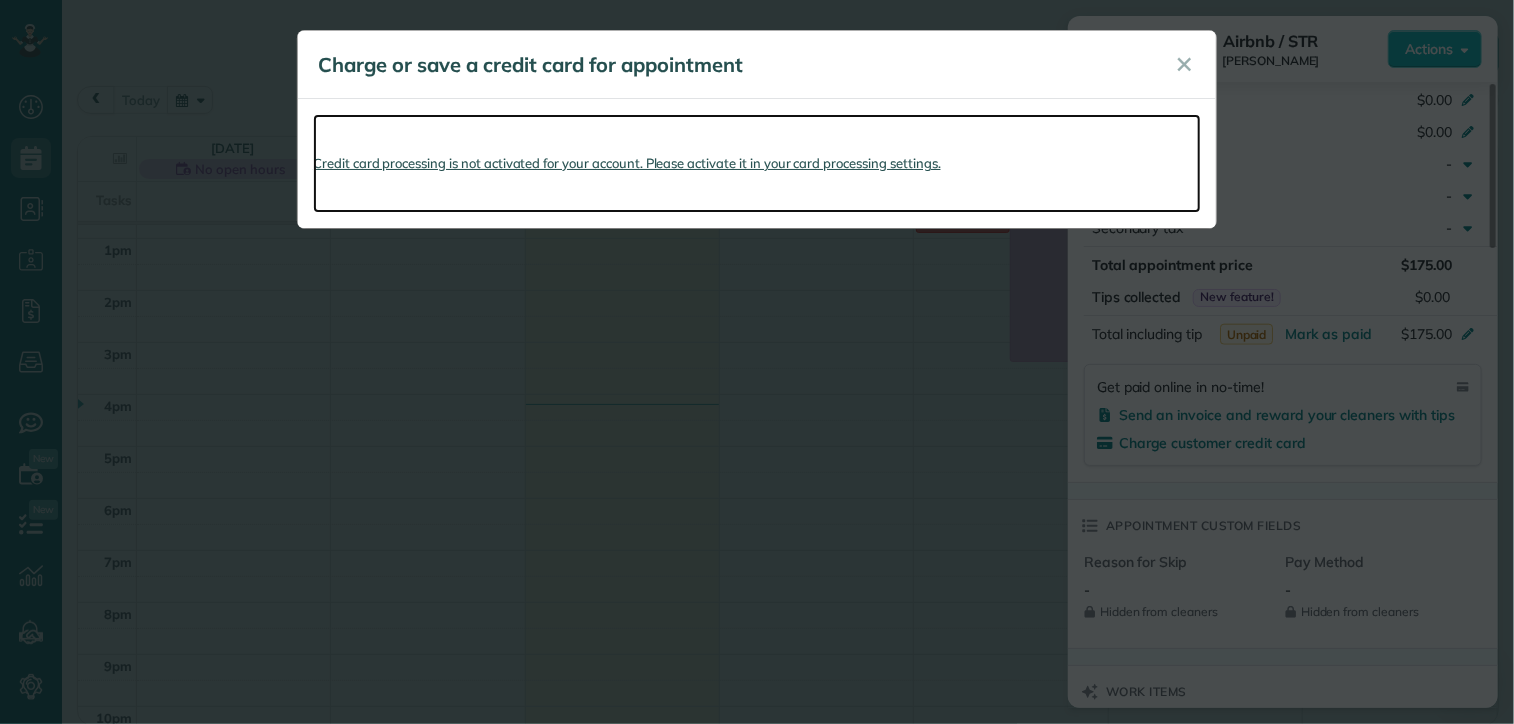 click on "Credit card processing is not activated for your account. Please activate it in your card processing settings." at bounding box center [757, 163] 